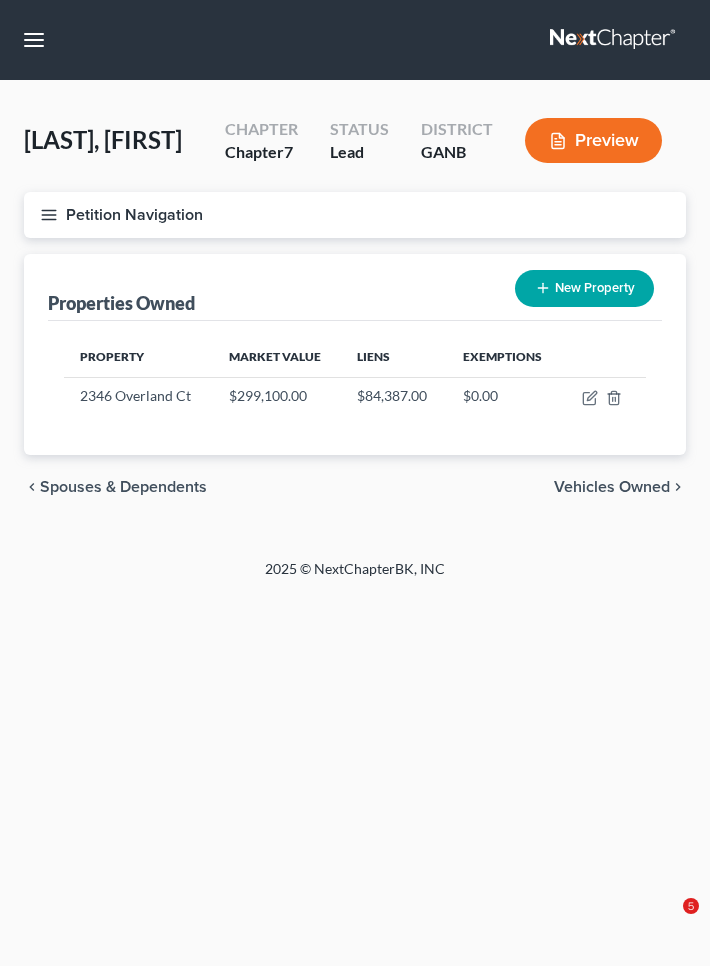scroll, scrollTop: 0, scrollLeft: 0, axis: both 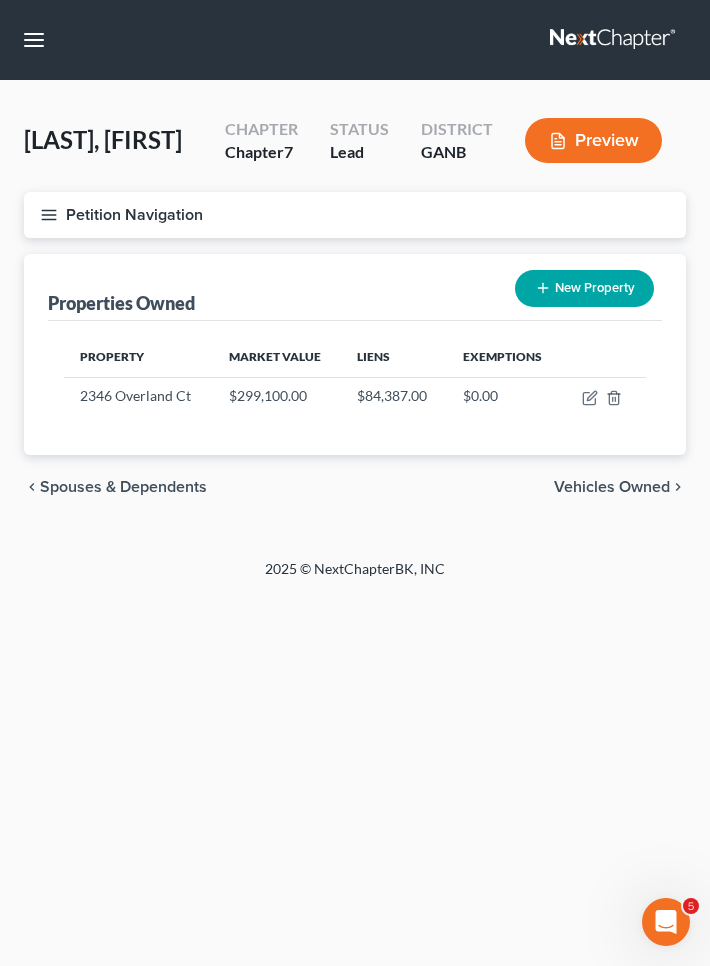 click on "Vehicles Owned" at bounding box center (612, 487) 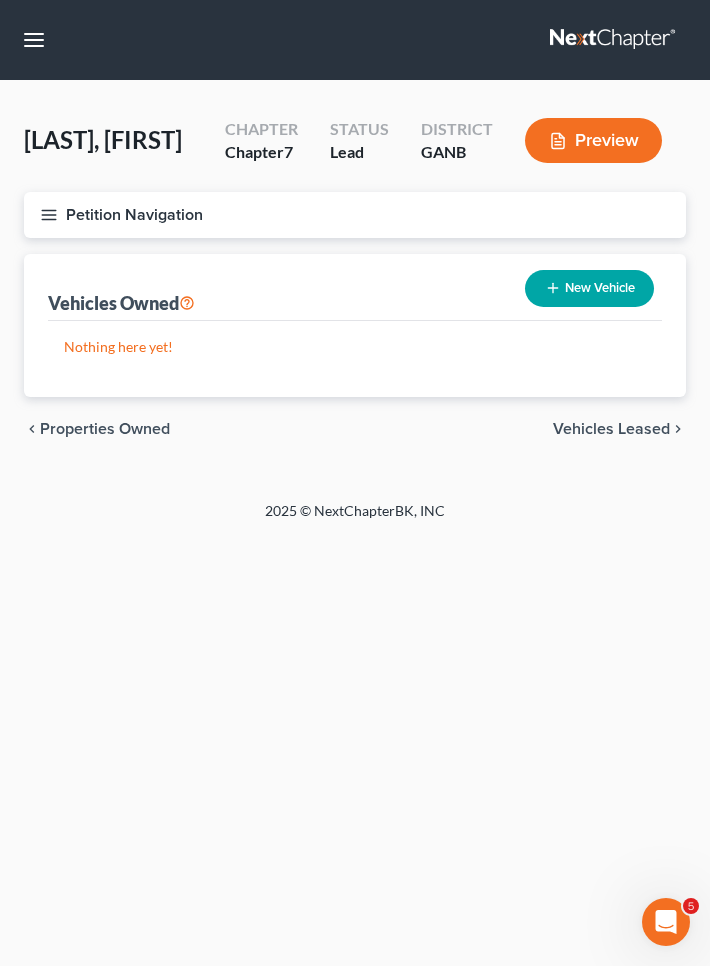 click on "Vehicles Leased" at bounding box center [611, 429] 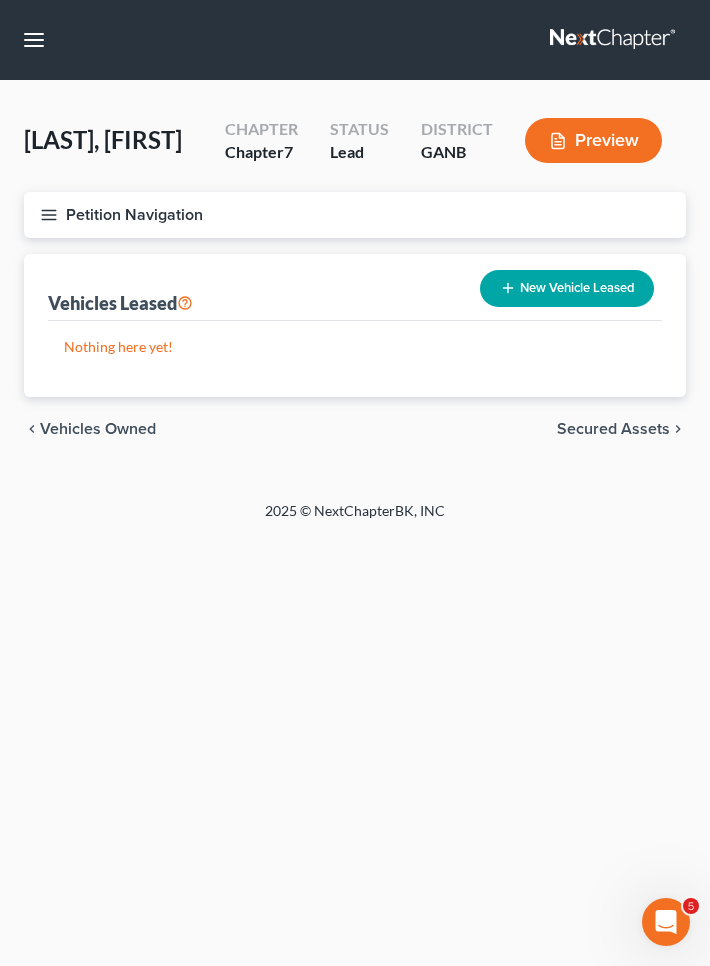 click on "Secured Assets" at bounding box center [613, 429] 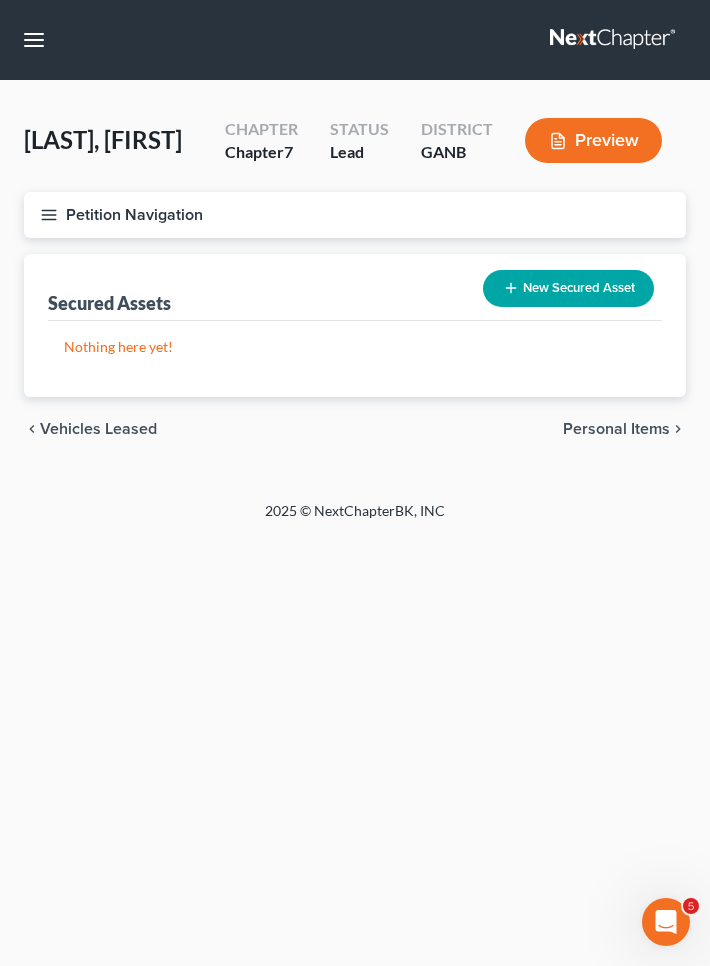 click on "Personal Items" at bounding box center (616, 429) 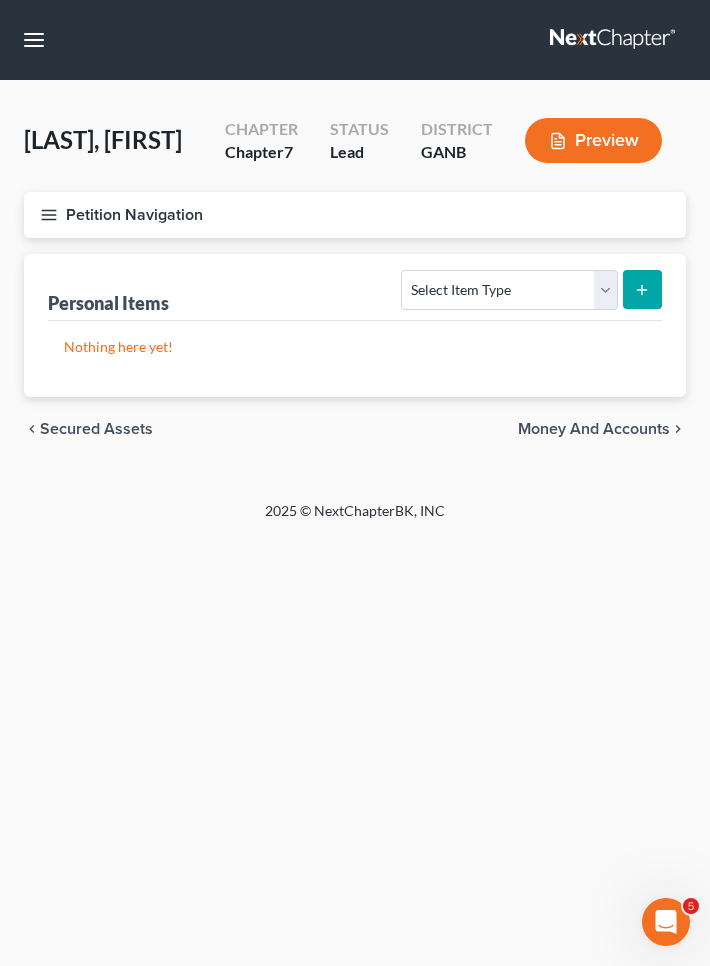 click on "Money and Accounts" at bounding box center (594, 429) 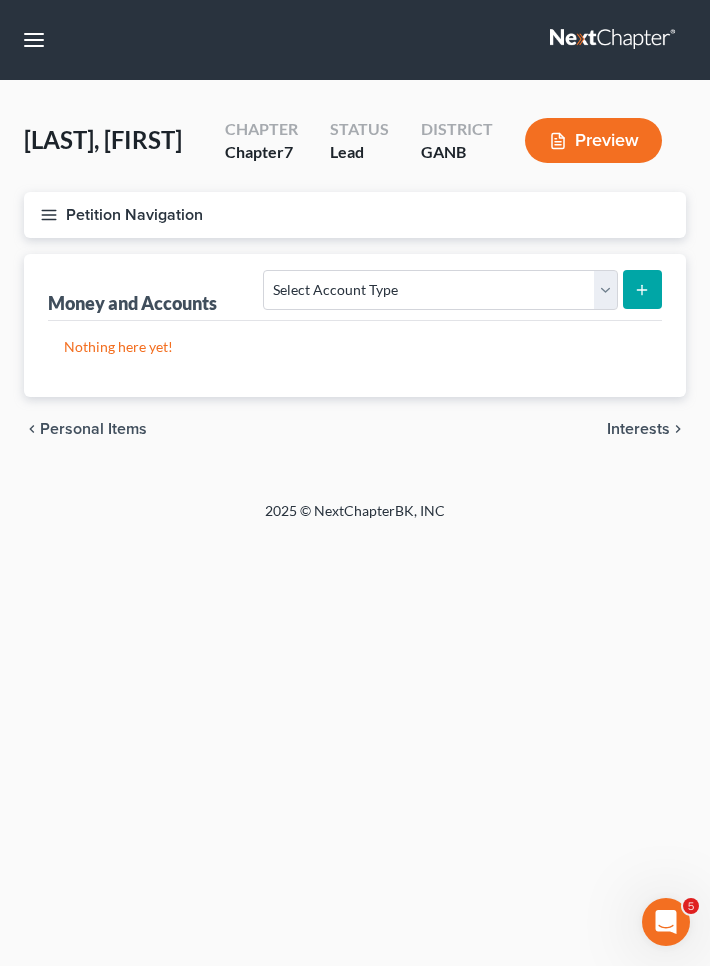 click on "Petition Navigation" at bounding box center [355, 215] 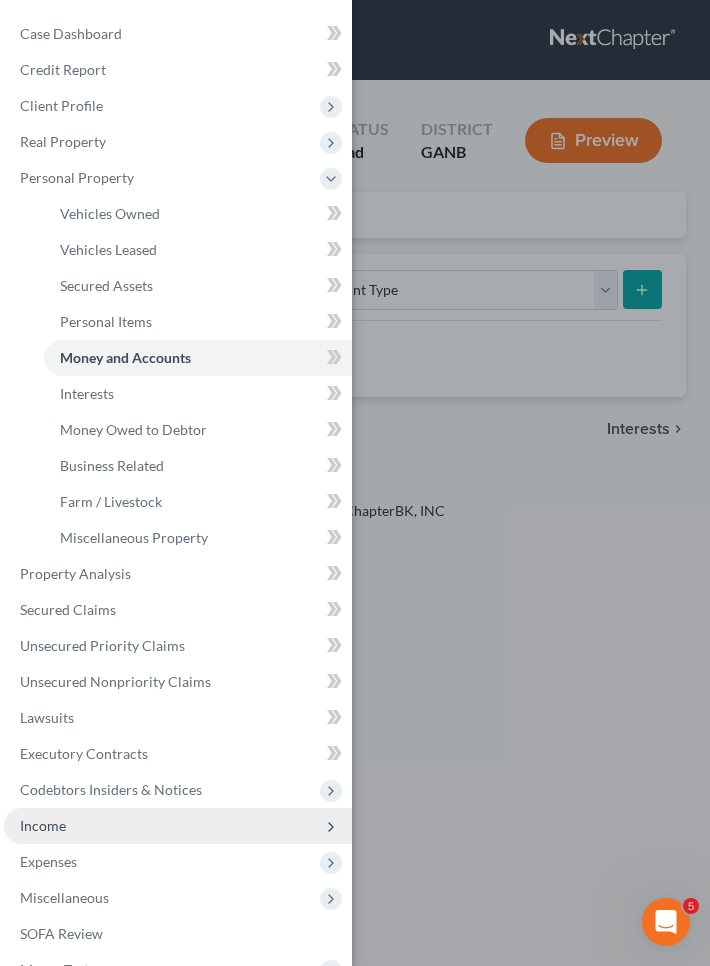 click on "Income" at bounding box center (178, 826) 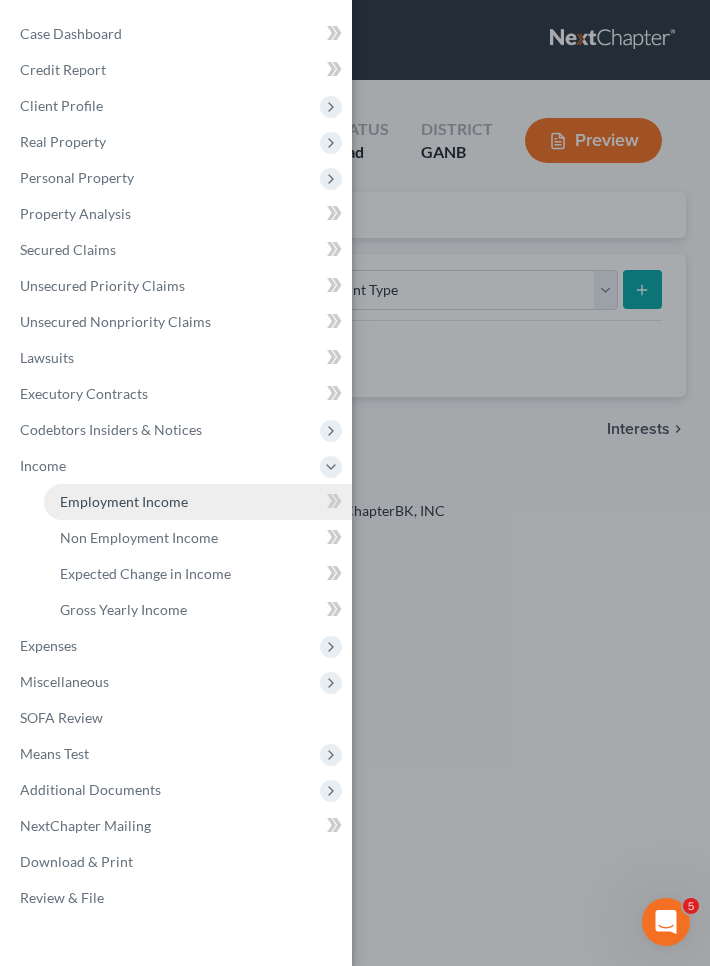 click on "Employment Income" at bounding box center (124, 501) 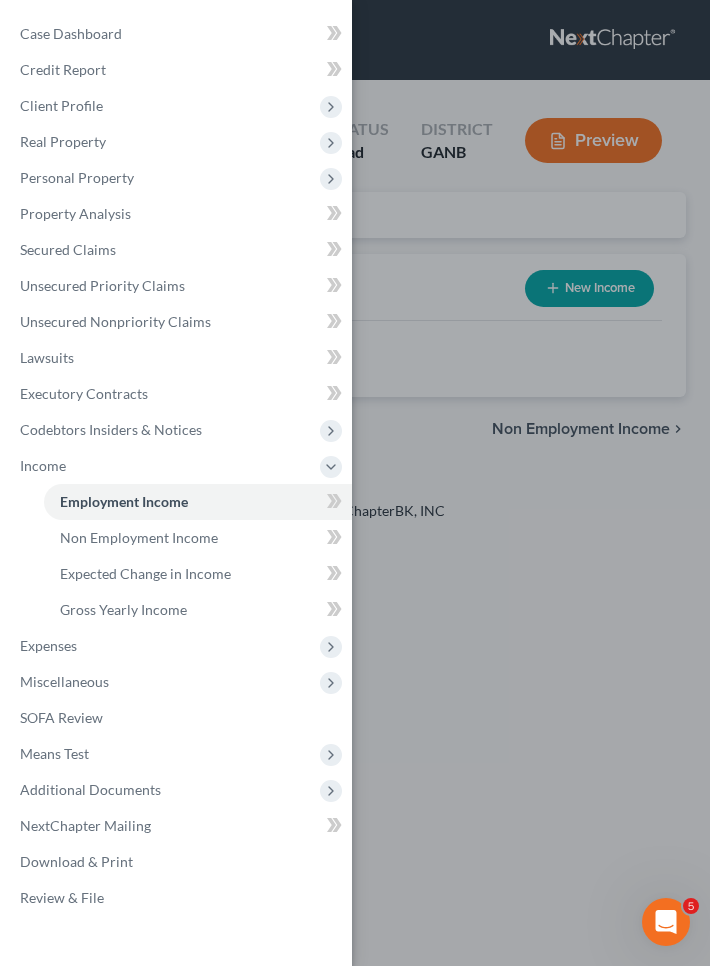 click on "Case Dashboard
Payments
Invoices
Payments
Payments
Credit Report
Client Profile" at bounding box center [355, 483] 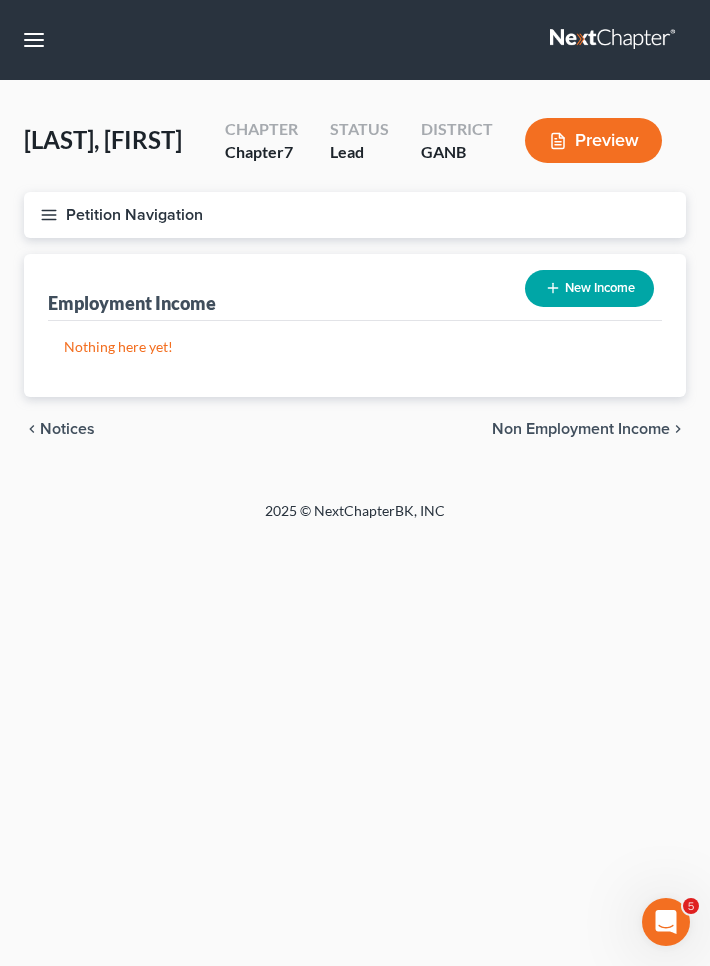 click on "New Income" at bounding box center [589, 288] 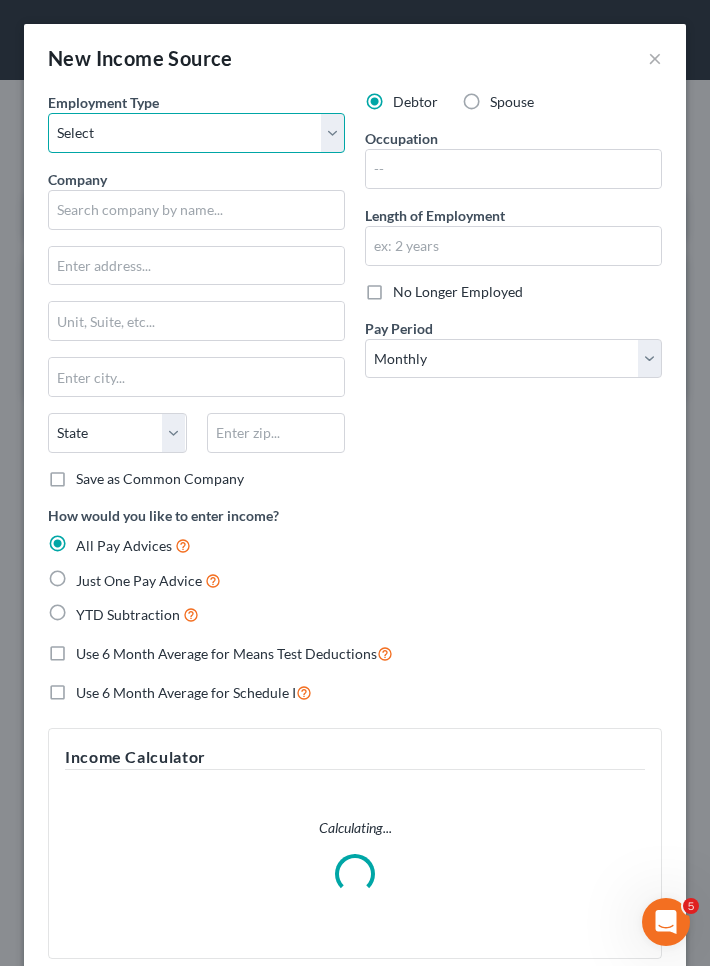 select on "0" 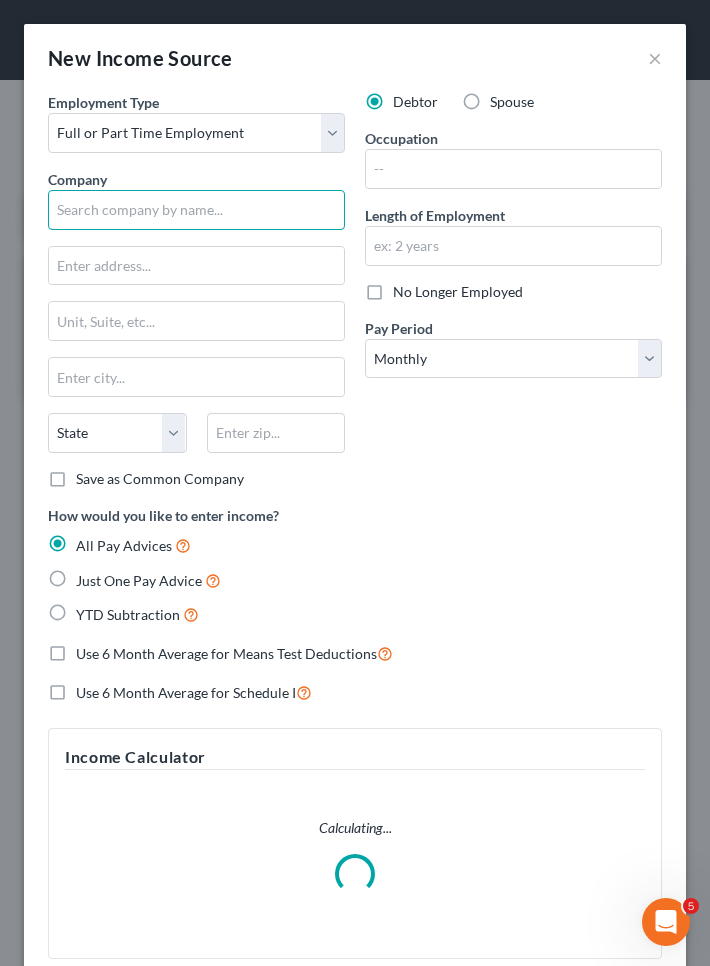 click at bounding box center [196, 210] 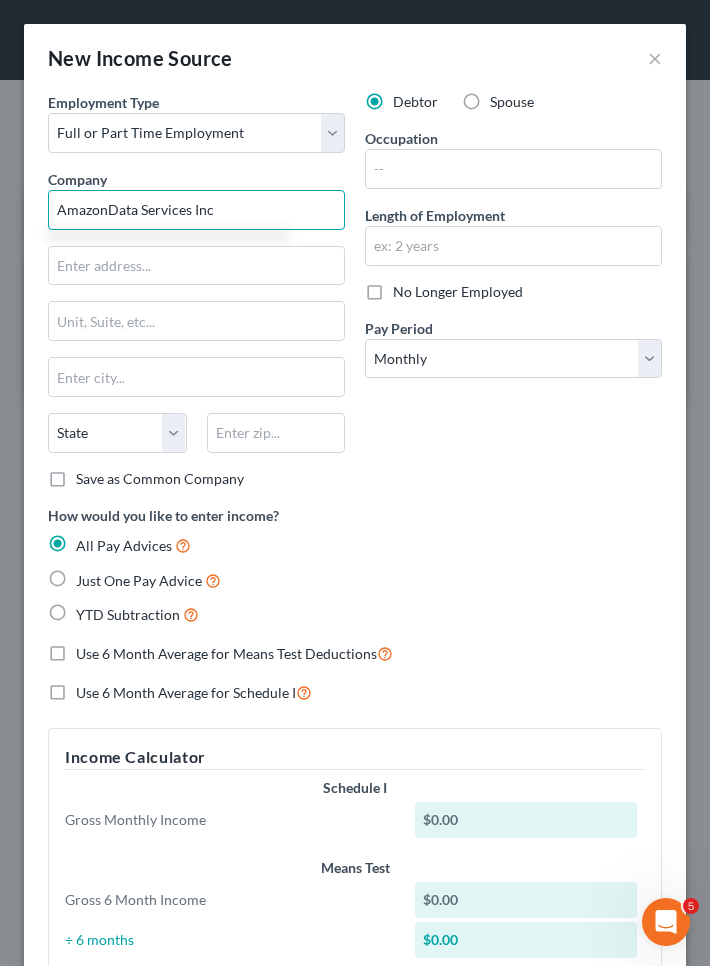 type on "AmazonData Services Inc" 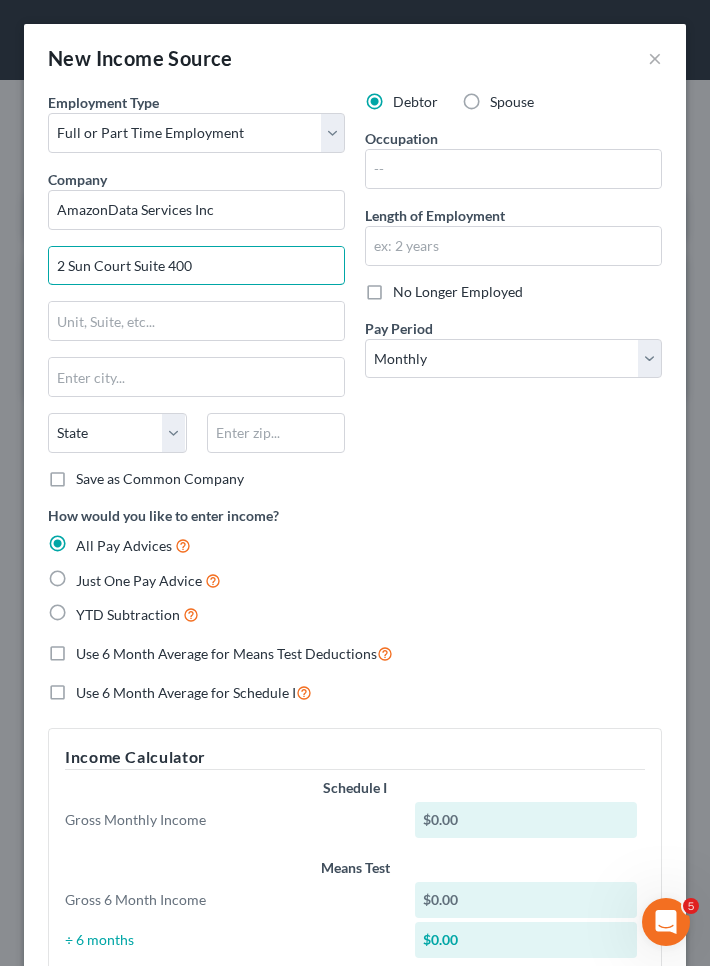 type on "2 Sun Court Suite 400" 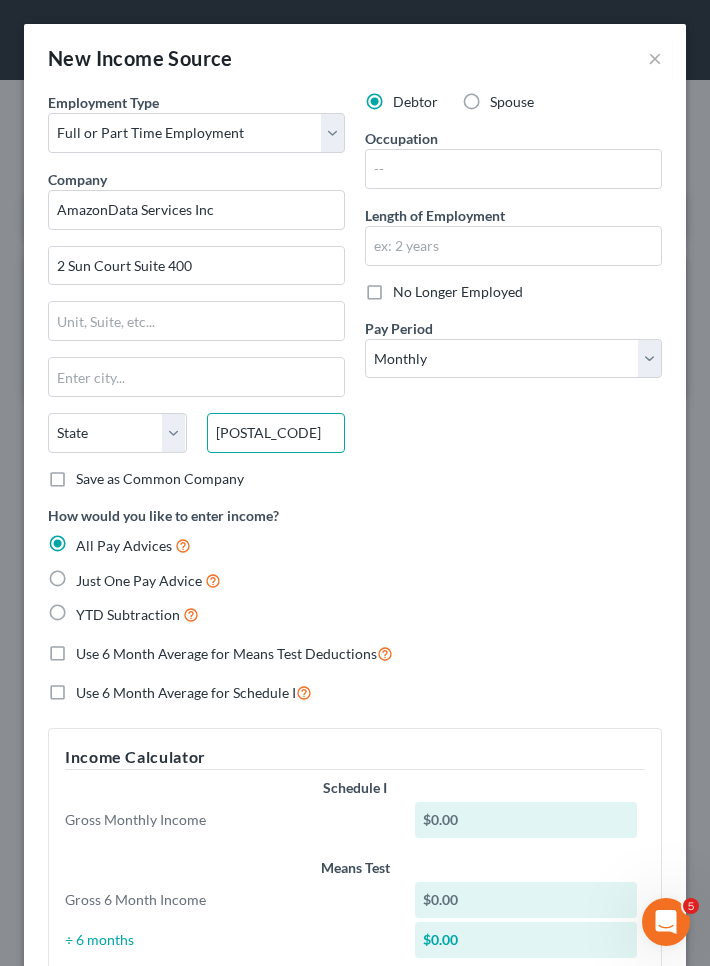type on "30092" 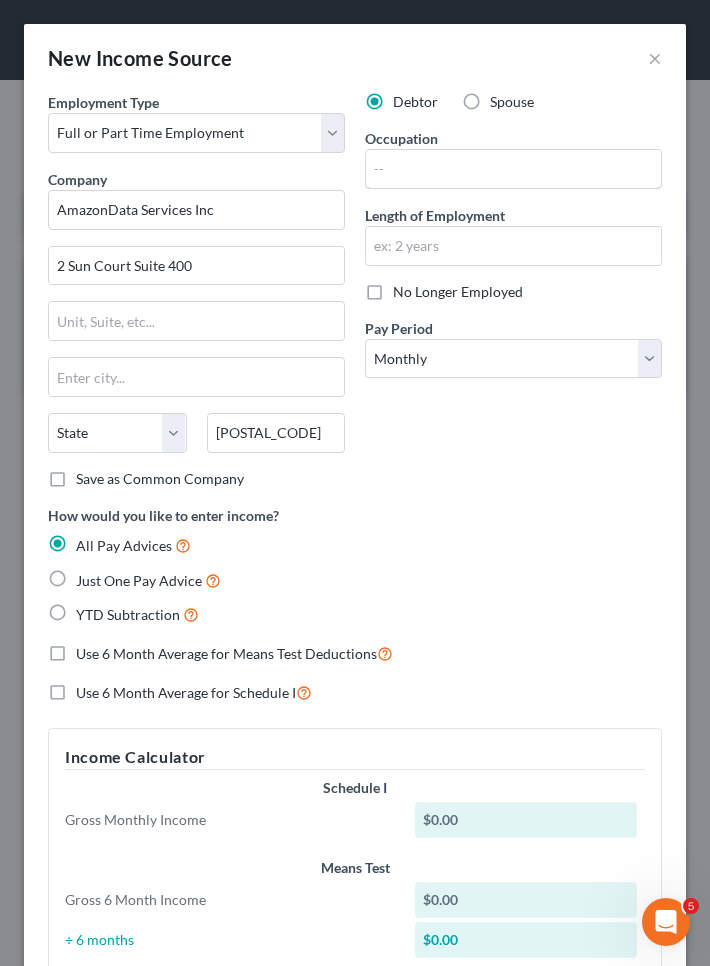 type on "Norcross" 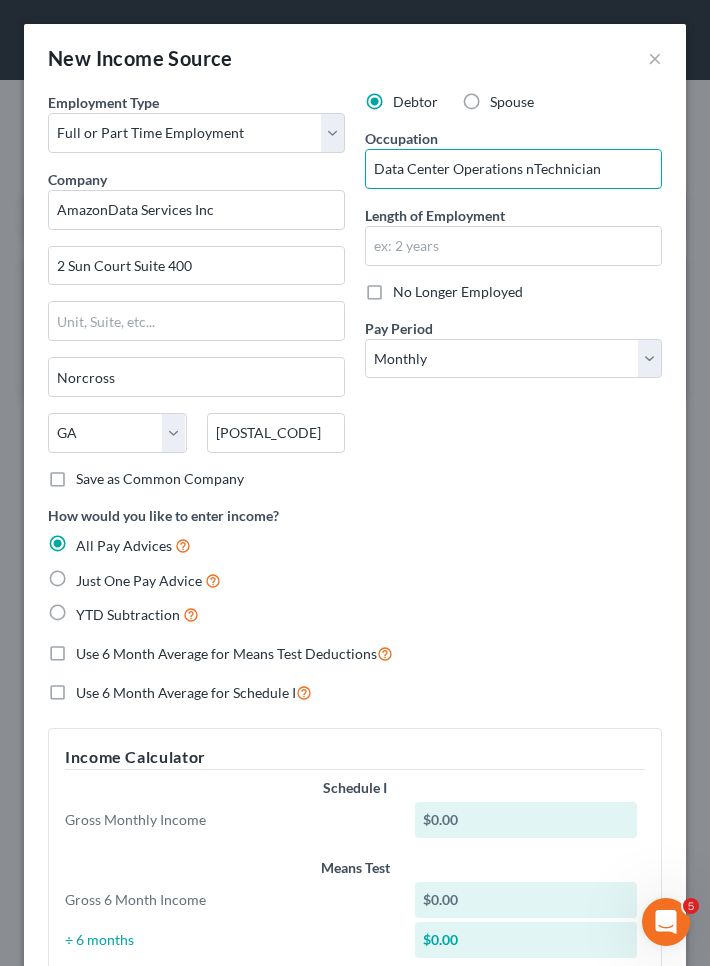 type on "Data Center Operations nTechnician" 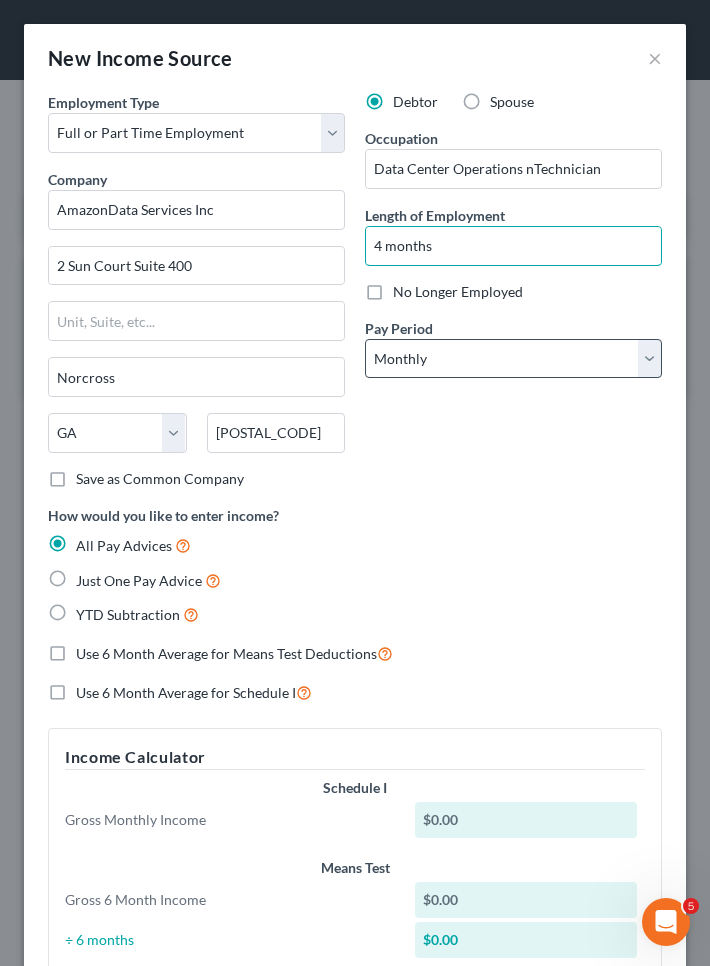 type on "4 months" 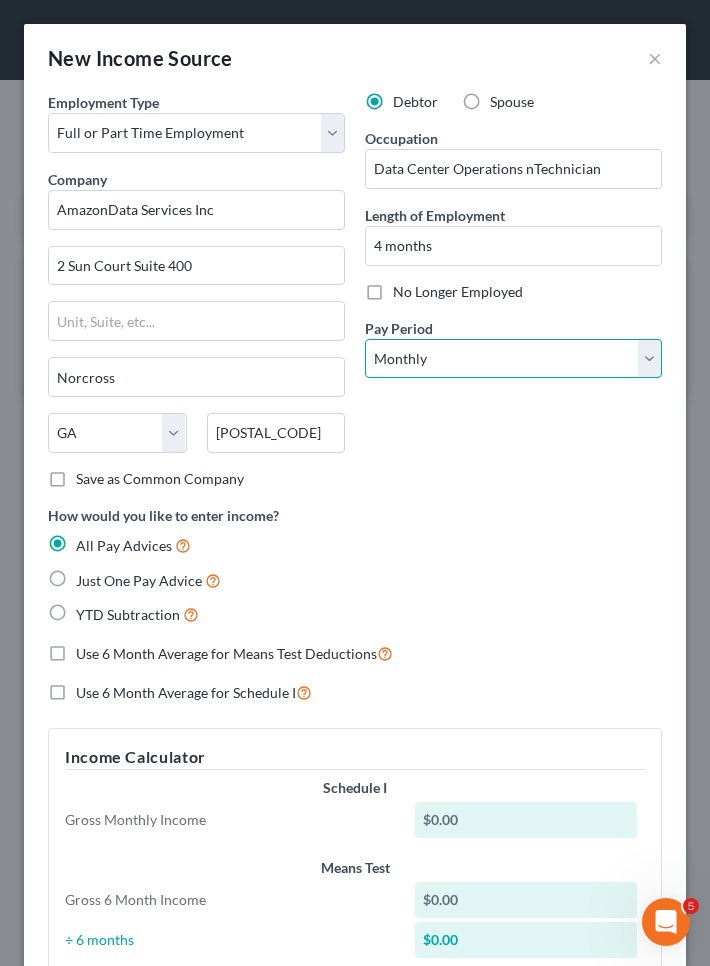 select on "2" 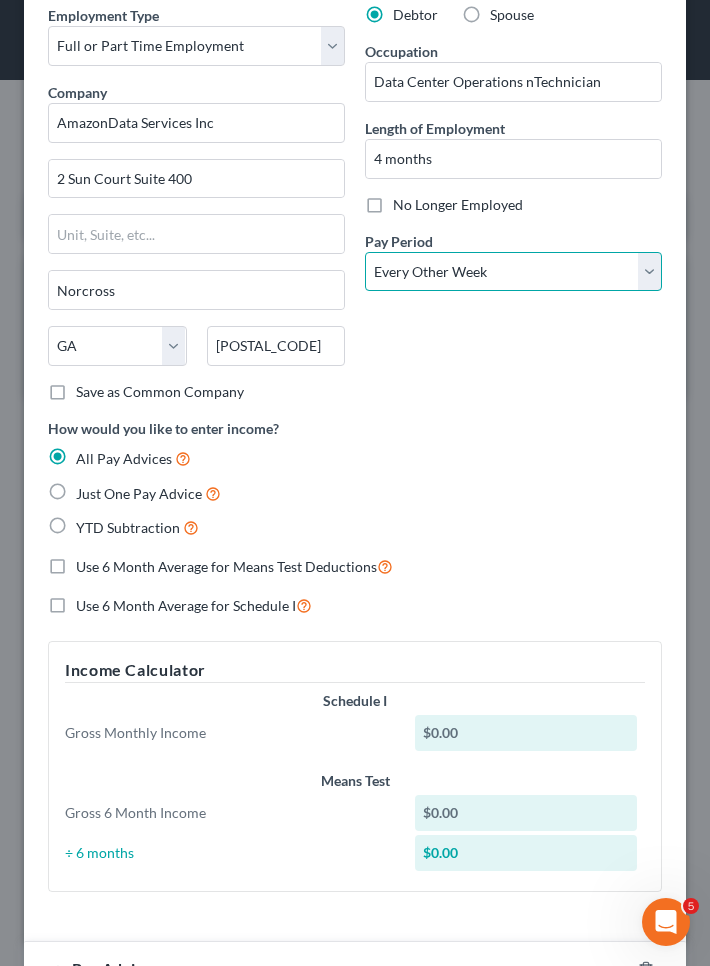 scroll, scrollTop: 103, scrollLeft: 0, axis: vertical 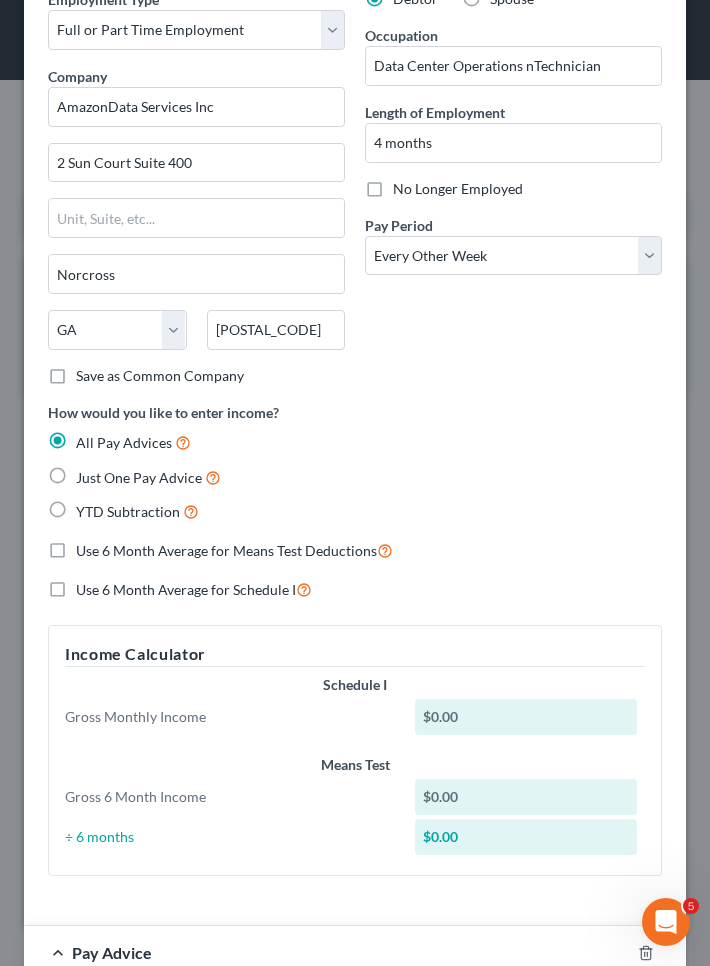 click on "Just One Pay Advice" at bounding box center [139, 477] 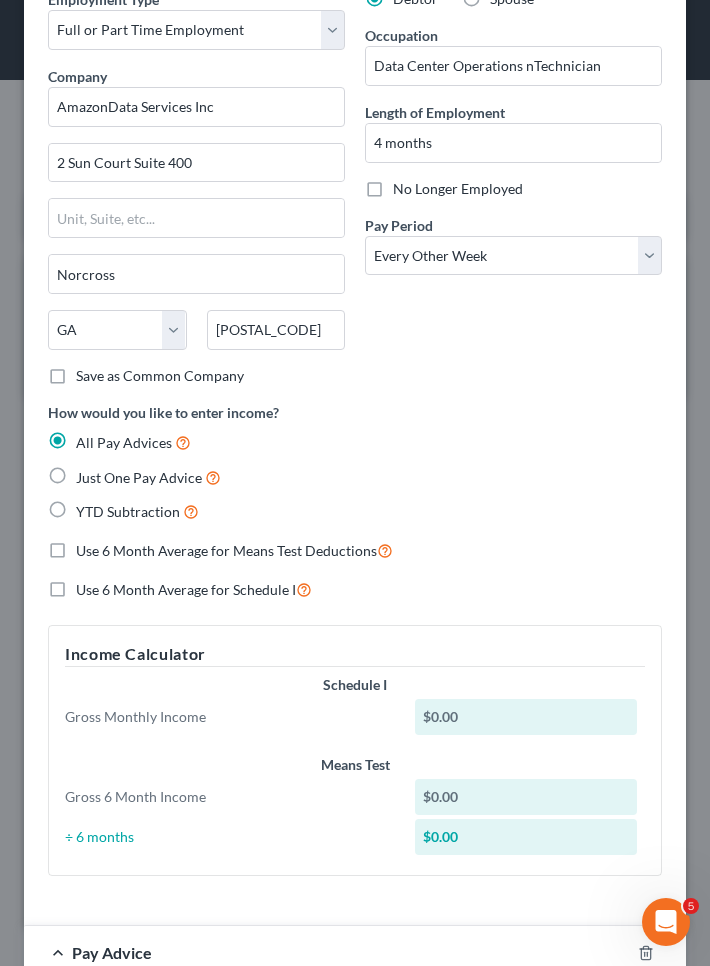 radio on "true" 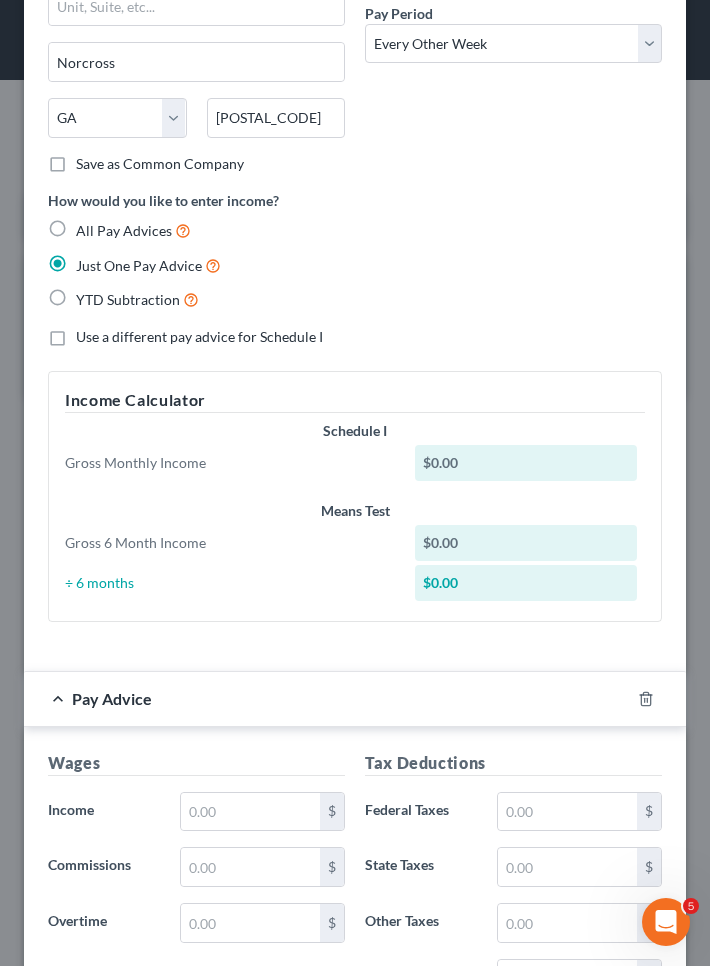 scroll, scrollTop: 391, scrollLeft: 0, axis: vertical 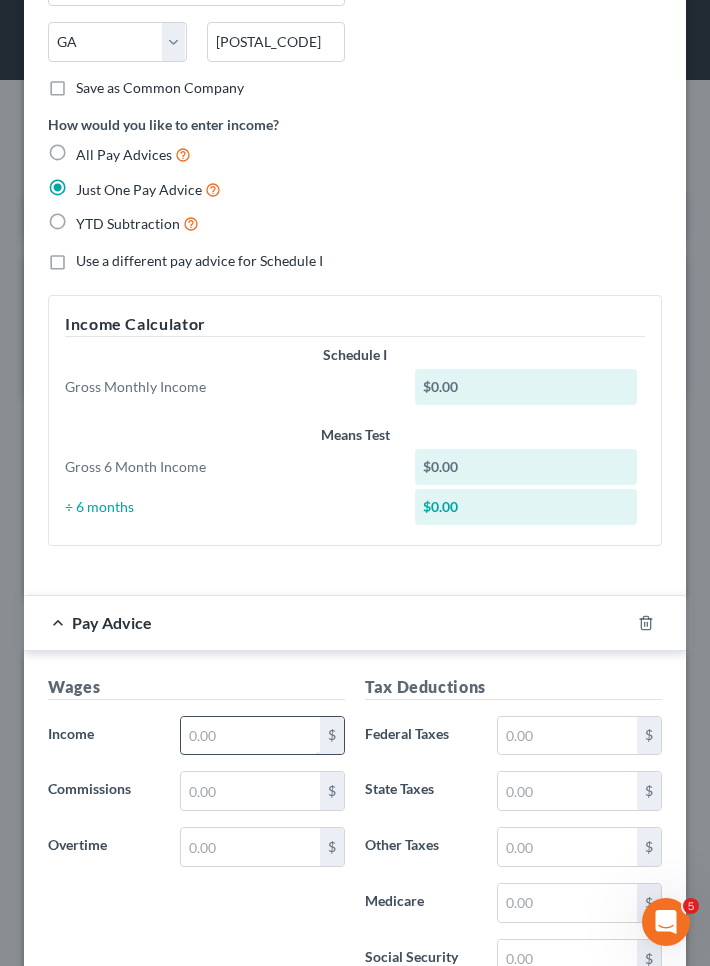 click on "Wages
Income
*
$ Commissions $ Overtime $" at bounding box center [196, 835] 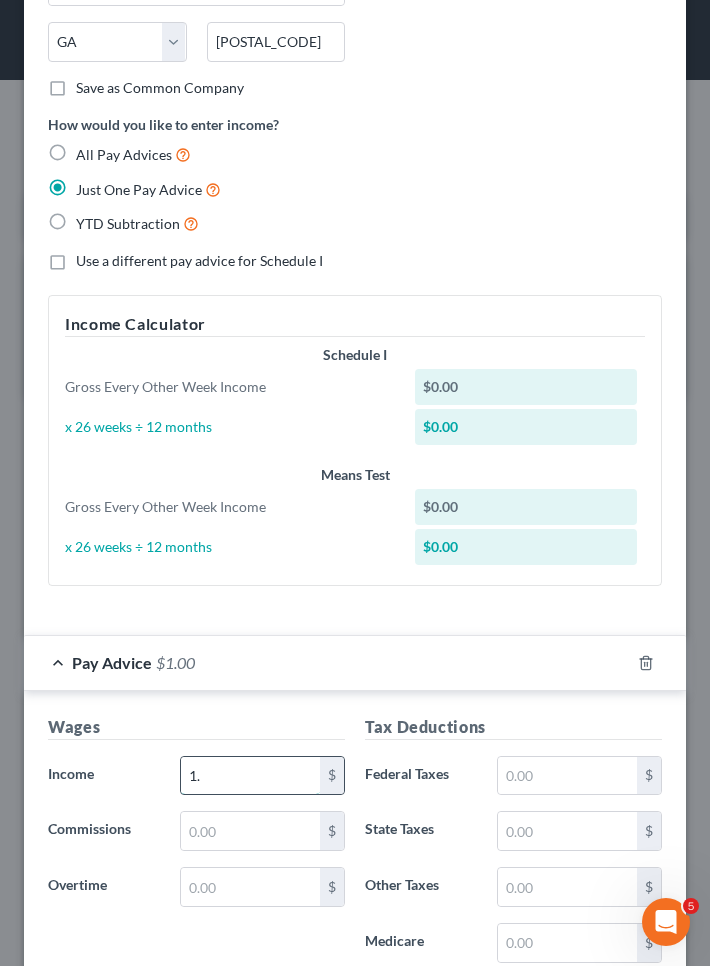type on "1." 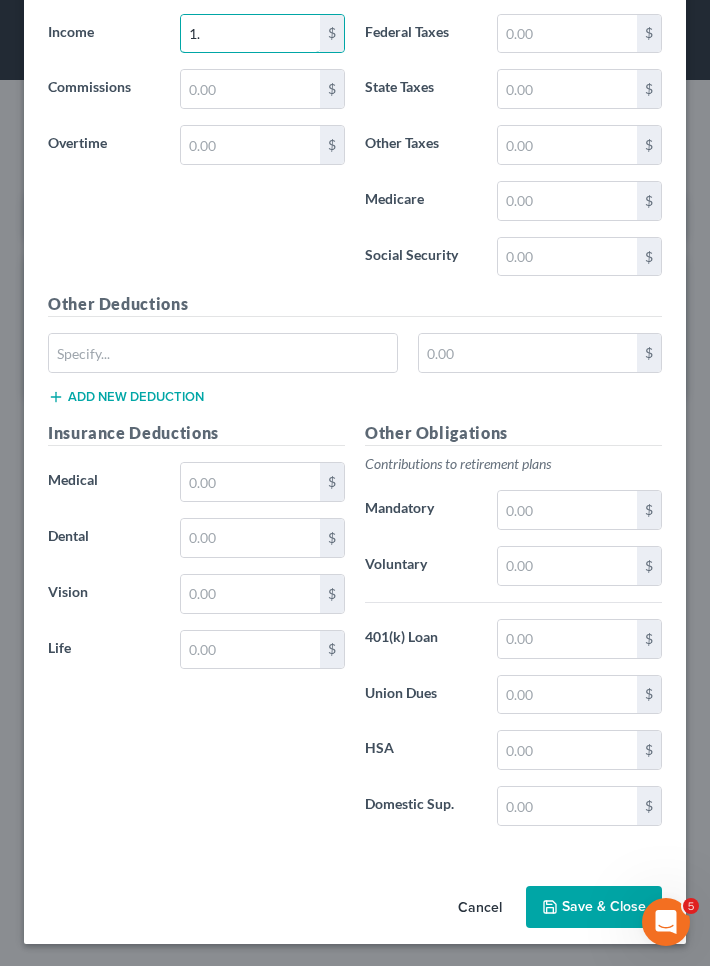 scroll, scrollTop: 1132, scrollLeft: 0, axis: vertical 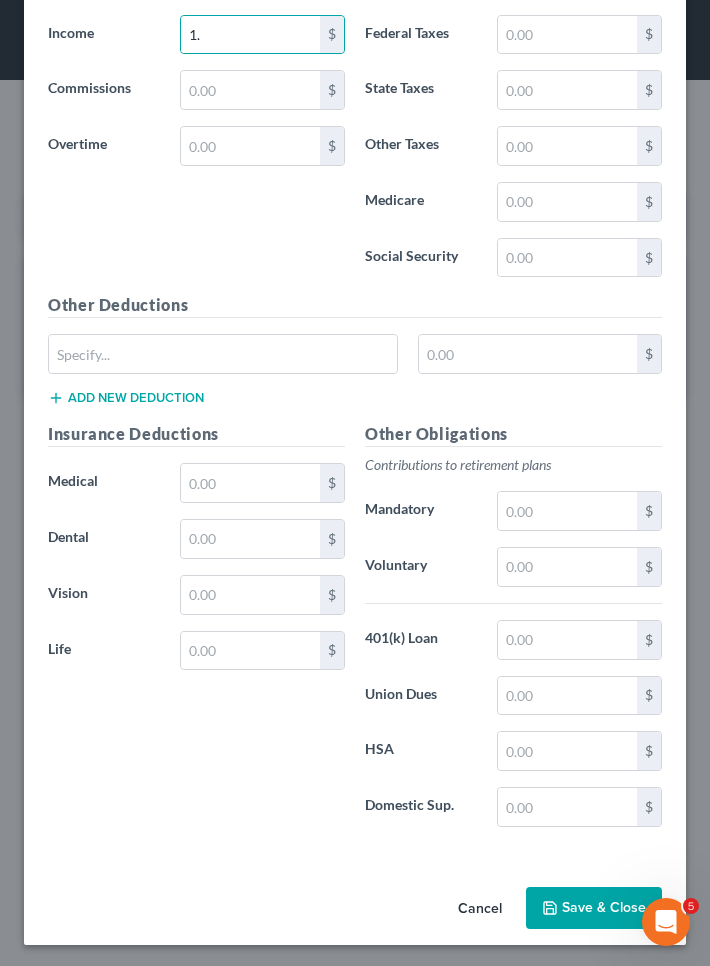 click on "Save & Close" at bounding box center [594, 908] 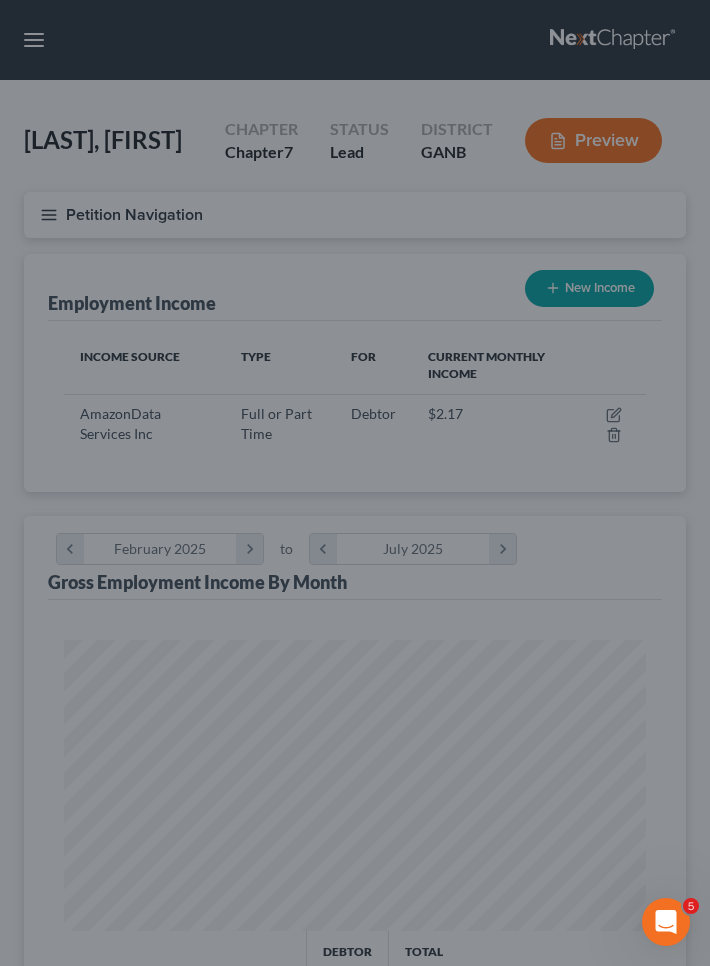 scroll, scrollTop: 999717, scrollLeft: 999393, axis: both 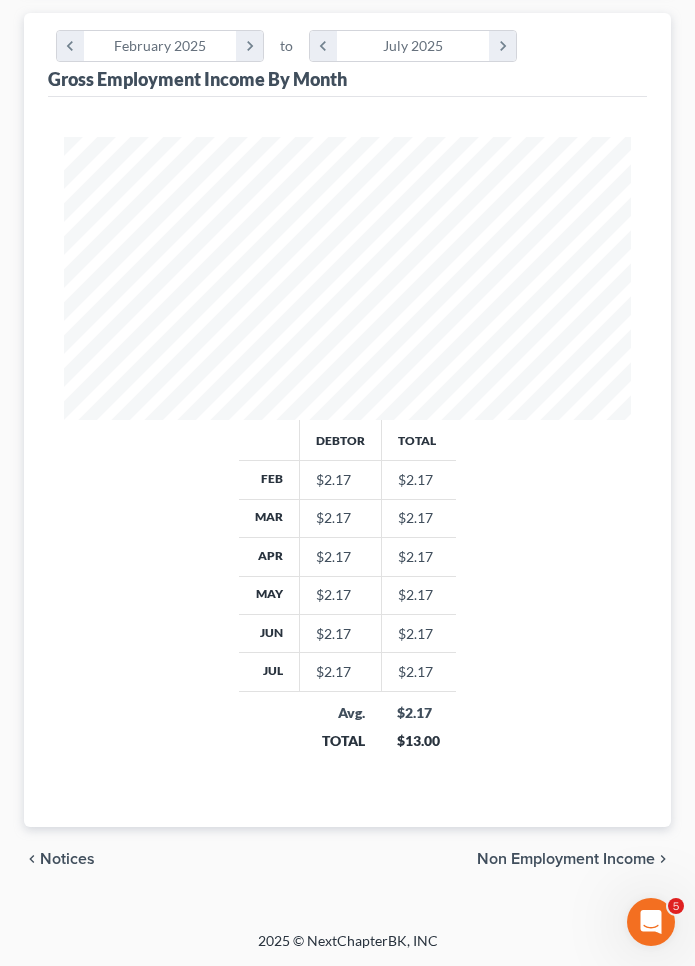click on "Non Employment Income" at bounding box center [566, 859] 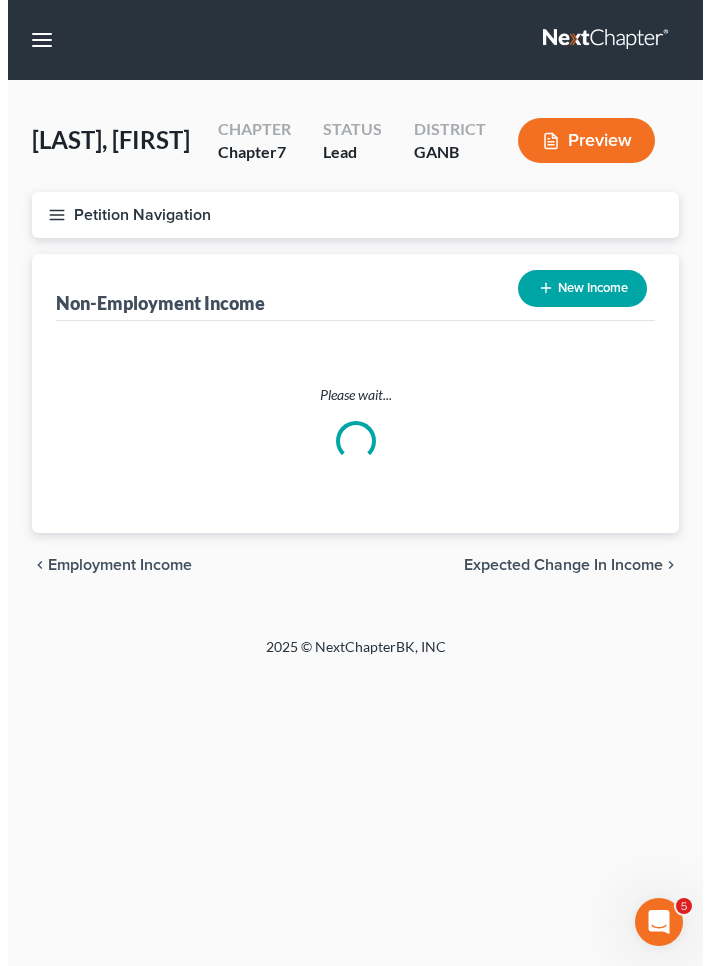 scroll, scrollTop: 0, scrollLeft: 0, axis: both 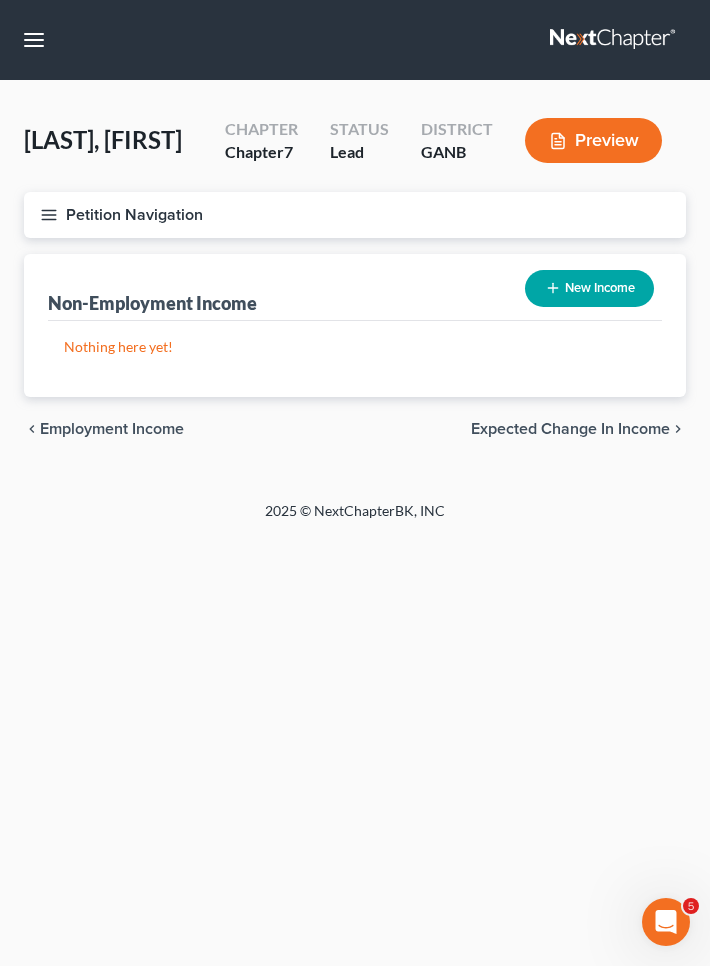 click on "Expected Change in Income" at bounding box center [570, 429] 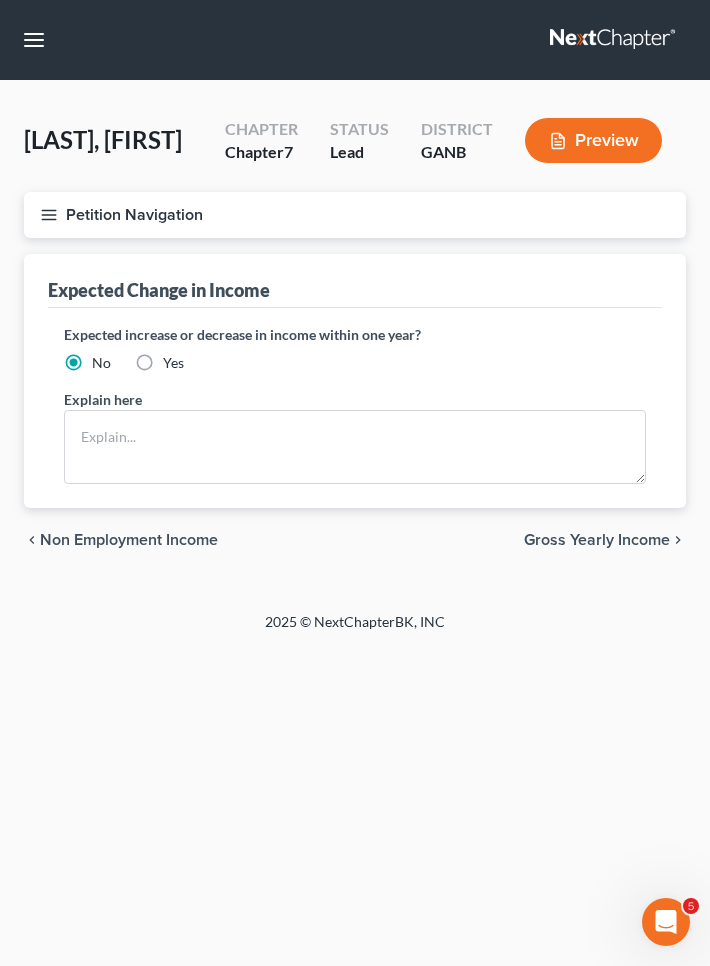 click on "Gross Yearly Income" at bounding box center [597, 540] 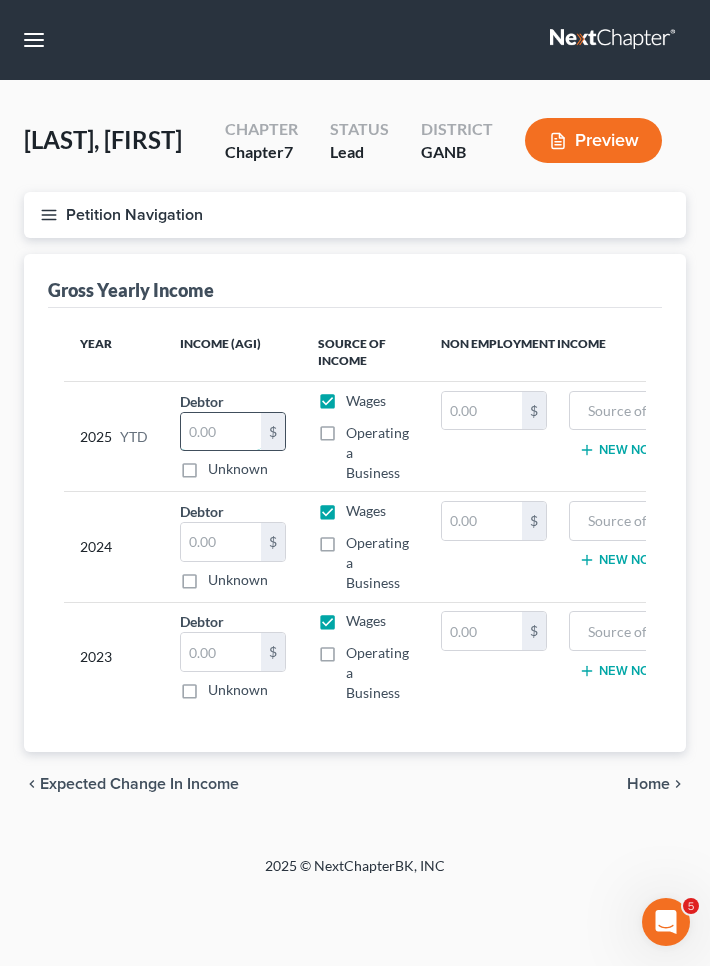 click at bounding box center [221, 432] 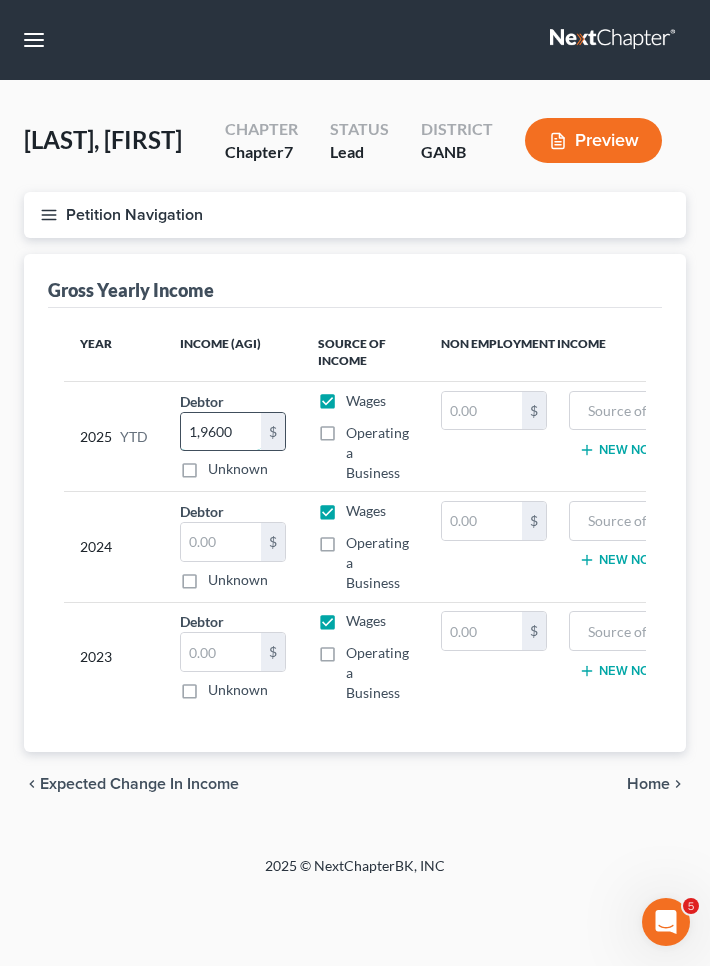 type on "19,600" 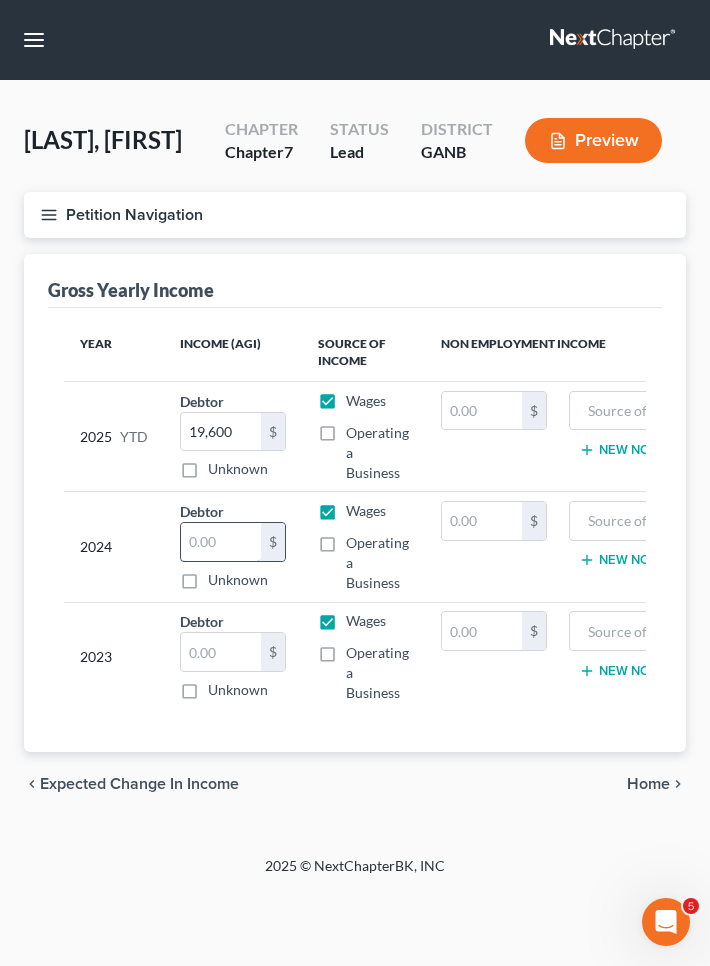 click at bounding box center (221, 542) 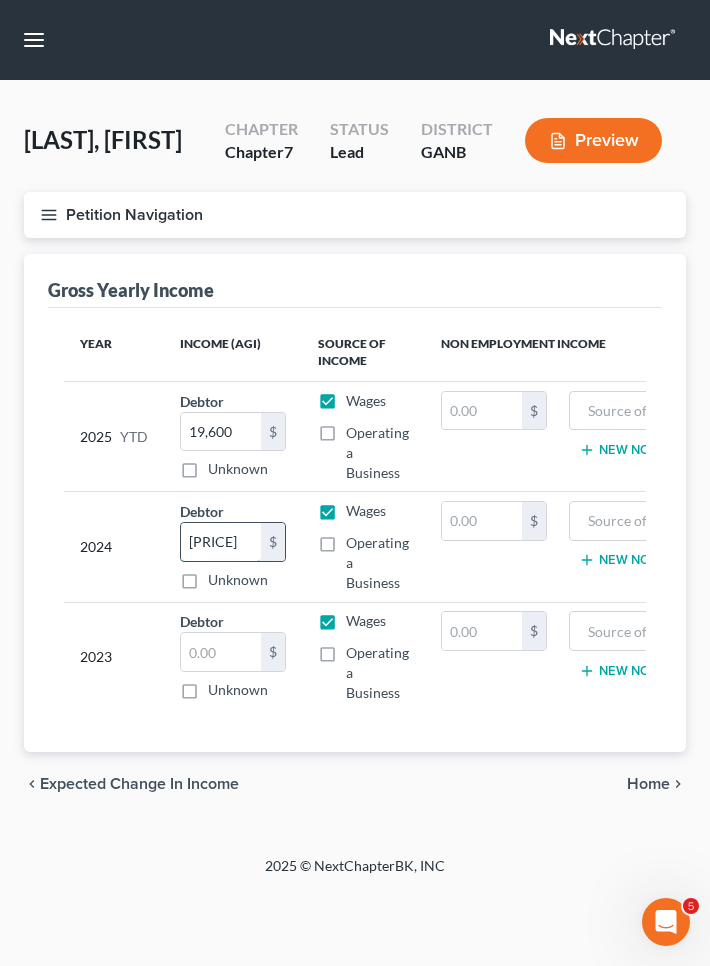 type on "59,000" 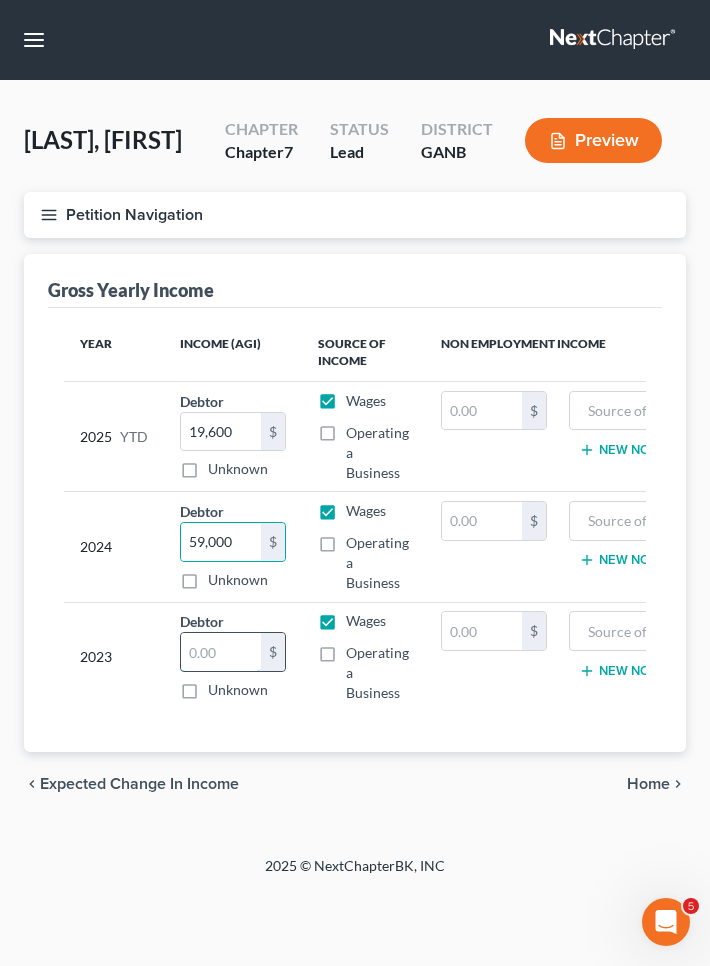 click at bounding box center [221, 652] 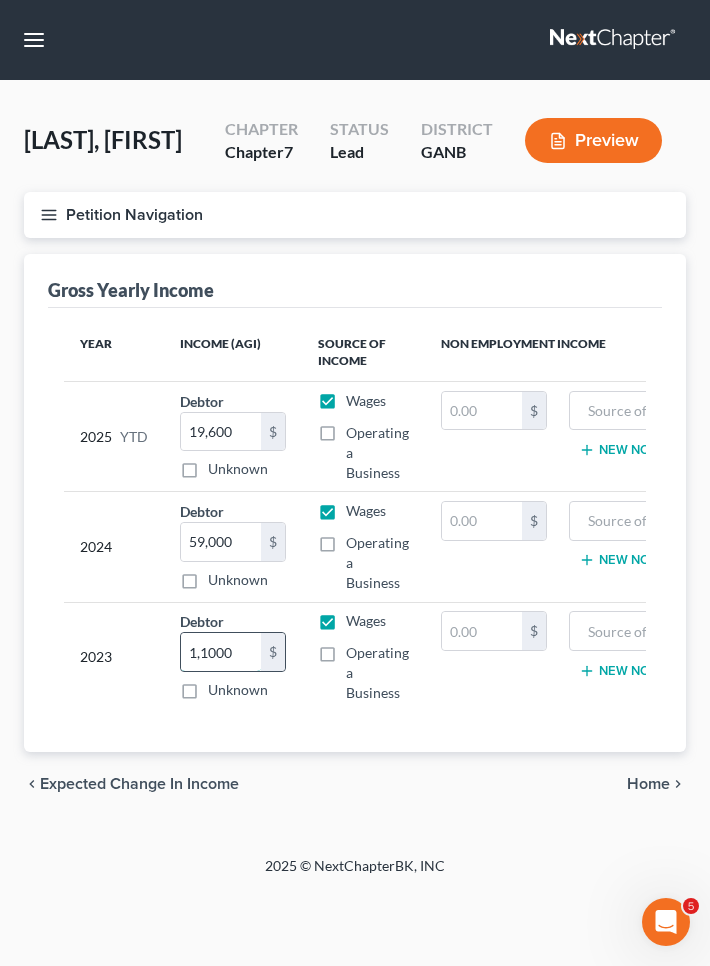 type on "11,000" 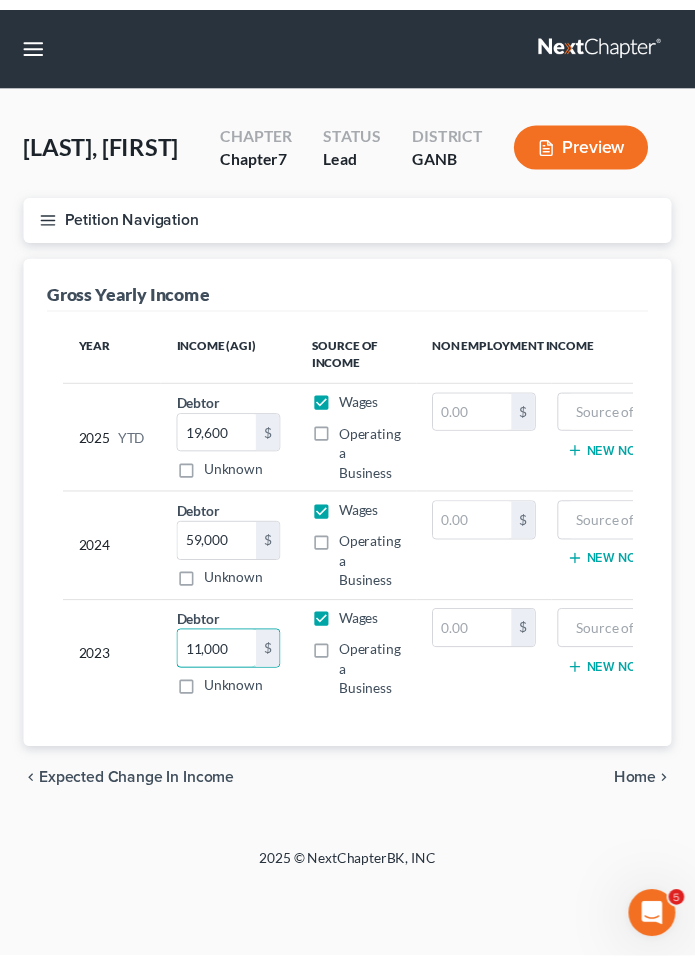 scroll, scrollTop: 0, scrollLeft: 0, axis: both 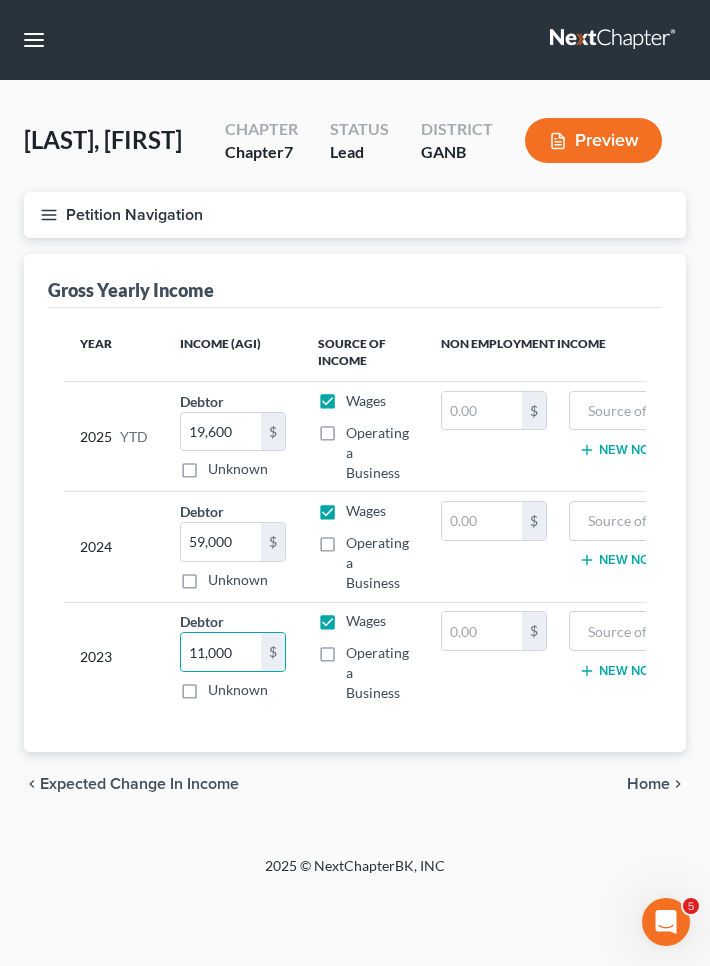 click on "Home" at bounding box center [648, 784] 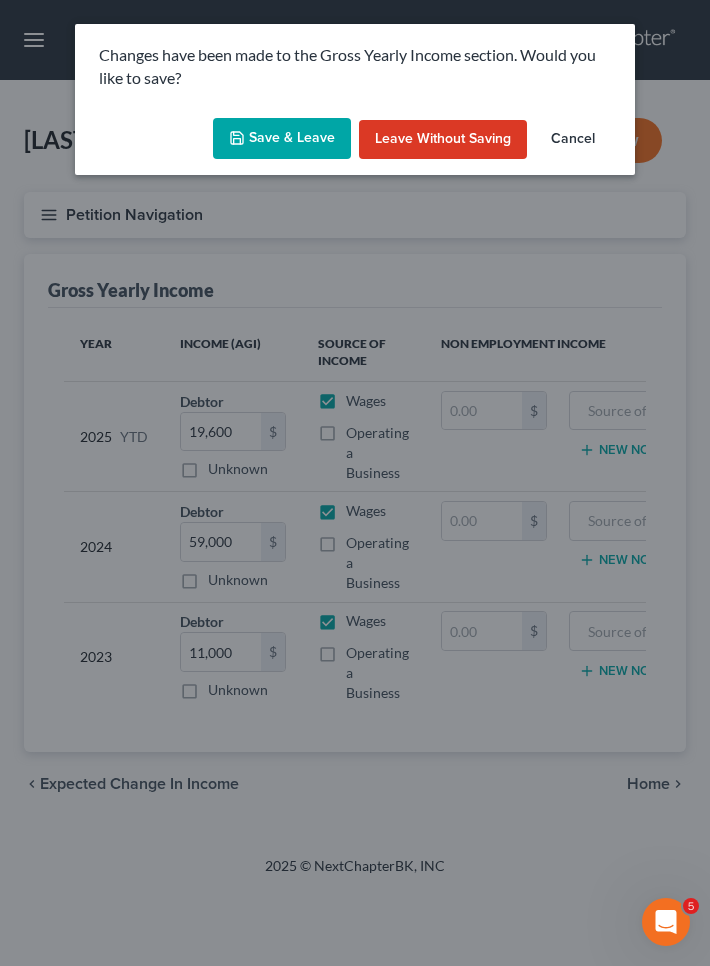 click on "Save & Leave" at bounding box center (282, 139) 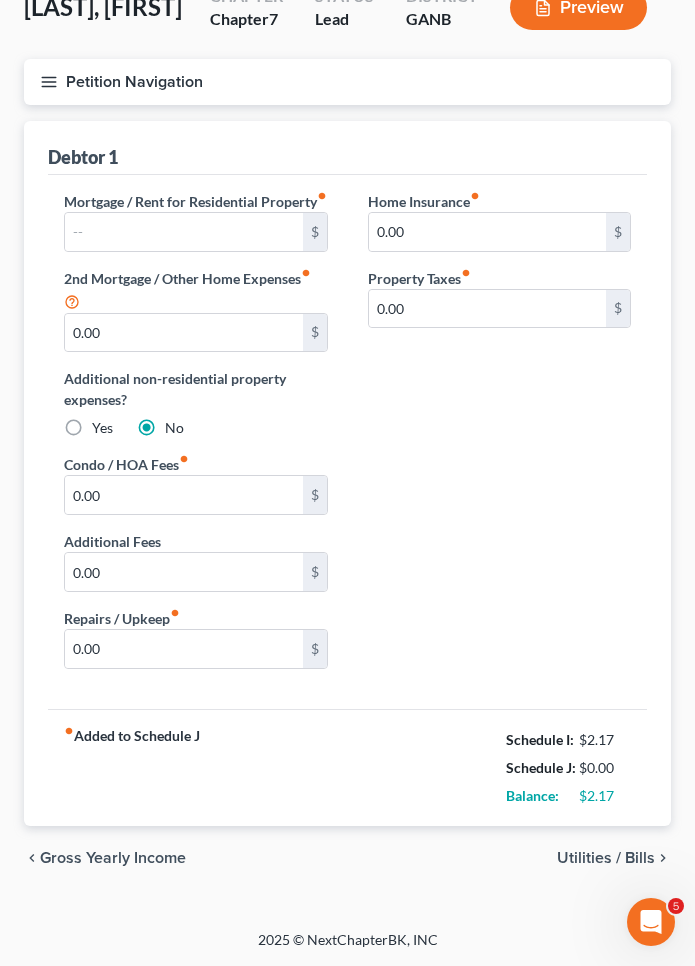scroll, scrollTop: 146, scrollLeft: 0, axis: vertical 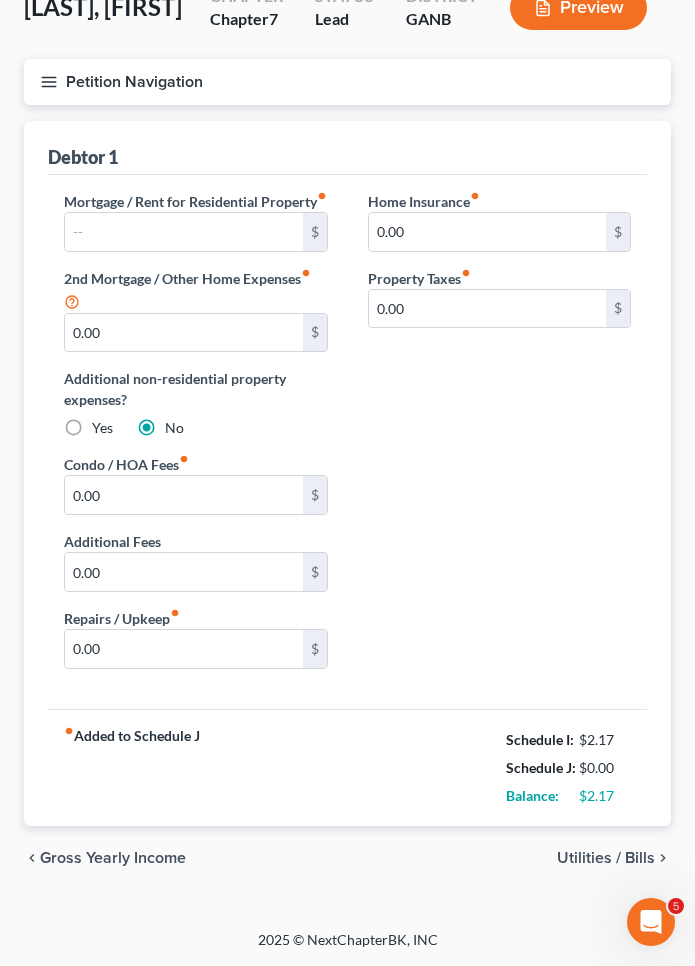 click on "Utilities / Bills" at bounding box center [606, 858] 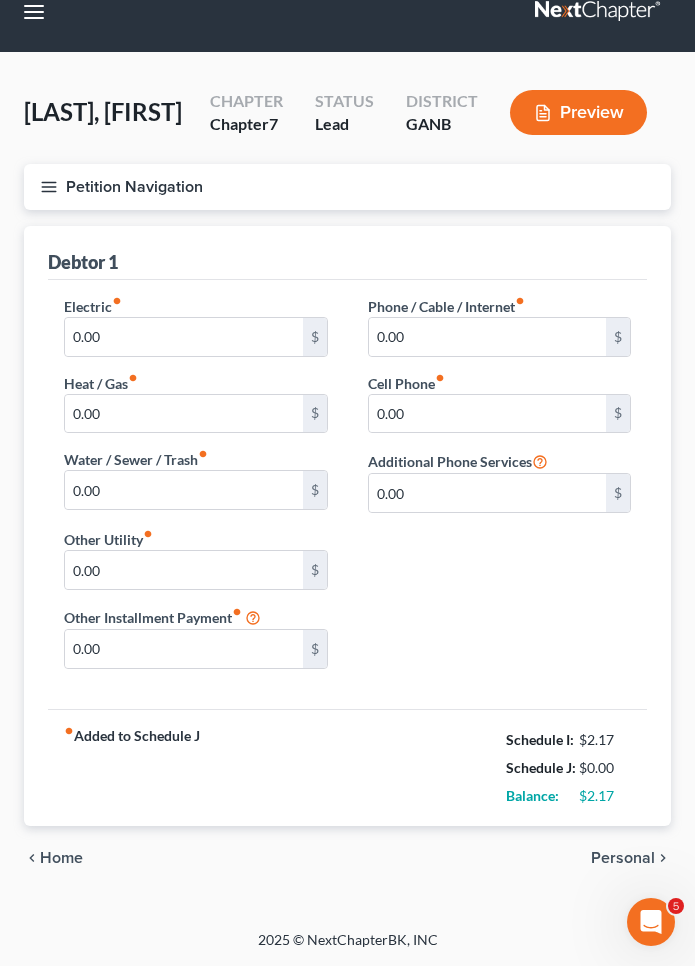 scroll, scrollTop: 27, scrollLeft: 0, axis: vertical 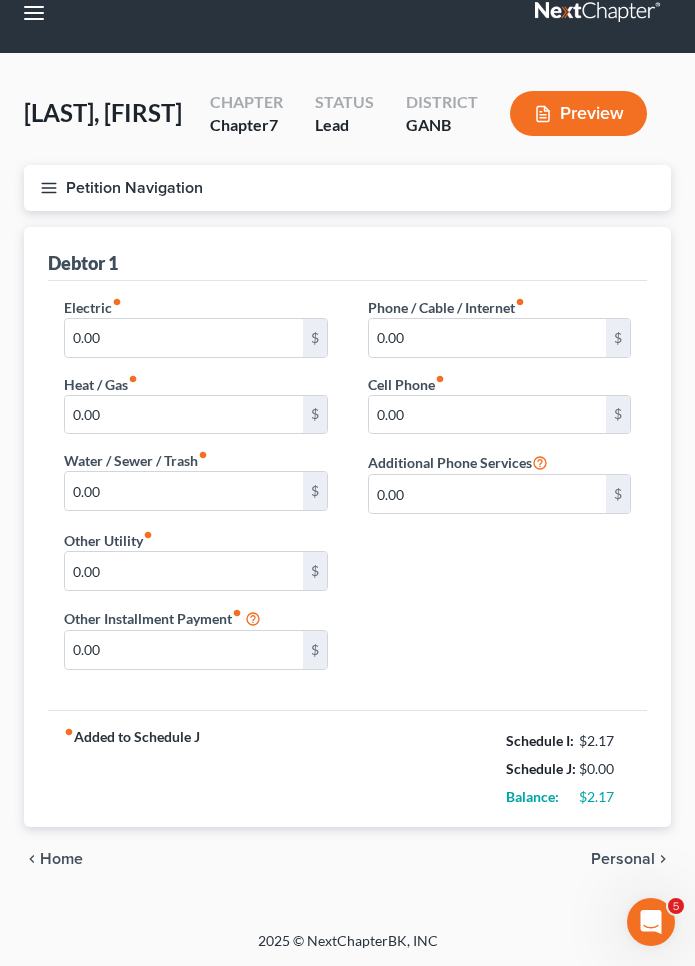 click on "Home" at bounding box center [61, 859] 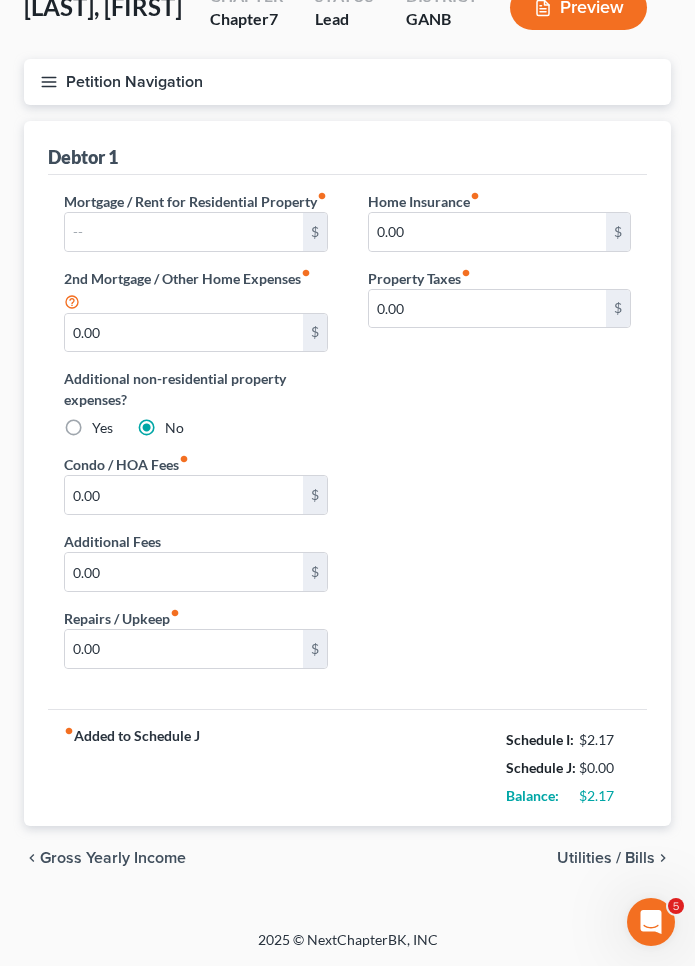 scroll, scrollTop: 145, scrollLeft: 0, axis: vertical 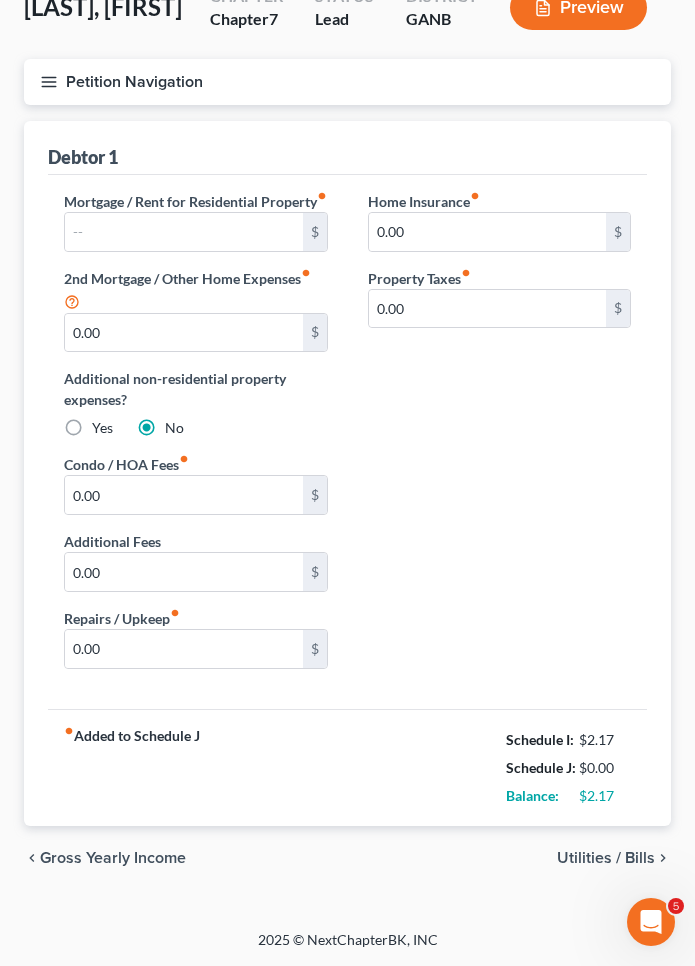 click on "Petition Navigation" at bounding box center (347, 82) 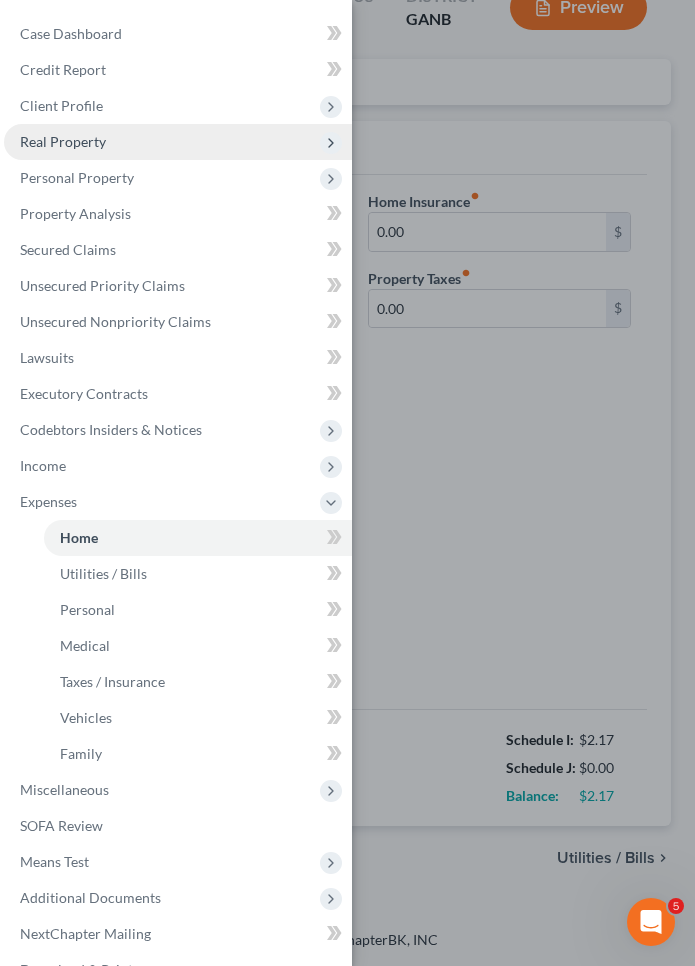 click on "Real Property" at bounding box center (63, 141) 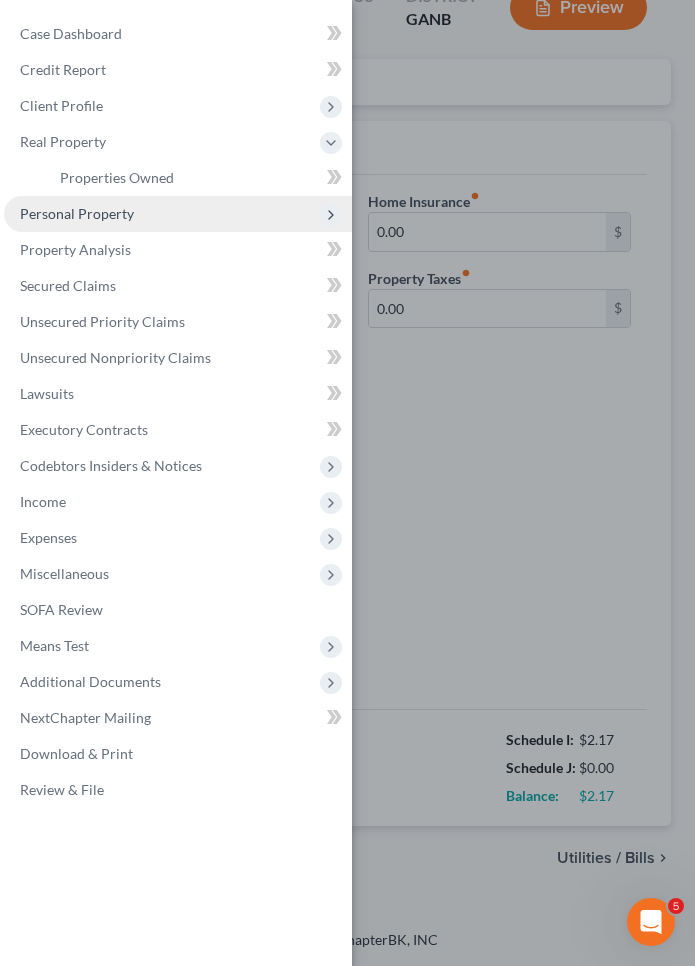 click on "Personal Property" at bounding box center [77, 213] 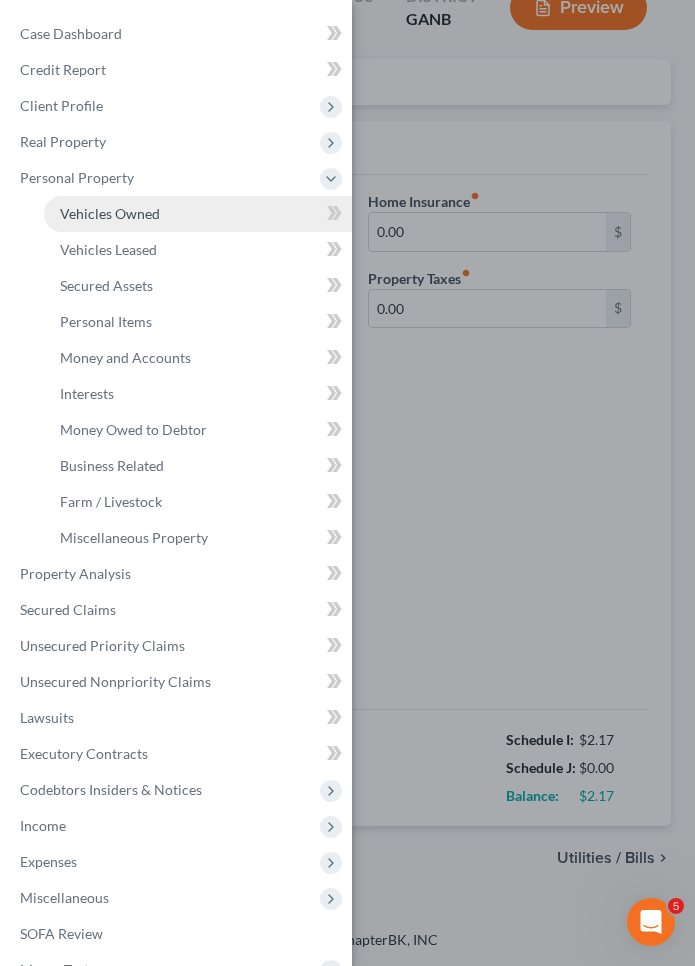 click on "Vehicles Owned" at bounding box center [110, 213] 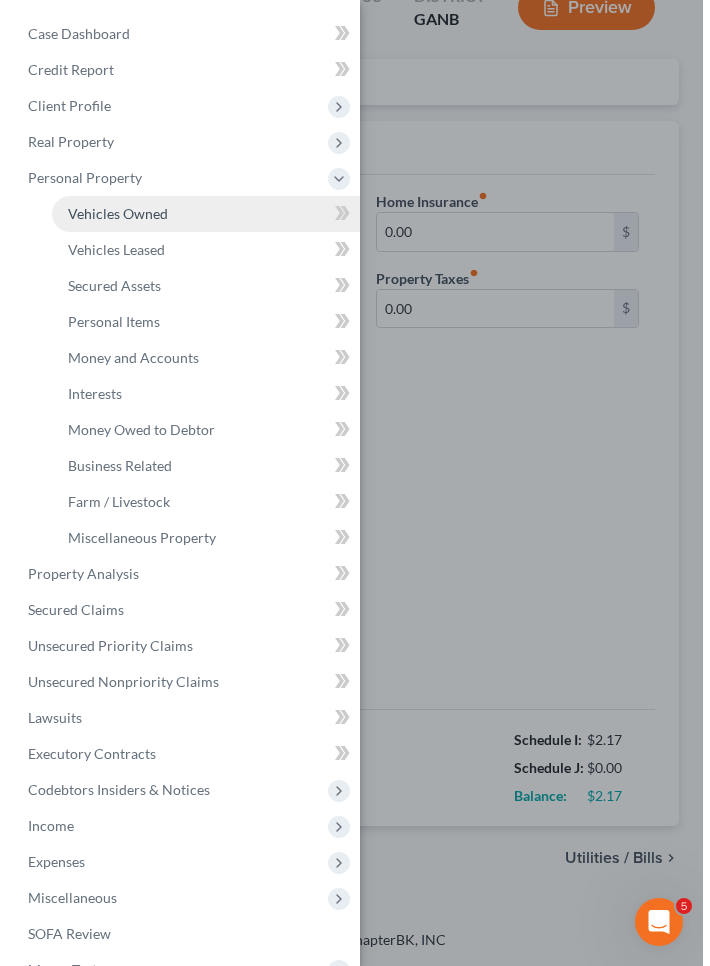 scroll, scrollTop: 0, scrollLeft: 0, axis: both 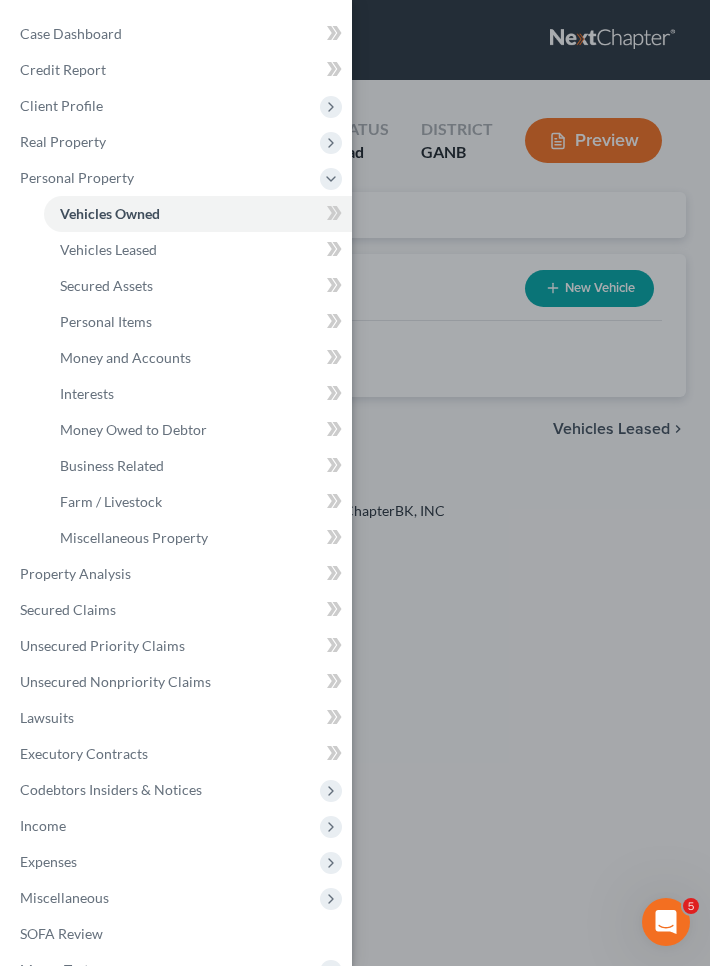 click on "Case Dashboard
Payments
Invoices
Payments
Payments
Credit Report
Client Profile" at bounding box center [355, 483] 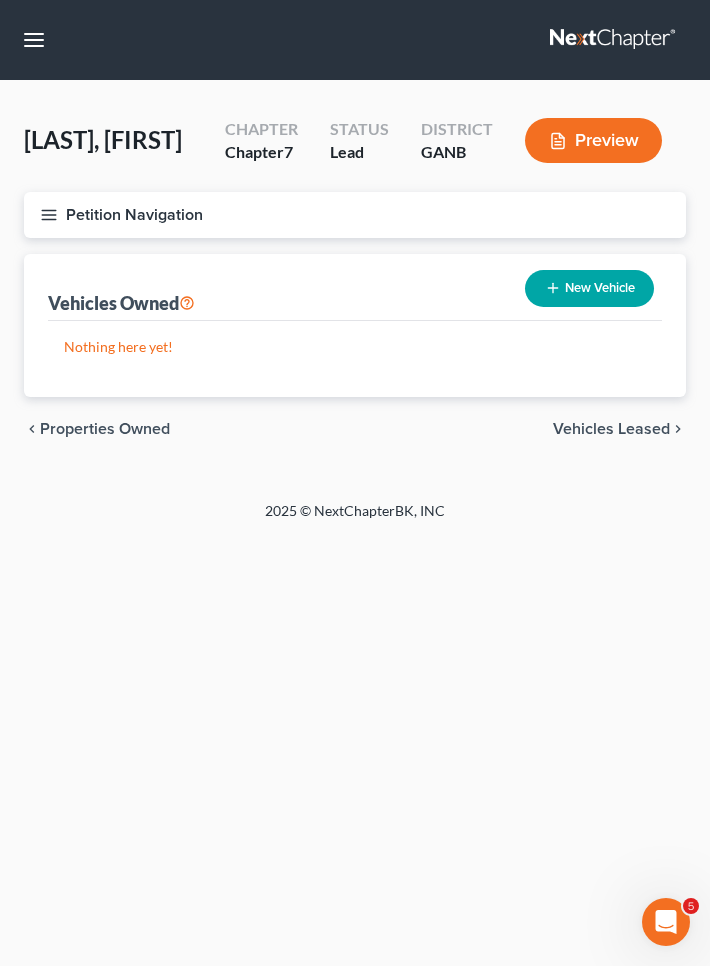 click on "New Vehicle" at bounding box center (589, 288) 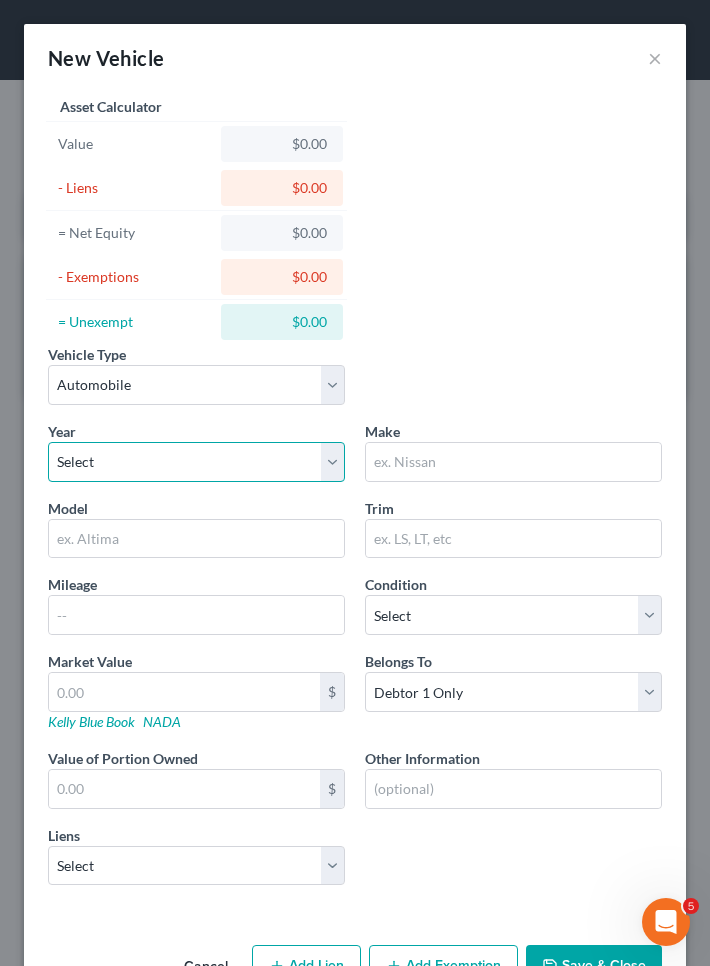 select on "2" 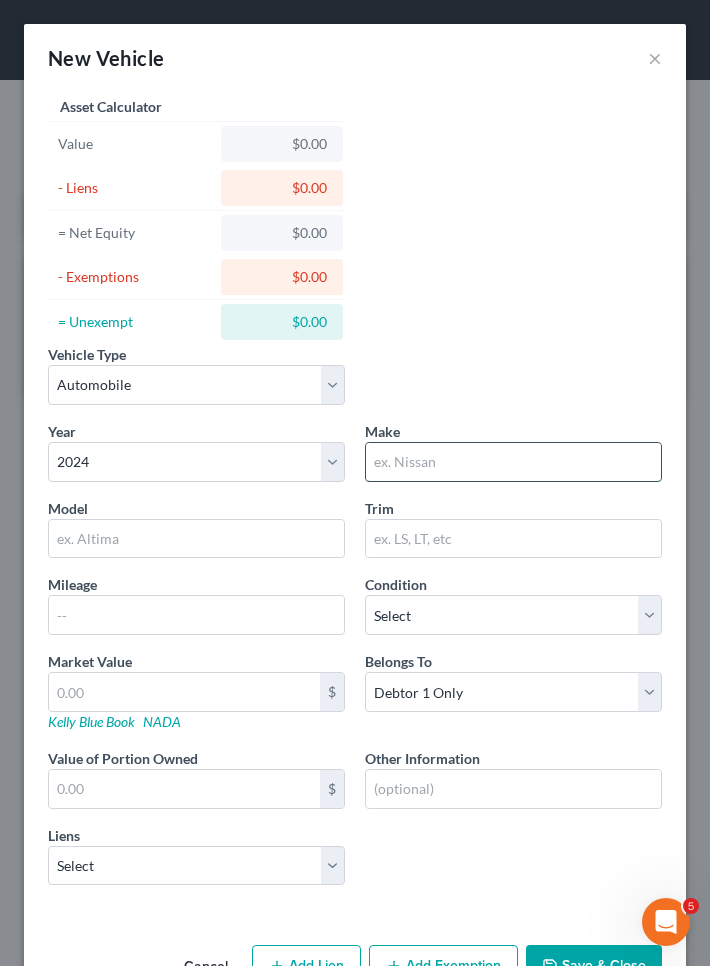 click at bounding box center [513, 462] 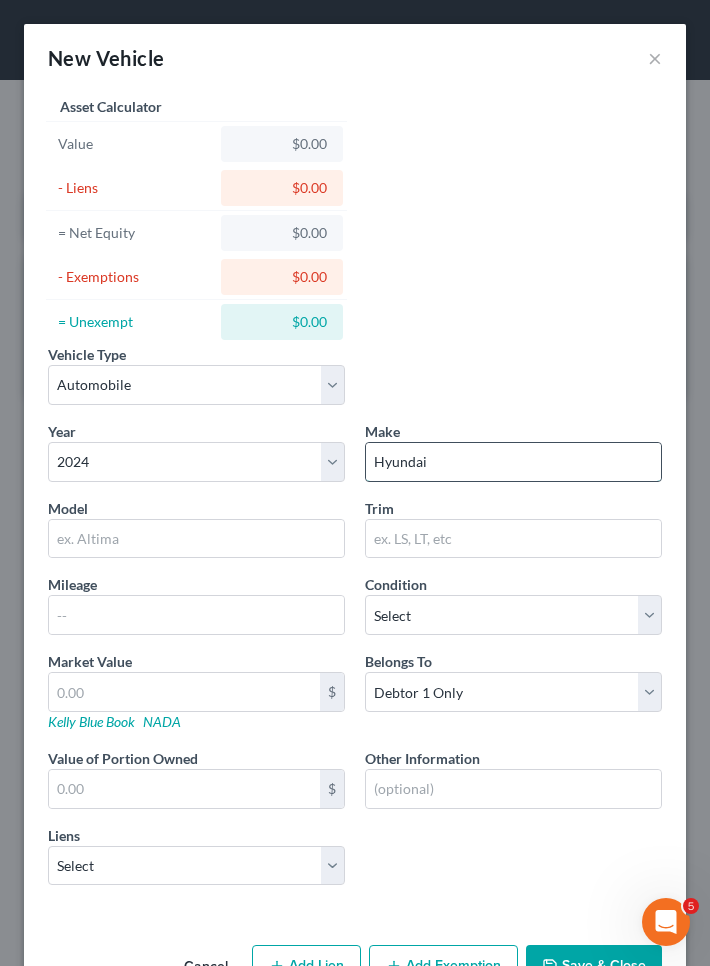 type on "Hyundai" 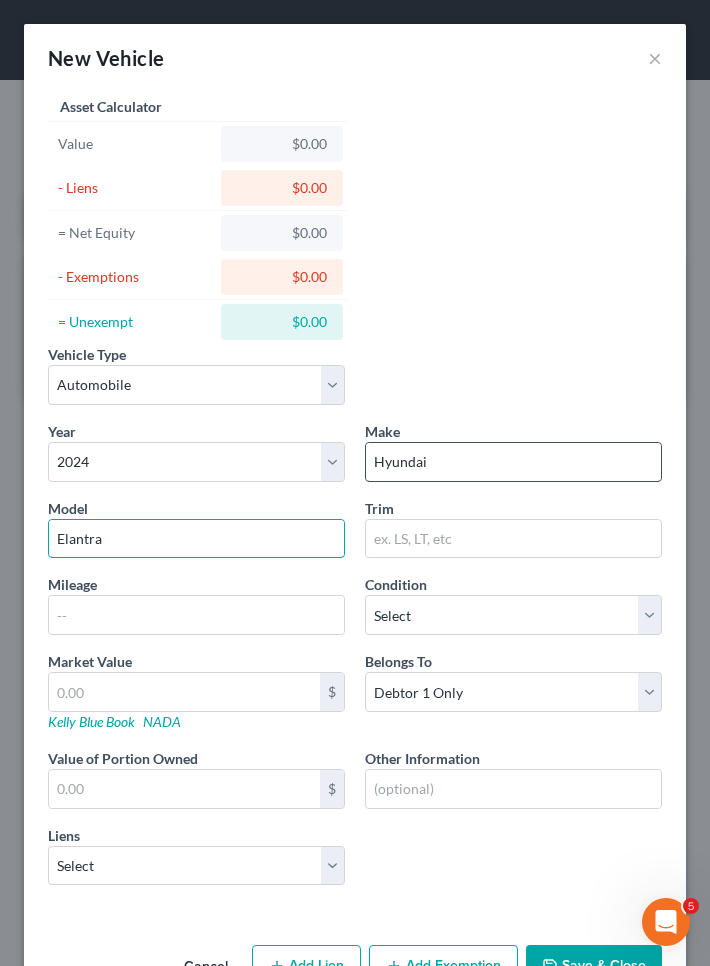 type on "Elantra" 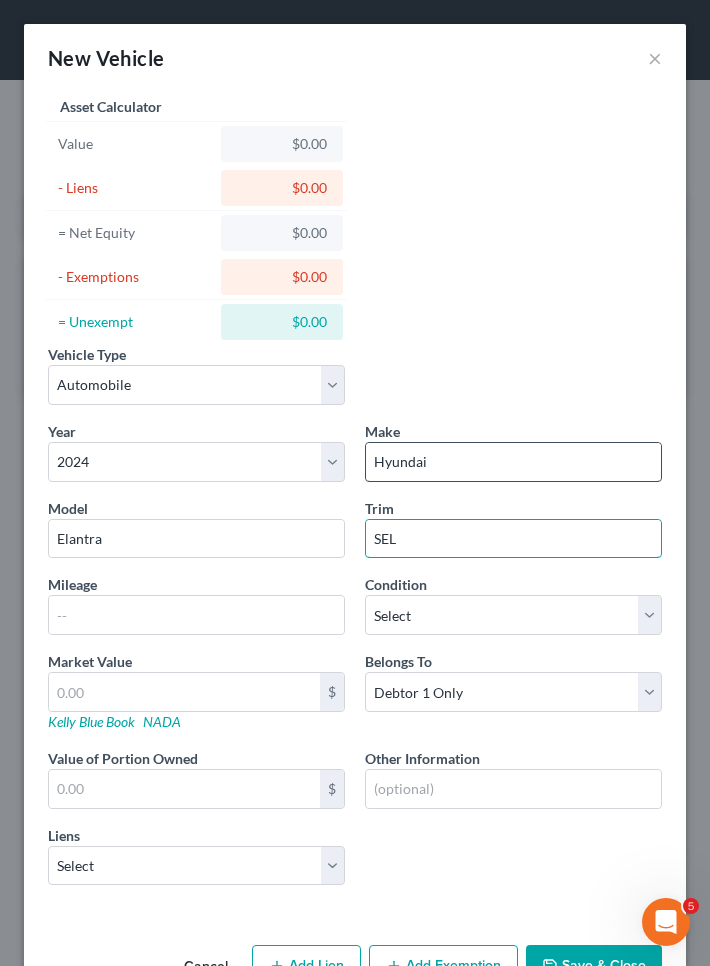 type on "SEL" 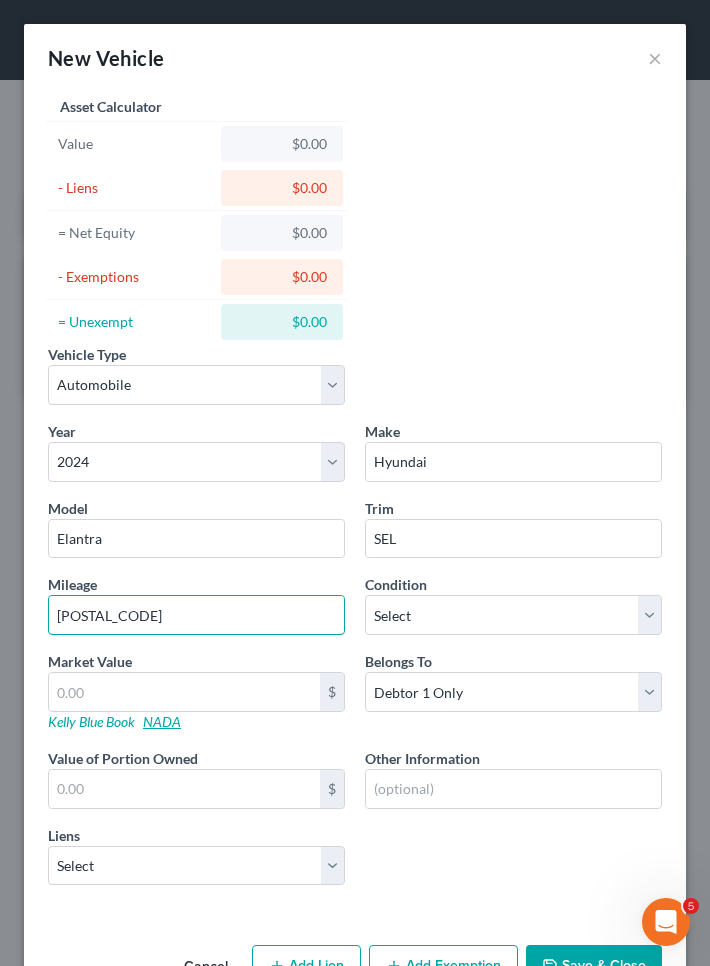 type on "81000" 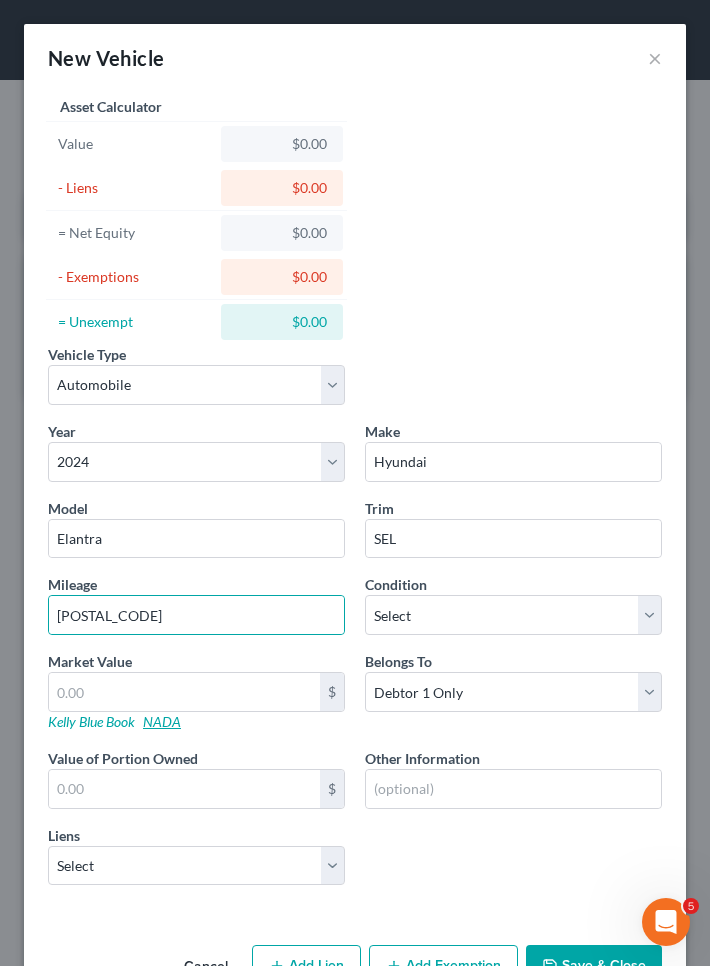 click on "NADA" at bounding box center (162, 721) 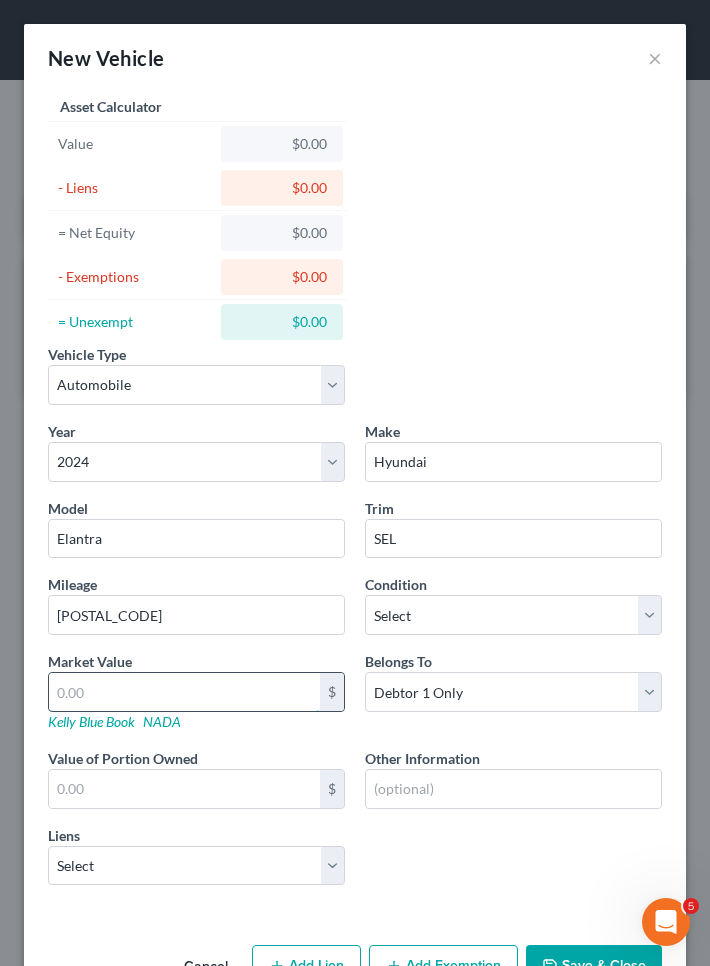click at bounding box center [184, 692] 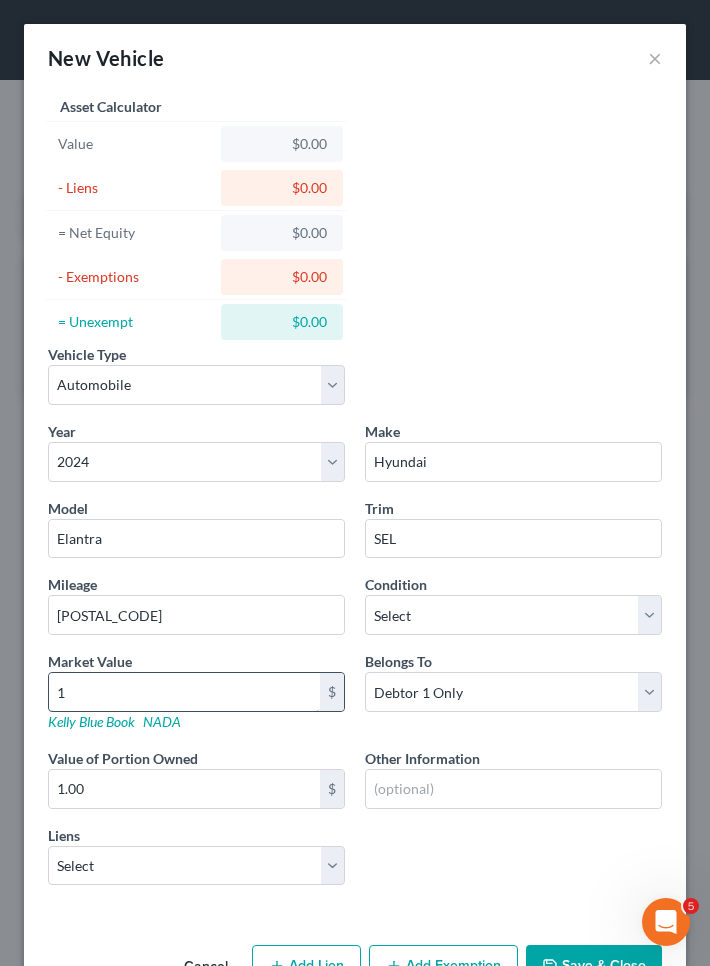 type on "17" 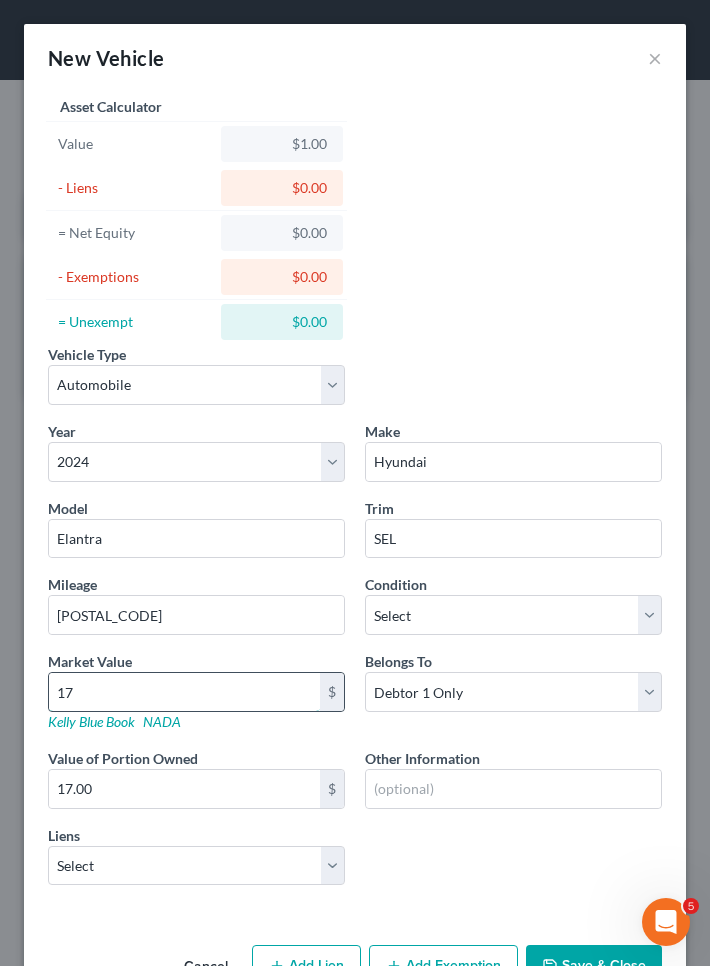 type on "174" 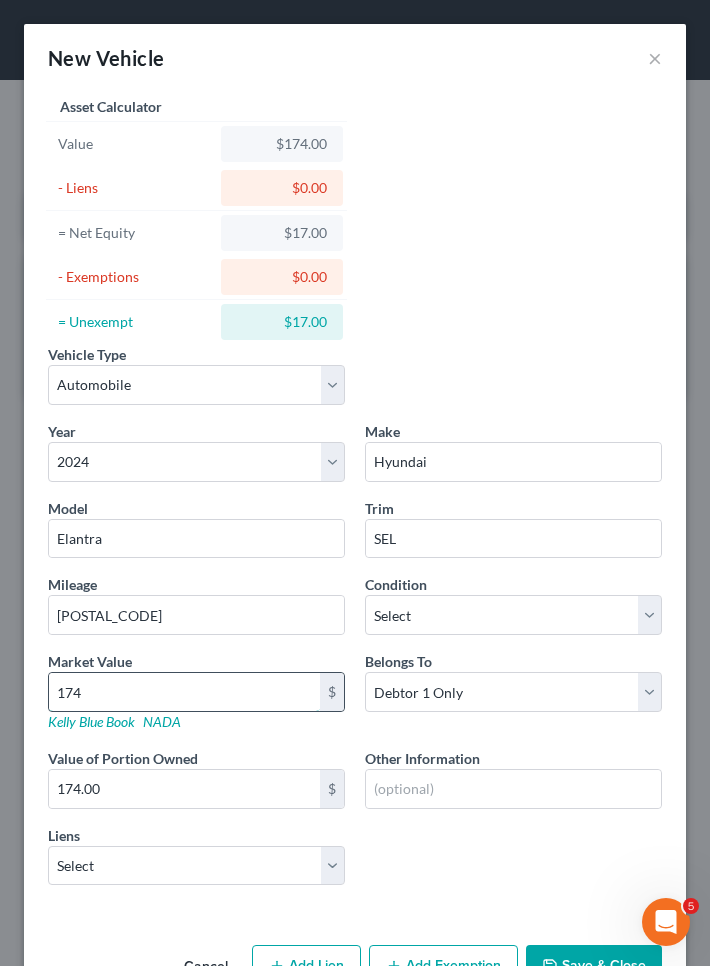 type on "1742" 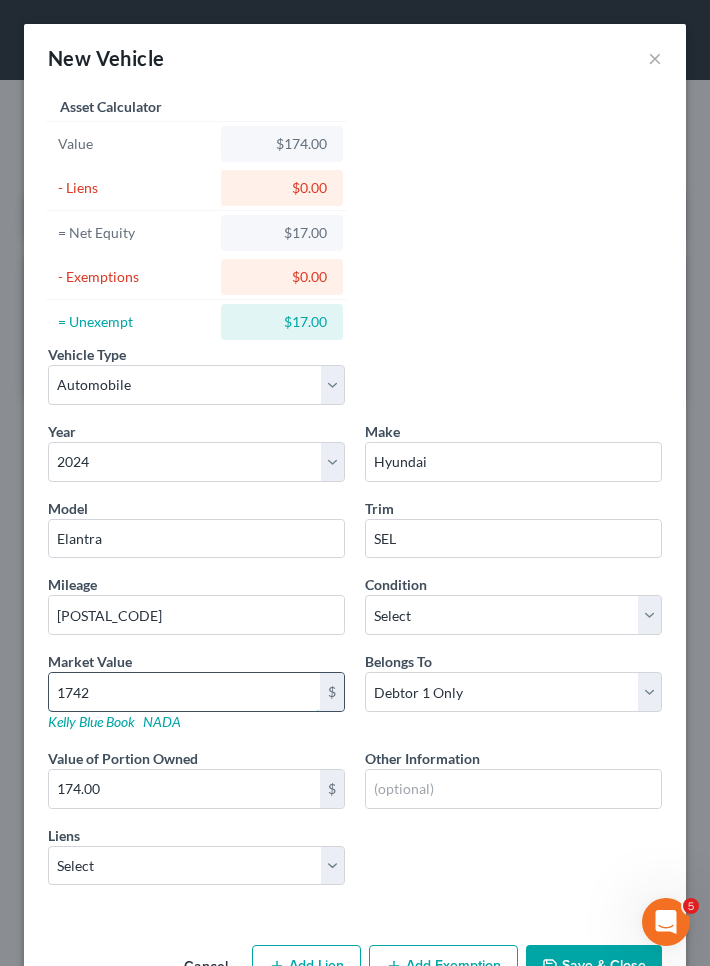 type on "1,742.00" 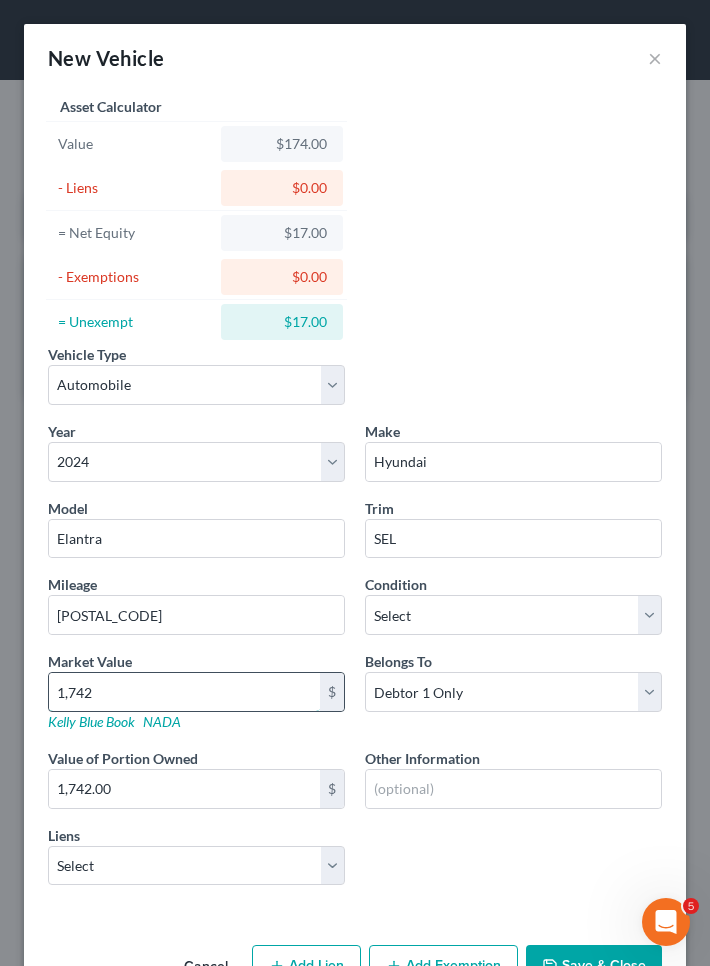 type on "1,7425" 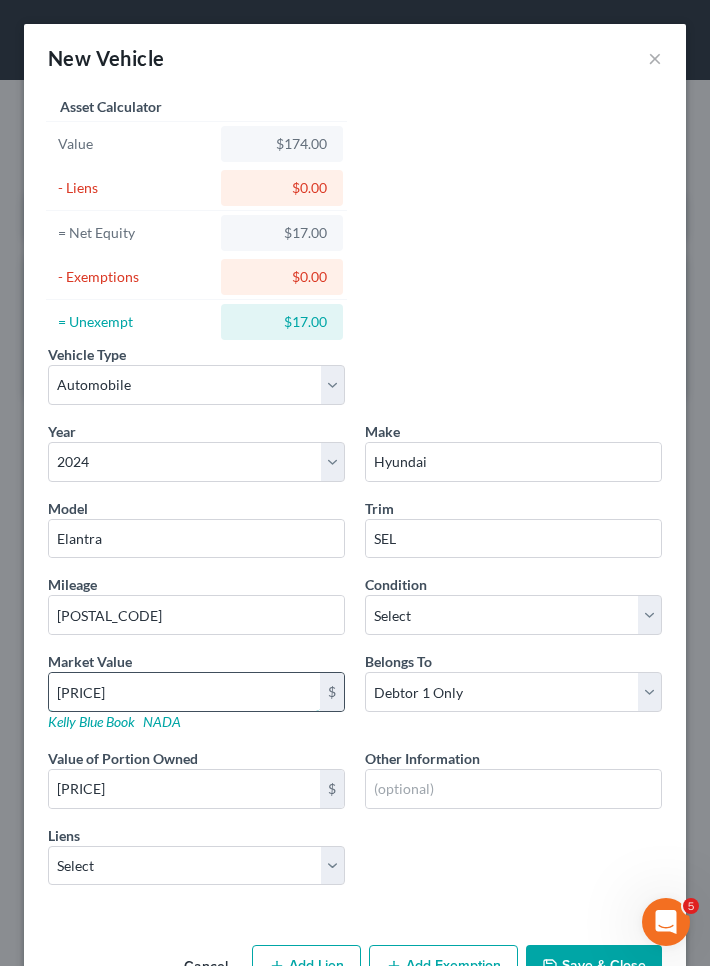 type on "17,425" 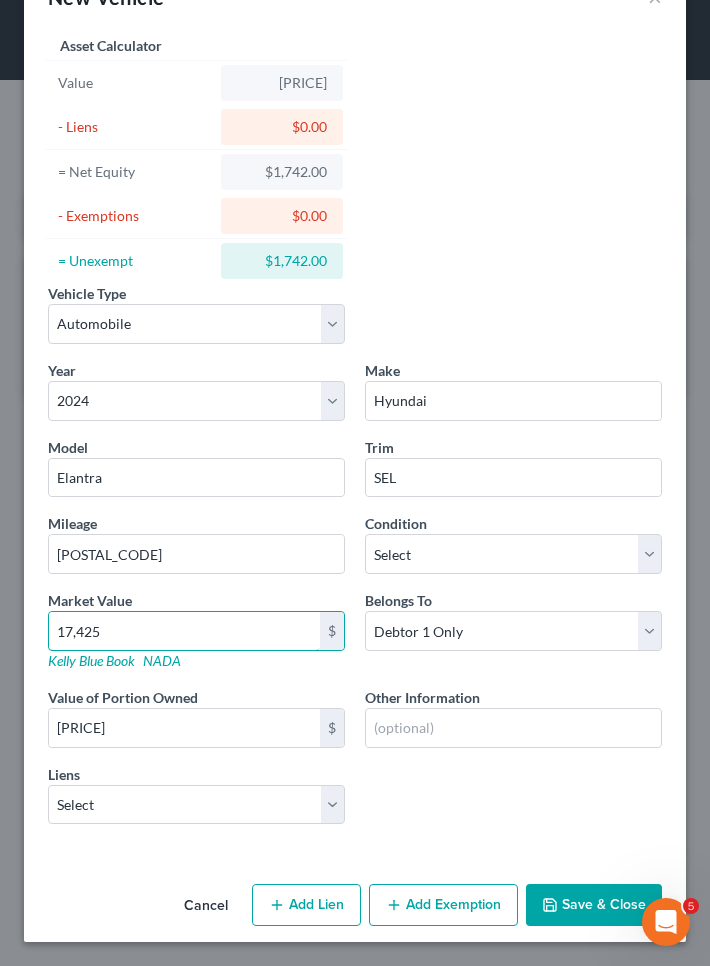 scroll, scrollTop: 61, scrollLeft: 0, axis: vertical 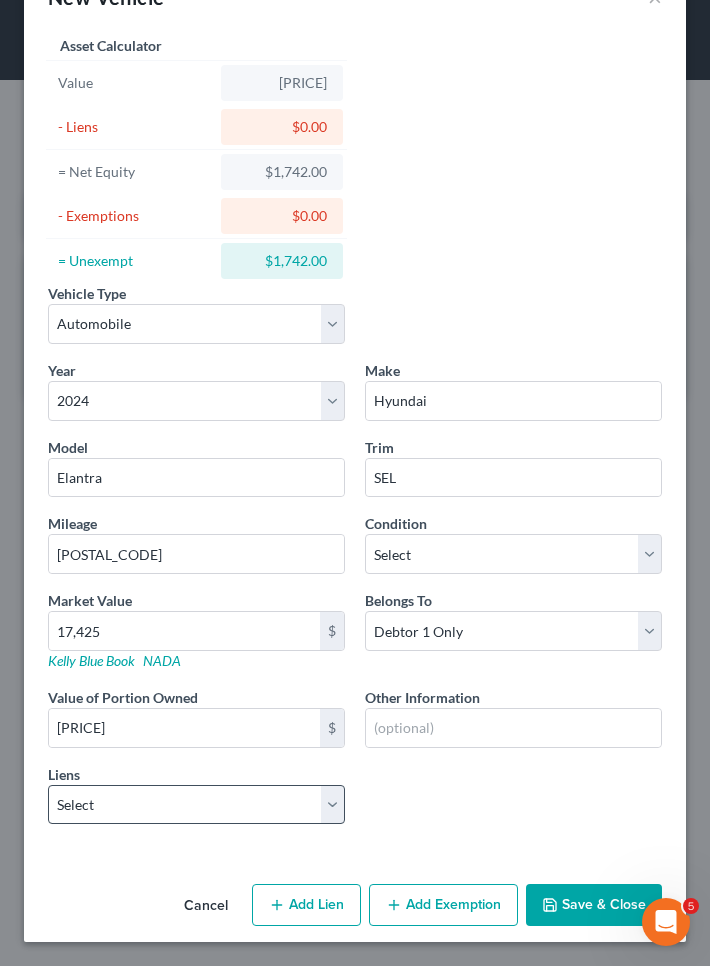 select on "4" 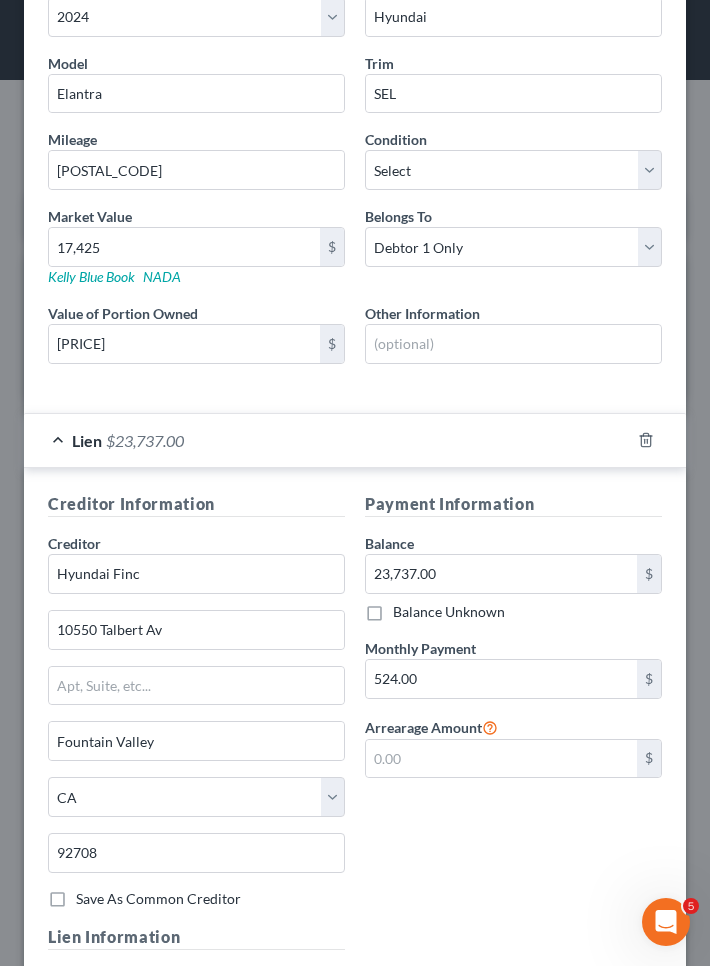 scroll, scrollTop: 452, scrollLeft: 0, axis: vertical 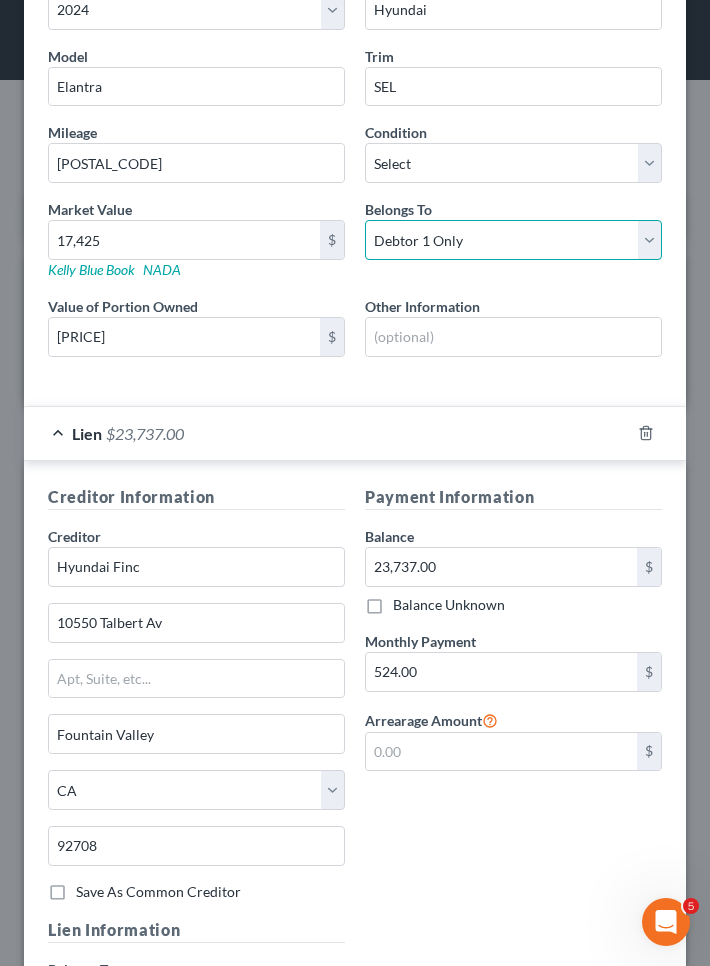 select on "3" 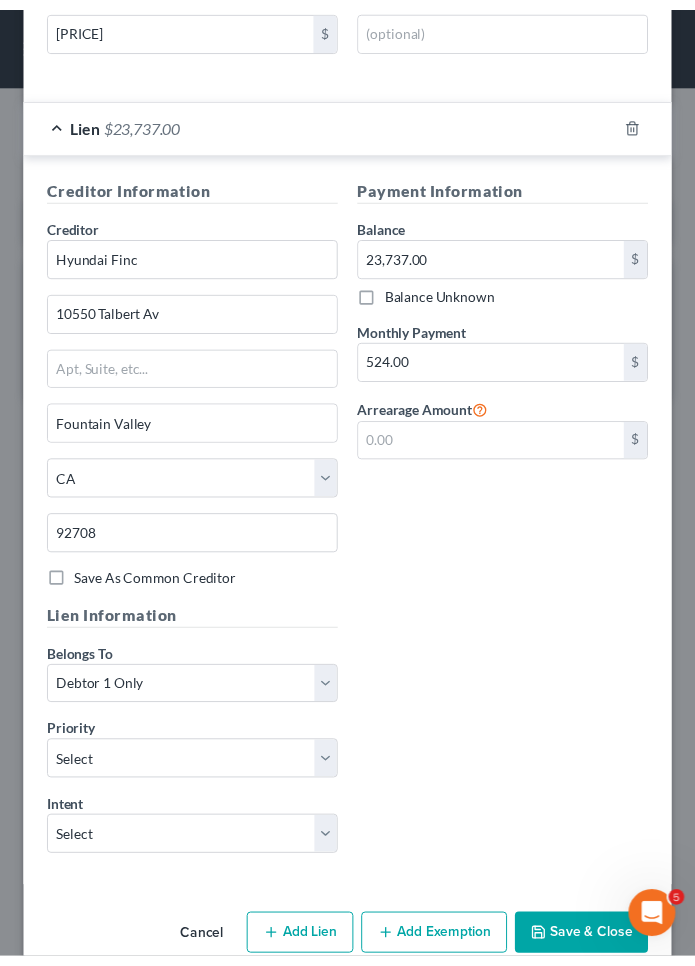 scroll, scrollTop: 774, scrollLeft: 0, axis: vertical 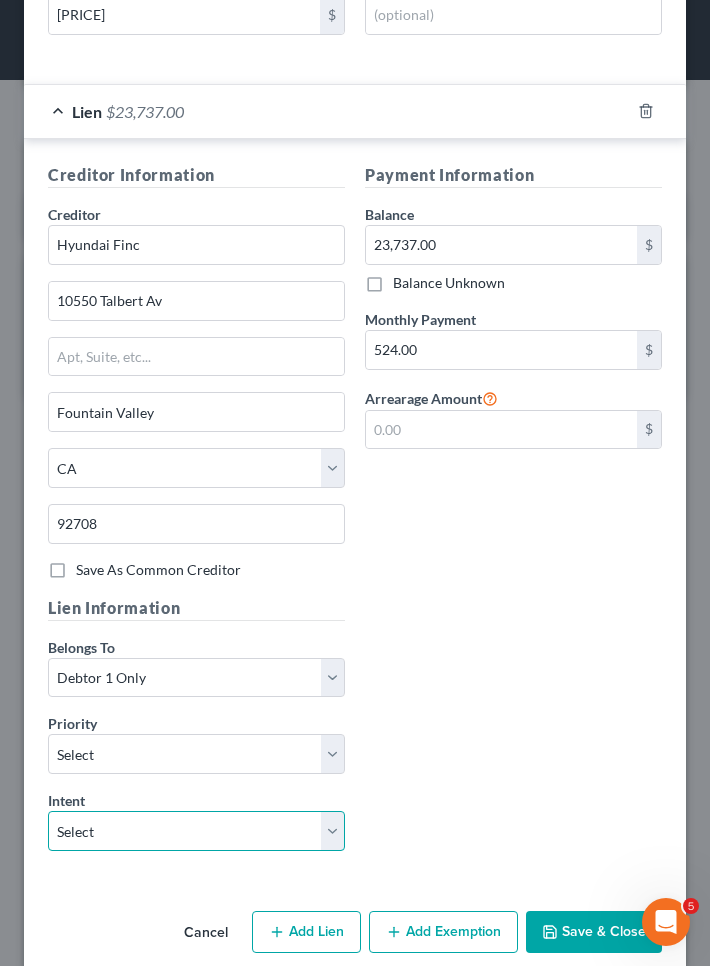 select on "2" 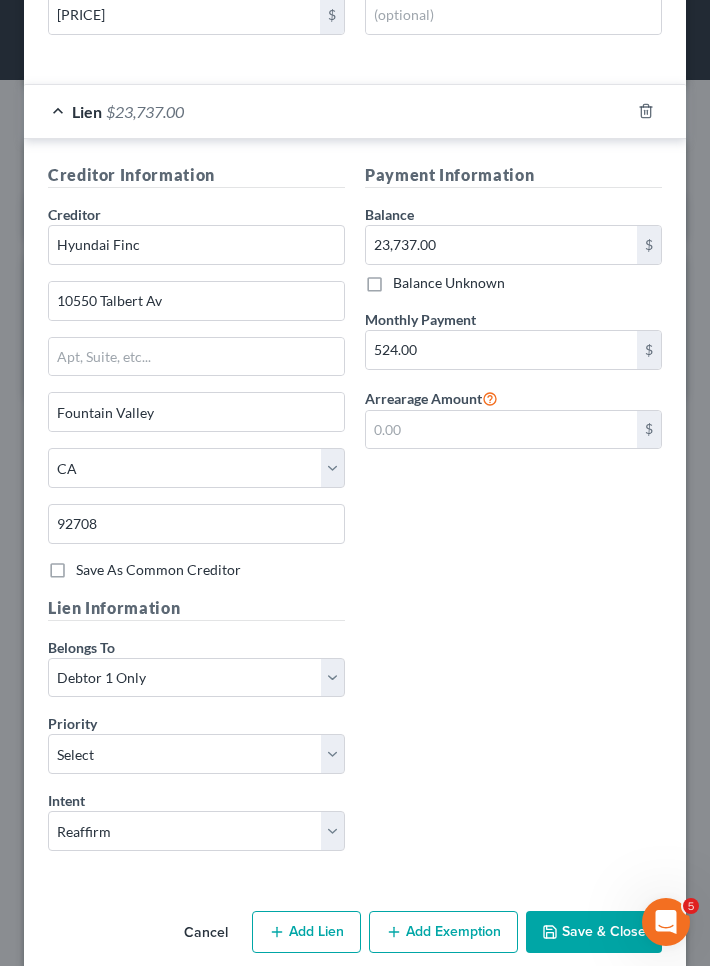 click on "Save & Close" at bounding box center (594, 932) 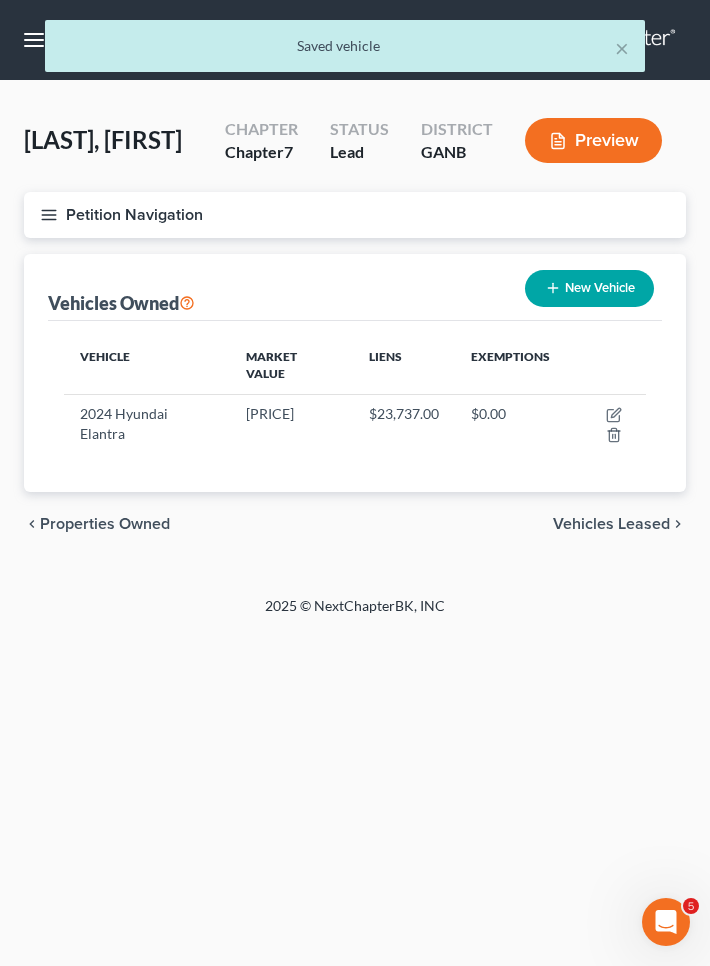 click on "Vehicles Leased" at bounding box center (611, 524) 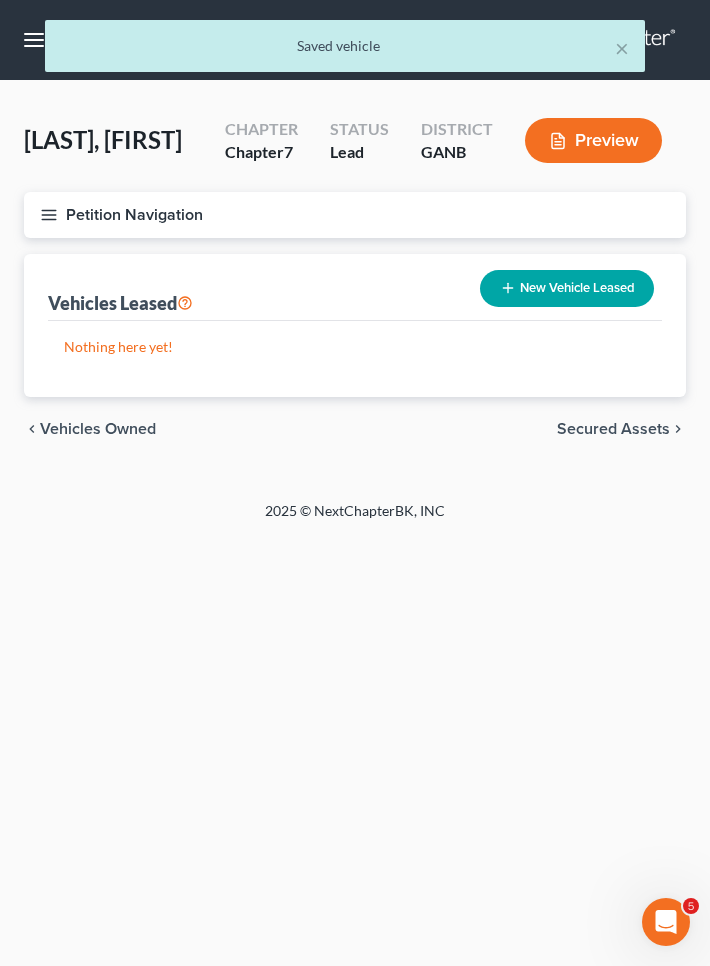 click on "Secured Assets" at bounding box center (613, 429) 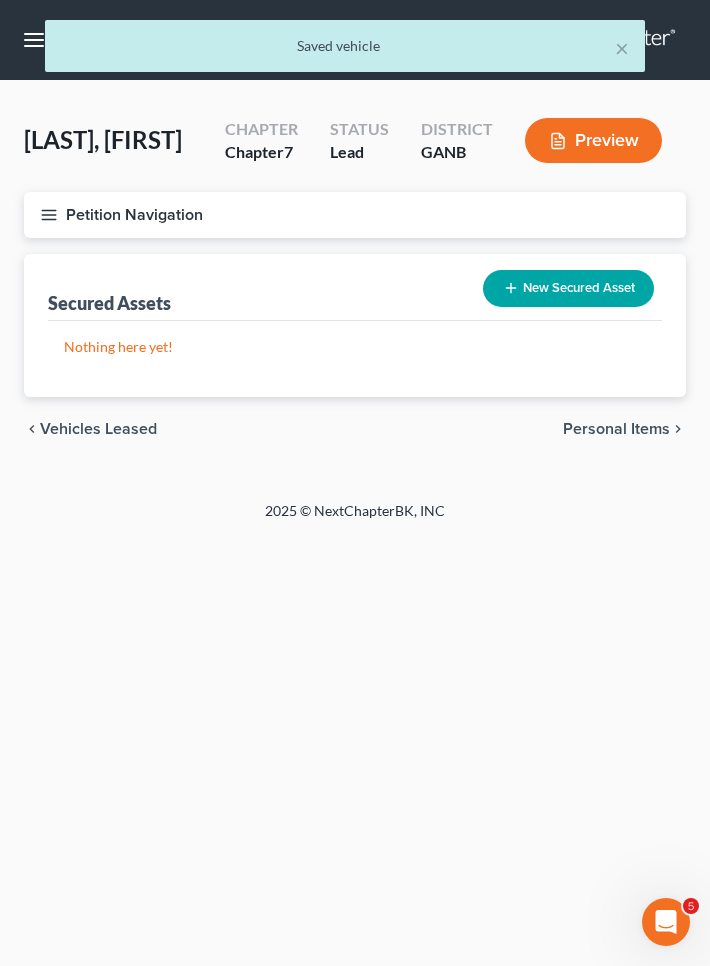 click on "Petition Navigation" at bounding box center (355, 215) 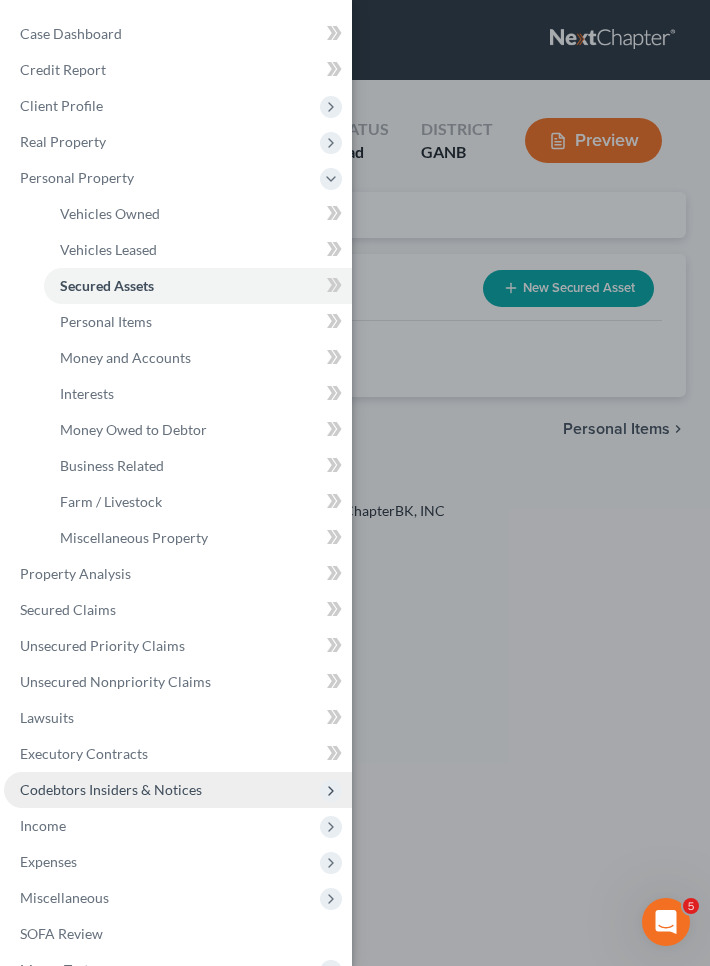 click on "Codebtors Insiders & Notices" at bounding box center (111, 789) 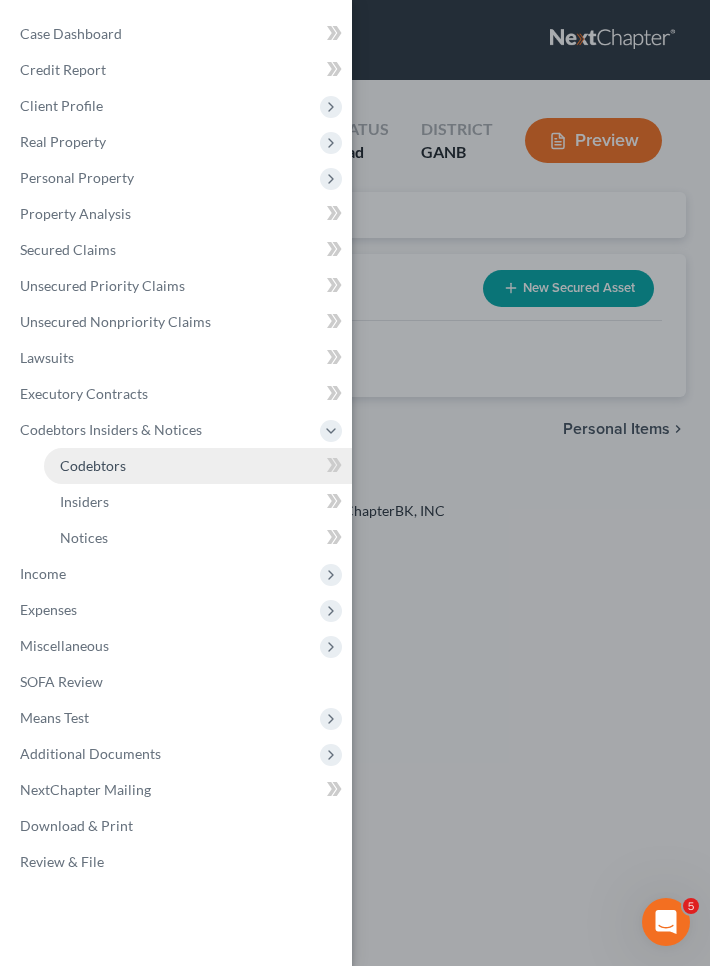 click on "Codebtors" at bounding box center [198, 466] 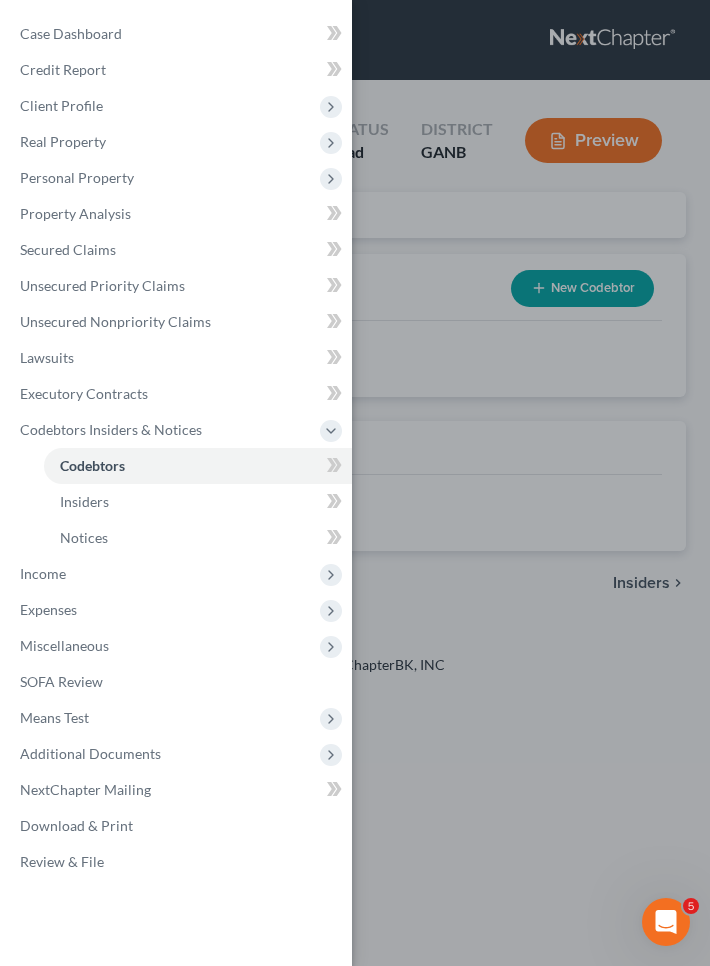 click on "Case Dashboard
Payments
Invoices
Payments
Payments
Credit Report
Client Profile" at bounding box center (355, 483) 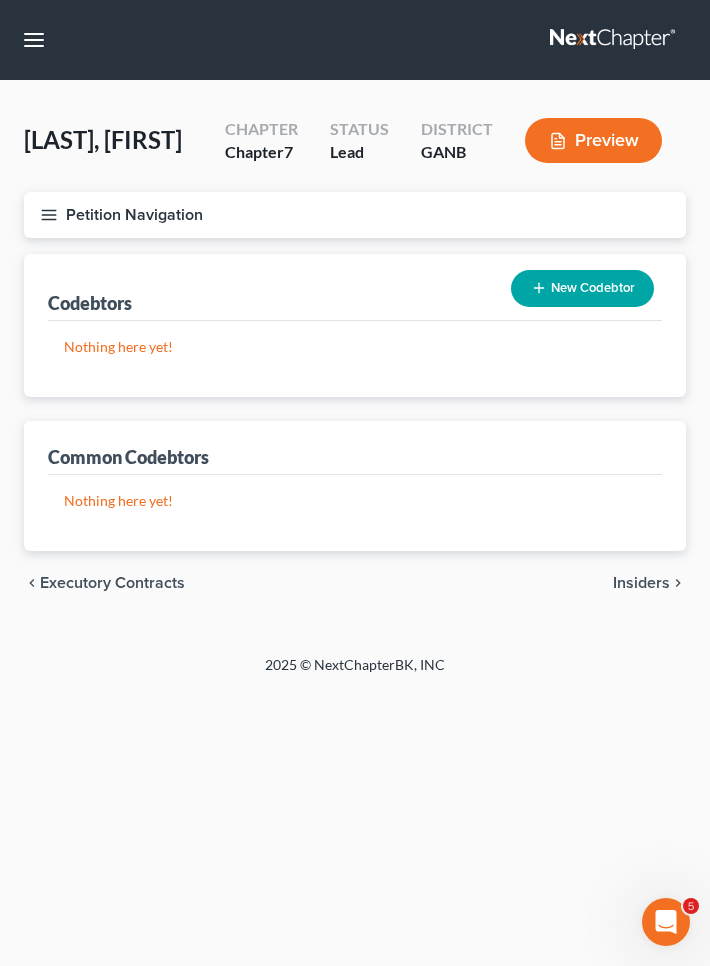 click on "New Codebtor" at bounding box center [582, 288] 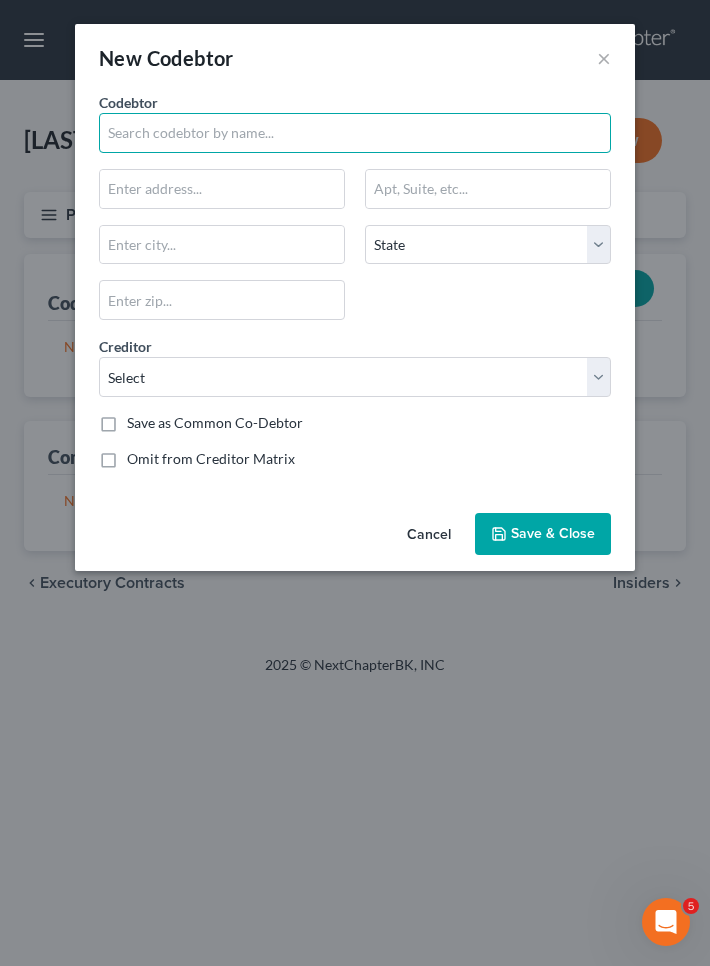 click at bounding box center [355, 133] 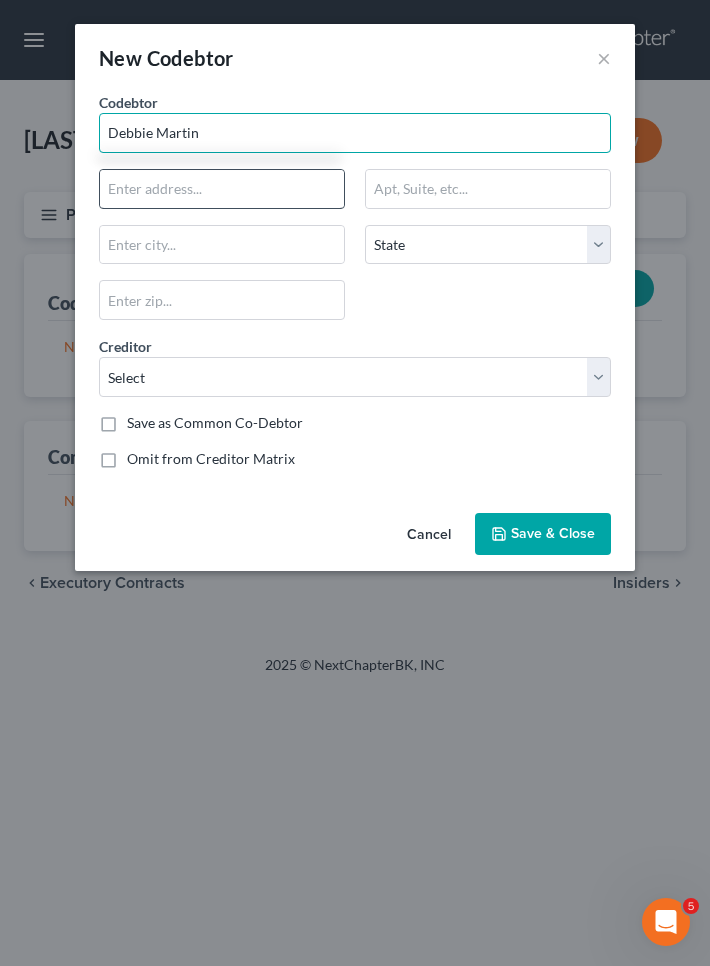 type on "Debbie Martin" 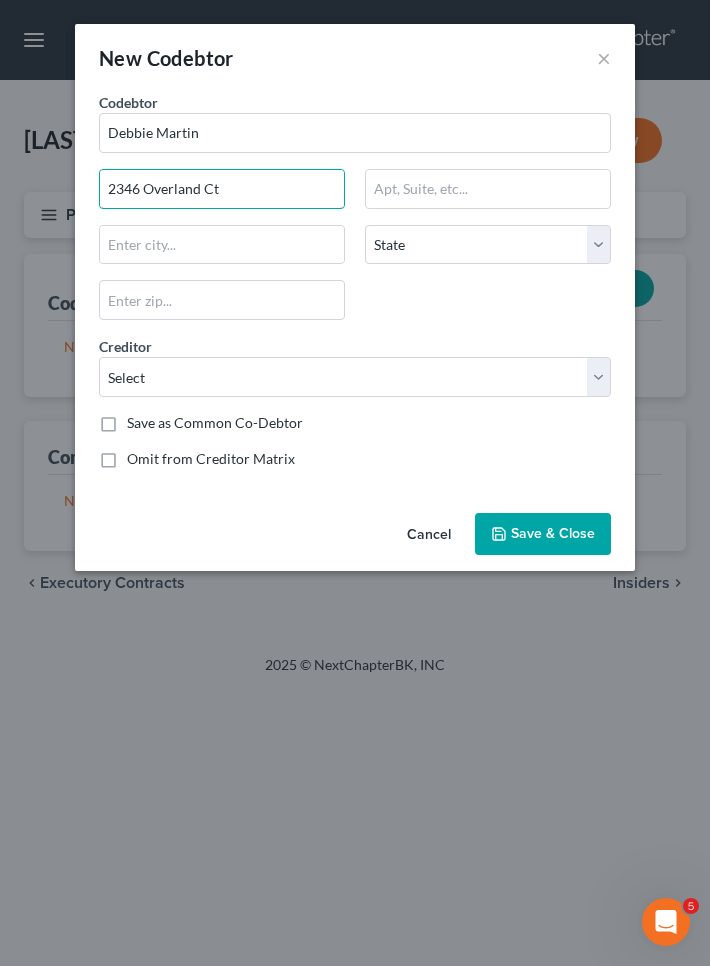 type on "2346 Overland Ct" 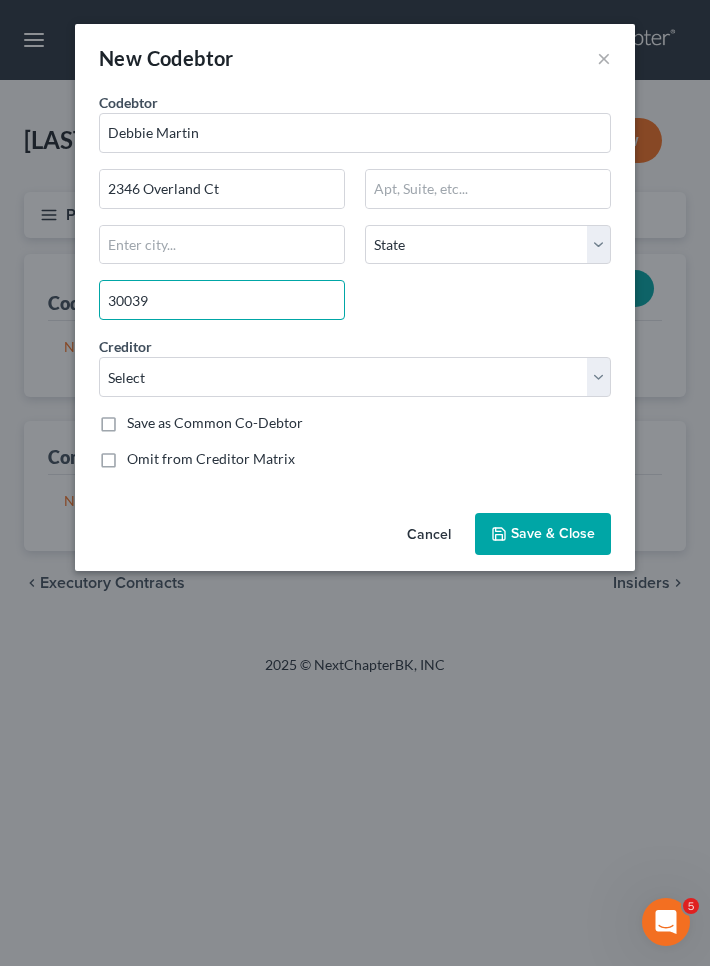 type on "30039" 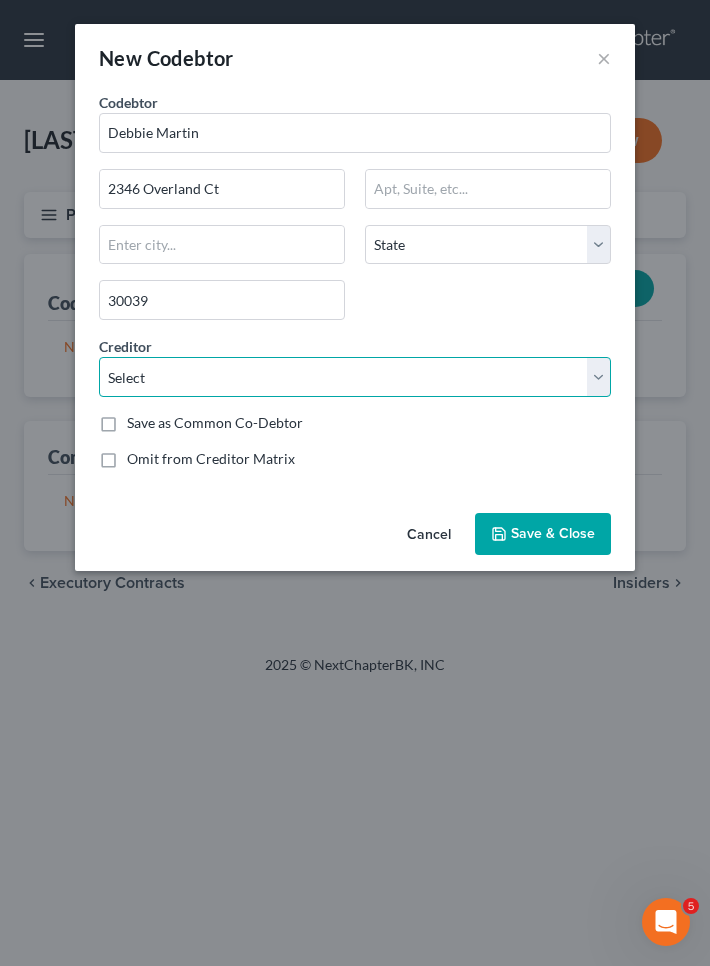 type on "Snellville" 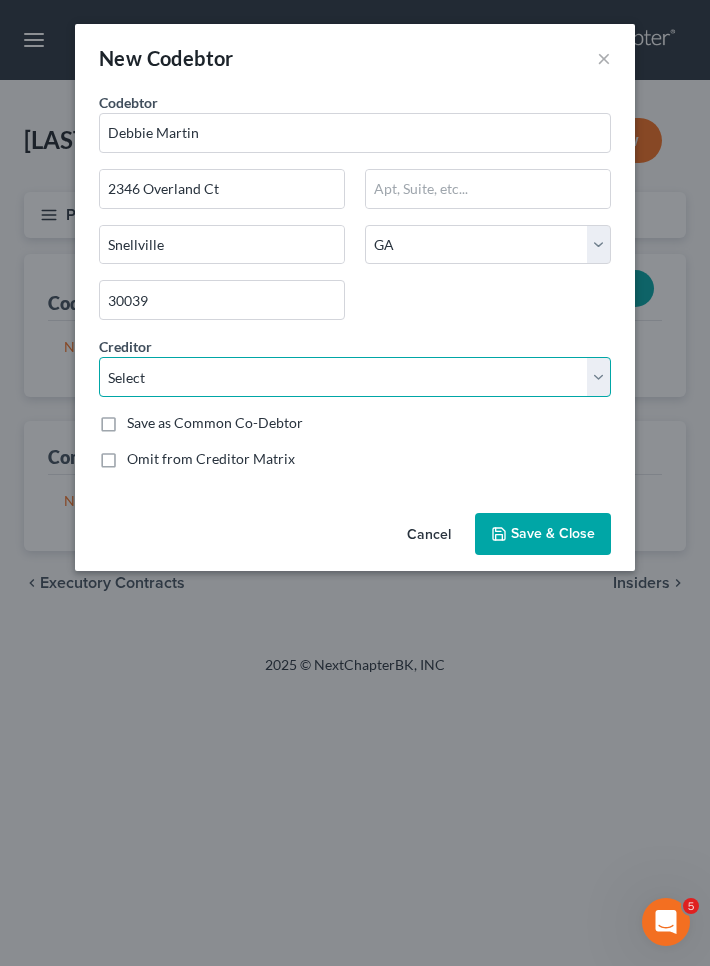 select on "0" 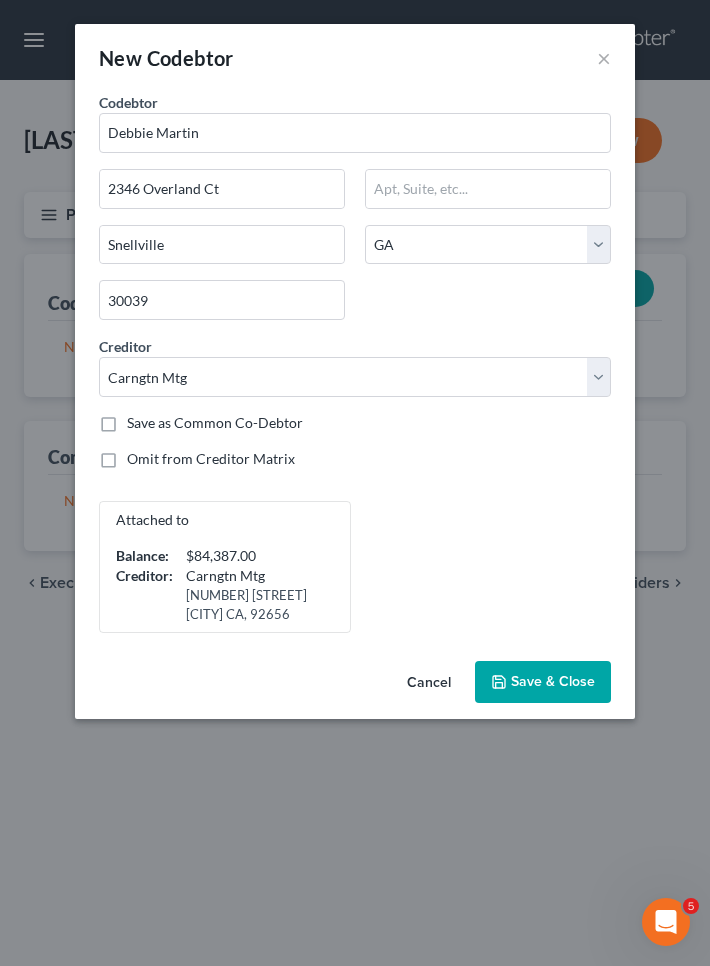 click on "Save & Close" at bounding box center [543, 682] 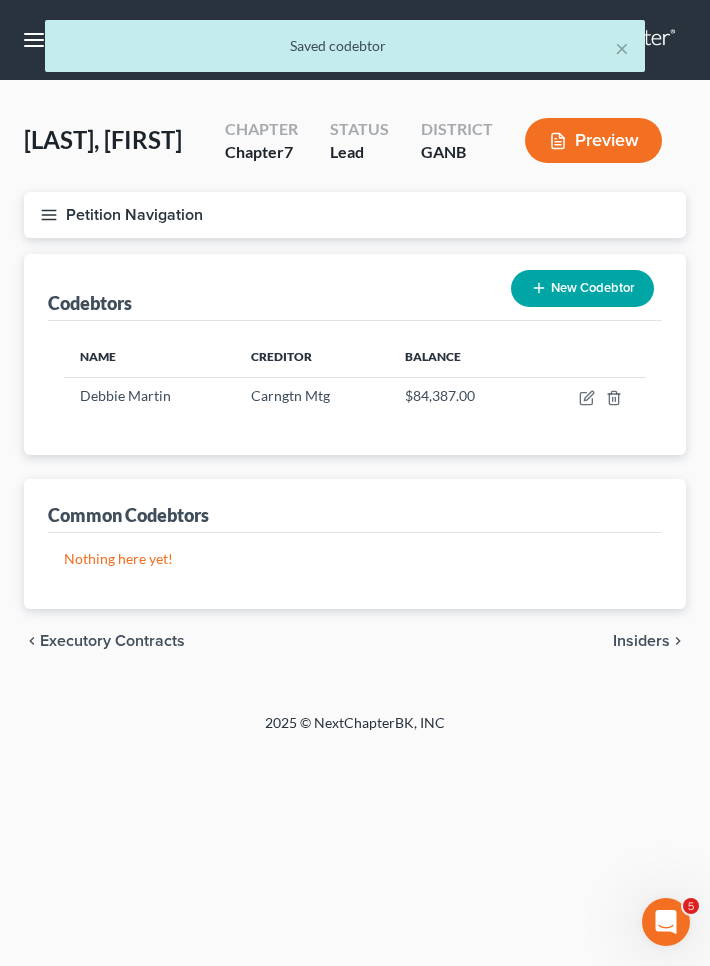 click on "New Codebtor" at bounding box center [582, 288] 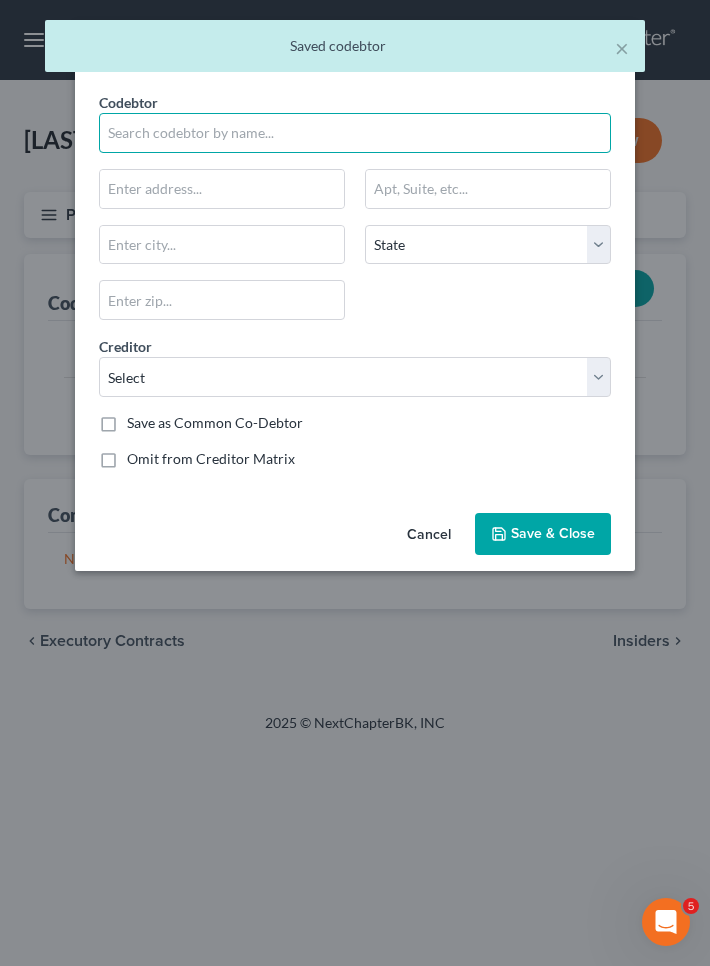 click at bounding box center [355, 133] 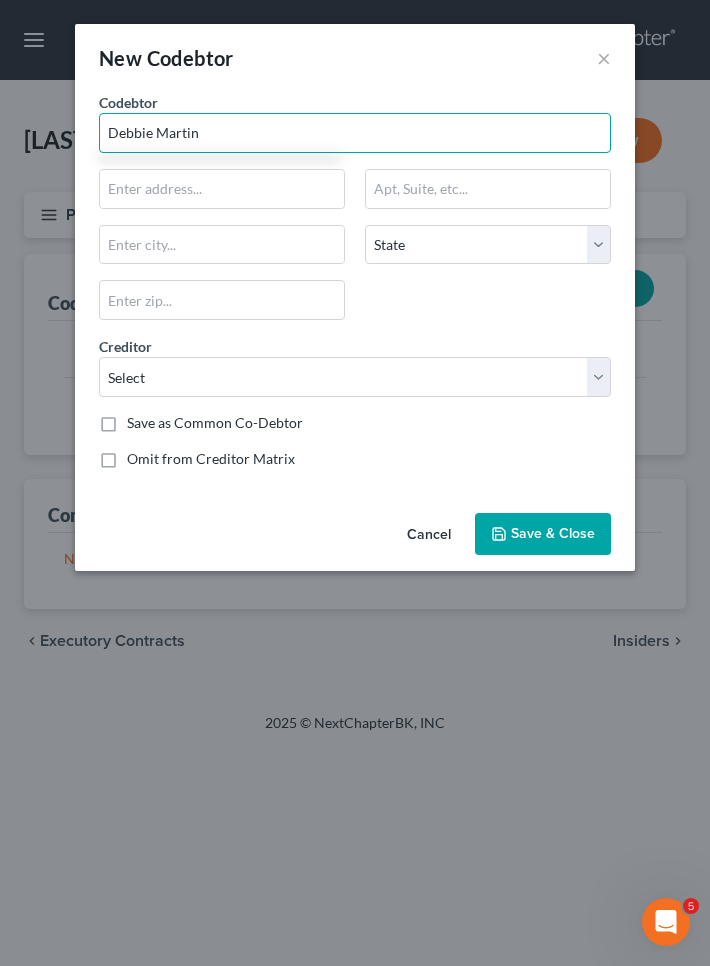 type on "Debbie Martin" 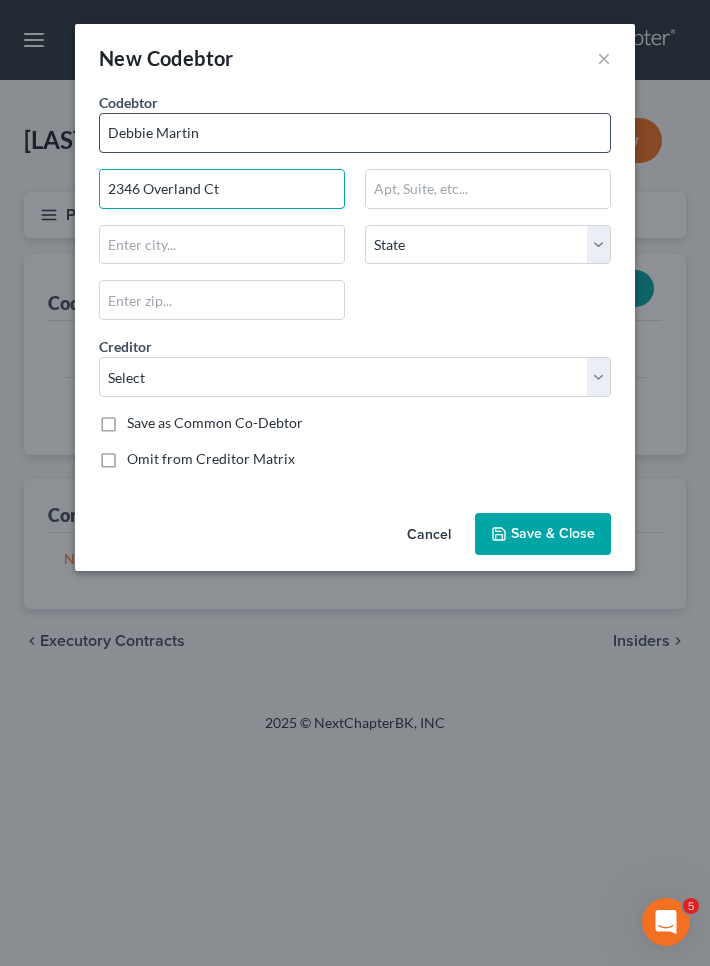 type on "2346 Overland Ct" 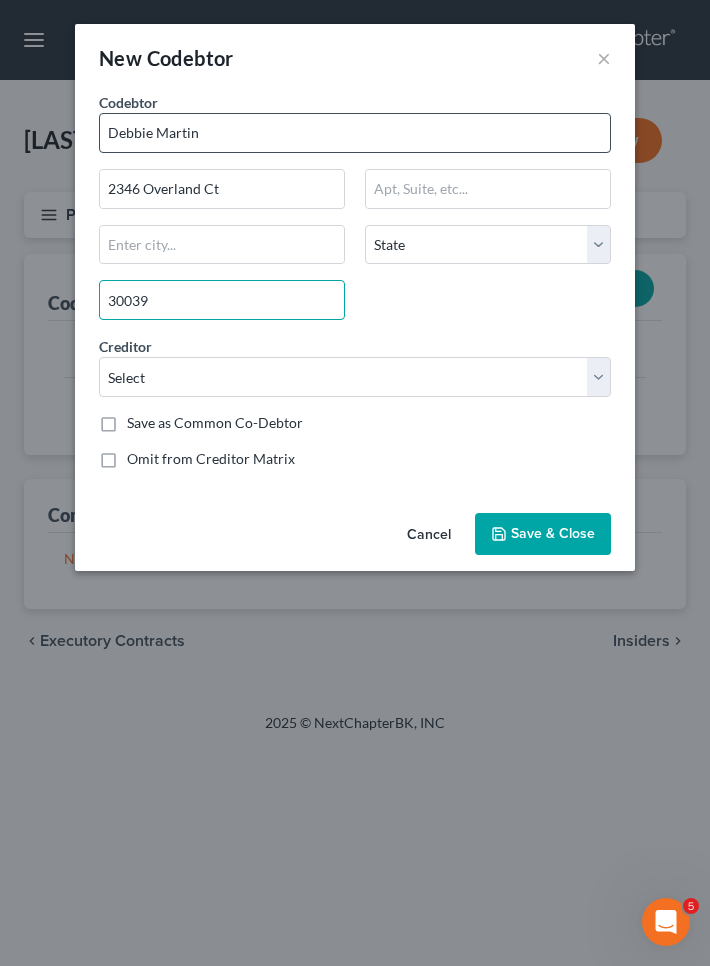 type on "30039" 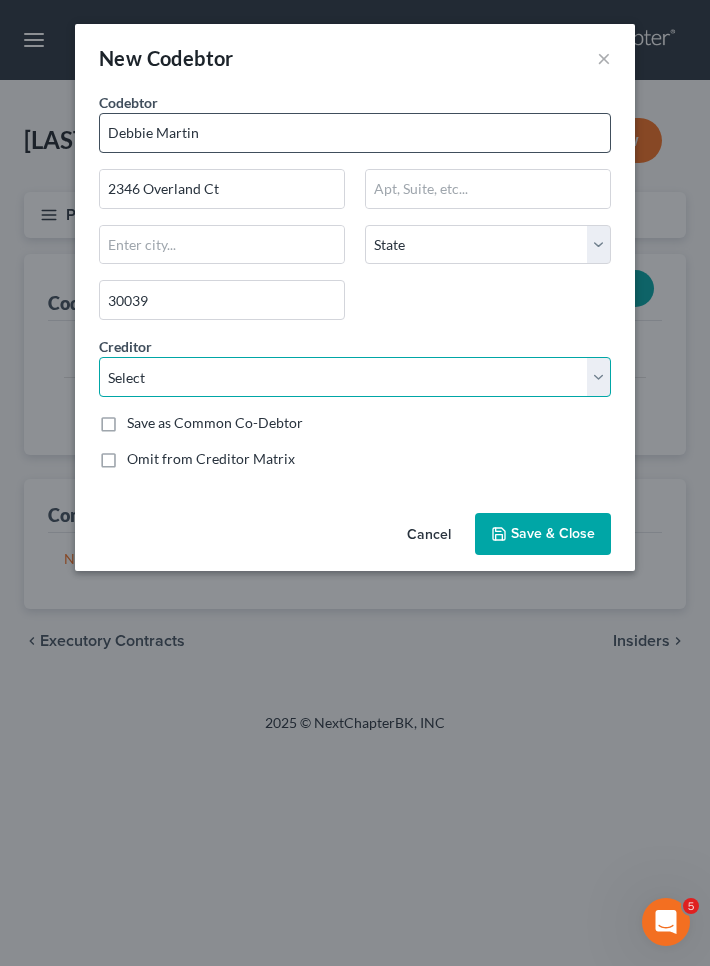 type on "Snellville" 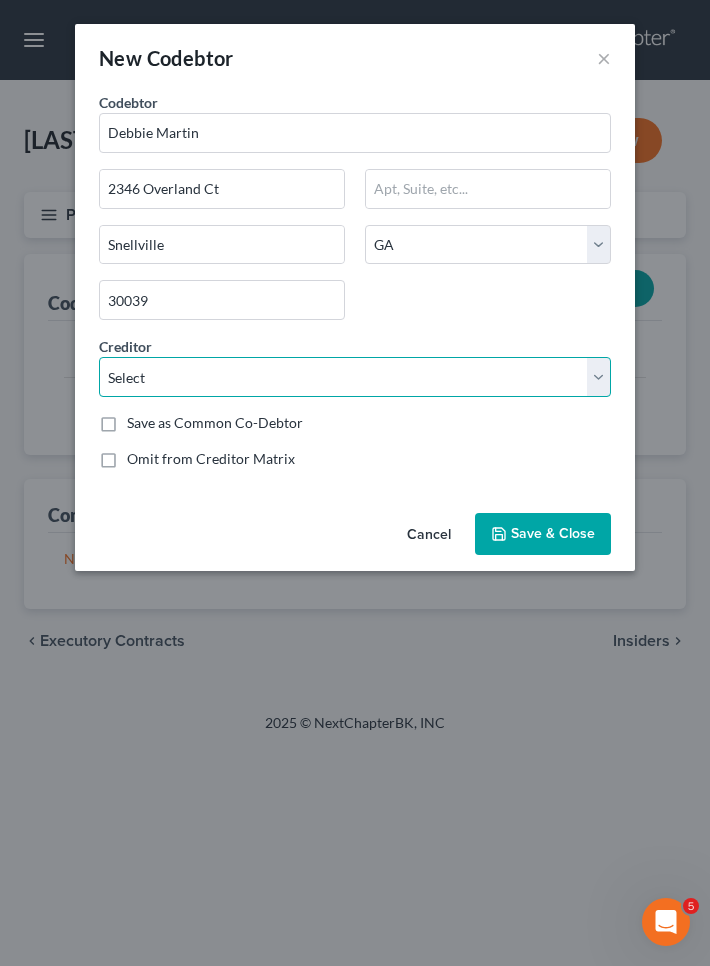 select on "2" 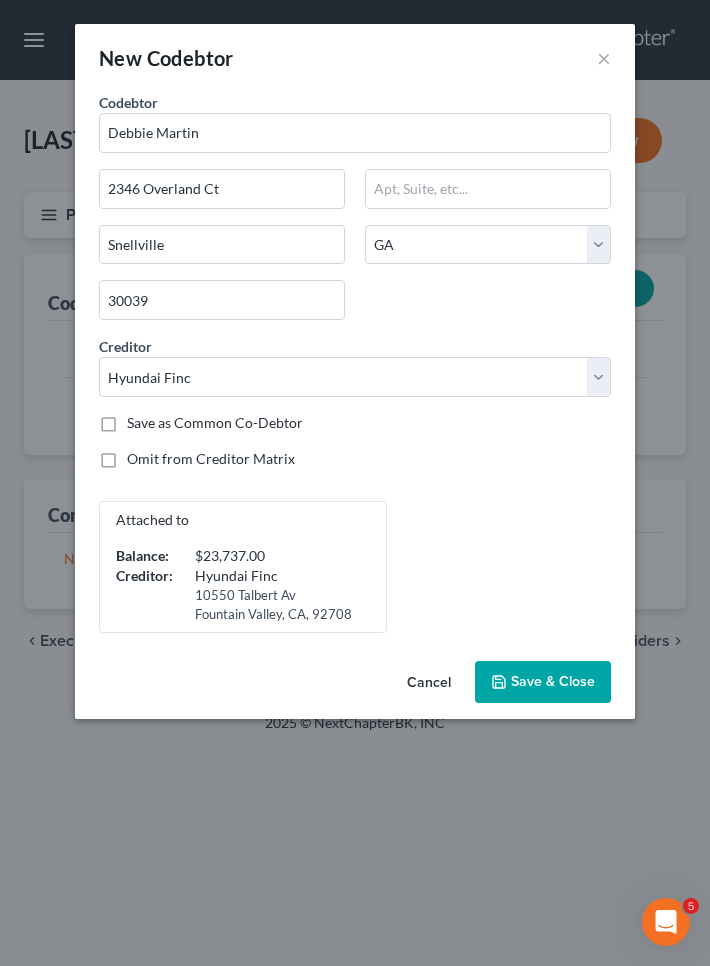 click on "Save & Close" at bounding box center [553, 681] 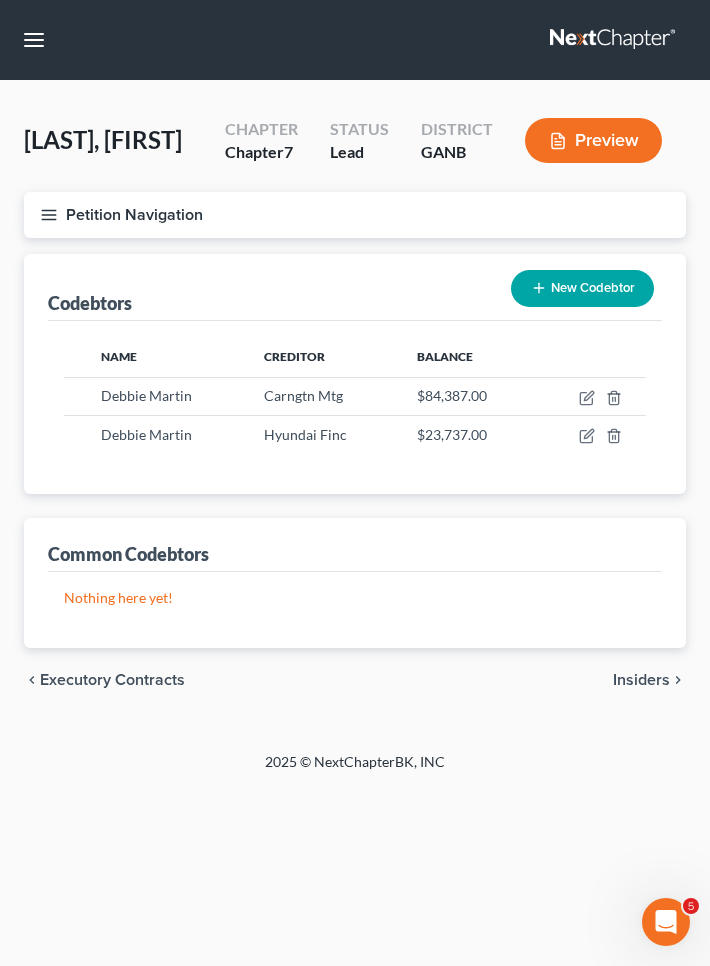 click on "Petition Navigation" at bounding box center (355, 215) 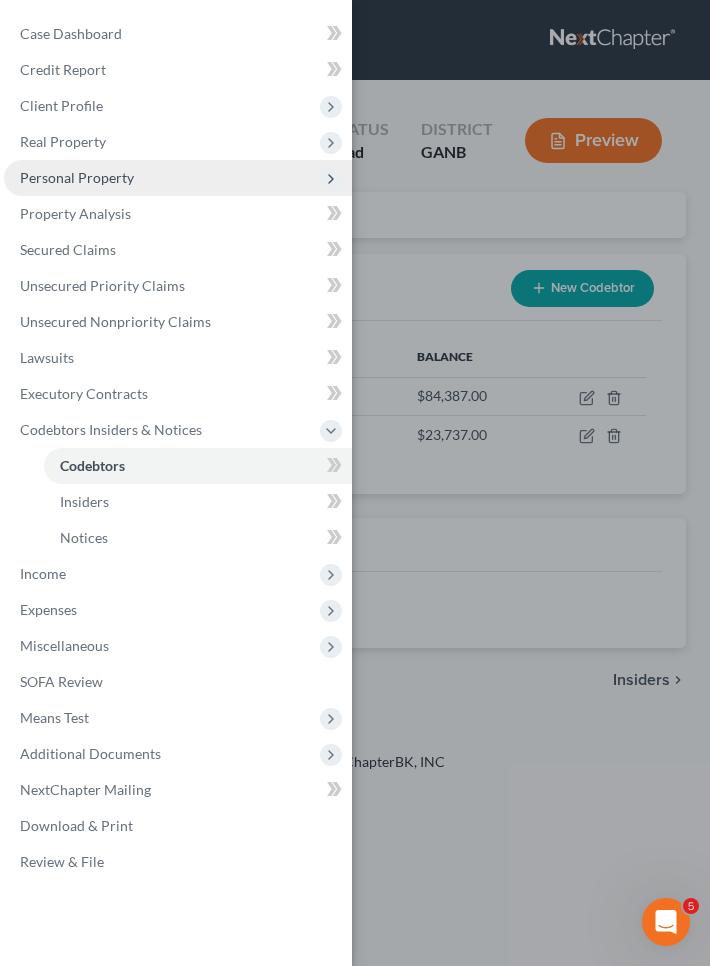 click on "Personal Property" at bounding box center (77, 177) 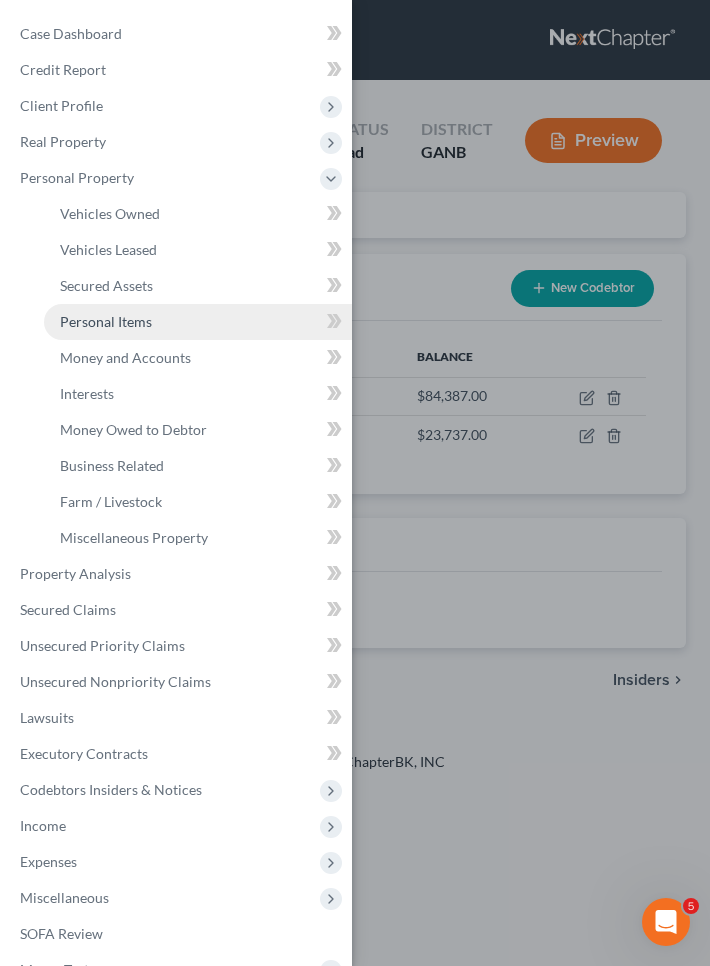 click on "Personal Items" at bounding box center [106, 321] 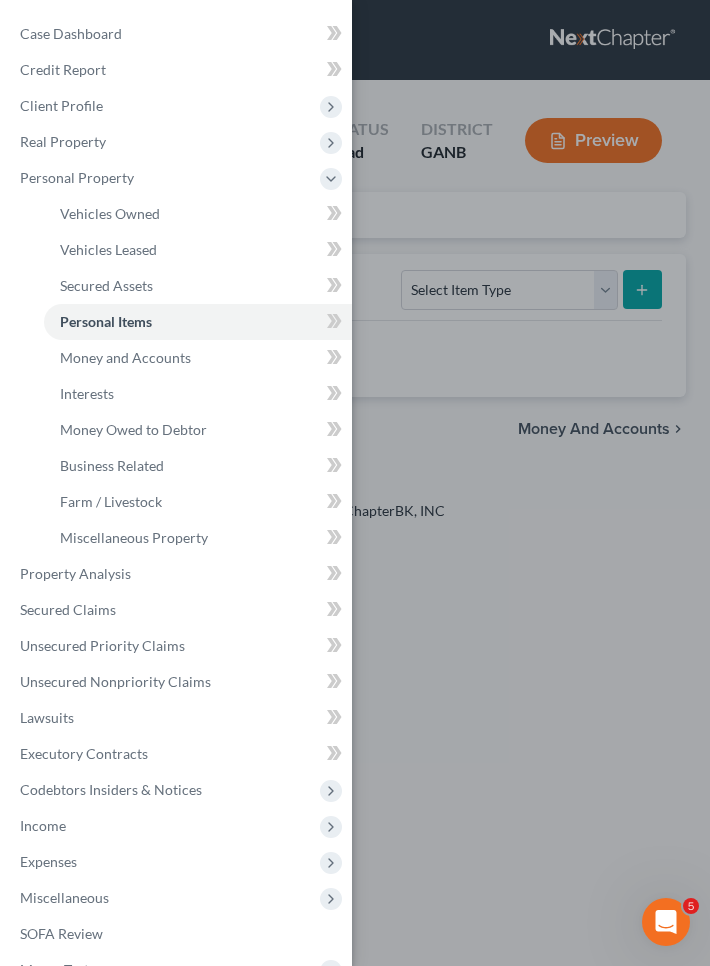 click on "Case Dashboard
Payments
Invoices
Payments
Payments
Credit Report
Client Profile" at bounding box center [355, 483] 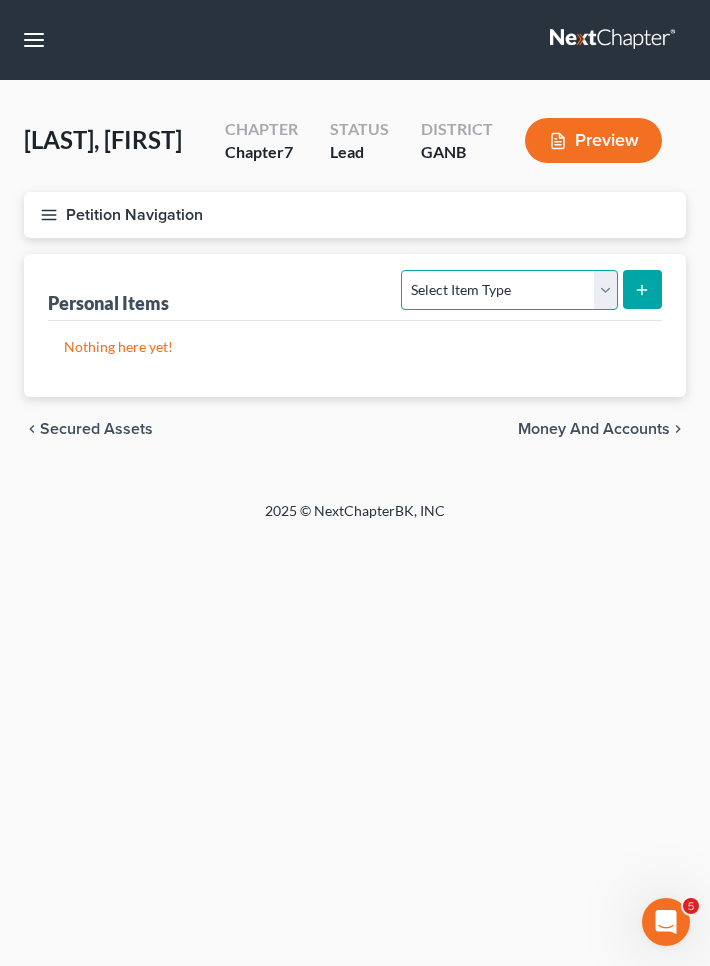 select on "household_goods" 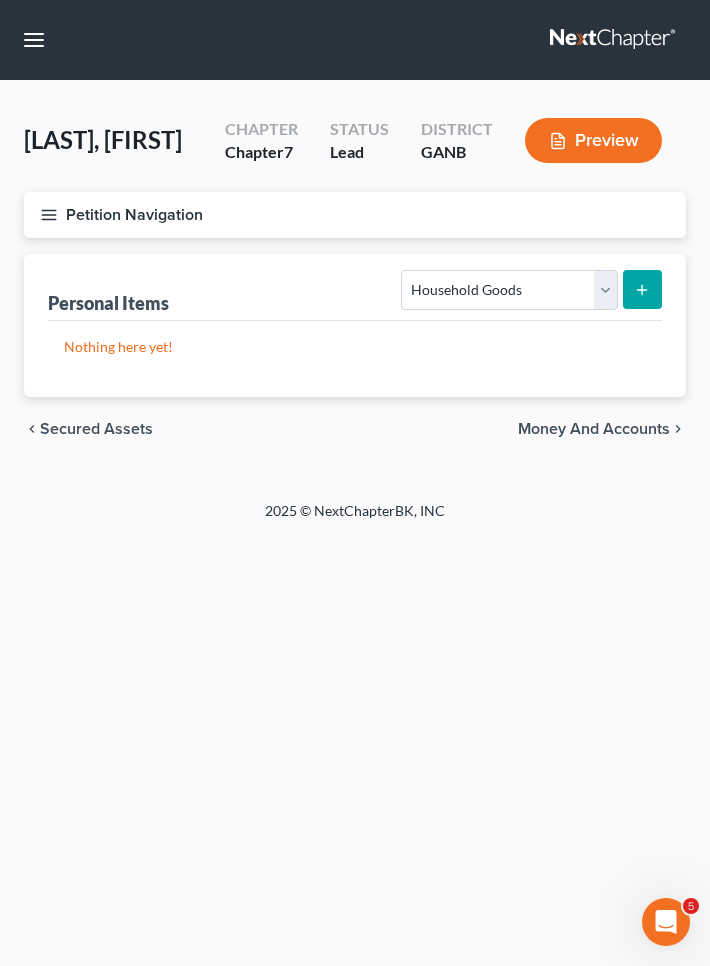 click at bounding box center [642, 289] 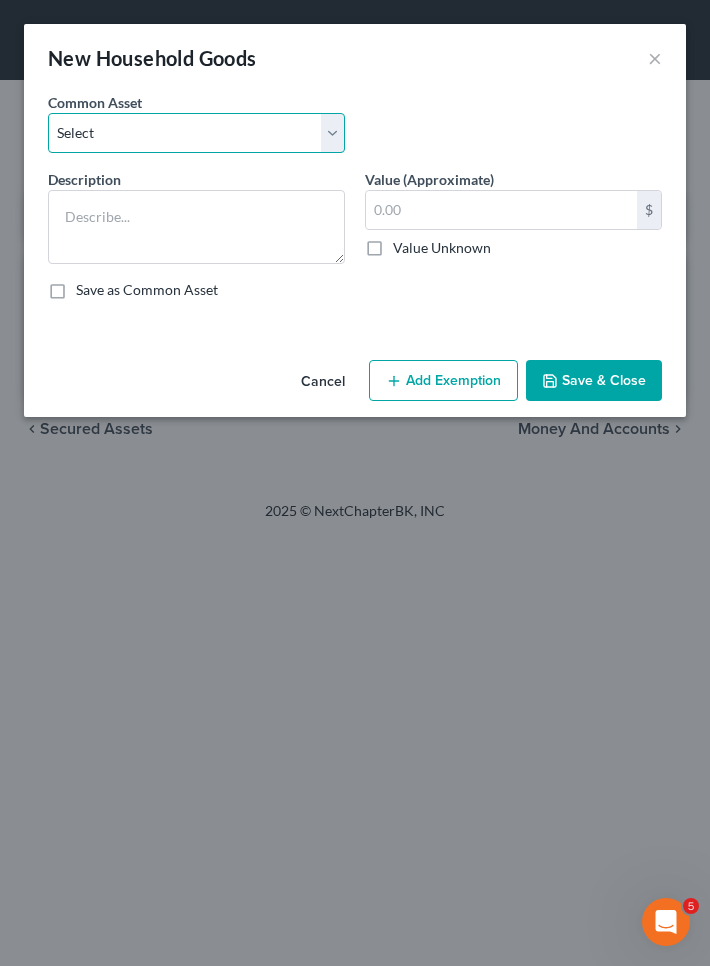 select on "0" 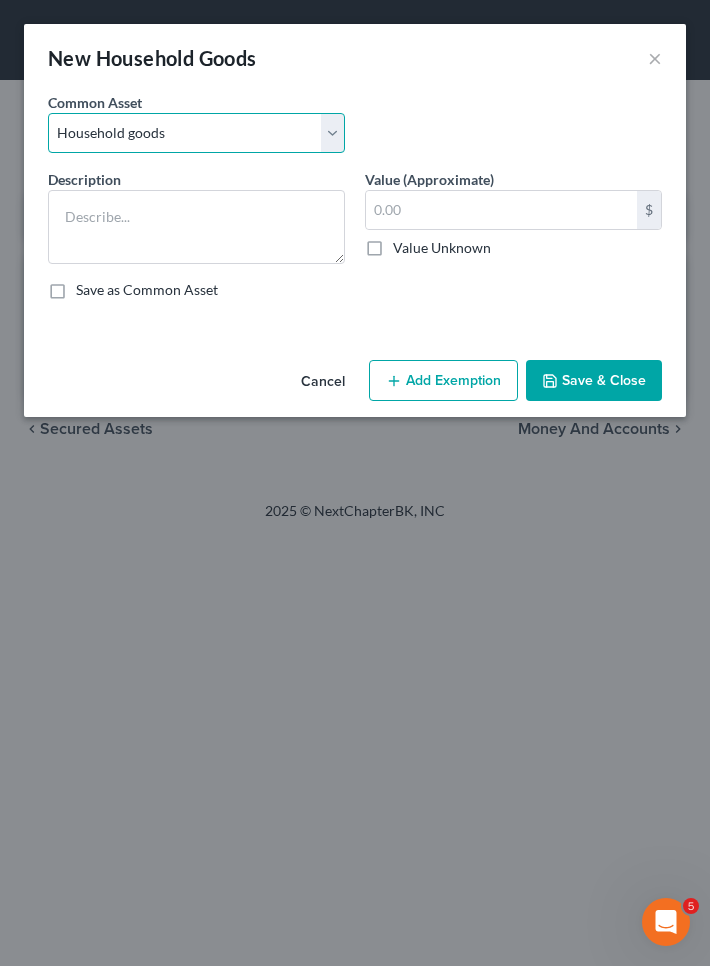 type on "Household goods" 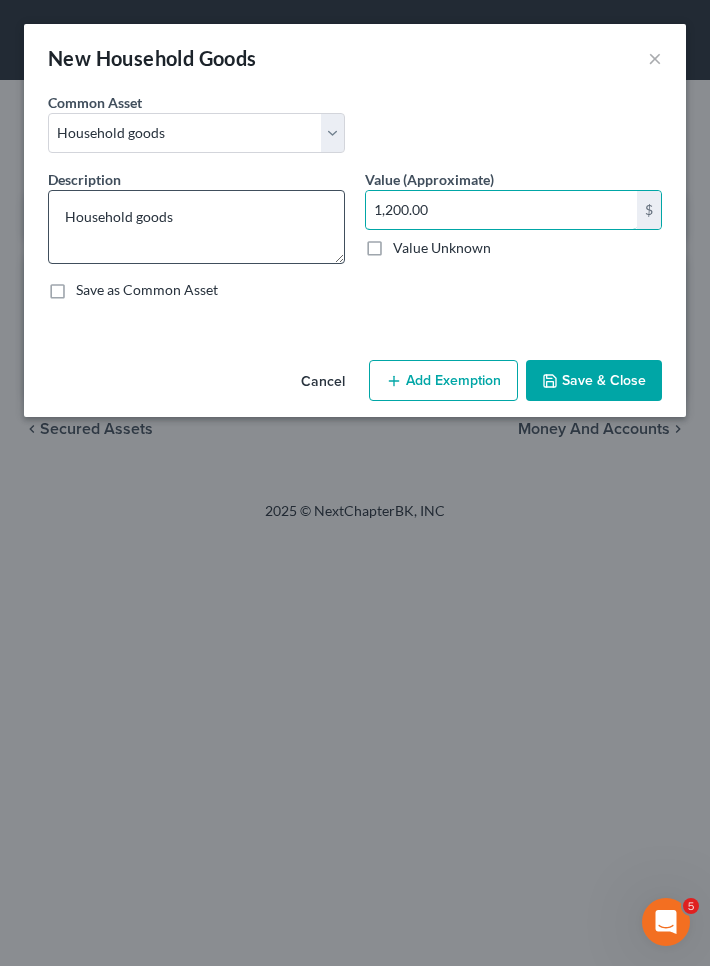 drag, startPoint x: 444, startPoint y: 218, endPoint x: 247, endPoint y: 216, distance: 197.01015 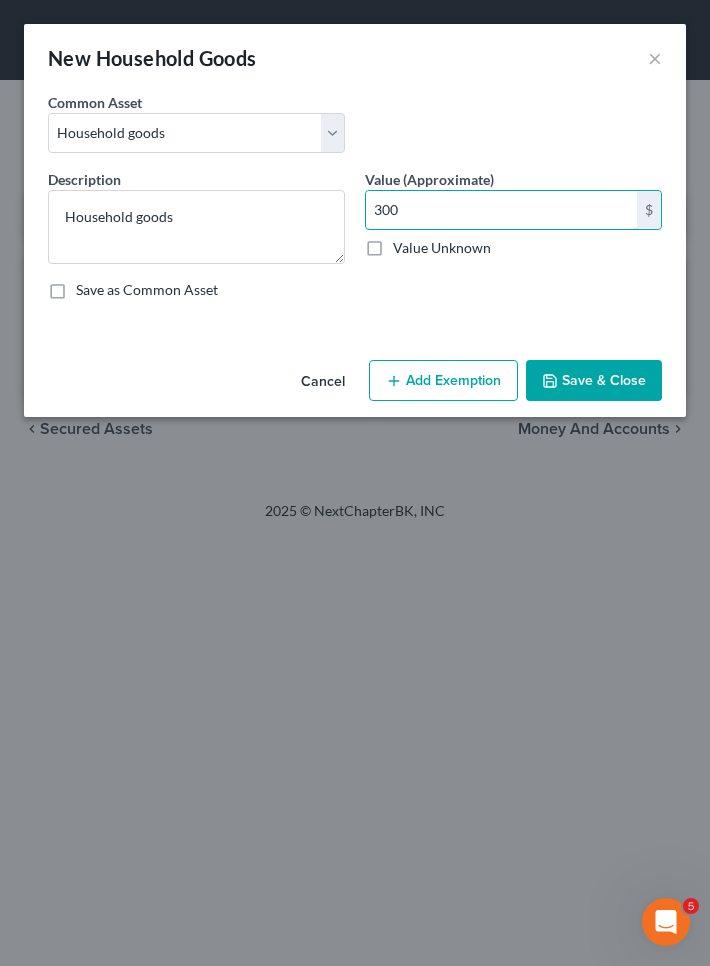 type on "300" 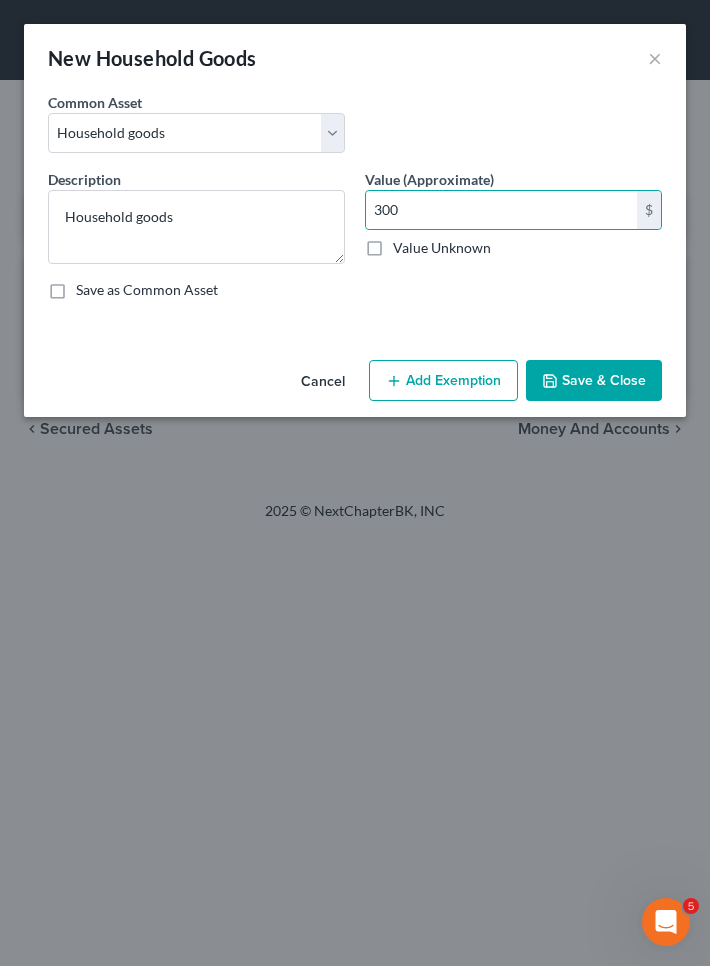 click on "Add Exemption" at bounding box center [443, 381] 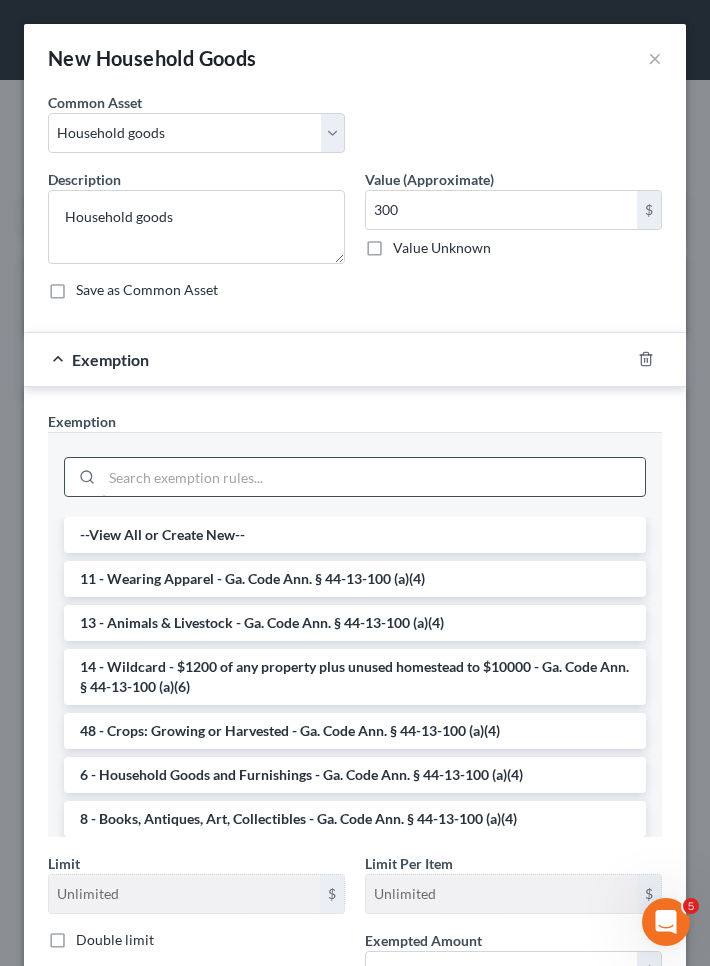 click at bounding box center (373, 477) 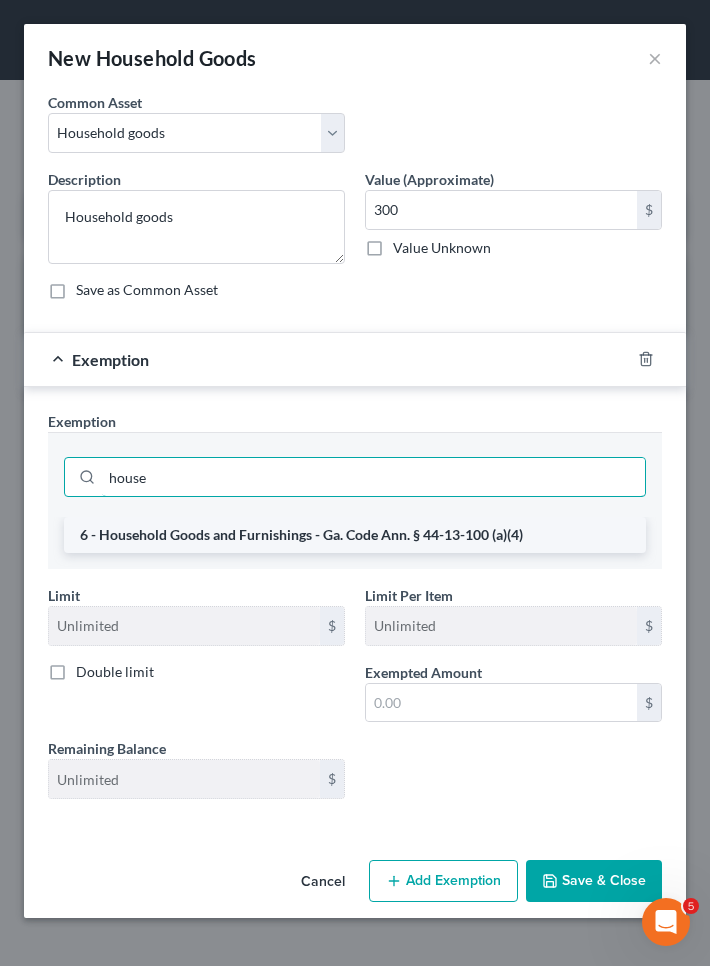 type on "house" 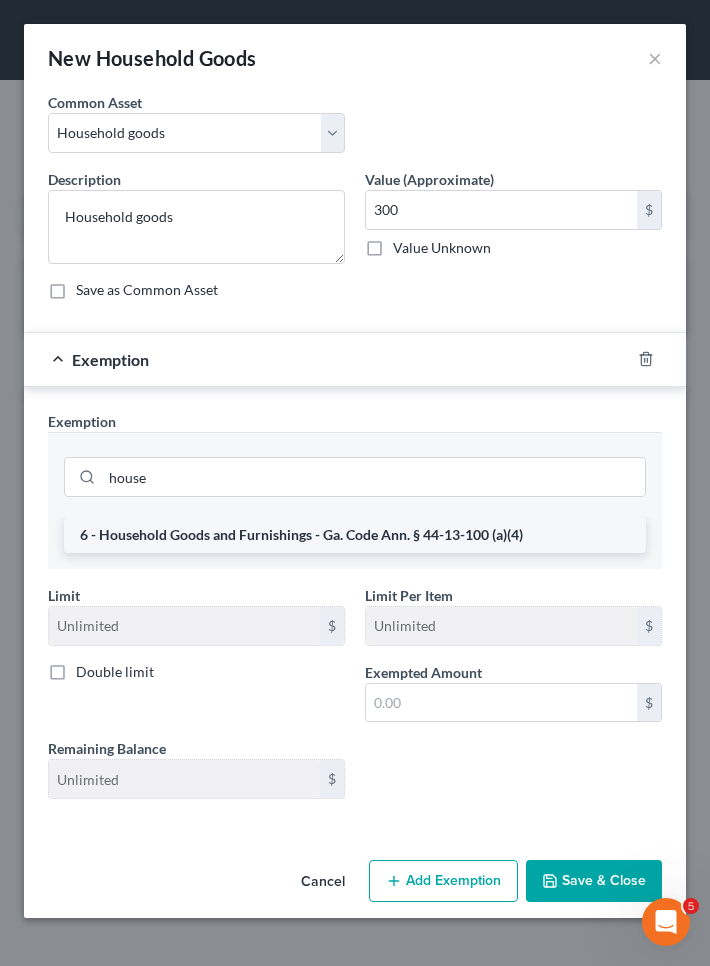 click on "6 - Household Goods and Furnishings - Ga. Code Ann. § 44-13-100 (a)(4)" at bounding box center [355, 535] 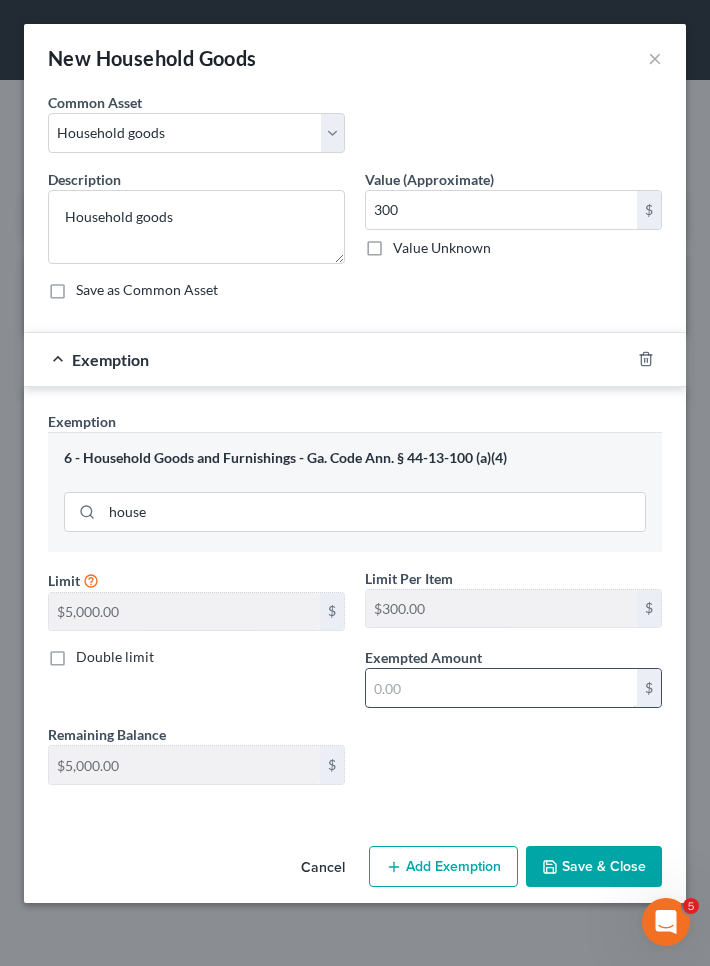 click at bounding box center [501, 688] 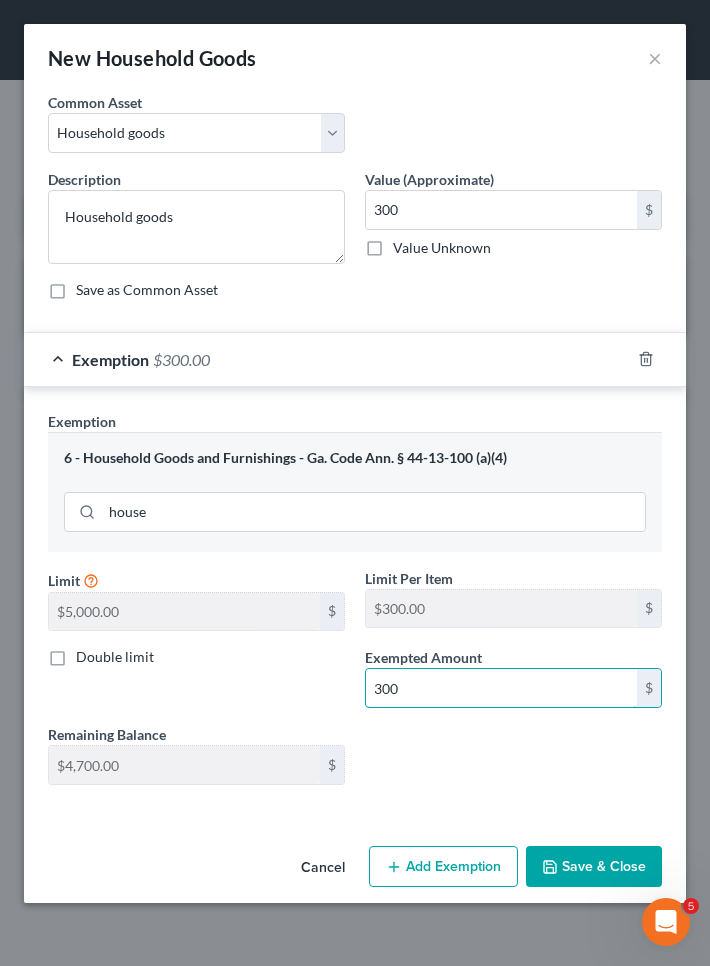type on "300" 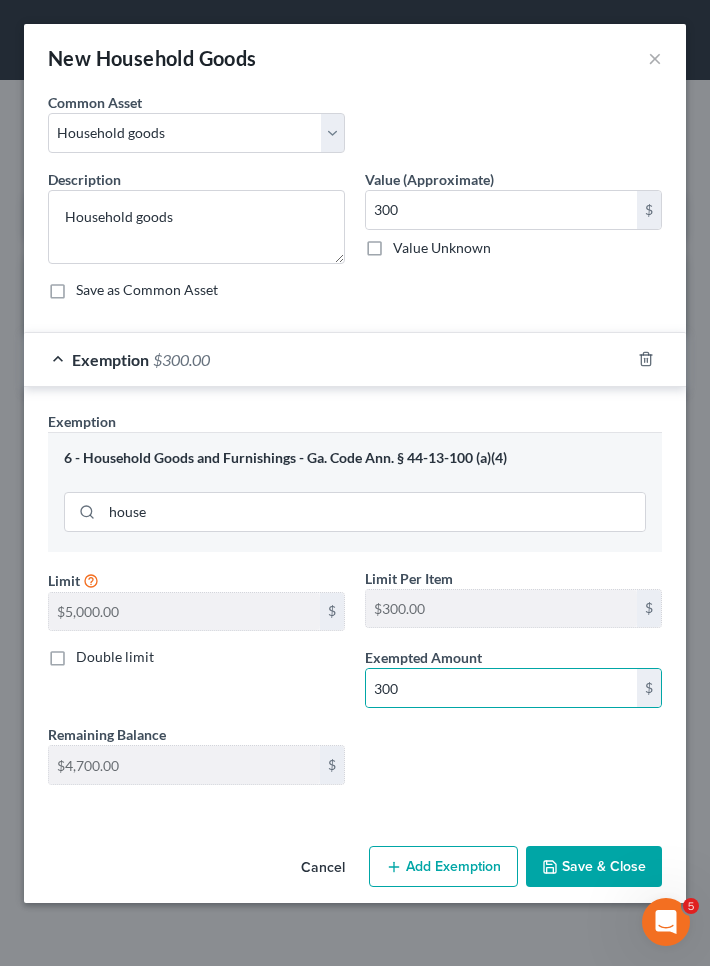 click on "Save & Close" at bounding box center (594, 867) 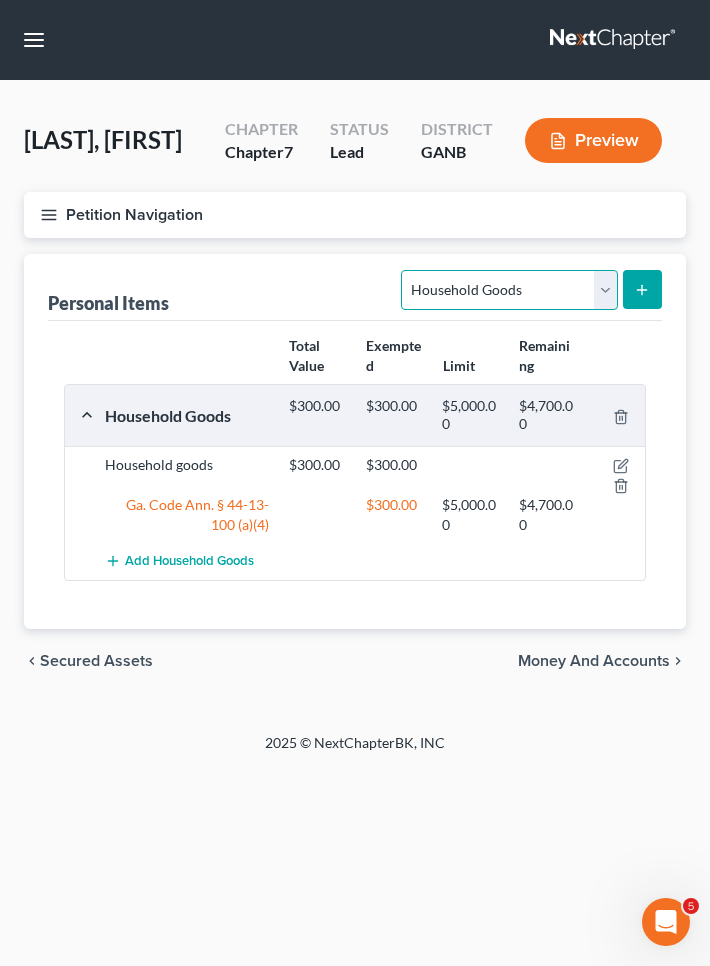select on "electronics" 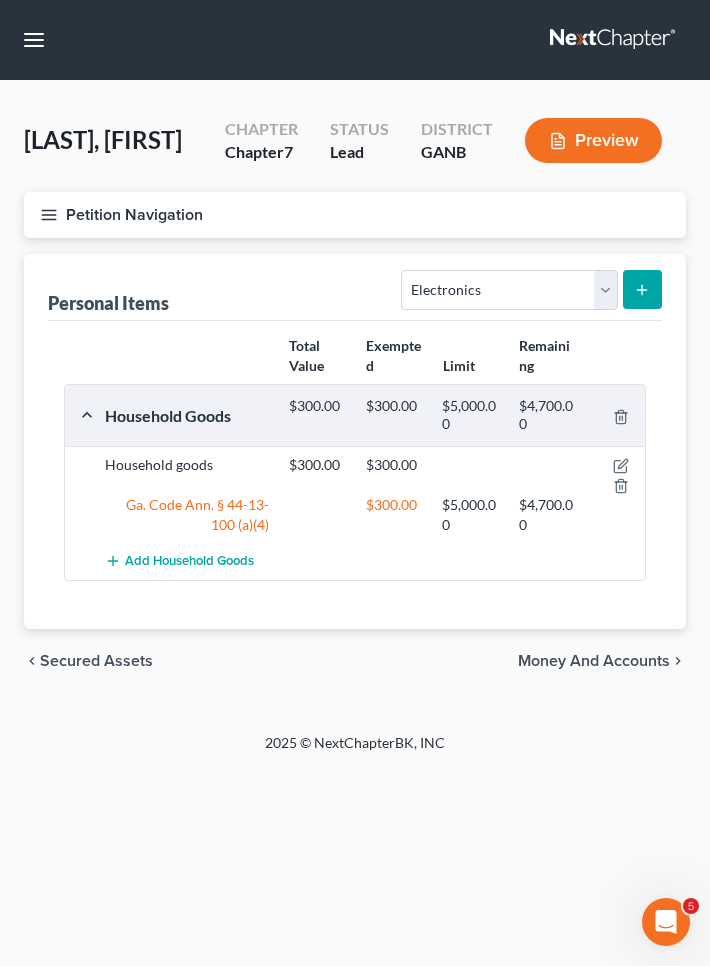 click 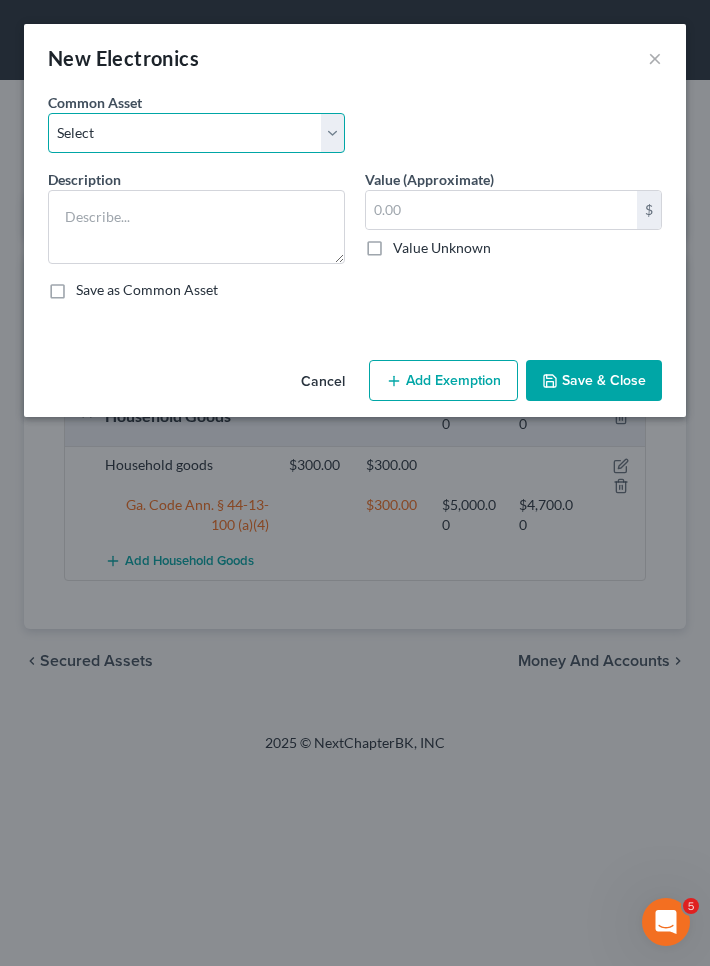 select on "1" 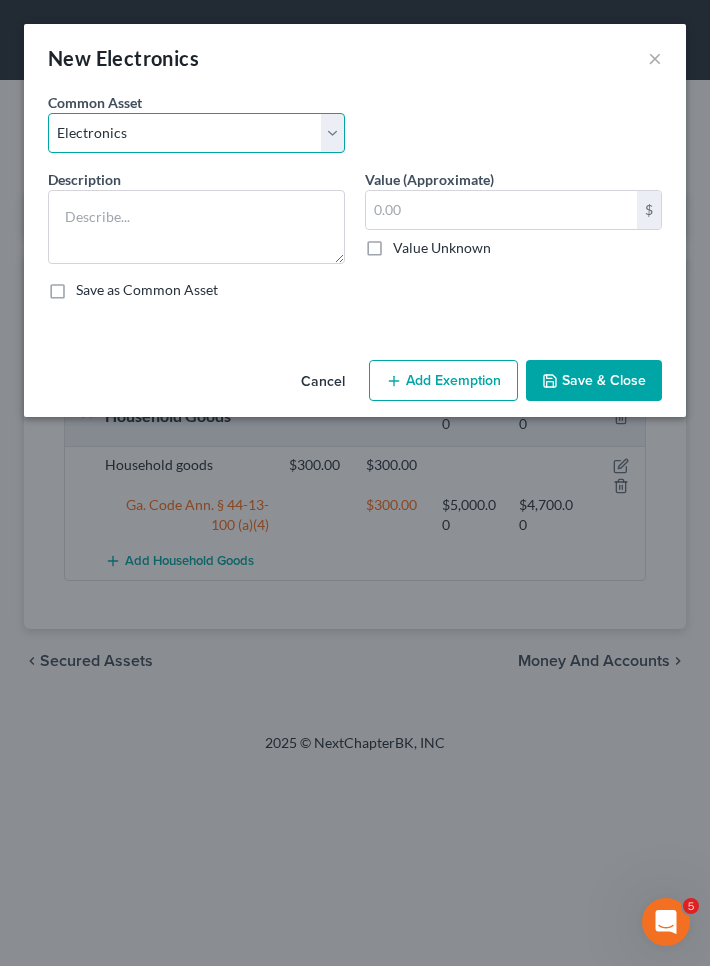 type on "Electronics" 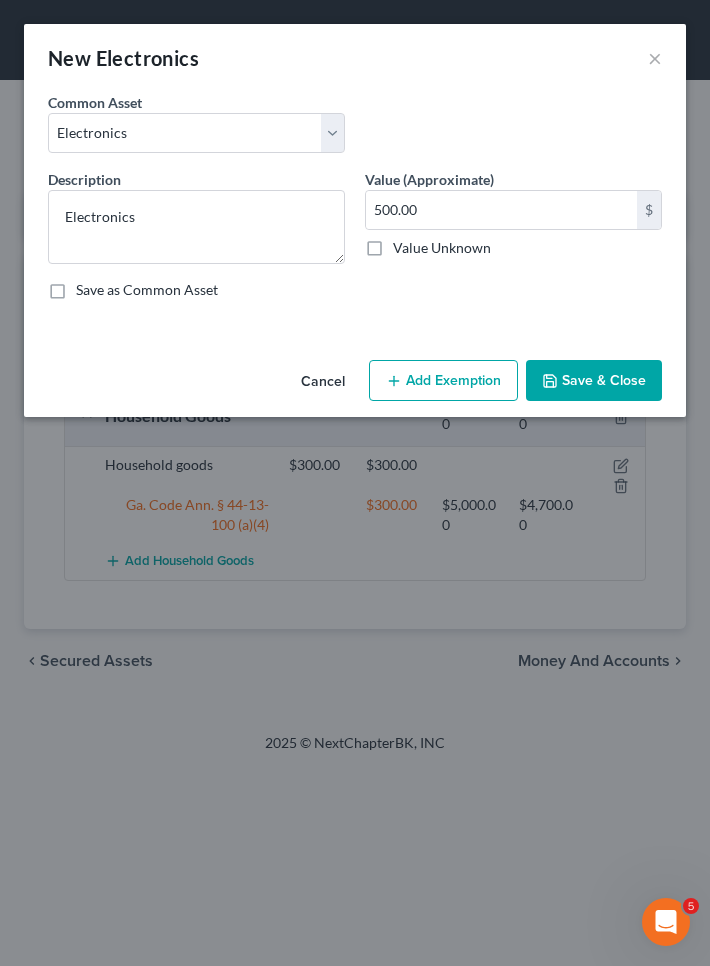 click on "Add Exemption" at bounding box center [443, 381] 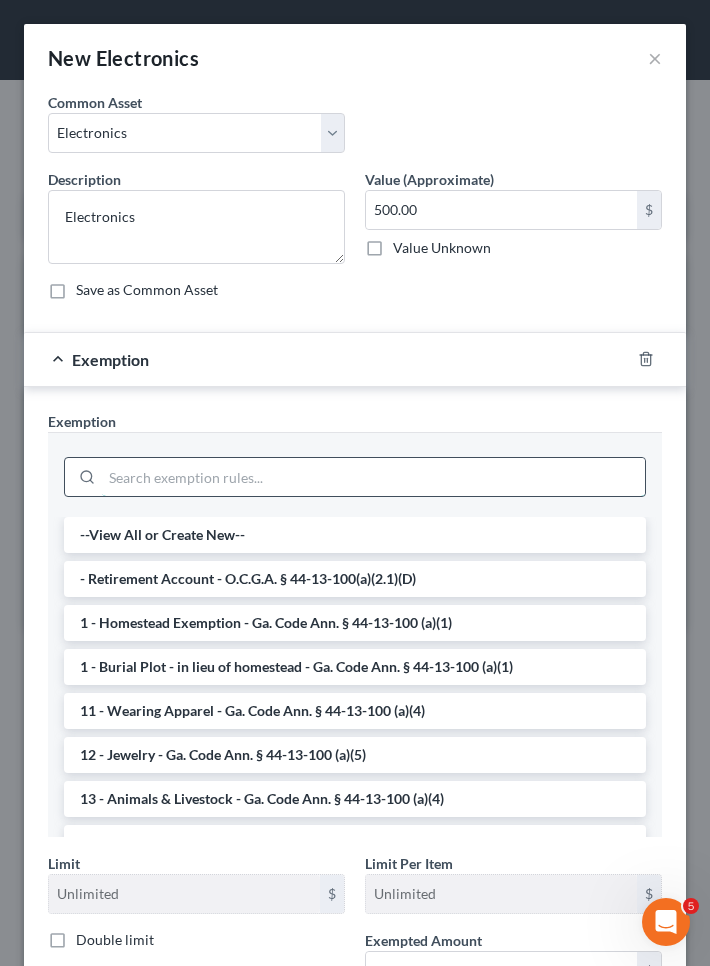 click at bounding box center (373, 477) 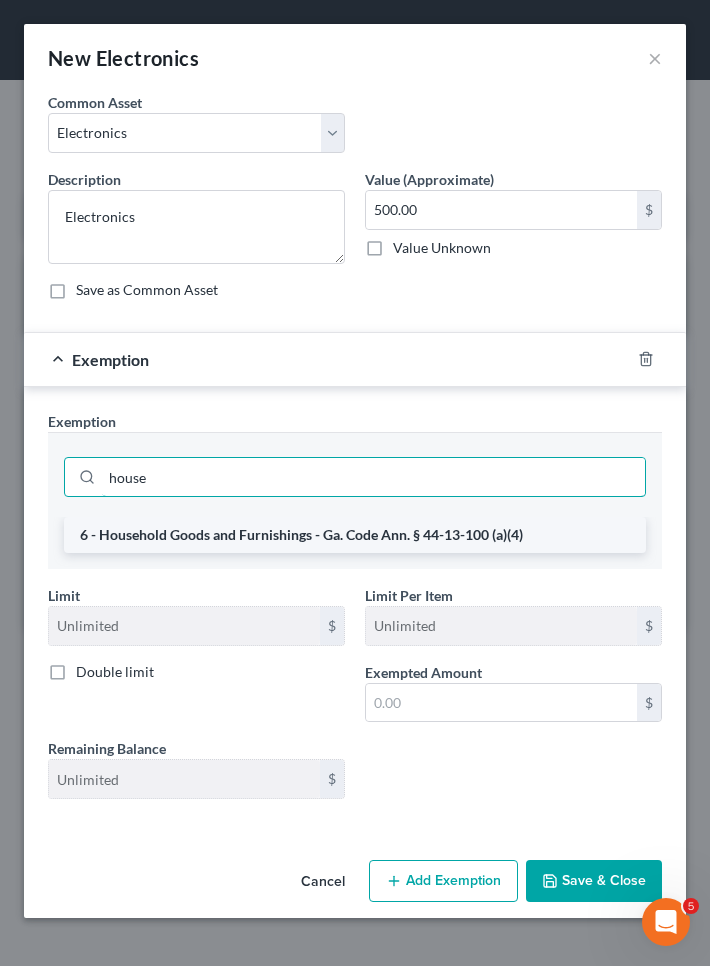 type on "house" 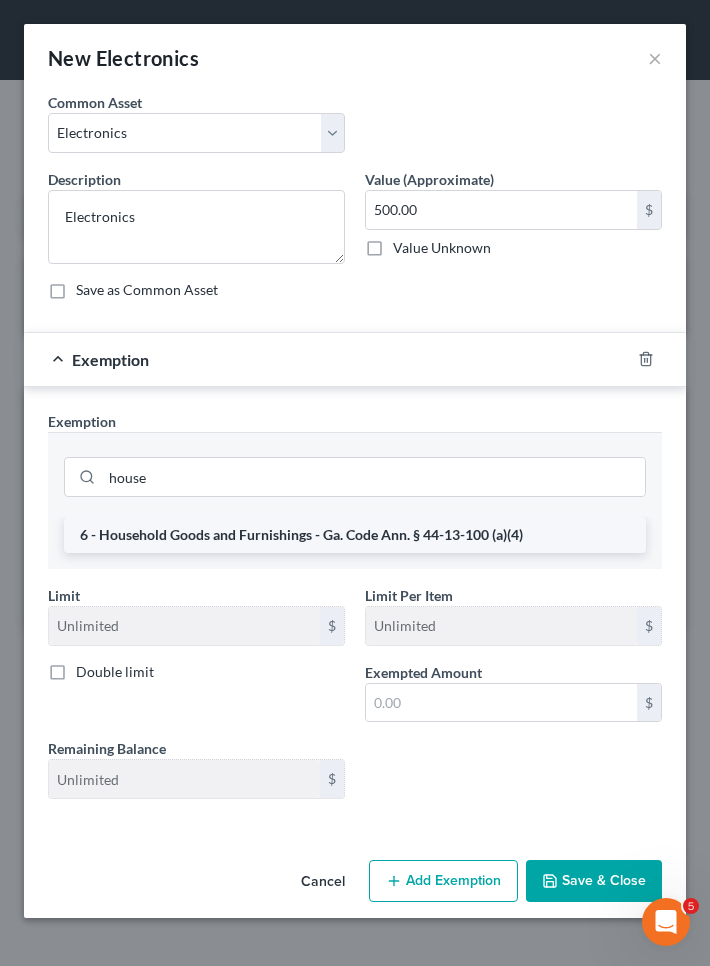 click on "6 - Household Goods and Furnishings - Ga. Code Ann. § 44-13-100 (a)(4)" at bounding box center (355, 535) 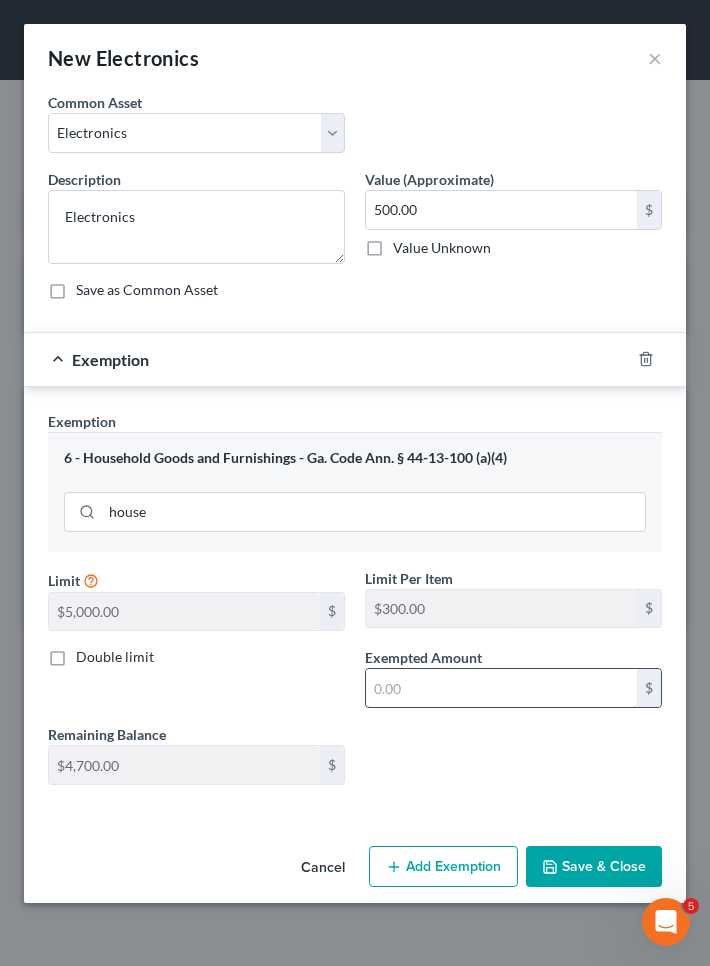 click at bounding box center [501, 688] 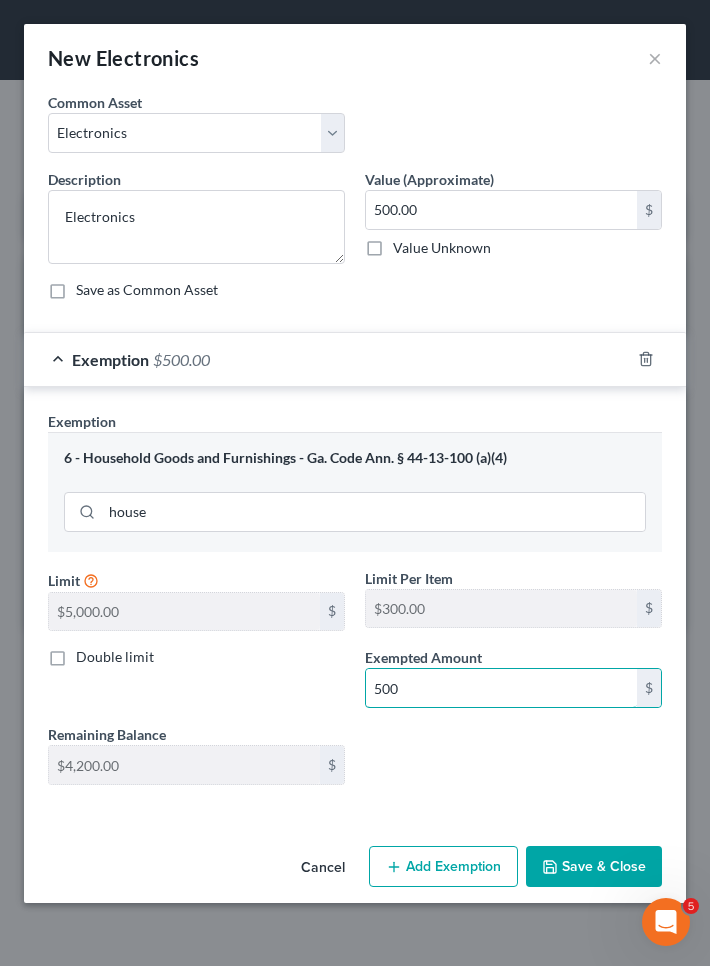 type on "500" 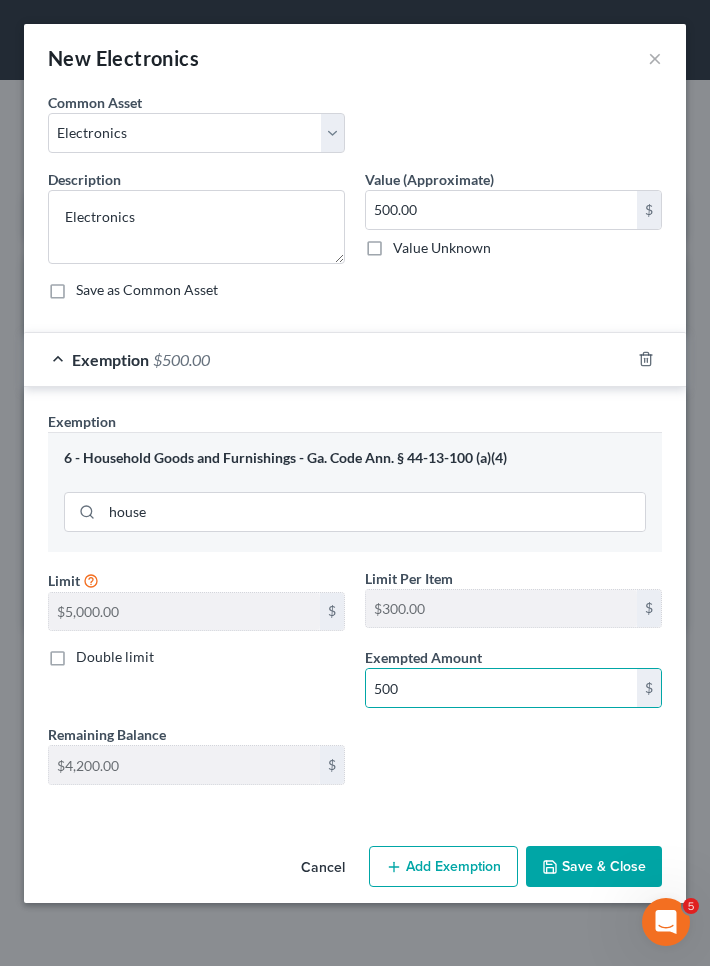 click on "Save & Close" at bounding box center [594, 867] 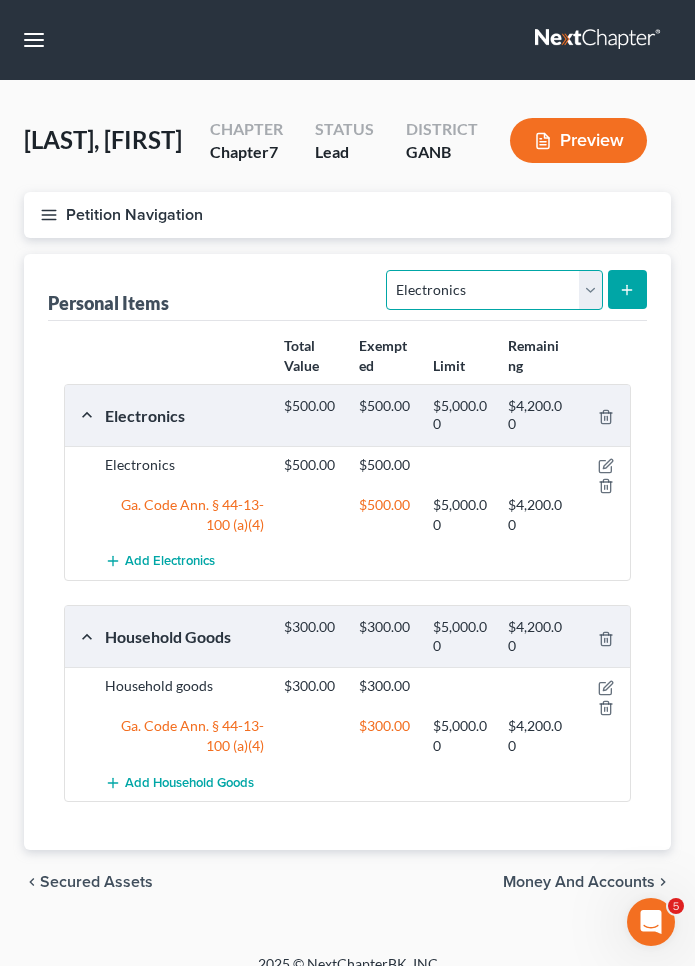 select on "clothing" 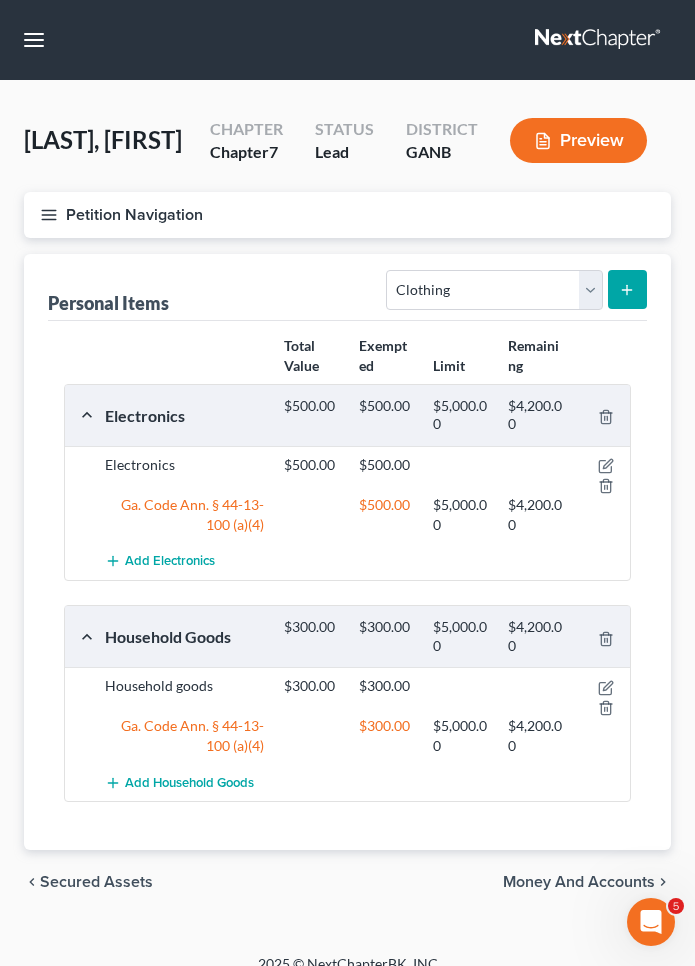 click at bounding box center (627, 289) 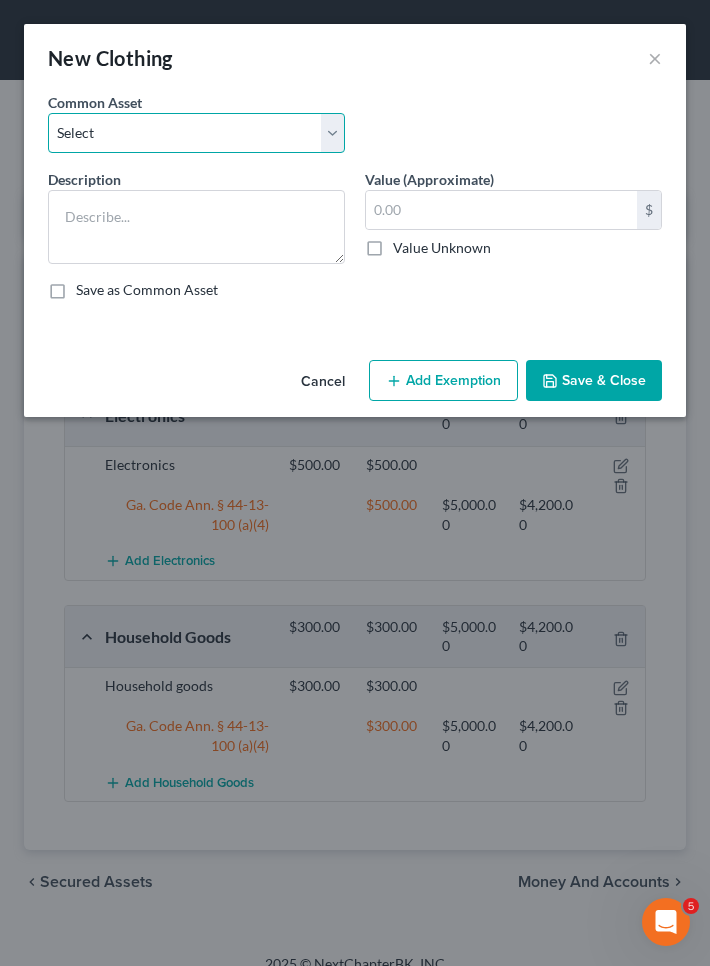 select on "0" 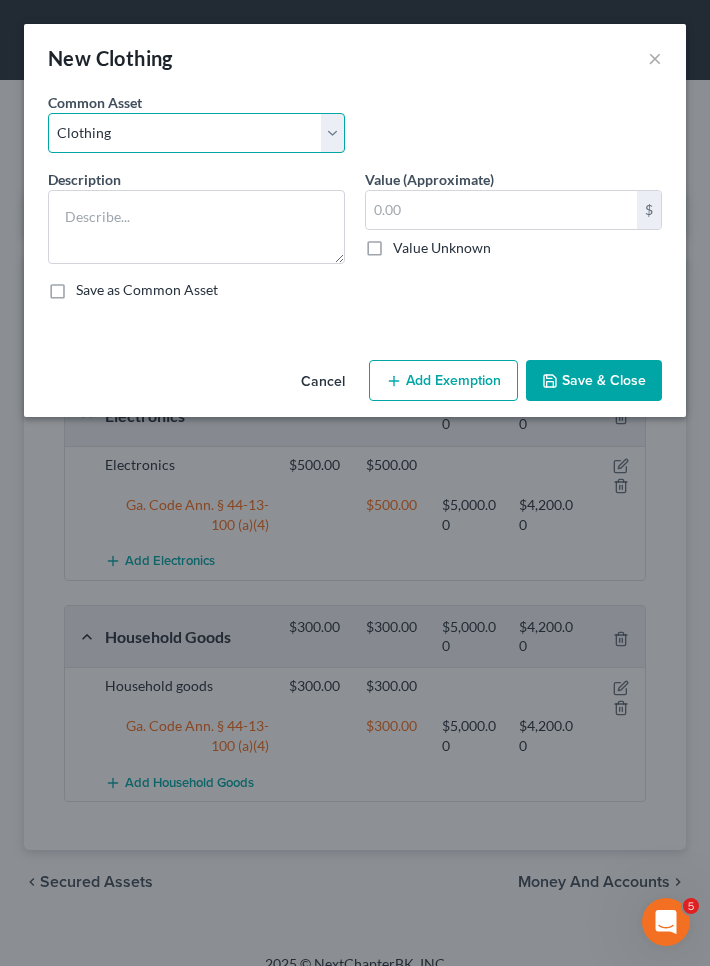 type on "Clothing" 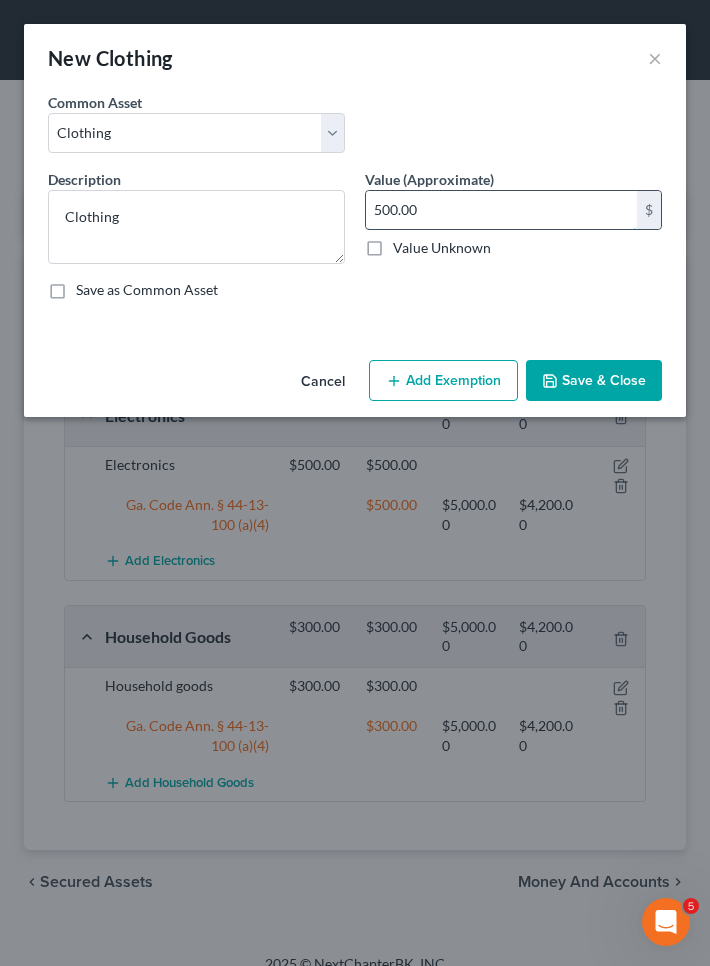 click on "500.00" at bounding box center [501, 210] 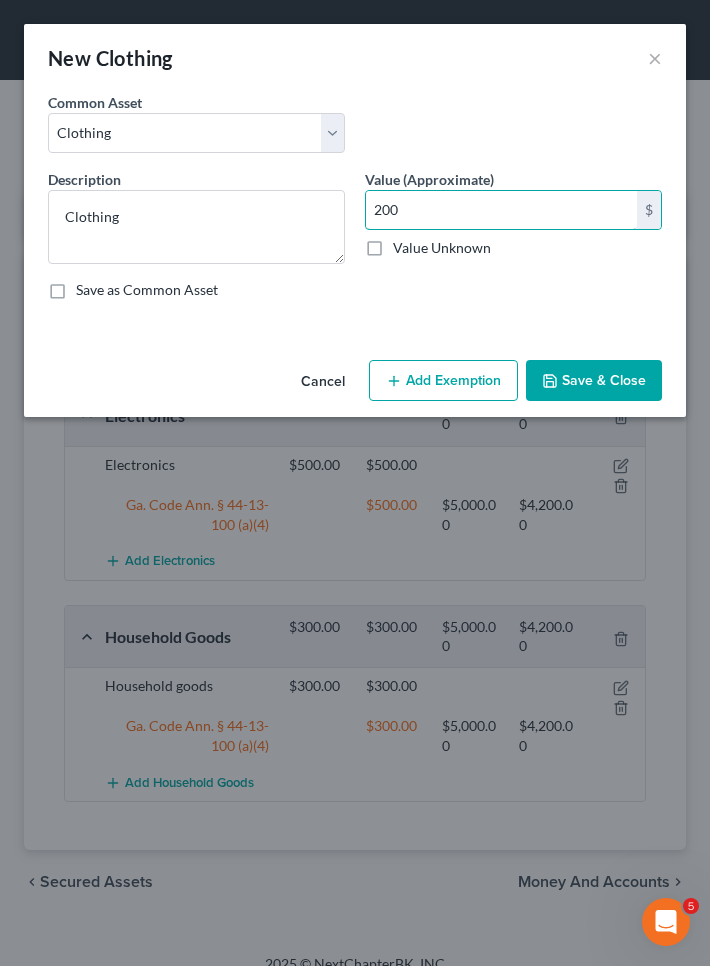 type on "200" 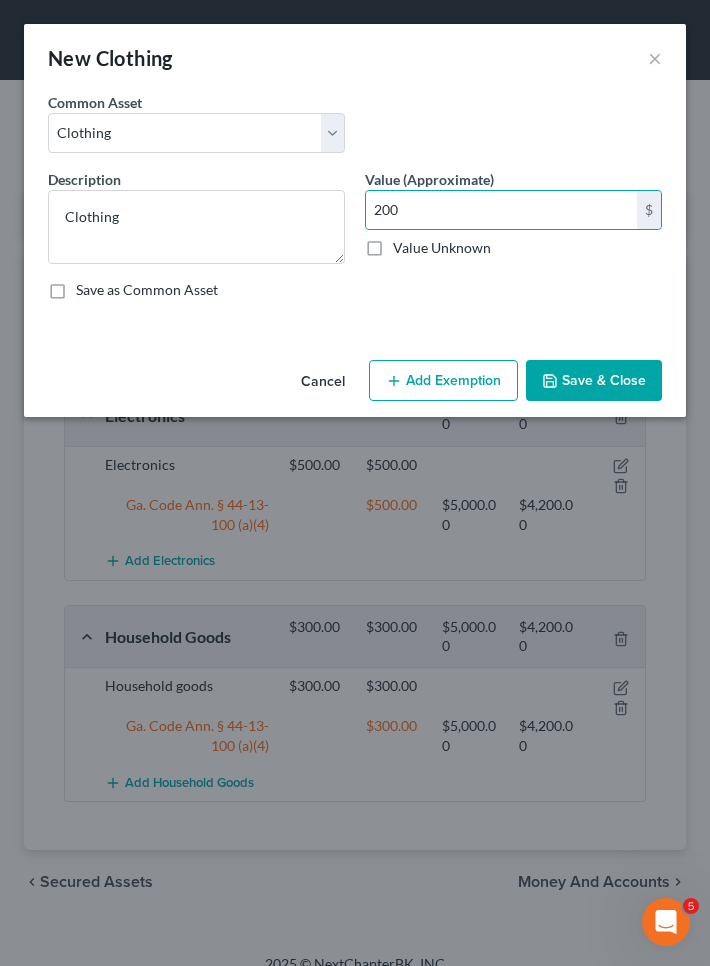click on "Add Exemption" at bounding box center (443, 381) 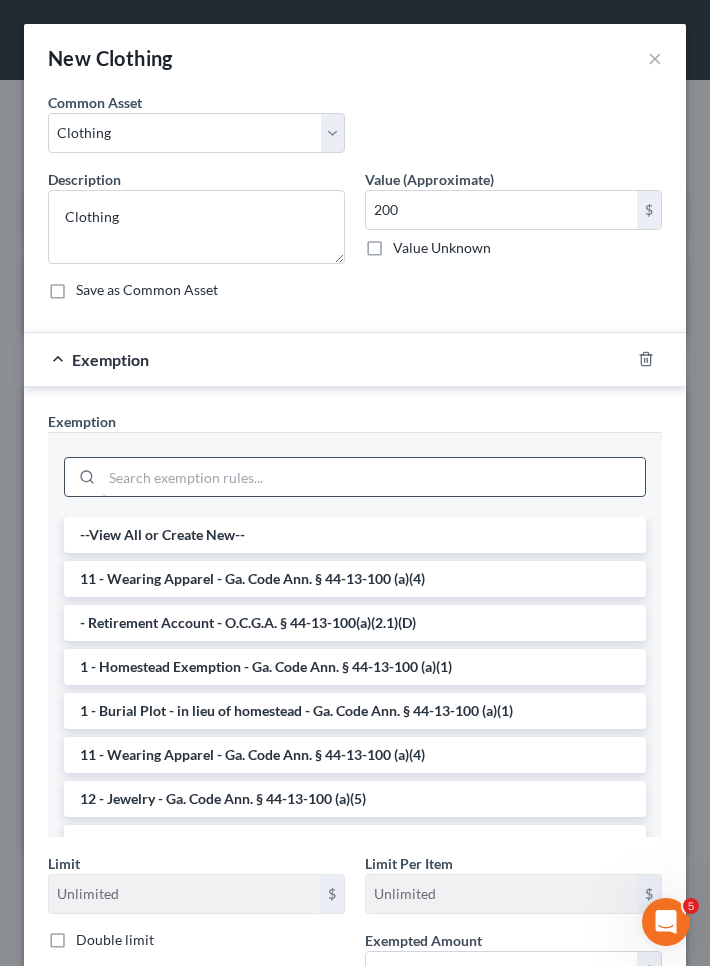 click at bounding box center [373, 477] 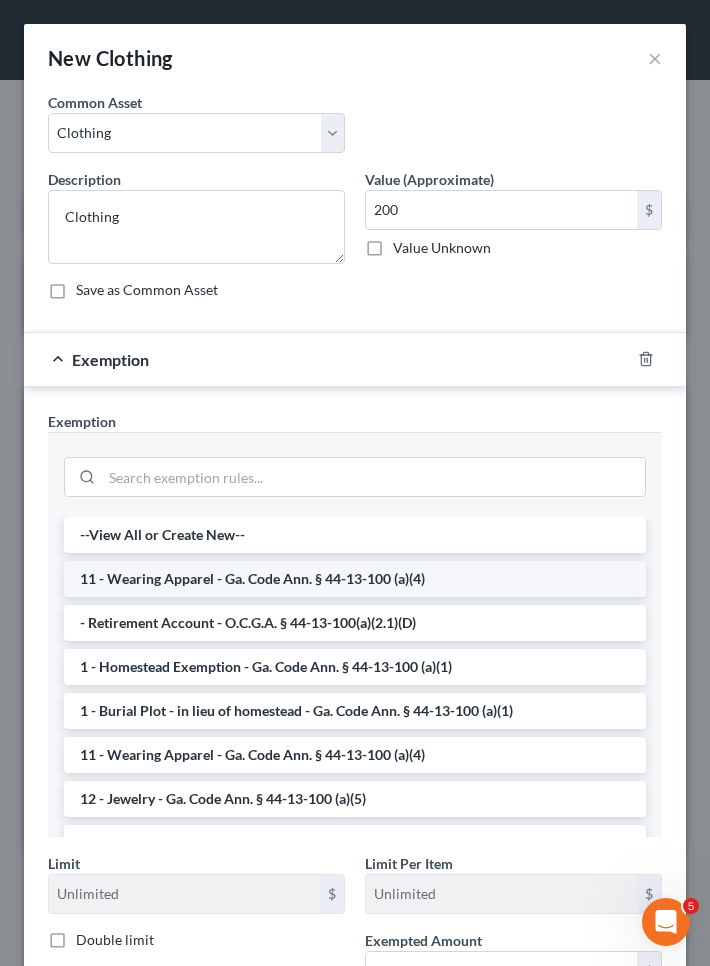 click on "11 - Wearing Apparel - Ga. Code Ann. § 44-13-100 (a)(4)" at bounding box center [355, 579] 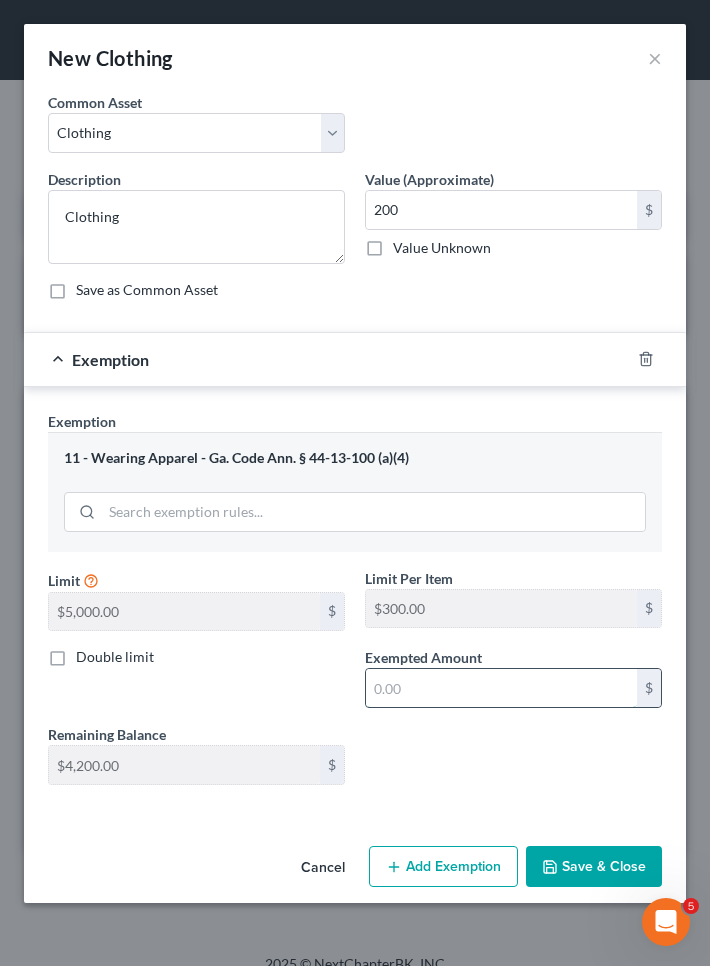 click at bounding box center [501, 688] 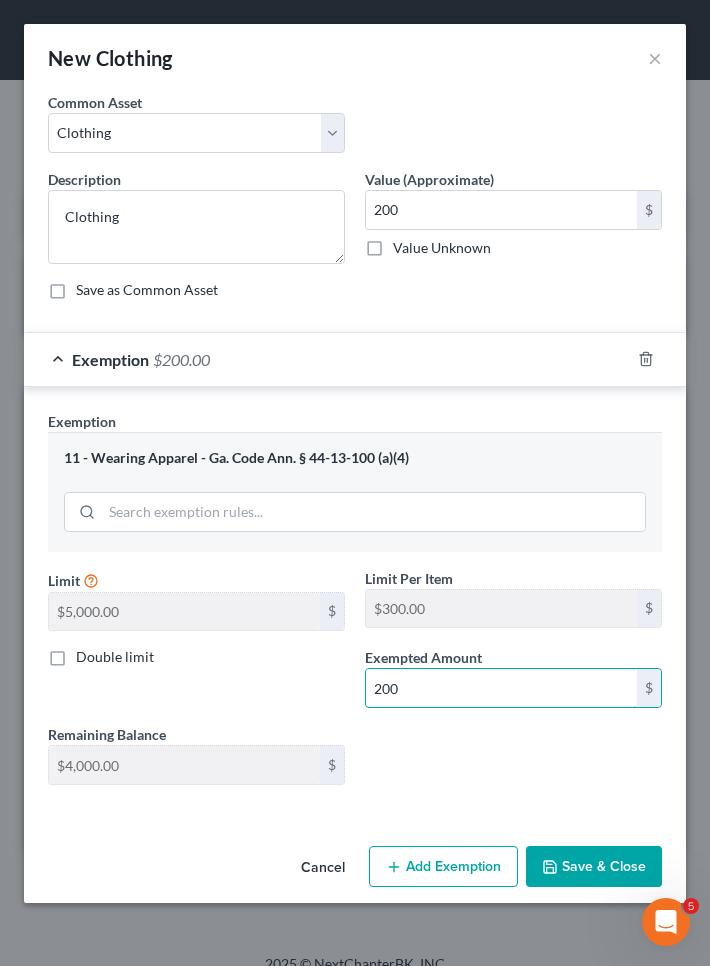 type on "200" 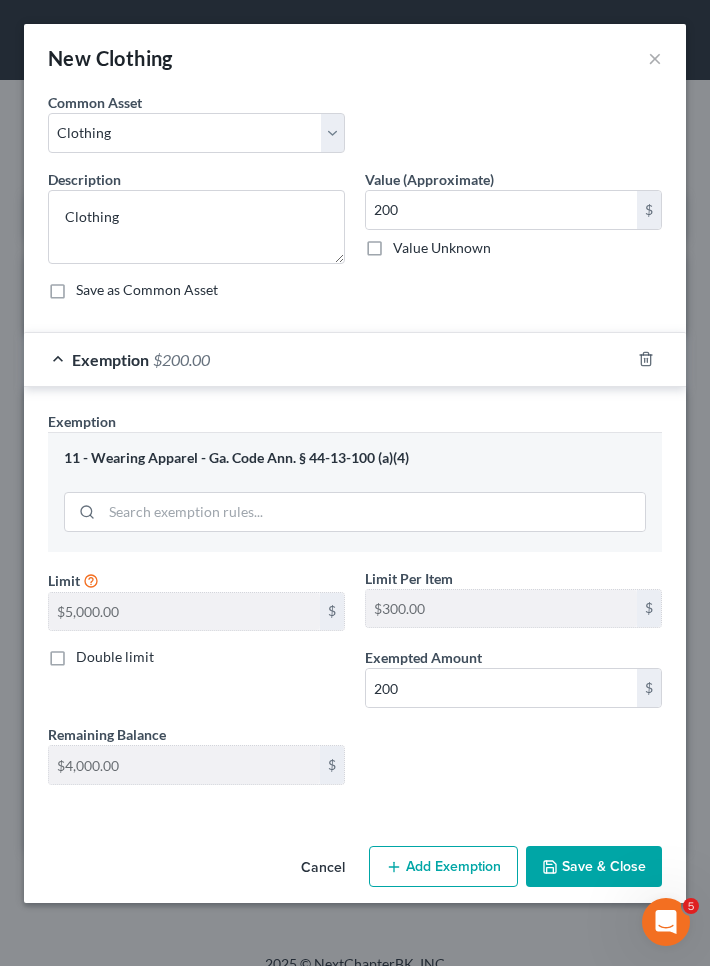 click on "Save & Close" at bounding box center (594, 867) 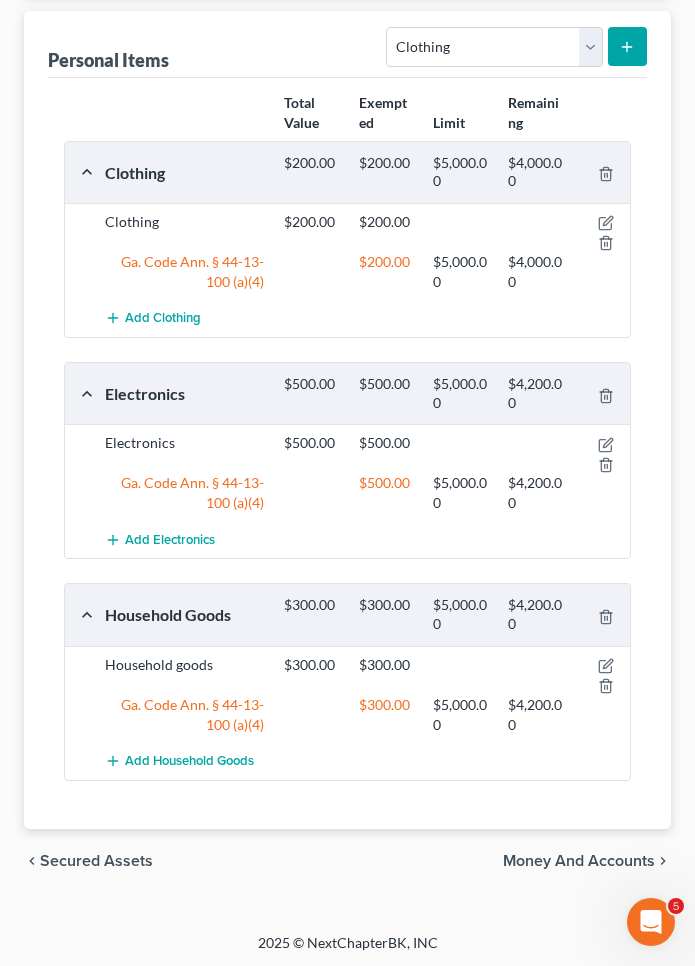 scroll, scrollTop: 242, scrollLeft: 0, axis: vertical 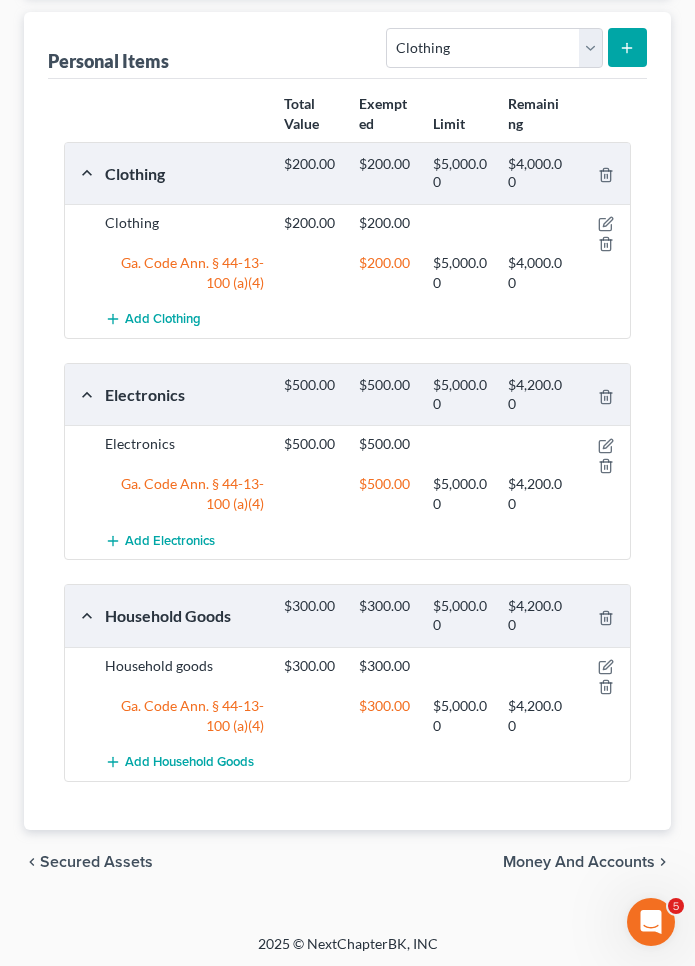 click on "Money and Accounts" at bounding box center [579, 862] 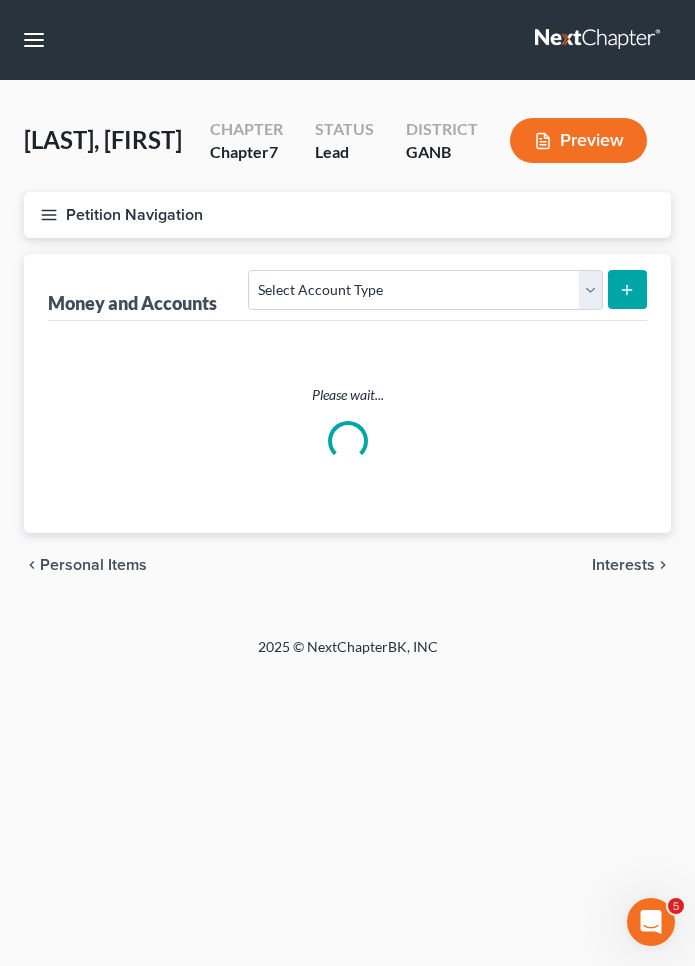 scroll, scrollTop: 0, scrollLeft: 0, axis: both 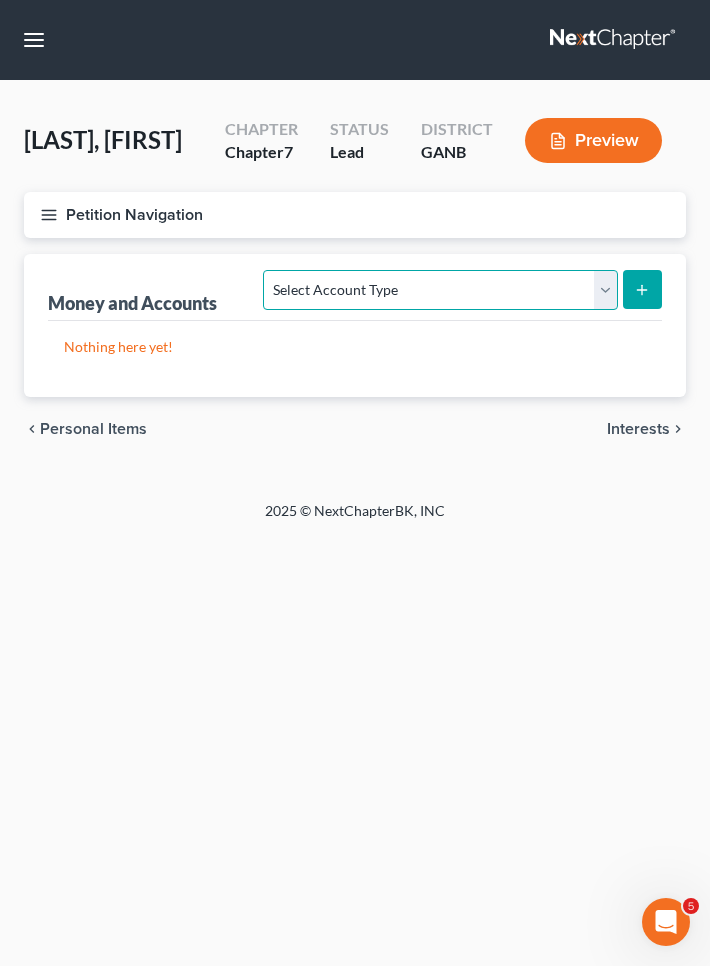 select on "cash_on_hand" 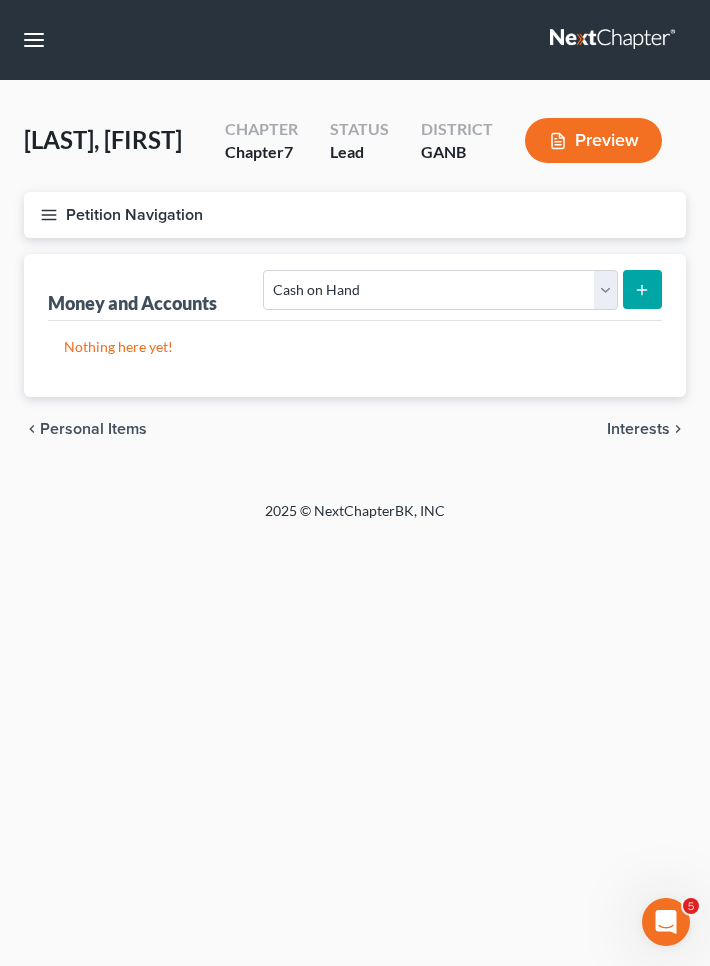 click 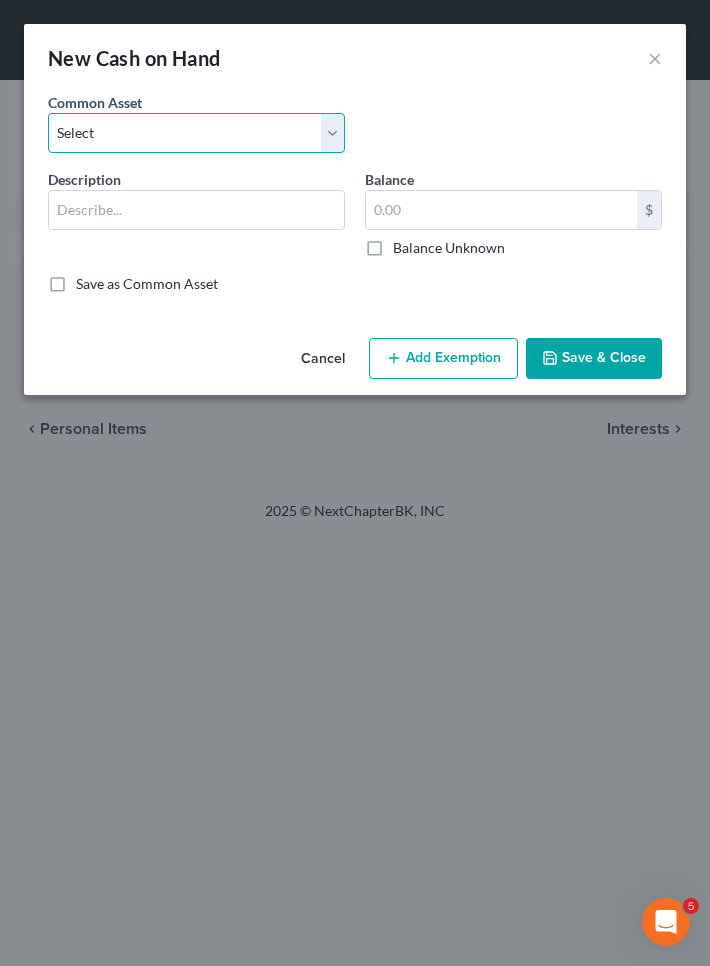 select on "0" 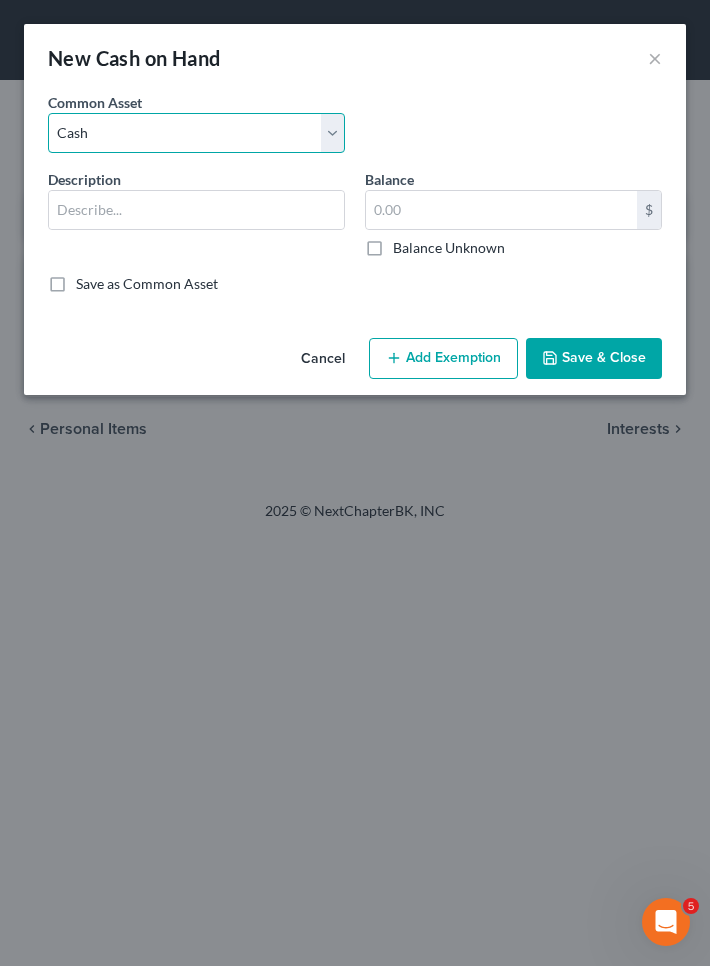 type on "Cash" 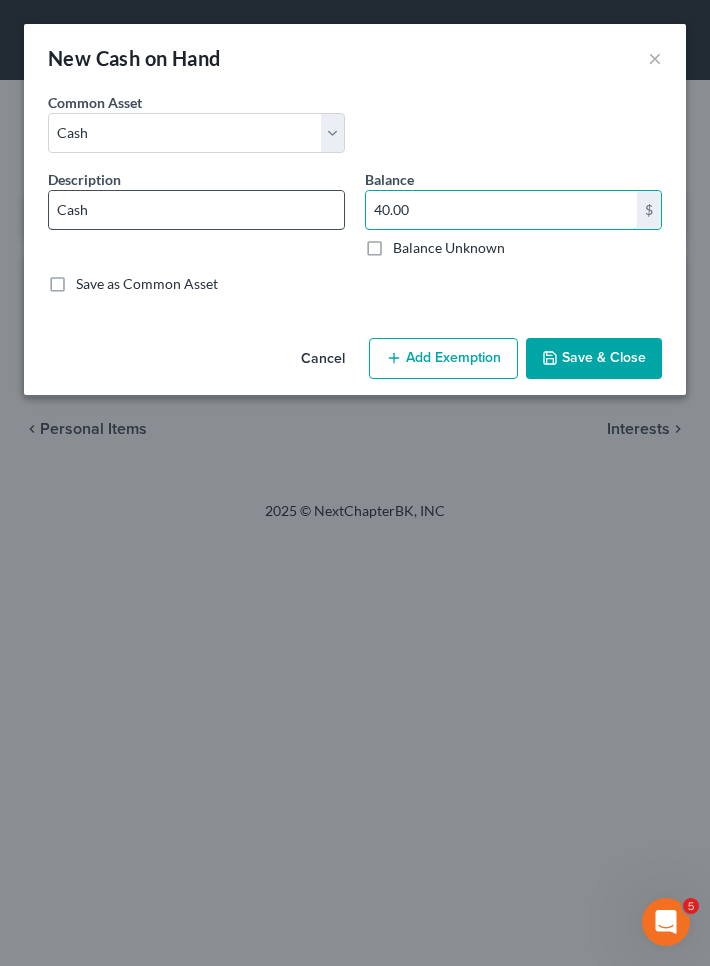 drag, startPoint x: 463, startPoint y: 217, endPoint x: 334, endPoint y: 212, distance: 129.09686 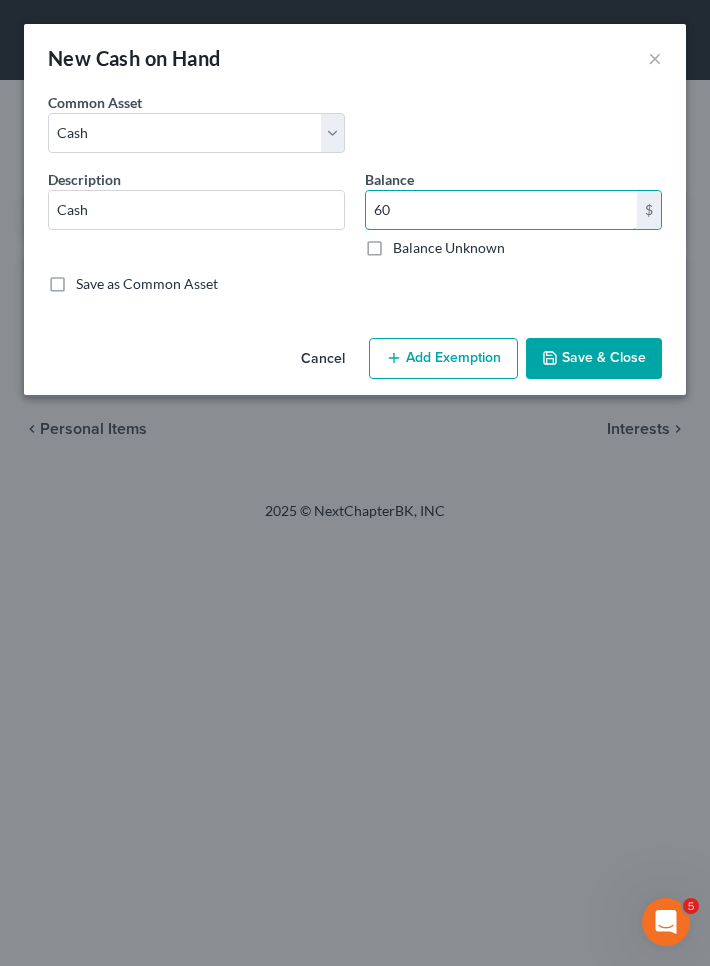 type on "60" 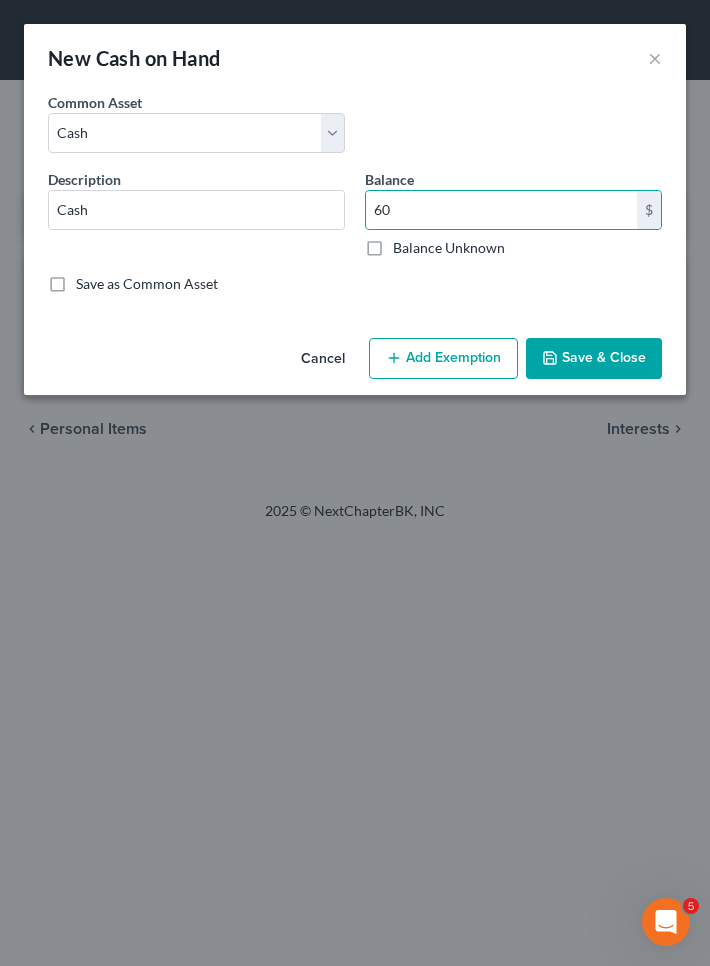 click on "Add Exemption" at bounding box center (443, 359) 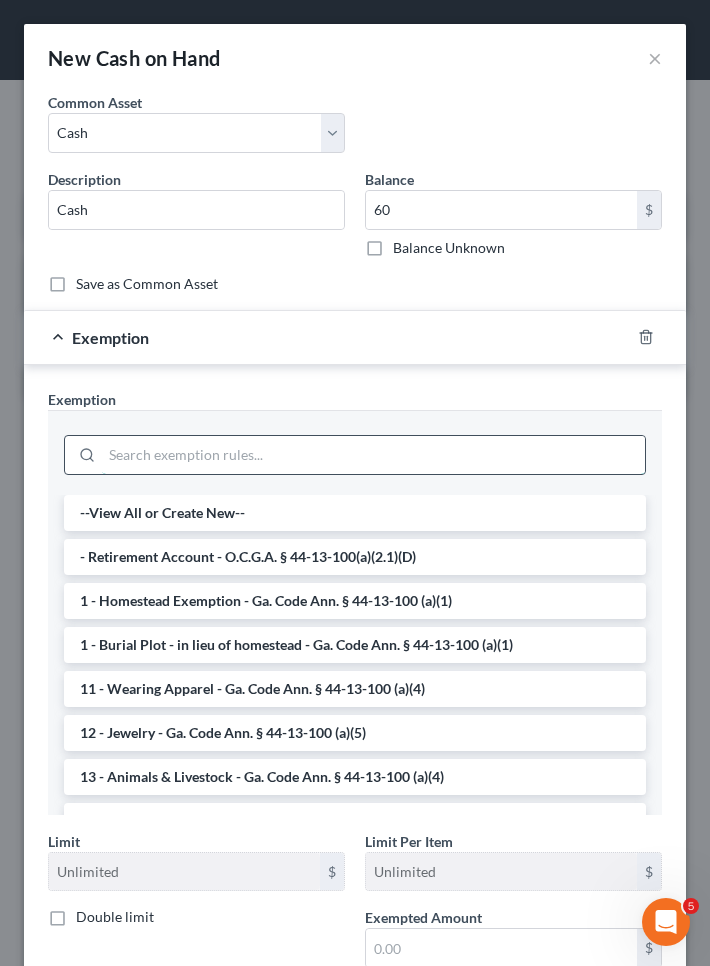 click at bounding box center (373, 455) 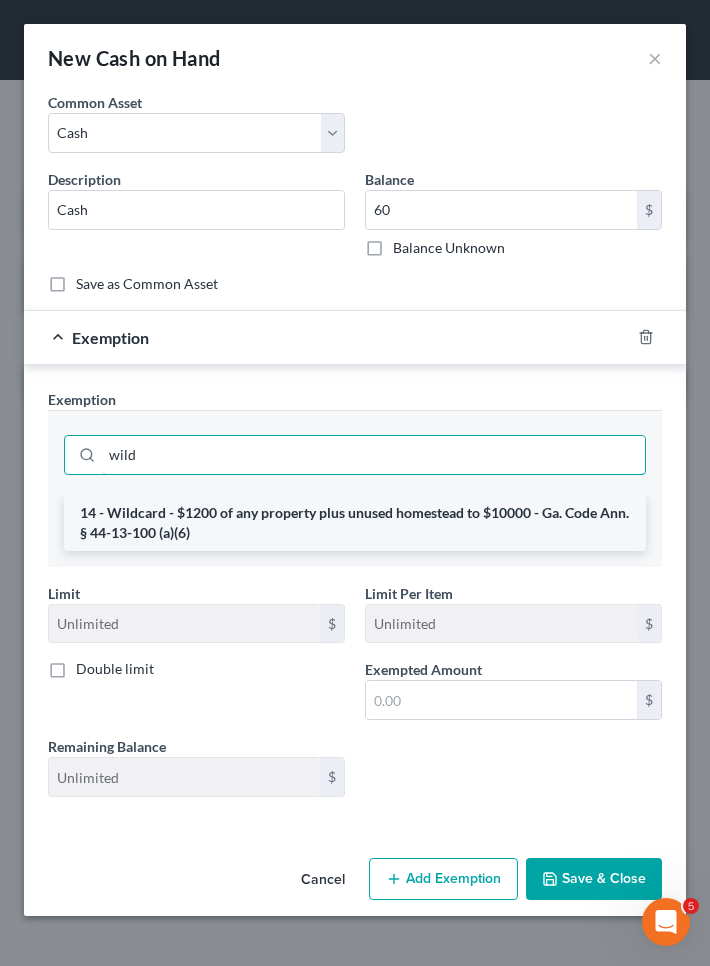 type on "wild" 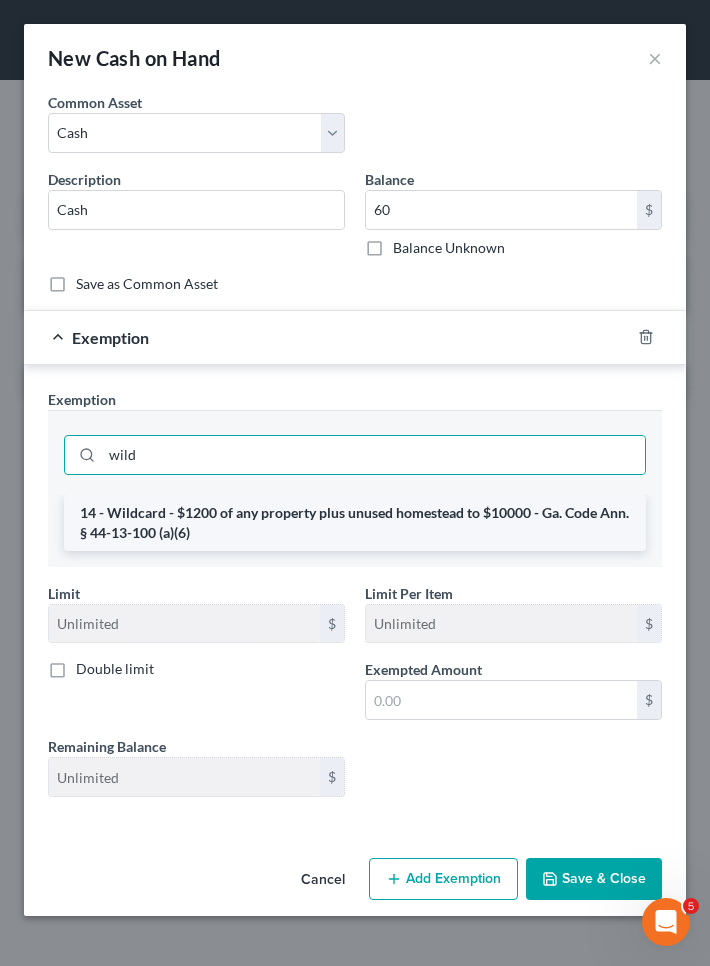 click on "14 - Wildcard -  $1200 of any property plus unused homestead to $10000 - Ga. Code Ann. § 44-13-100 (a)(6)" at bounding box center [355, 523] 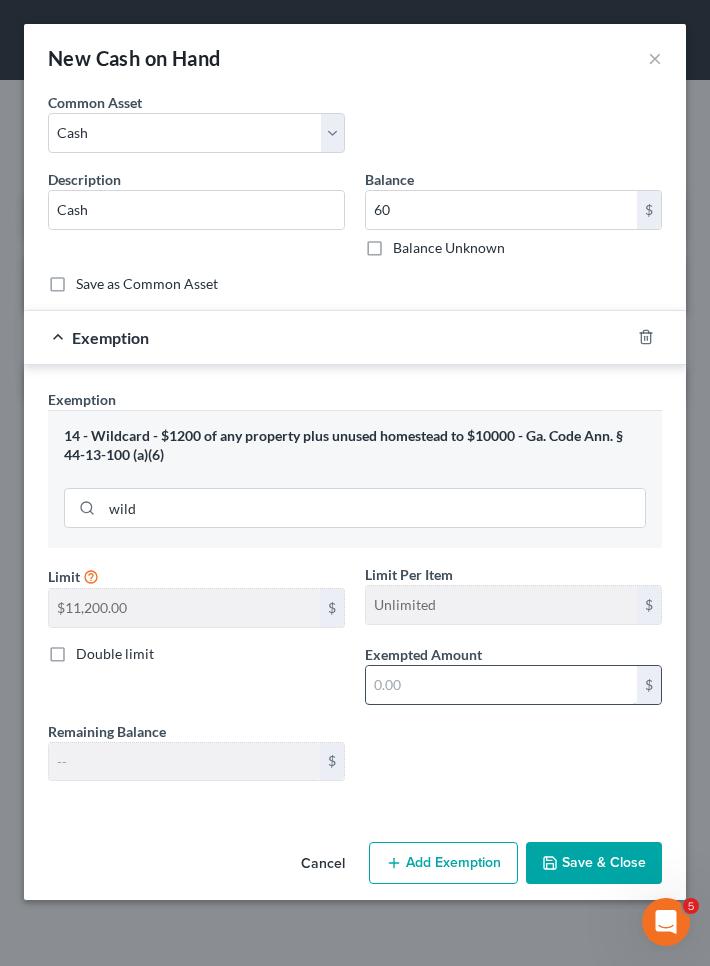 click at bounding box center [501, 685] 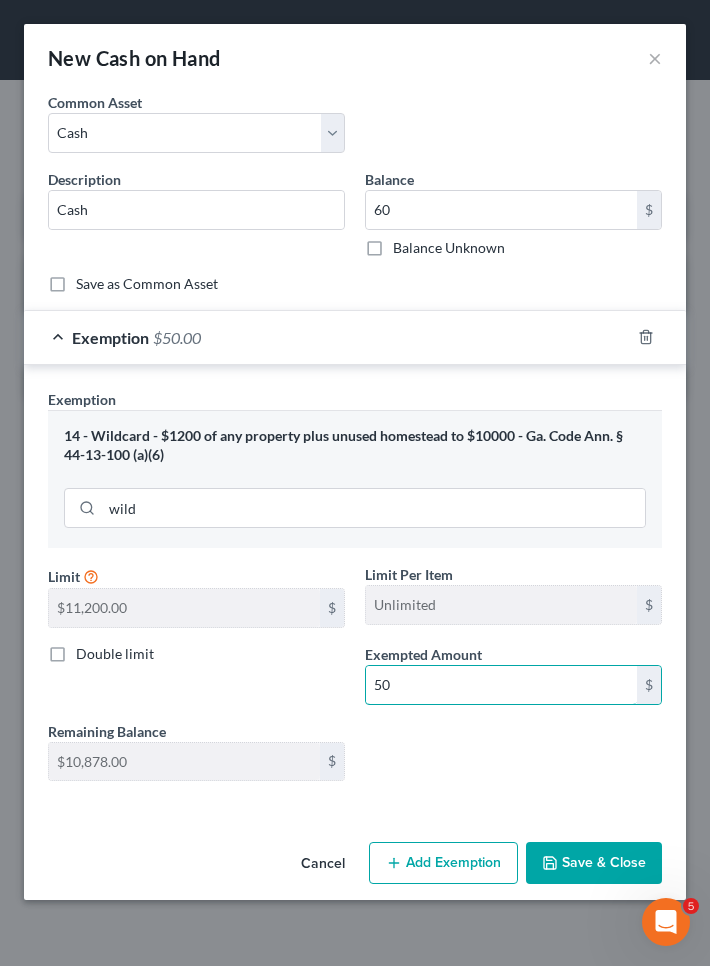 type on "50" 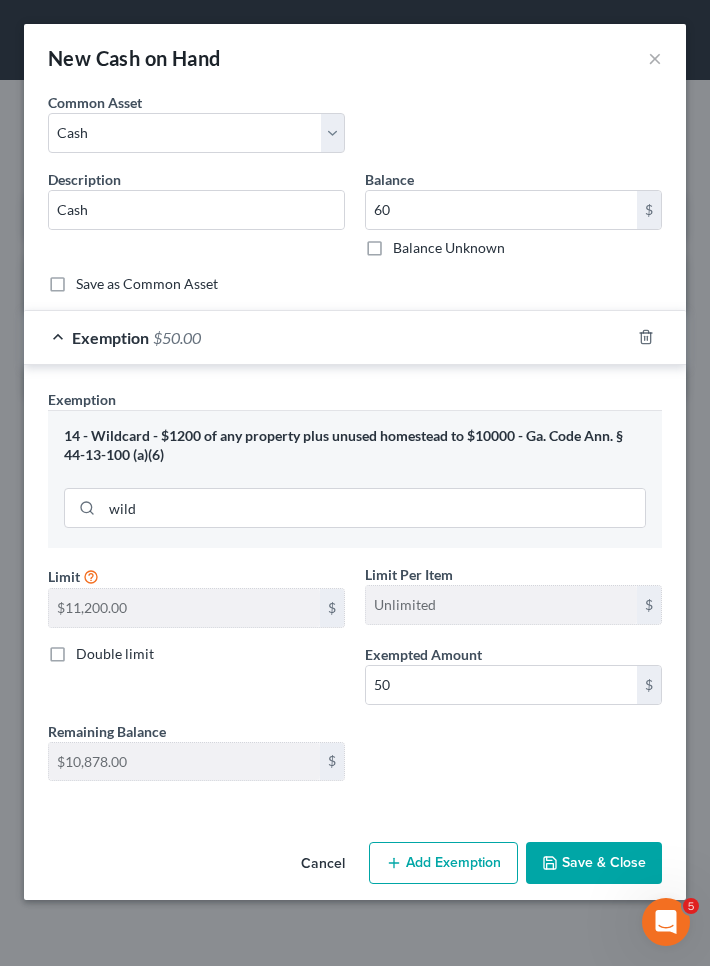 click on "Save & Close" at bounding box center [594, 863] 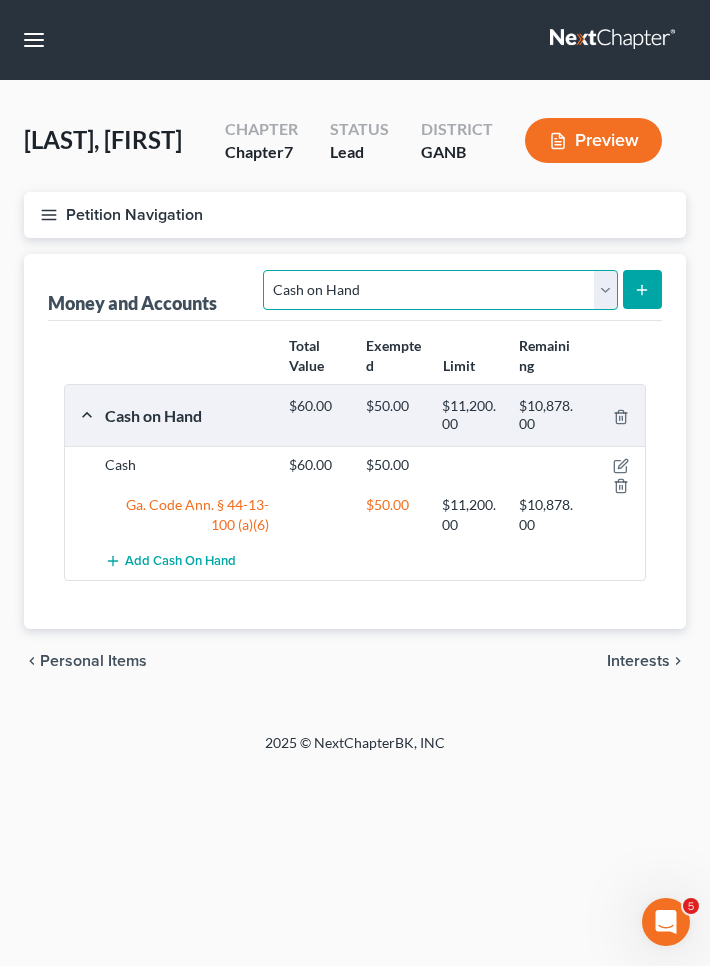 select on "checking" 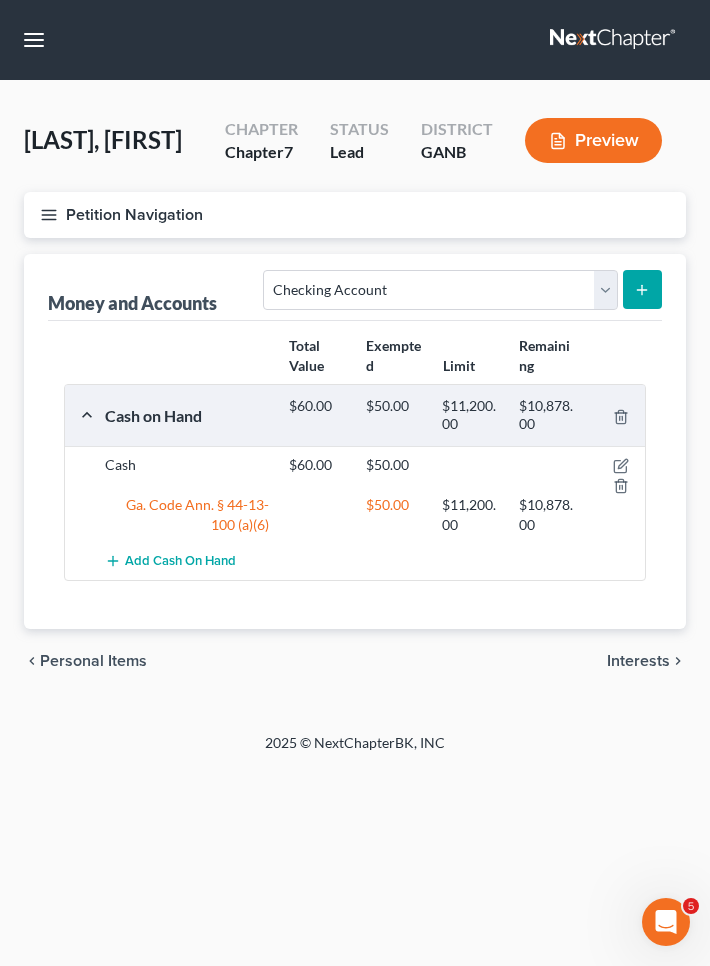 click at bounding box center (642, 289) 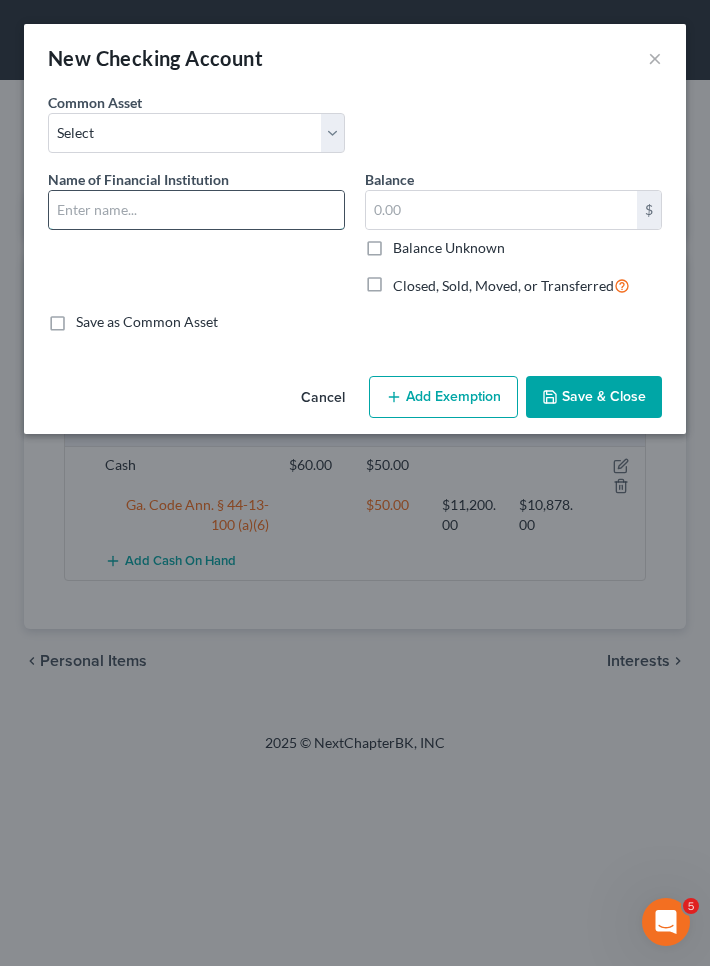 click at bounding box center [196, 210] 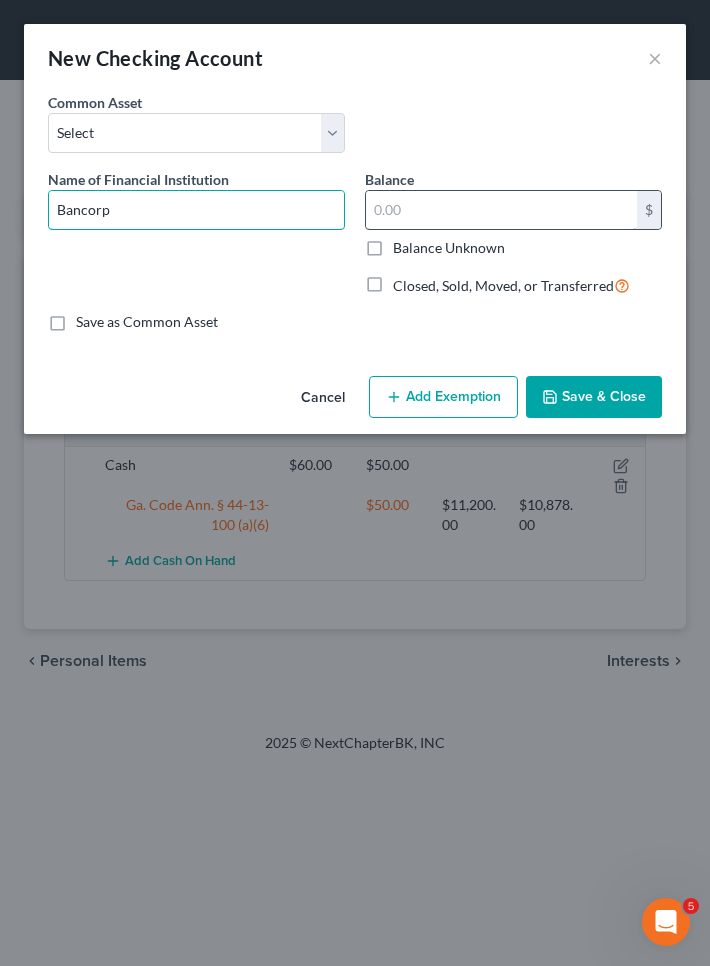 type on "Bancorp" 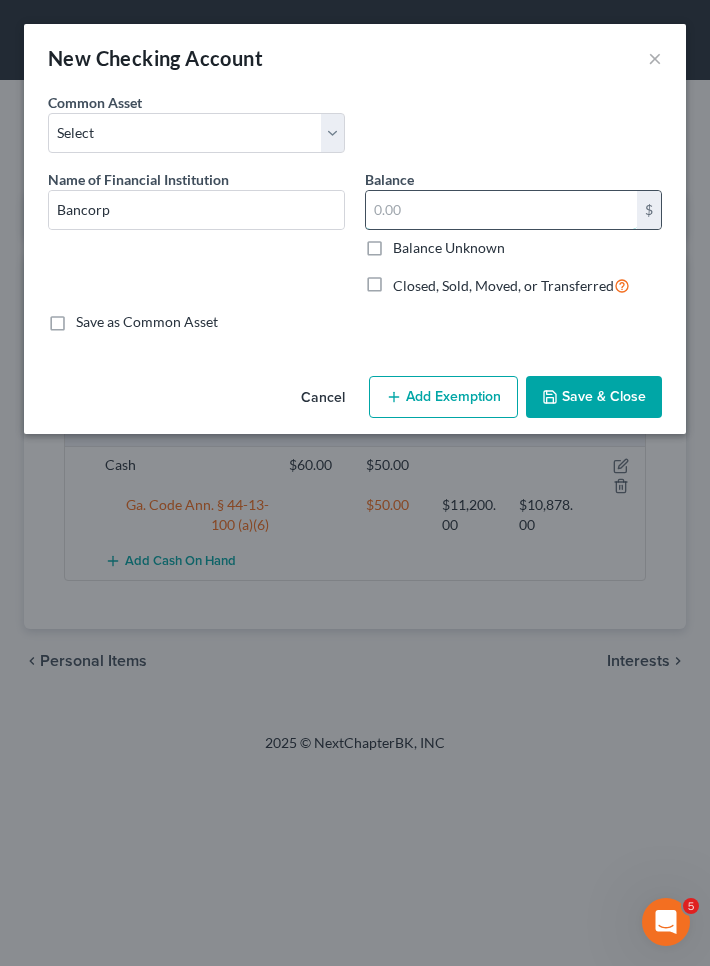 click at bounding box center [501, 210] 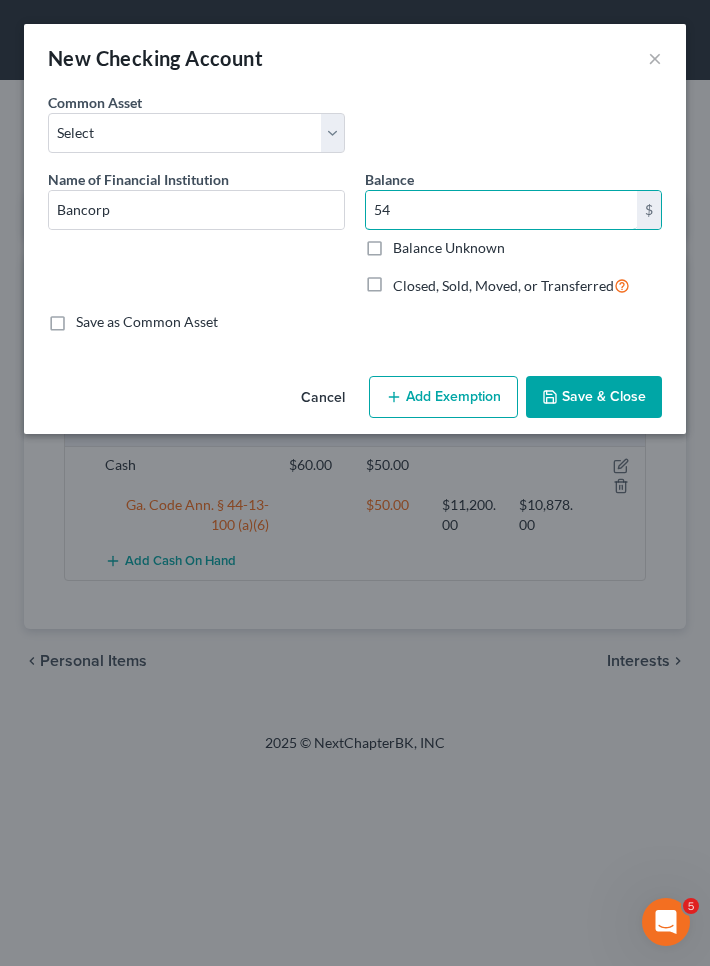 type on "54" 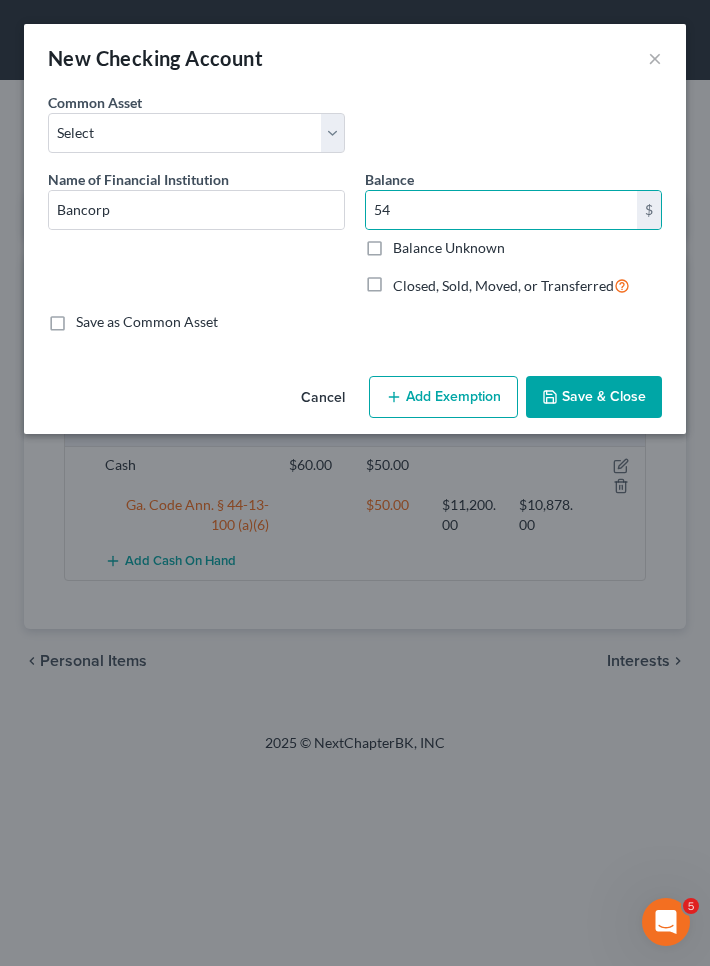 click on "Add Exemption" at bounding box center (443, 397) 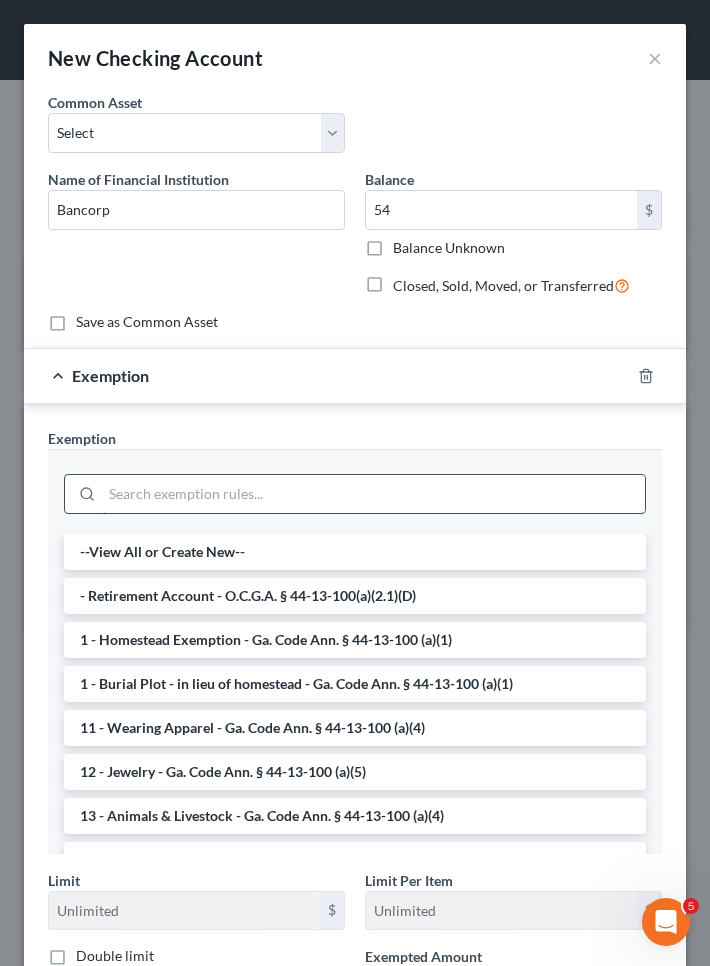click at bounding box center [373, 494] 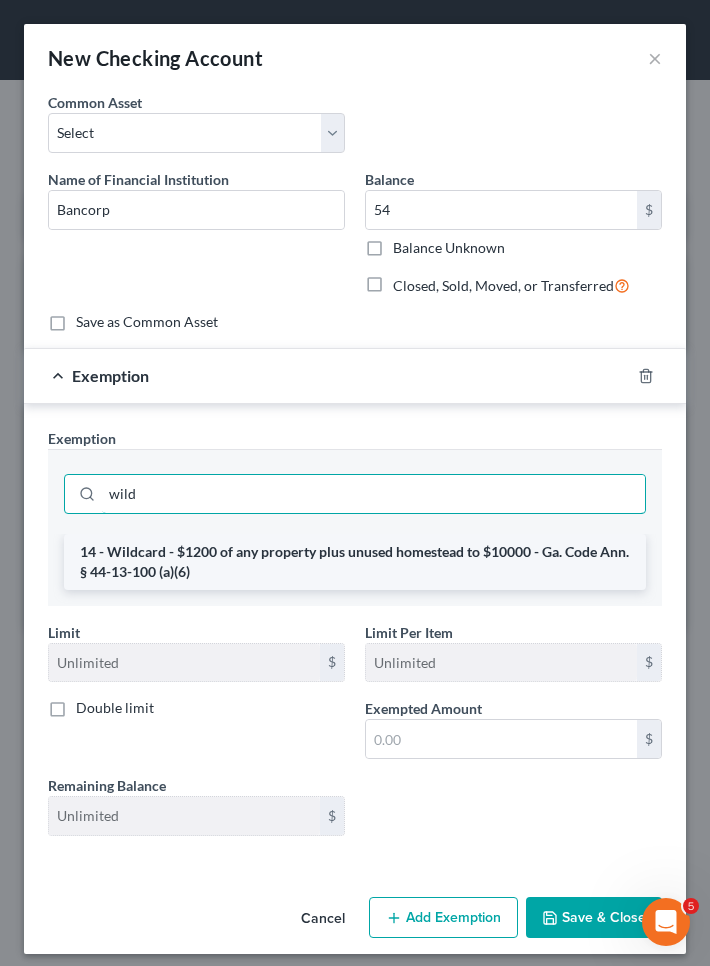 type on "wild" 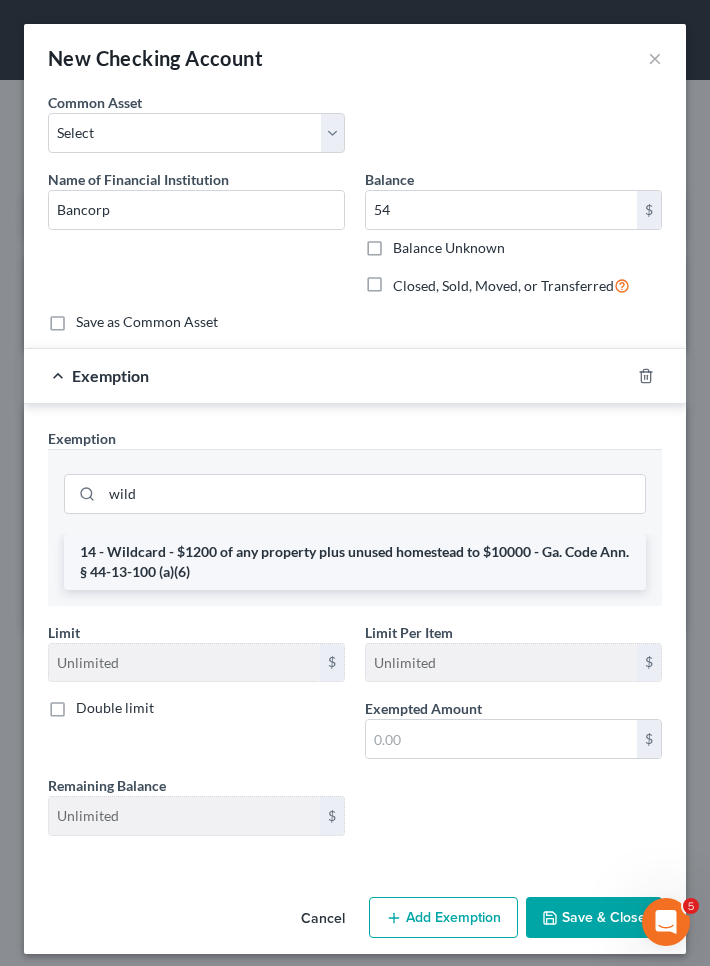 click on "14 - Wildcard -  $1200 of any property plus unused homestead to $10000 - Ga. Code Ann. § 44-13-100 (a)(6)" at bounding box center [355, 562] 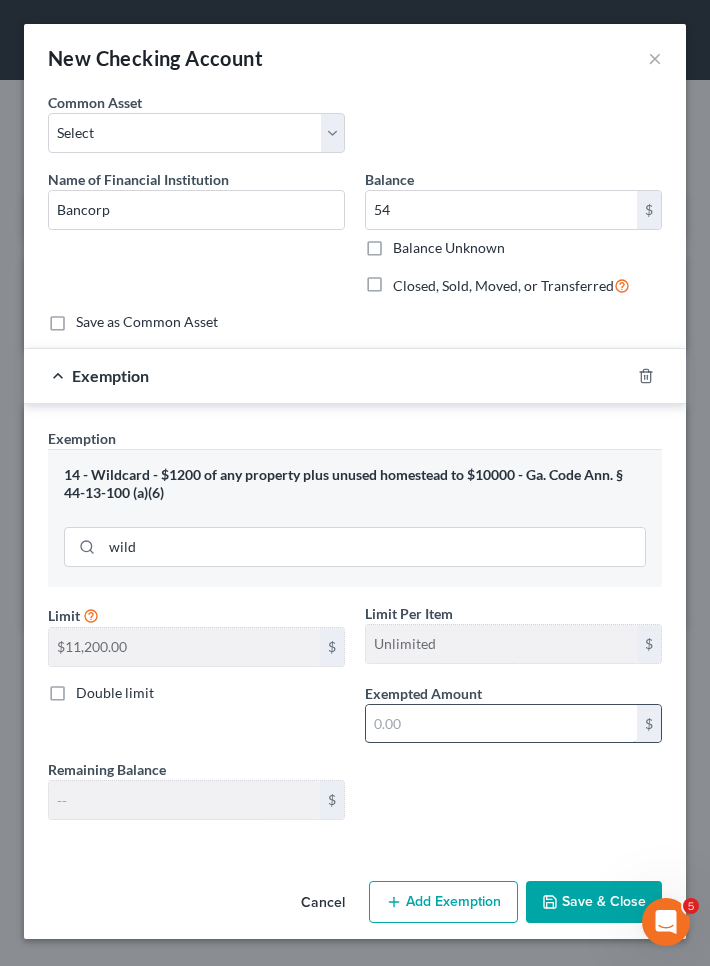 click at bounding box center [501, 724] 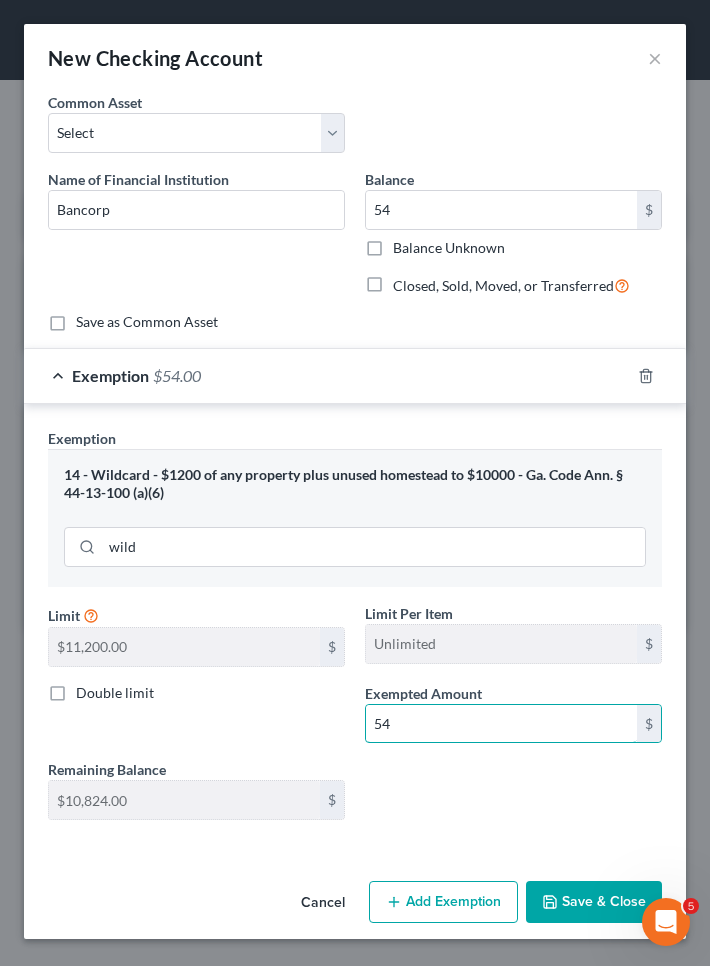 type on "54" 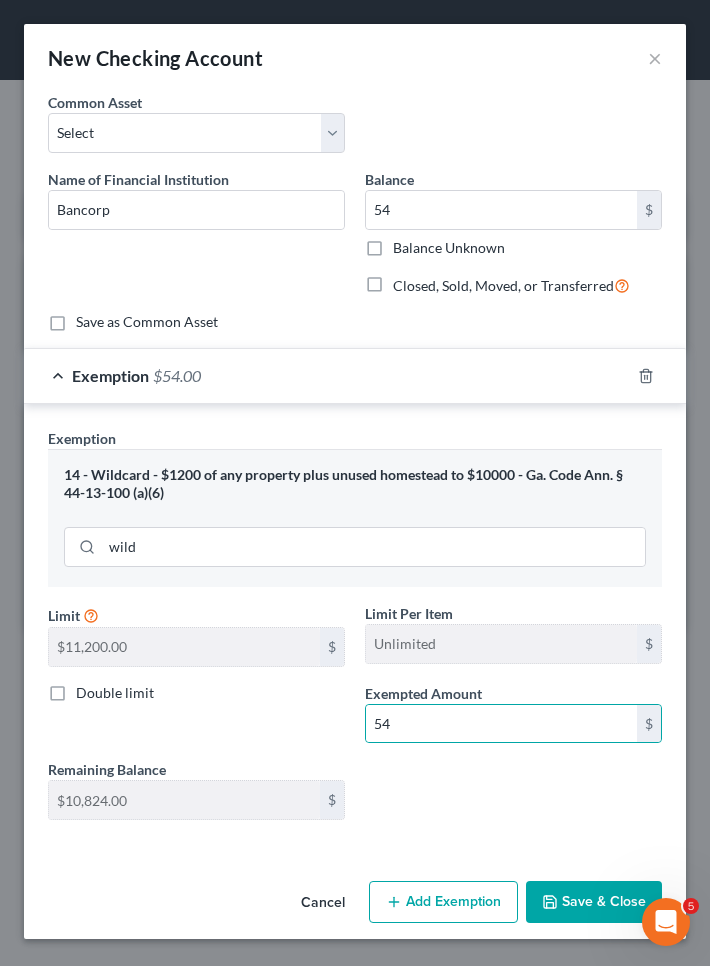 click on "Save & Close" at bounding box center [594, 902] 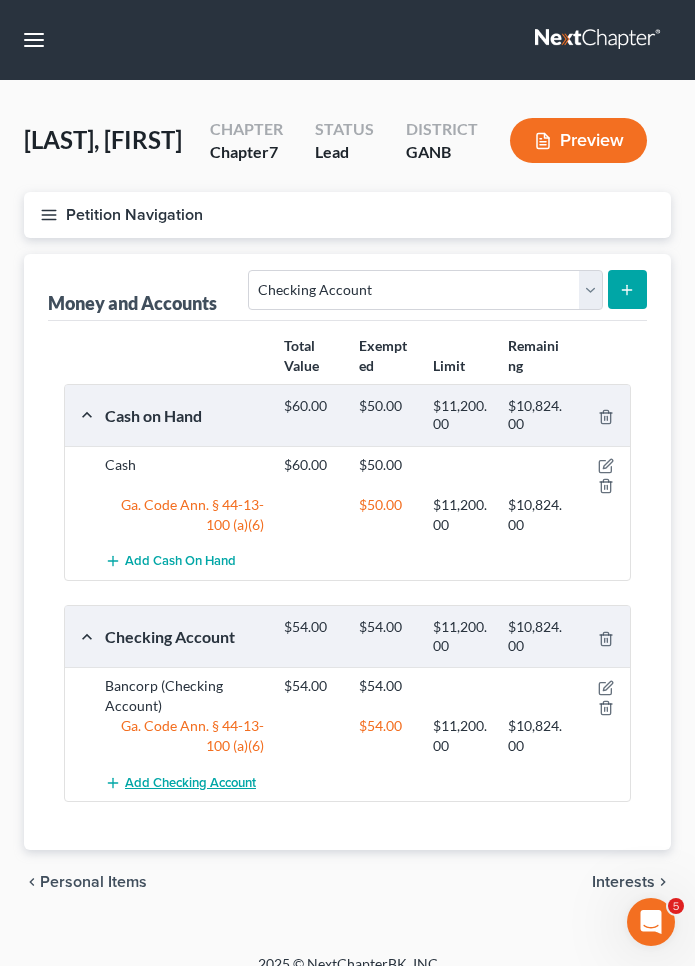 click on "Add Checking Account" at bounding box center [190, 783] 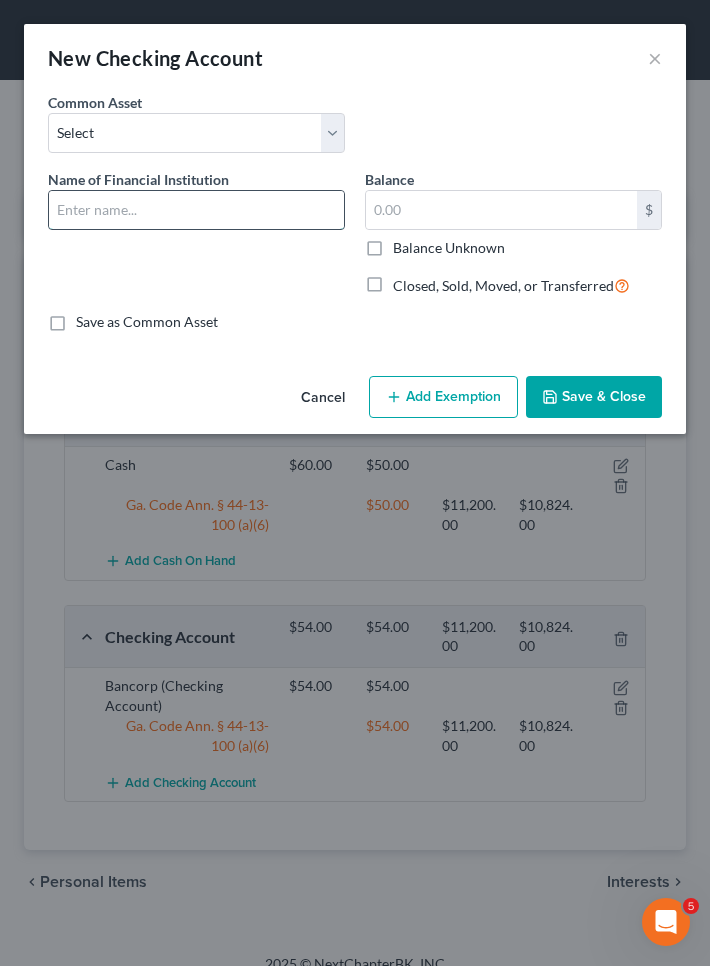 click at bounding box center [196, 210] 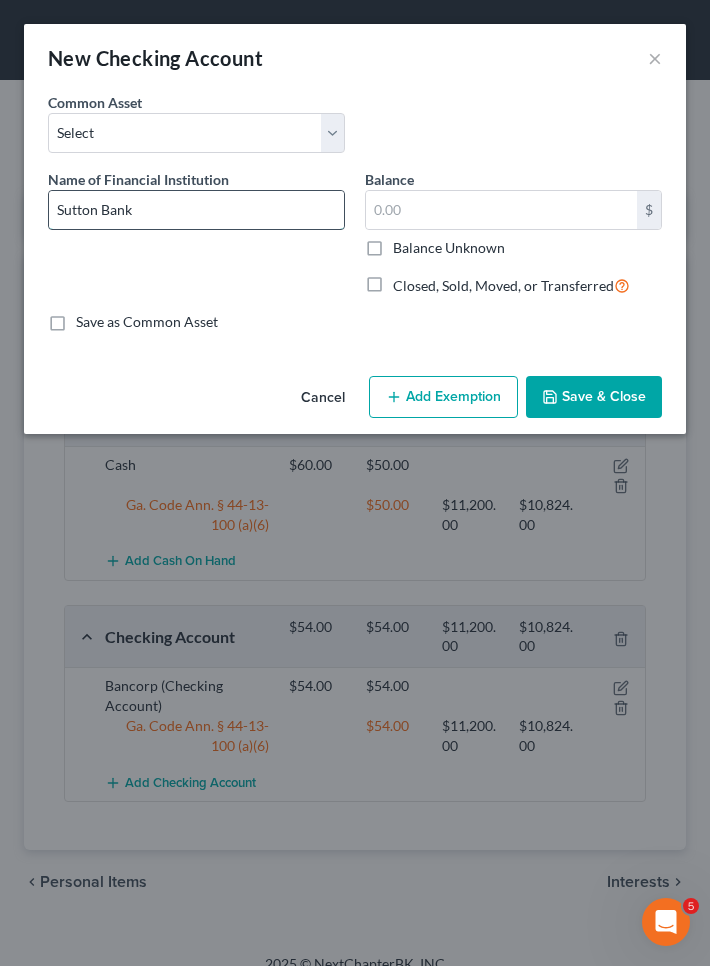 type on "Sutton Bank" 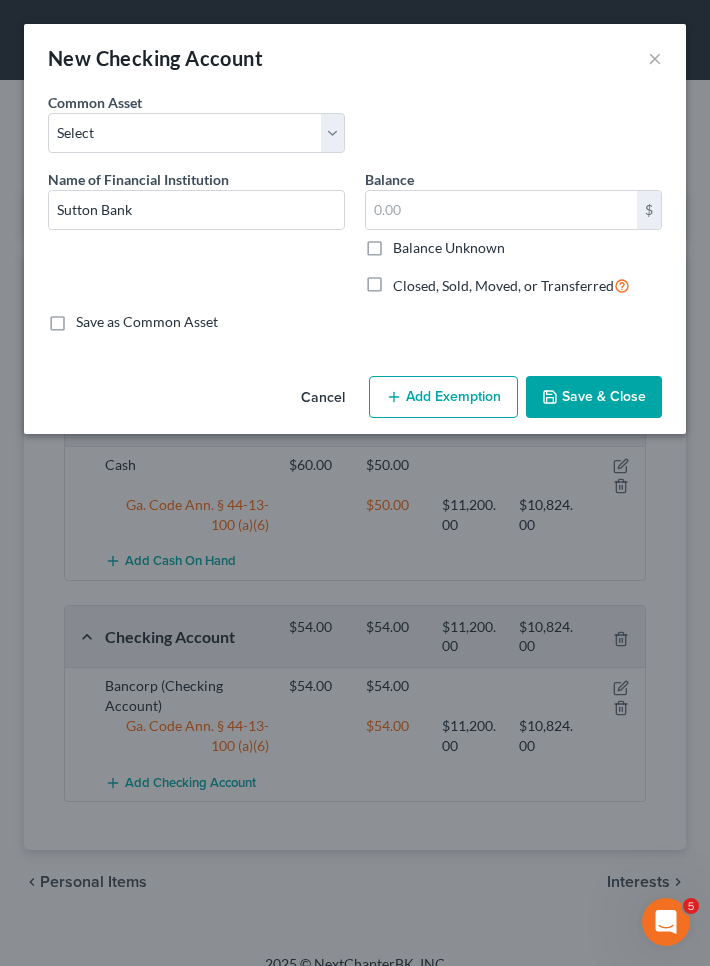 click on "Add Exemption" at bounding box center (443, 397) 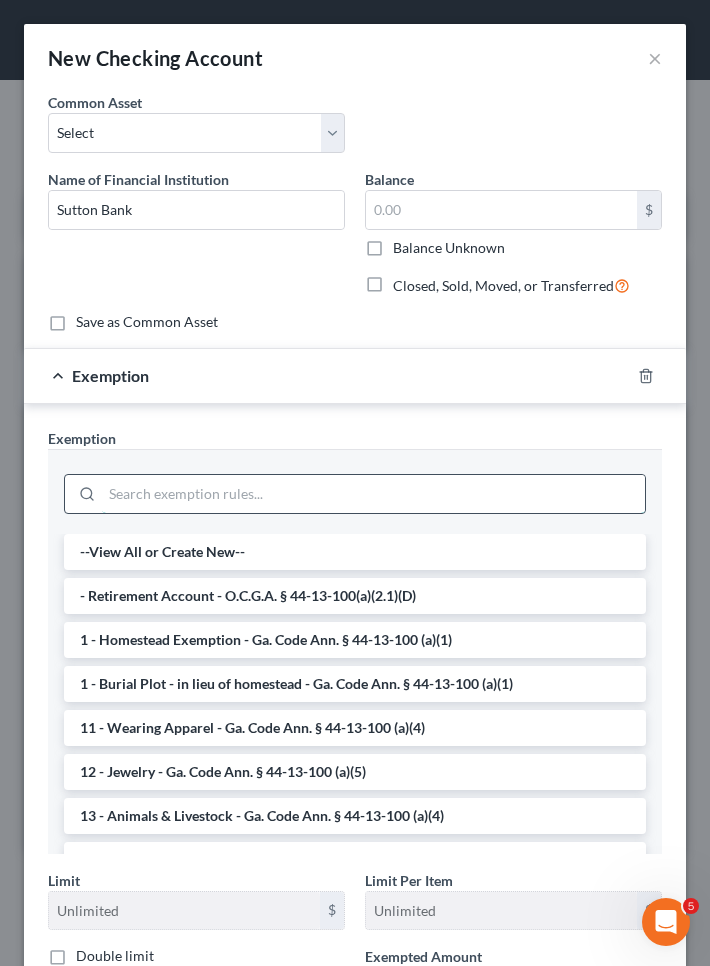 click at bounding box center [373, 494] 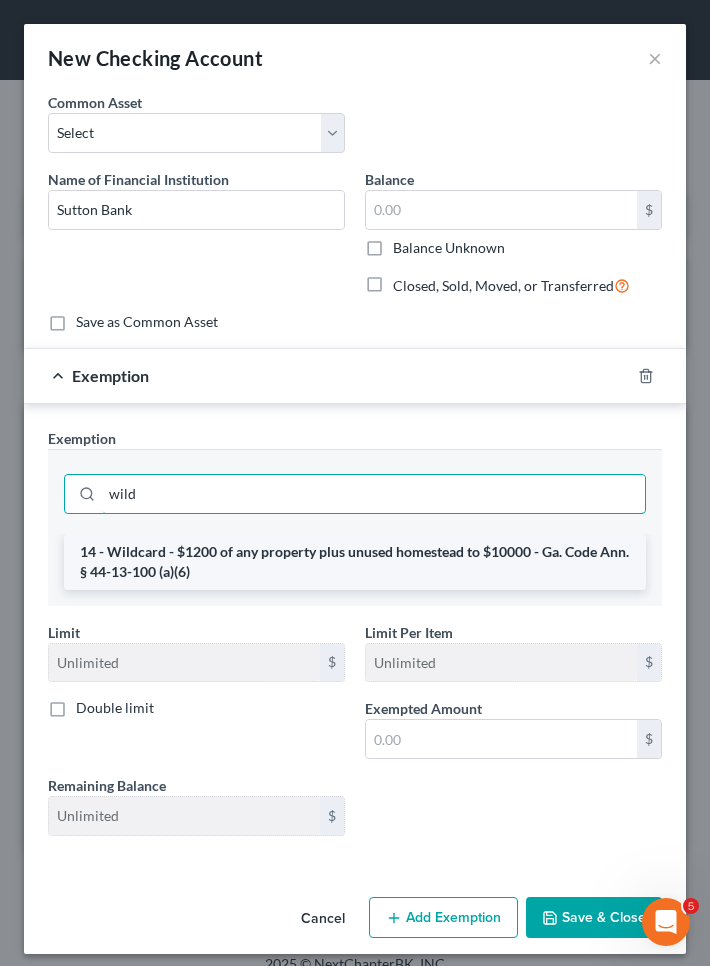 type on "wild" 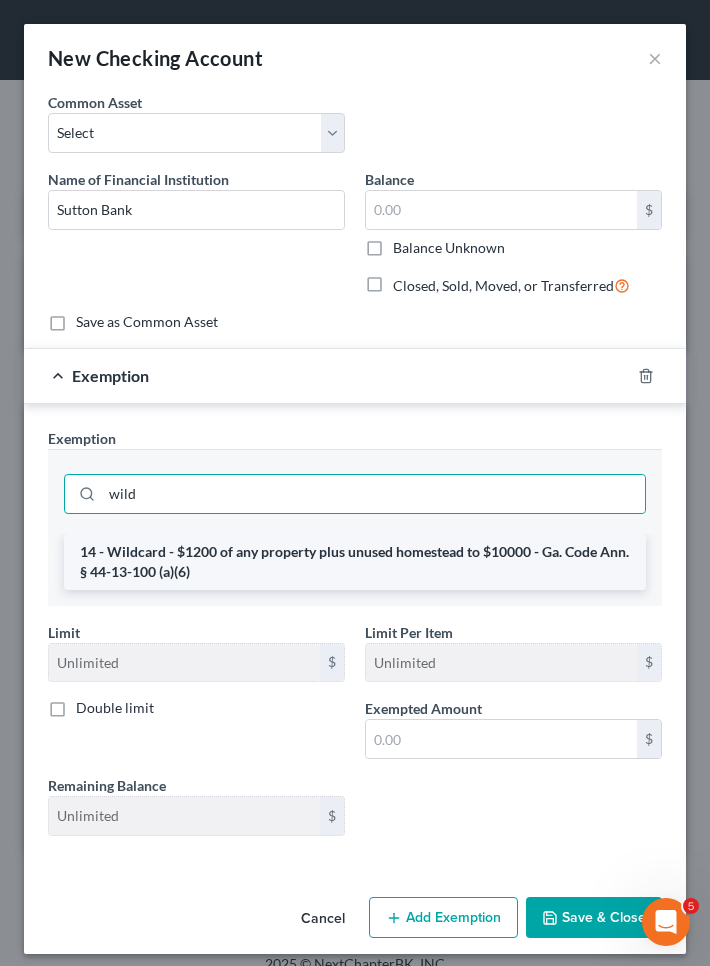 click on "14 - Wildcard -  $1200 of any property plus unused homestead to $10000 - Ga. Code Ann. § 44-13-100 (a)(6)" at bounding box center (355, 562) 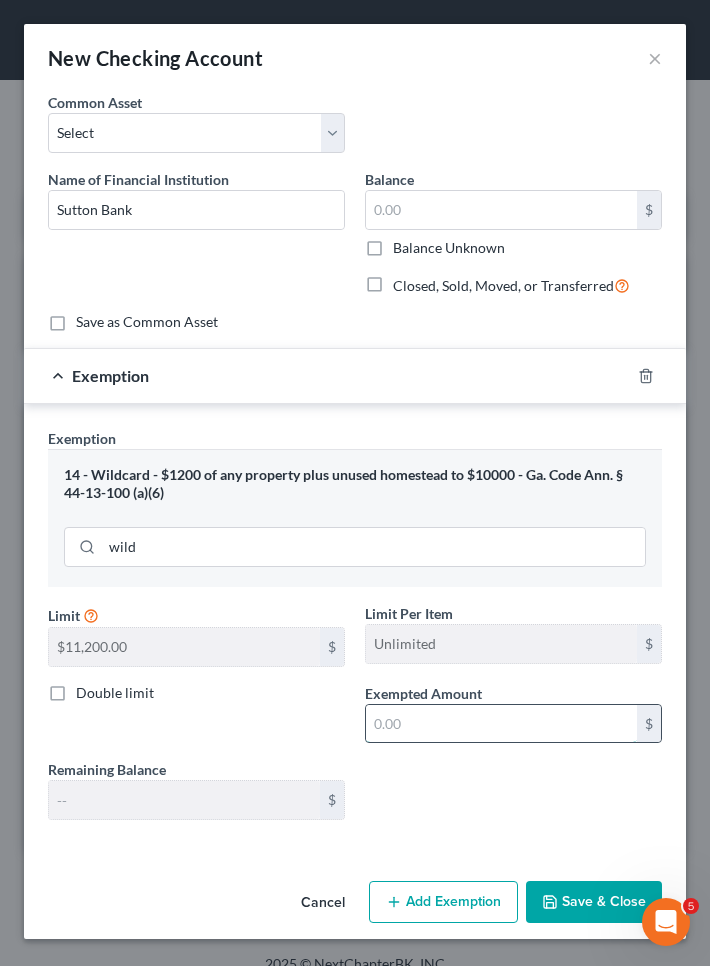 click at bounding box center [501, 724] 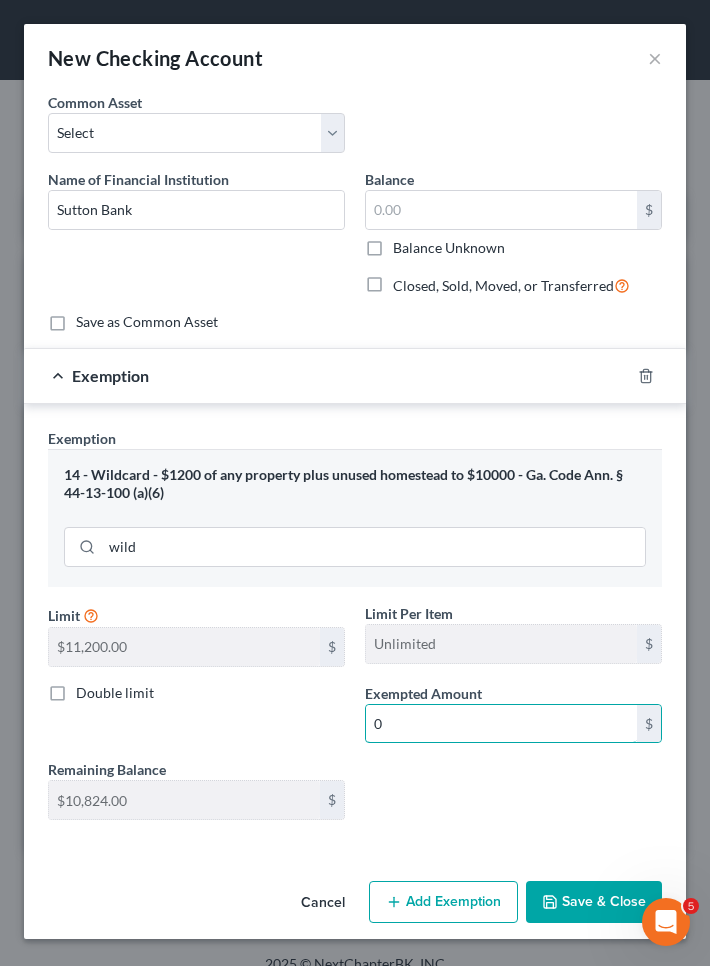 type on "0" 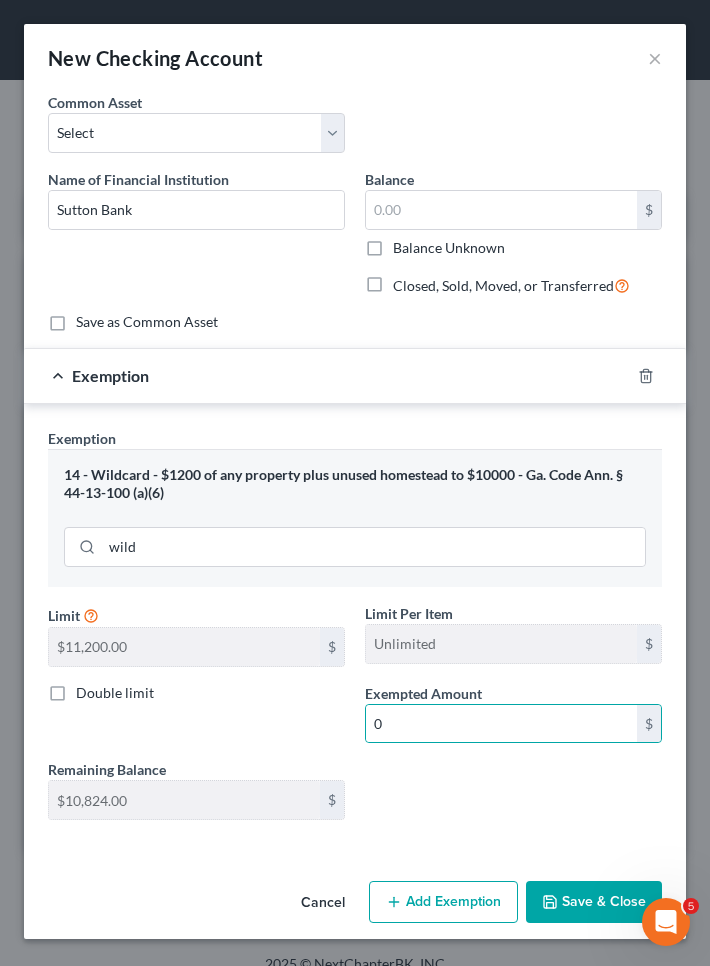 click on "Save & Close" at bounding box center (594, 902) 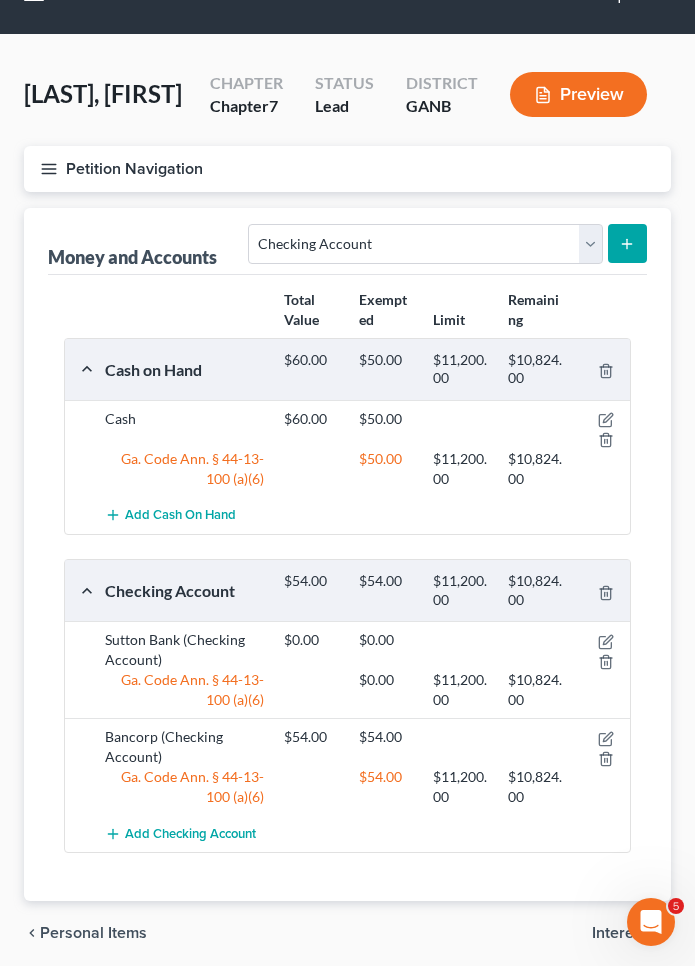 scroll, scrollTop: 47, scrollLeft: 0, axis: vertical 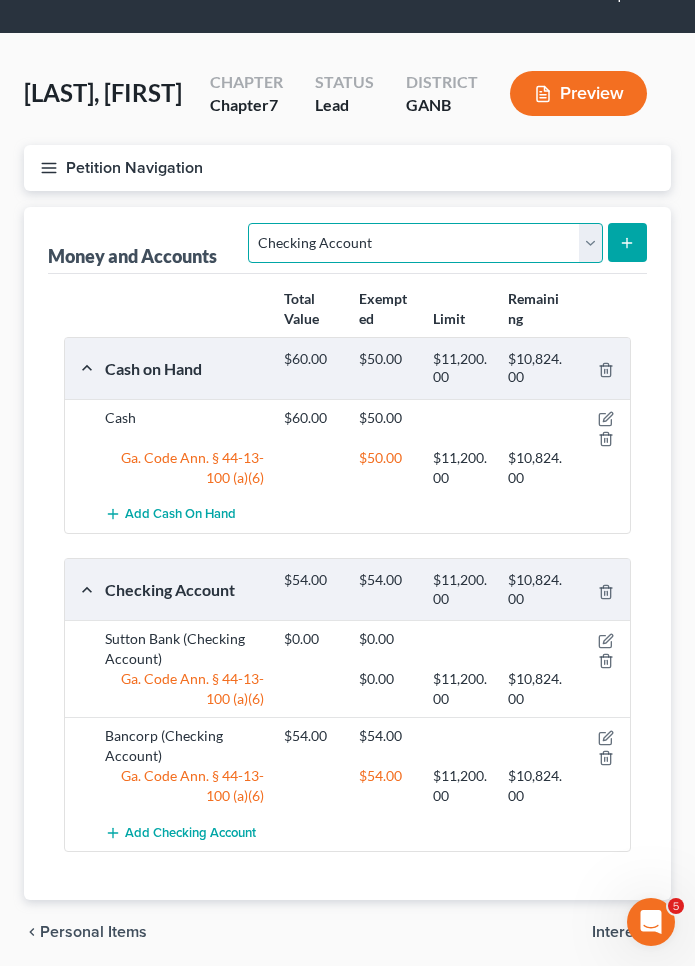 select on "other" 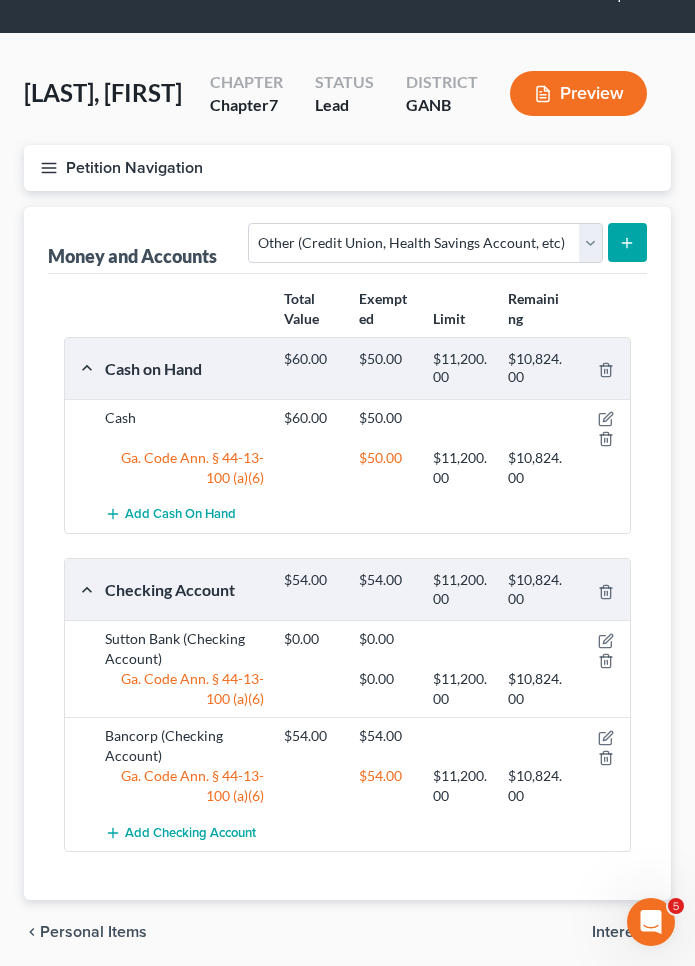 click at bounding box center [627, 242] 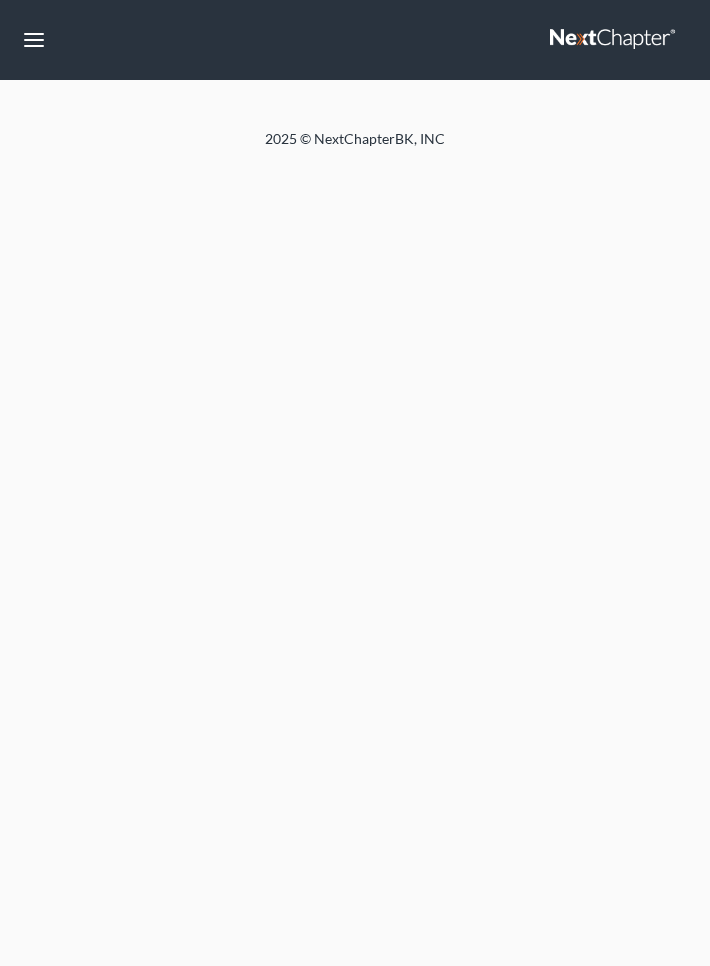 scroll, scrollTop: 0, scrollLeft: 0, axis: both 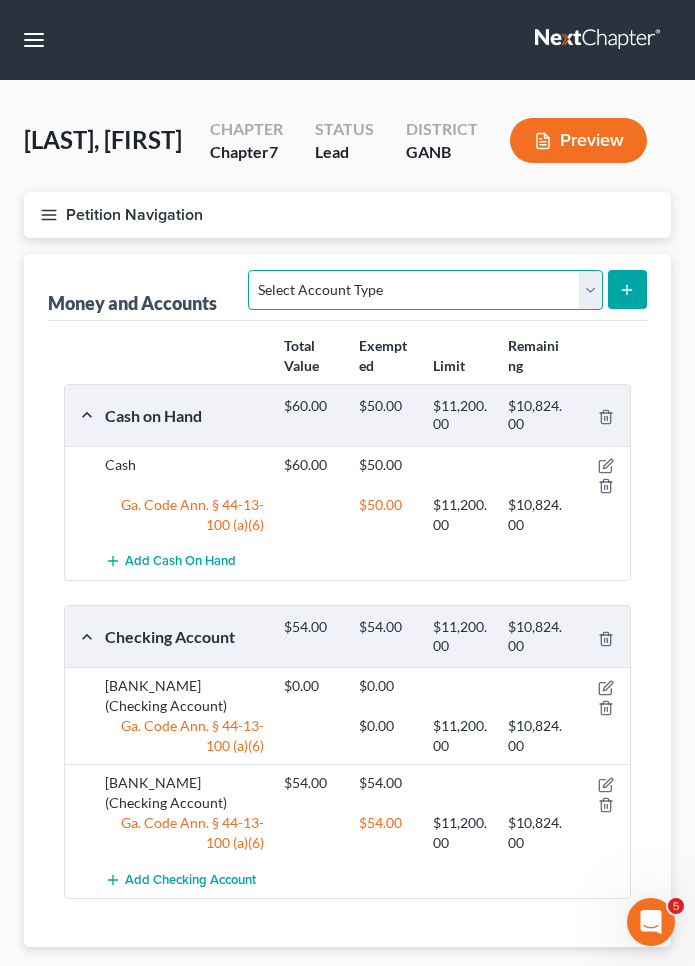 select on "other" 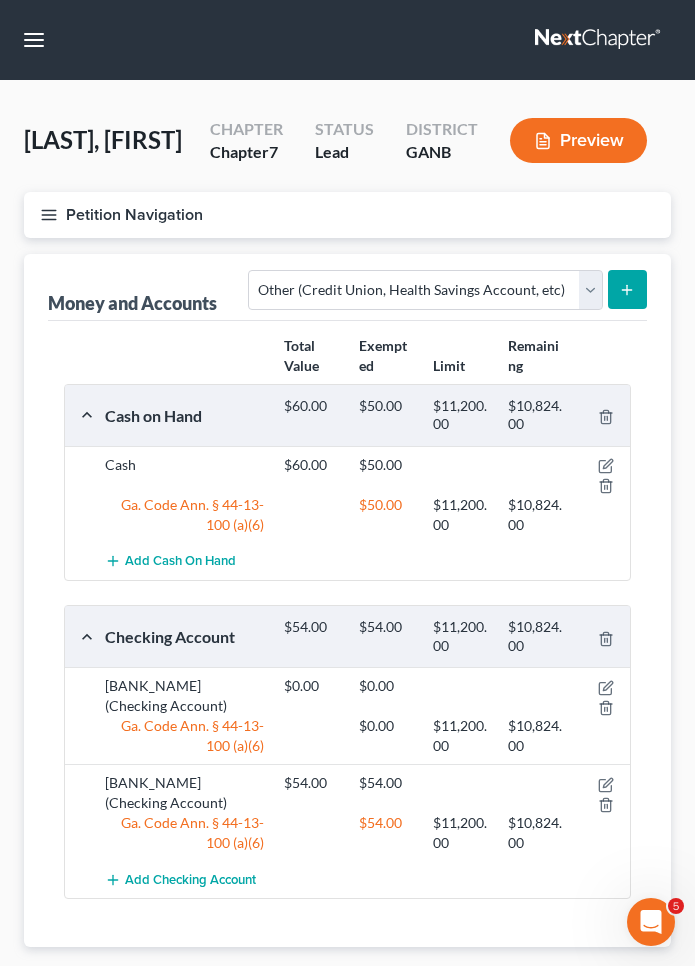 click at bounding box center [627, 289] 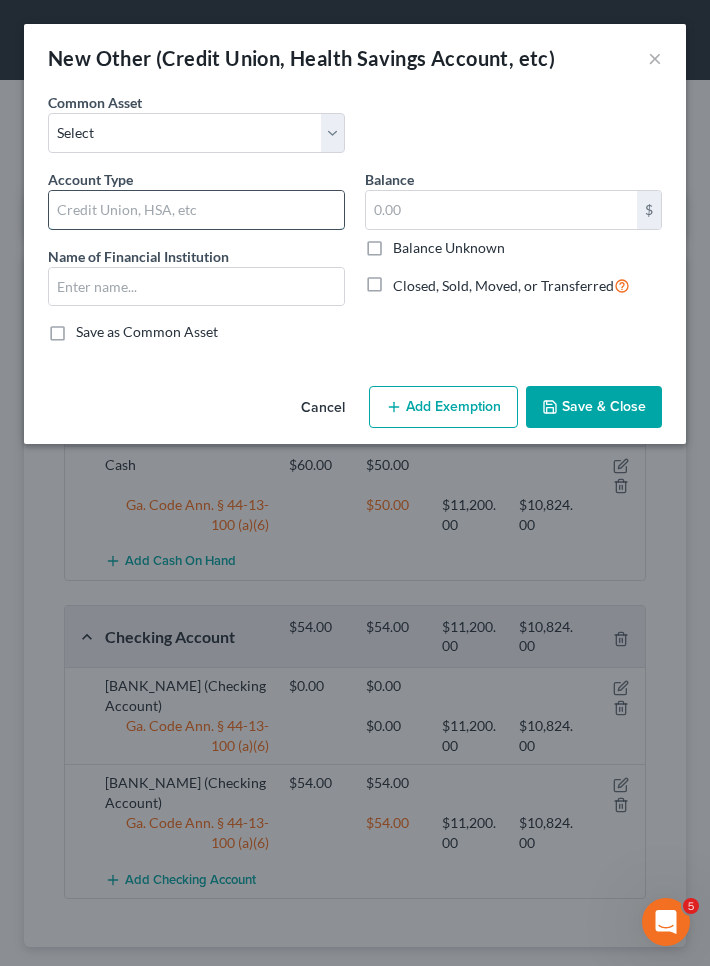 click at bounding box center (196, 210) 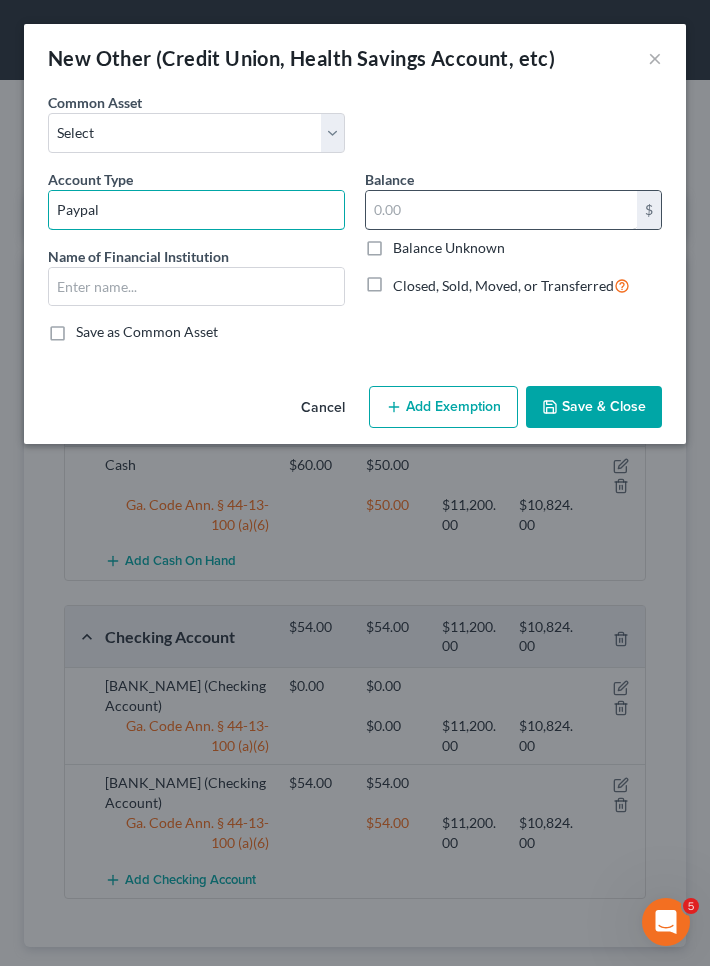 type on "Paypal" 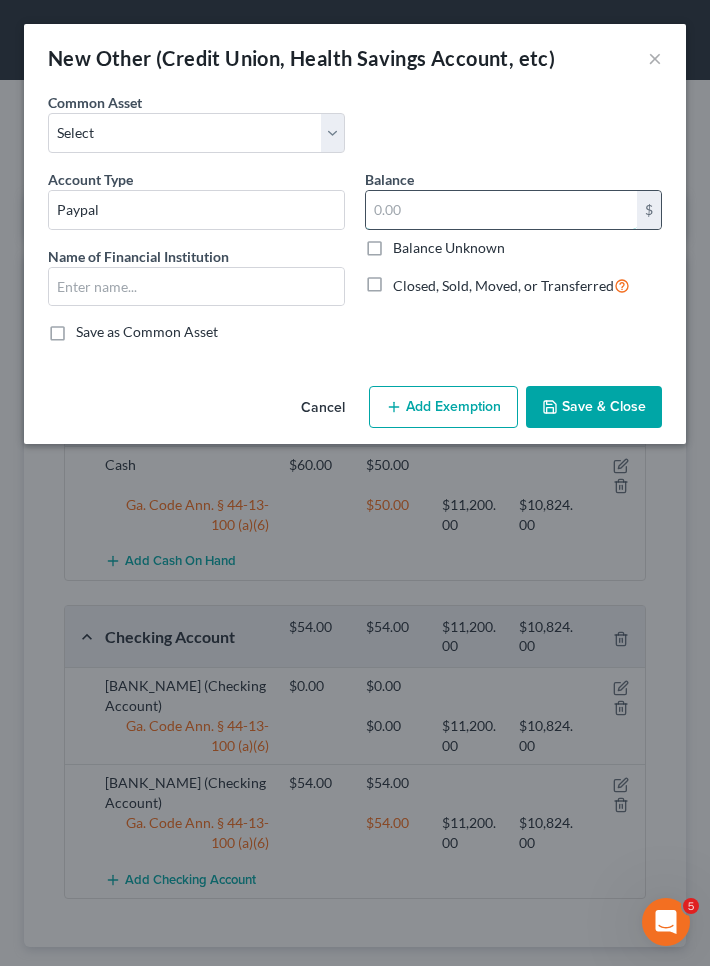 click at bounding box center [501, 210] 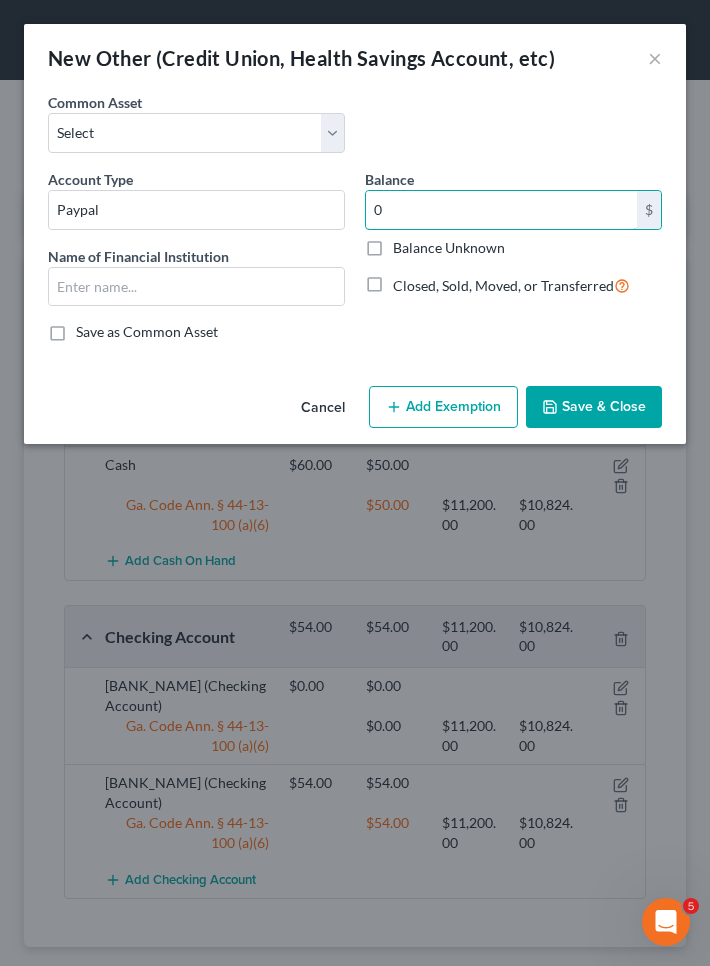type on "0" 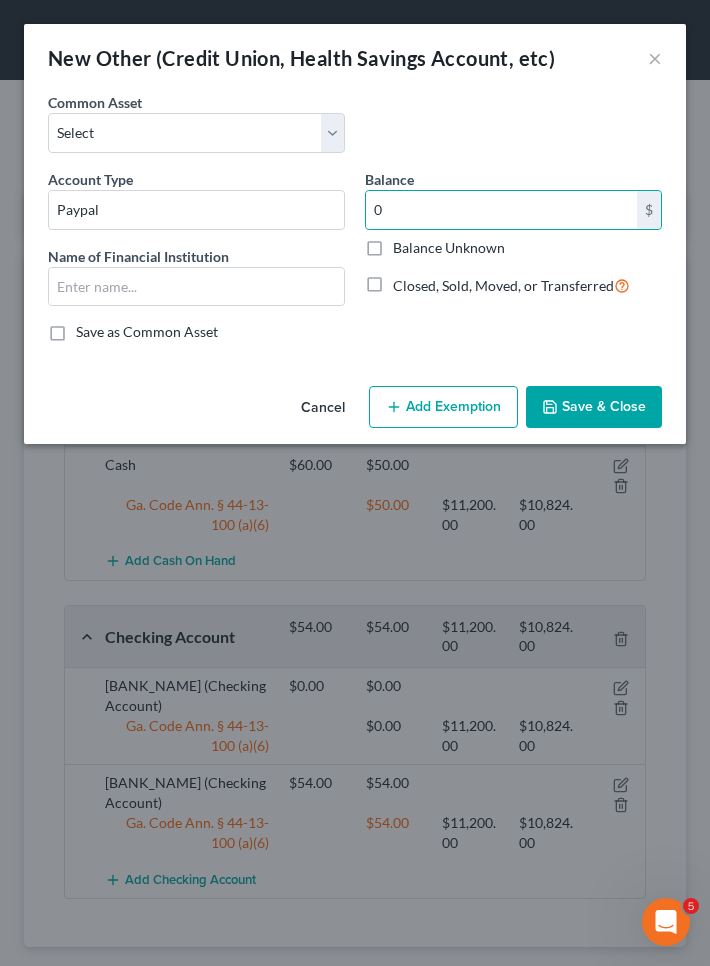 click on "Add Exemption" at bounding box center (443, 407) 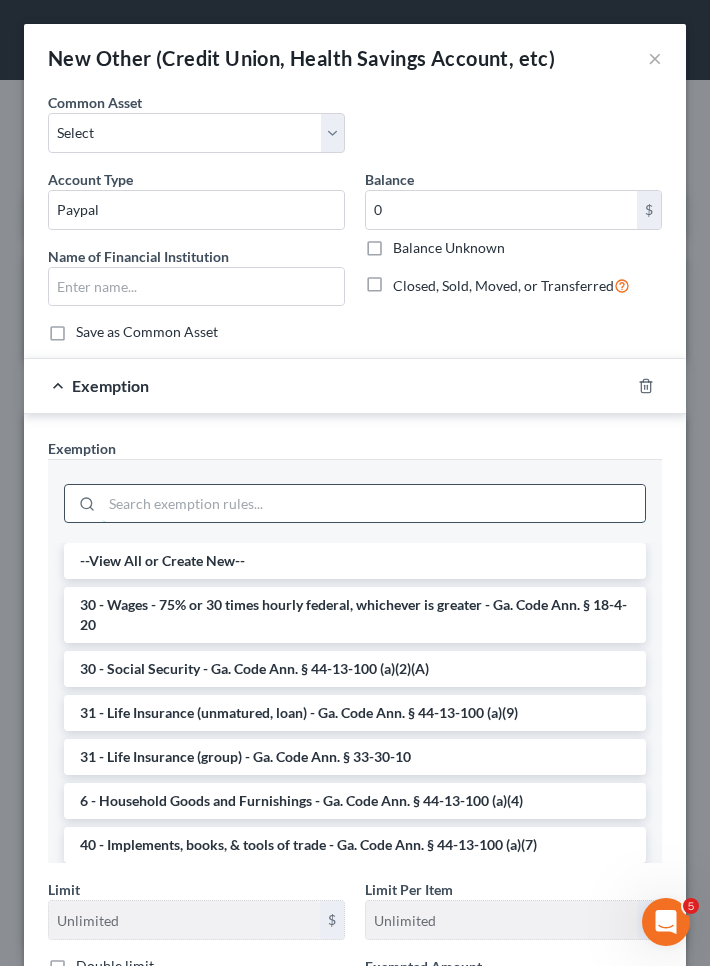 click at bounding box center [373, 504] 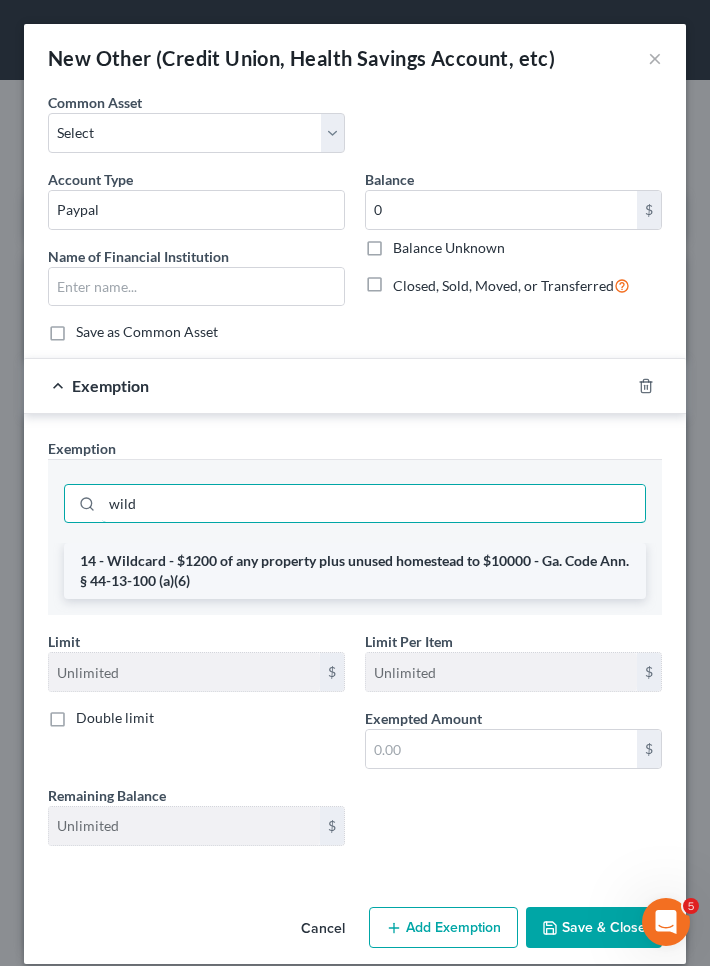 type on "wild" 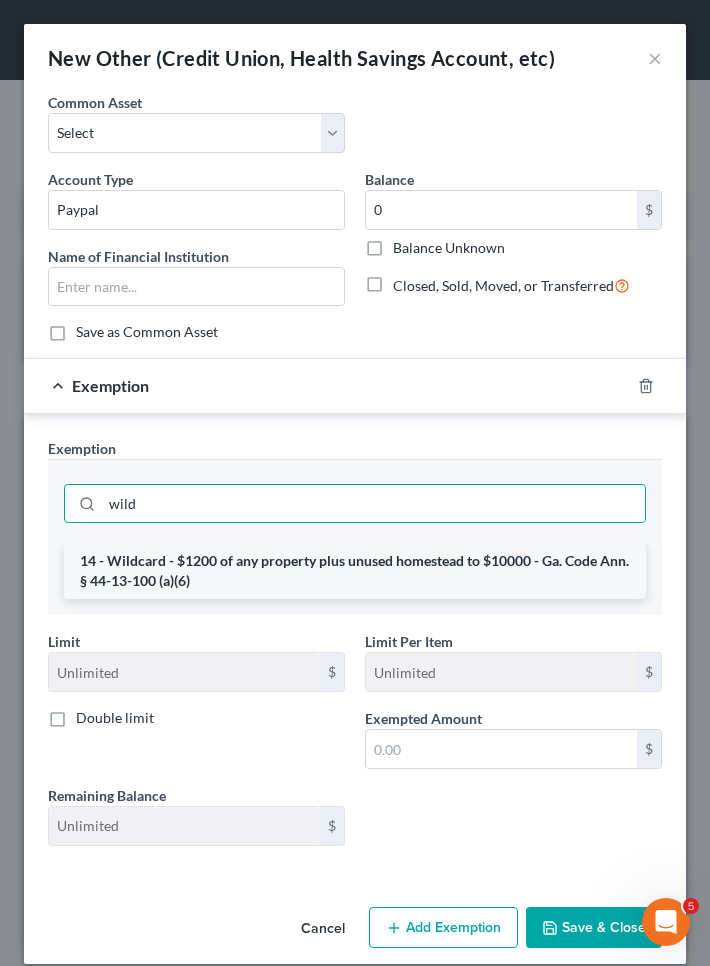 click on "14 - Wildcard -  $1200 of any property plus unused homestead to $10000 - Ga. Code Ann. § 44-13-100 (a)(6)" at bounding box center (355, 571) 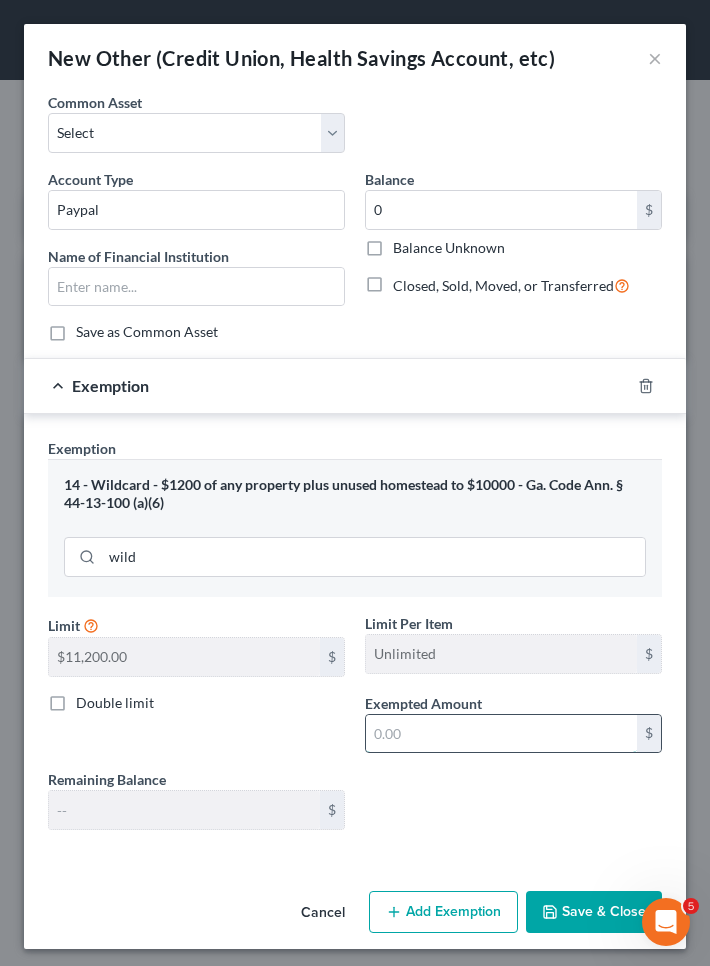 click at bounding box center [501, 734] 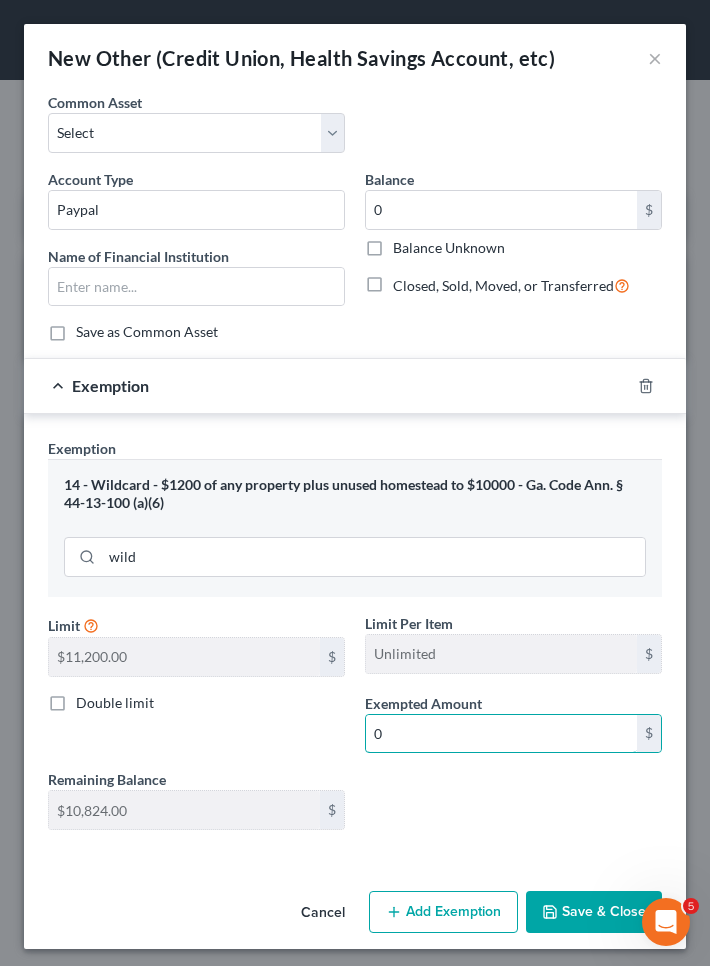 type on "0" 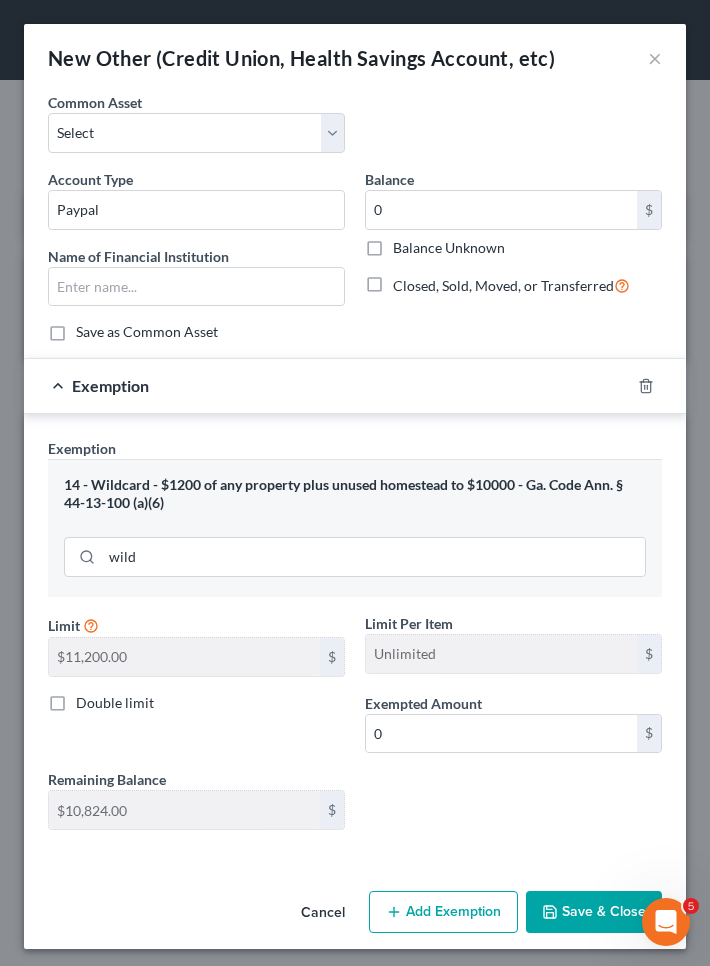 click on "Save & Close" at bounding box center [594, 912] 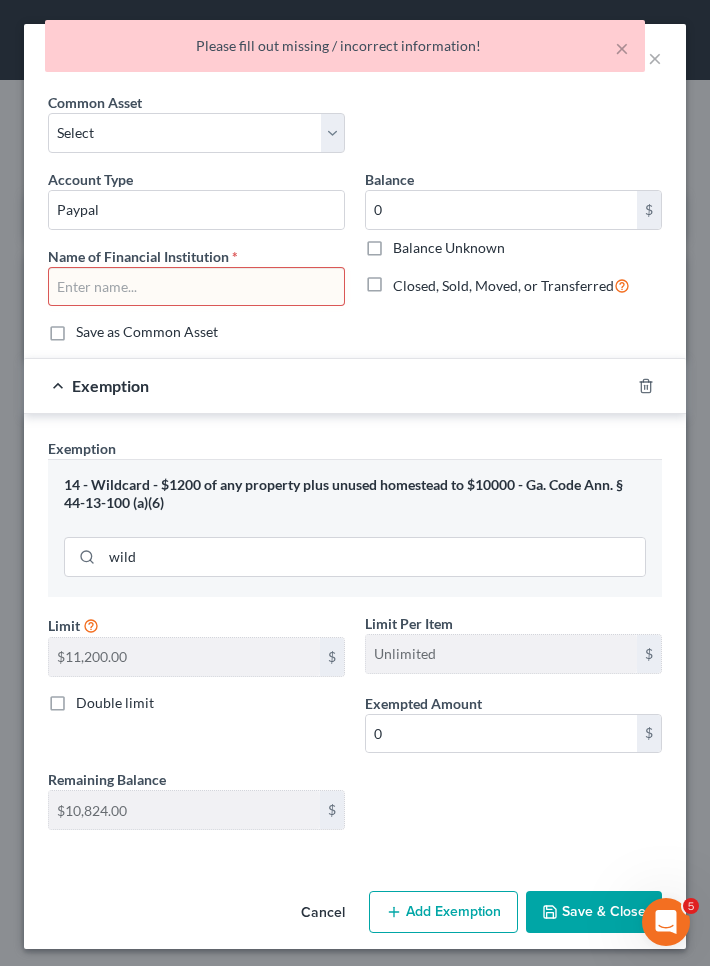 click at bounding box center (196, 287) 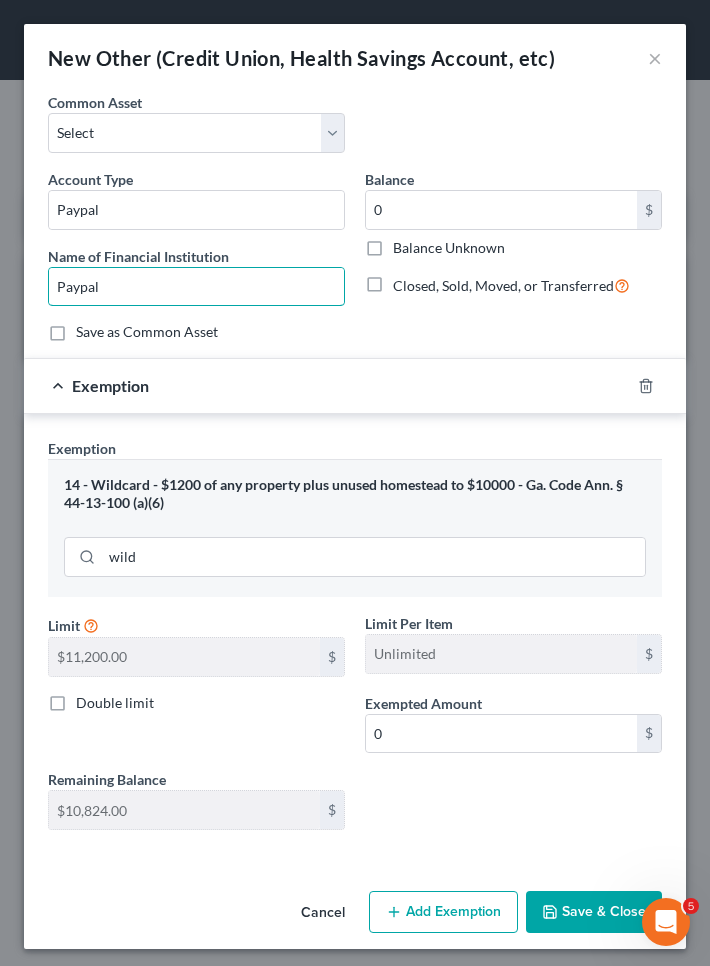 type on "Paypal" 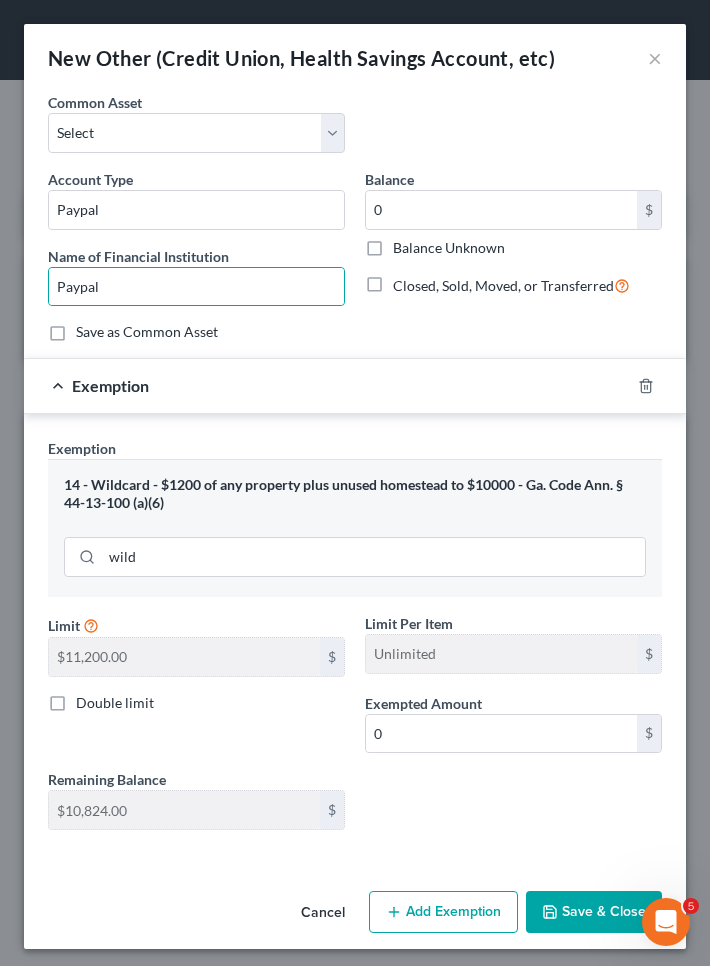 click on "14 - Wildcard -  $1200 of any property plus unused homestead to $10000 - Ga. Code Ann. § 44-13-100 (a)(6)" at bounding box center [355, 494] 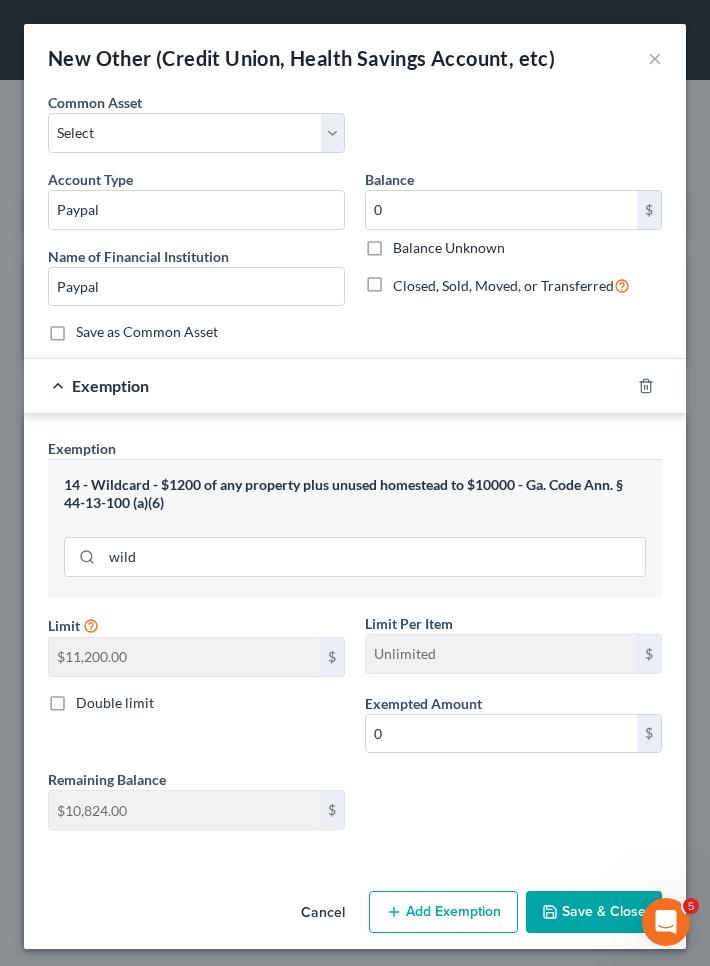 click on "Save & Close" at bounding box center (594, 912) 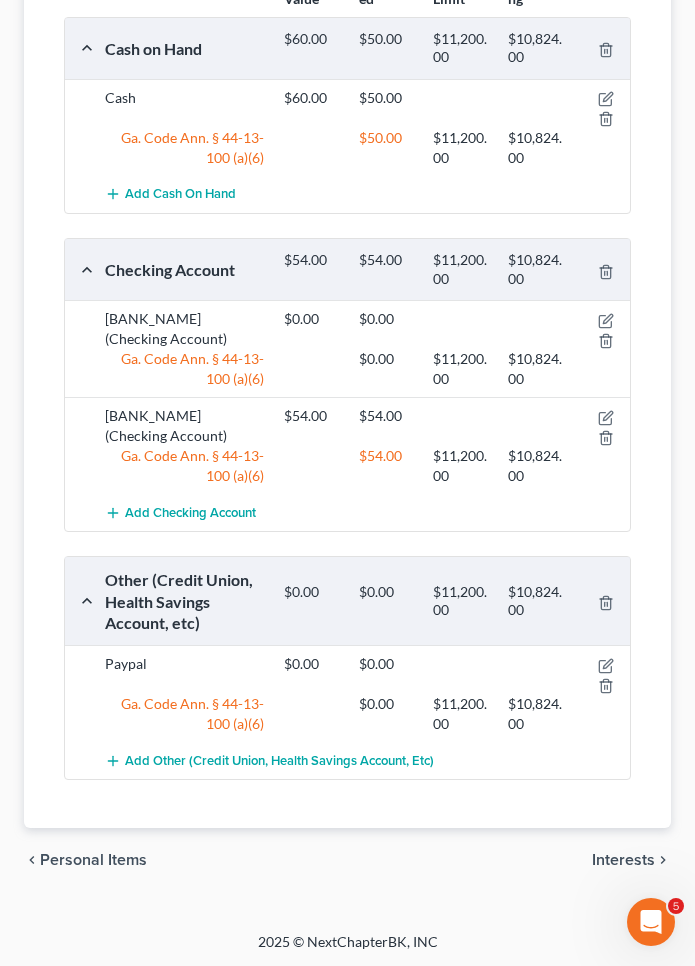 scroll, scrollTop: 366, scrollLeft: 0, axis: vertical 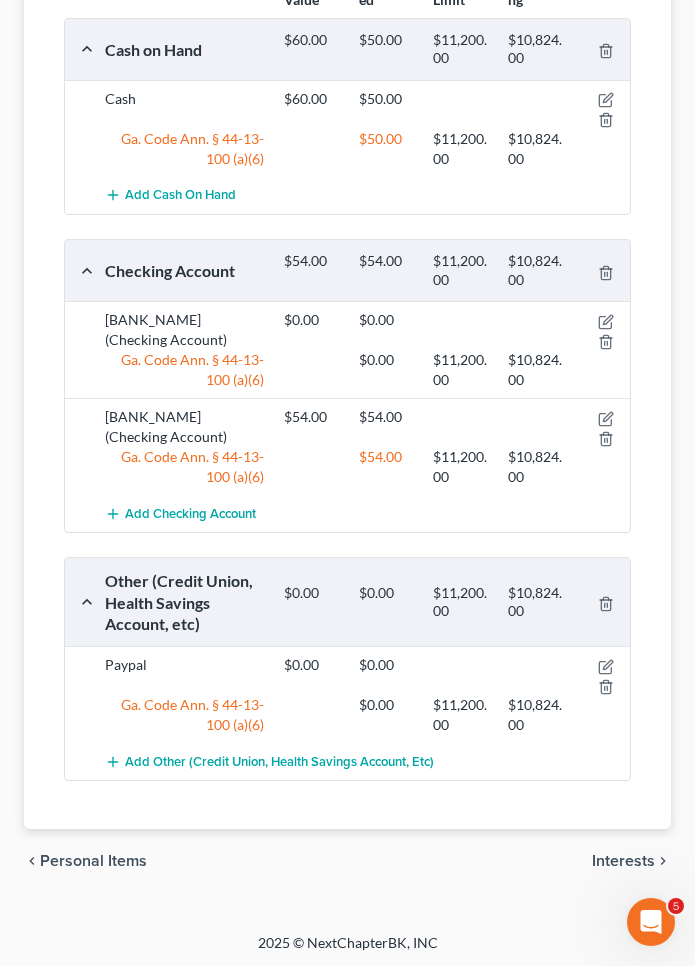 click on "Interests" at bounding box center [623, 861] 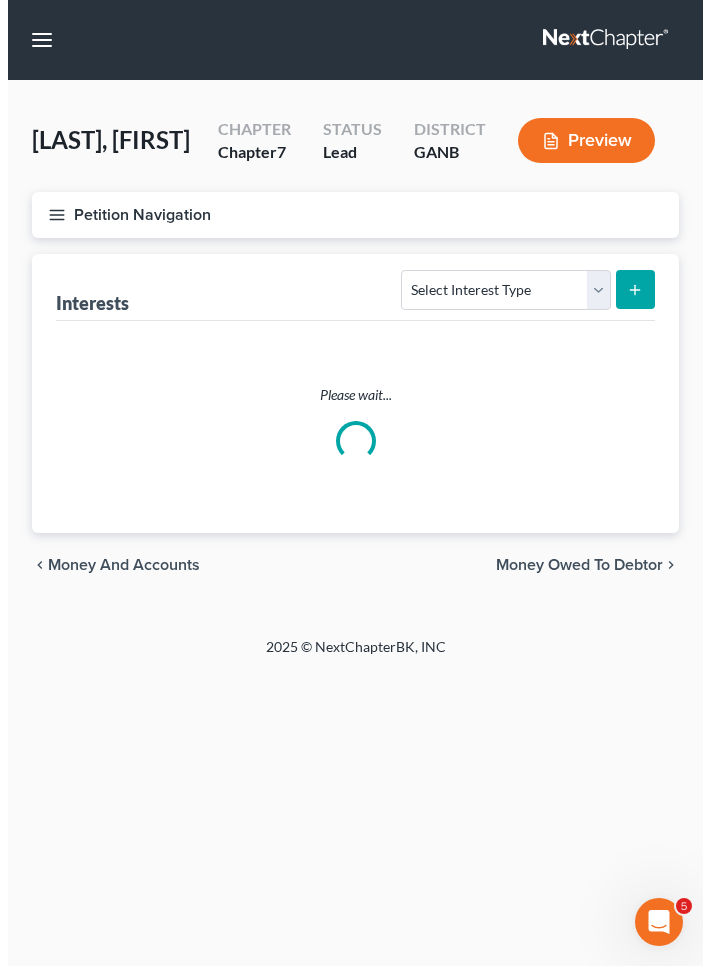 scroll, scrollTop: 0, scrollLeft: 0, axis: both 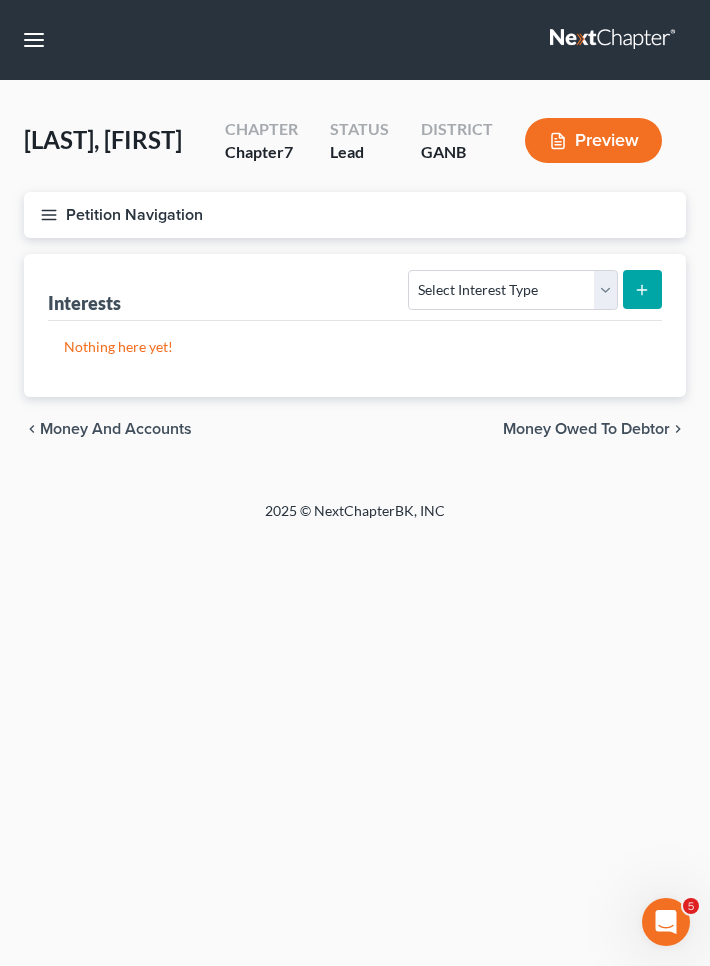 click 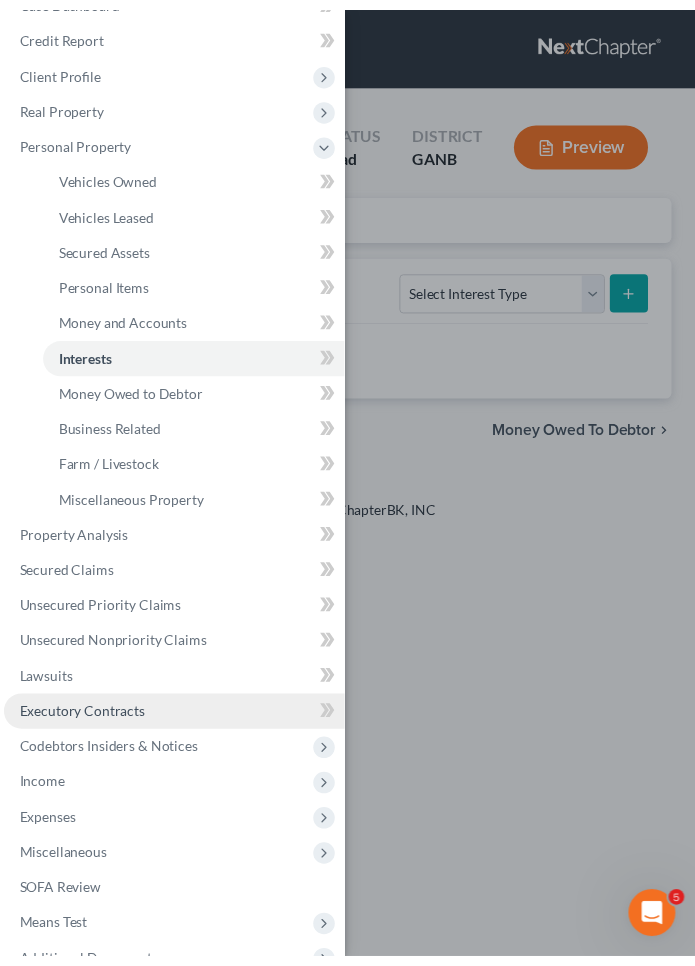 scroll, scrollTop: 40, scrollLeft: 0, axis: vertical 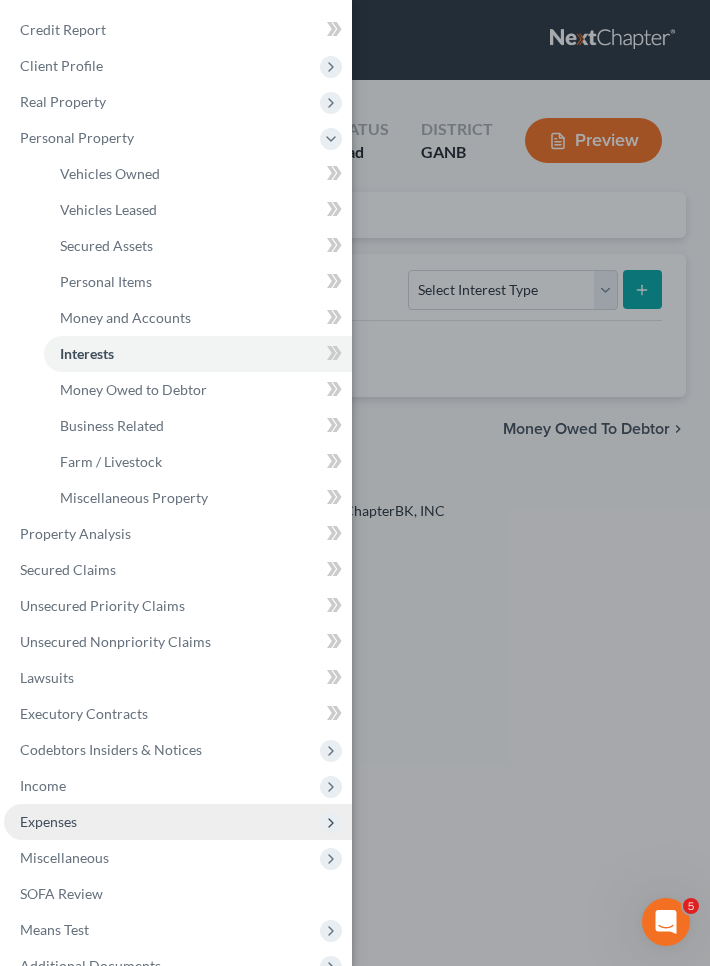 click on "Expenses" at bounding box center (48, 821) 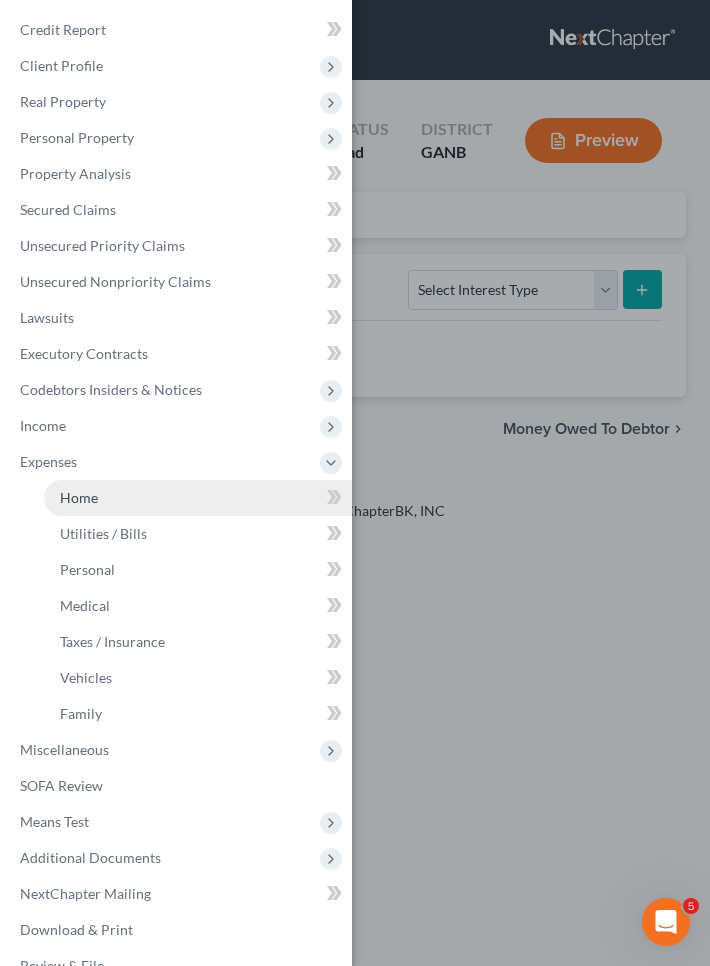 click on "Home" at bounding box center [198, 498] 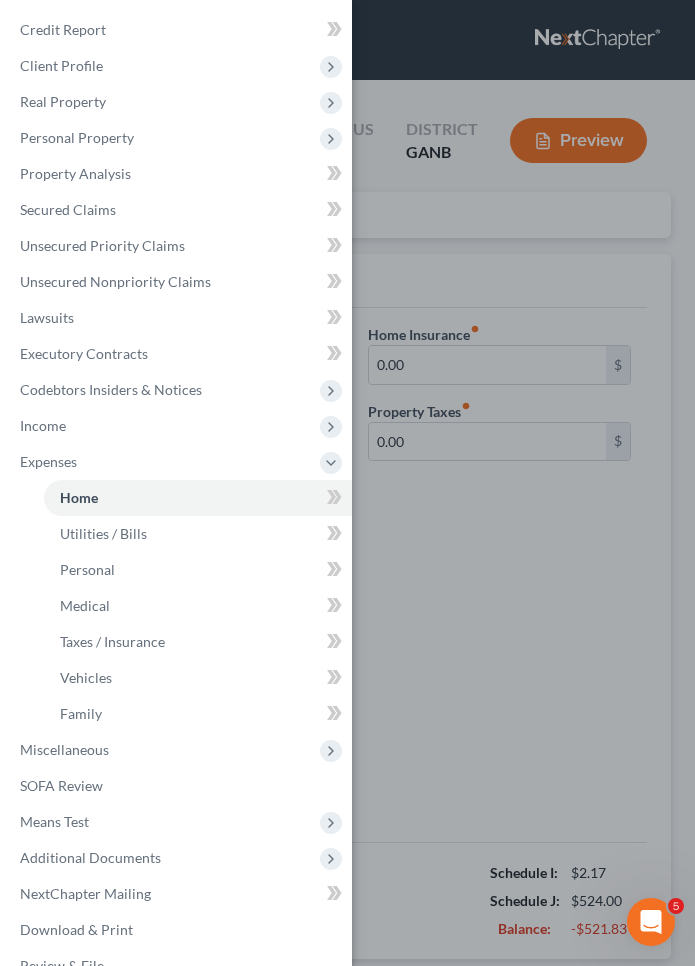 click on "Case Dashboard
Payments
Invoices
Payments
Payments
Credit Report
Client Profile" at bounding box center [347, 483] 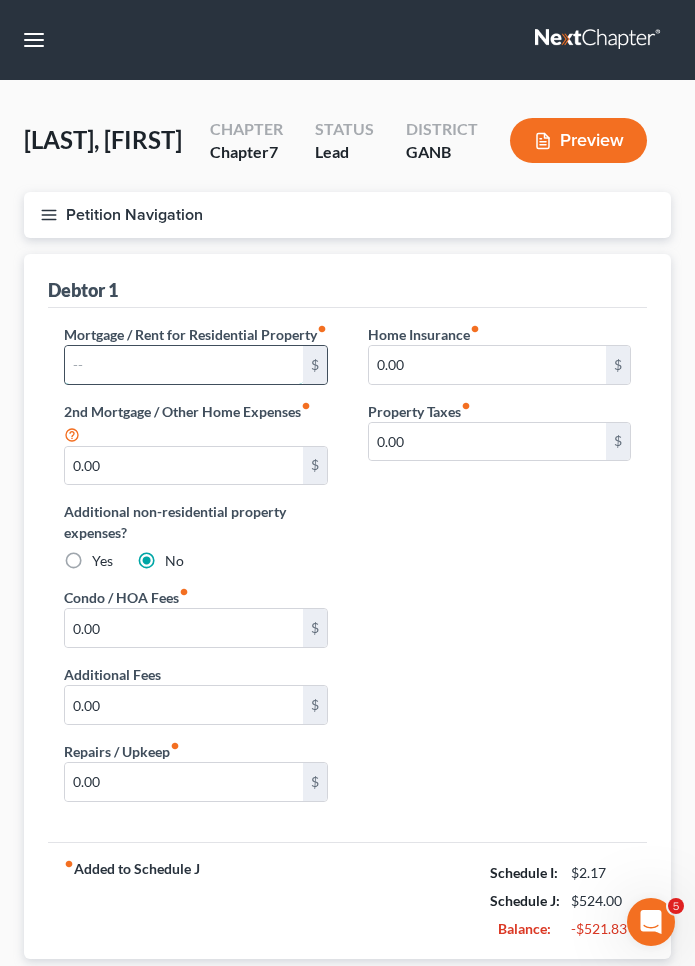 click at bounding box center (184, 365) 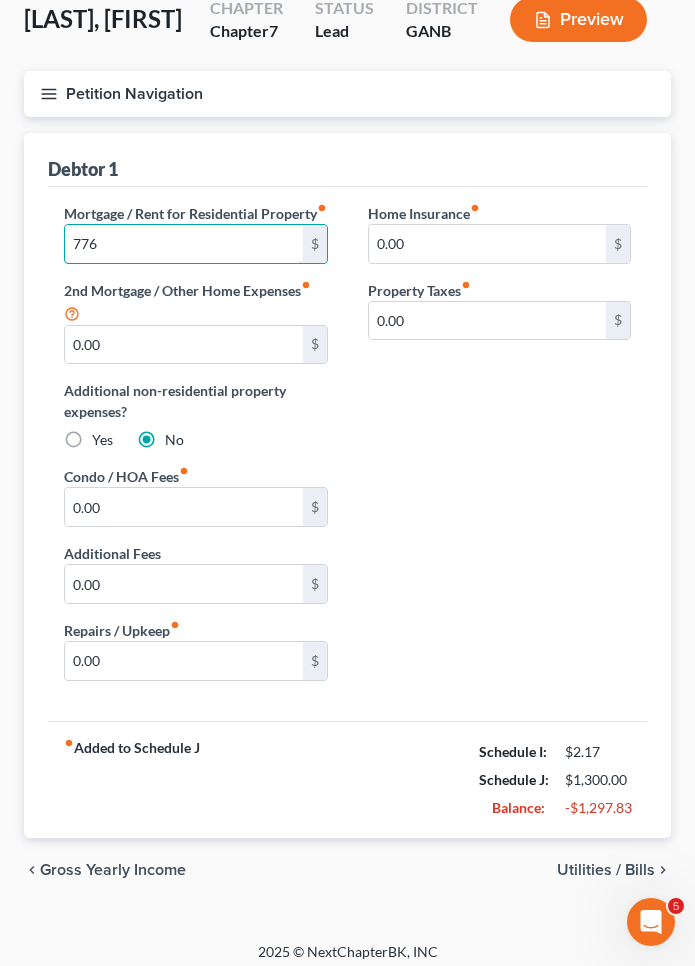 type on "776" 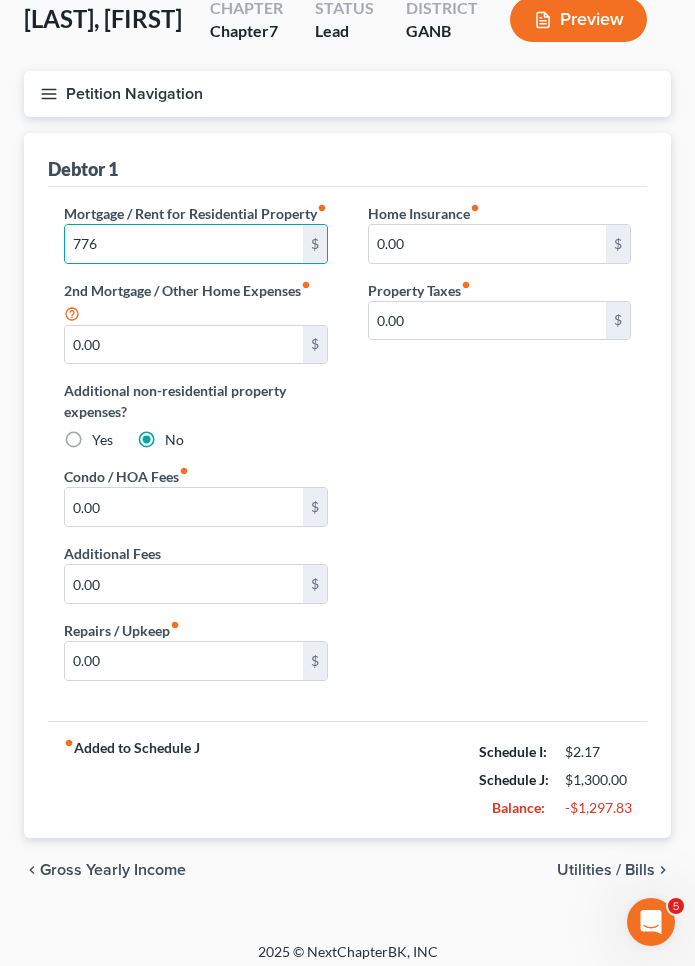 click on "Utilities / Bills" at bounding box center [606, 870] 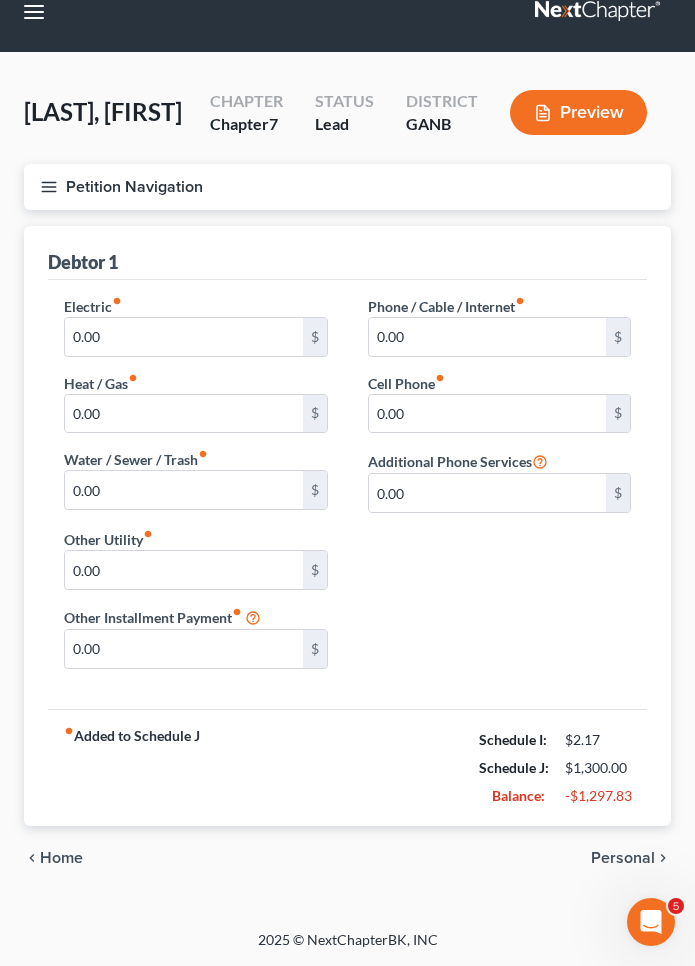 scroll, scrollTop: 27, scrollLeft: 0, axis: vertical 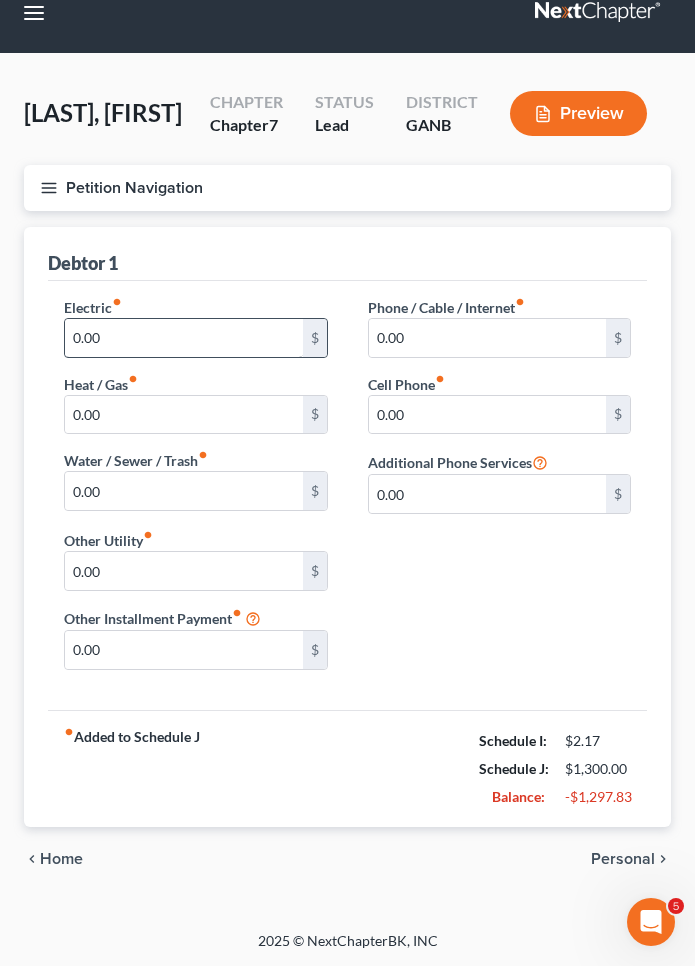 click on "0.00 $" at bounding box center (196, 338) 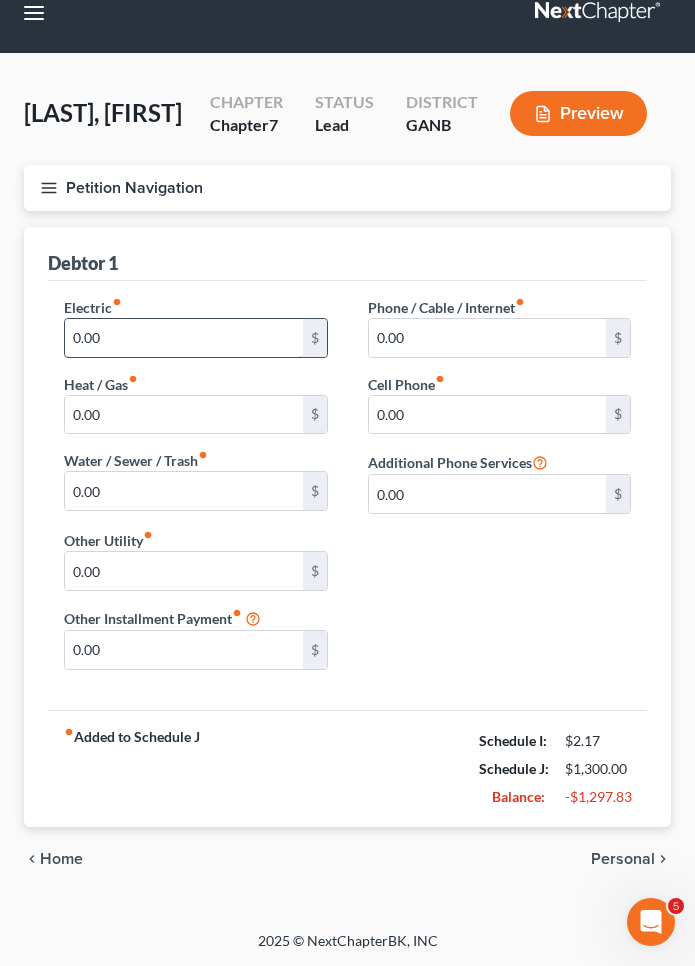 click on "0.00" at bounding box center [184, 338] 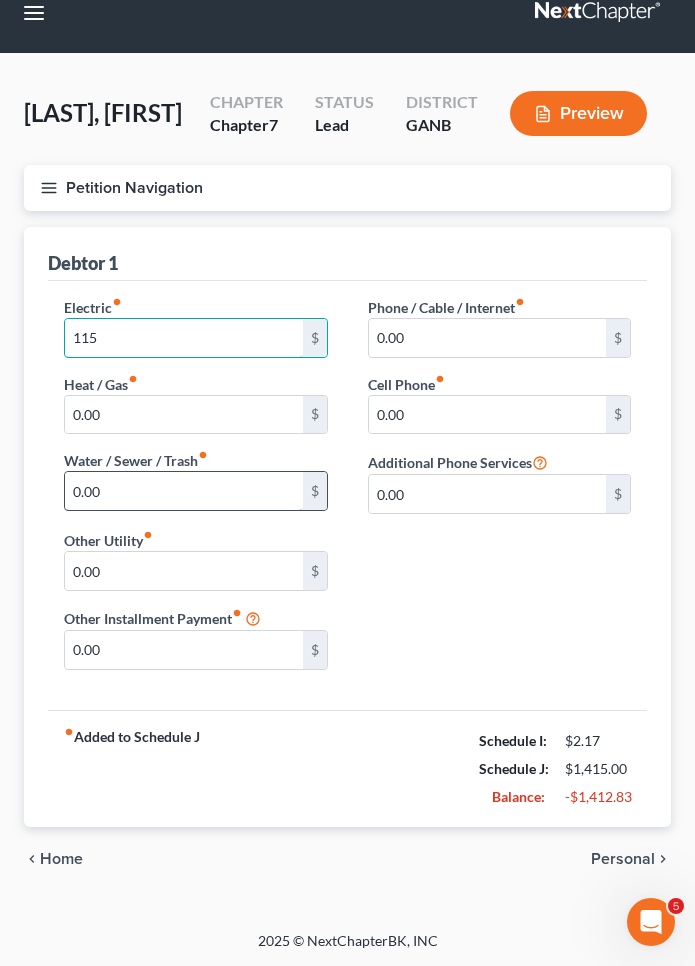 type on "115" 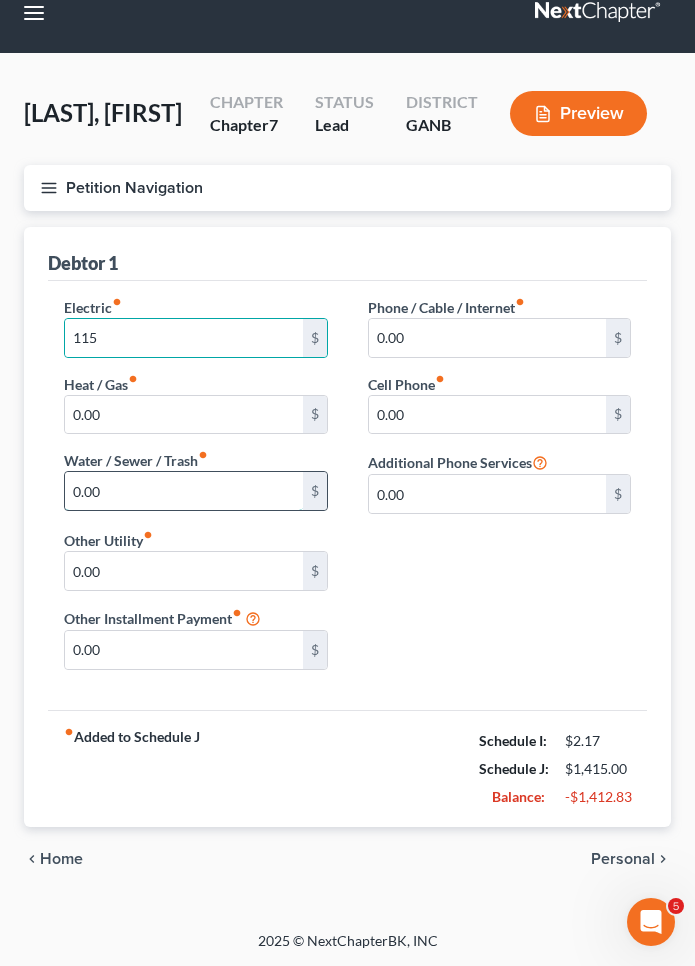 click on "0.00" at bounding box center [184, 491] 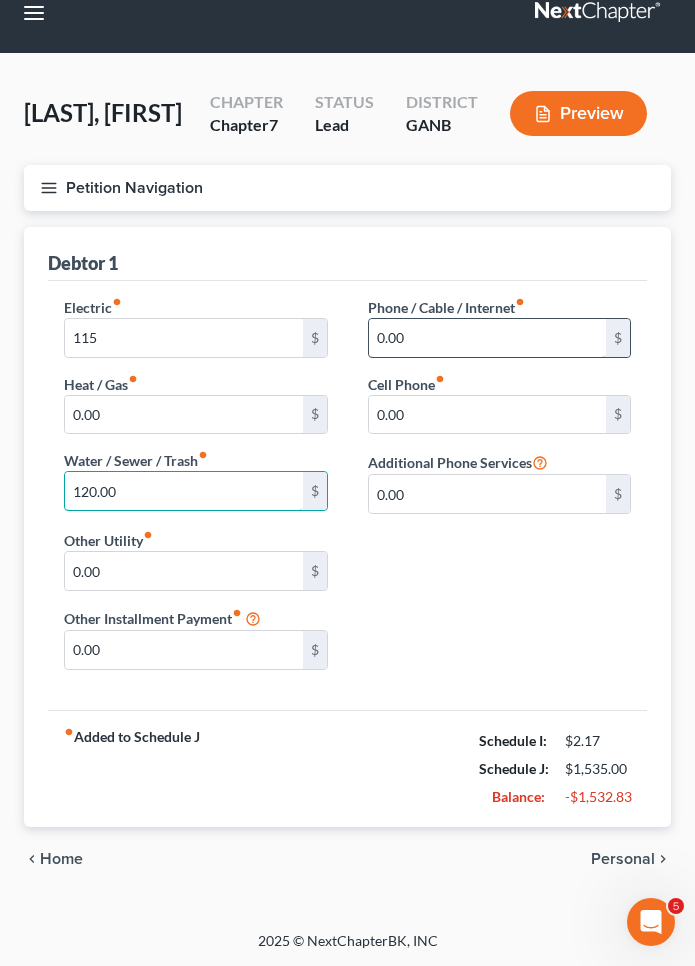 type on "120.00" 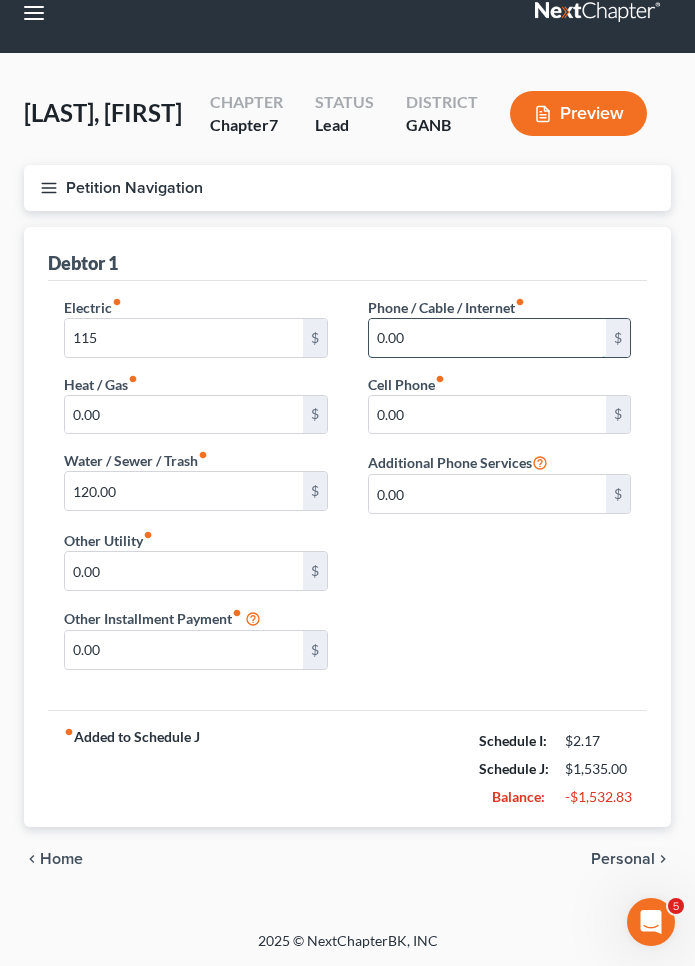 click on "0.00" at bounding box center (488, 338) 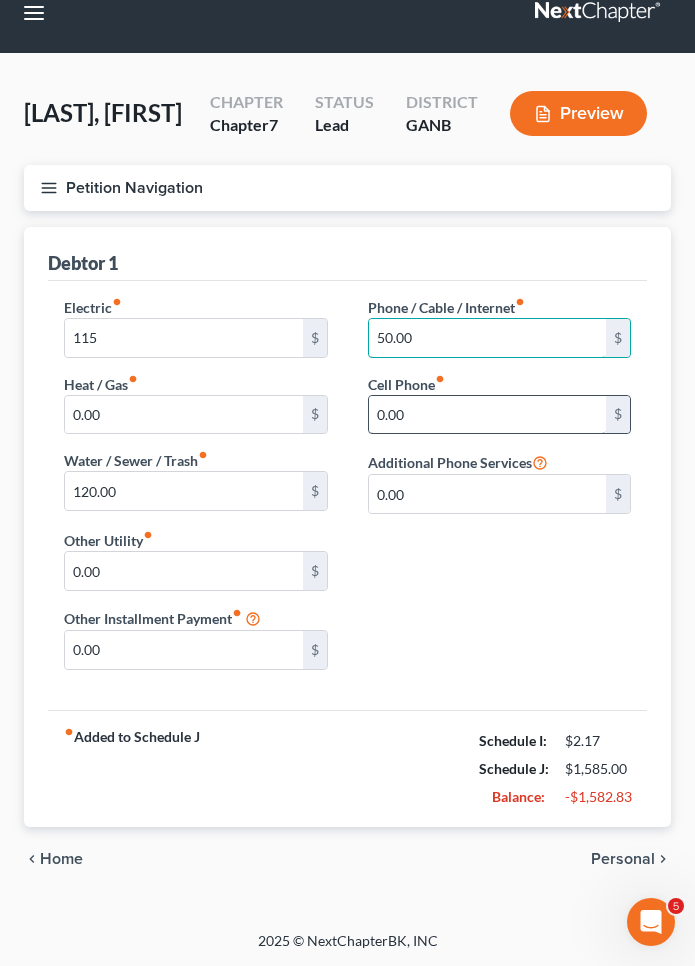 type on "50.00" 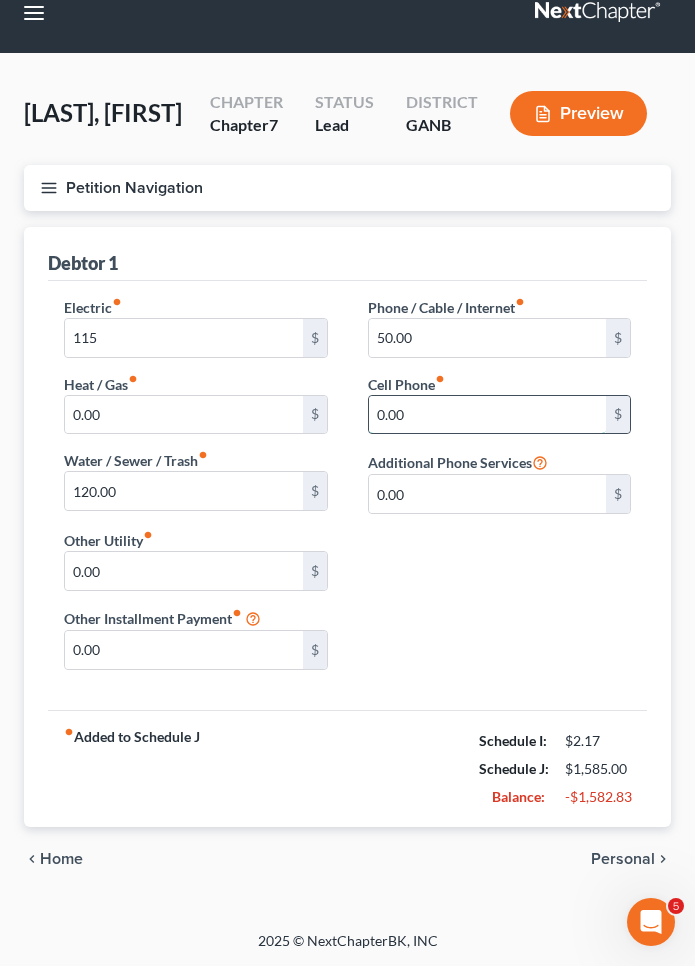 click on "0.00" at bounding box center [488, 415] 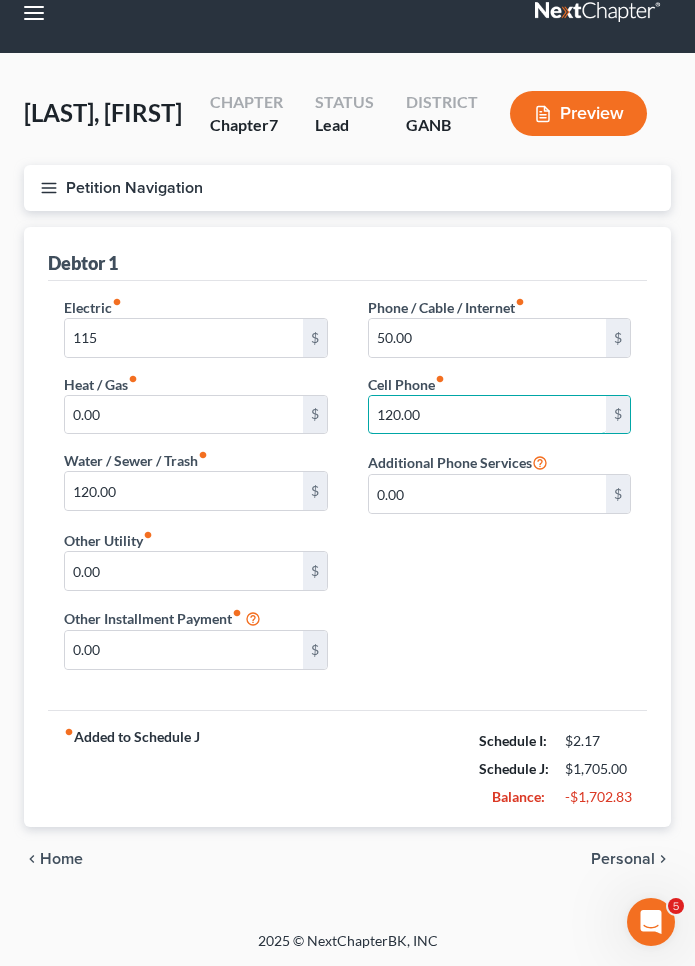 type on "120.00" 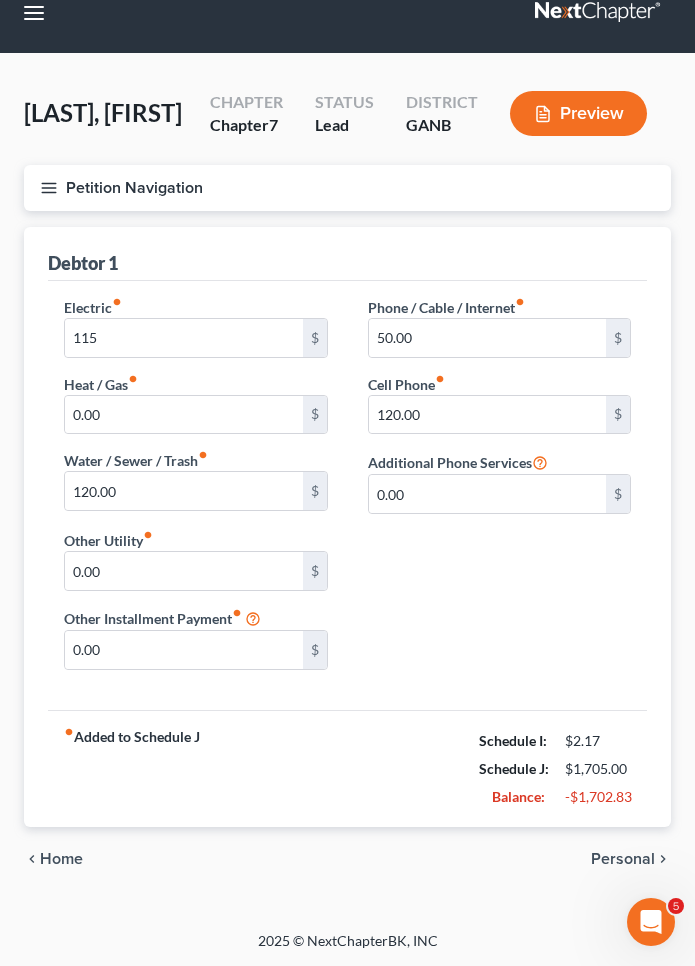 click on "Personal" at bounding box center [623, 859] 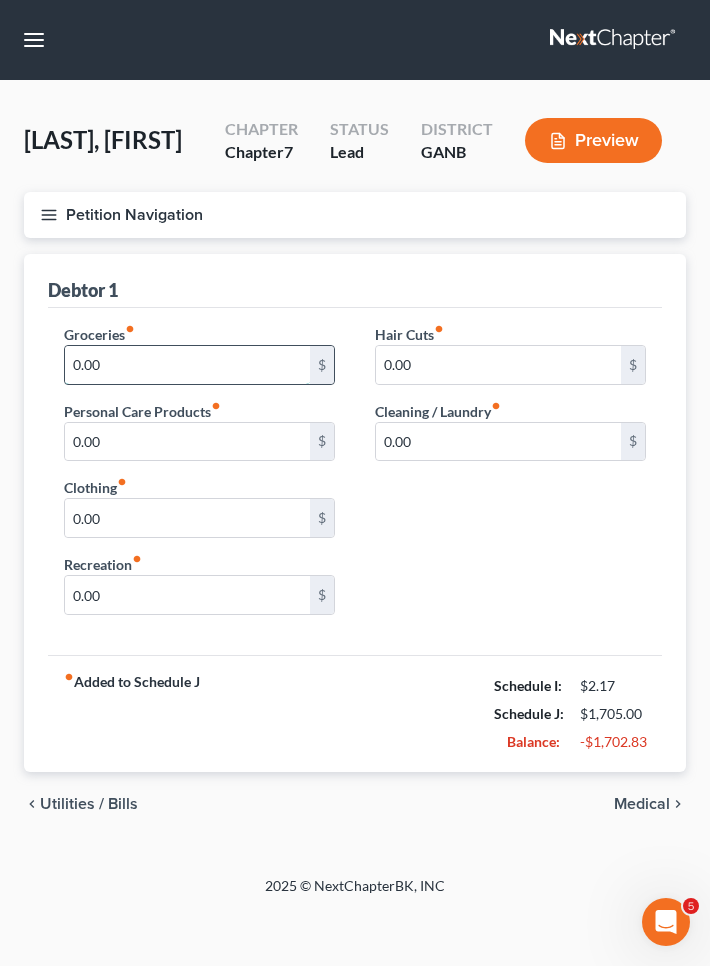click on "0.00" at bounding box center (187, 365) 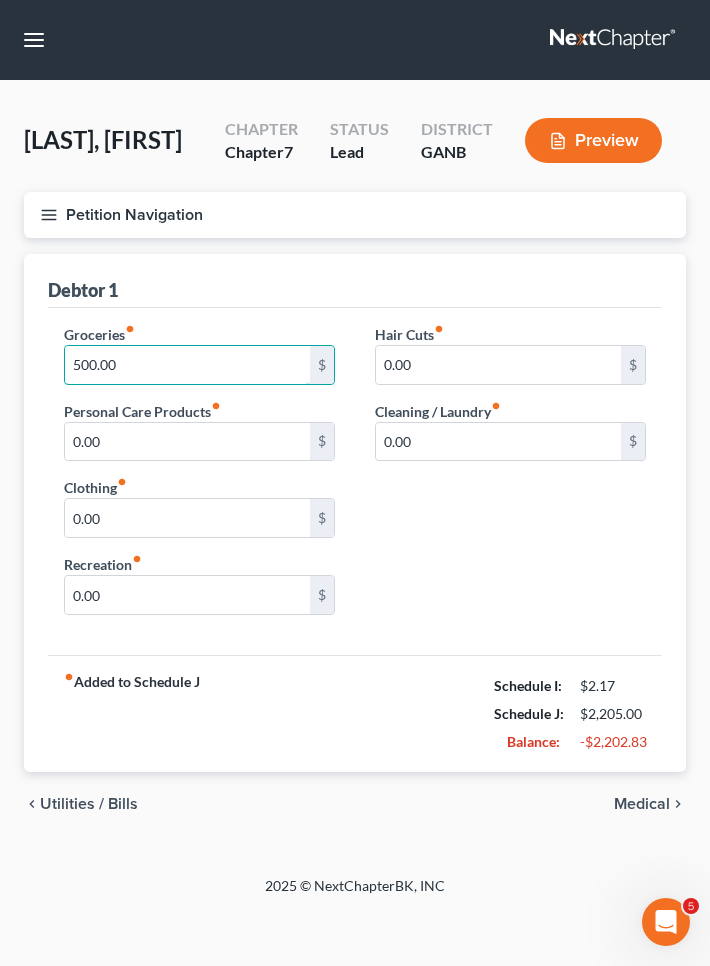 type on "500.00" 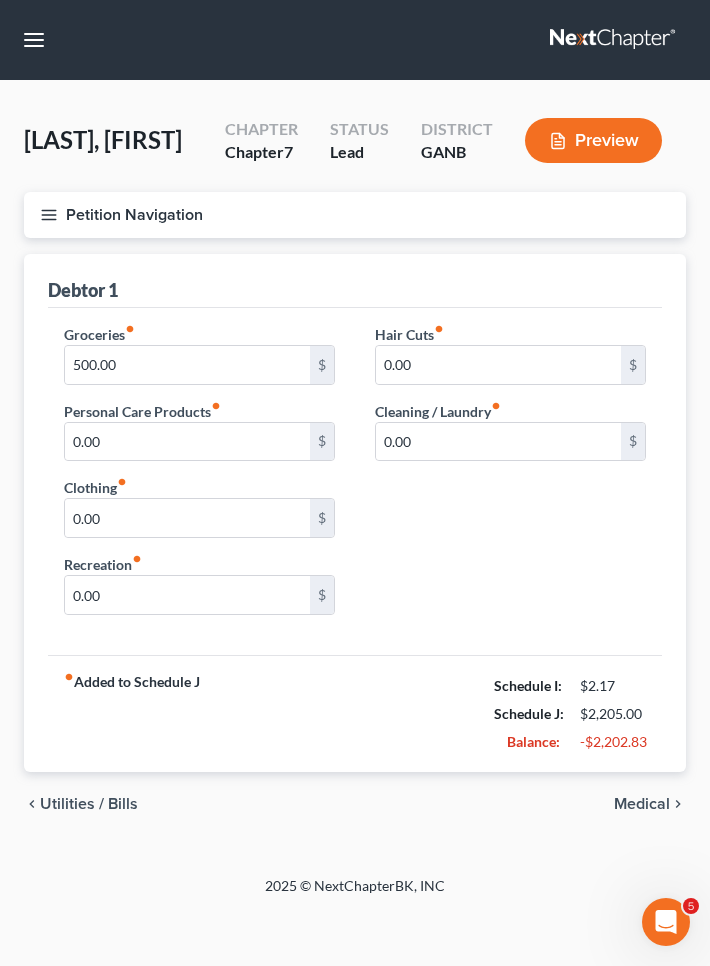 click on "Medical" at bounding box center (642, 804) 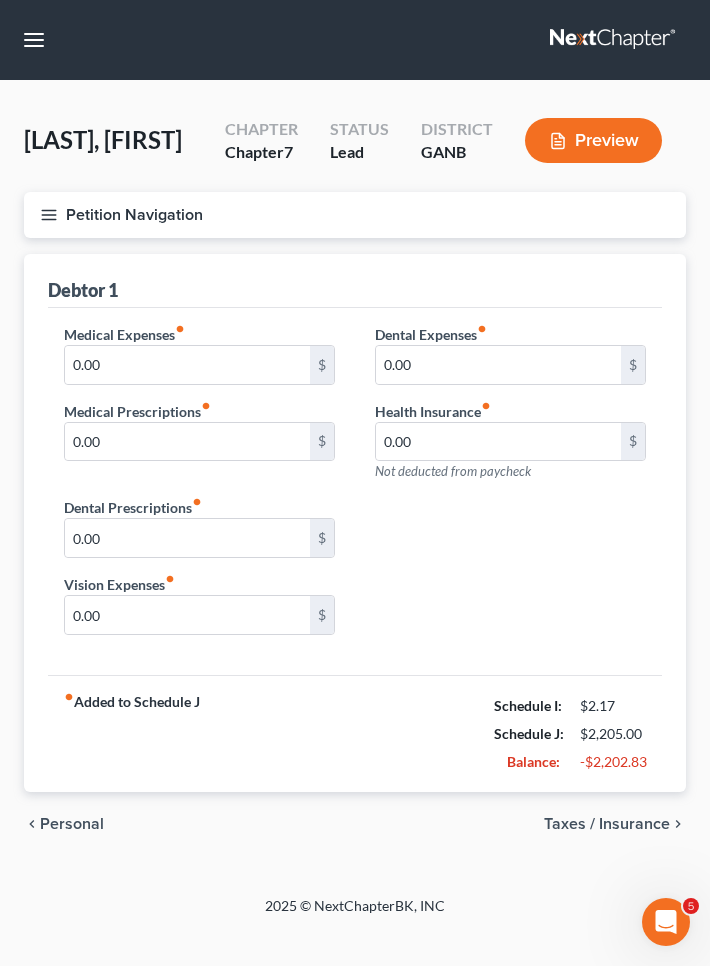 click on "Taxes / Insurance" at bounding box center (607, 824) 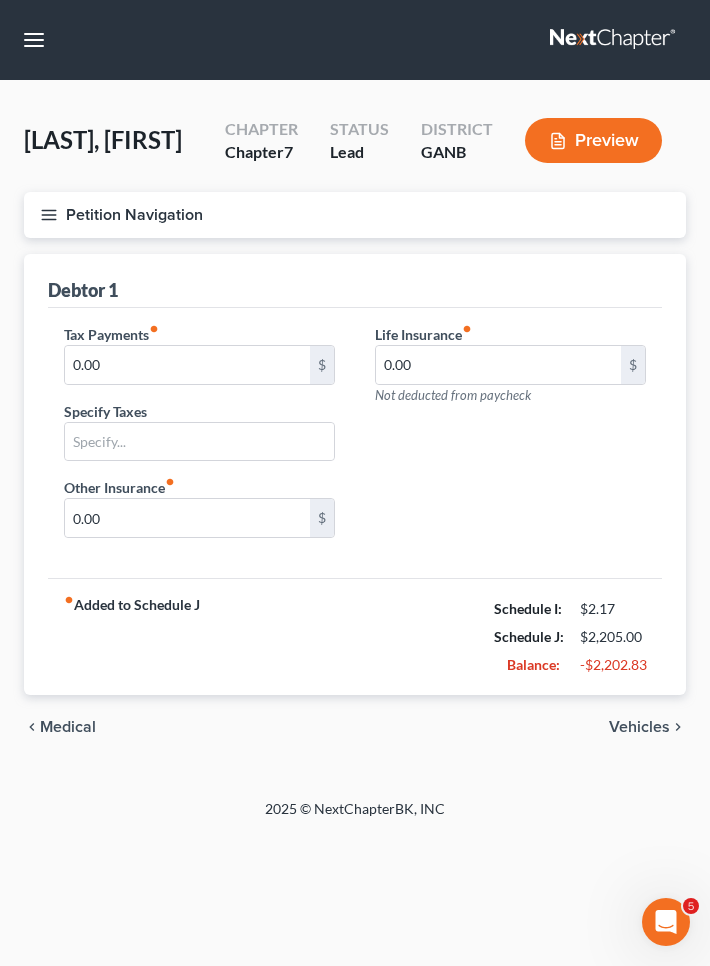 click on "Vehicles" at bounding box center (639, 727) 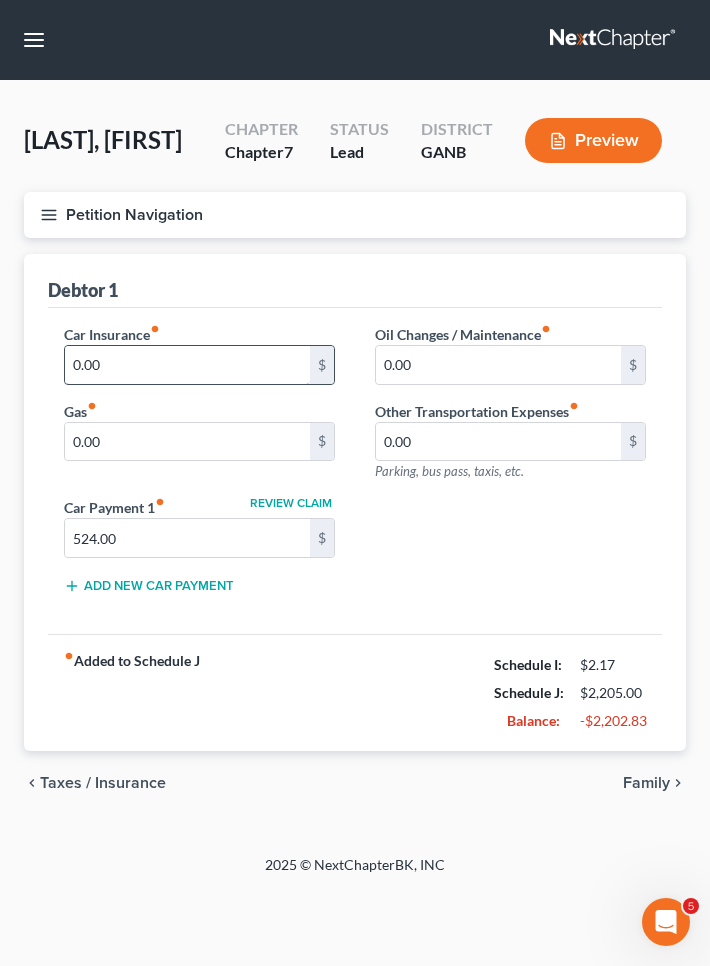 click on "0.00" at bounding box center (187, 365) 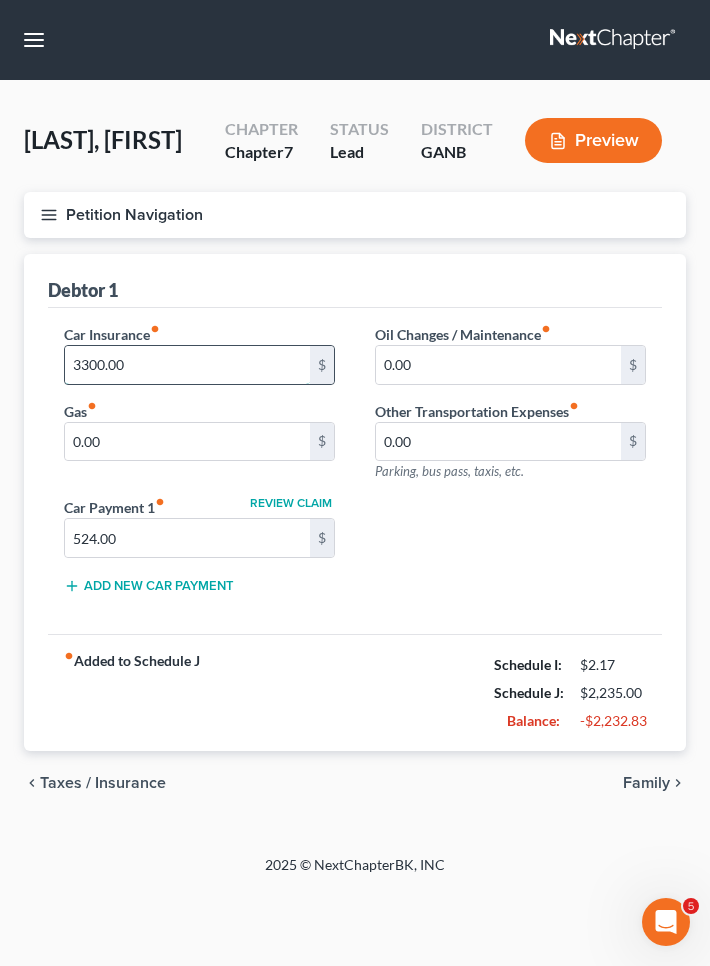 type on "3,300.00" 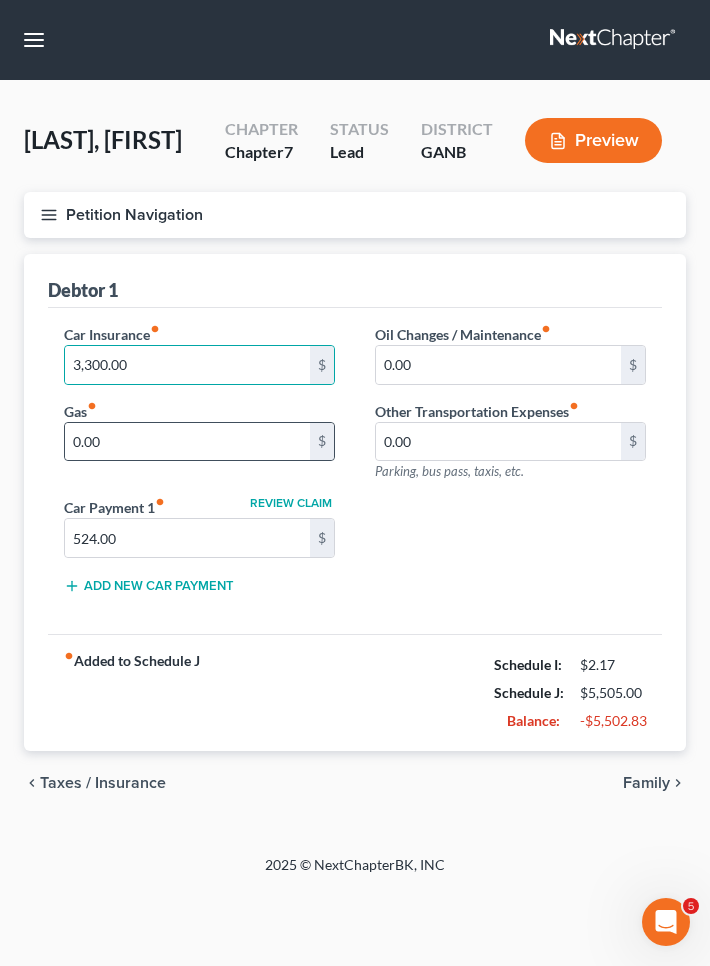 click on "0.00 $" at bounding box center [199, 442] 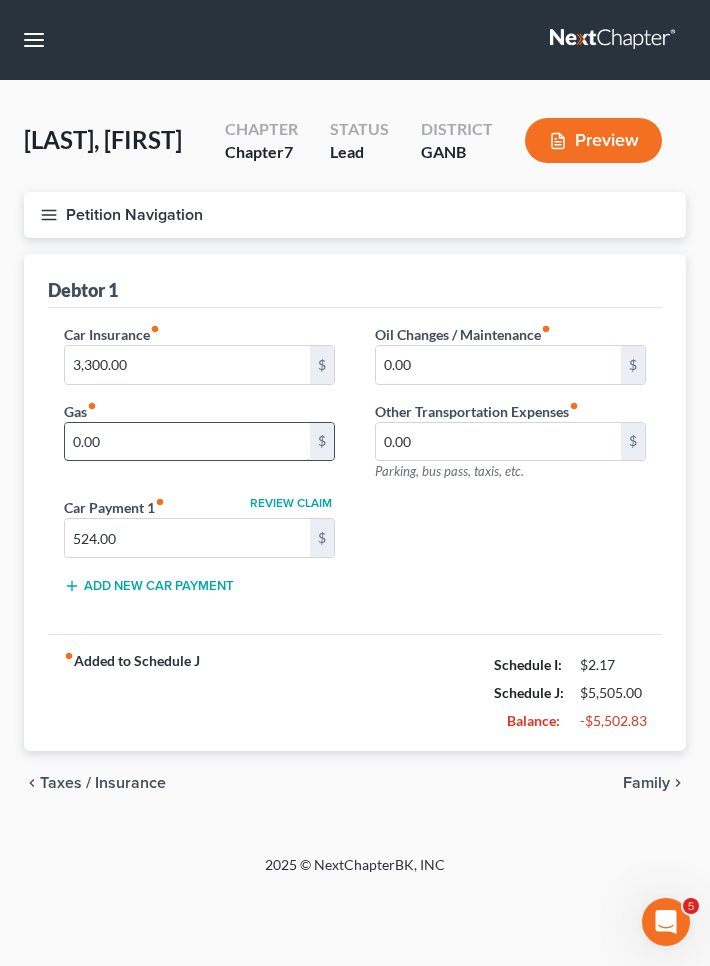 click on "0.00" at bounding box center (187, 442) 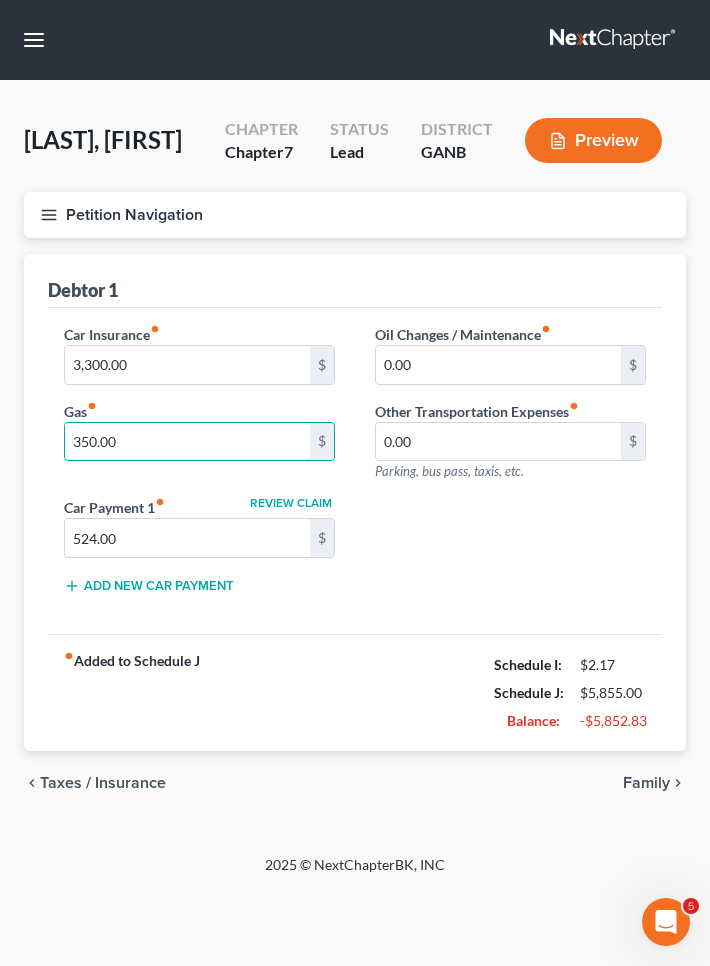 type on "350.00" 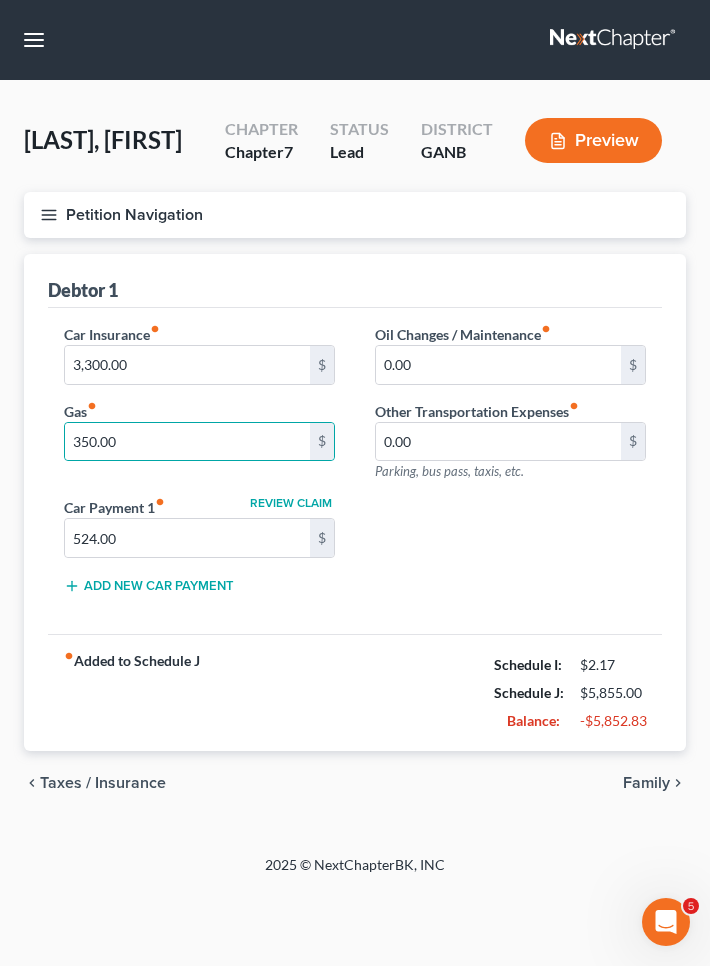 click on "Family" at bounding box center [646, 783] 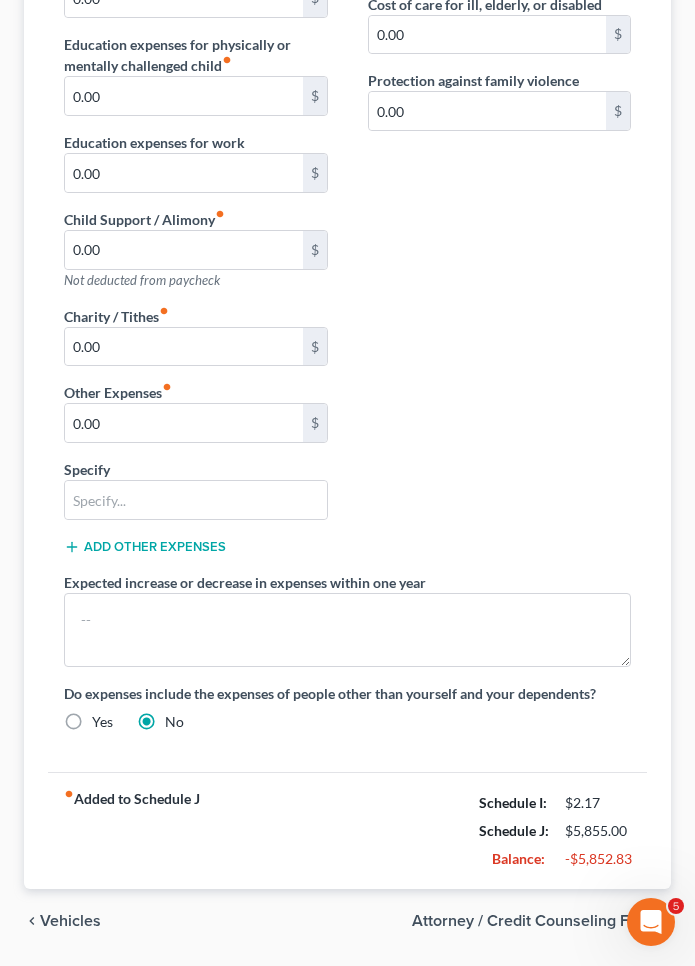 scroll, scrollTop: 463, scrollLeft: 0, axis: vertical 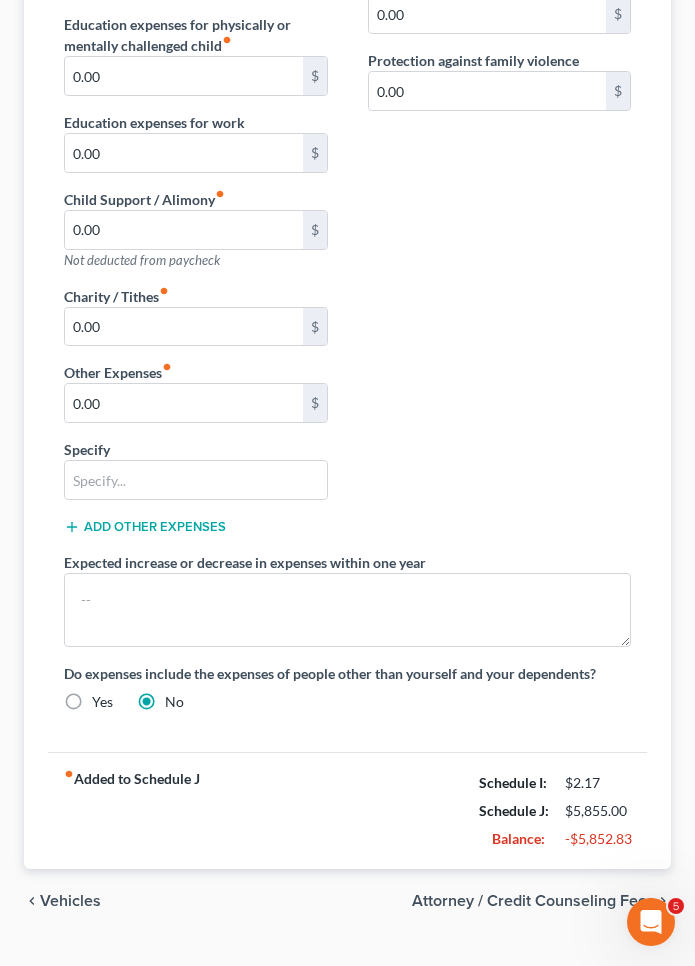 click on "Attorney / Credit Counseling Fees" at bounding box center (533, 901) 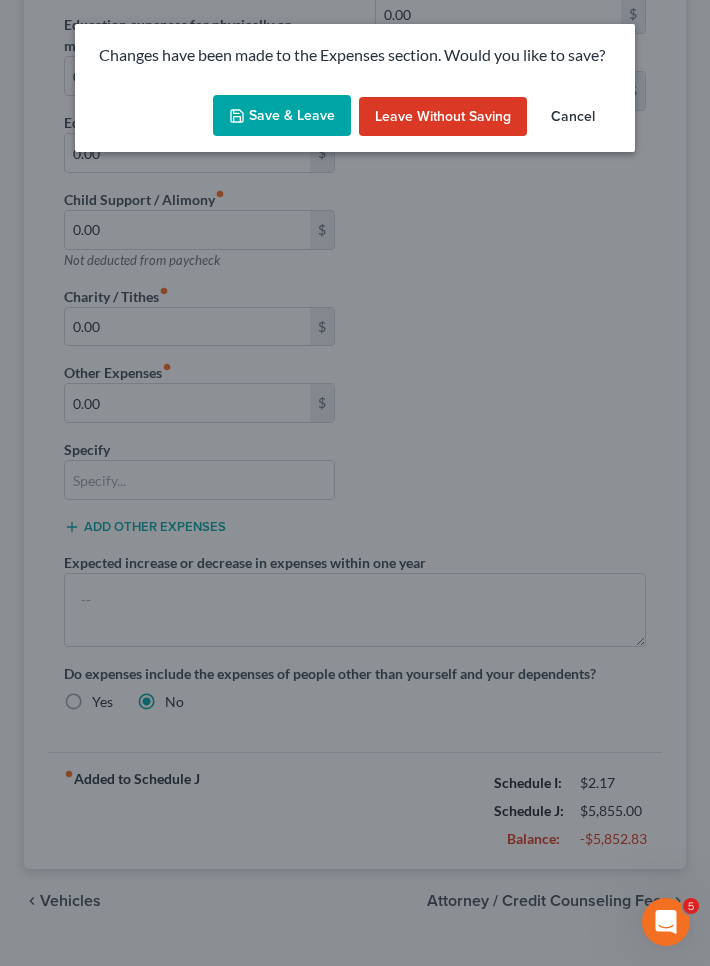 click on "Save & Leave" at bounding box center (282, 116) 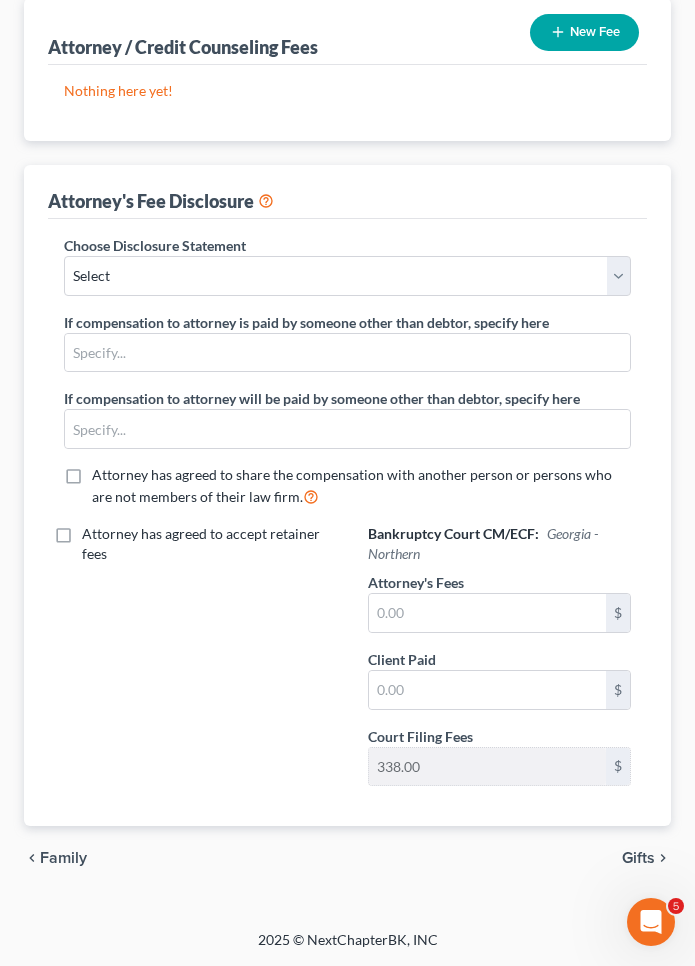 scroll, scrollTop: 0, scrollLeft: 0, axis: both 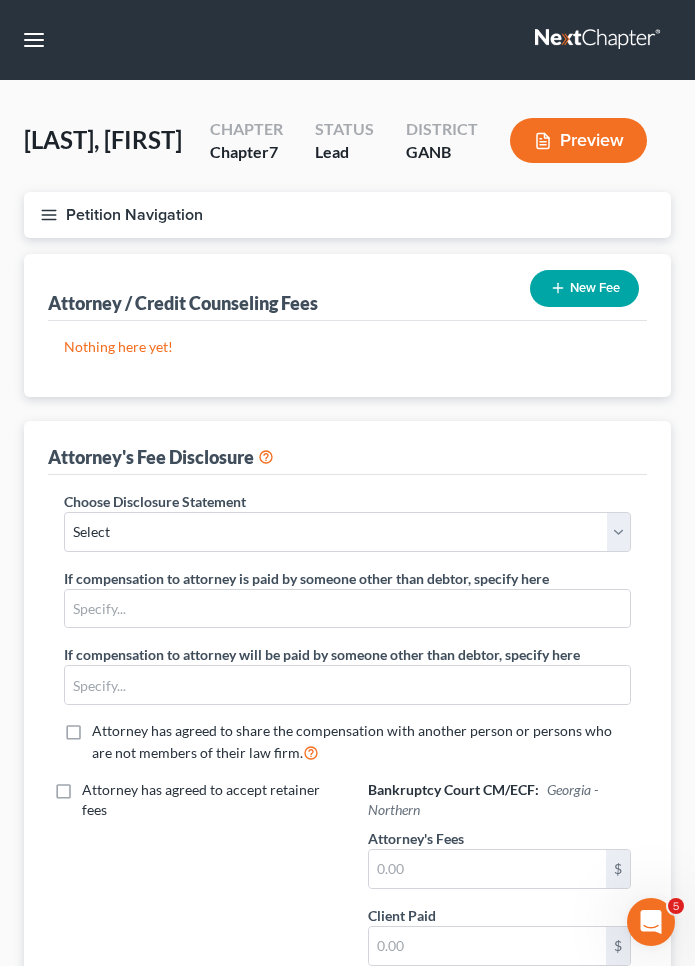 click 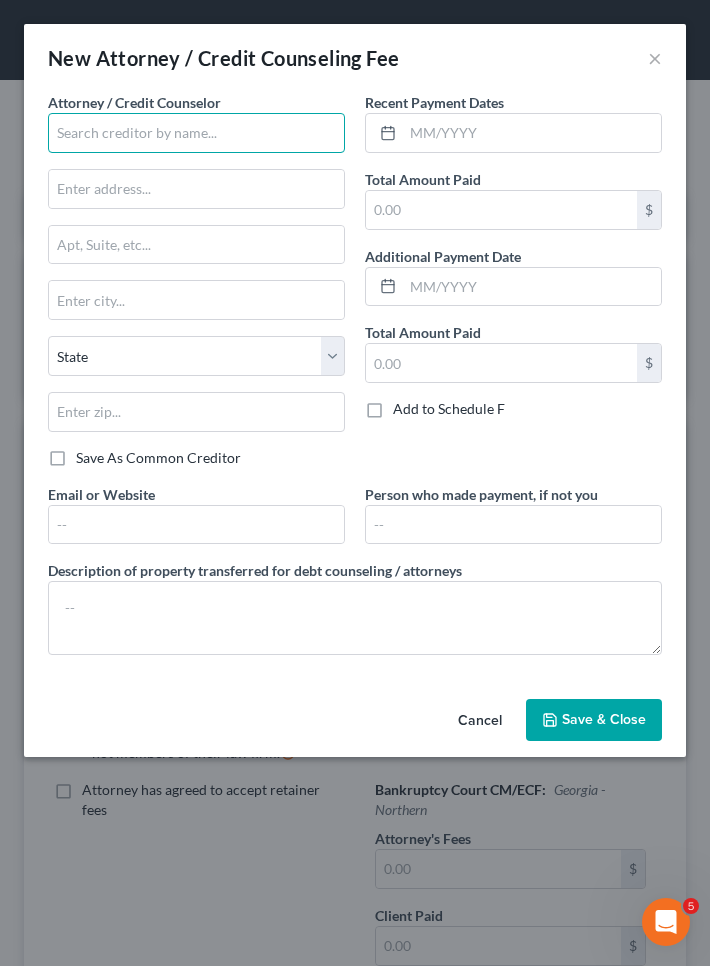click at bounding box center [196, 133] 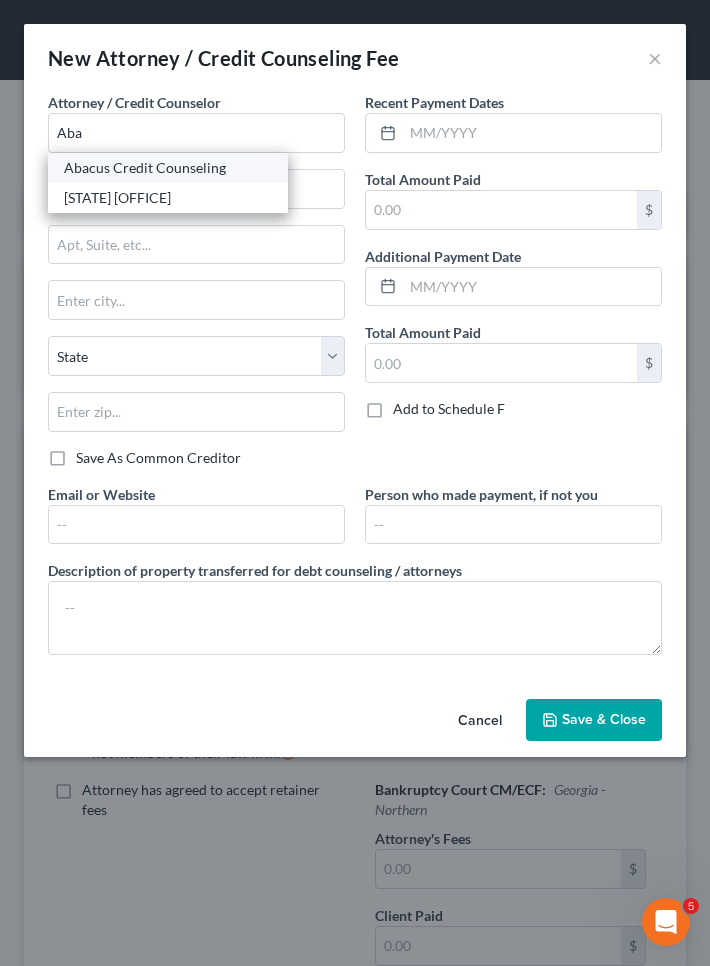 click on "Abacus Credit Counseling" at bounding box center [168, 168] 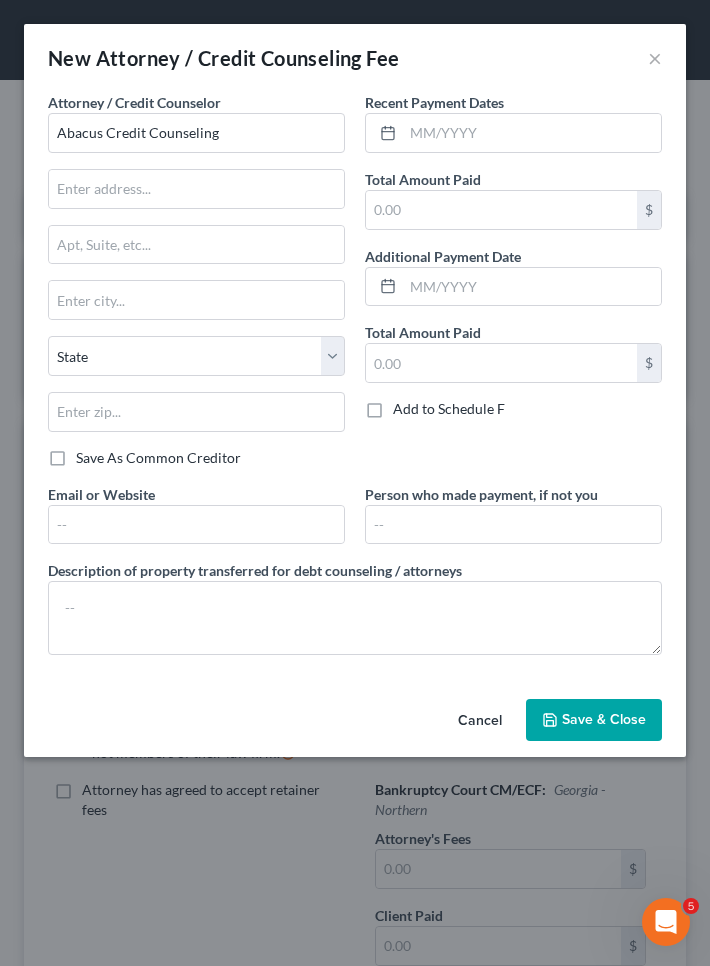type on "[ADDRESS]" 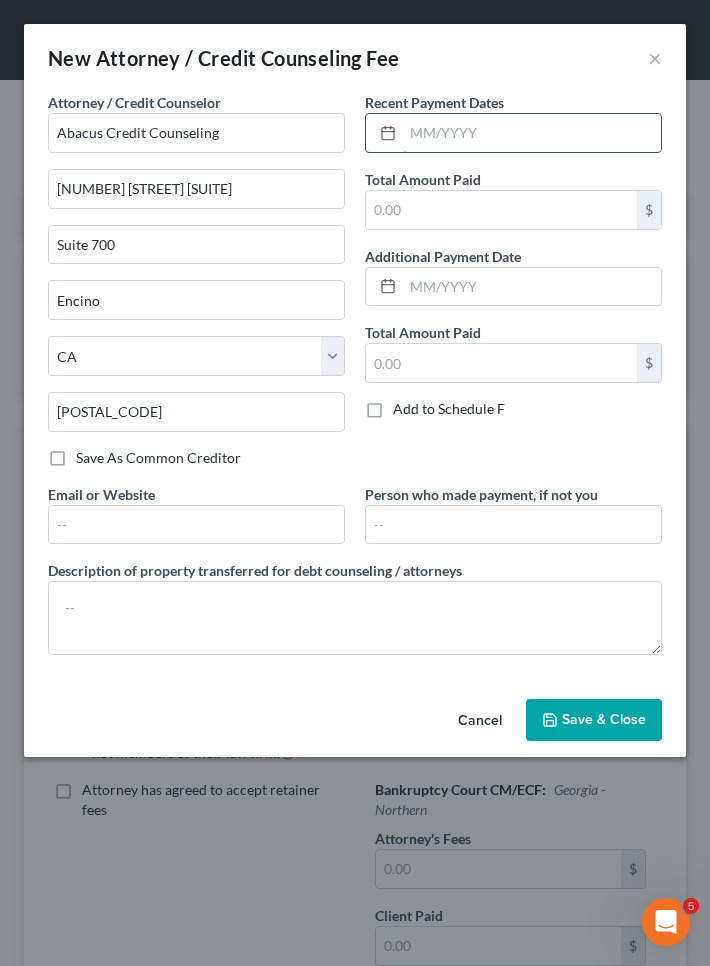 click at bounding box center (532, 133) 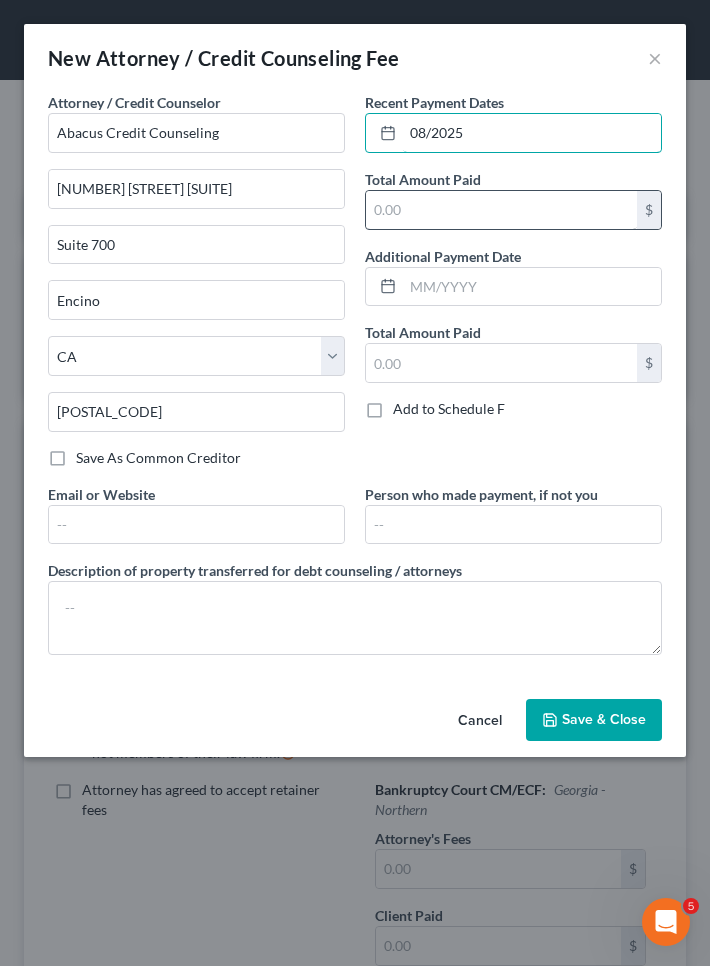 type on "08/2025" 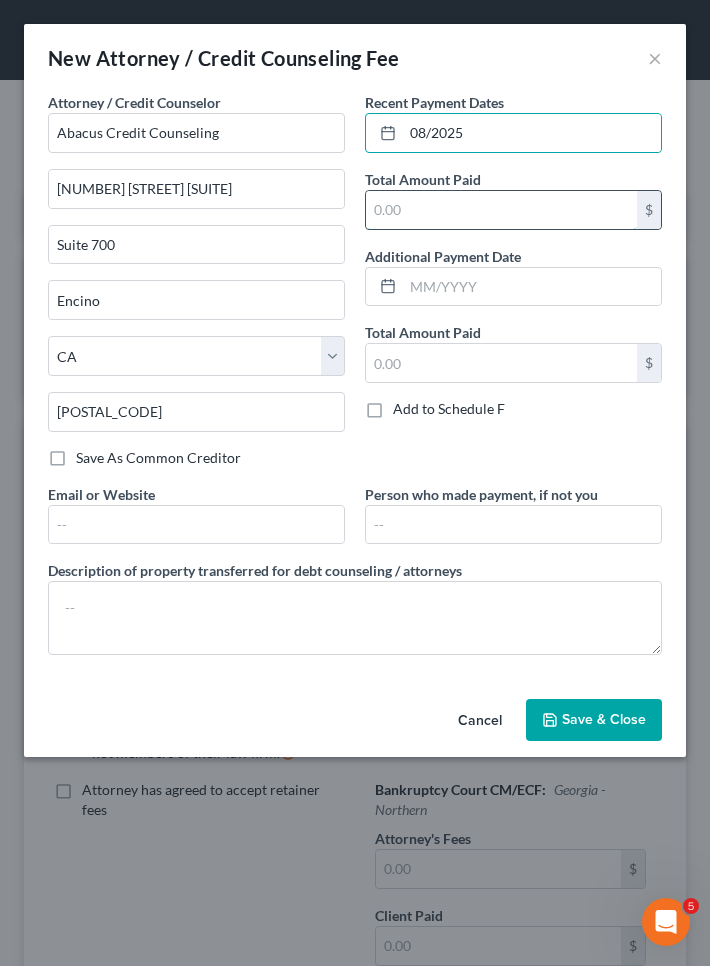 click at bounding box center [501, 210] 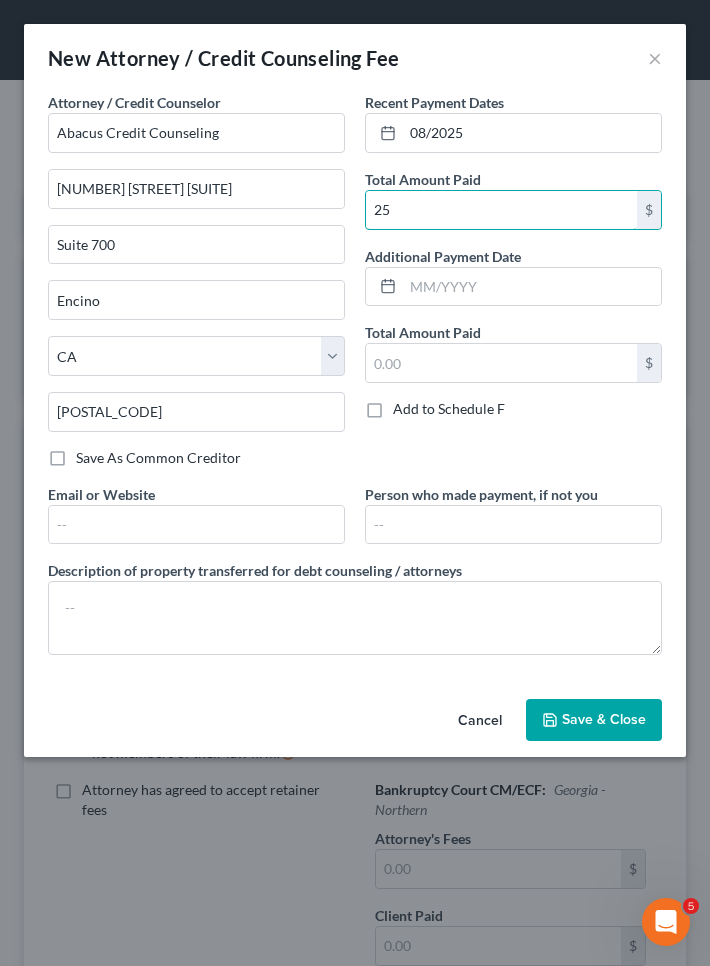 type on "25" 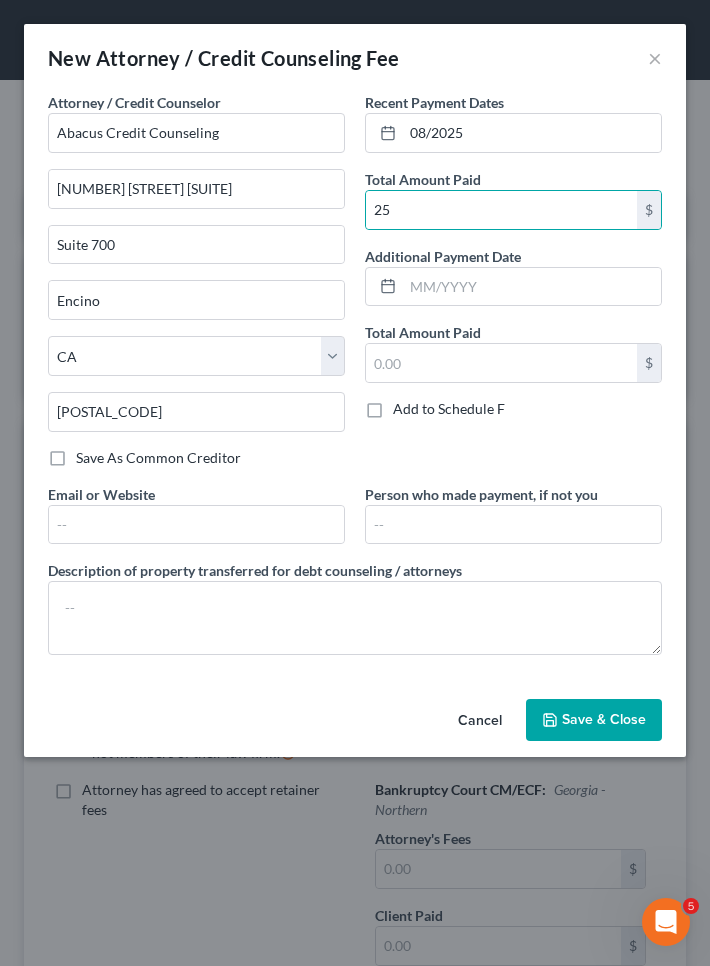 click on "Save & Close" at bounding box center (604, 719) 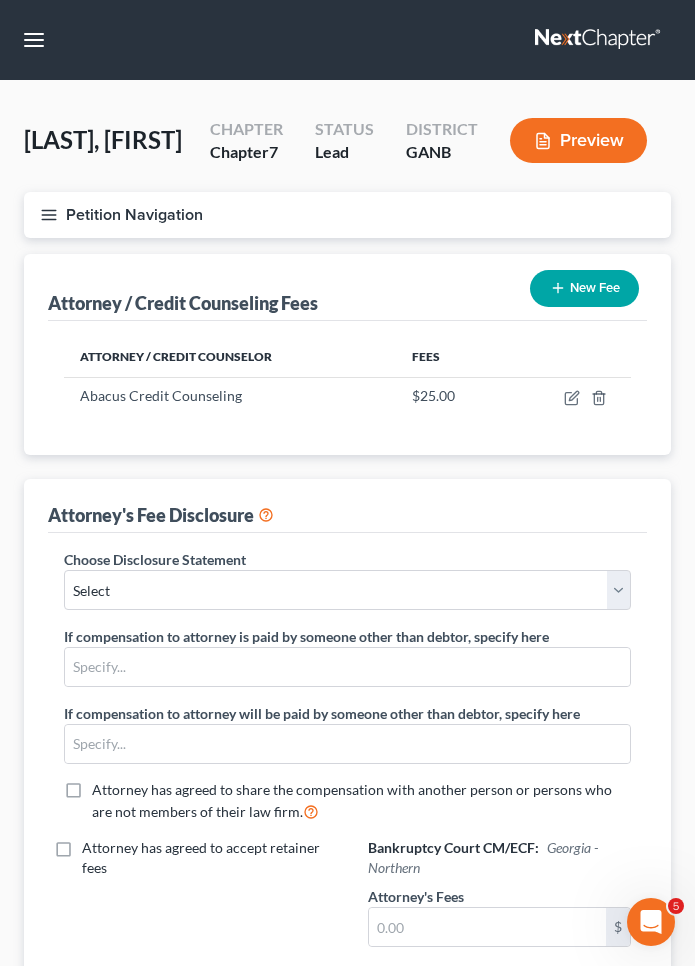 click on "New Fee" at bounding box center [584, 288] 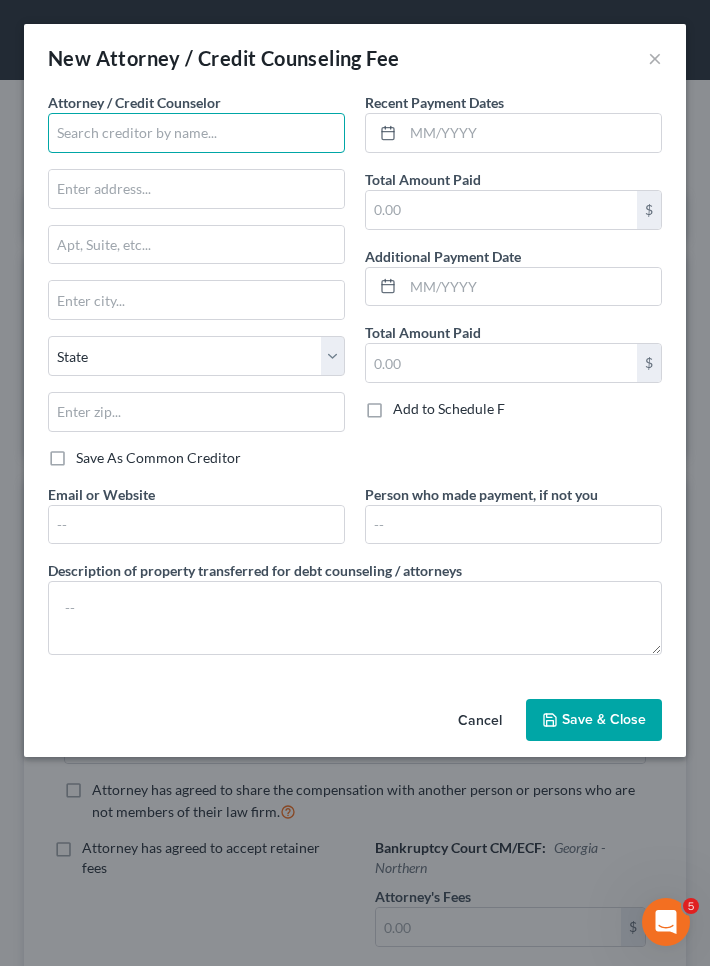 click at bounding box center [196, 133] 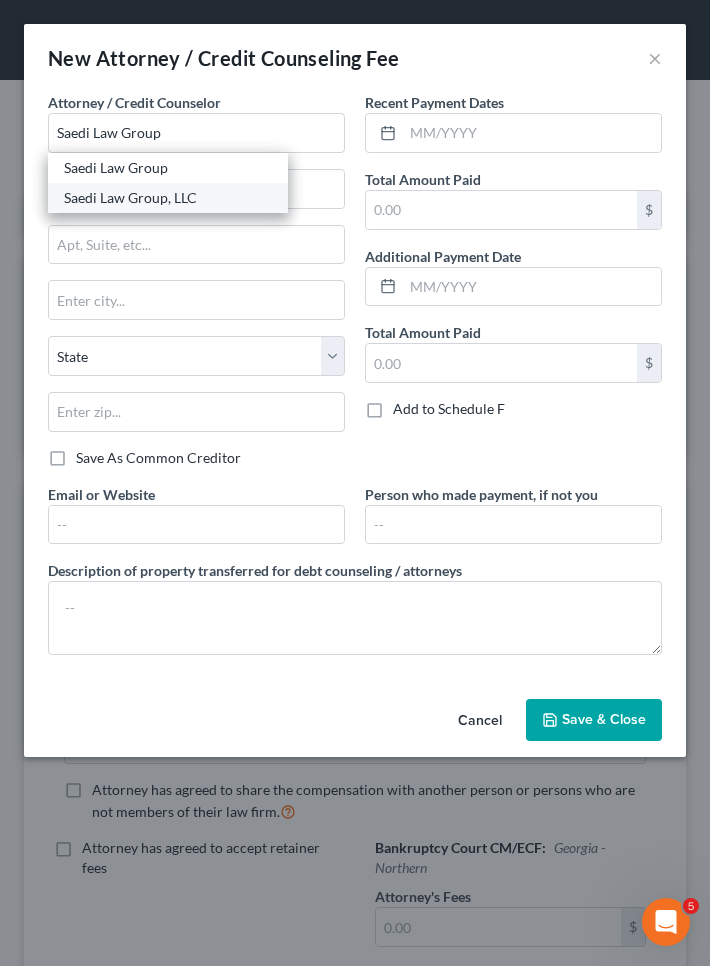 click on "Saedi Law Group, LLC" at bounding box center [168, 198] 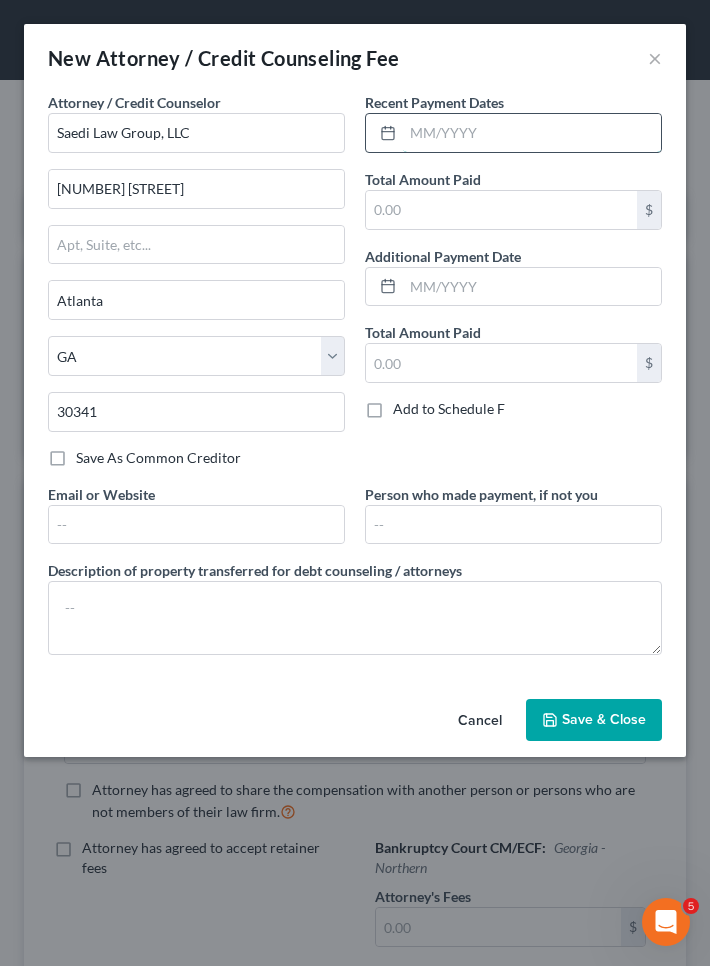 click at bounding box center (532, 133) 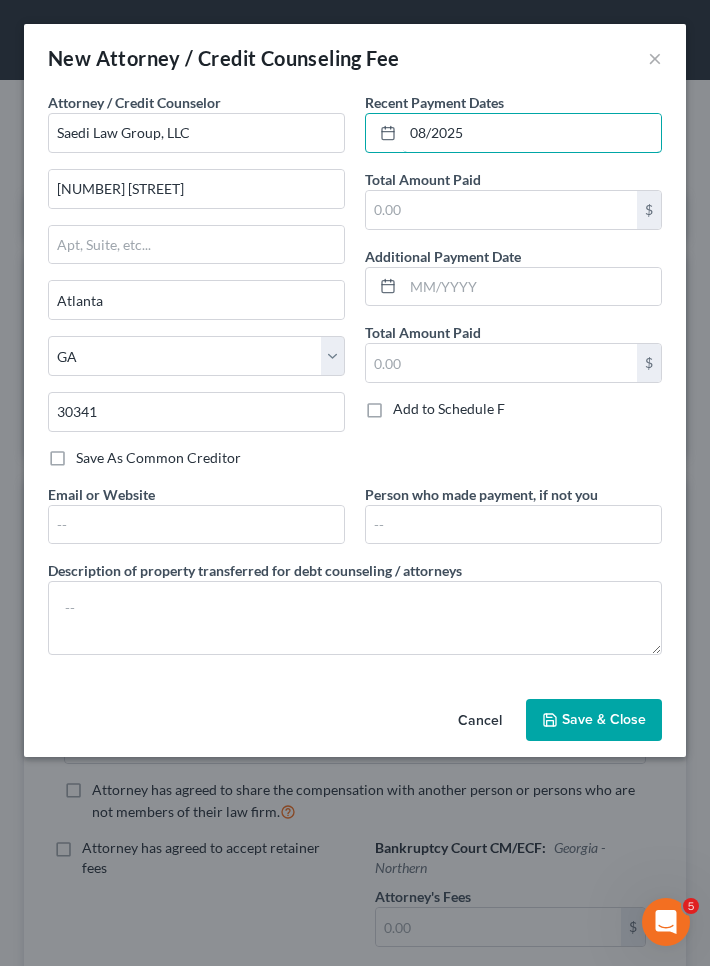 type on "08/2025" 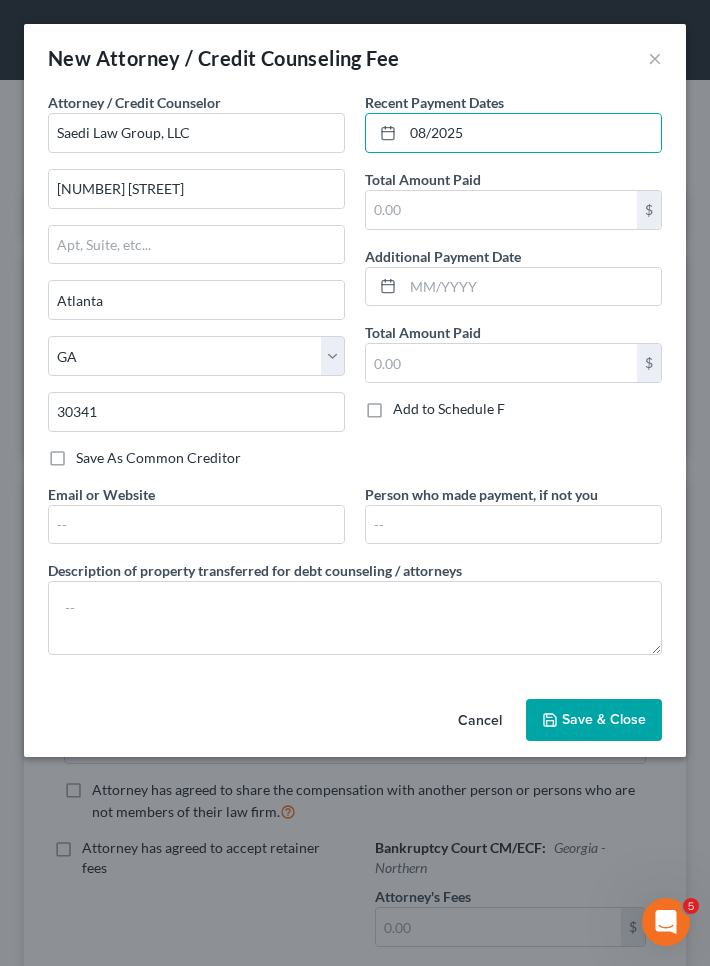 click on "Save & Close" at bounding box center (604, 719) 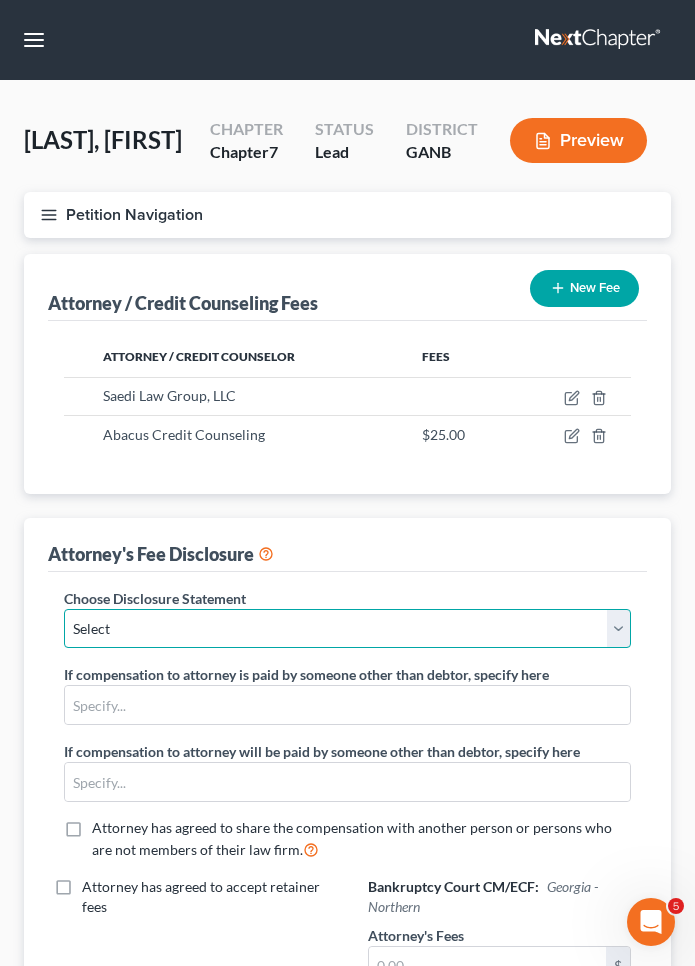 select on "0" 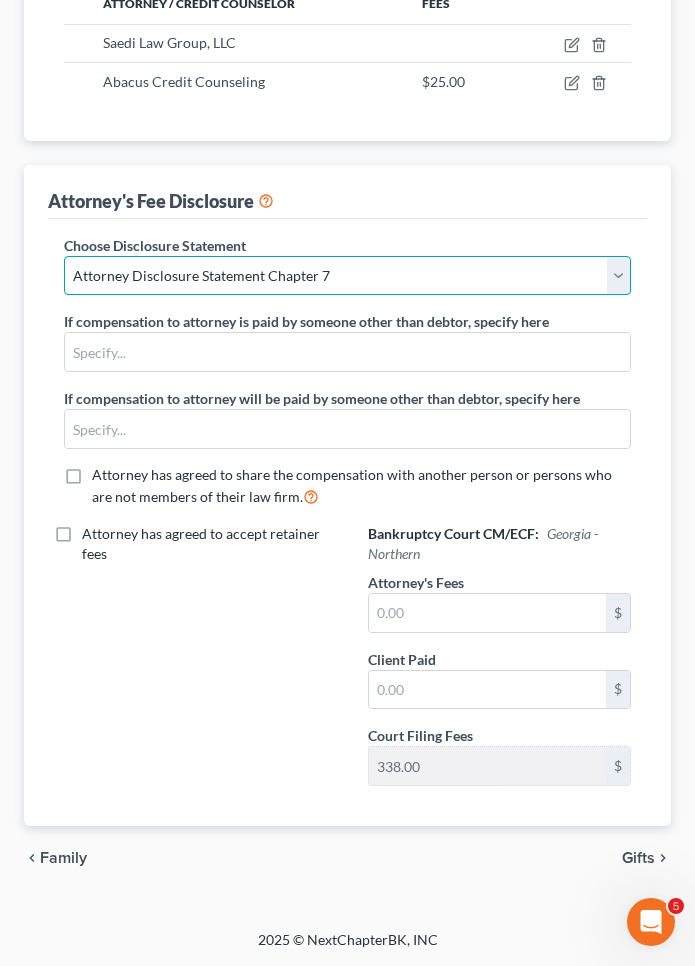 scroll, scrollTop: 352, scrollLeft: 0, axis: vertical 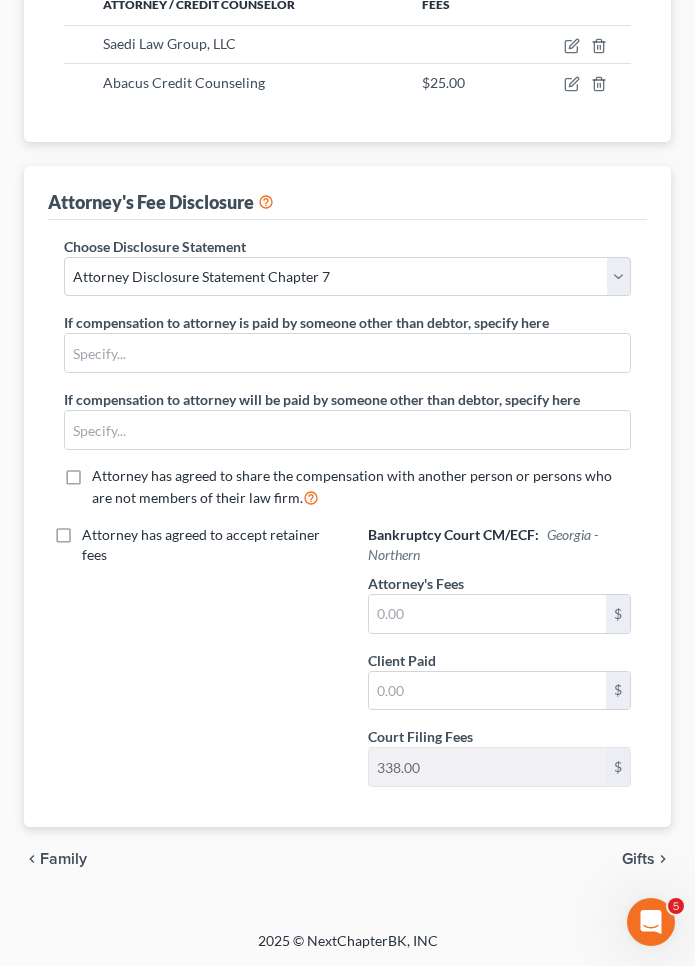 click on "Gifts" at bounding box center (638, 859) 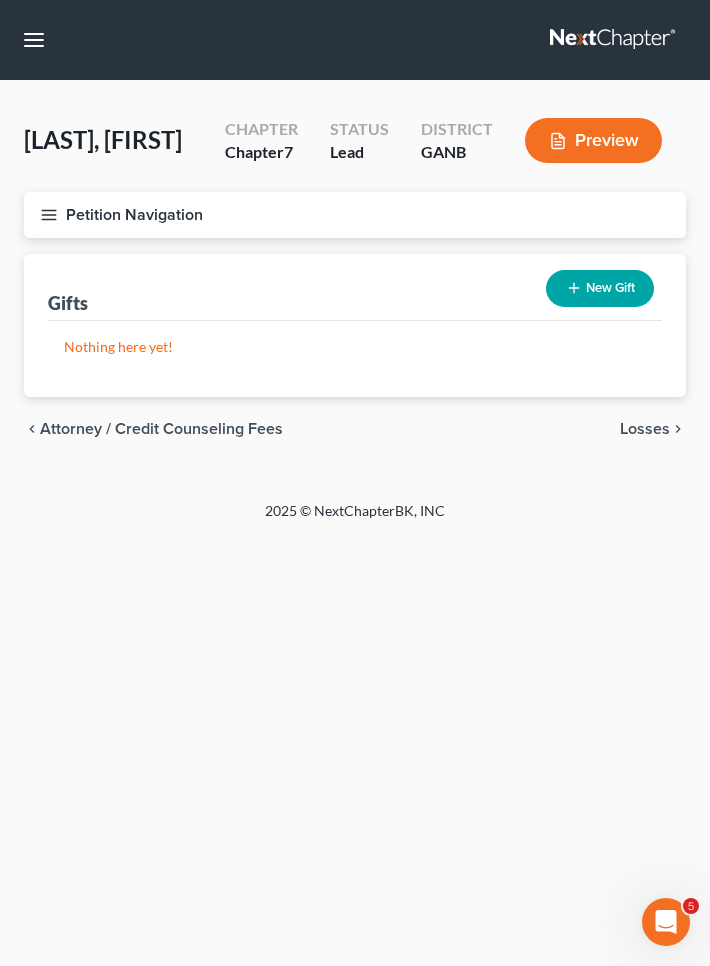 click on "Losses" at bounding box center (645, 429) 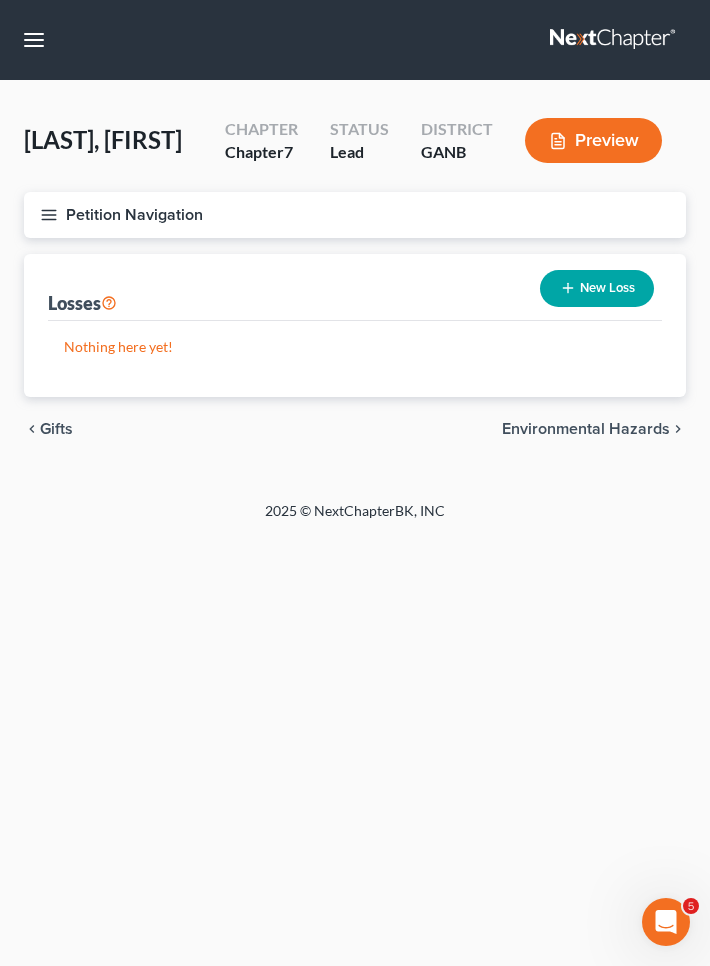 click on "Environmental Hazards" at bounding box center [586, 429] 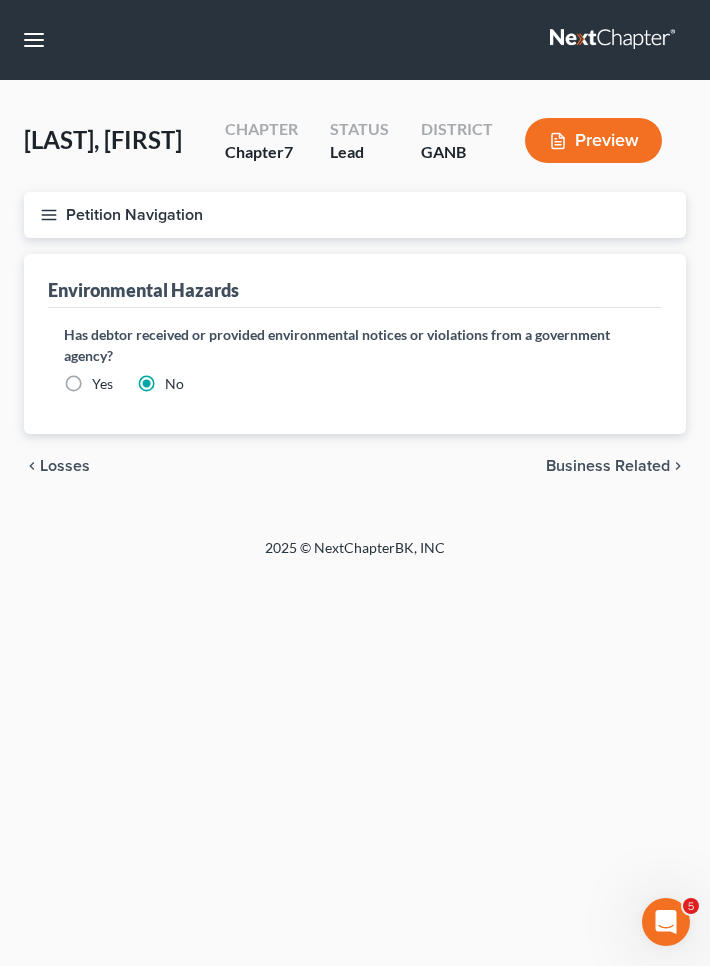 click on "Business Related" at bounding box center (608, 466) 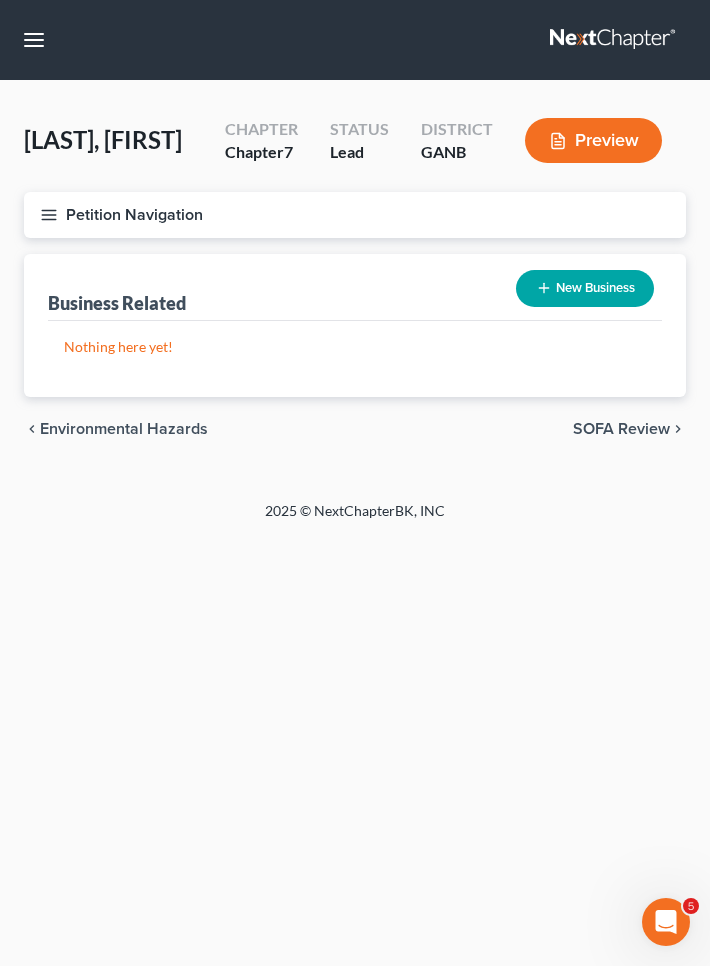 click on "Petition Navigation
Case Dashboard
Payments
Invoices
Payments
Payments
Credit Report
Client Profile" at bounding box center [355, 334] 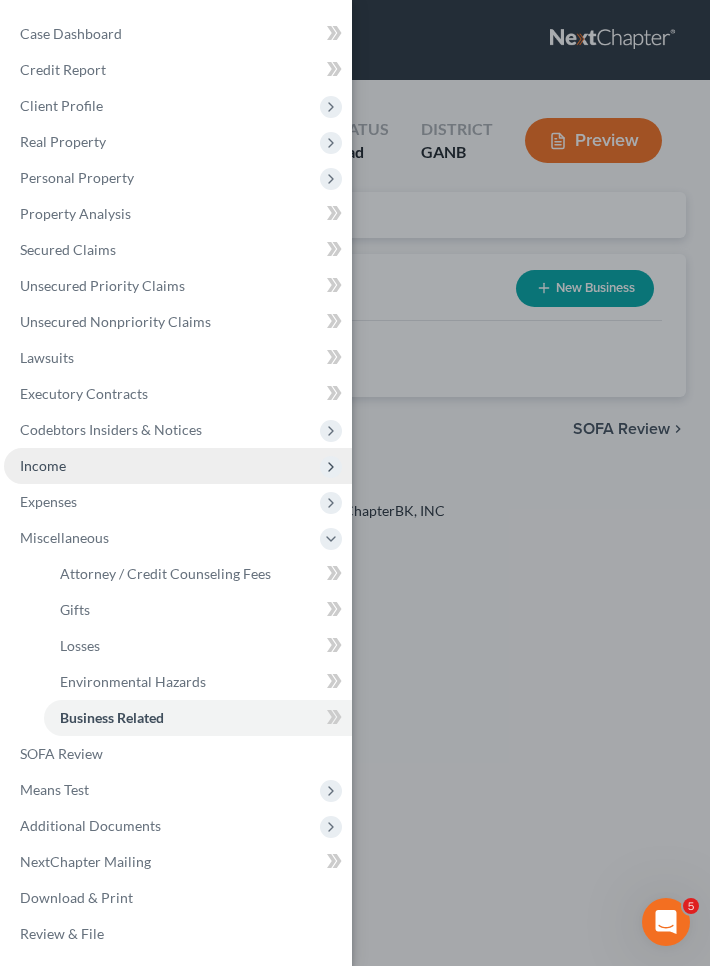 click on "Income" at bounding box center (178, 466) 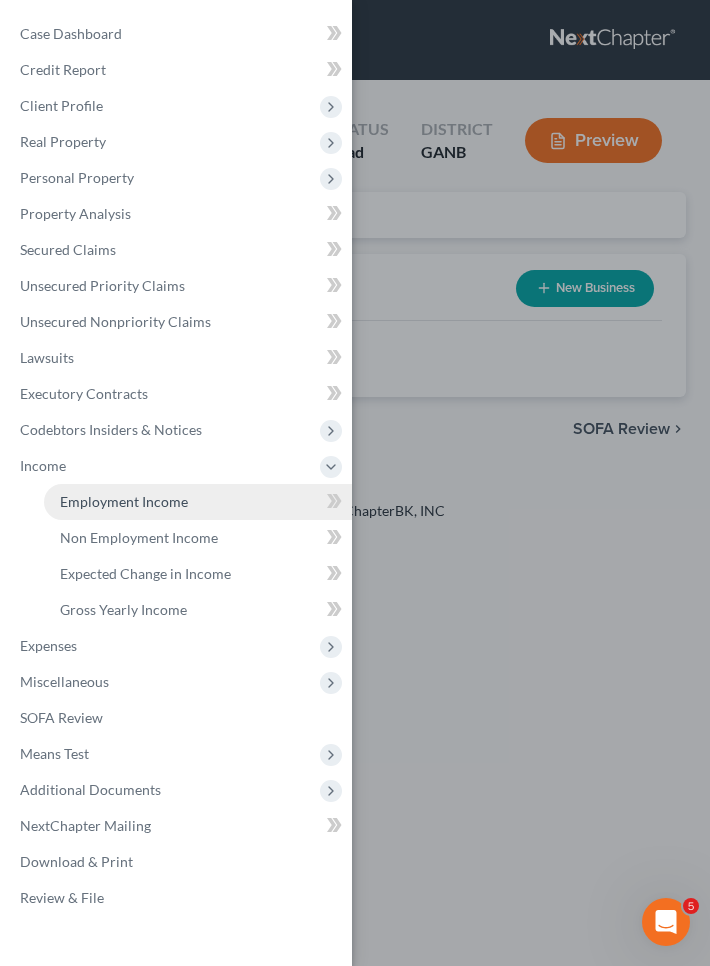 click on "Employment Income" at bounding box center (124, 501) 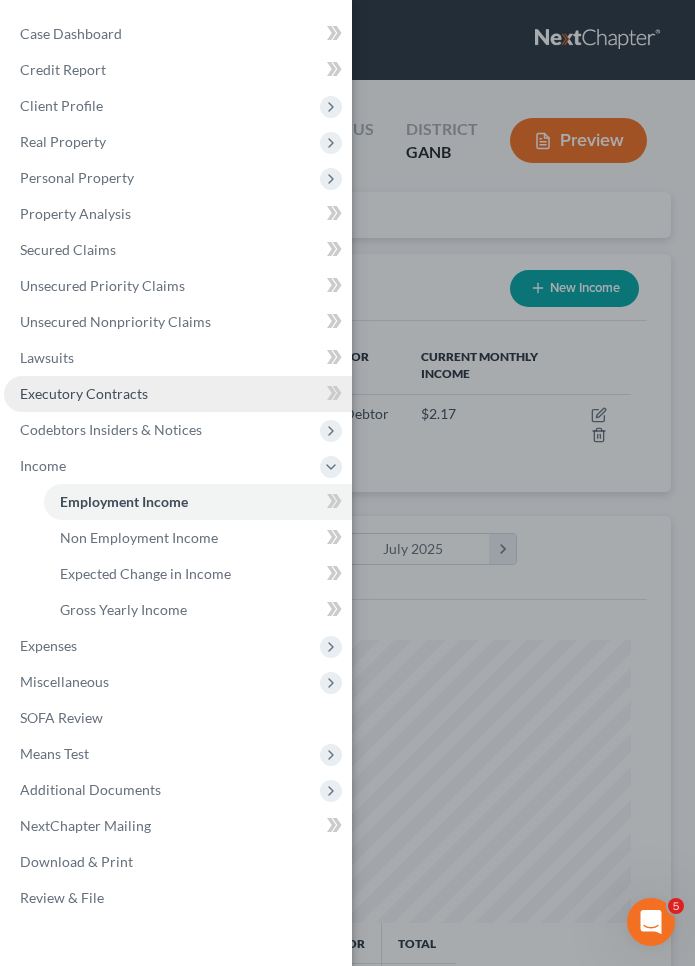 scroll, scrollTop: 999717, scrollLeft: 999393, axis: both 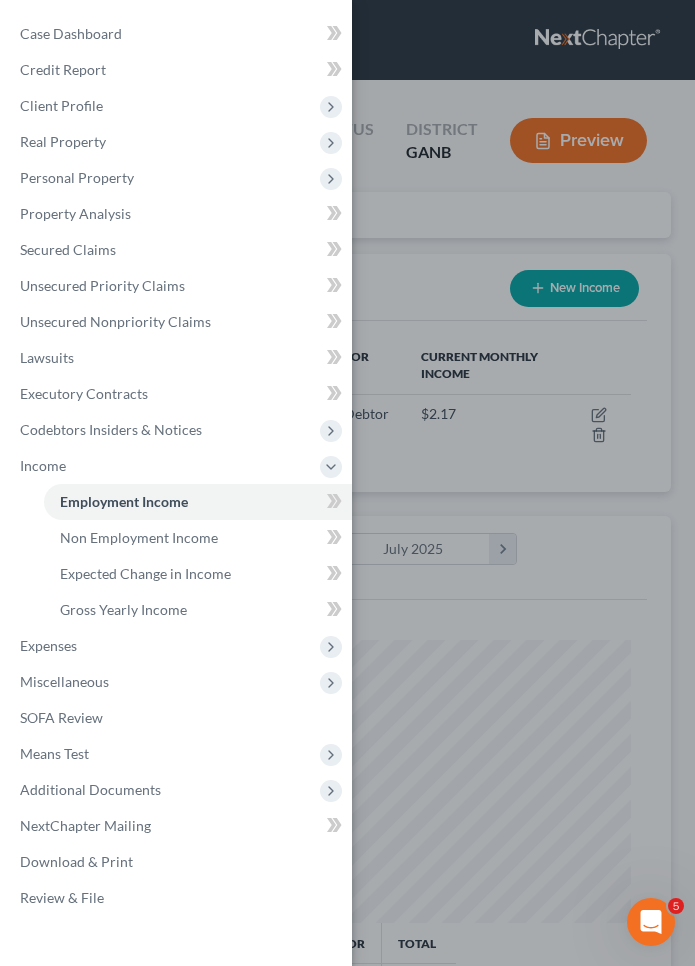 click on "Case Dashboard
Payments
Invoices
Payments
Payments
Credit Report
Client Profile" at bounding box center (347, 483) 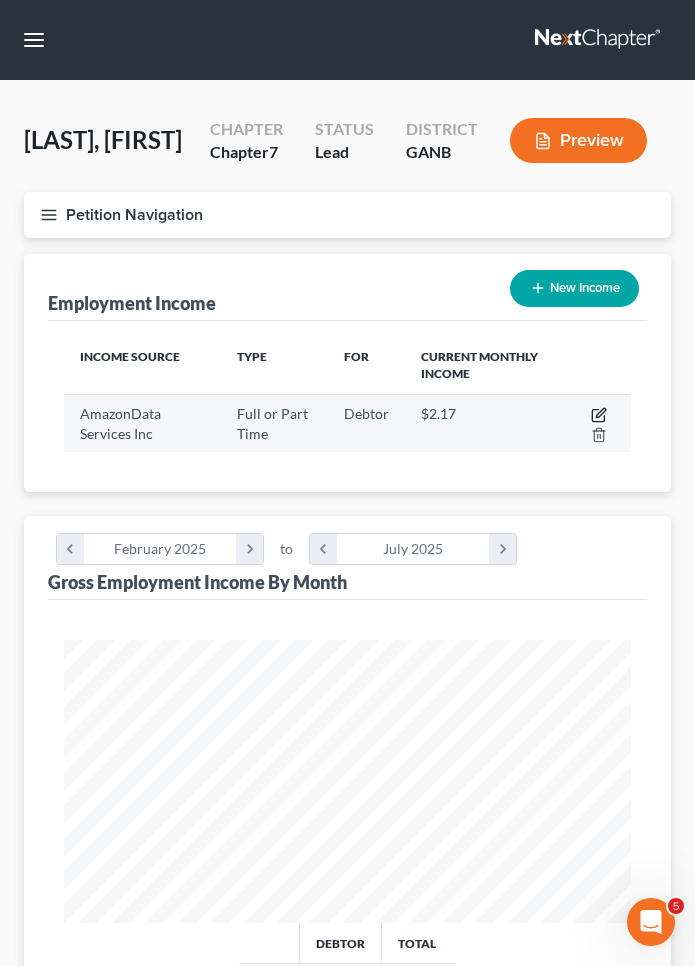 click 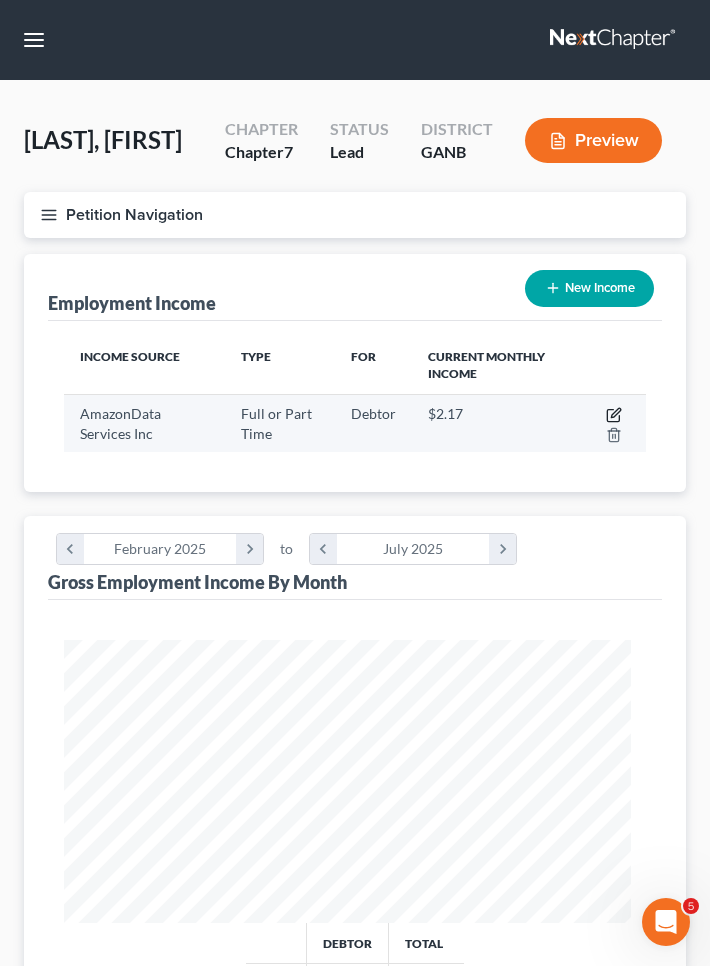 scroll, scrollTop: 999709, scrollLeft: 999378, axis: both 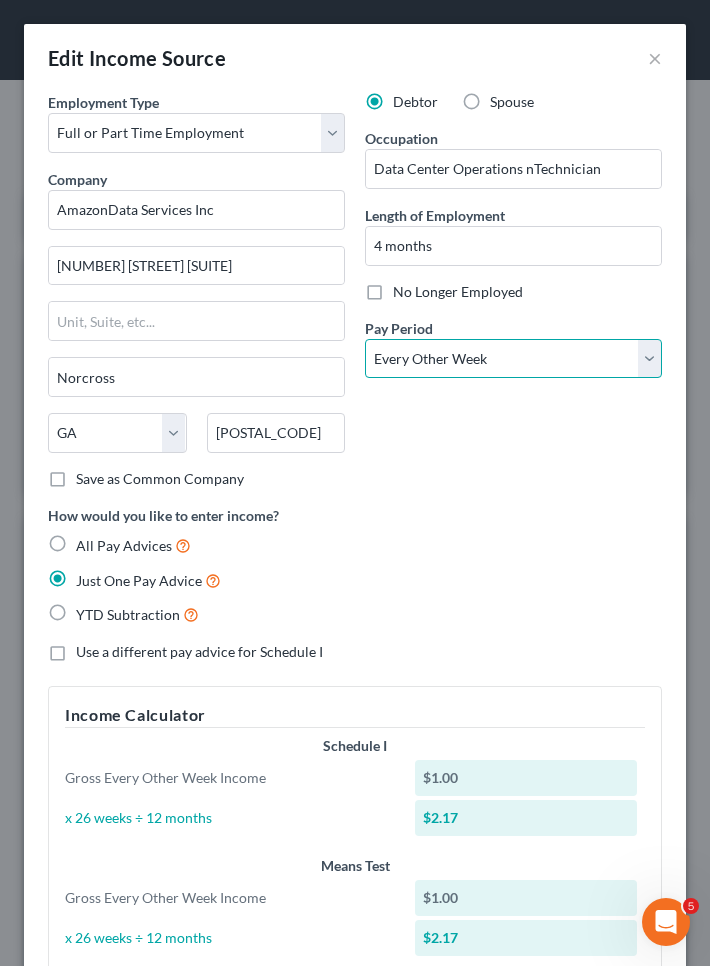 select on "3" 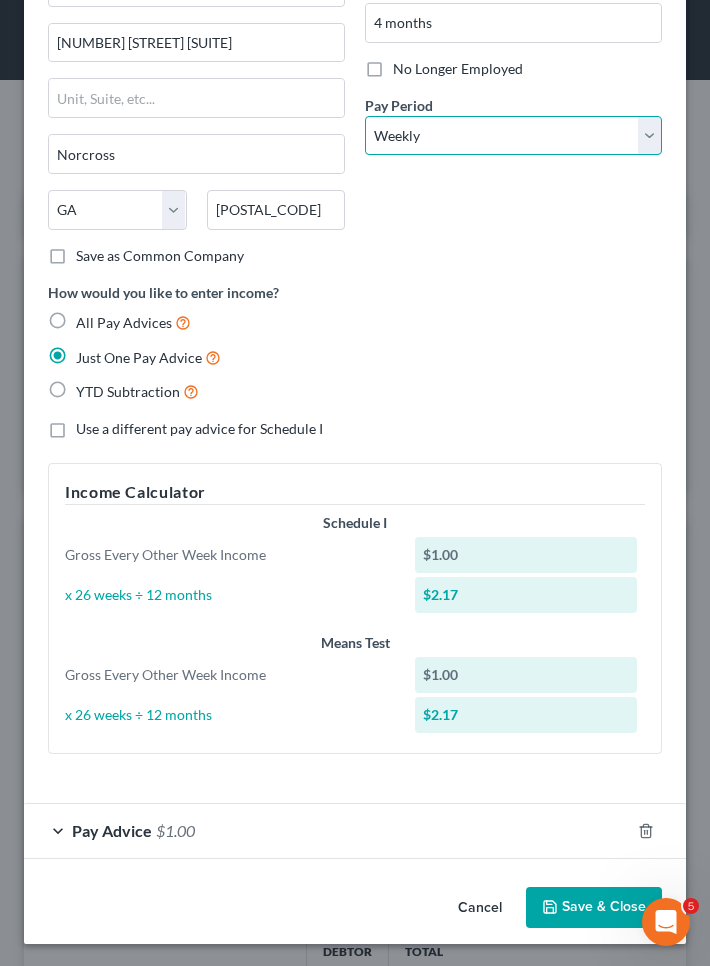 scroll, scrollTop: 222, scrollLeft: 0, axis: vertical 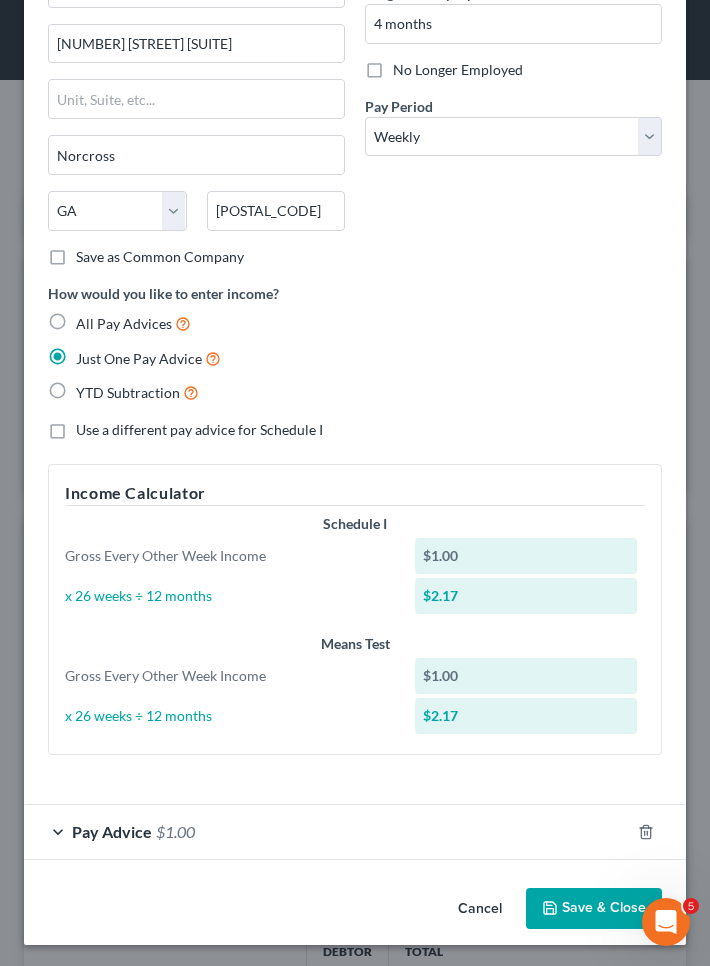 click on "Pay Advice $1.00" at bounding box center [327, 831] 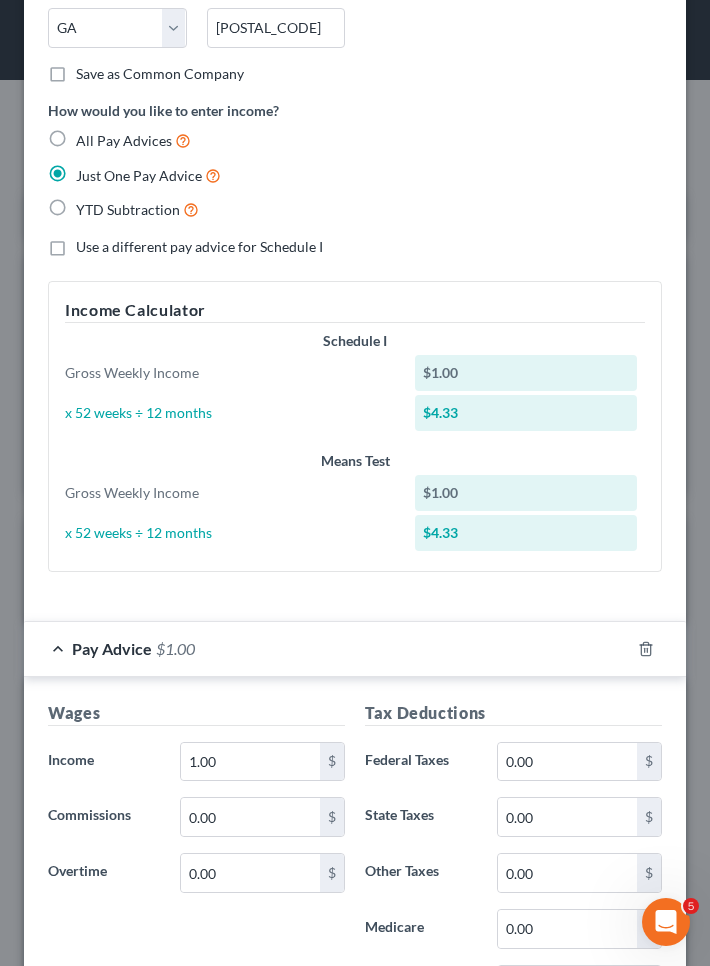 scroll, scrollTop: 494, scrollLeft: 0, axis: vertical 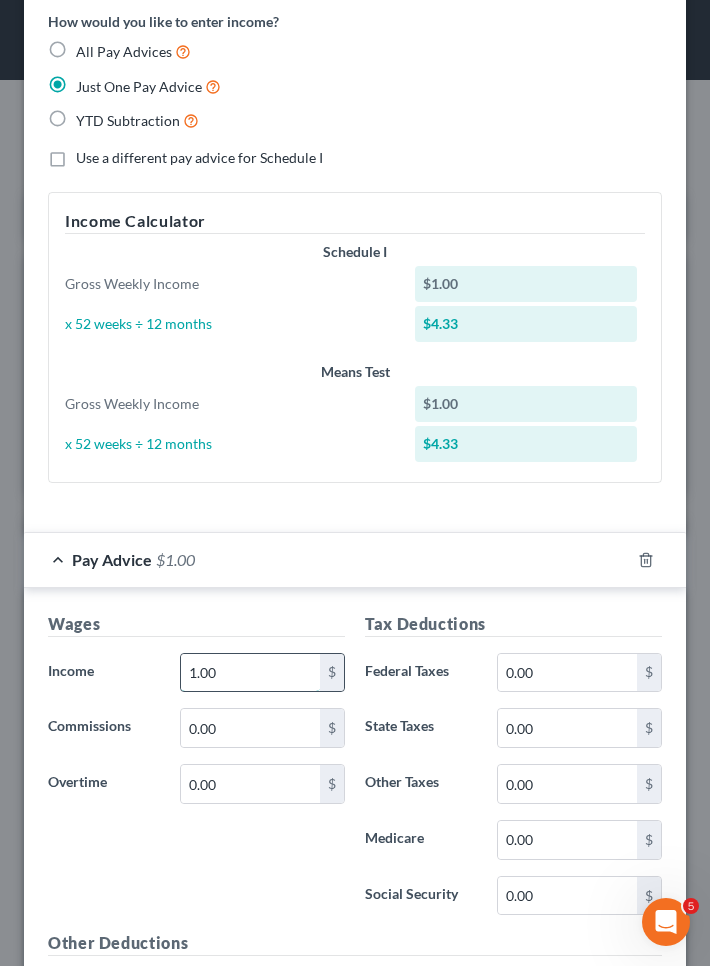 click on "1.00" at bounding box center (250, 673) 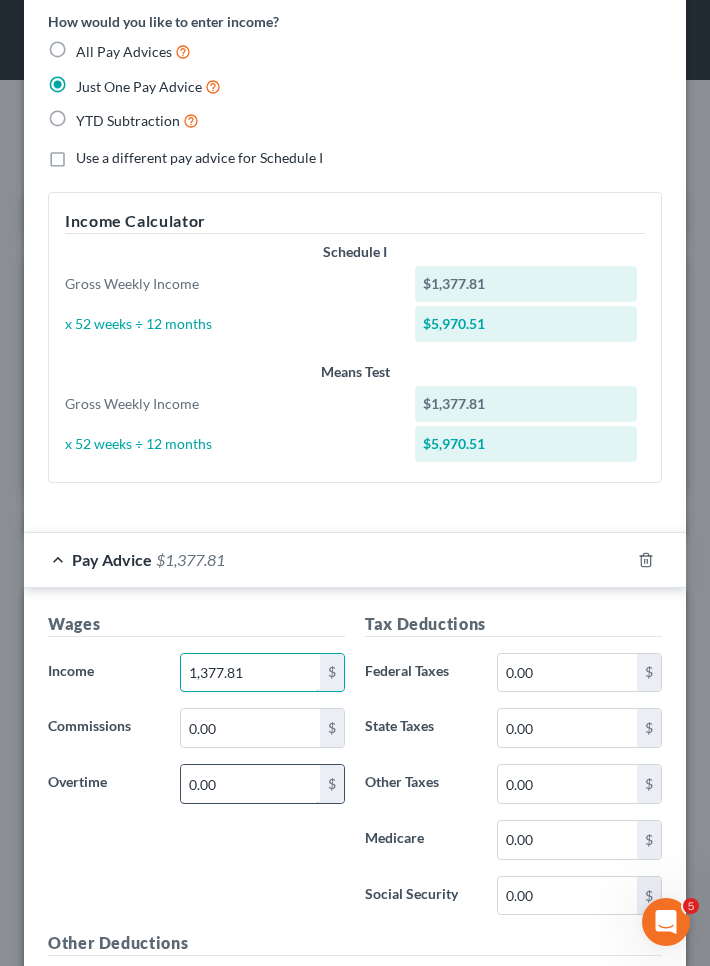 type on "1,377.81" 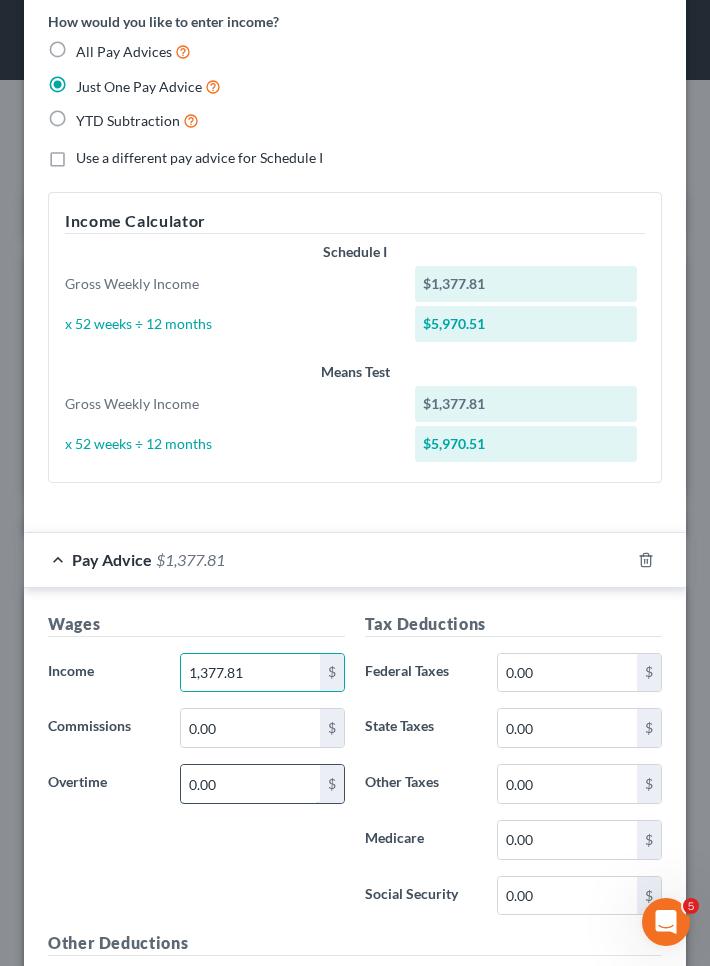 click on "0.00" at bounding box center (250, 784) 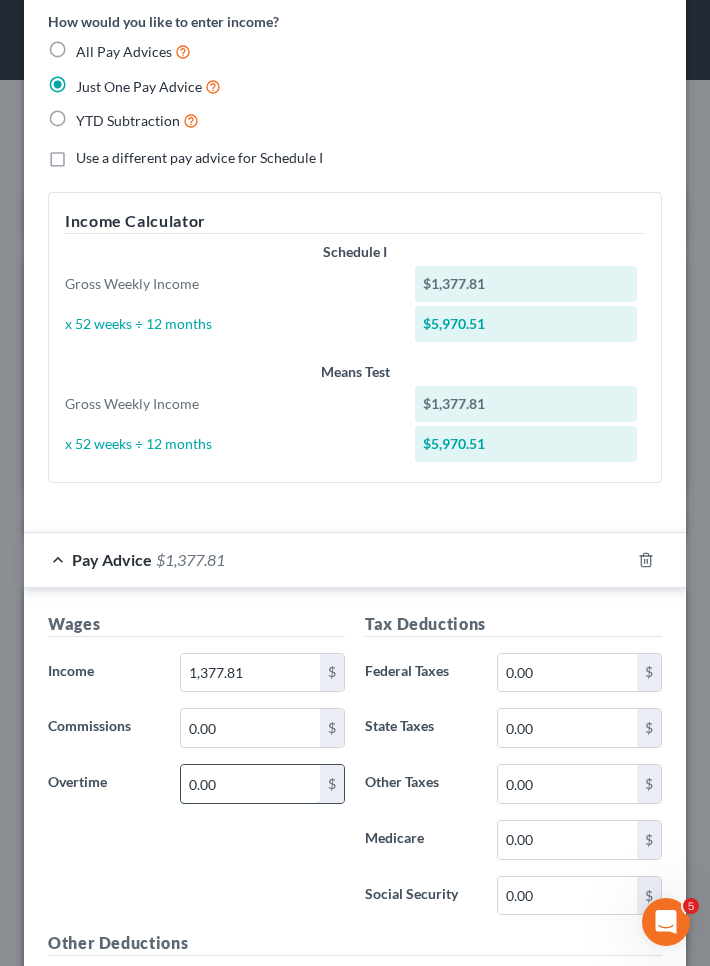 click on "0.00" at bounding box center [250, 784] 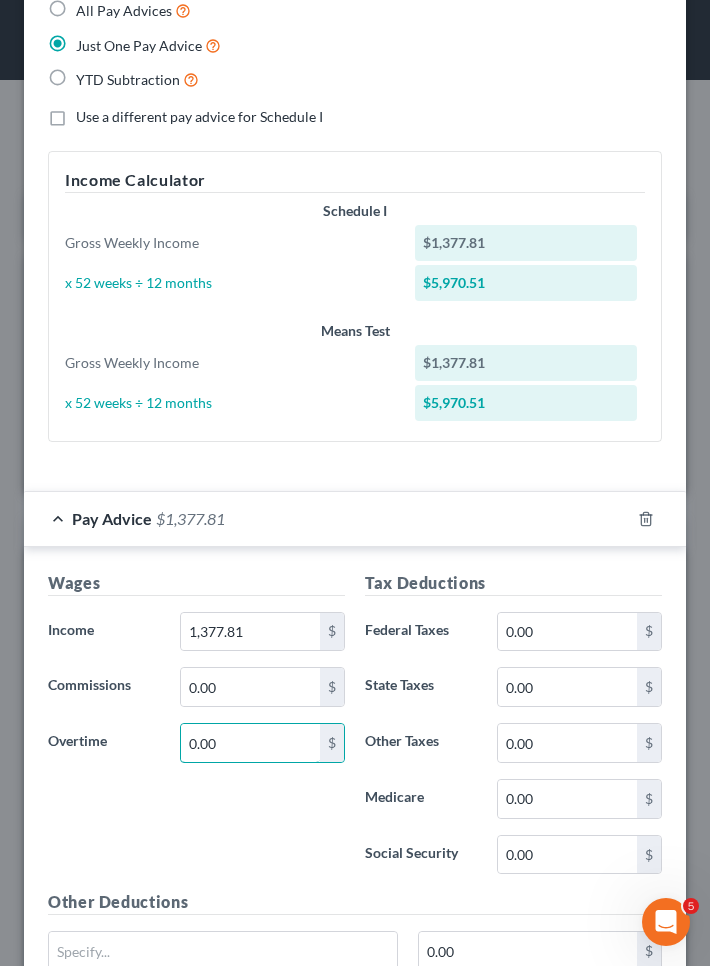 scroll, scrollTop: 539, scrollLeft: 0, axis: vertical 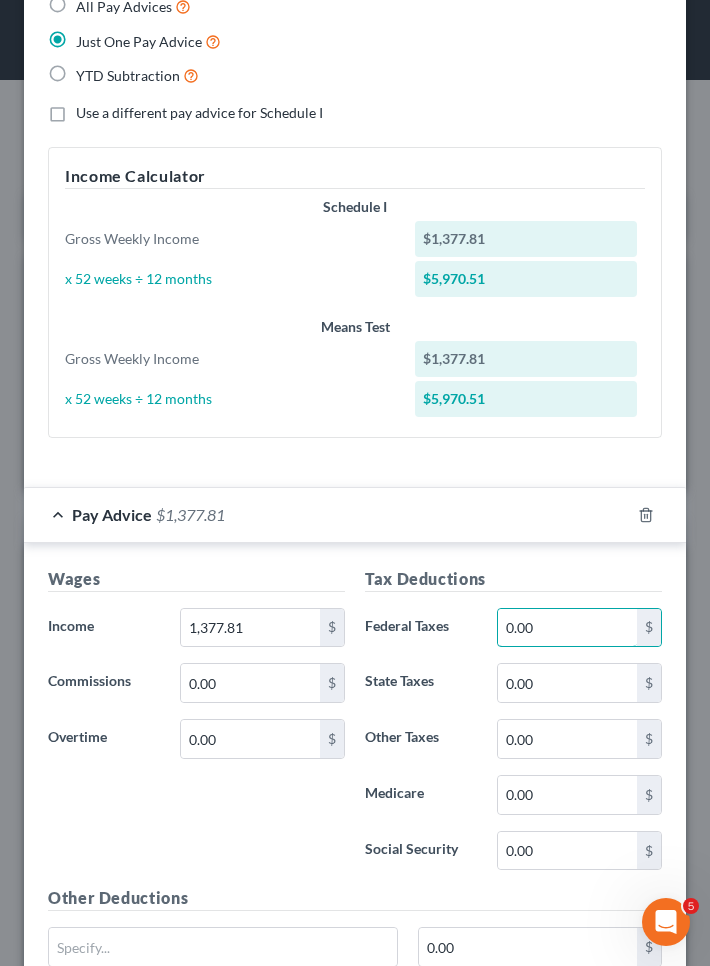 drag, startPoint x: 530, startPoint y: 619, endPoint x: 458, endPoint y: 616, distance: 72.06247 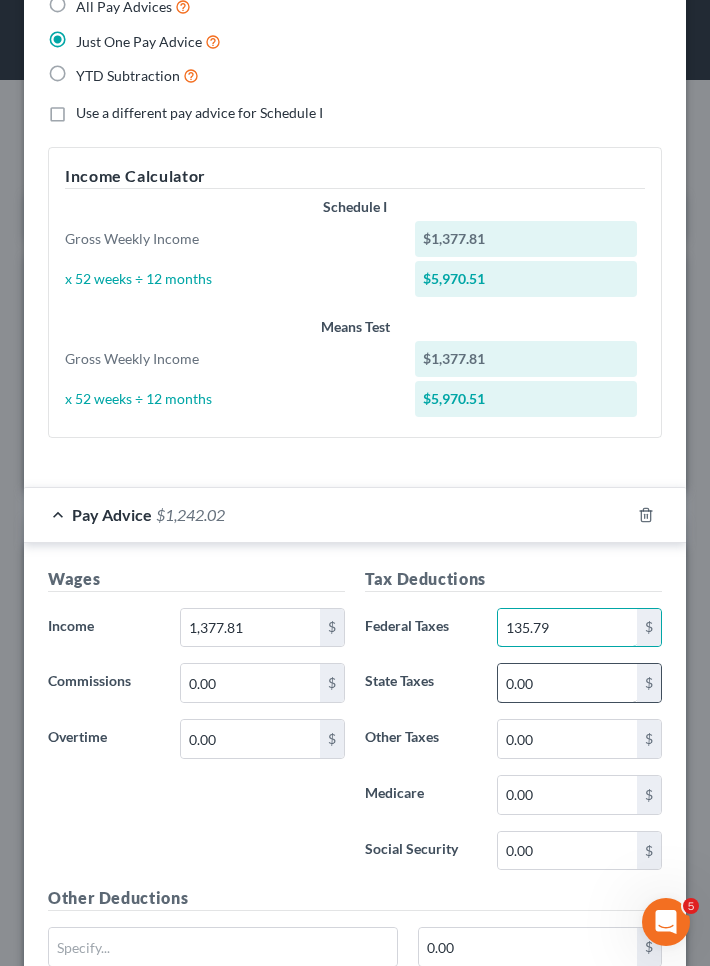 type on "135.79" 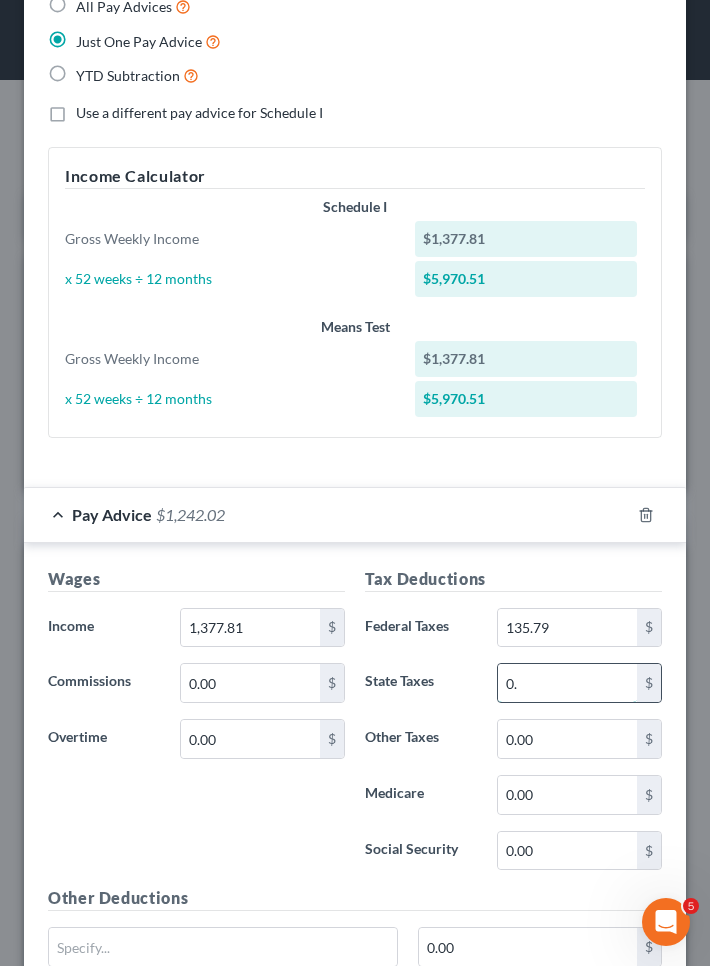 type on "0" 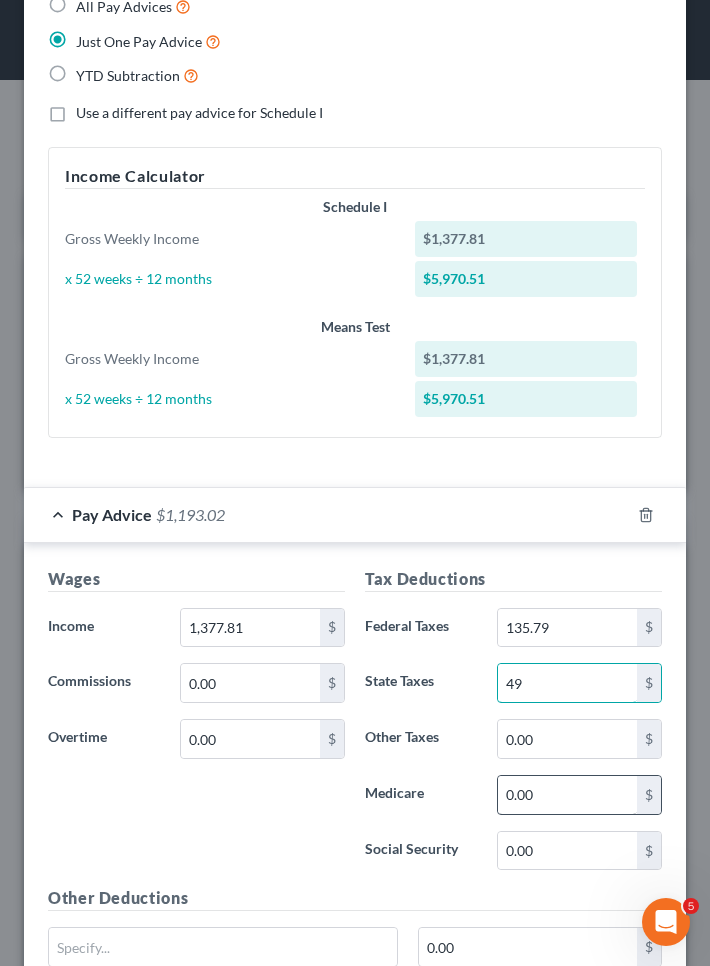 type on "49" 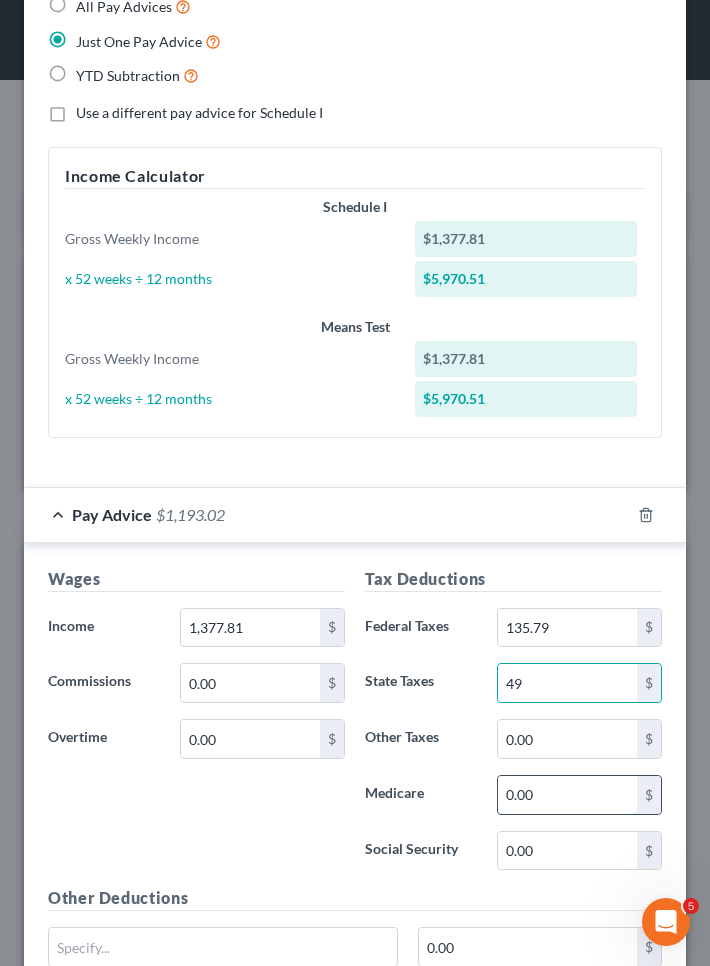 click on "0.00" at bounding box center (567, 795) 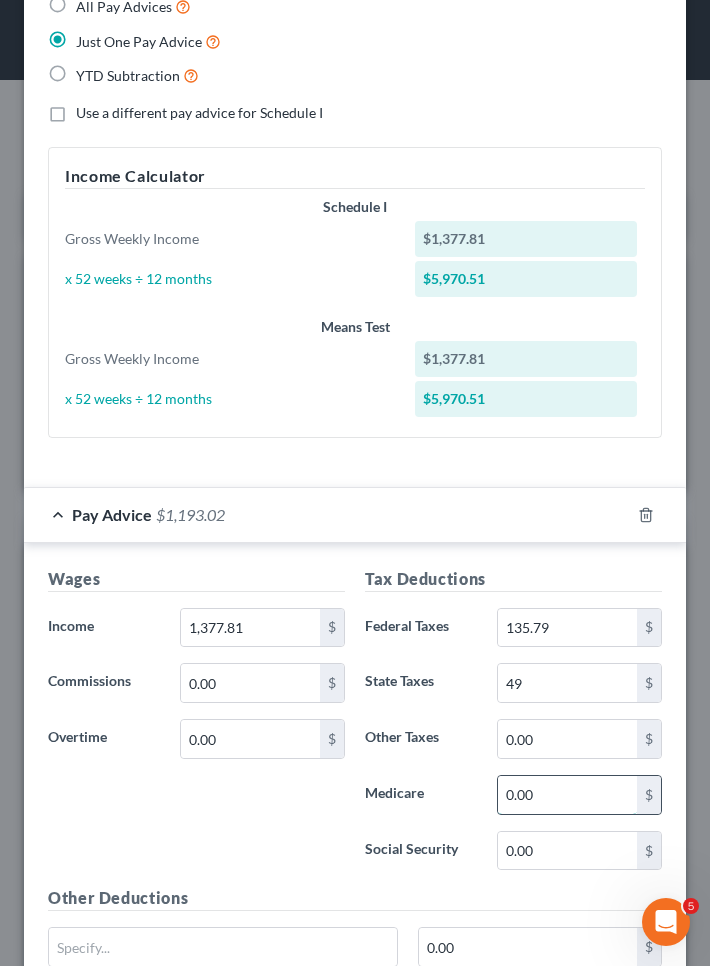 click on "0.00" at bounding box center (567, 795) 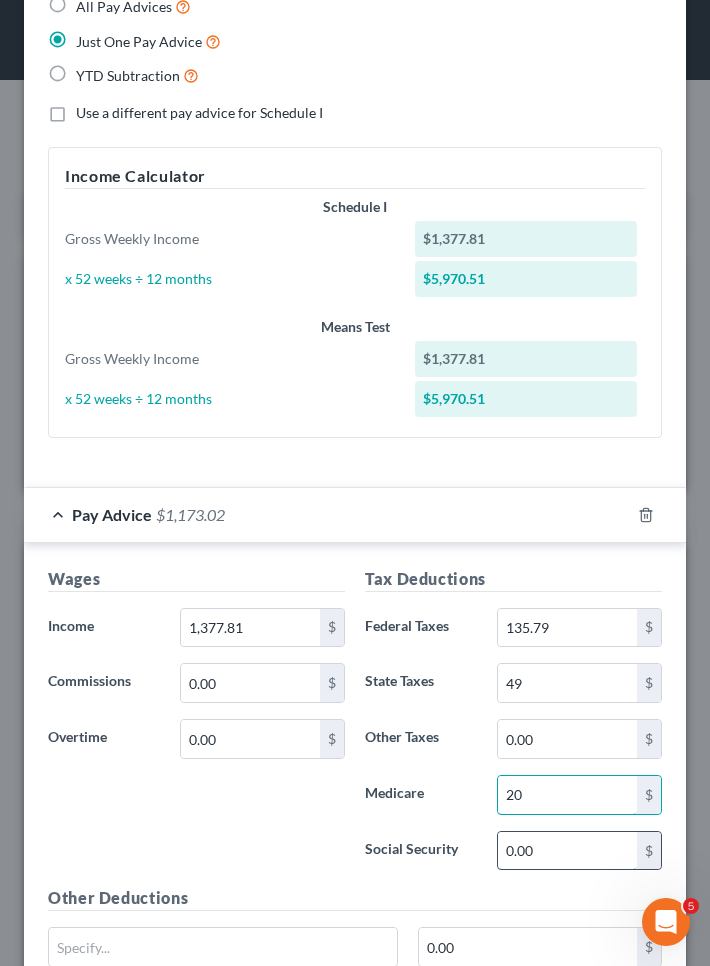 type on "20" 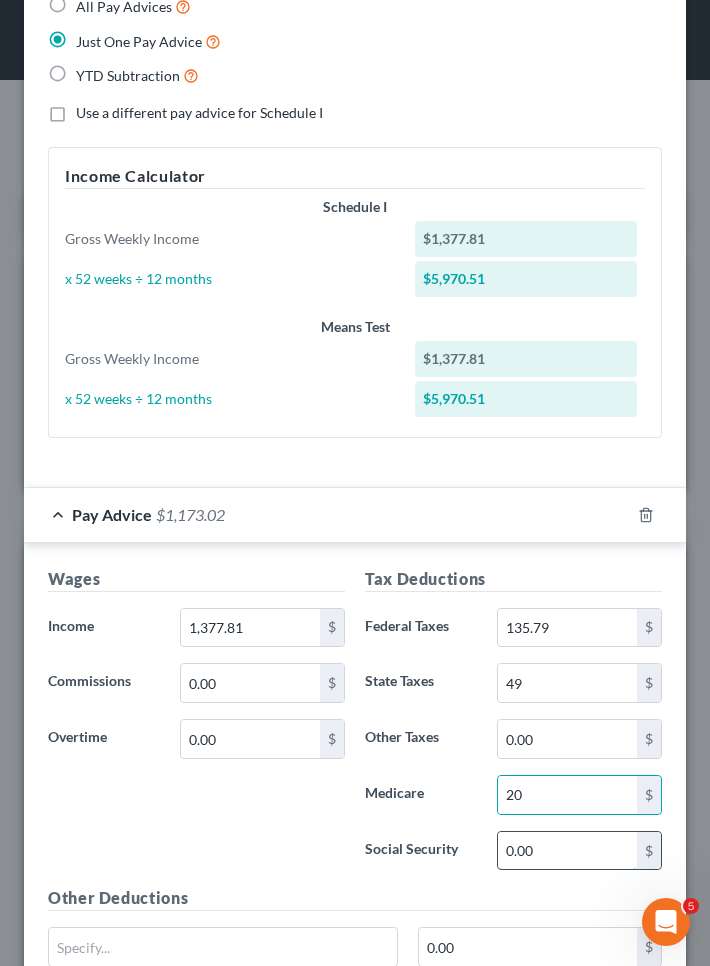 click on "0.00" at bounding box center (567, 851) 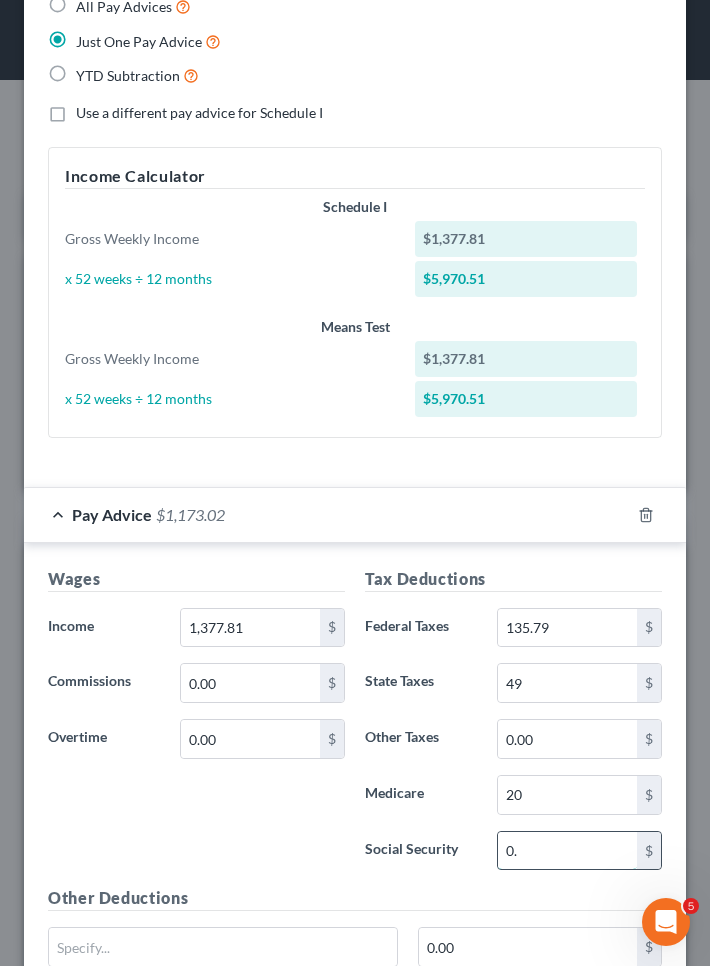 type on "0" 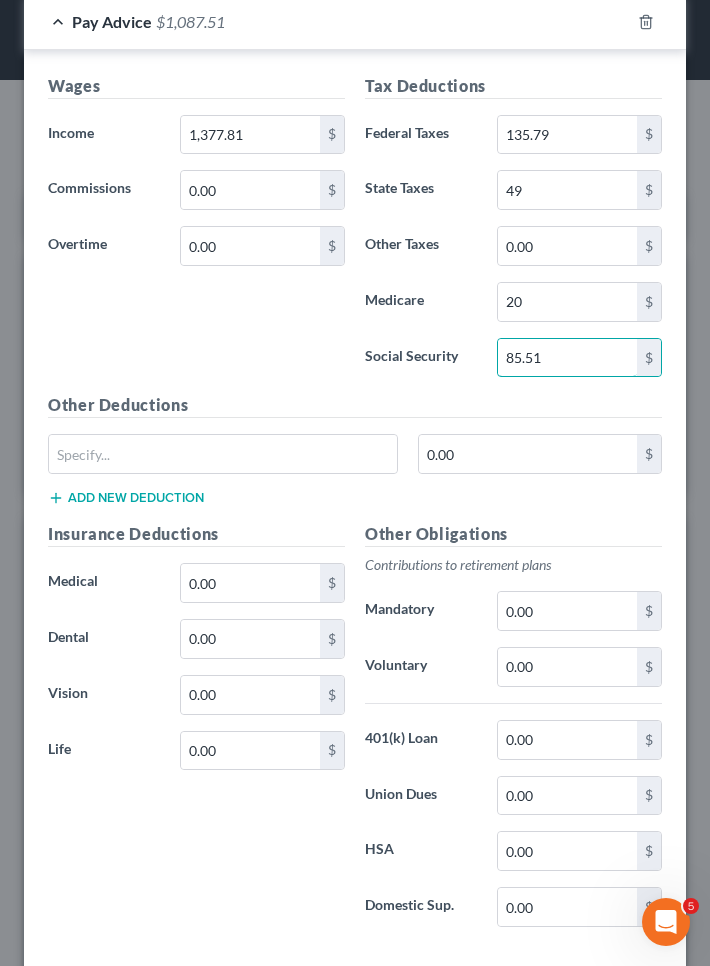 scroll, scrollTop: 1037, scrollLeft: 0, axis: vertical 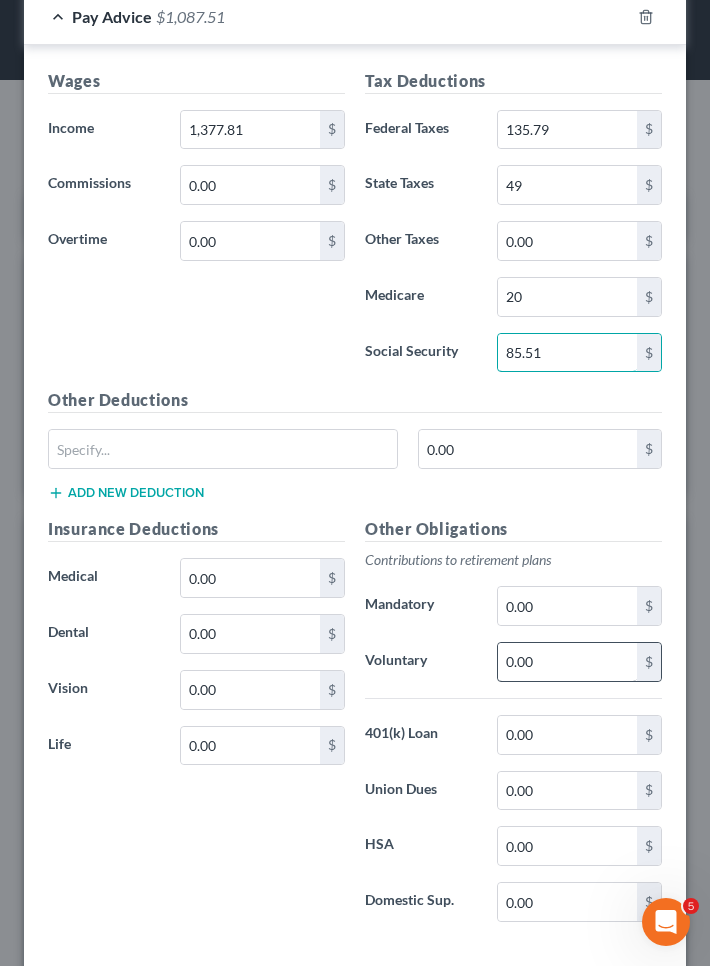 type on "85.51" 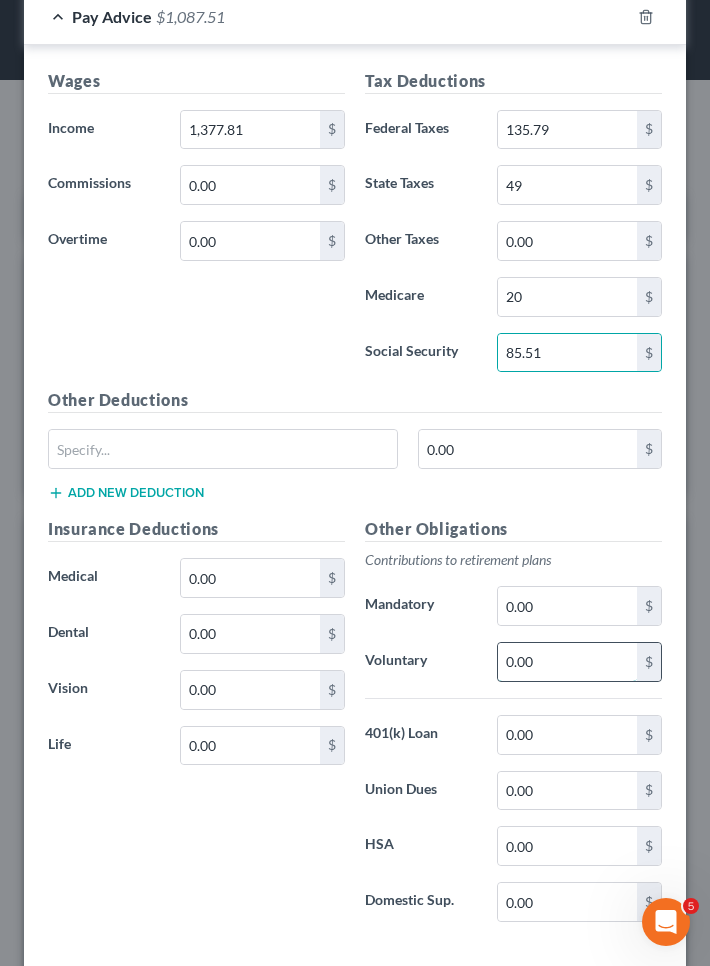 click on "0.00" at bounding box center [567, 662] 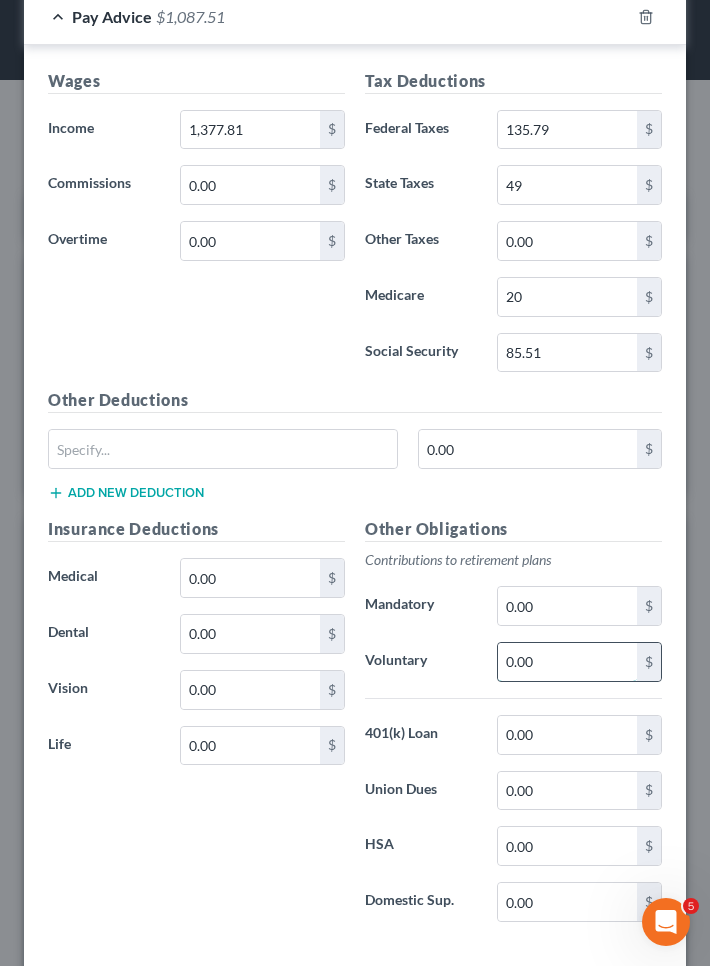 click on "0.00" at bounding box center [567, 662] 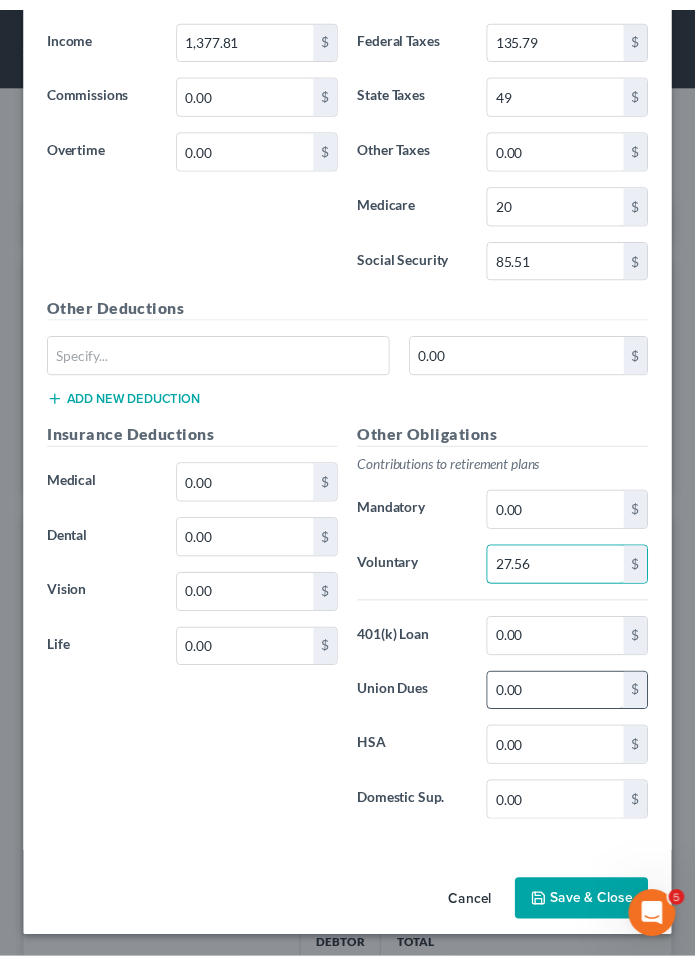 scroll, scrollTop: 1132, scrollLeft: 0, axis: vertical 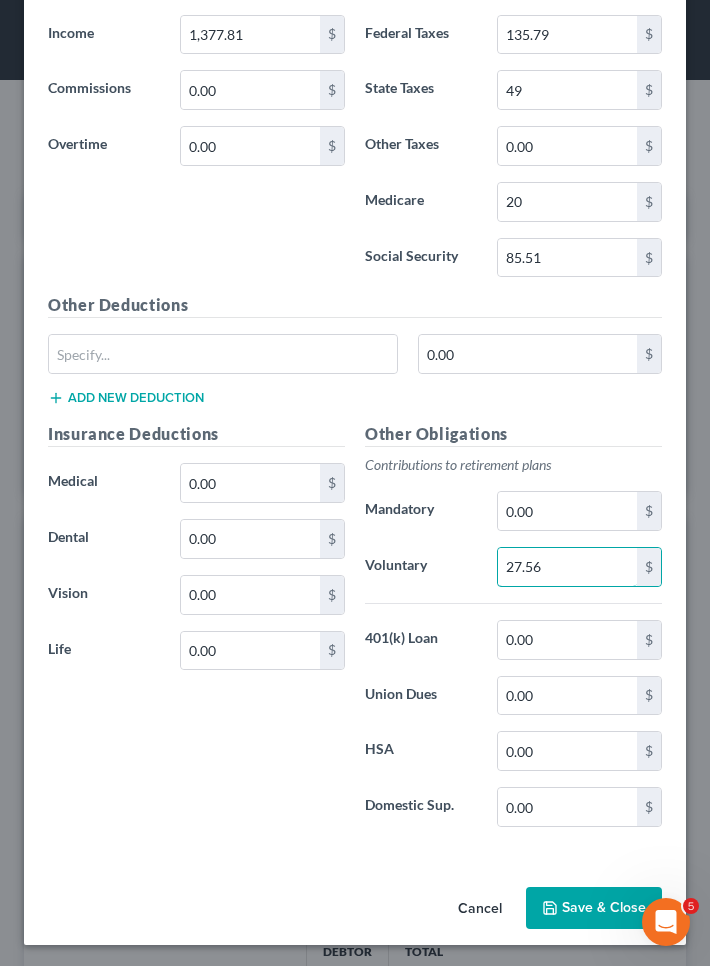 type on "27.56" 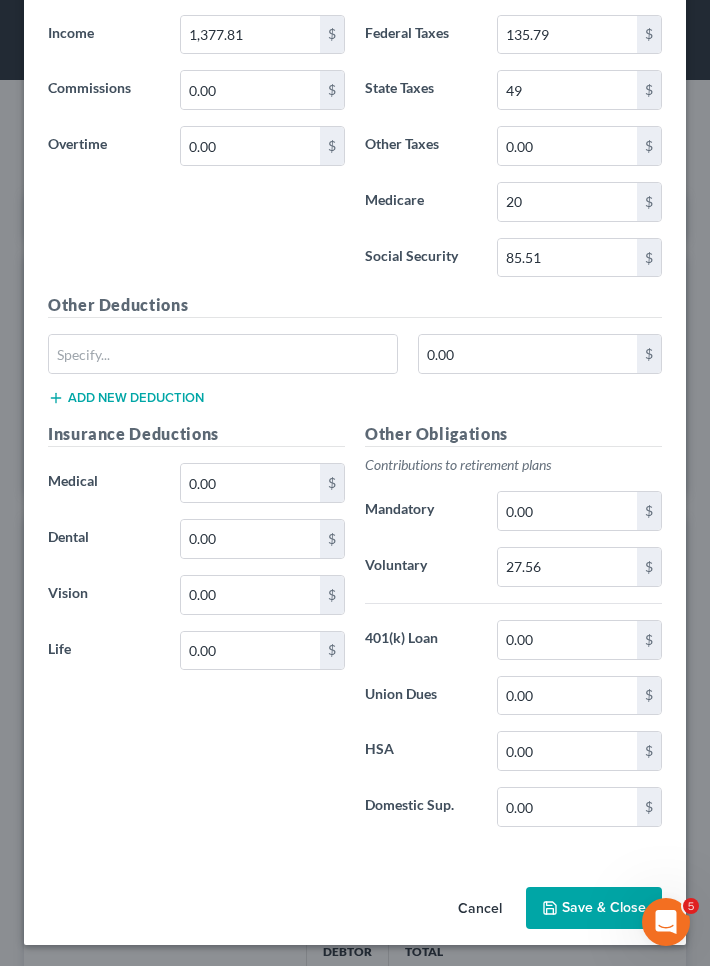 click on "Save & Close" at bounding box center [594, 908] 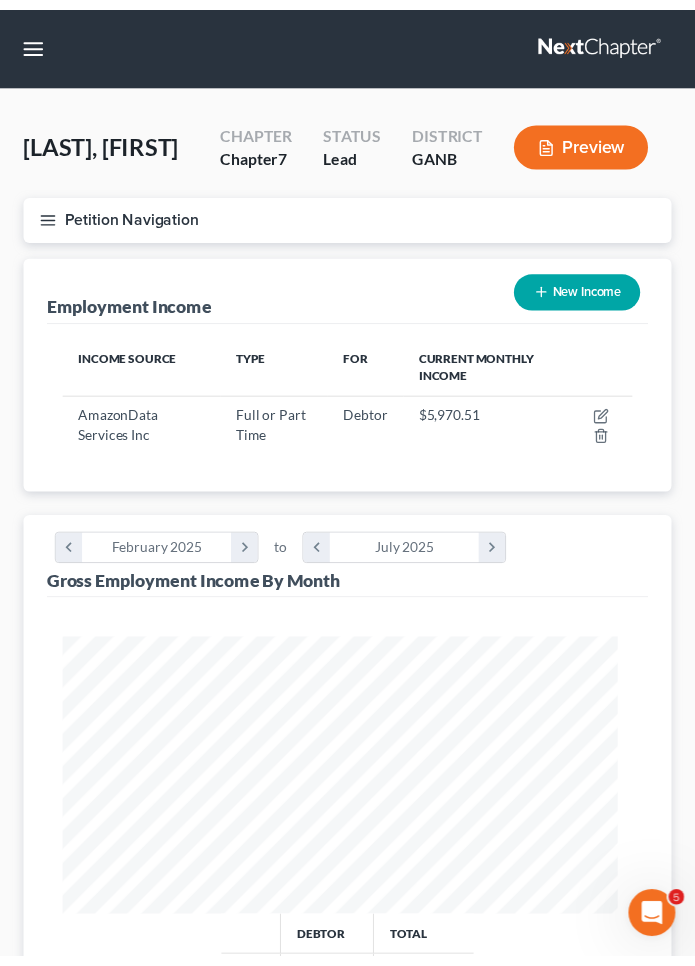 scroll, scrollTop: 283, scrollLeft: 607, axis: both 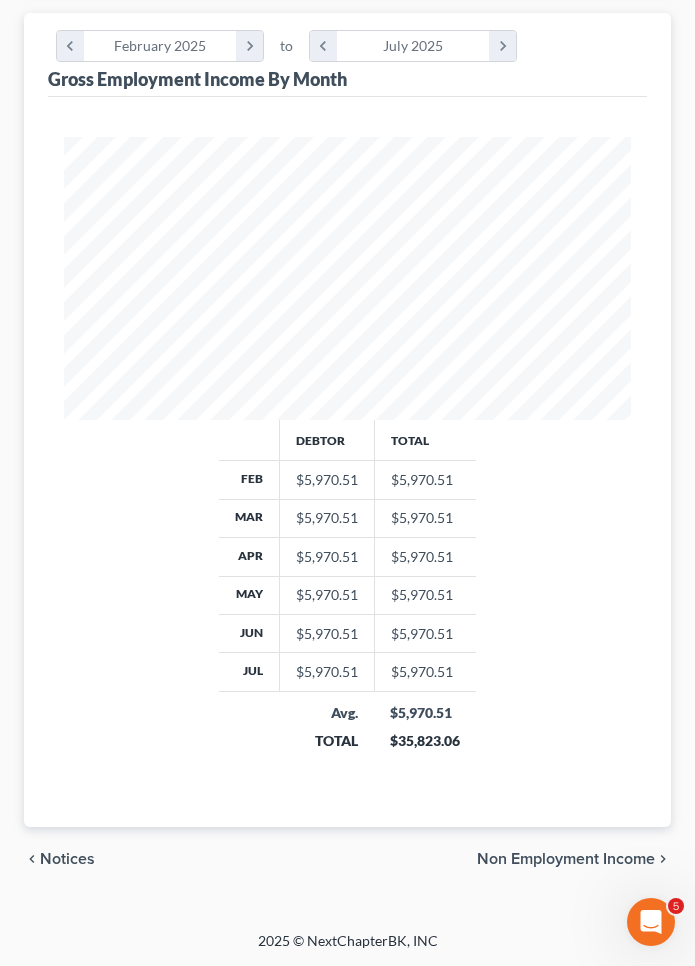 click on "Non Employment Income" at bounding box center (566, 859) 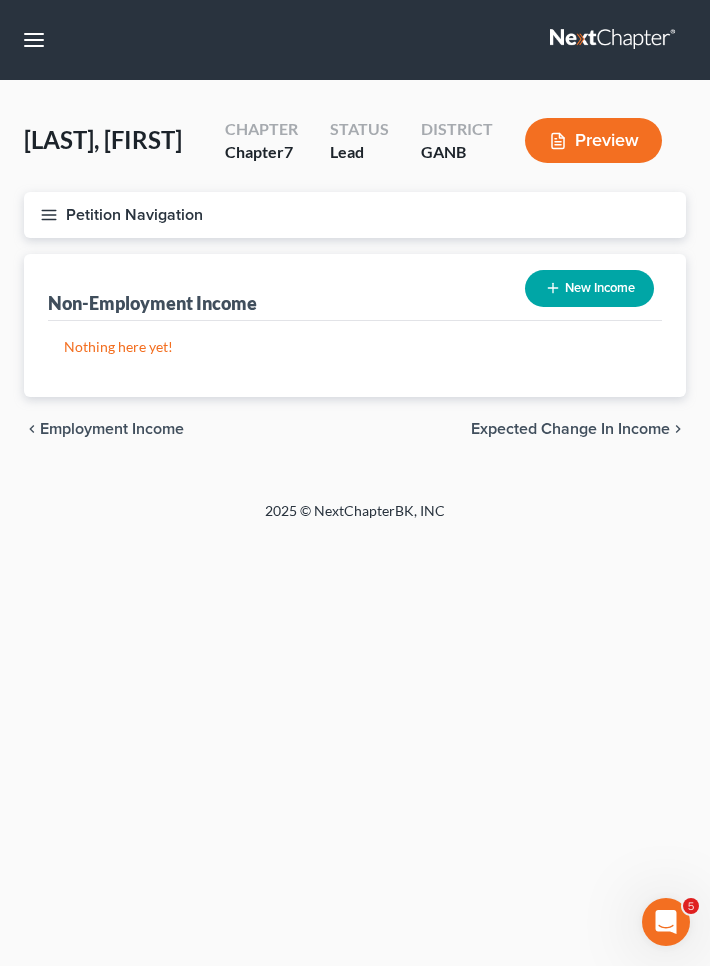 click on "Expected Change in Income" at bounding box center [570, 429] 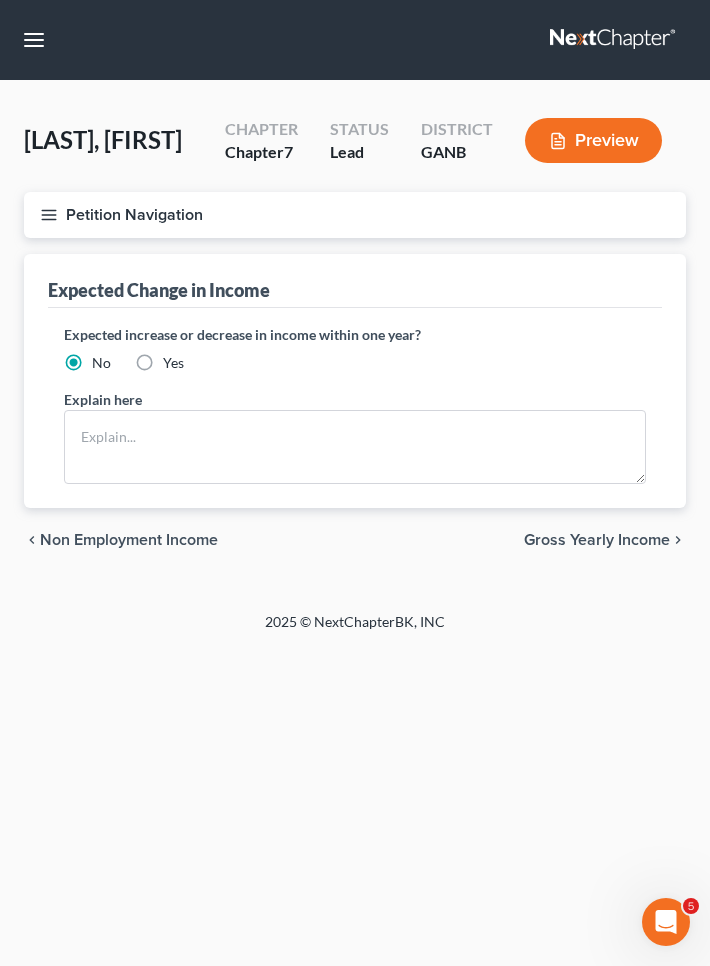 click on "Gross Yearly Income" at bounding box center (597, 540) 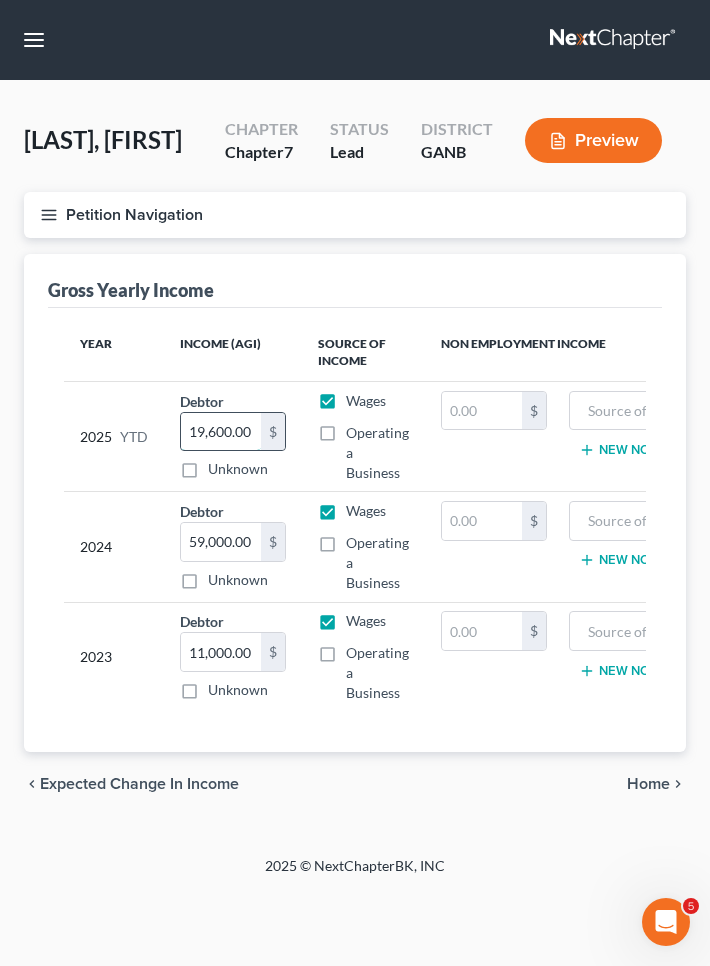 click on "19,600.00" at bounding box center (221, 432) 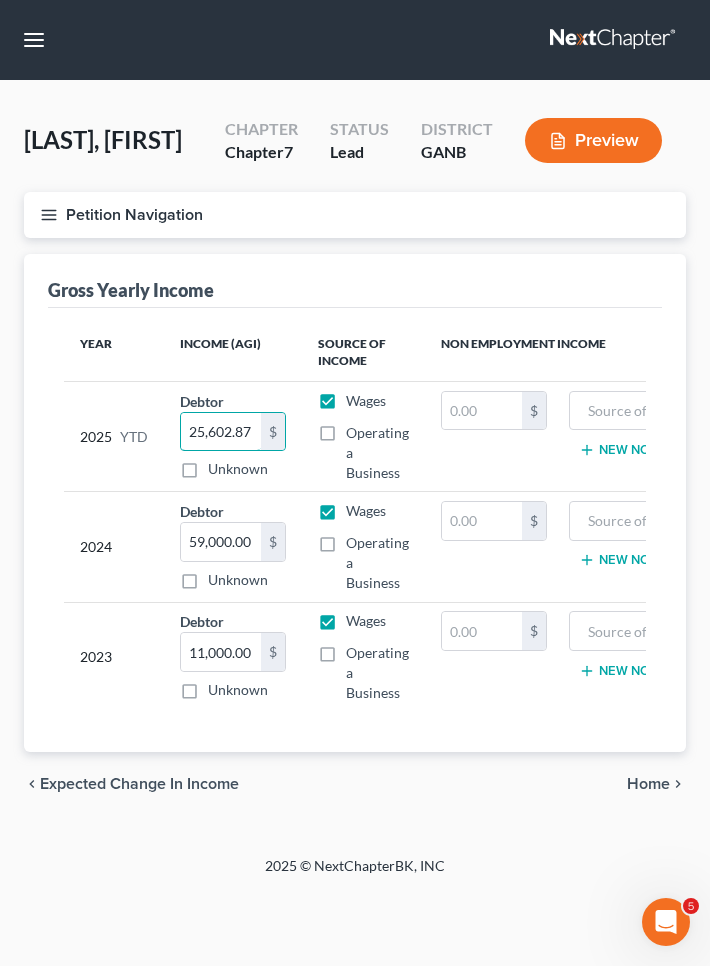 type on "25,602.87" 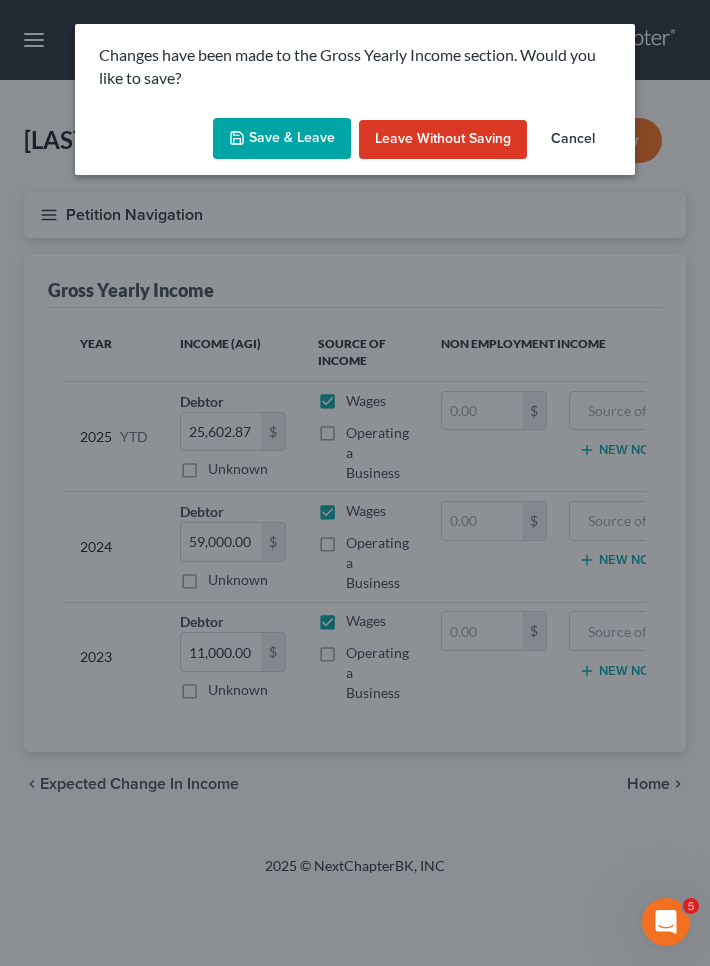 click on "Save & Leave" at bounding box center (282, 139) 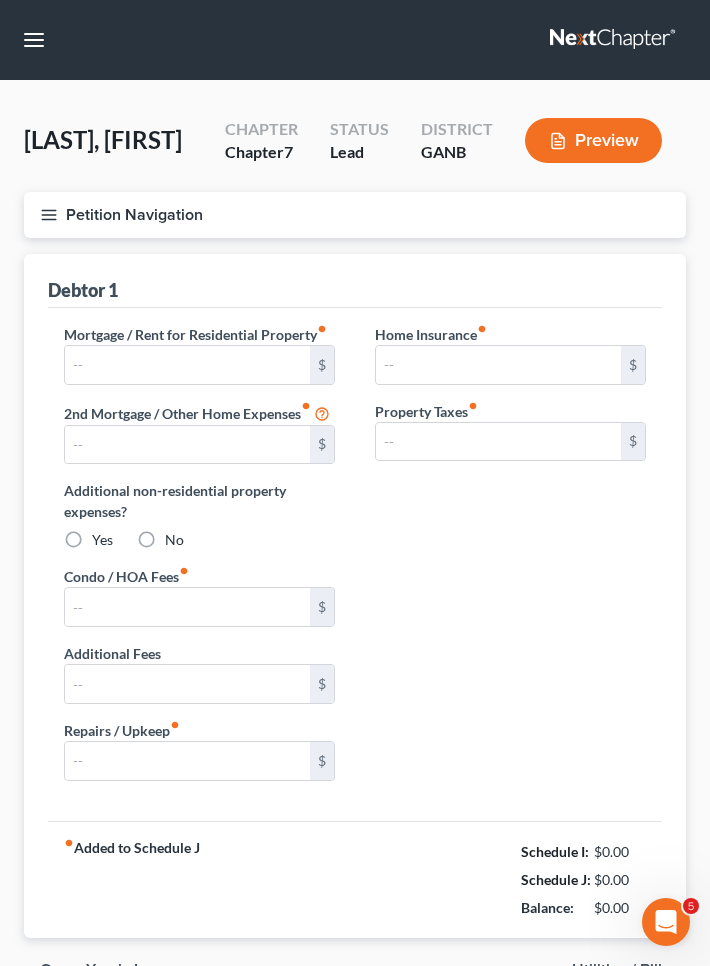 type on "776.00" 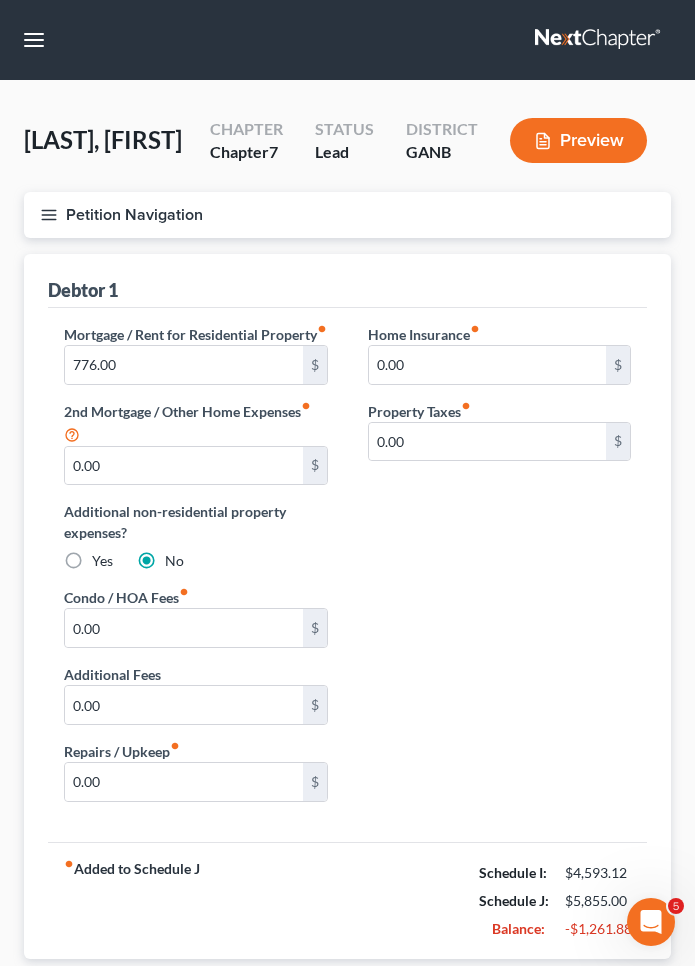 scroll, scrollTop: 0, scrollLeft: 0, axis: both 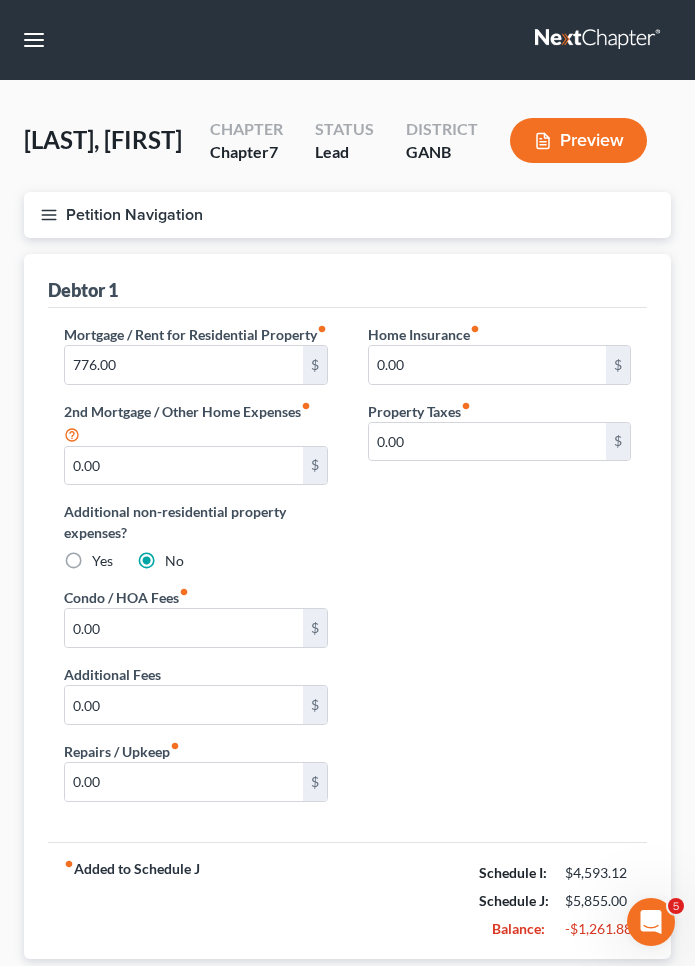 click on "Petition Navigation" at bounding box center (347, 215) 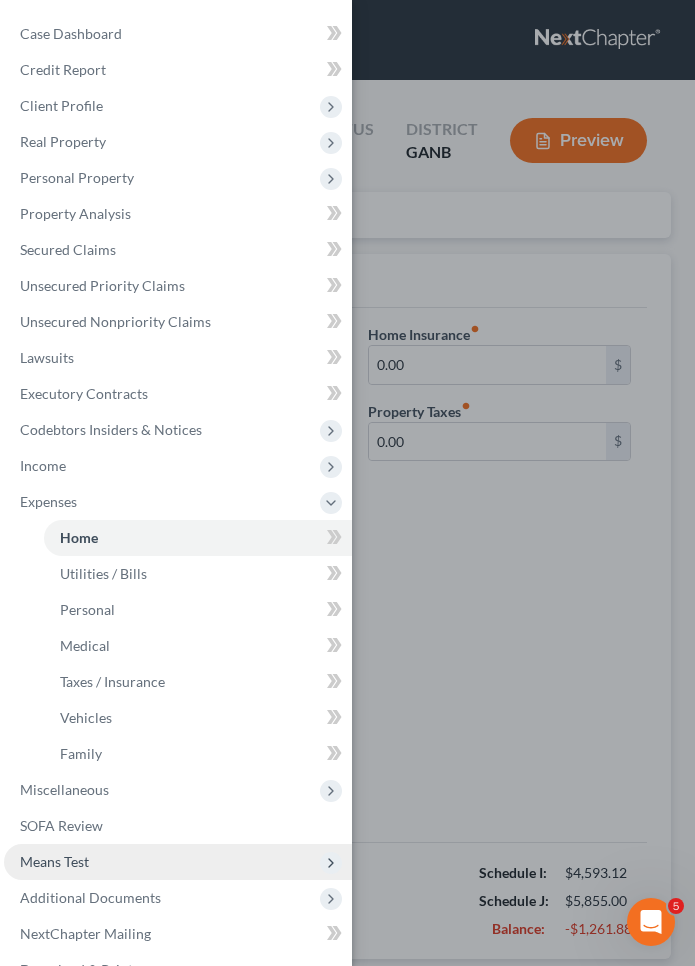 click on "Means Test" at bounding box center (54, 861) 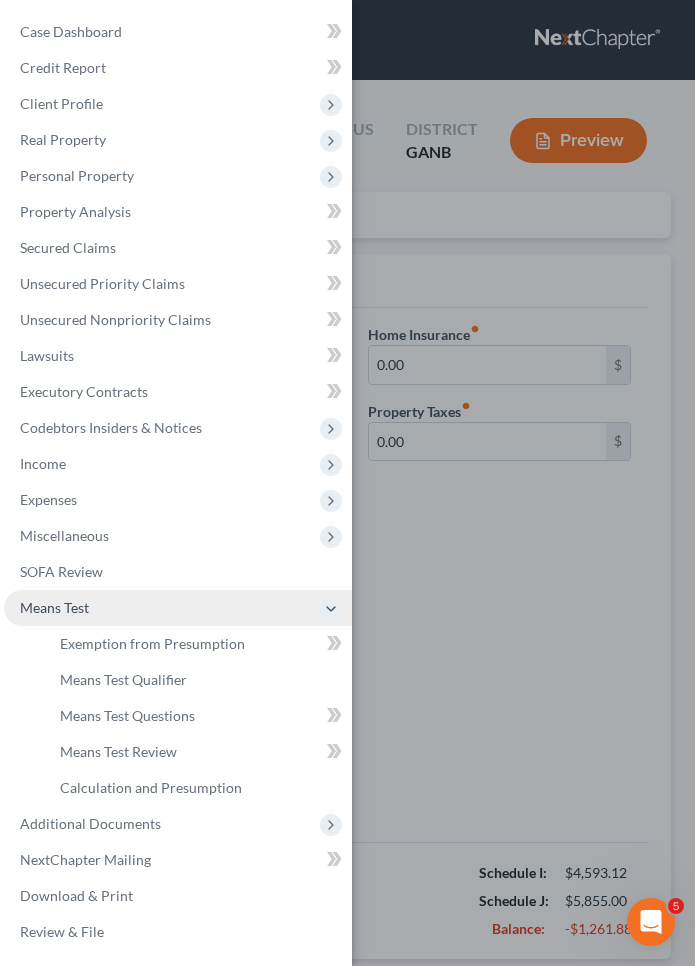 scroll, scrollTop: 2, scrollLeft: 0, axis: vertical 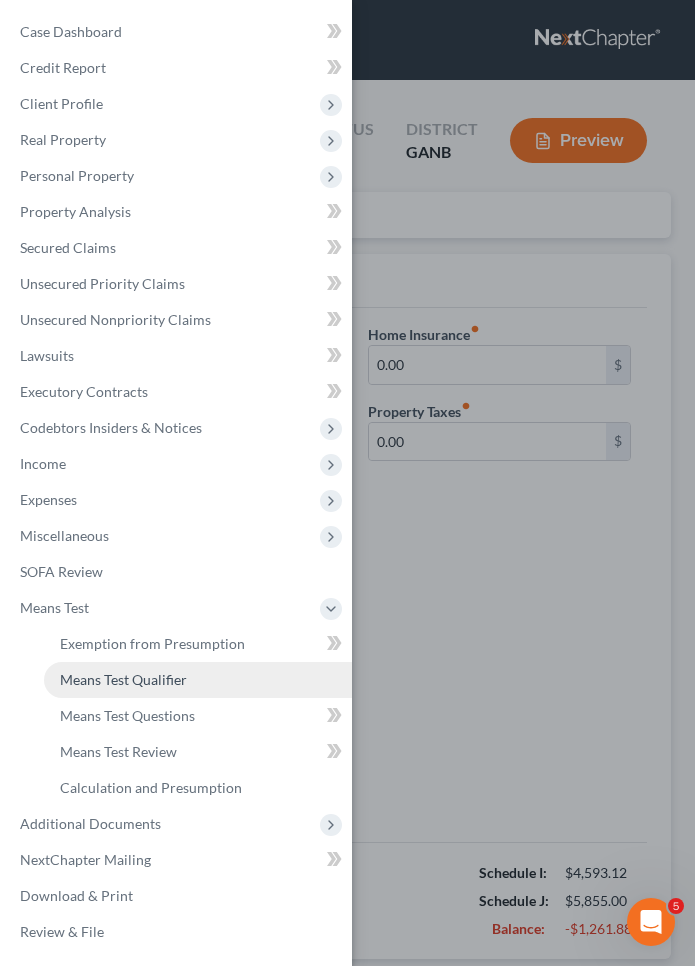 click on "Means Test Qualifier" at bounding box center [198, 680] 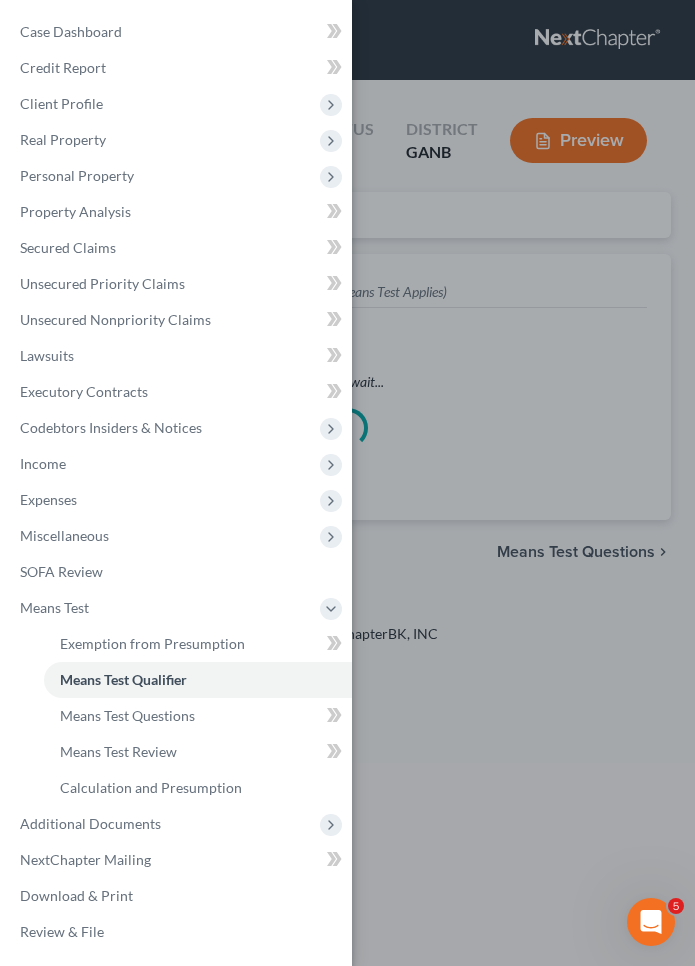 click on "Case Dashboard
Payments
Invoices
Payments
Payments
Credit Report
Client Profile" at bounding box center (347, 483) 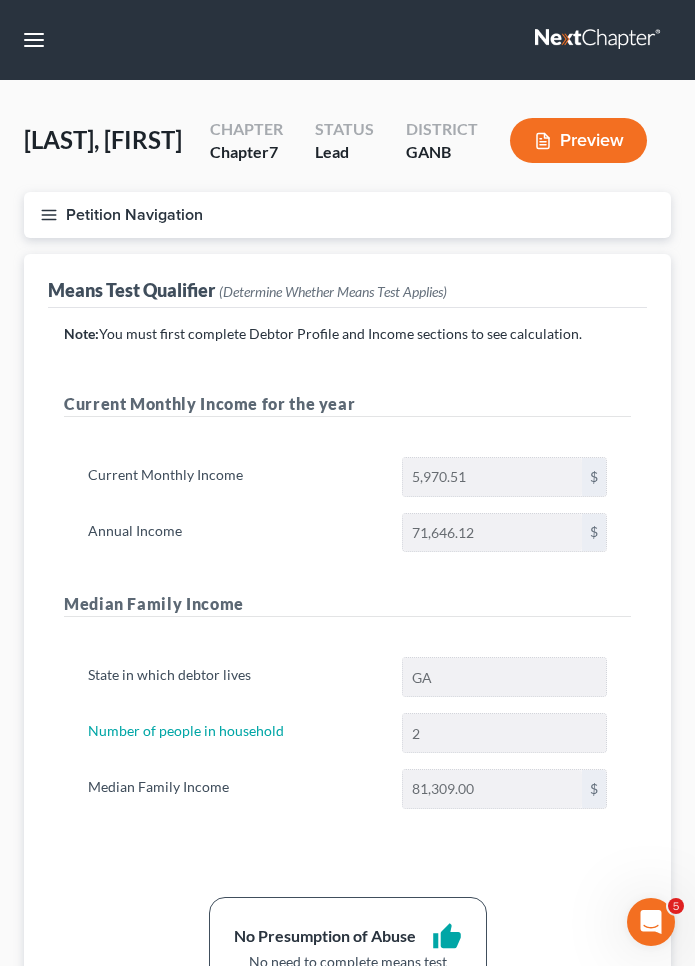 scroll, scrollTop: 0, scrollLeft: 0, axis: both 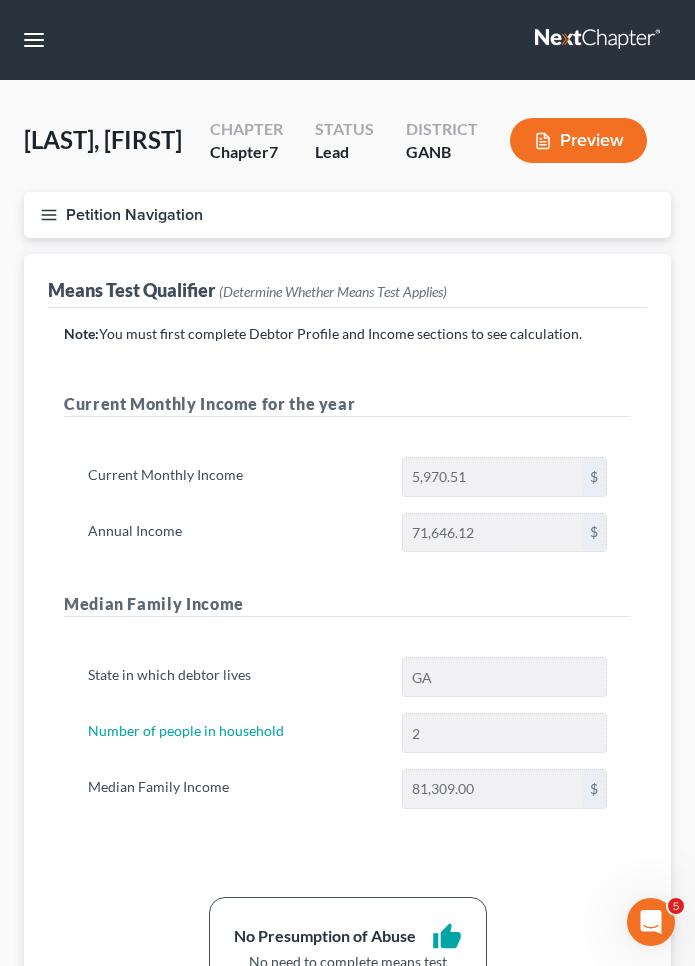click on "Petition Navigation" at bounding box center [347, 215] 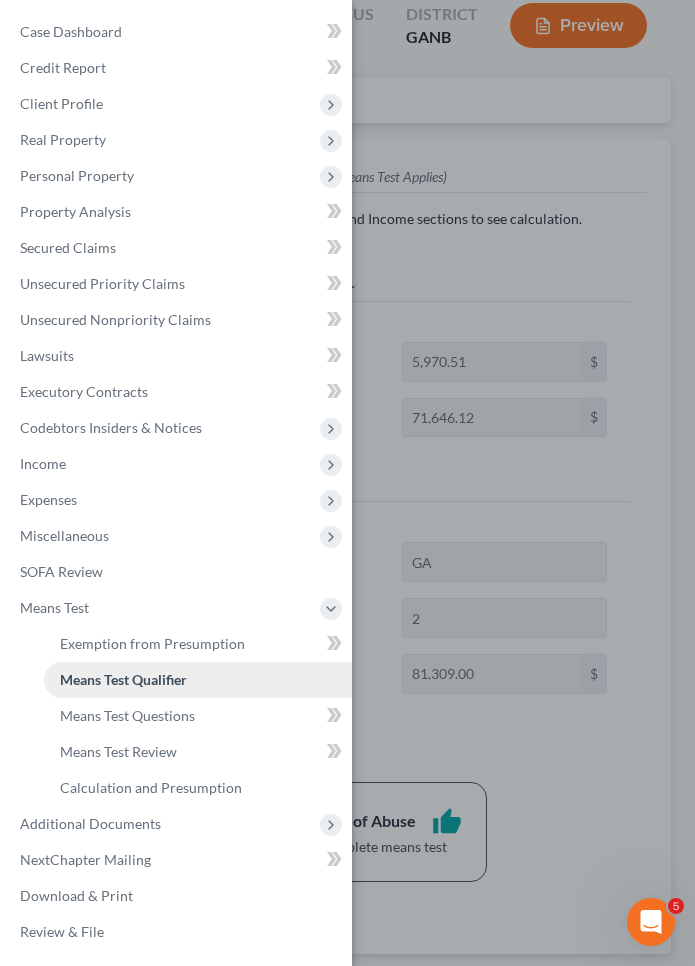 scroll, scrollTop: 115, scrollLeft: 0, axis: vertical 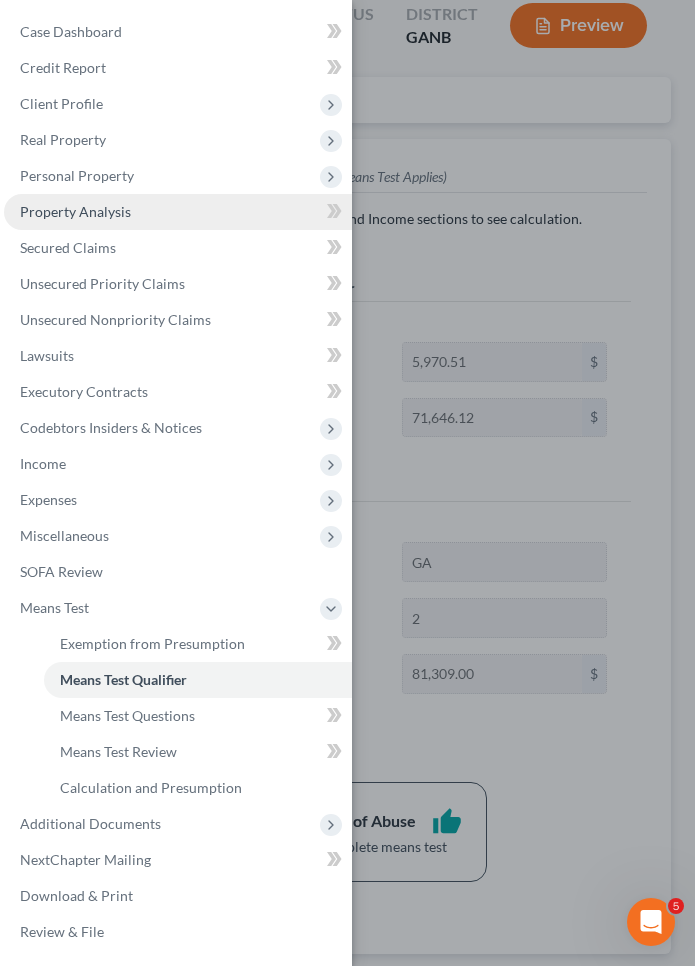 click on "Property Analysis" at bounding box center [75, 211] 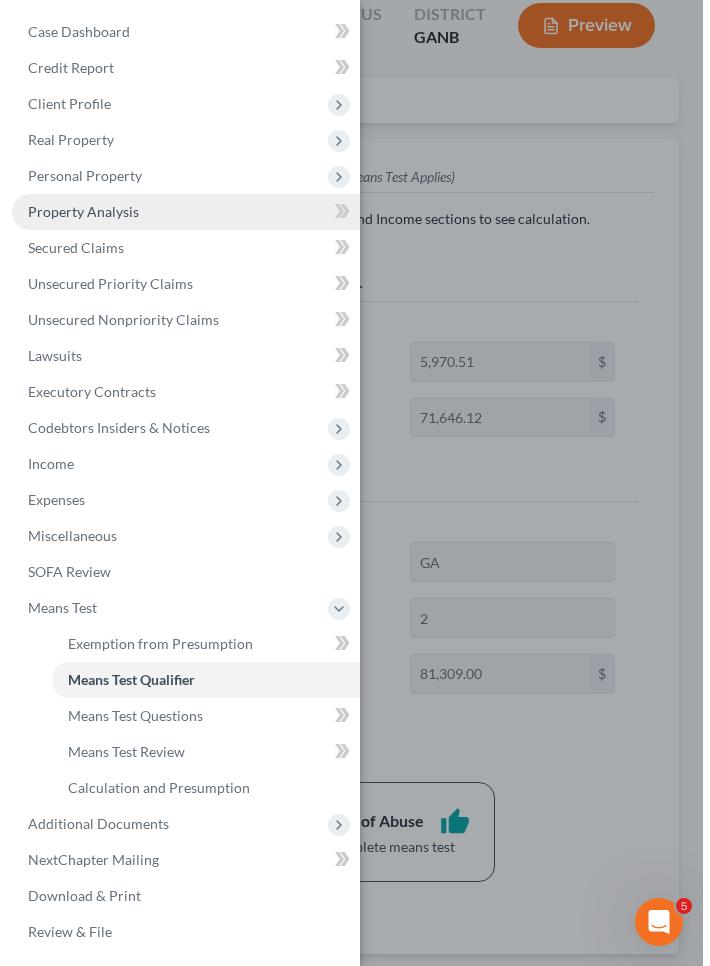 scroll, scrollTop: 0, scrollLeft: 0, axis: both 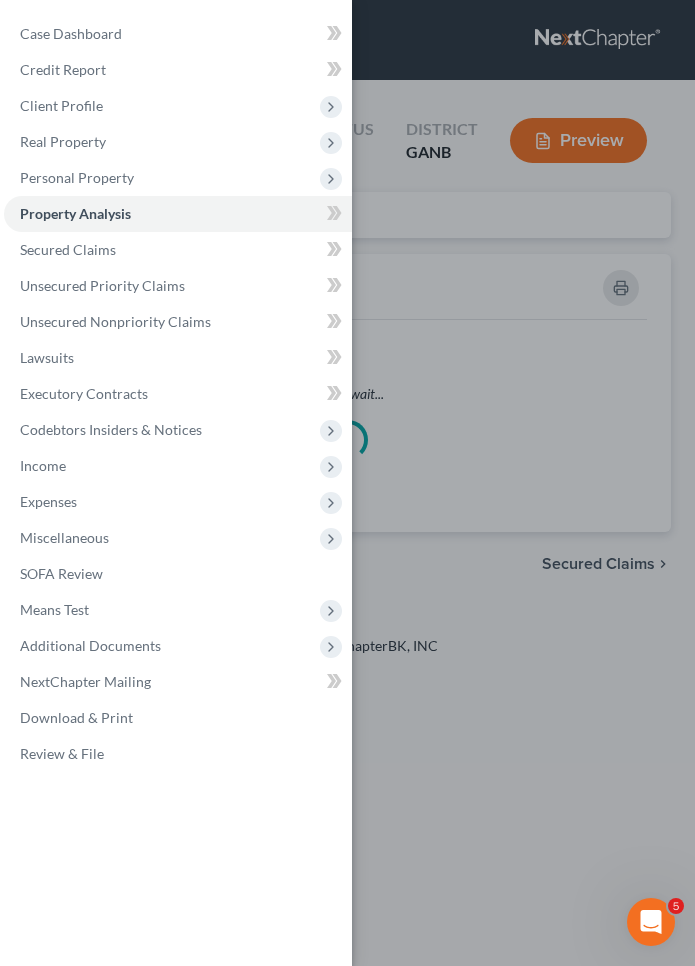 click on "Case Dashboard
Payments
Invoices
Payments
Payments
Credit Report
Client Profile" at bounding box center (347, 483) 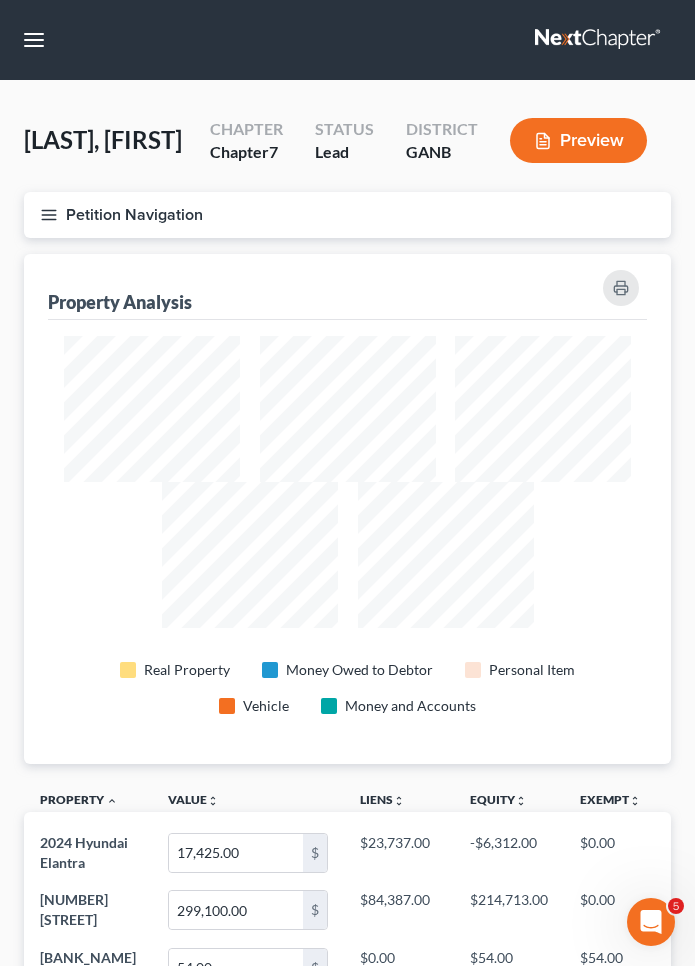 scroll, scrollTop: 999490, scrollLeft: 999353, axis: both 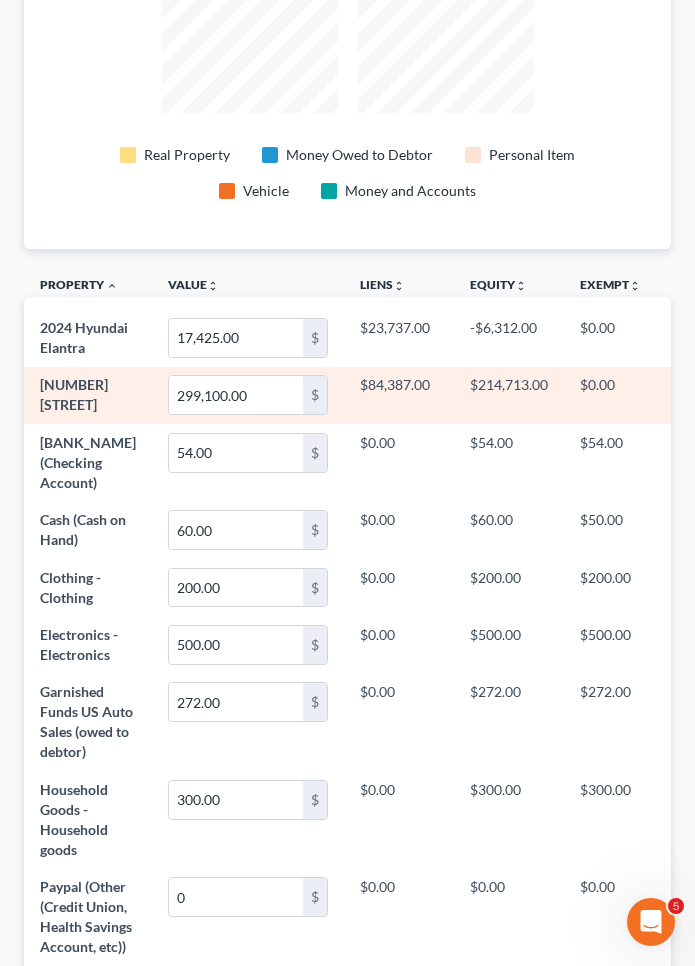 click on "2346 Overland Ct" at bounding box center (74, 394) 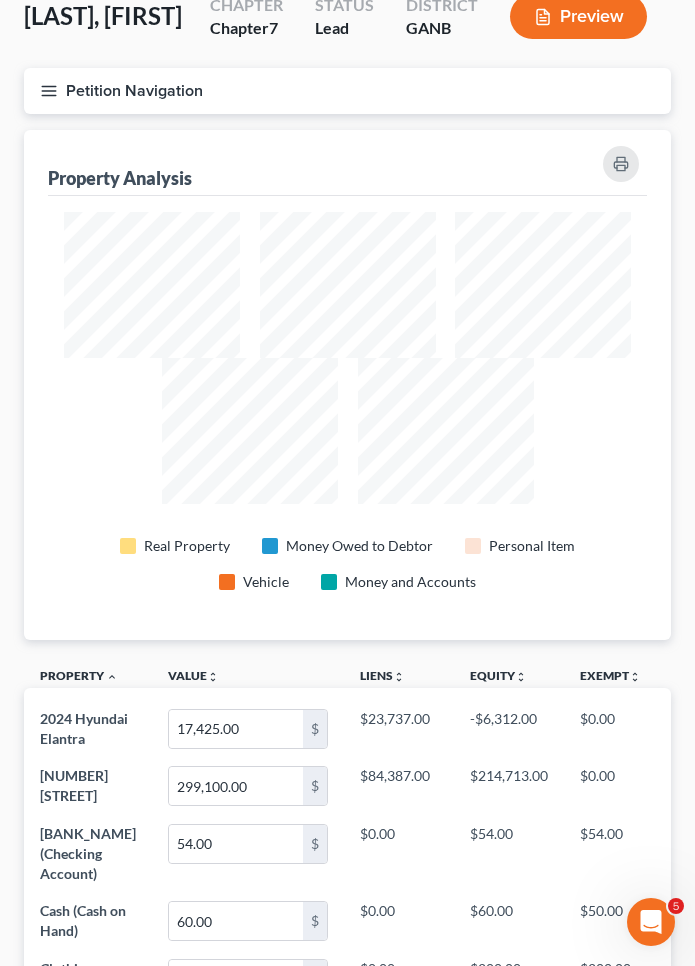 scroll, scrollTop: 47, scrollLeft: 0, axis: vertical 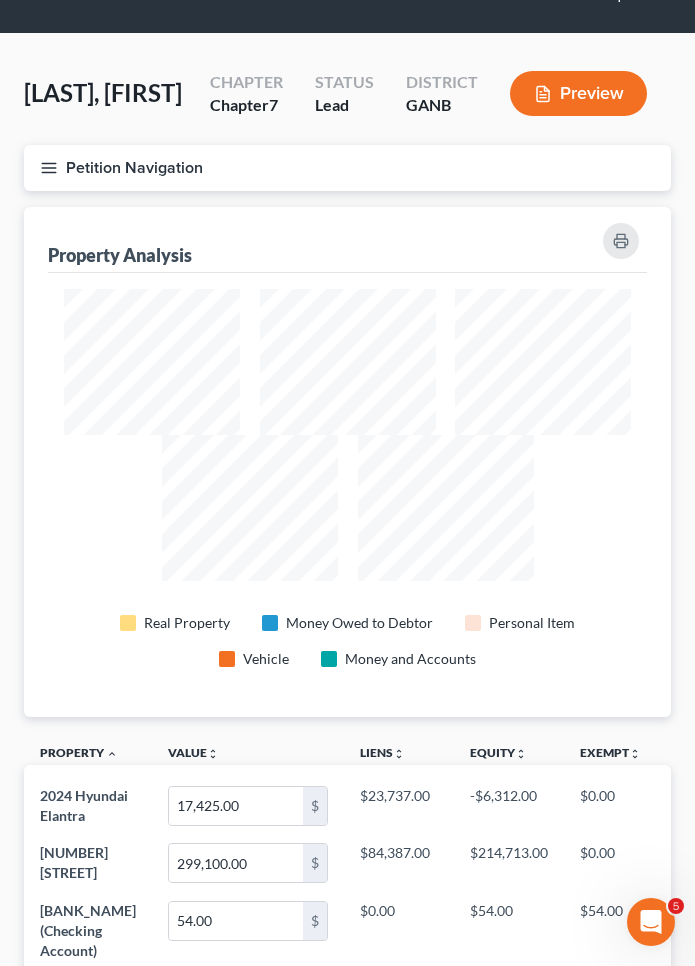 click on "Petition Navigation" at bounding box center (347, 168) 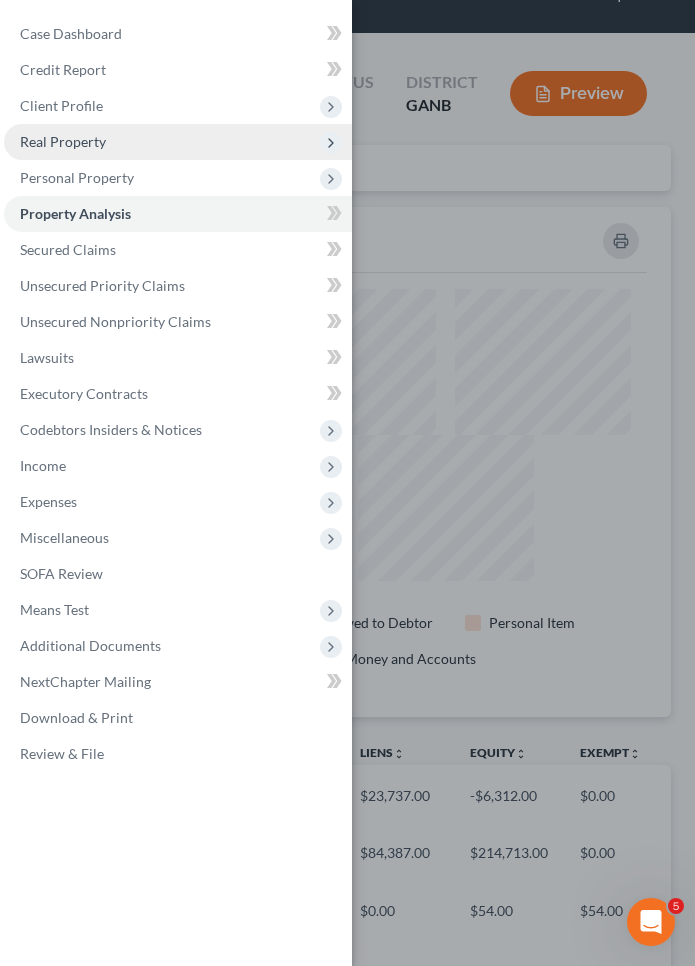 click on "Real Property" at bounding box center [63, 141] 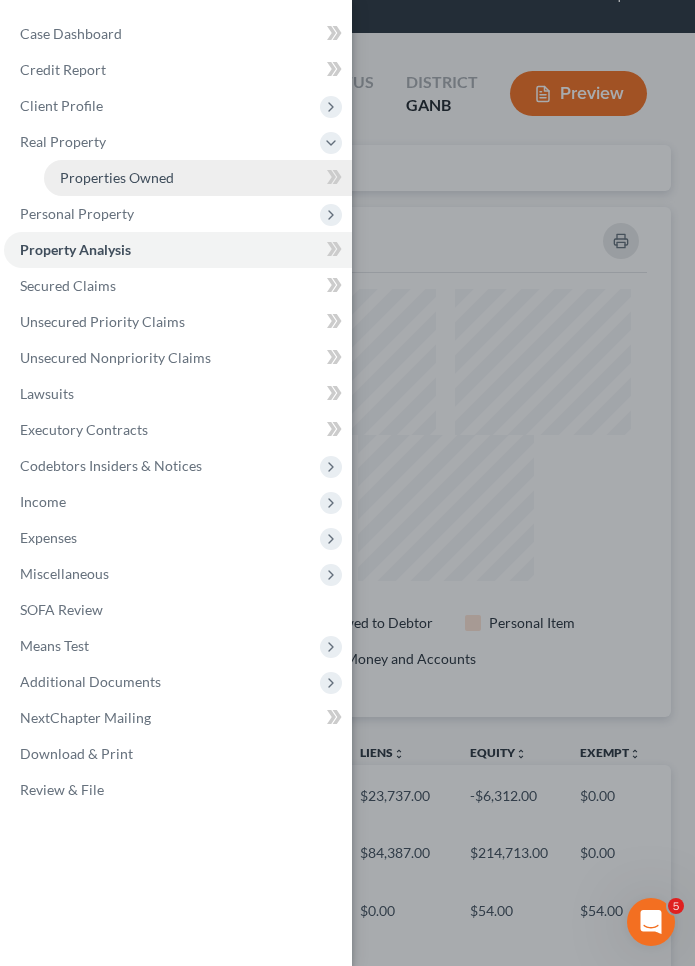 click on "Properties Owned" at bounding box center (117, 177) 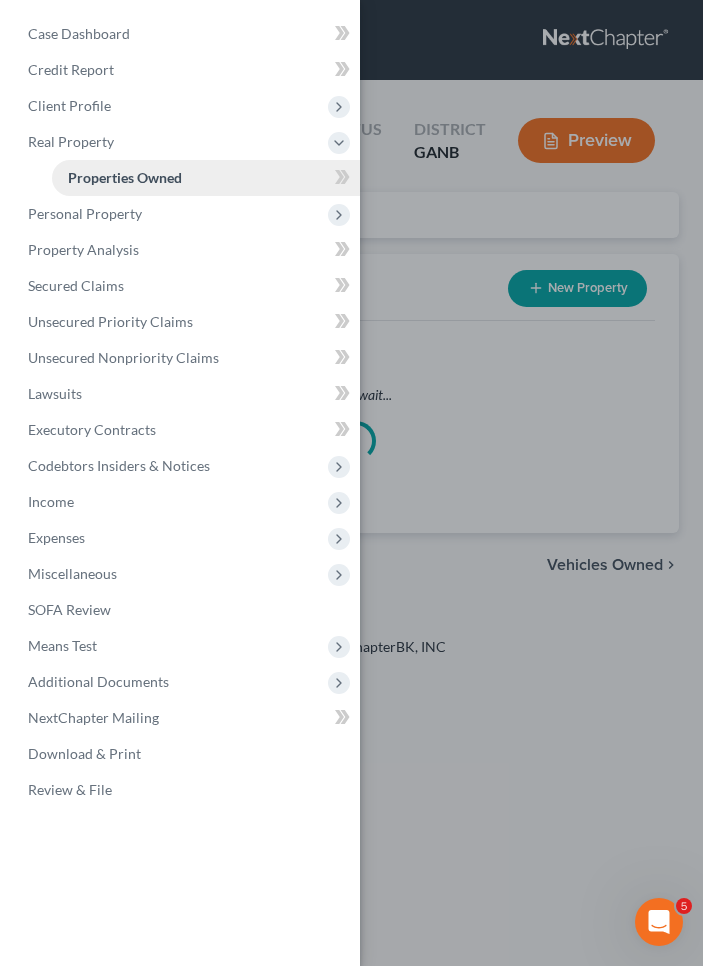 scroll, scrollTop: 0, scrollLeft: 0, axis: both 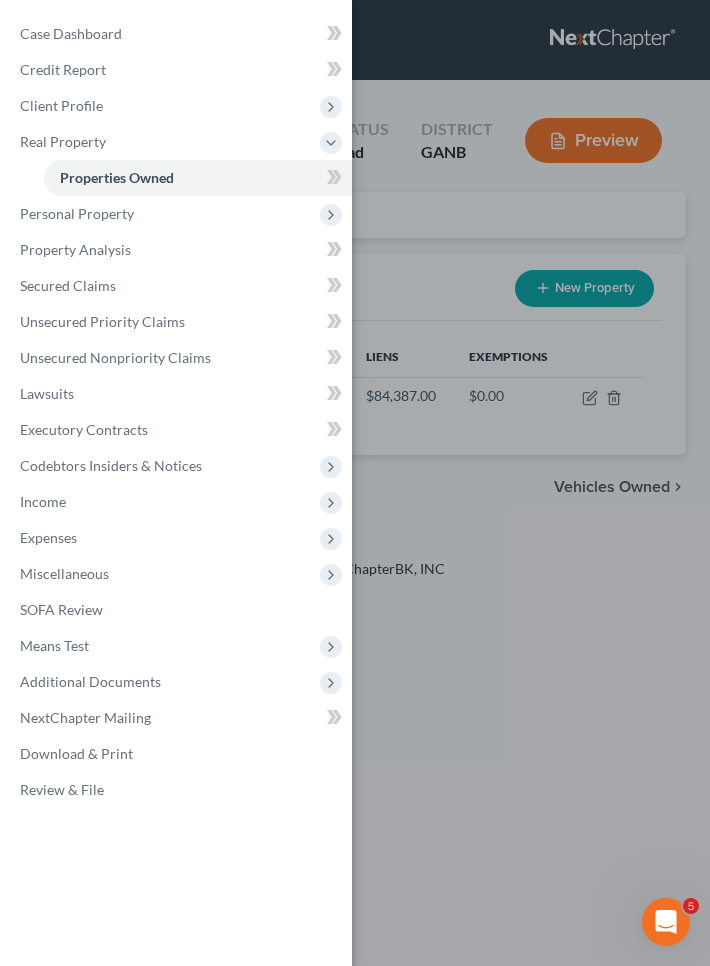 click on "Case Dashboard
Payments
Invoices
Payments
Payments
Credit Report
Client Profile" at bounding box center (355, 483) 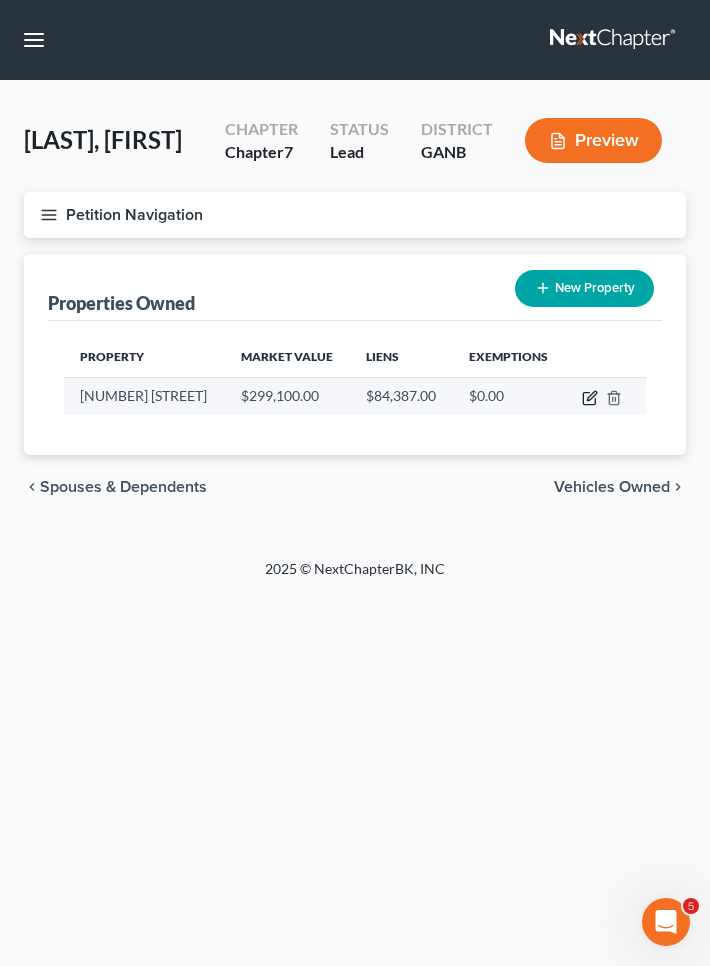 click 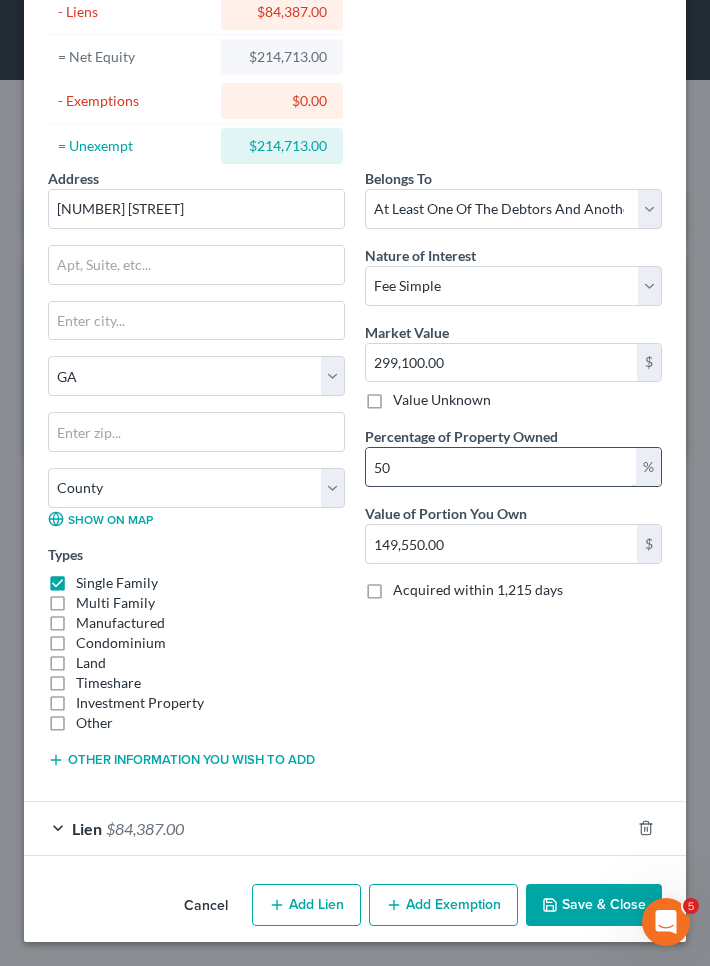 scroll, scrollTop: 175, scrollLeft: 0, axis: vertical 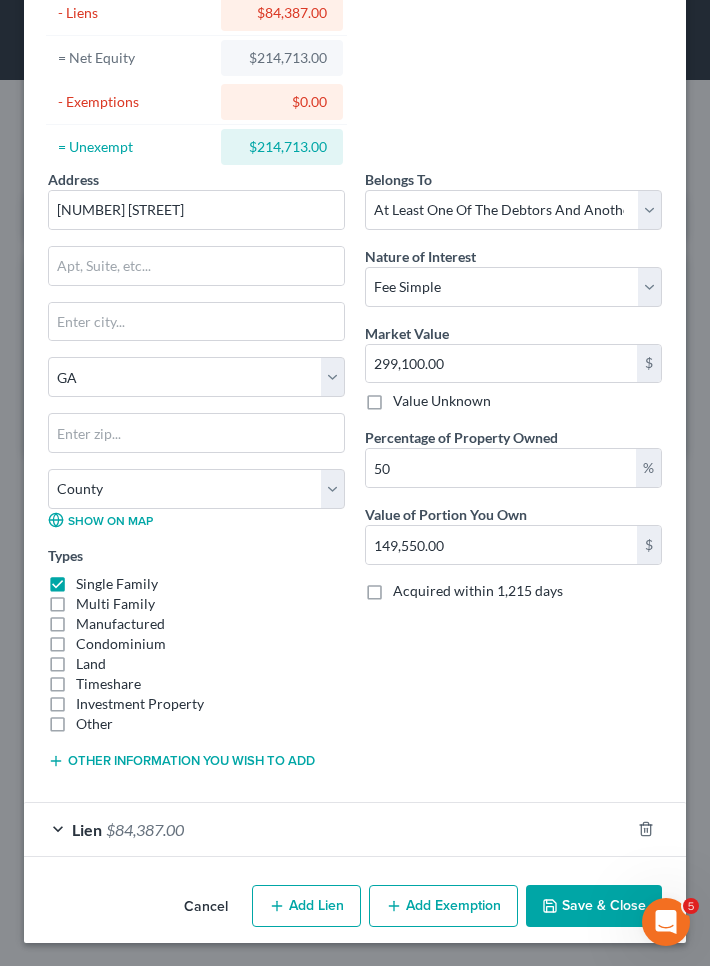 click on "Add Exemption" at bounding box center [443, 906] 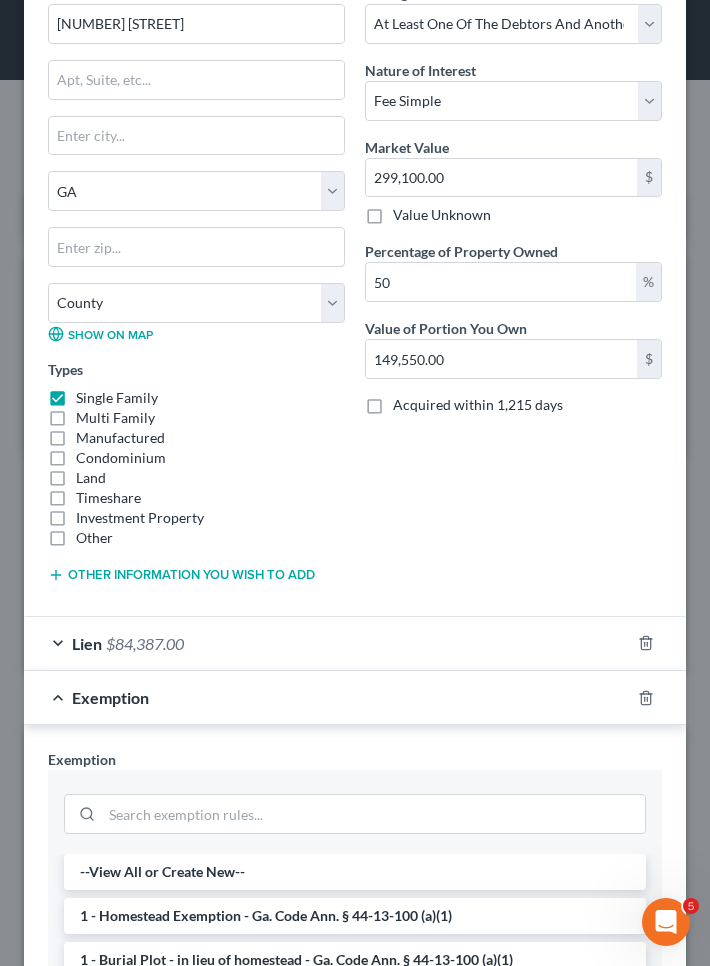 scroll, scrollTop: 370, scrollLeft: 0, axis: vertical 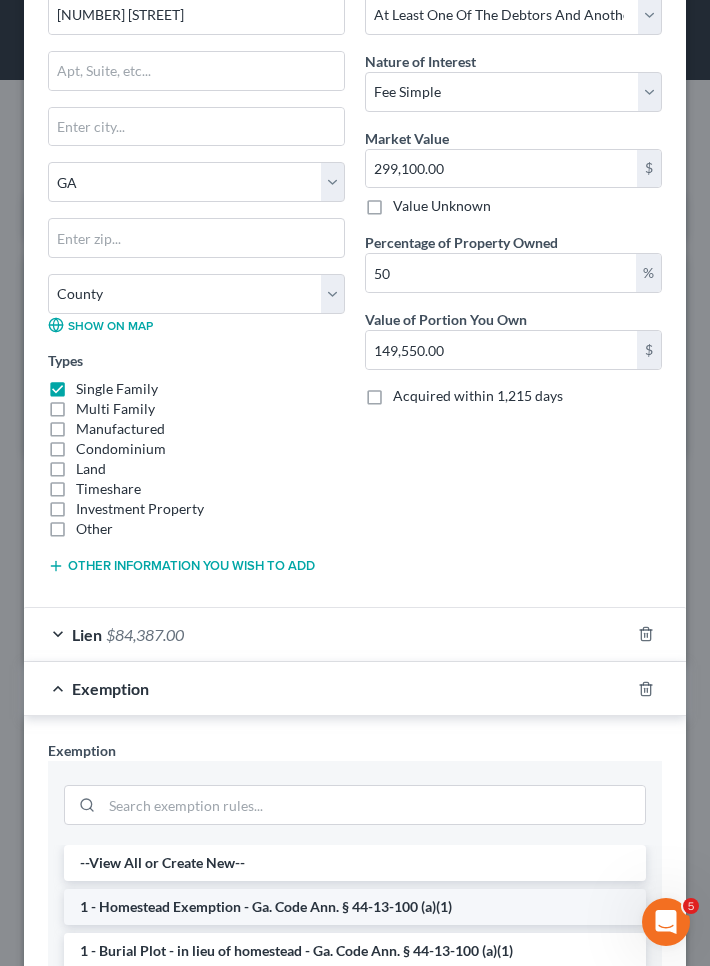 click on "1 - Homestead Exemption - Ga. Code Ann. § 44-13-100 (a)(1)" at bounding box center (355, 907) 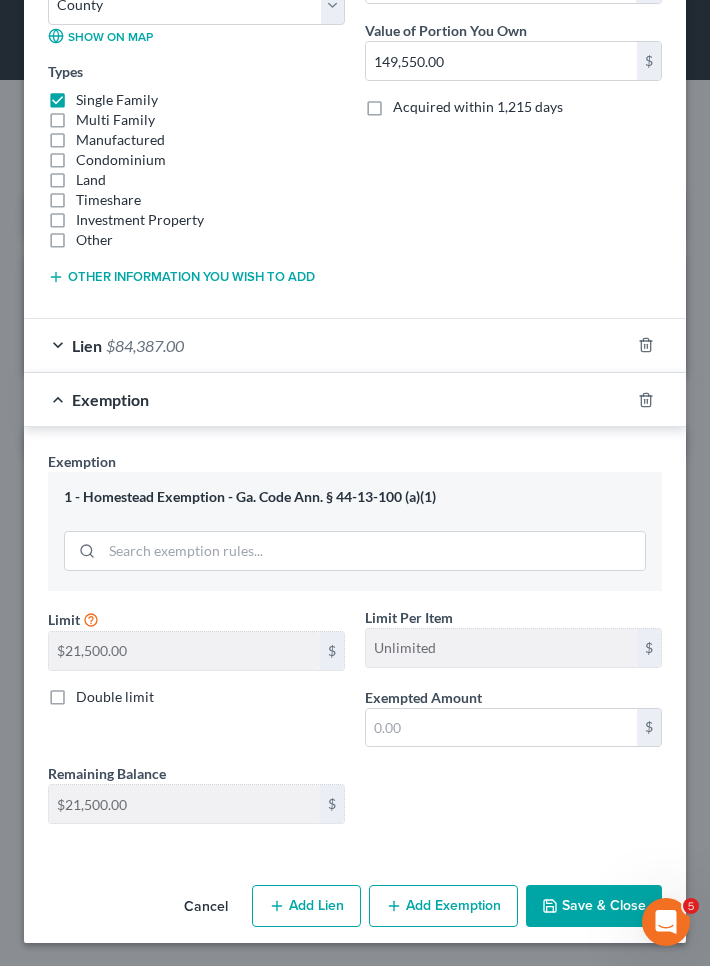 scroll, scrollTop: 658, scrollLeft: 0, axis: vertical 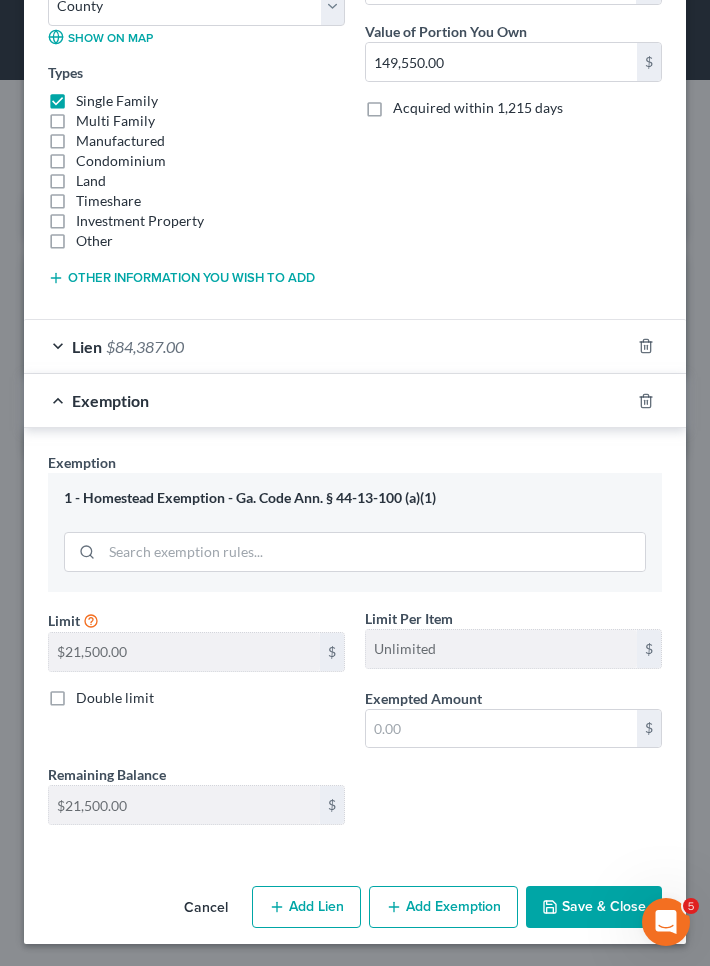 click on "Save & Close" at bounding box center [594, 907] 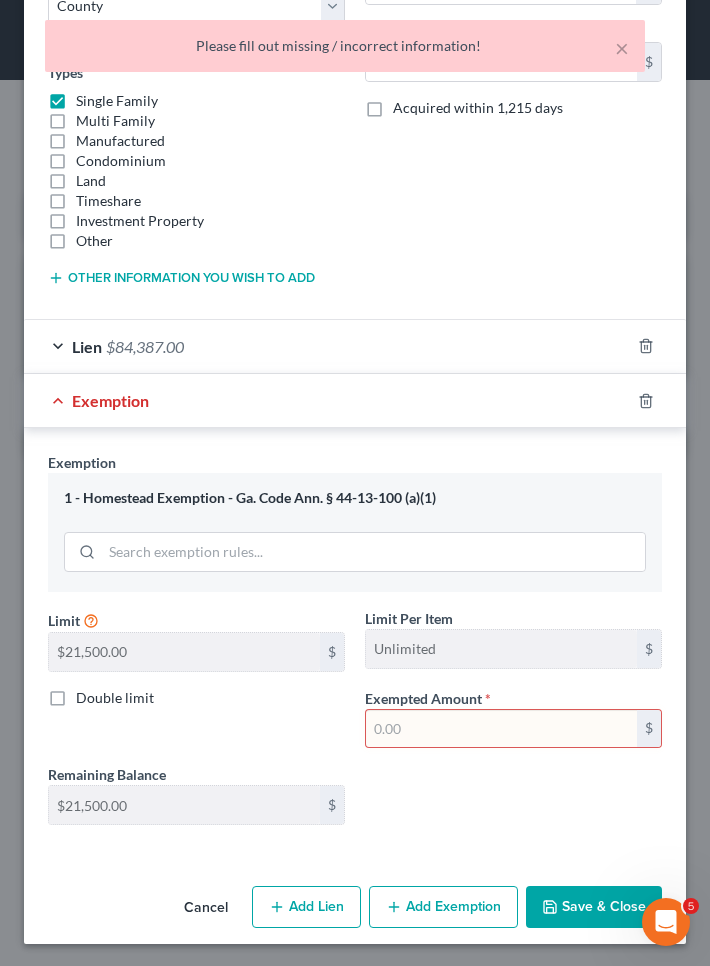click at bounding box center (501, 729) 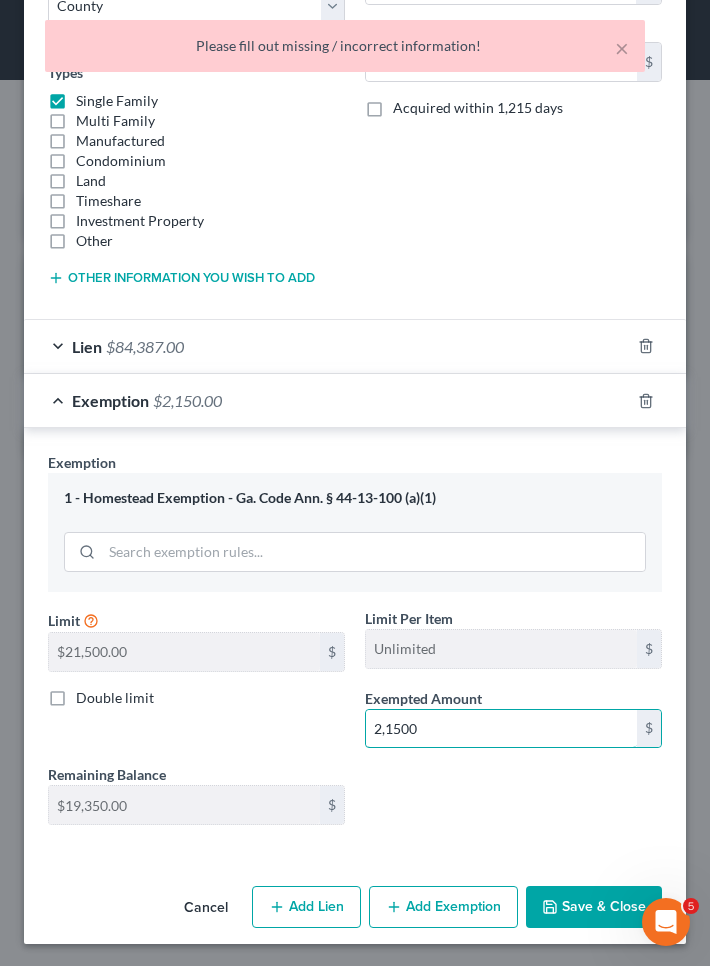 type on "21,500" 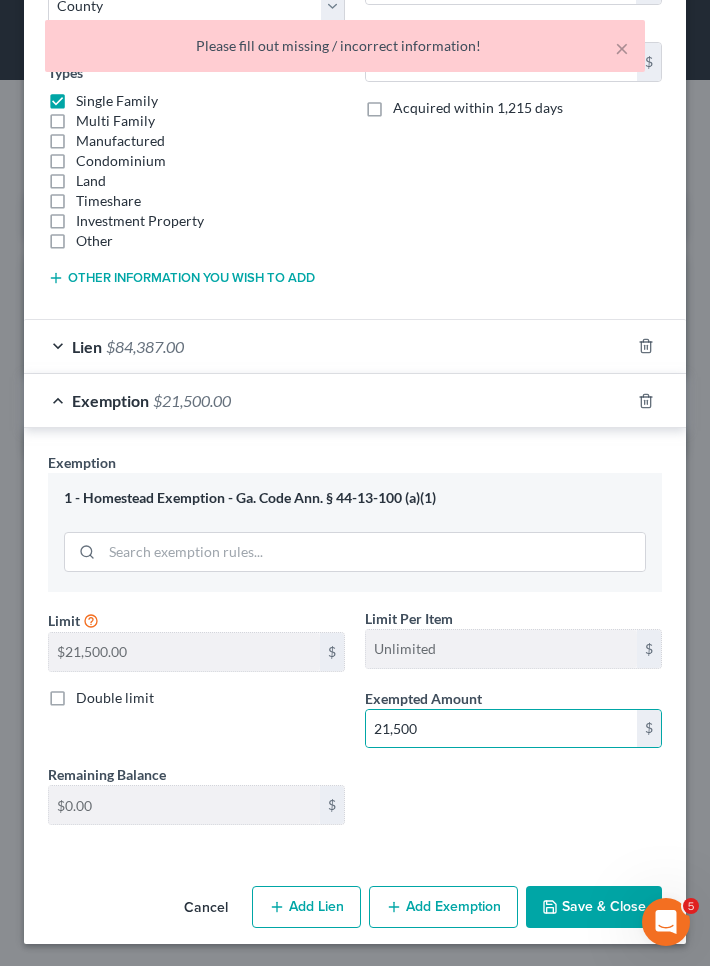 click on "Save & Close" at bounding box center [594, 907] 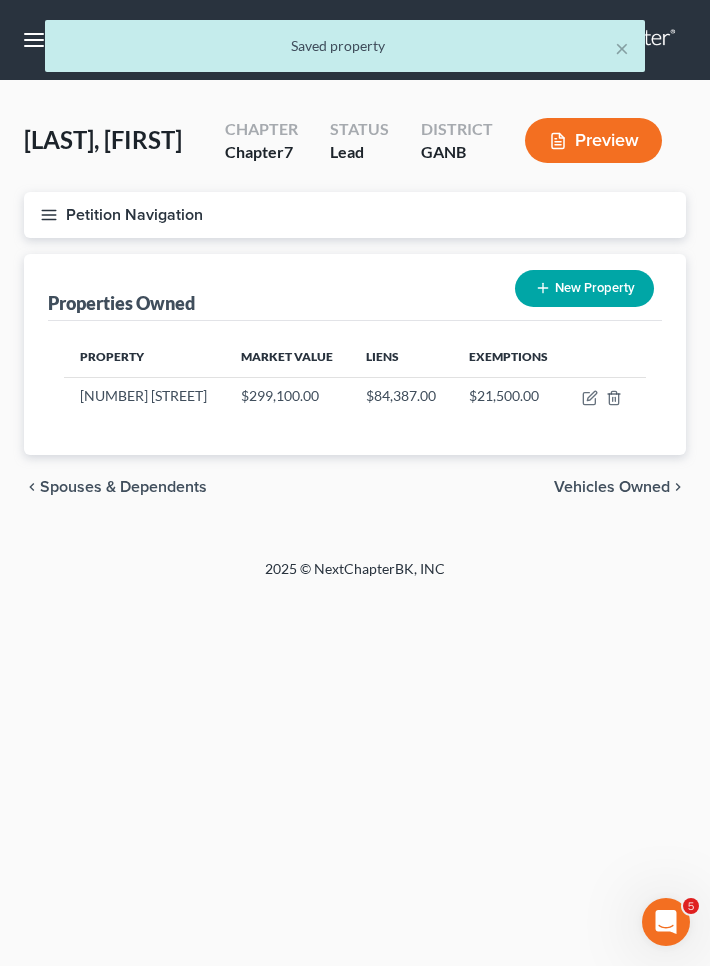 click on "Petition Navigation" at bounding box center (355, 215) 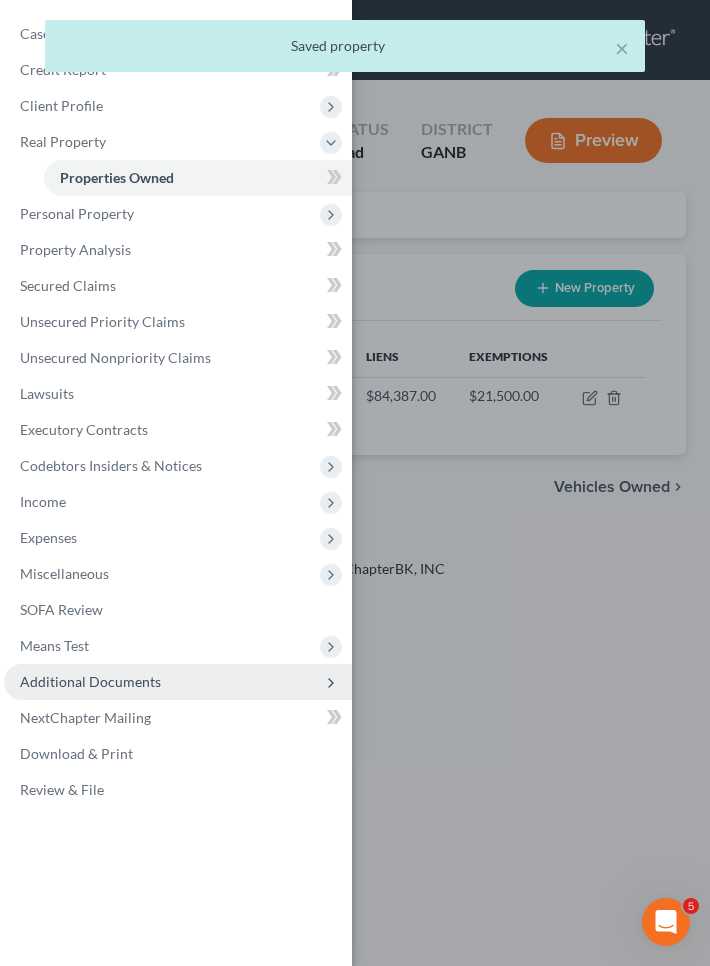 click on "Additional Documents" at bounding box center (90, 681) 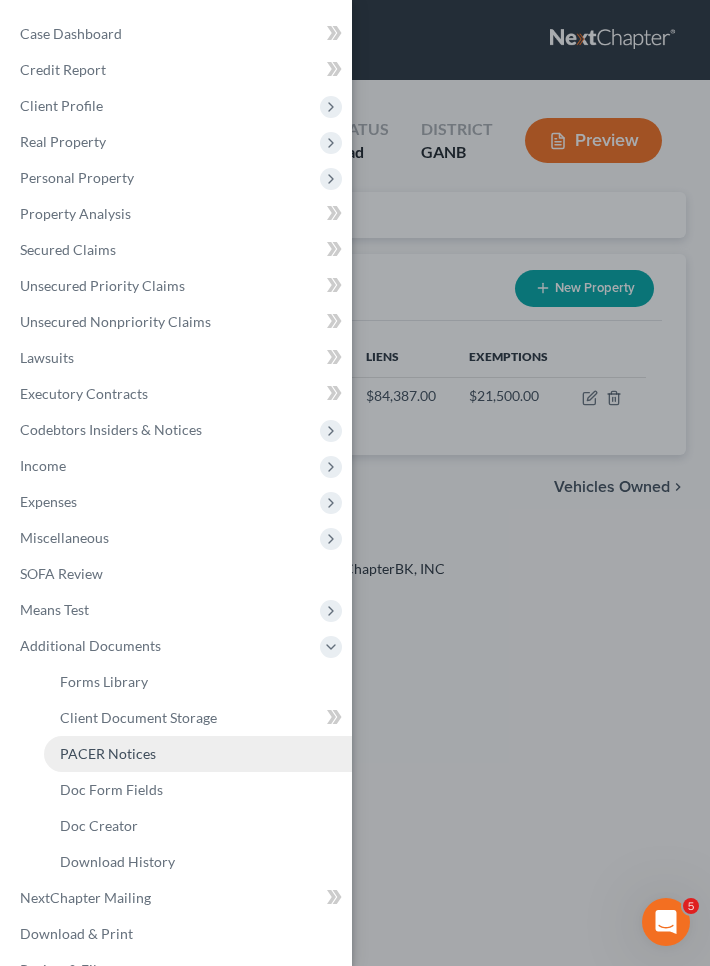 click on "PACER Notices" at bounding box center [108, 753] 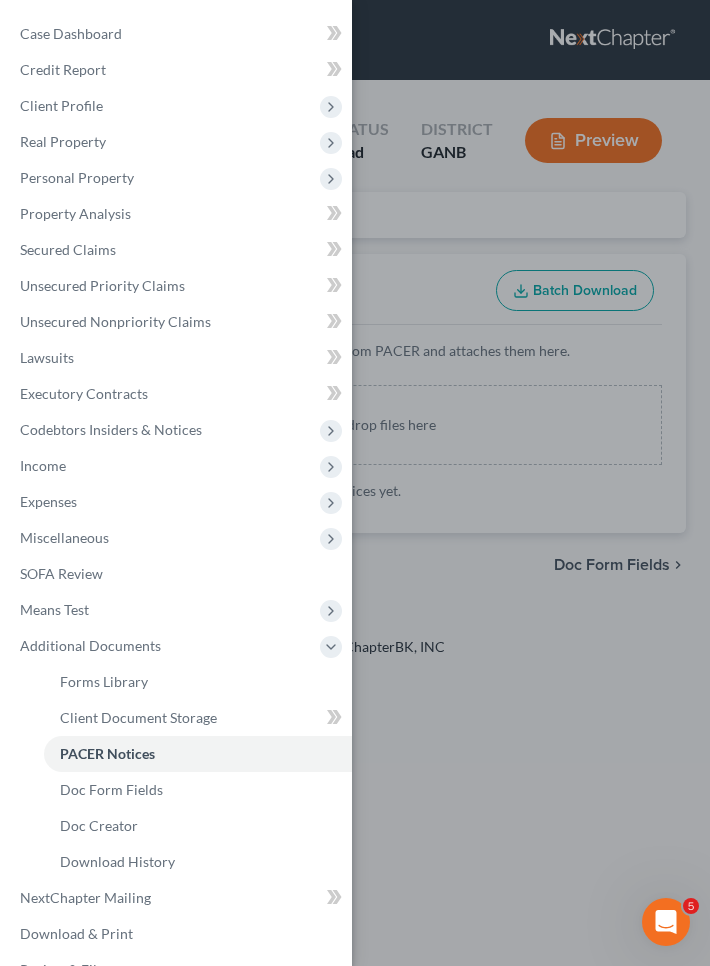 click on "Case Dashboard
Payments
Invoices
Payments
Payments
Credit Report
Client Profile" at bounding box center (355, 483) 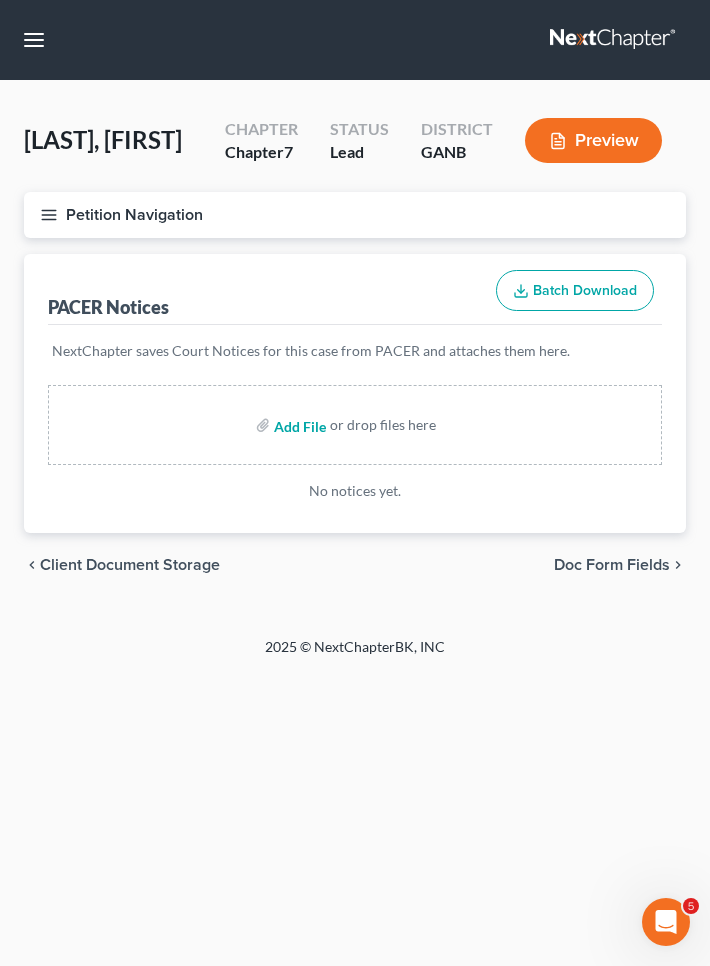 click at bounding box center [298, 425] 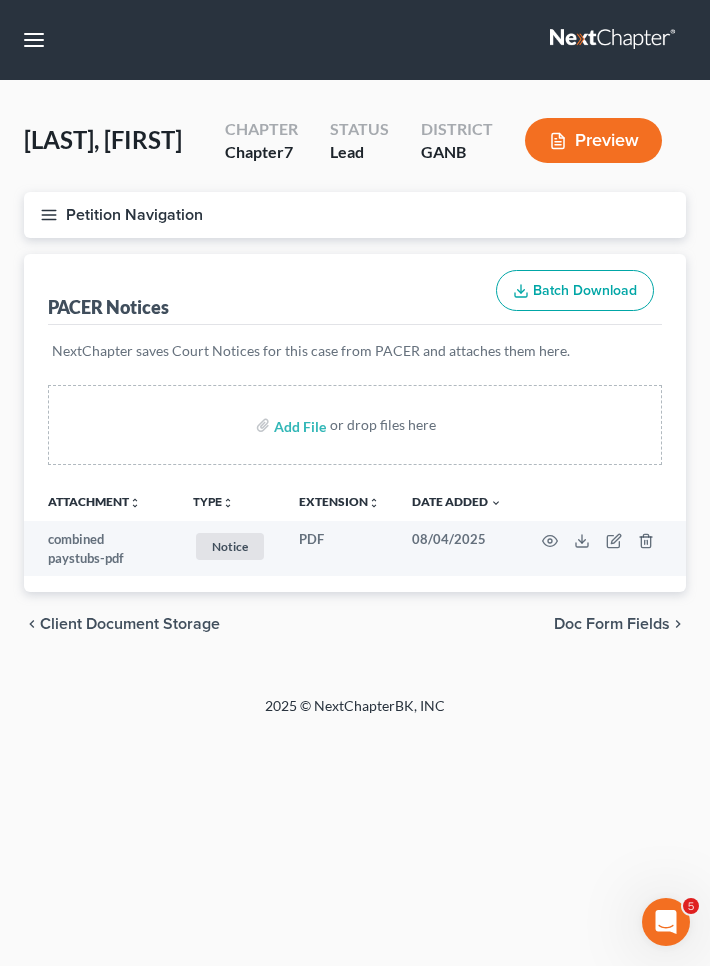 click at bounding box center (34, 40) 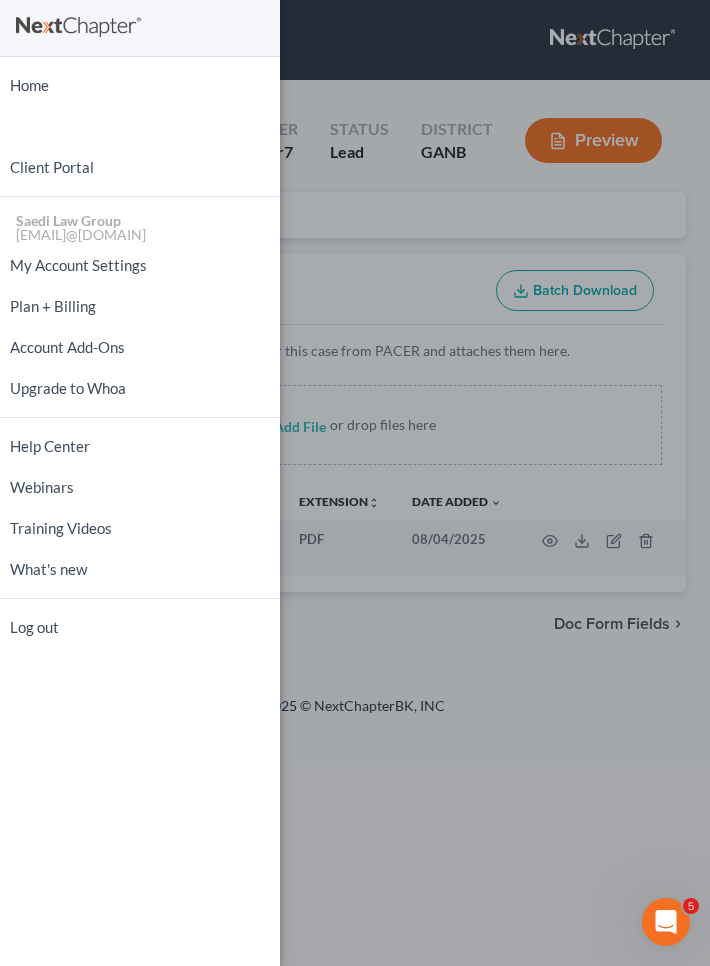 click at bounding box center [140, 28] 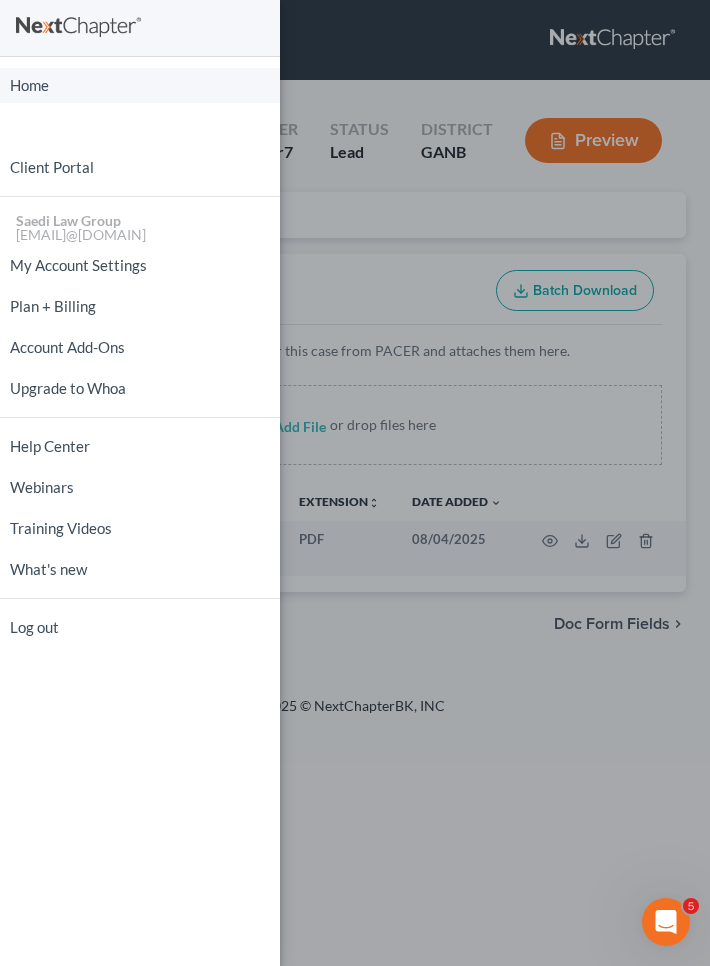click on "Home" at bounding box center [140, 85] 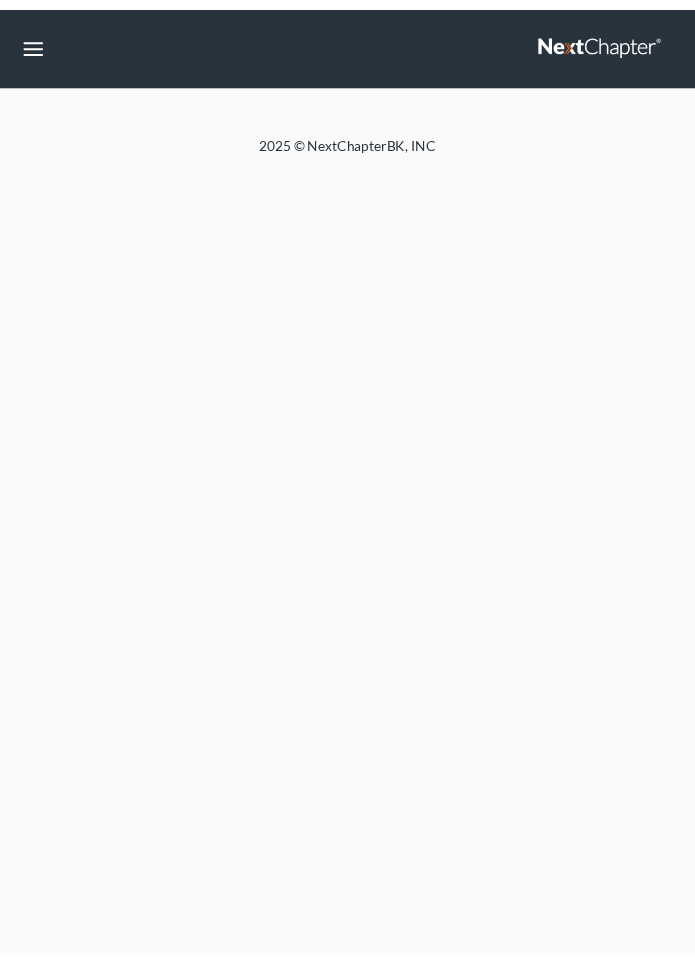 scroll, scrollTop: 0, scrollLeft: 0, axis: both 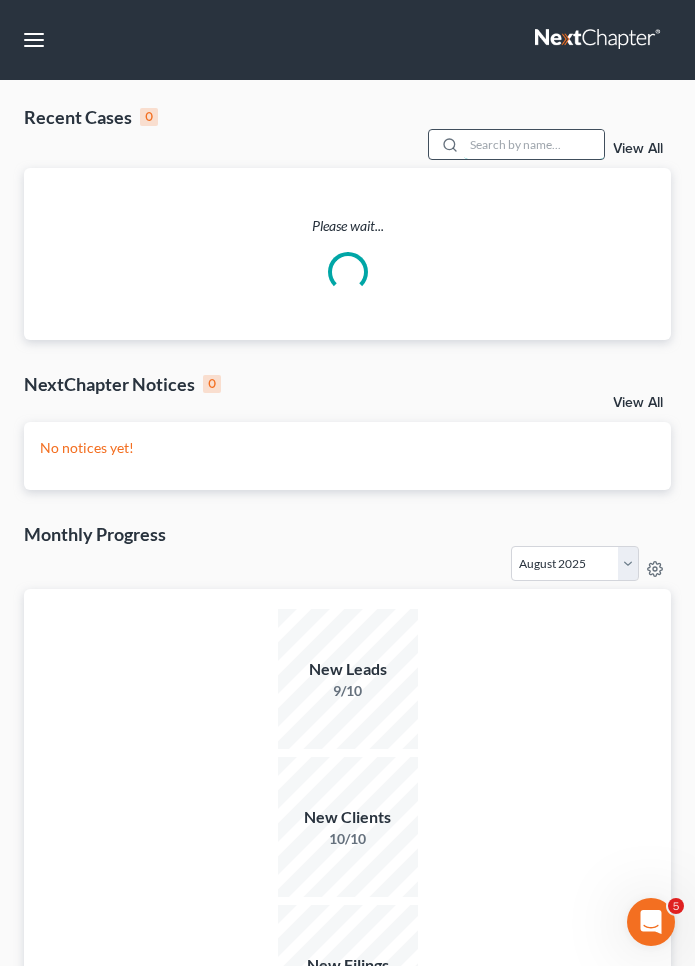 click at bounding box center (534, 144) 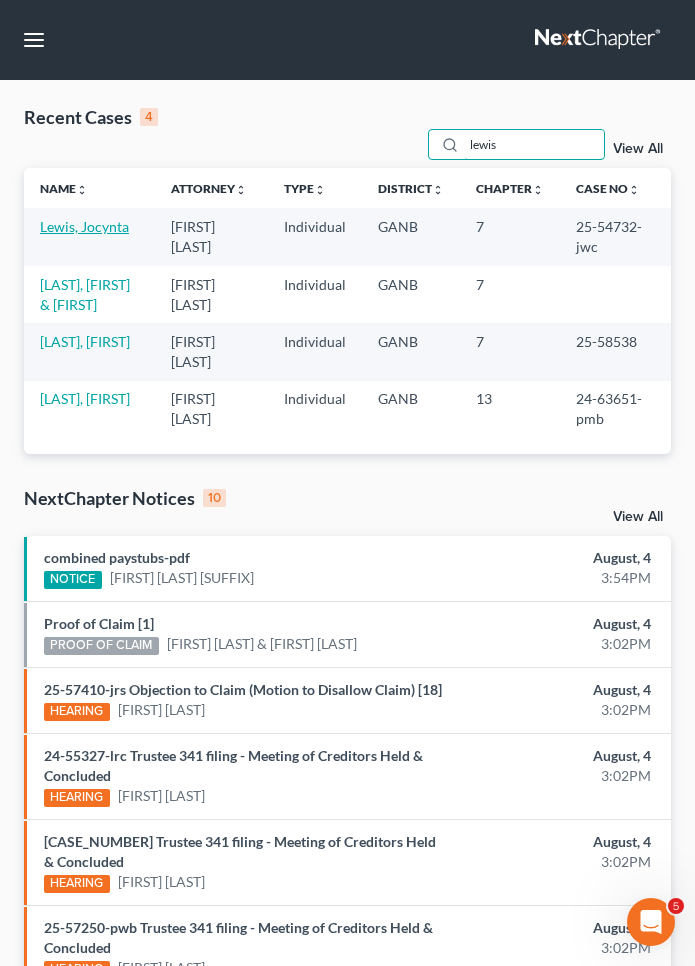 type on "lewis" 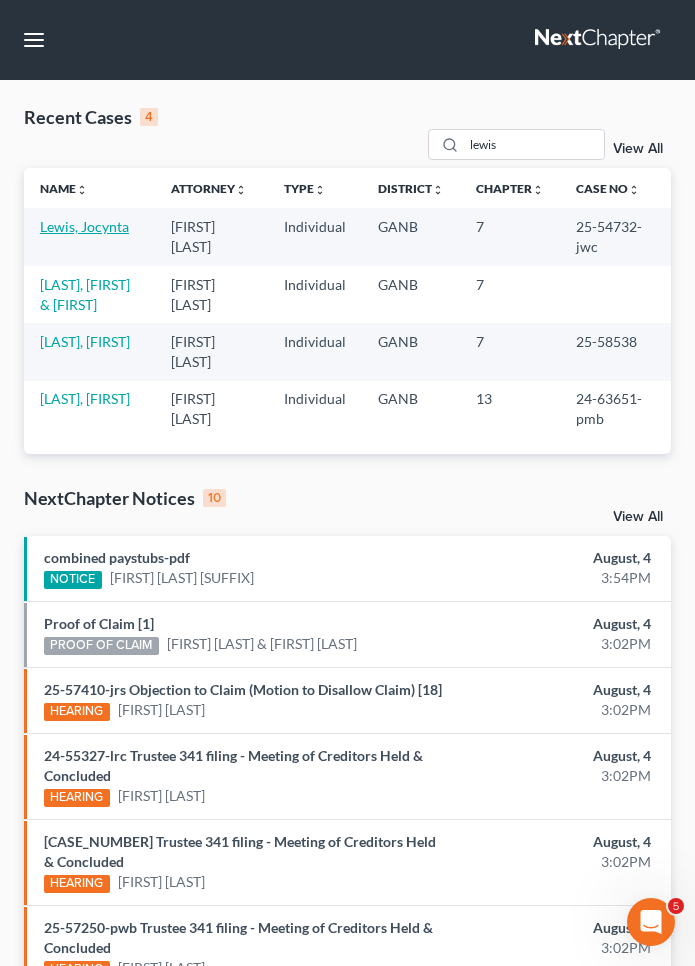 click on "Lewis, Jocynta" at bounding box center (84, 226) 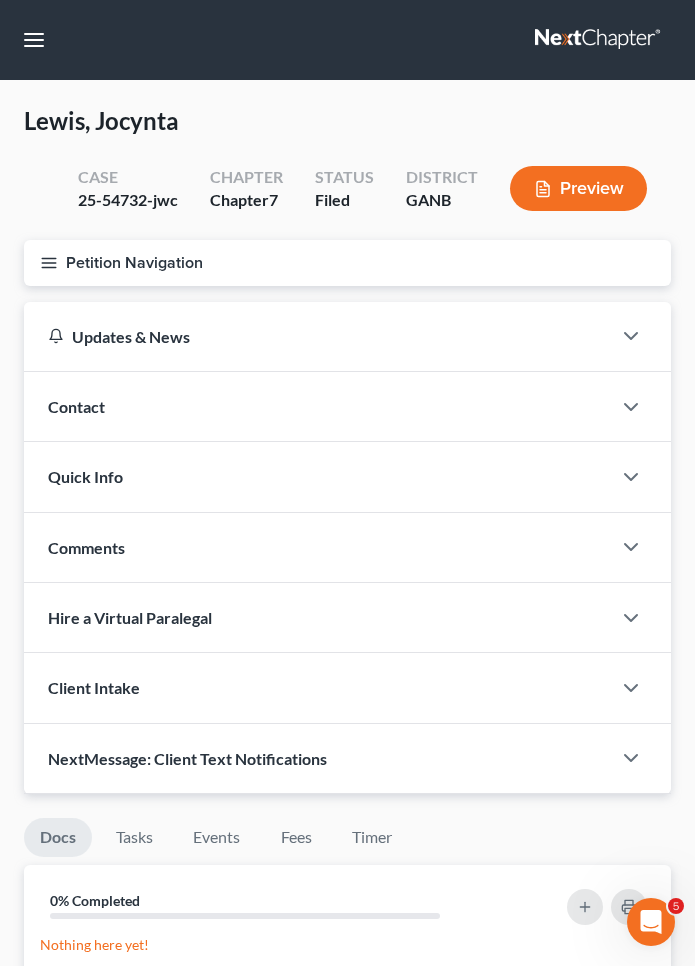 click on "Petition Navigation" at bounding box center (347, 263) 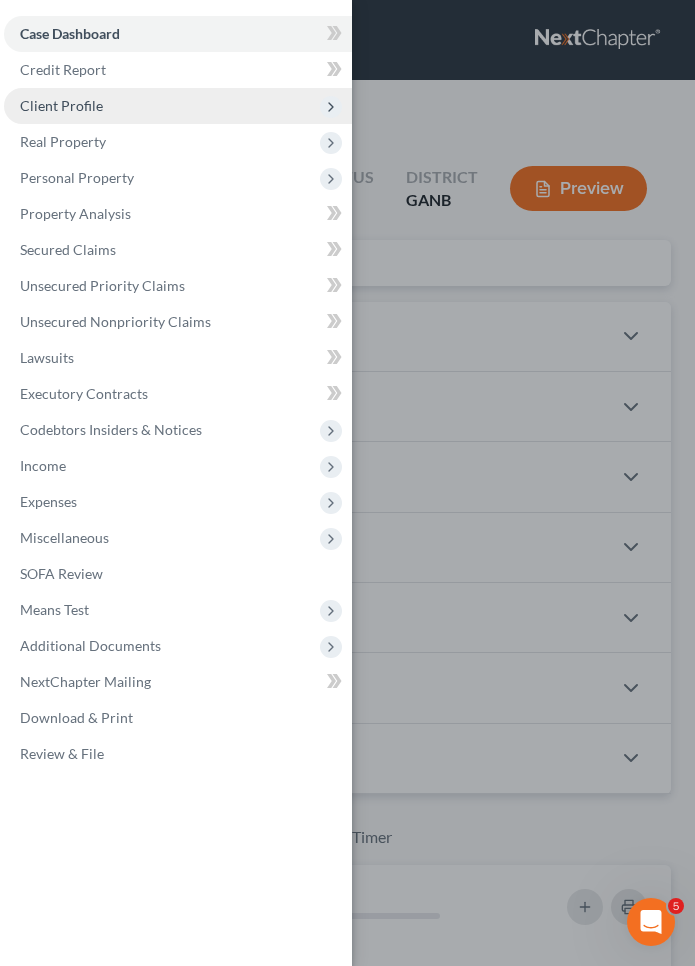 click on "Client Profile" at bounding box center (61, 105) 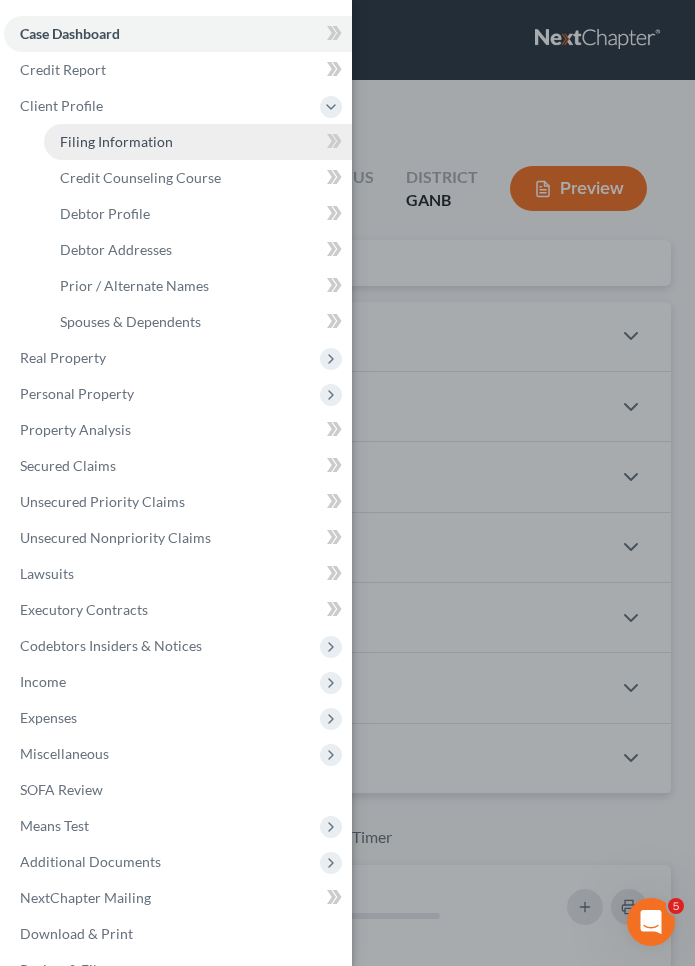 click on "Filing Information" at bounding box center [116, 141] 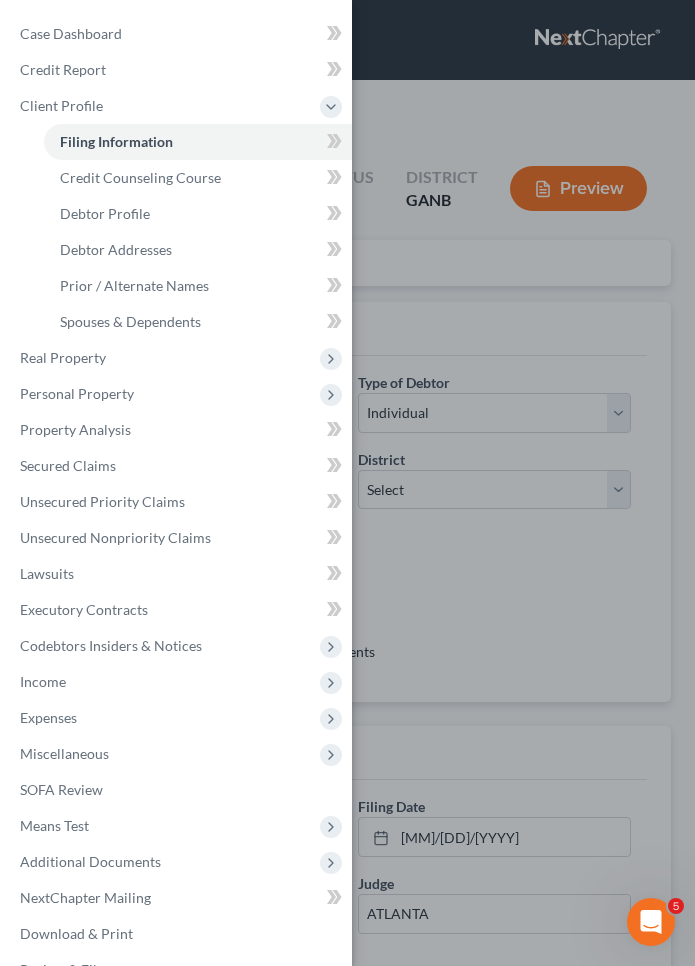 click on "Case Dashboard
Payments
Invoices
Payments
Payments
Credit Report
Client Profile" at bounding box center [347, 483] 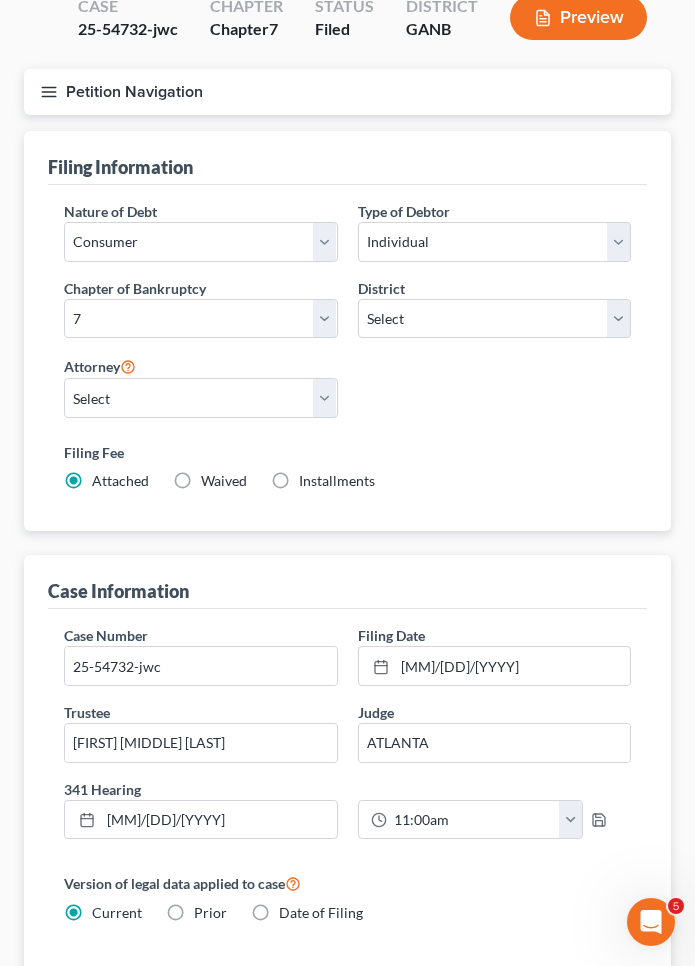 scroll, scrollTop: 166, scrollLeft: 0, axis: vertical 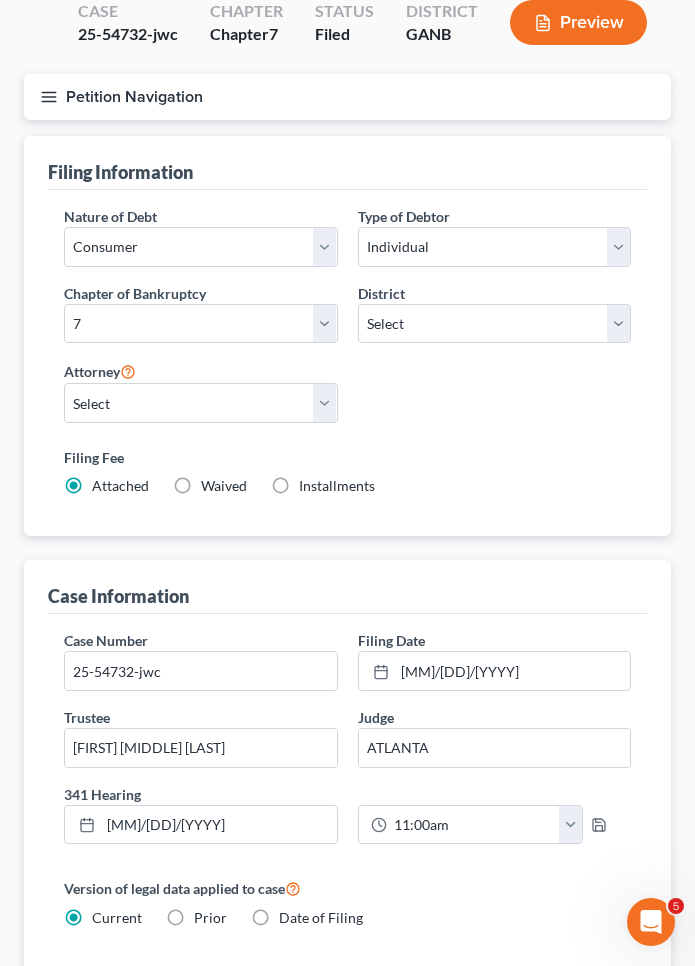 click on "Petition Navigation" at bounding box center (347, 97) 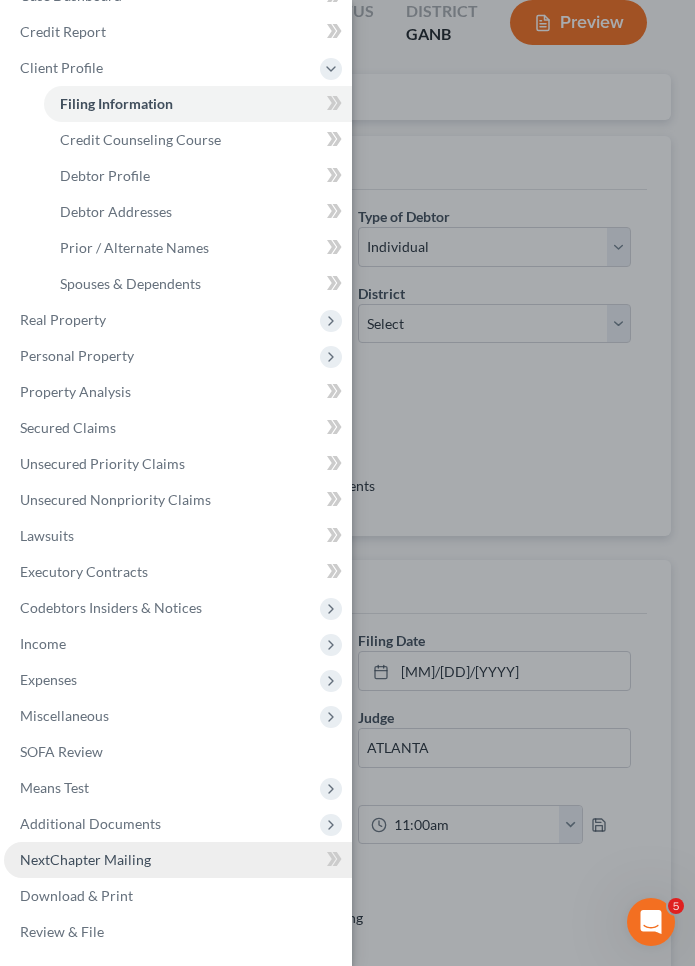scroll, scrollTop: 38, scrollLeft: 0, axis: vertical 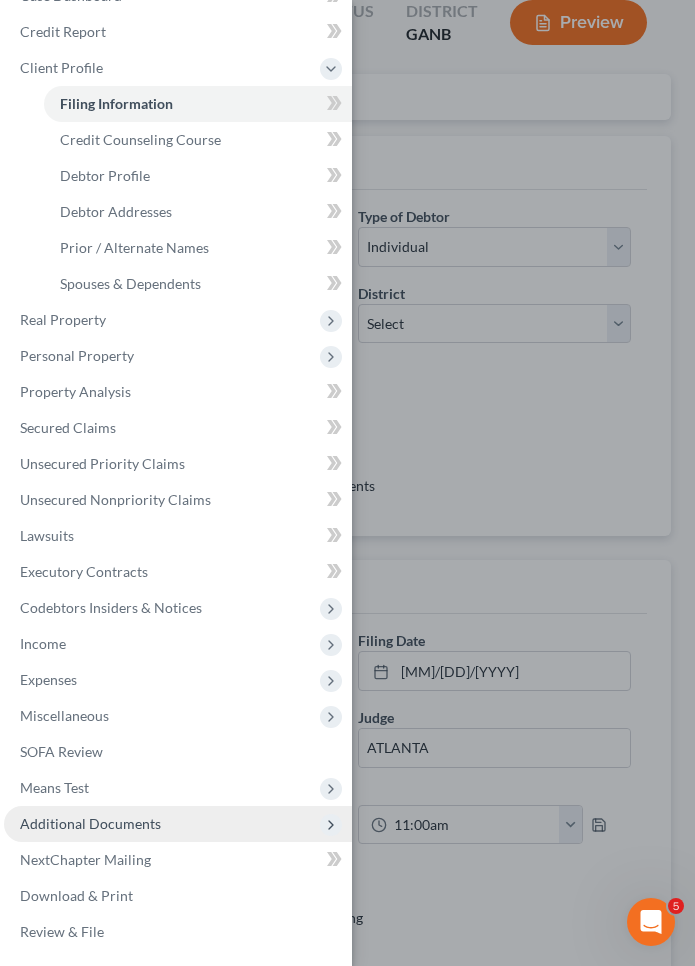 click on "Additional Documents" at bounding box center [90, 823] 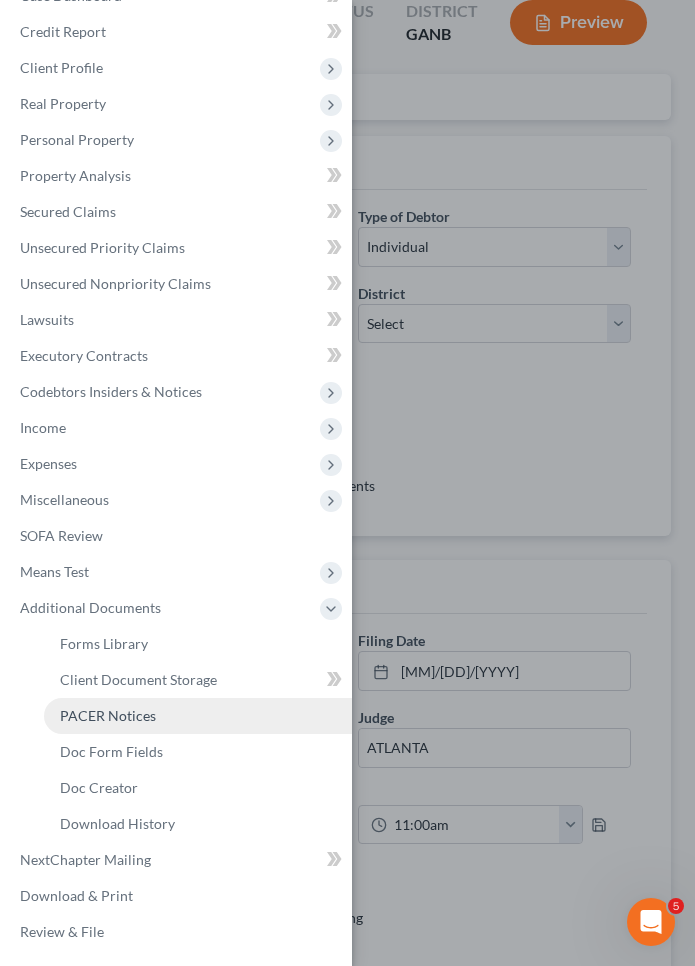click on "PACER Notices" at bounding box center (108, 715) 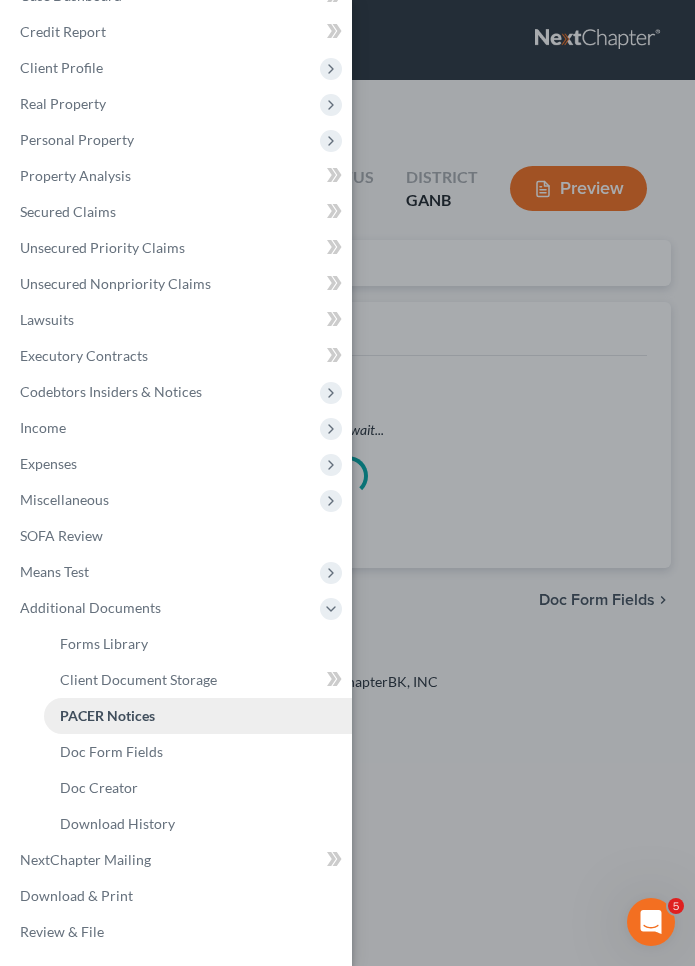scroll, scrollTop: 0, scrollLeft: 0, axis: both 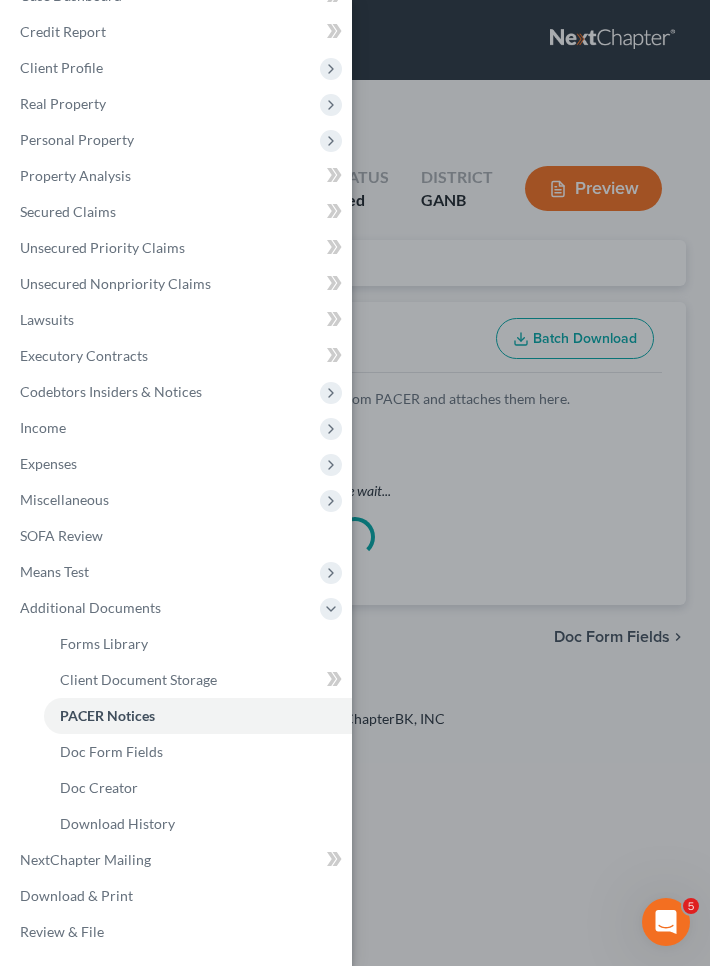 click on "Case Dashboard
Payments
Invoices
Payments
Payments
Credit Report
Client Profile" at bounding box center (355, 483) 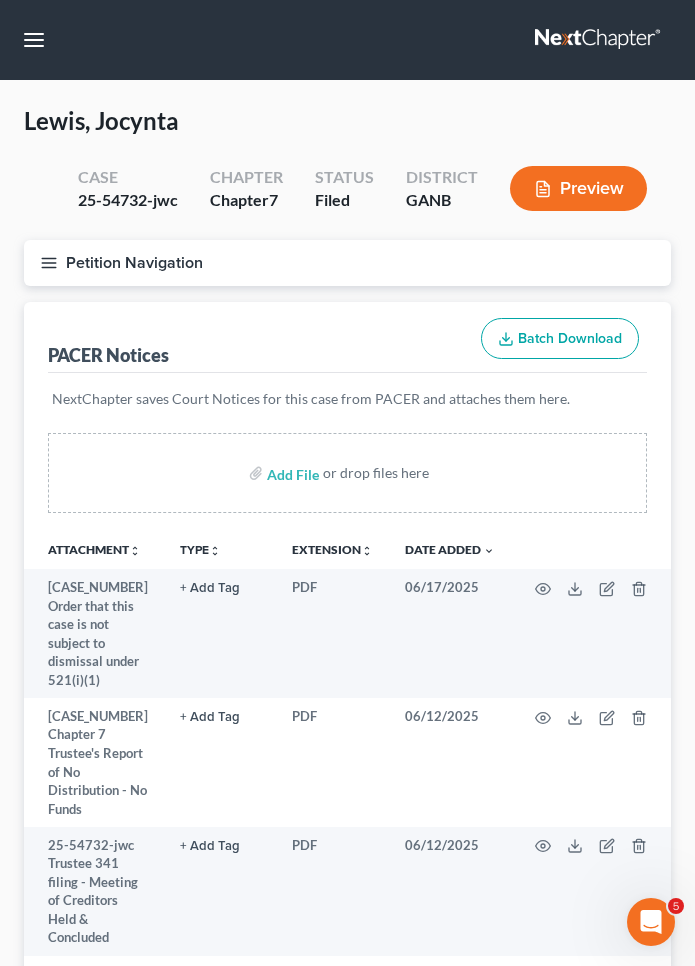 scroll, scrollTop: 0, scrollLeft: 0, axis: both 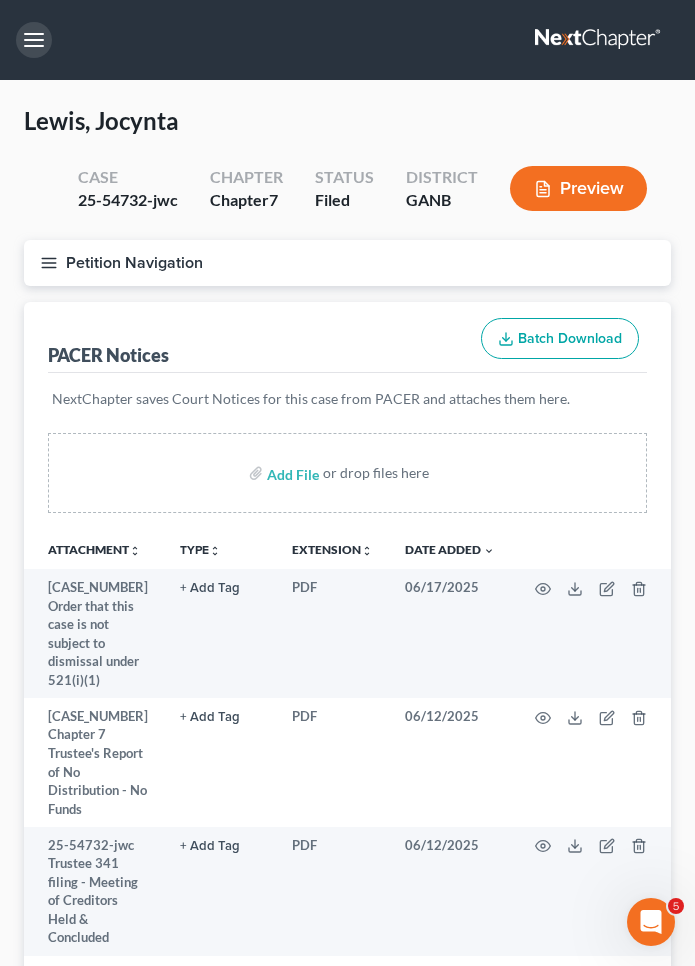 click at bounding box center (34, 40) 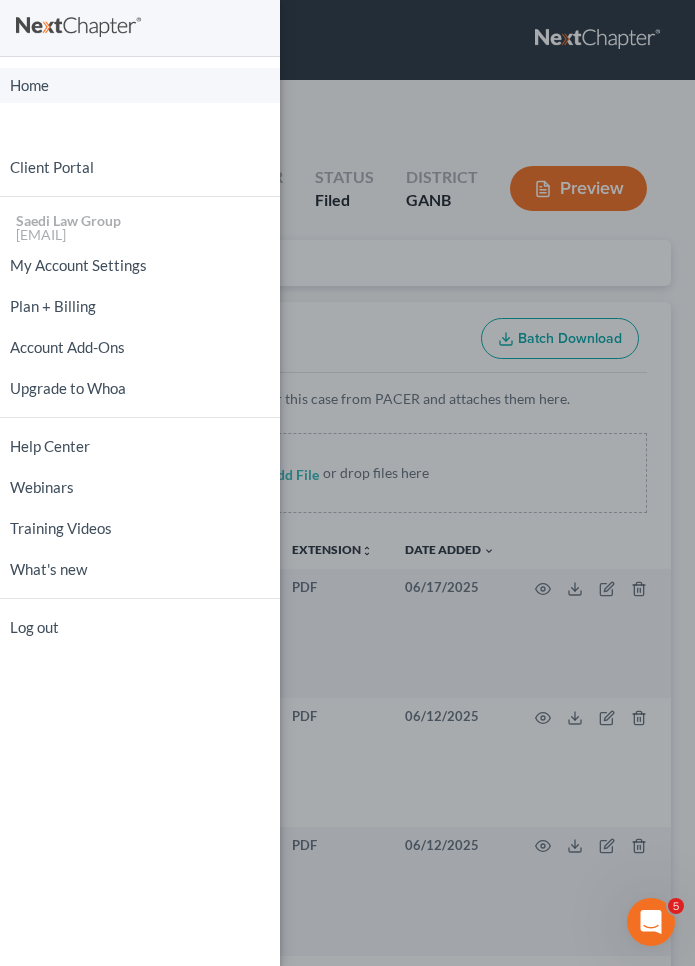 click on "Home" at bounding box center (140, 85) 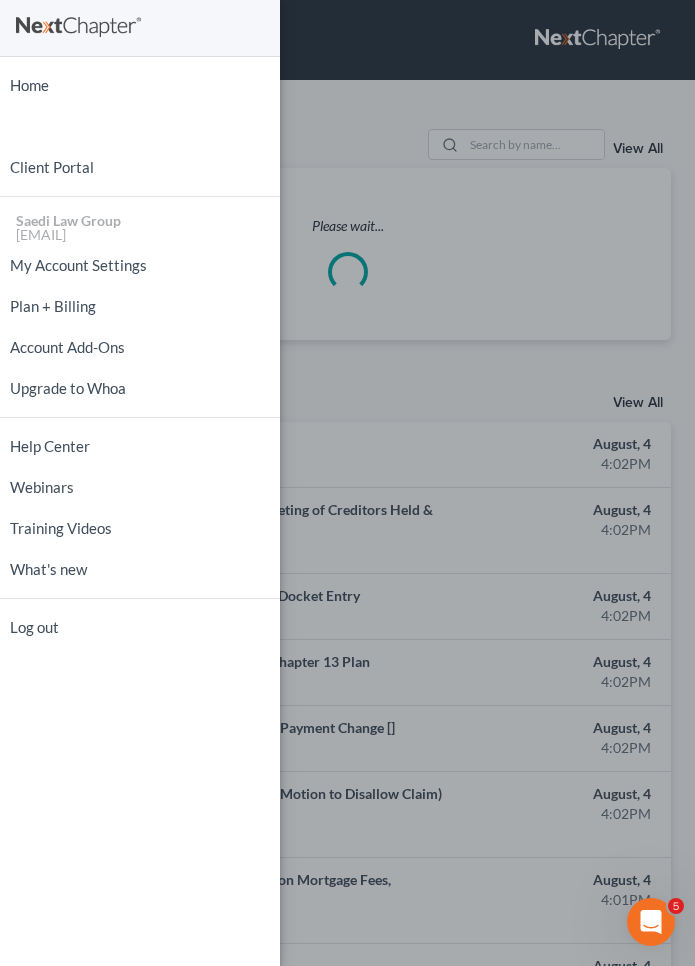 click on "Home New Case Client Portal Saedi Law Group mmays@[DOMAIN] My Account Settings Plan + Billing Account Add-Ons Upgrade to Whoa Help Center Webinars Training Videos What's new Log out" at bounding box center [347, 483] 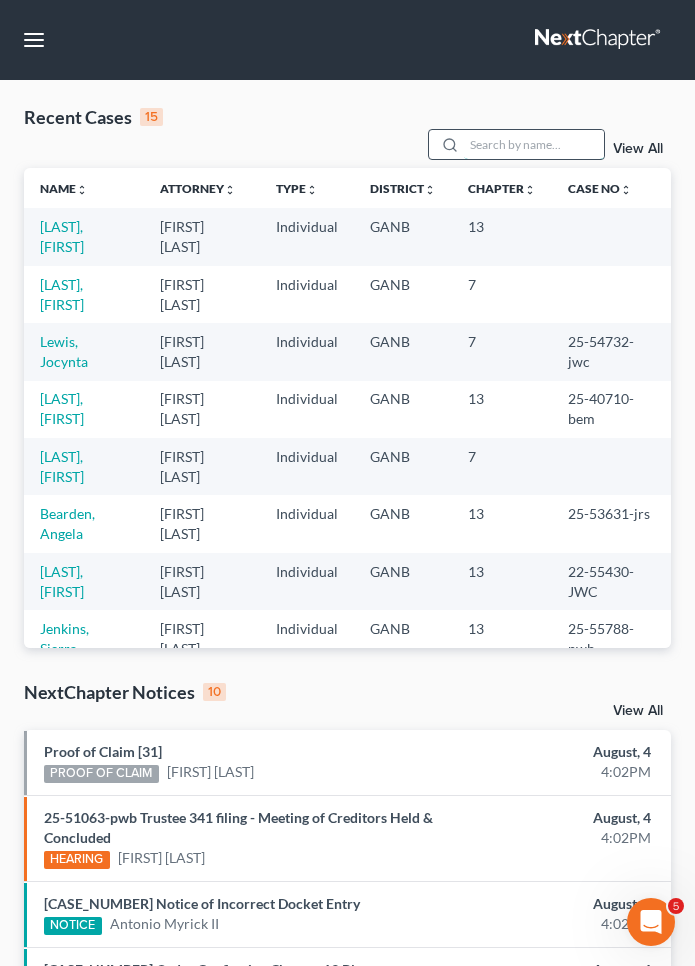 click at bounding box center [534, 144] 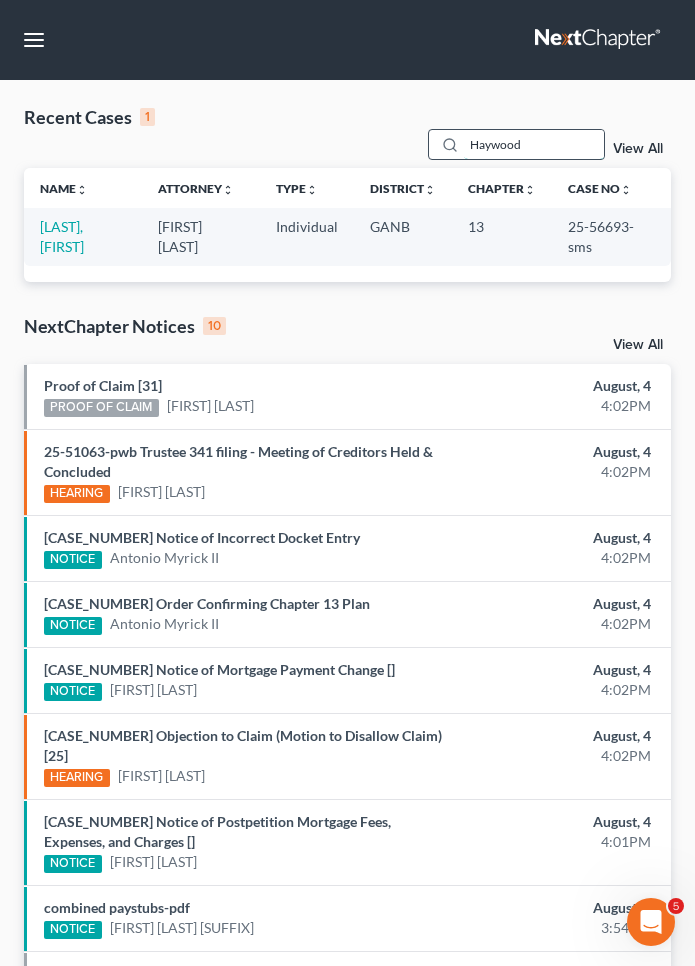 type on "Haywood" 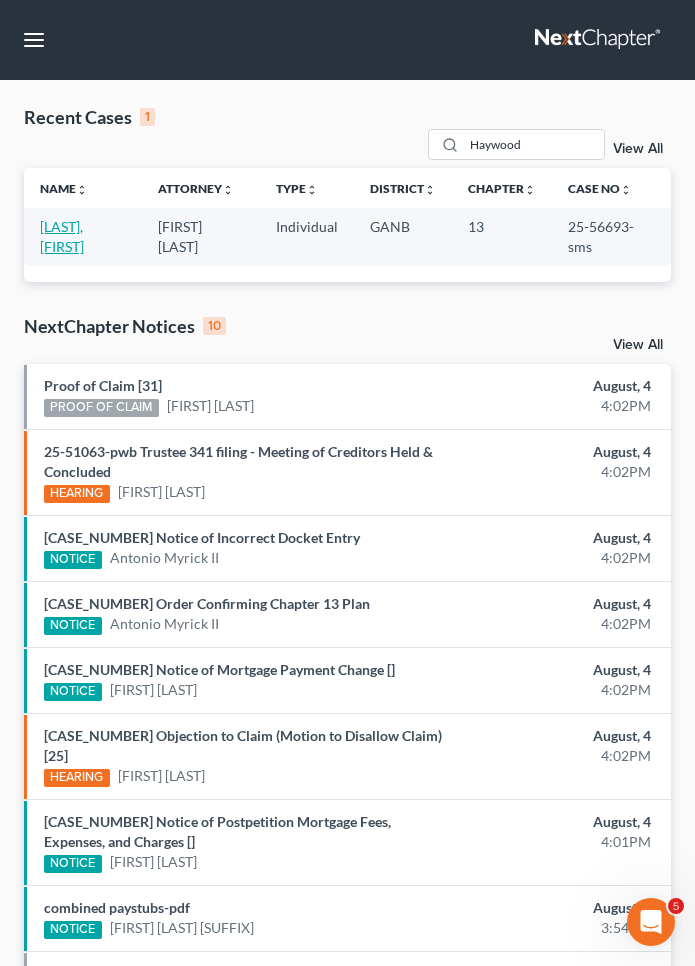 drag, startPoint x: 500, startPoint y: 141, endPoint x: 75, endPoint y: 222, distance: 432.64996 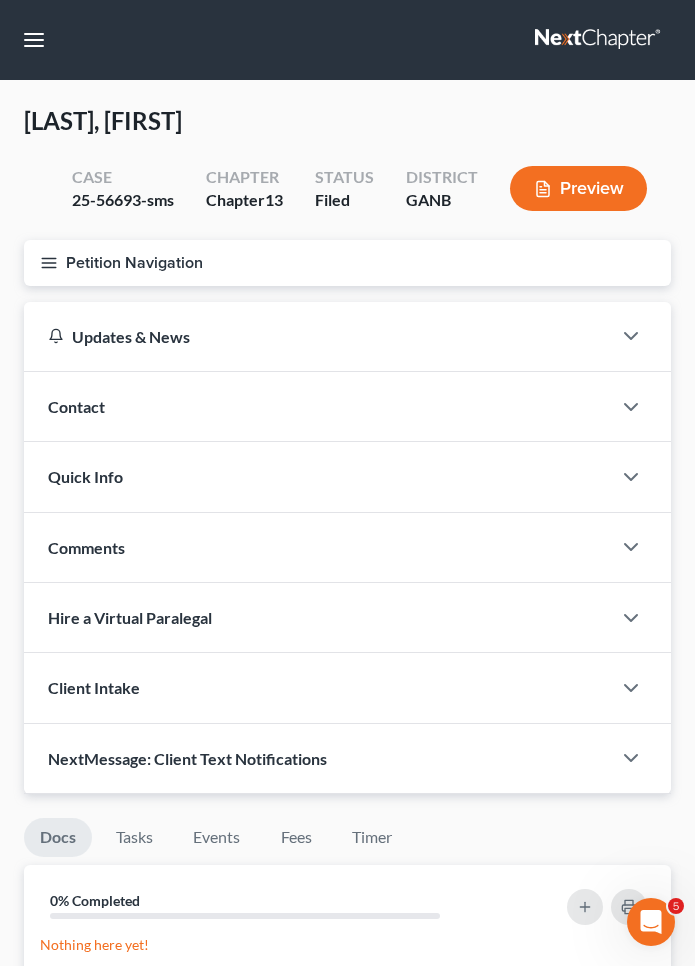 click on "Petition Navigation" at bounding box center [347, 263] 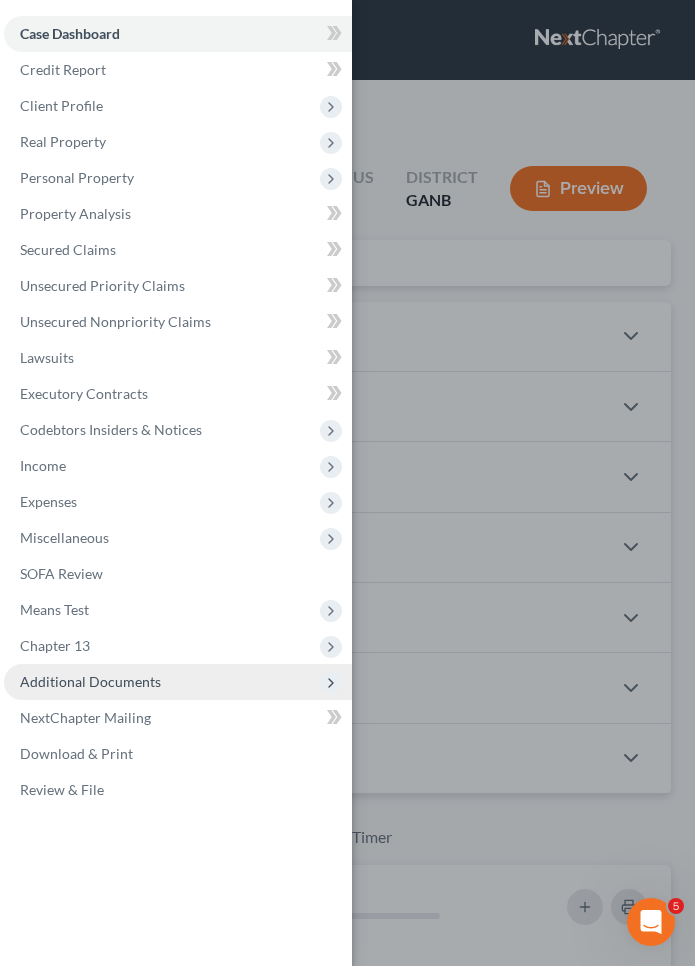 click on "Additional Documents" at bounding box center (90, 681) 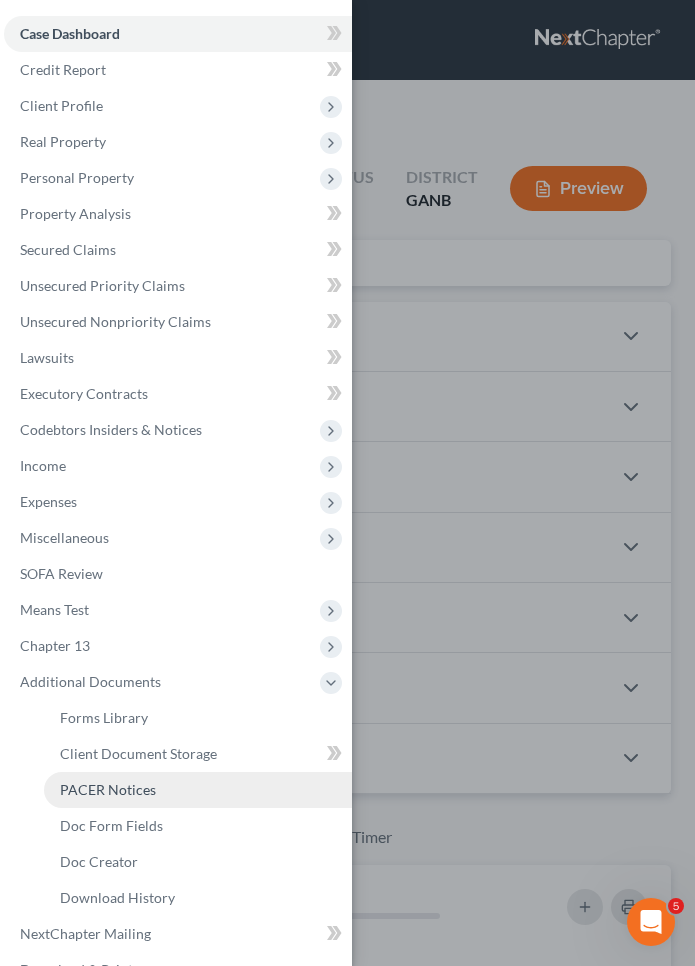 click on "PACER Notices" at bounding box center (108, 789) 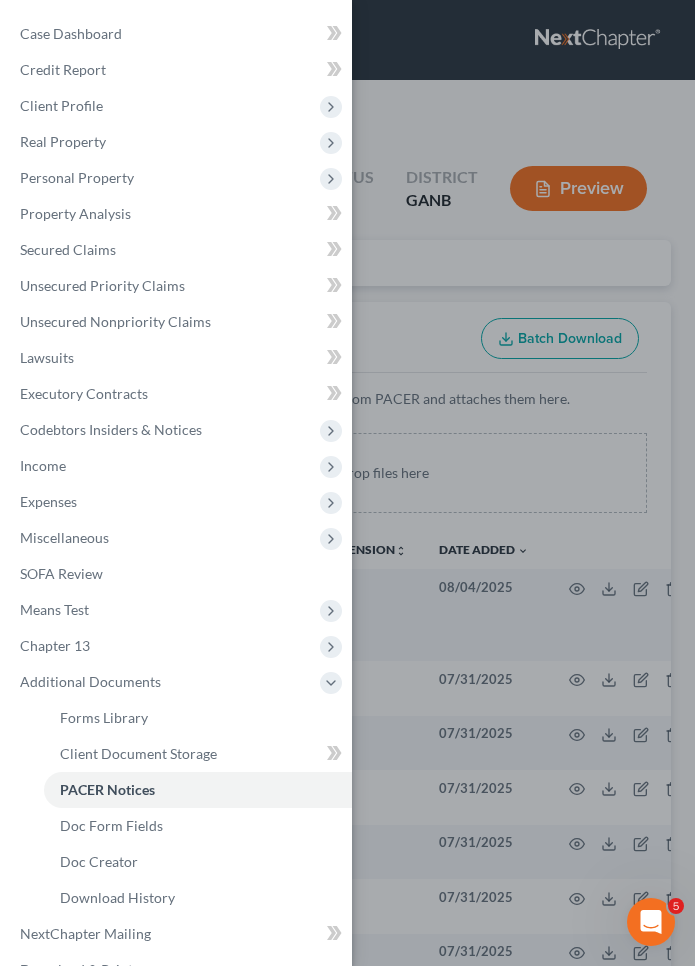 click on "Case Dashboard
Payments
Invoices
Payments
Payments
Credit Report
Client Profile" at bounding box center [347, 483] 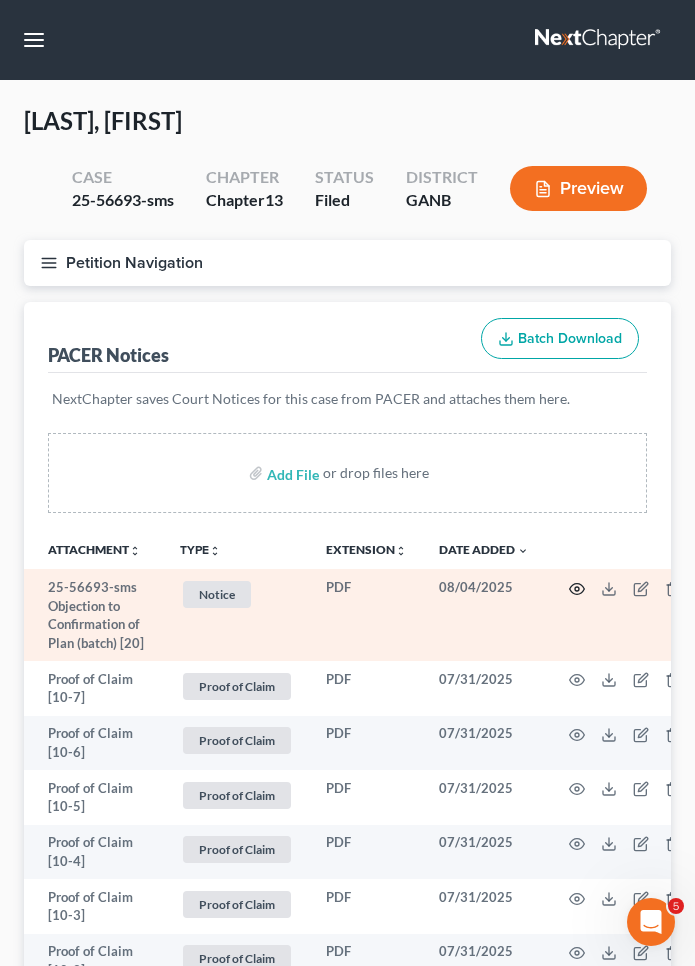 click 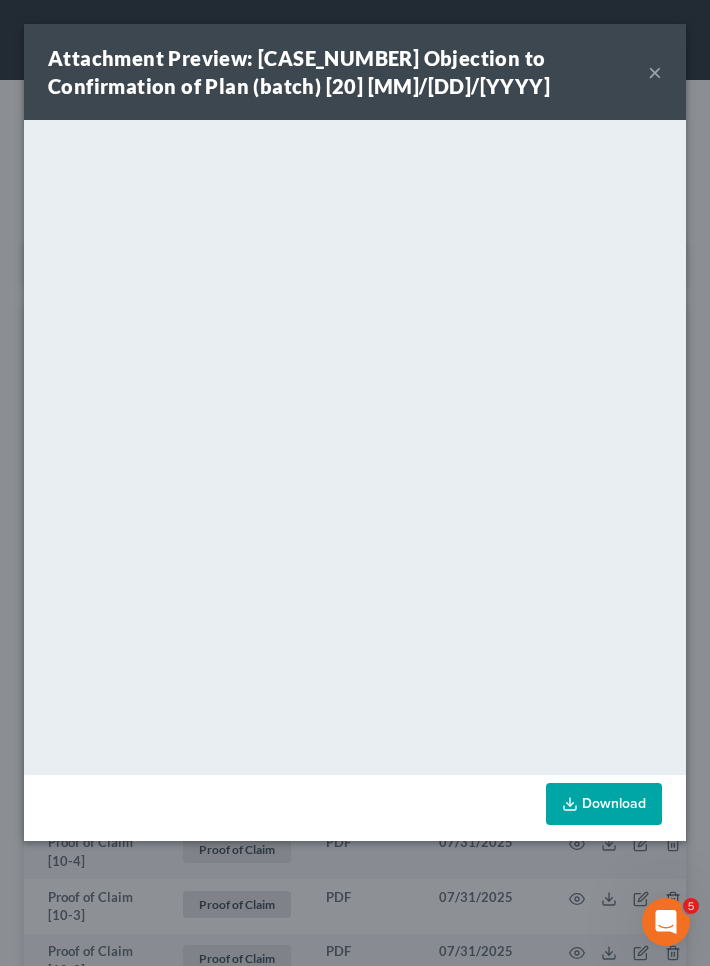 click on "×" at bounding box center [655, 72] 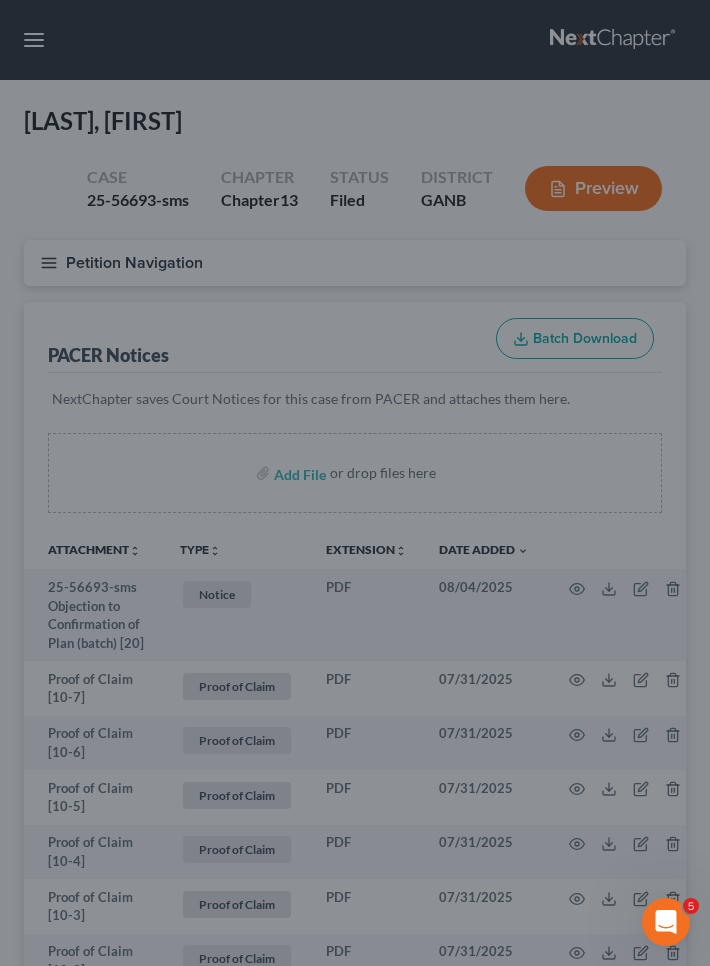 click on "Attachment Preview: 25-56693-sms Objection to Confirmation of Plan (batch) [20] 08/04/2025 ×
Download" at bounding box center [355, 483] 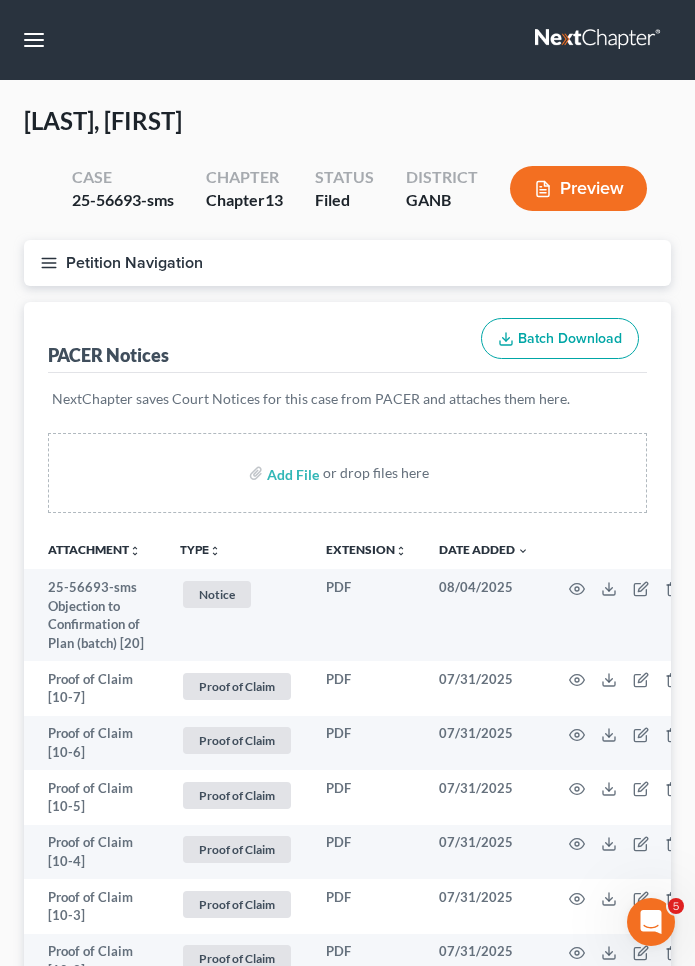 click 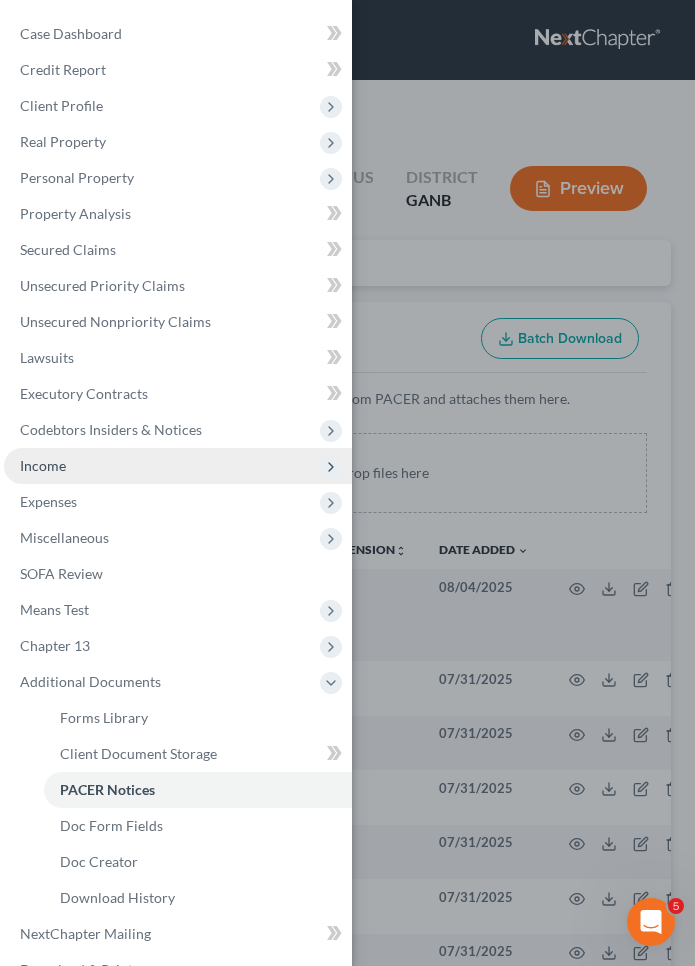 click on "Income" at bounding box center [178, 466] 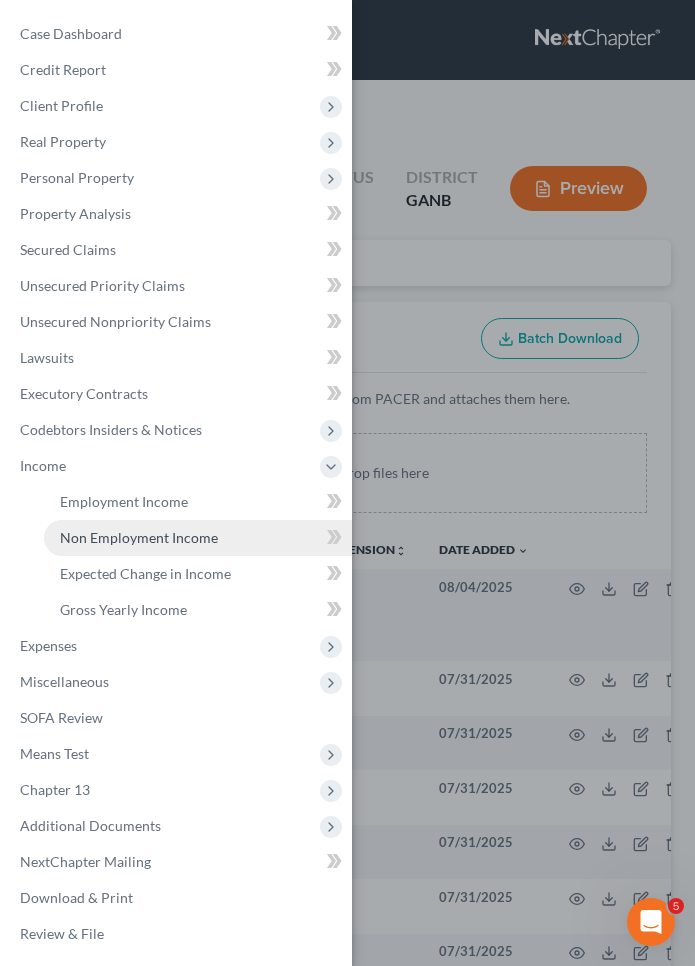 click on "Non Employment Income" at bounding box center [139, 537] 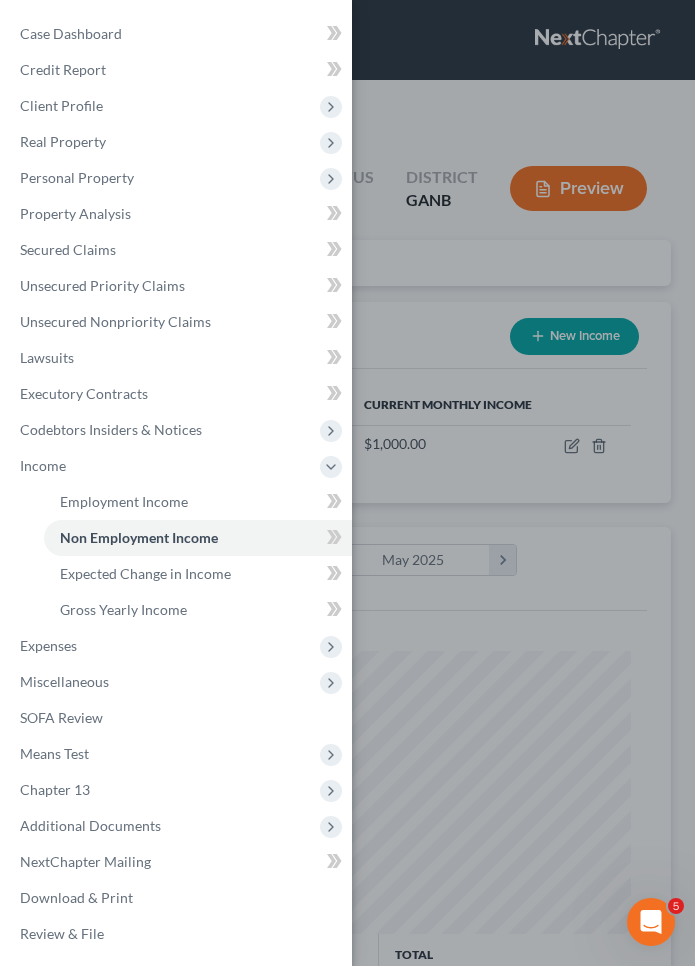 scroll, scrollTop: 999717, scrollLeft: 999393, axis: both 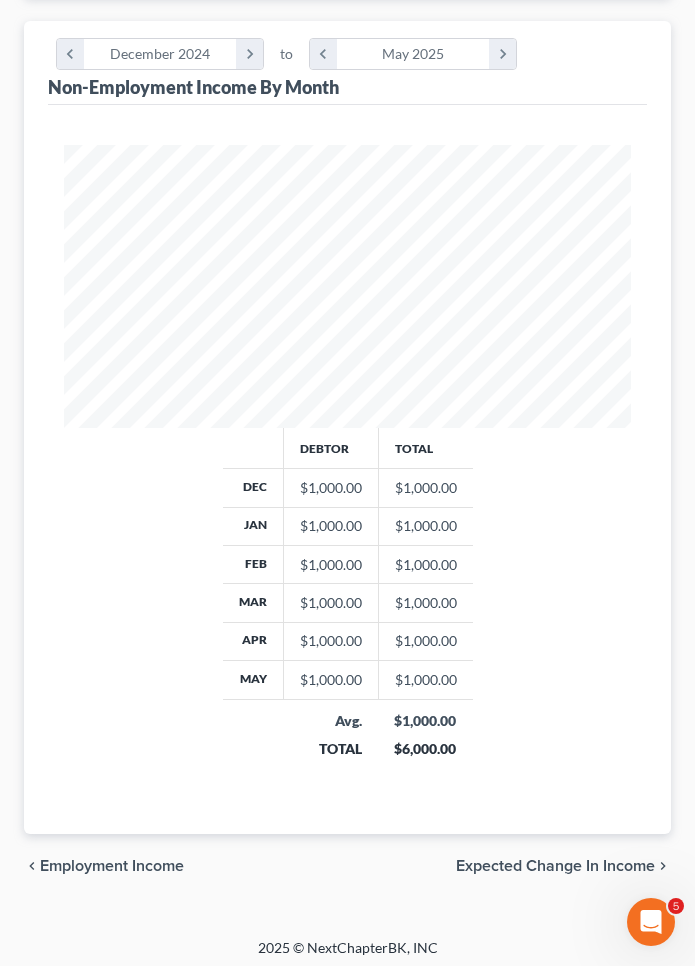 click on "Expected Change in Income" at bounding box center [555, 866] 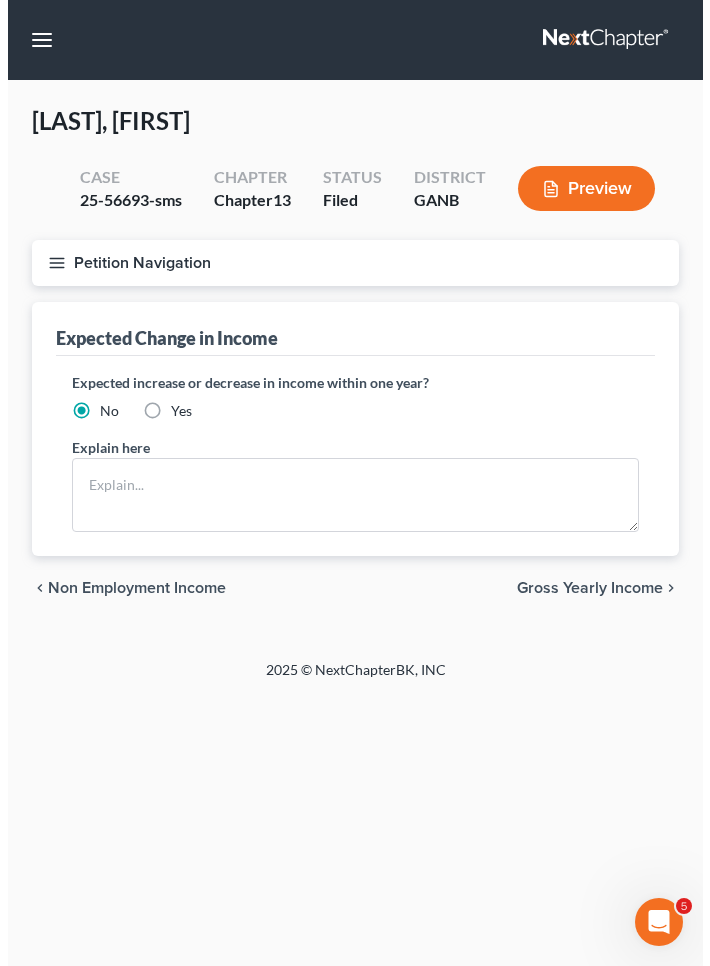 scroll, scrollTop: 0, scrollLeft: 0, axis: both 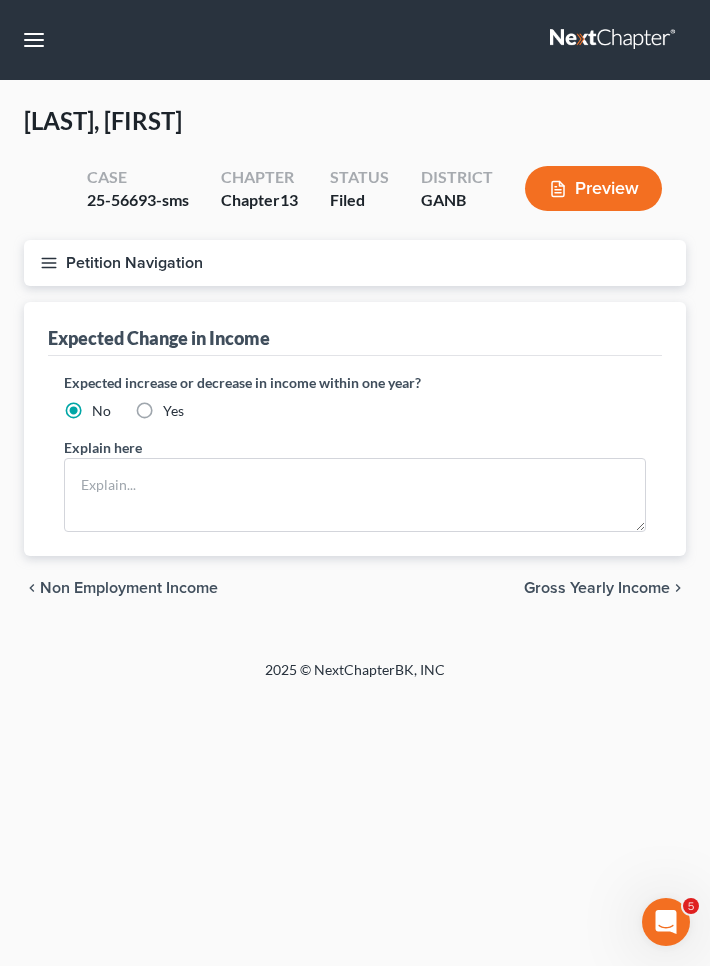 click on "Gross Yearly Income" at bounding box center (597, 588) 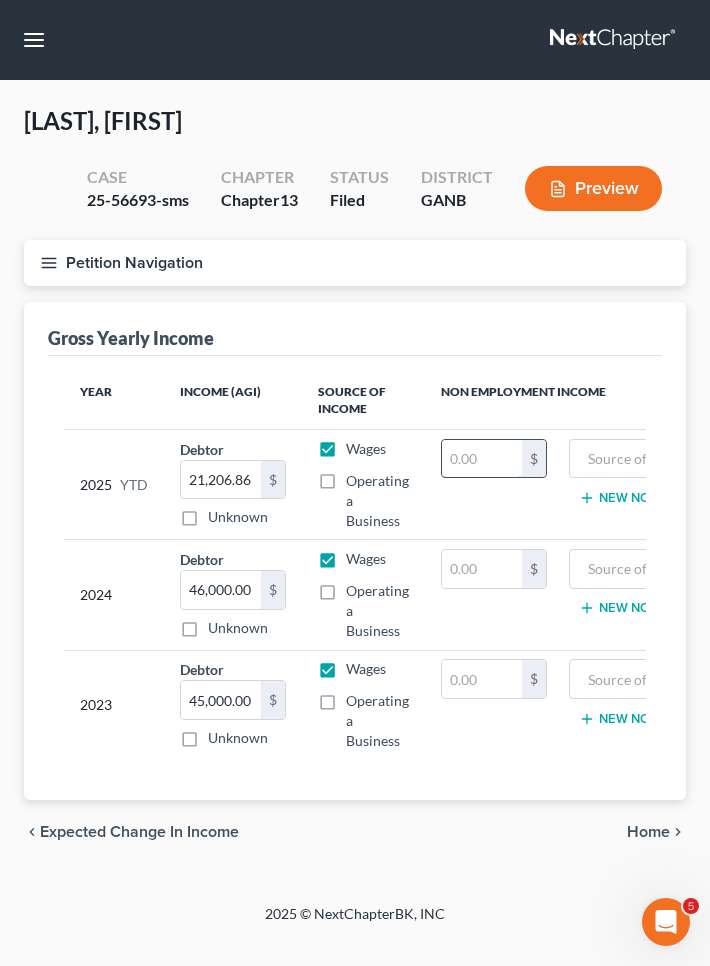 click at bounding box center (482, 459) 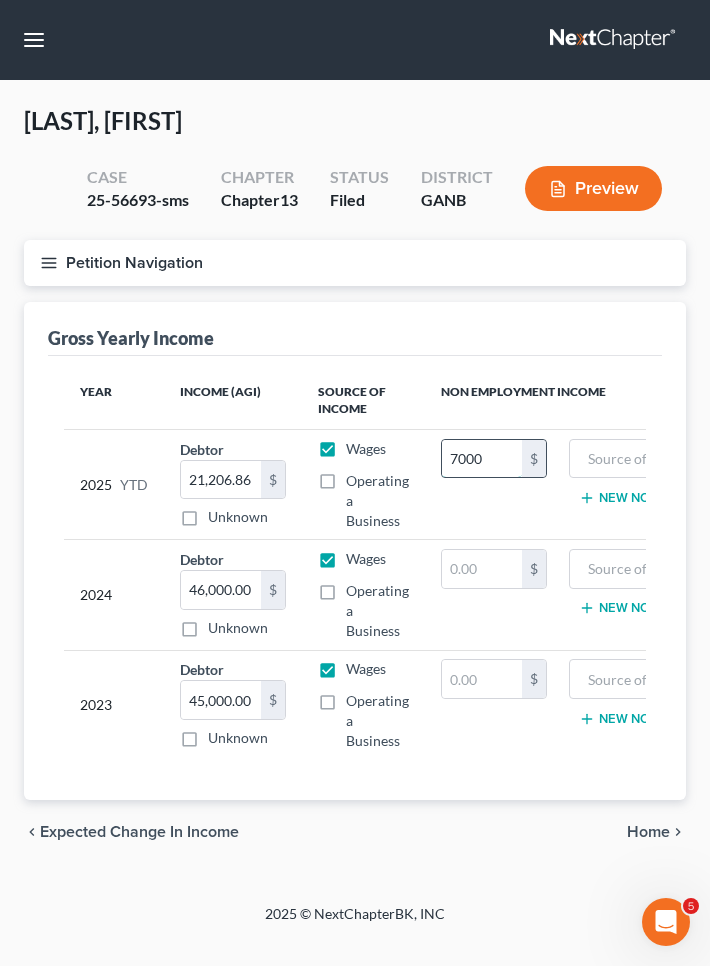 type on "7,000" 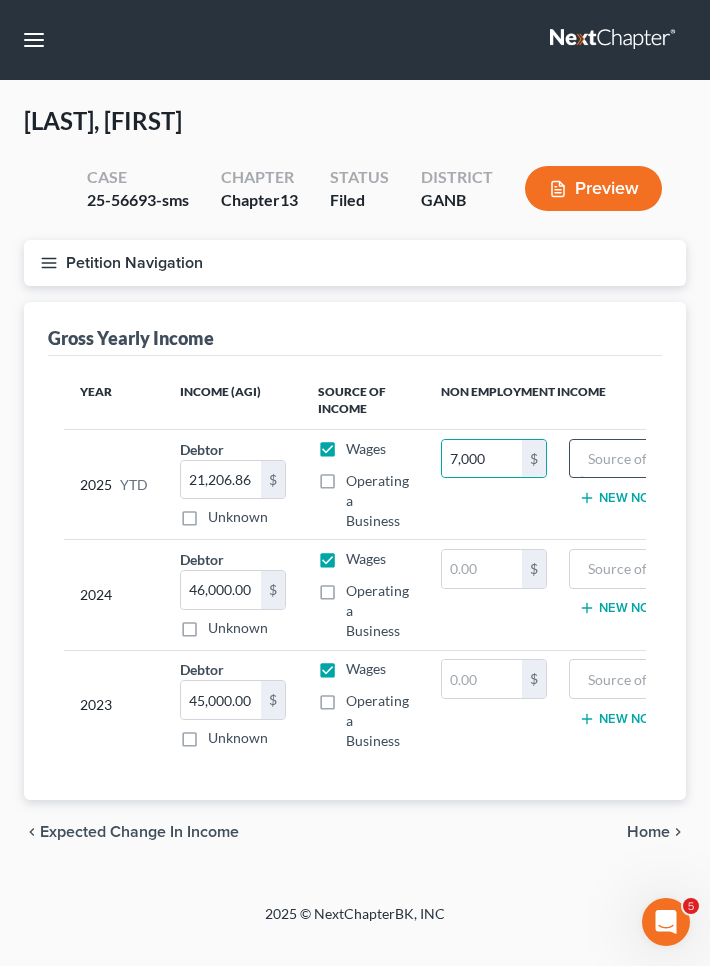 click at bounding box center (670, 459) 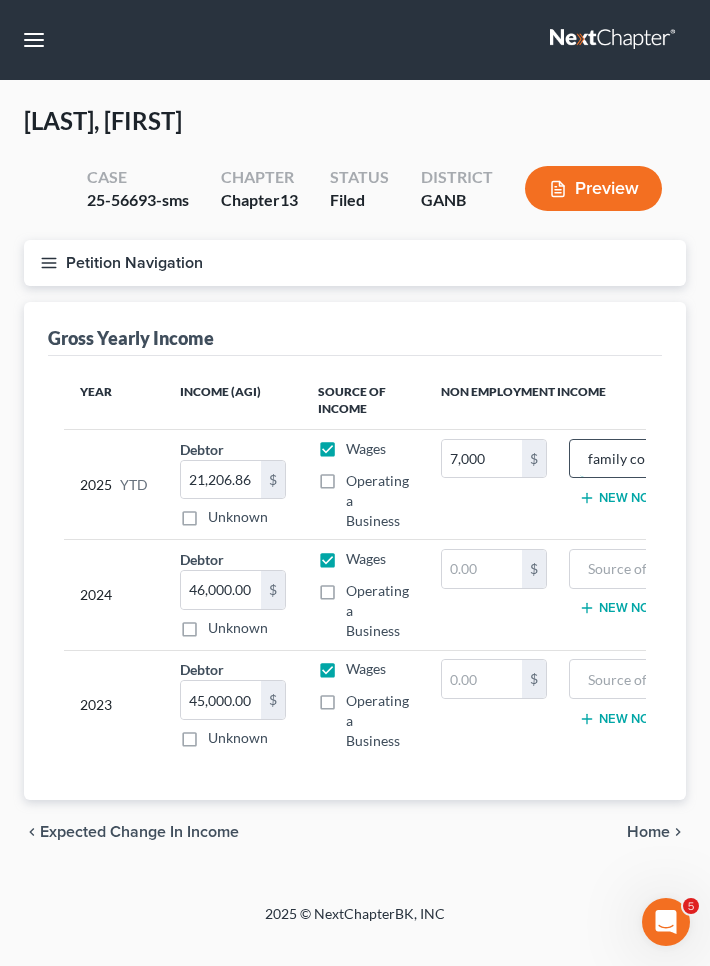 scroll, scrollTop: 0, scrollLeft: 171, axis: horizontal 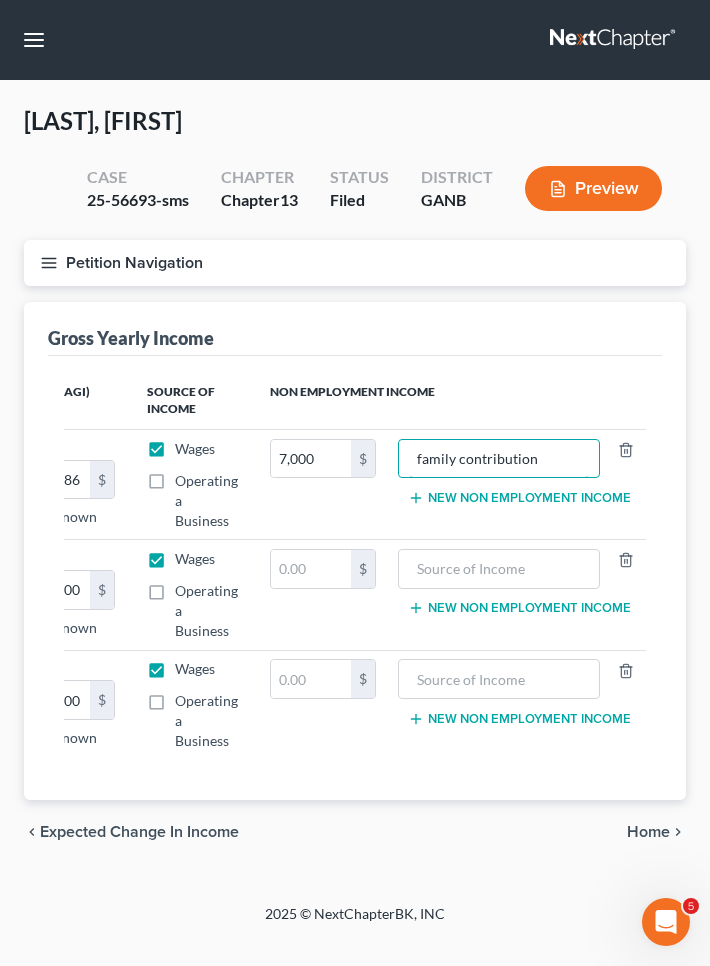 type on "family contribution" 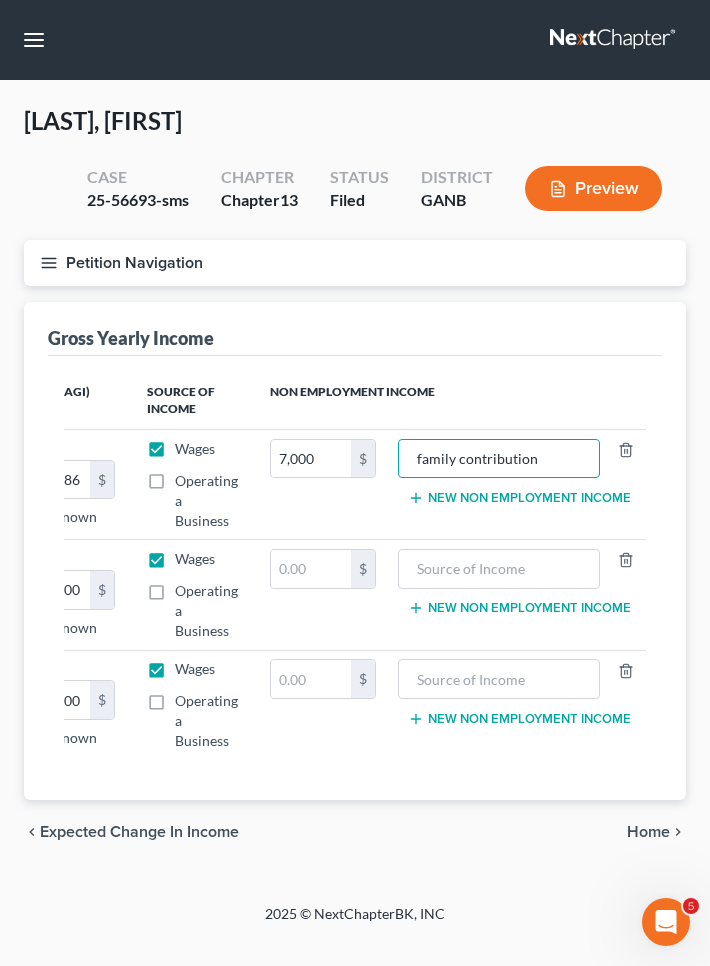 click on "Petition Navigation" at bounding box center [355, 263] 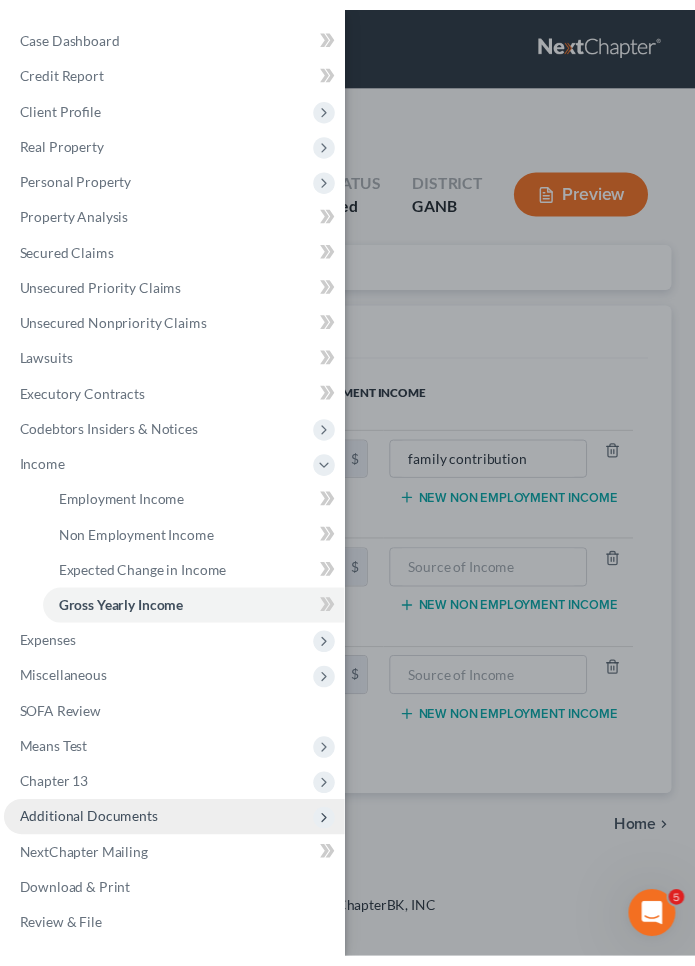 scroll, scrollTop: 2, scrollLeft: 0, axis: vertical 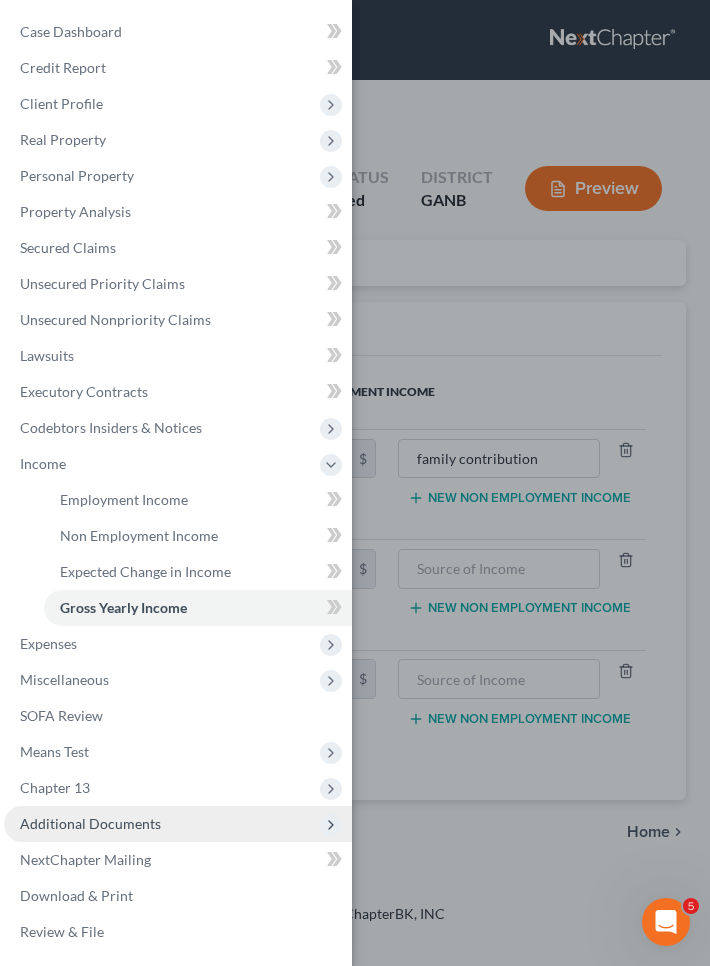 click on "Additional Documents" at bounding box center [90, 823] 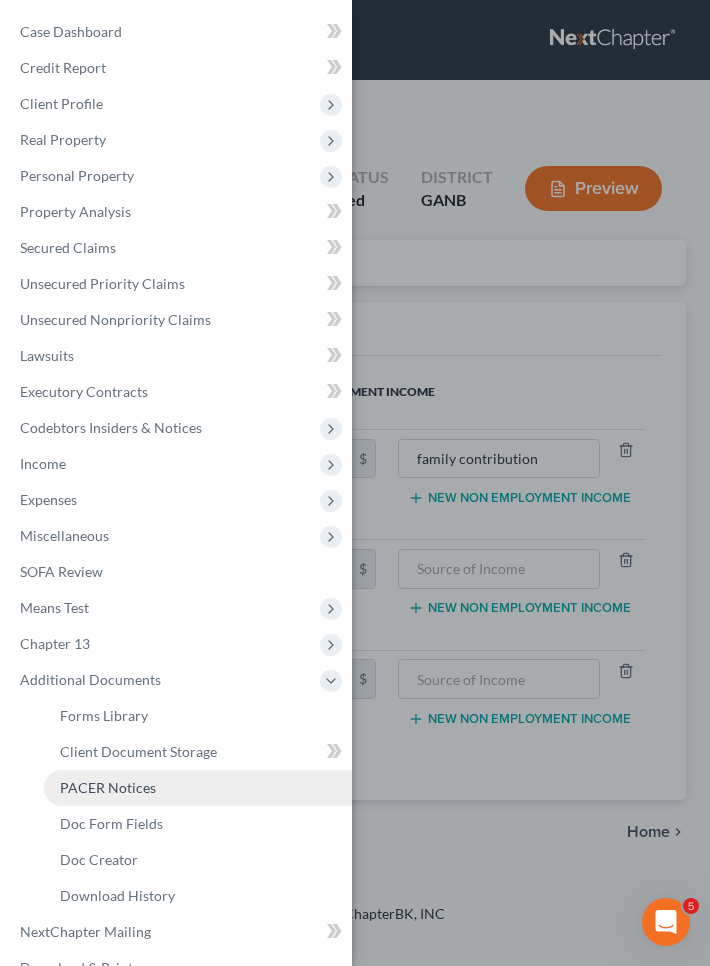 click on "PACER Notices" at bounding box center [108, 787] 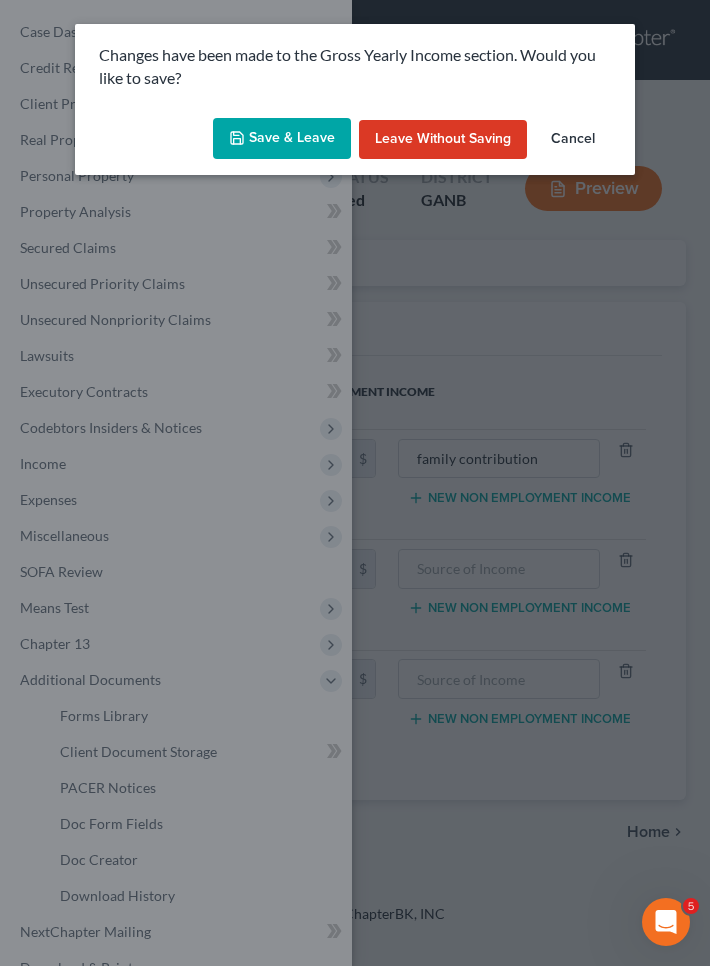 click on "Save & Leave" at bounding box center (282, 139) 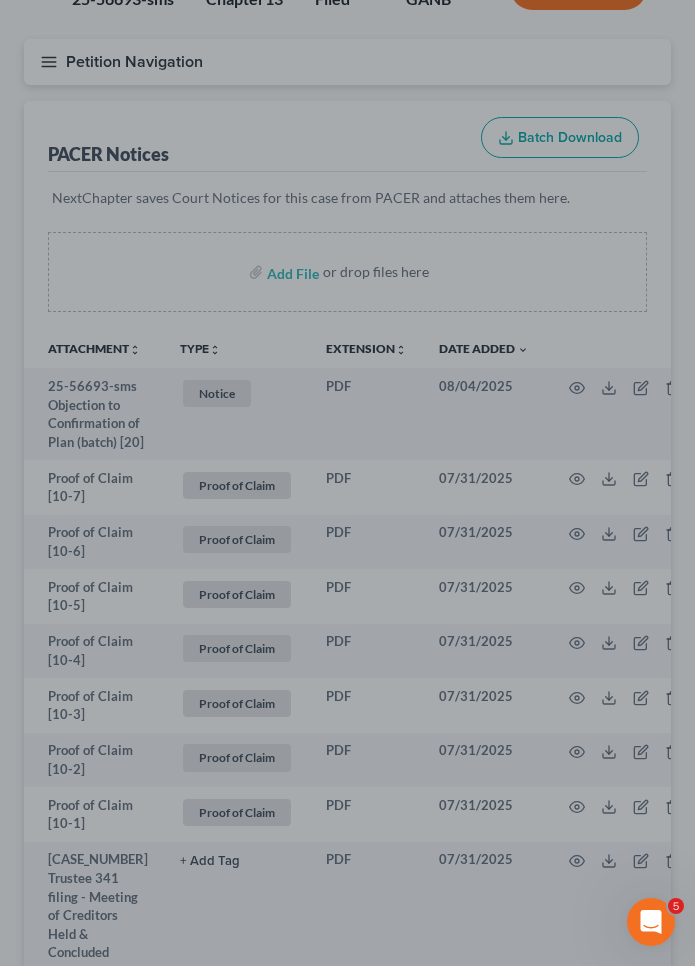 scroll, scrollTop: 222, scrollLeft: 0, axis: vertical 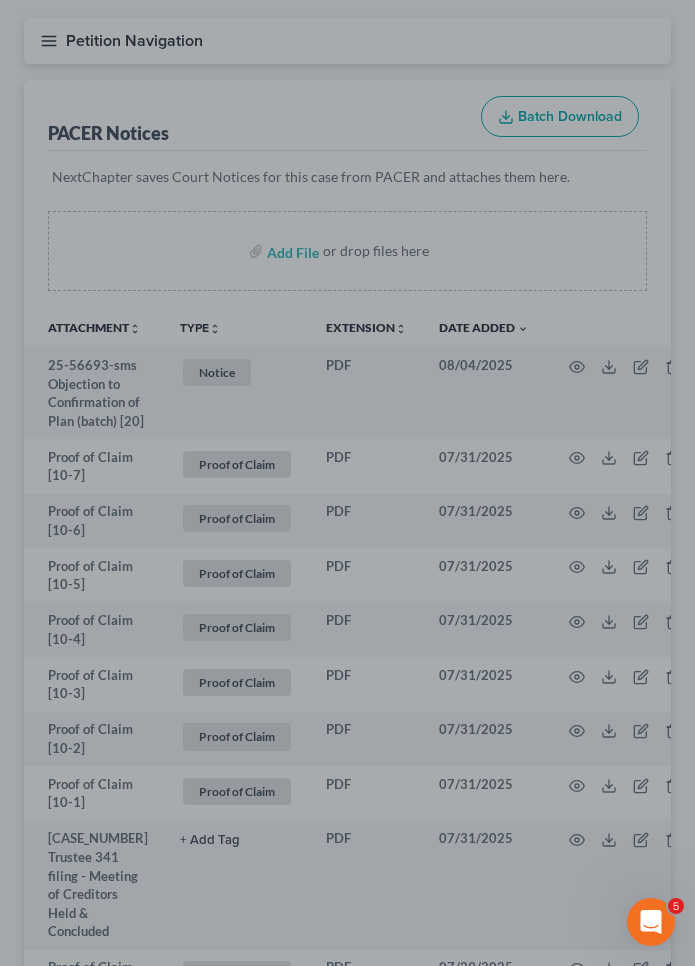 click at bounding box center (347, 483) 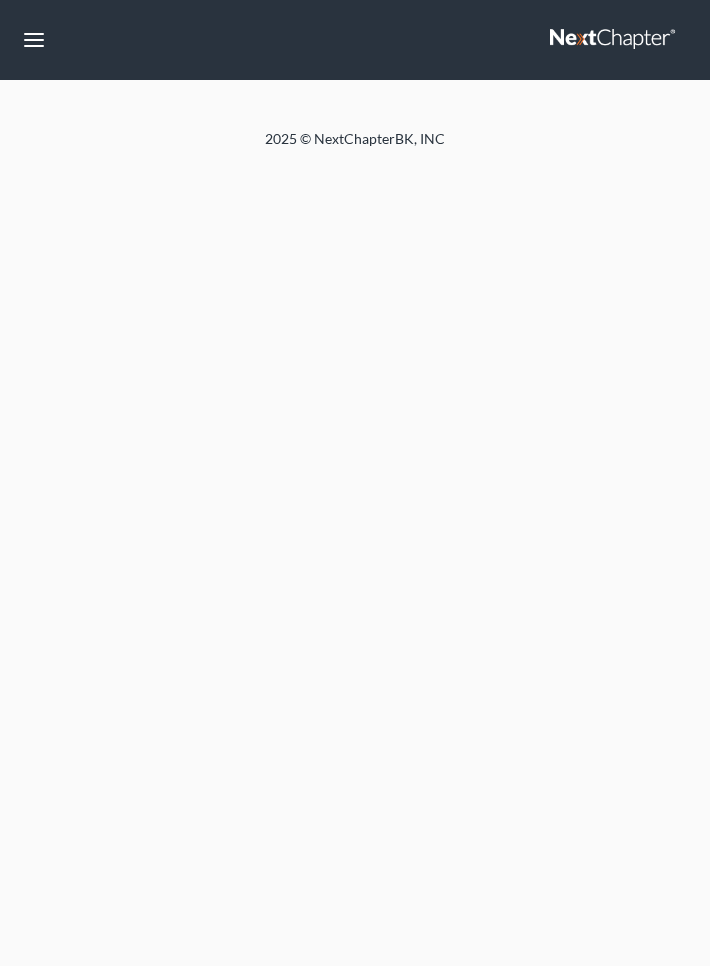 scroll, scrollTop: 0, scrollLeft: 0, axis: both 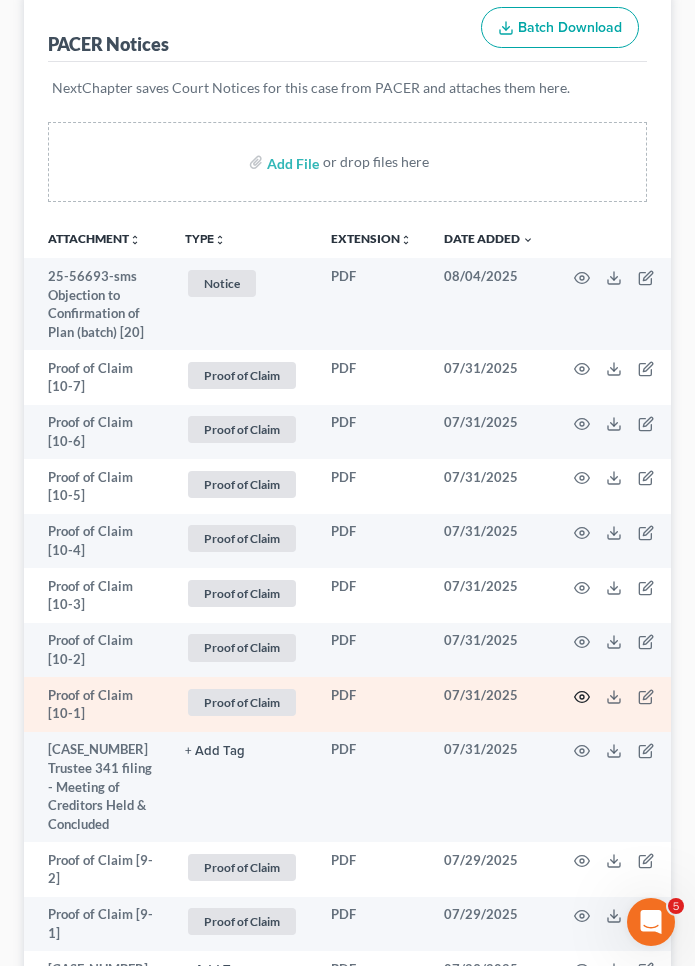 click 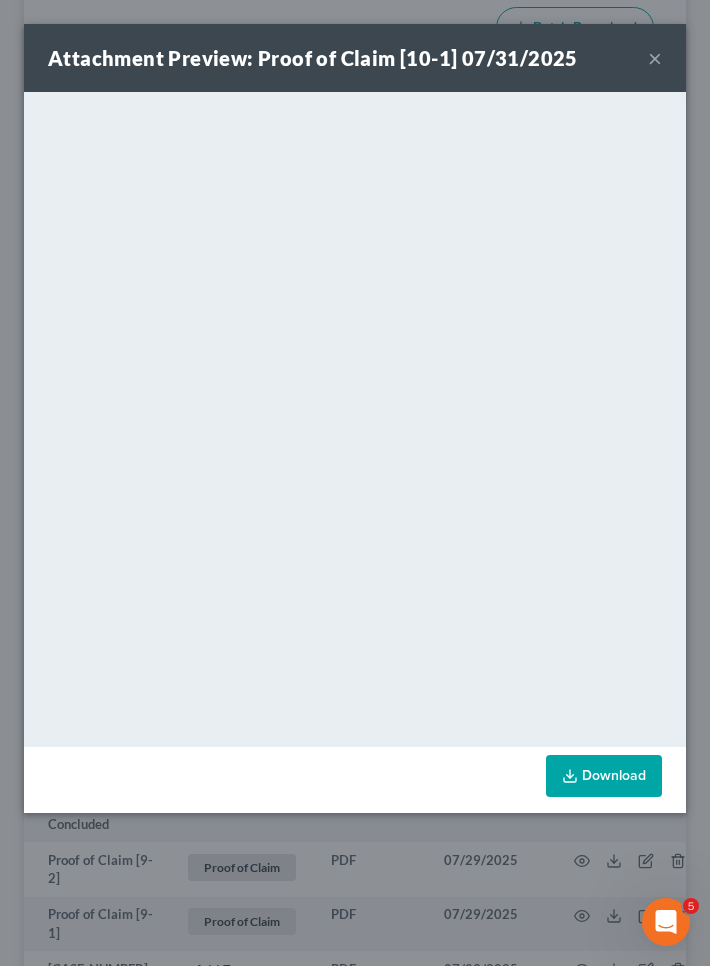 click on "×" at bounding box center (655, 58) 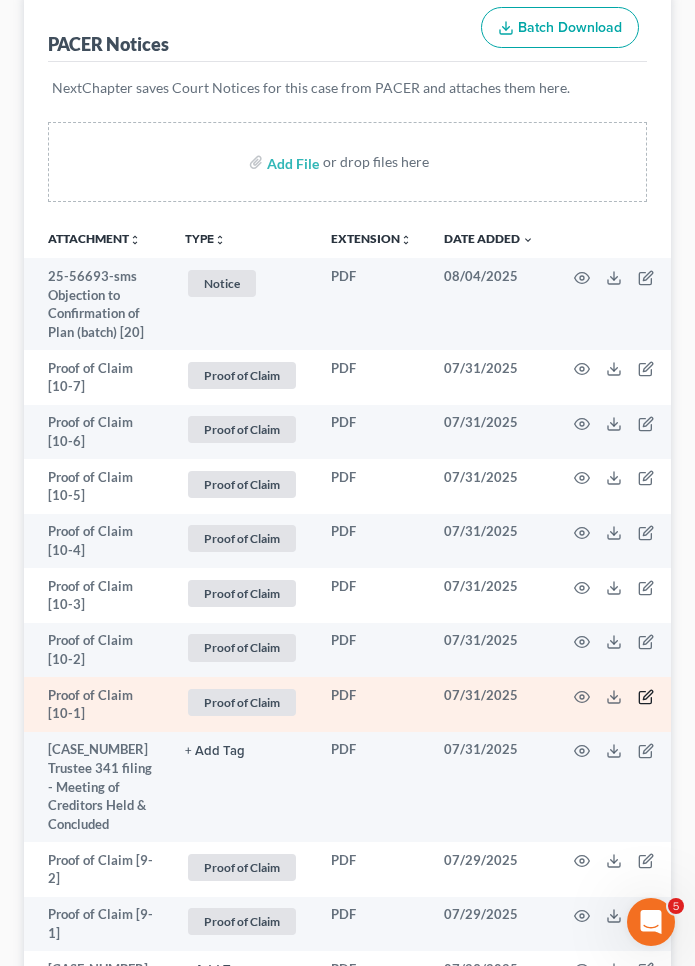click 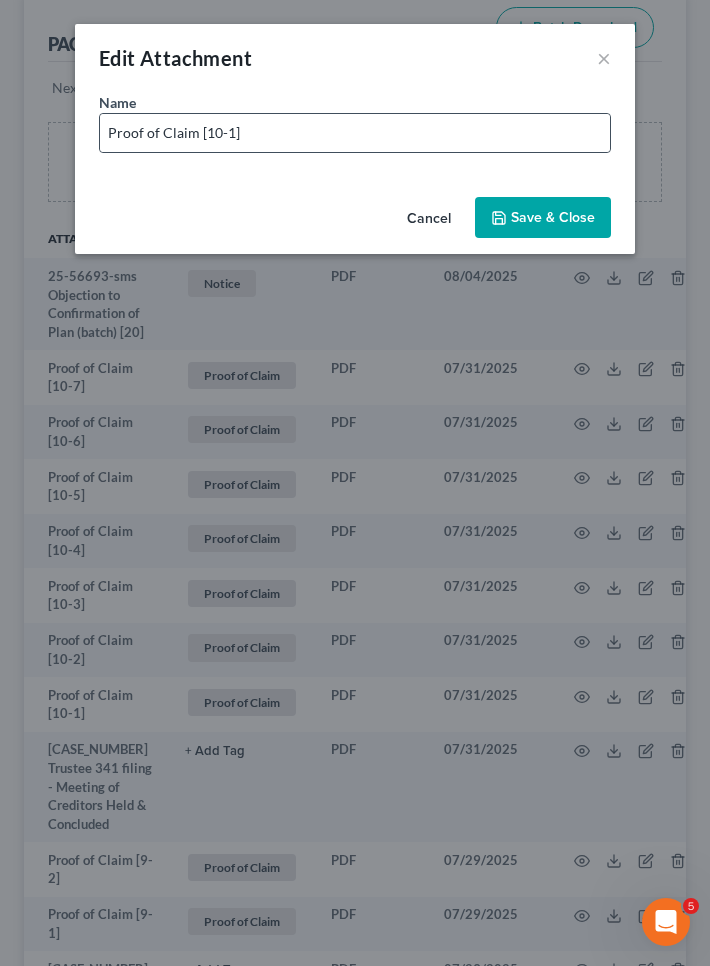 click on "Proof of Claim [10-1]" at bounding box center [355, 133] 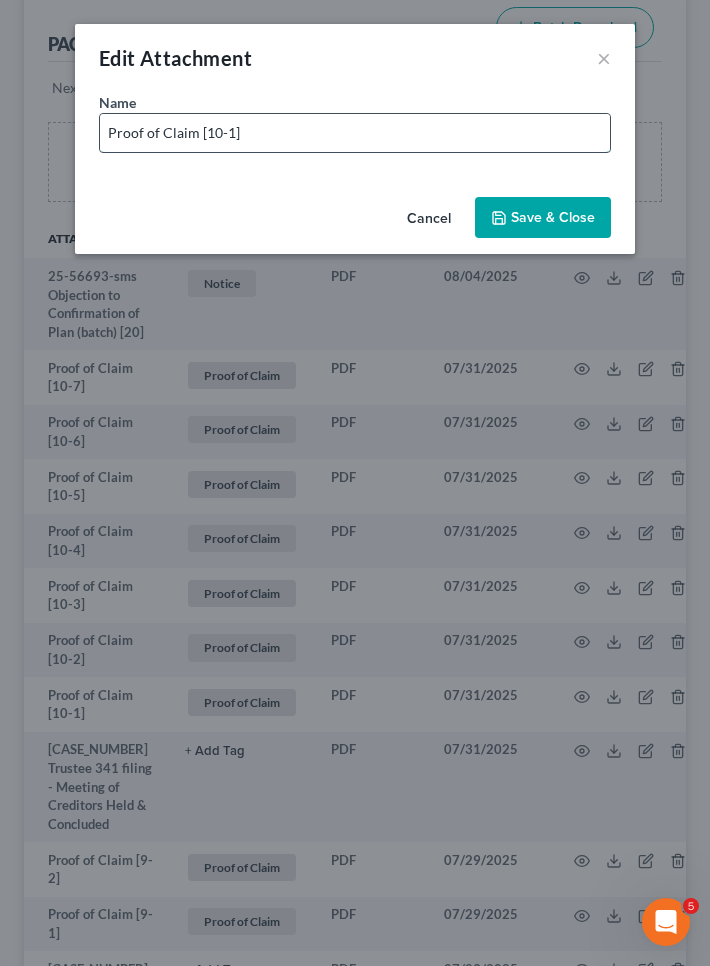 click on "Proof of Claim [10-1]" at bounding box center (355, 133) 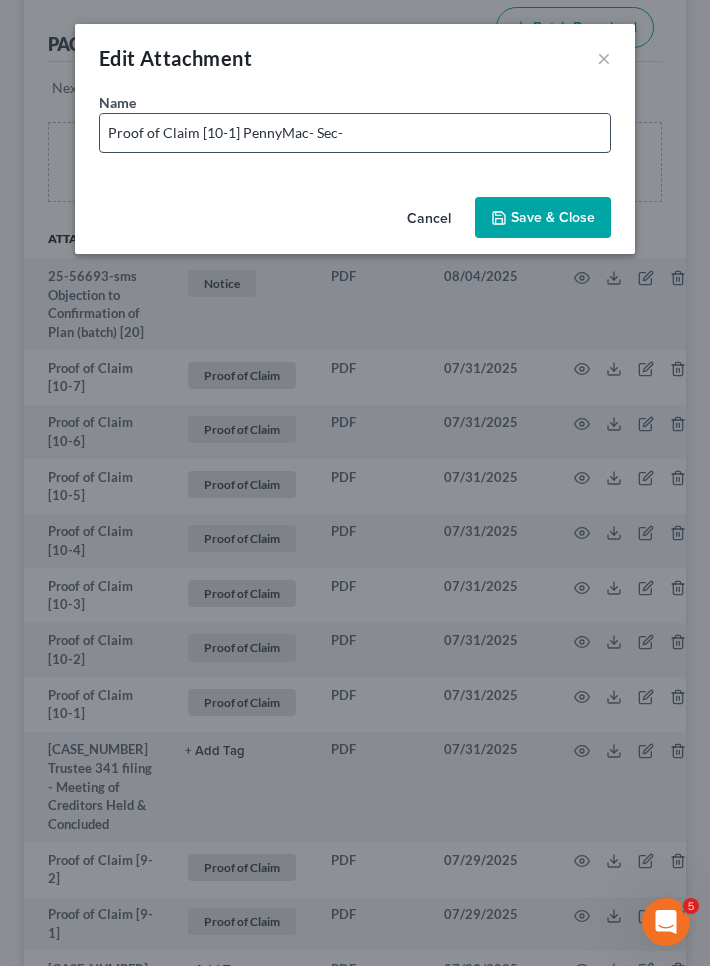 paste on "funding plan long- 152 months purchase date for American Credit acceptance sch I- proof of family contribution of $1000 monthly- written lease possibly SOFA omits family contribution income provide notice to CES/Nelnet treat HUD notice HUD 1st Franklin filed U/S POMP" 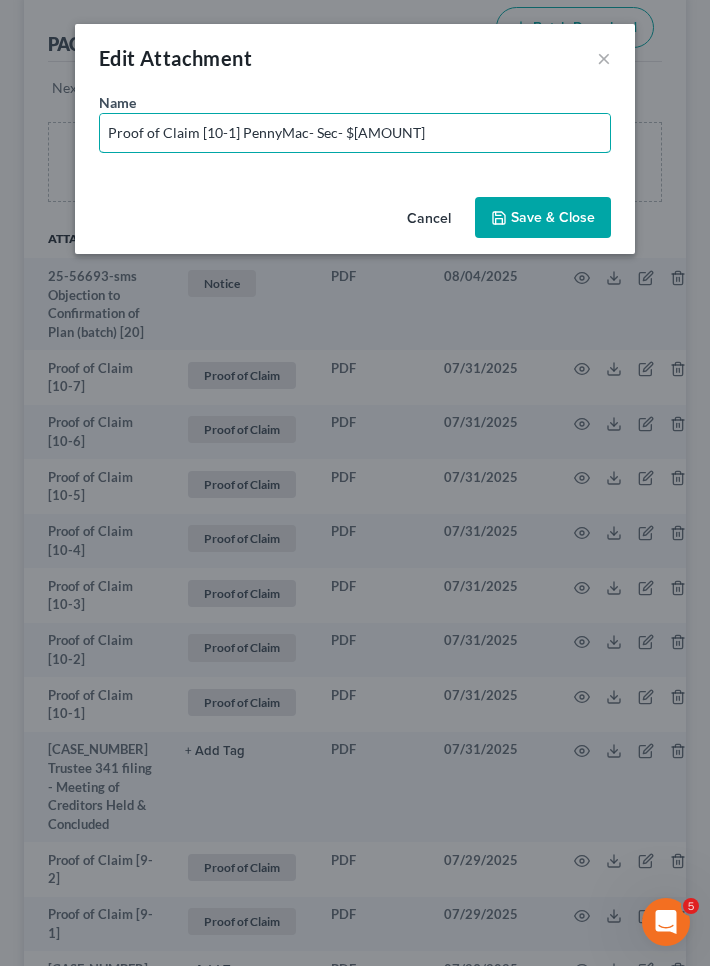 drag, startPoint x: 195, startPoint y: 137, endPoint x: 10, endPoint y: 124, distance: 185.45619 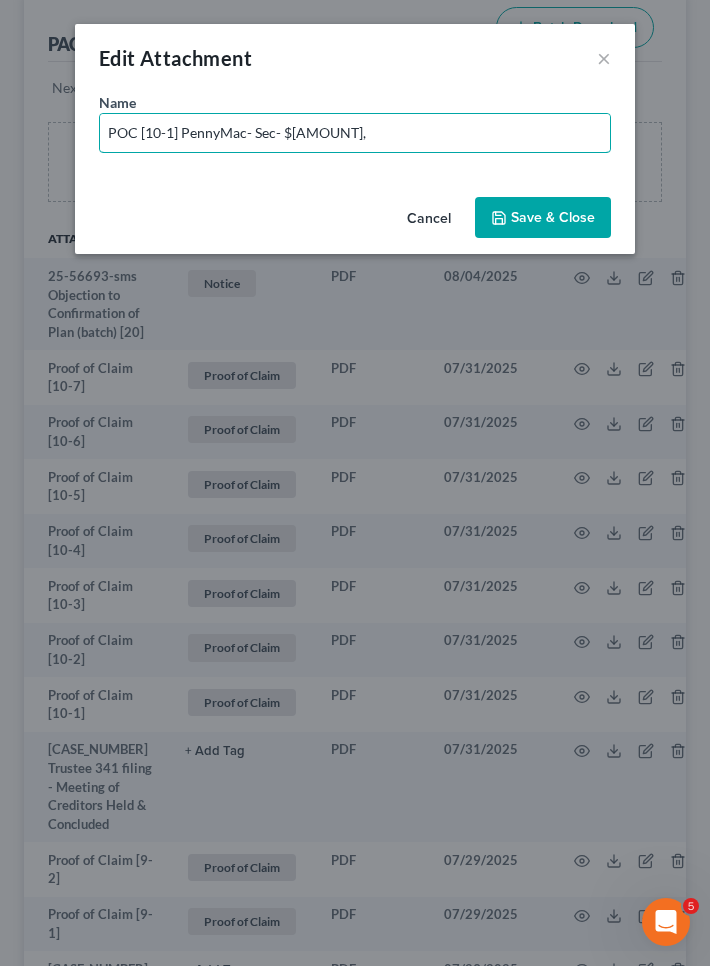type on "POC [10-1] PennyMac- Sec- $[AMOUNT]," 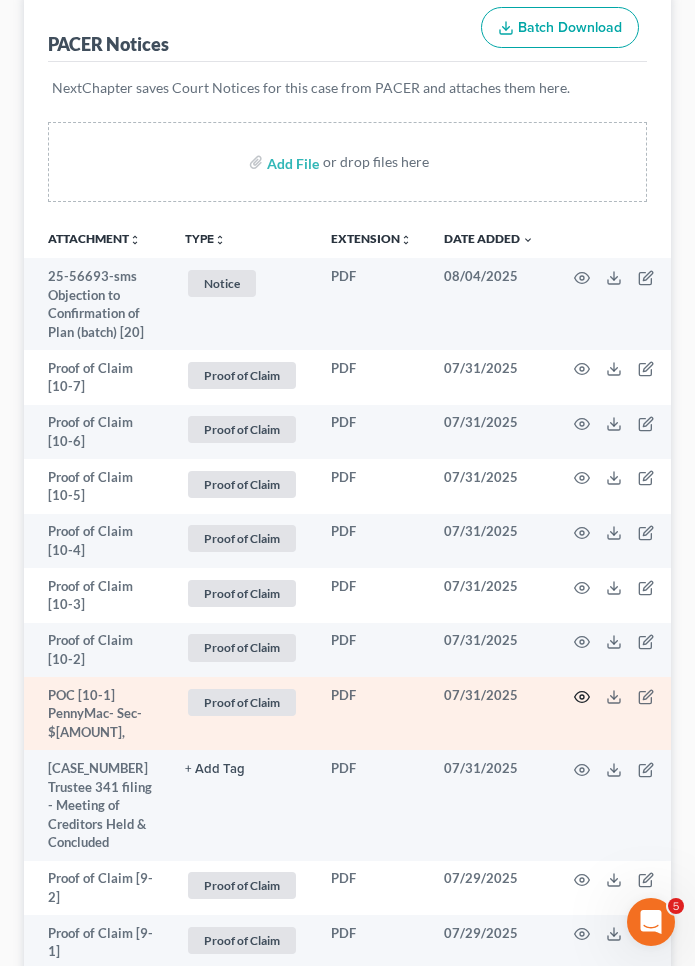 click 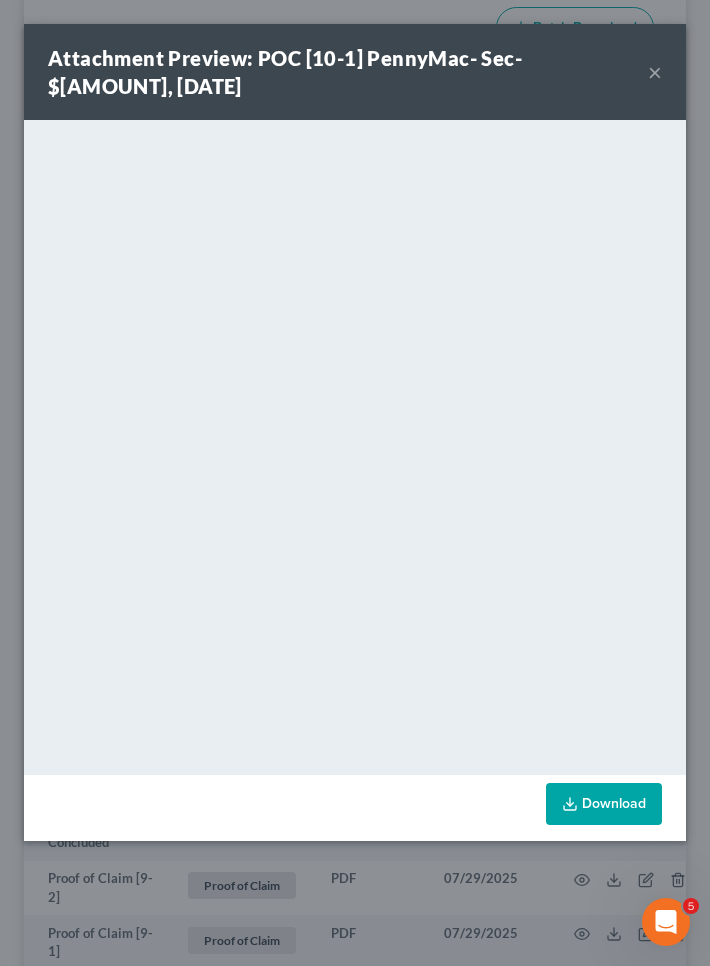 click on "×" at bounding box center [655, 72] 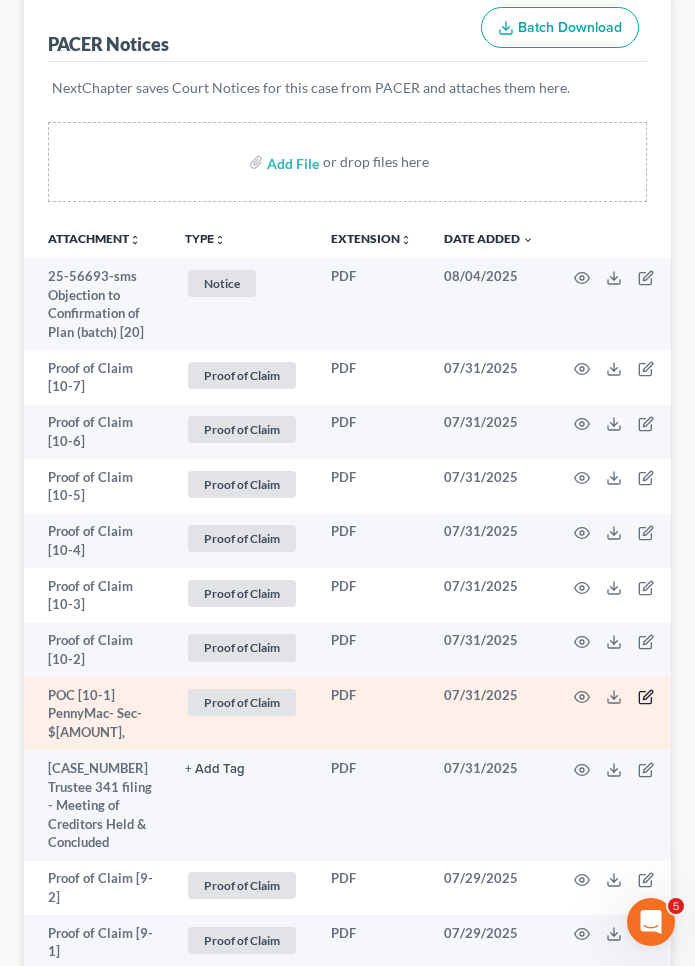 click 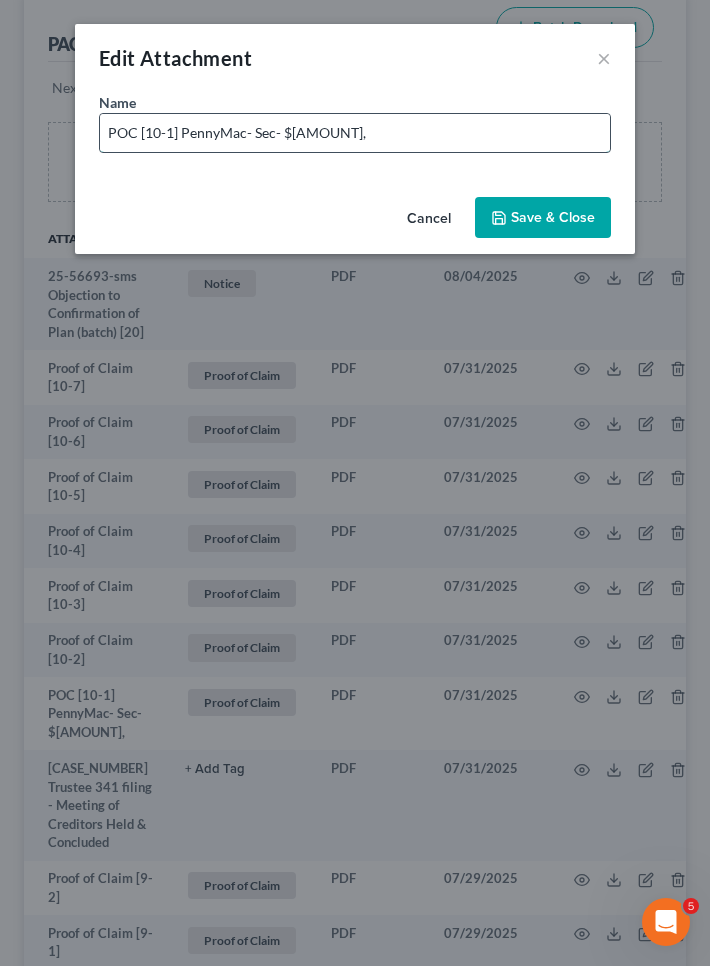 click on "POC [10-1] PennyMac- Sec- $[AMOUNT]," at bounding box center [355, 133] 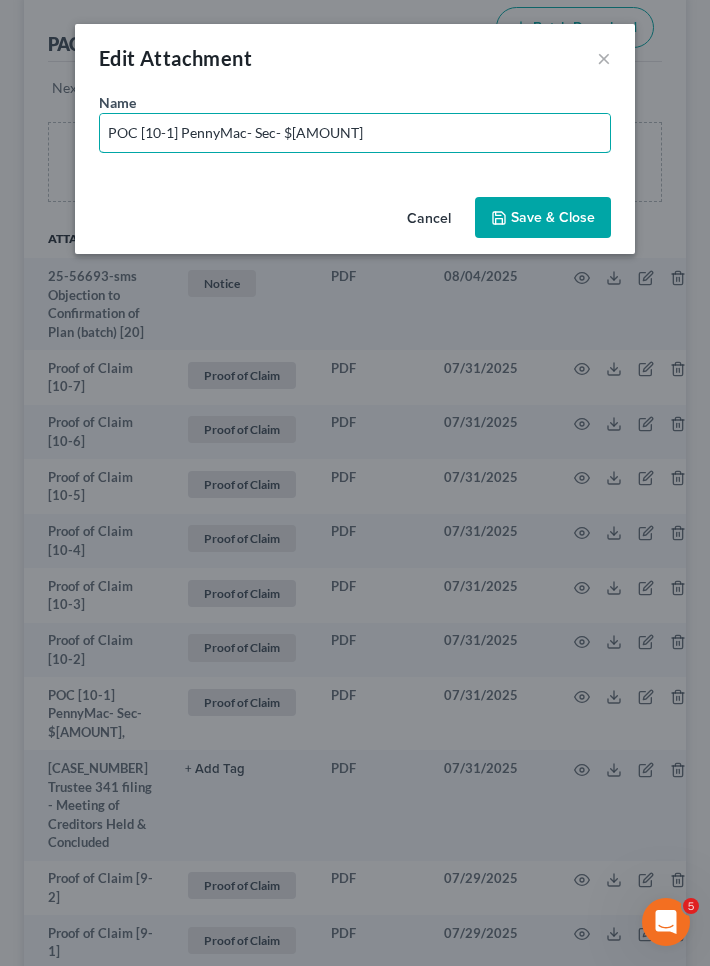 type on "POC [10-1] PennyMac- Sec- $[AMOUNT]" 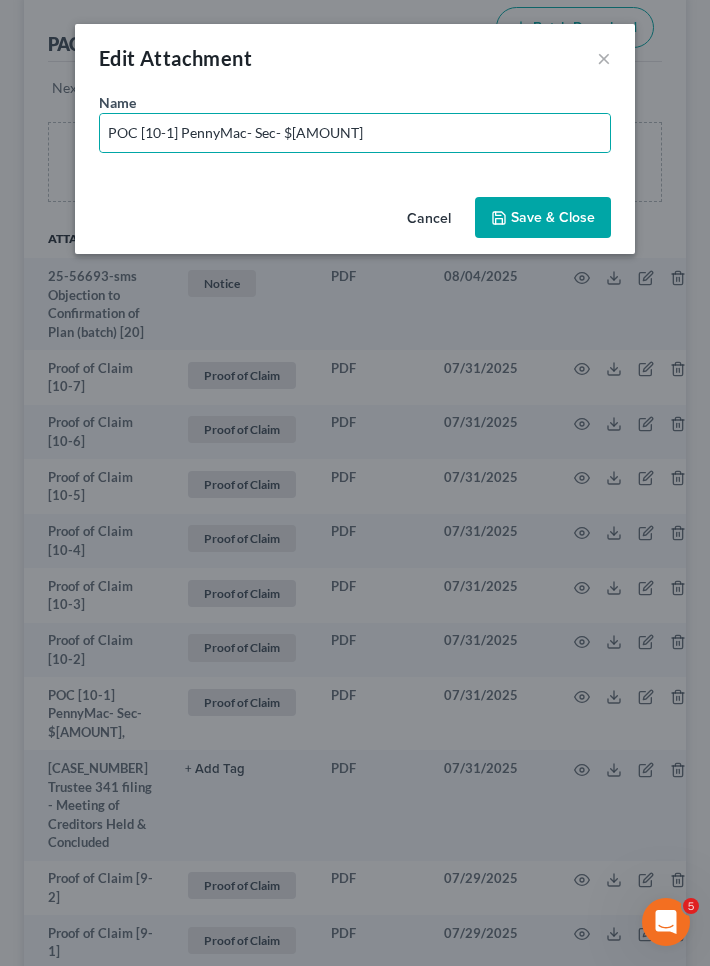 click 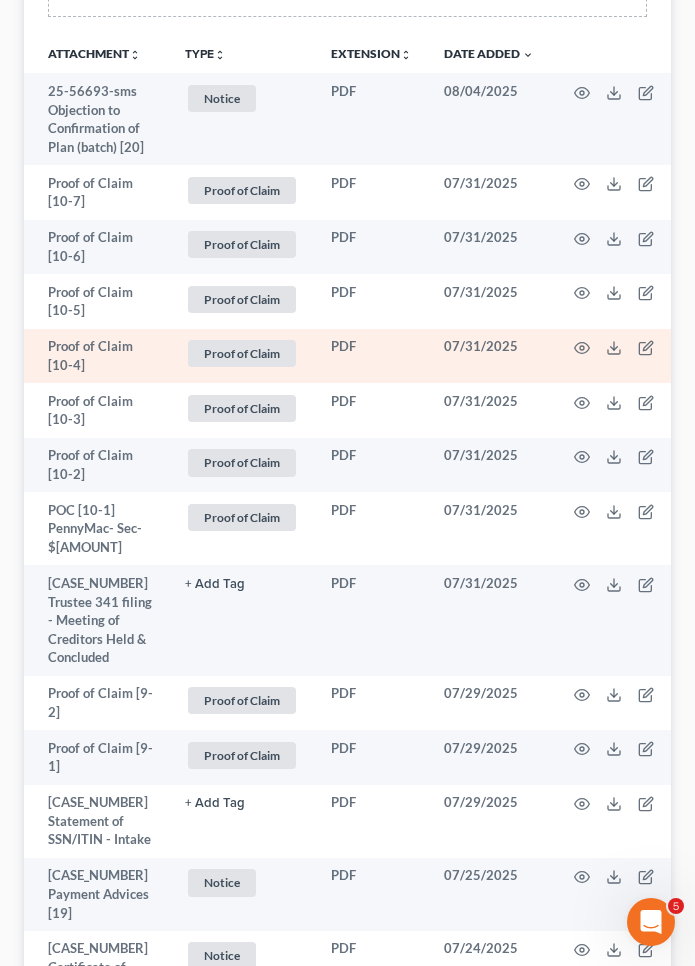 scroll, scrollTop: 543, scrollLeft: 0, axis: vertical 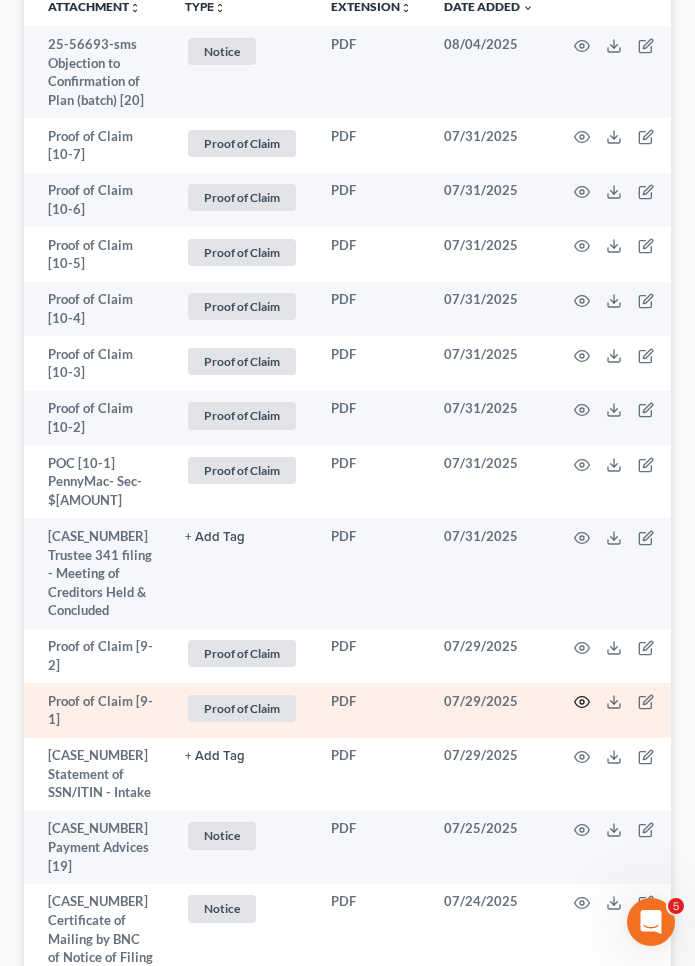 click 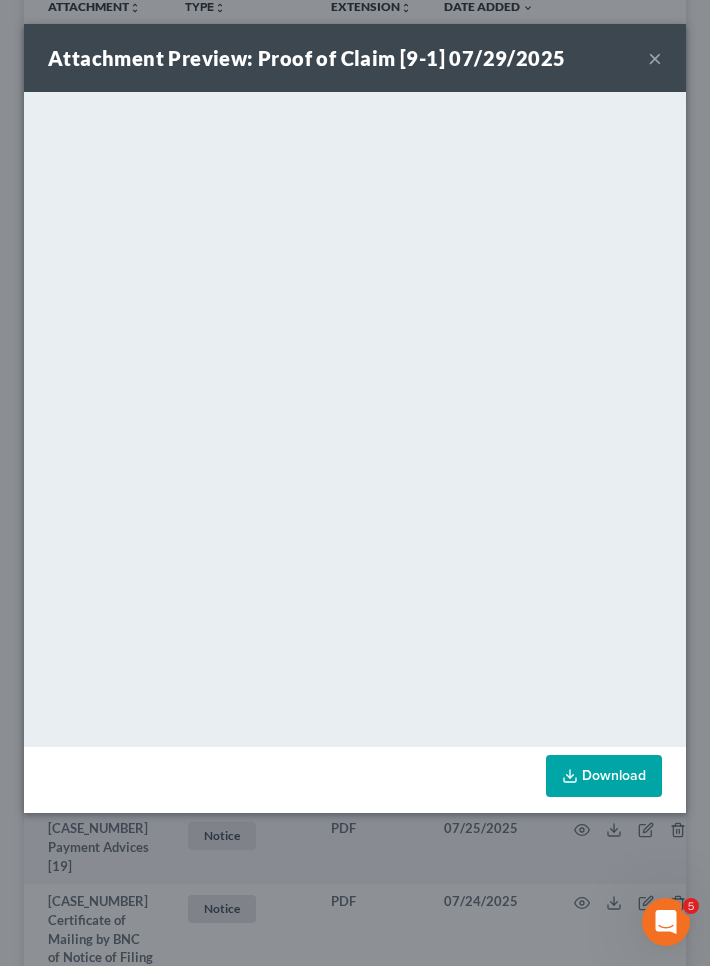 click on "×" at bounding box center [655, 58] 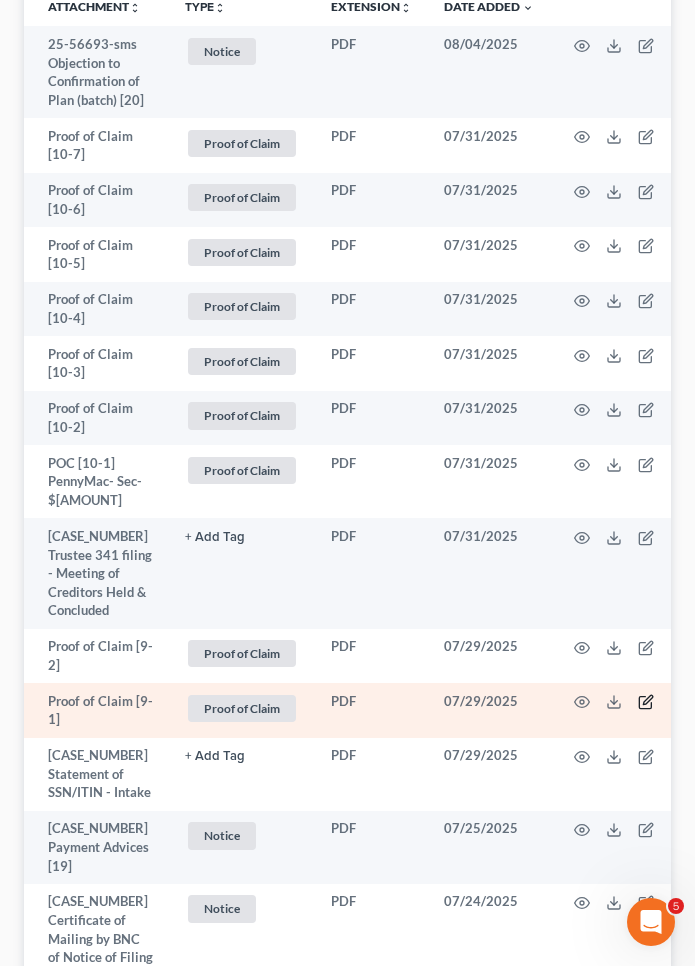 click 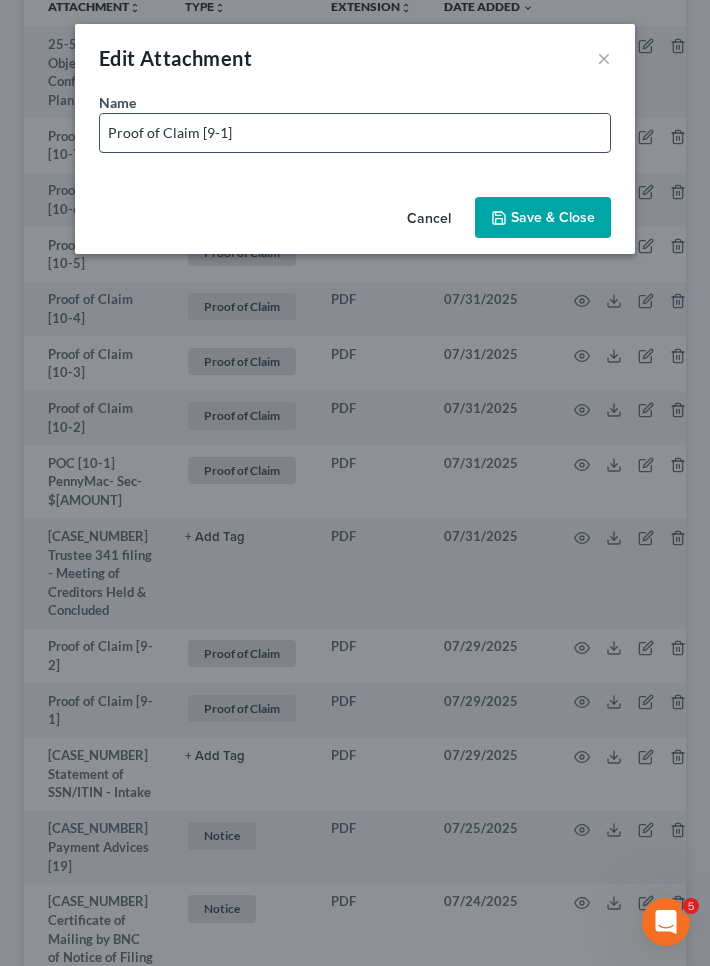 click on "Proof of Claim [9-1]" at bounding box center (355, 133) 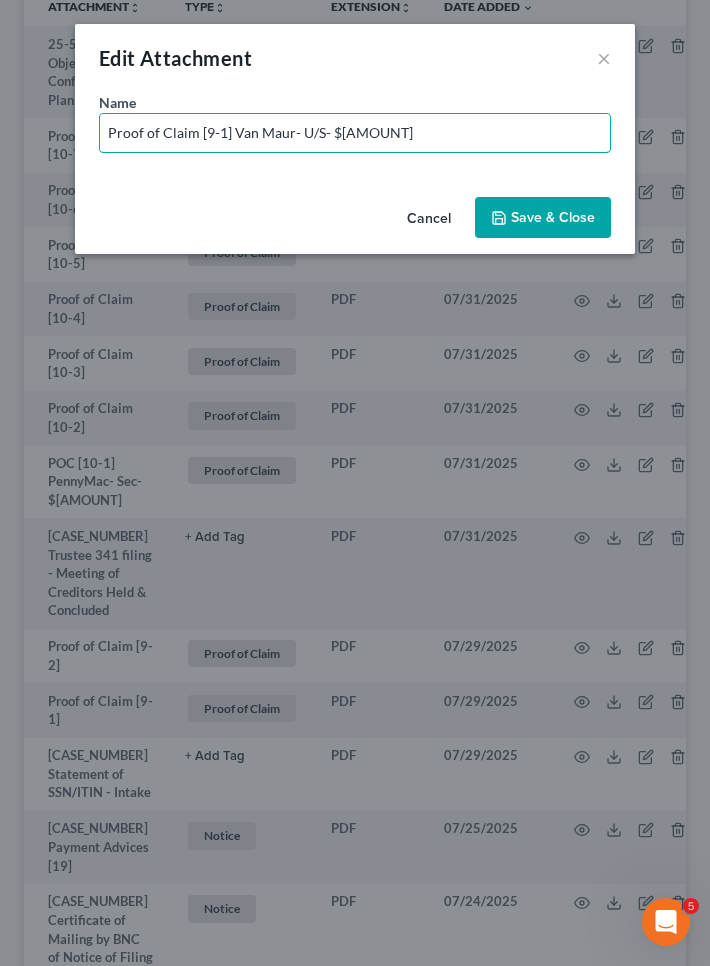 drag, startPoint x: 193, startPoint y: 133, endPoint x: 11, endPoint y: 135, distance: 182.01099 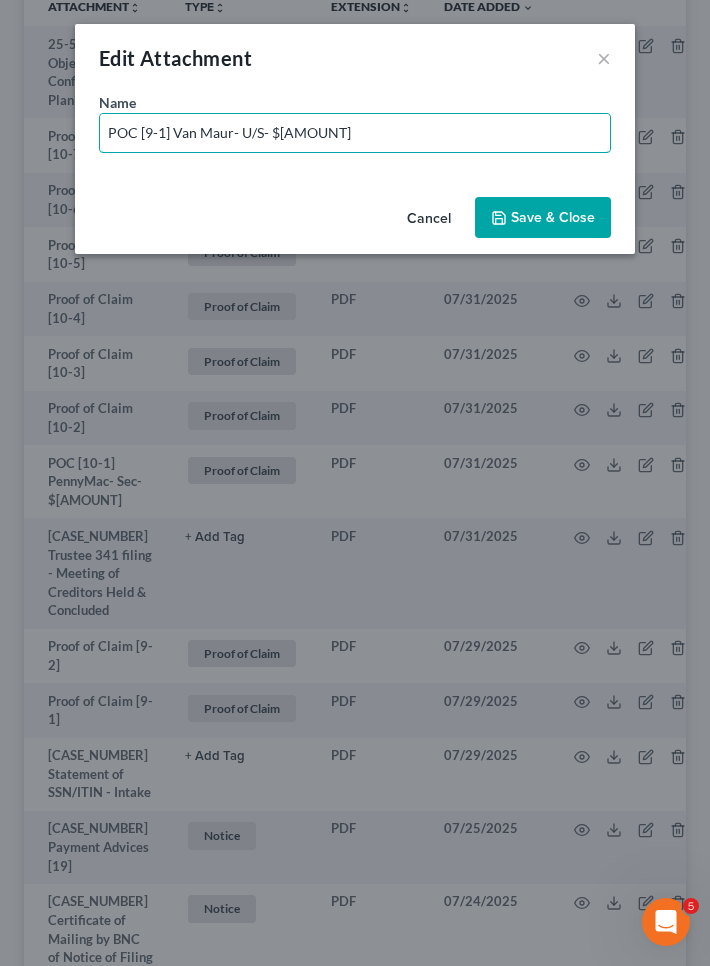 type on "POC [9-1] Van Maur- U/S- $[AMOUNT]" 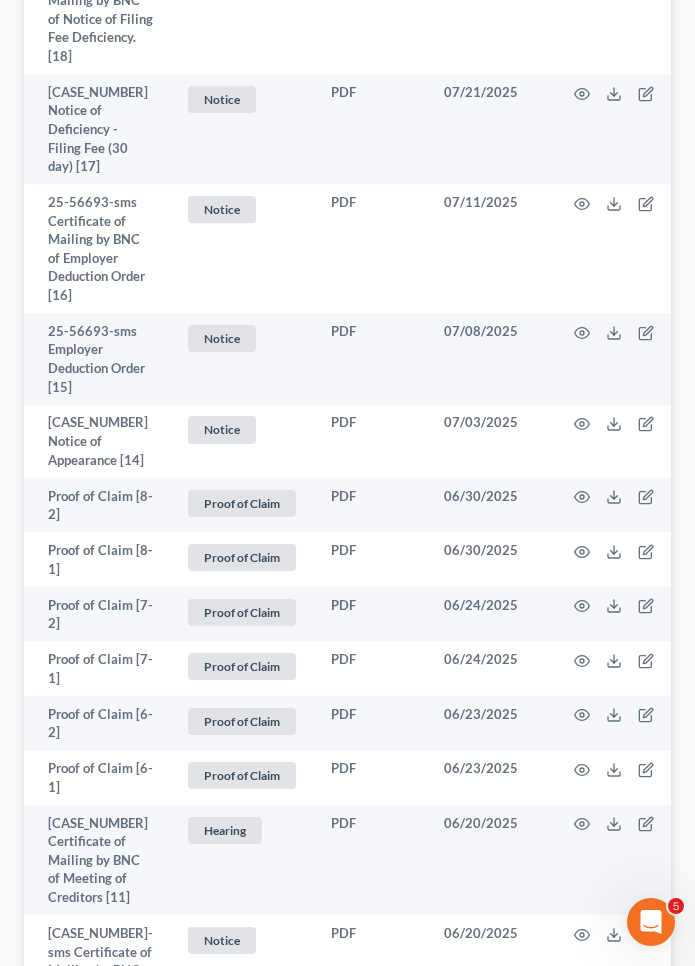 scroll, scrollTop: 1503, scrollLeft: 0, axis: vertical 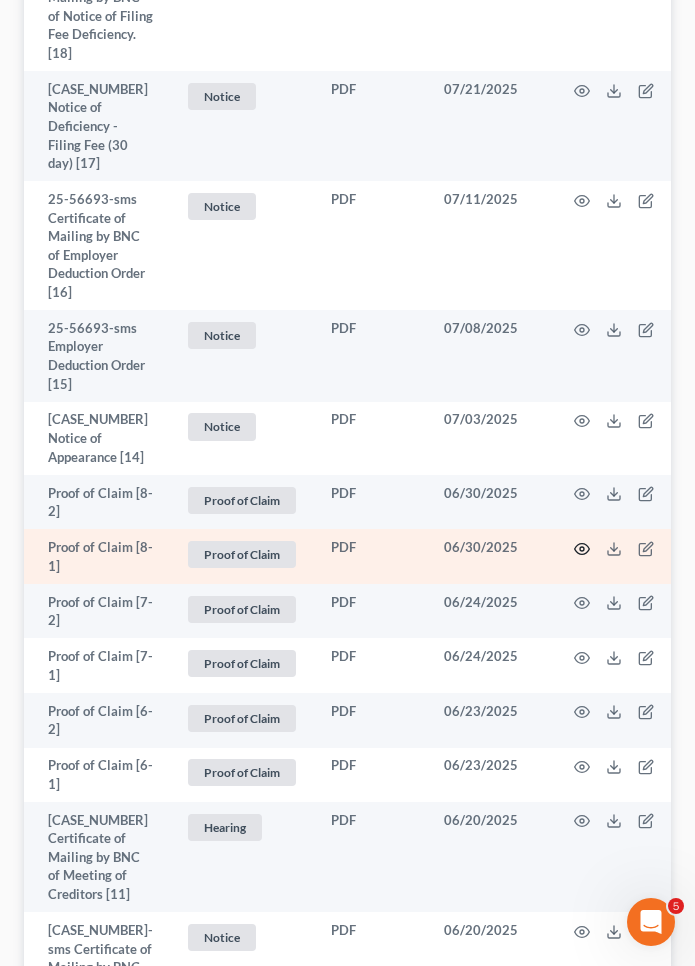 click 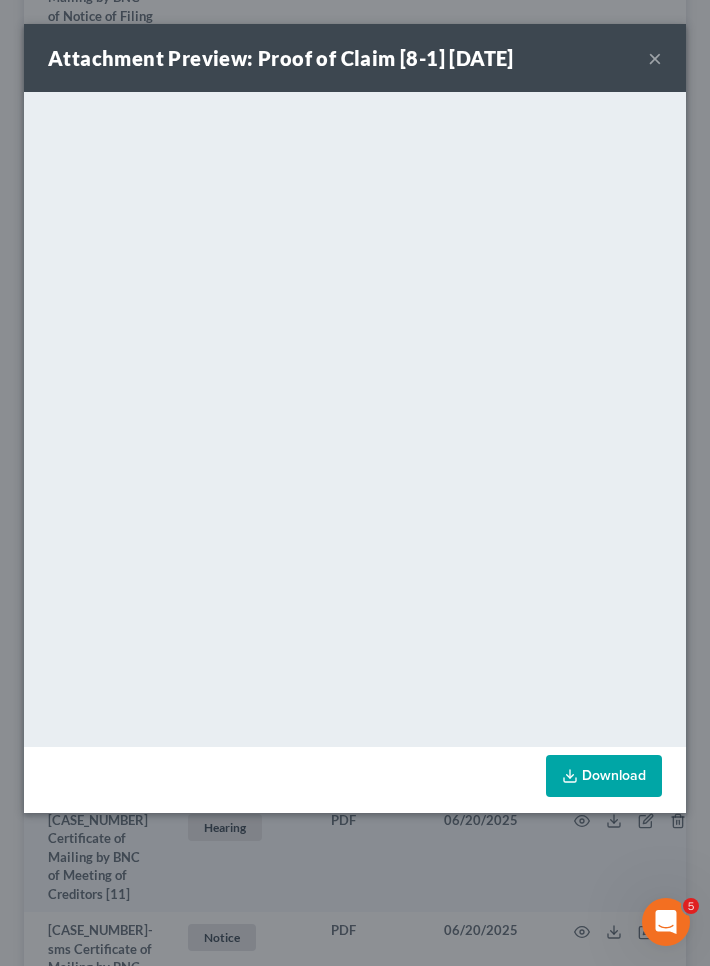click on "×" at bounding box center (655, 58) 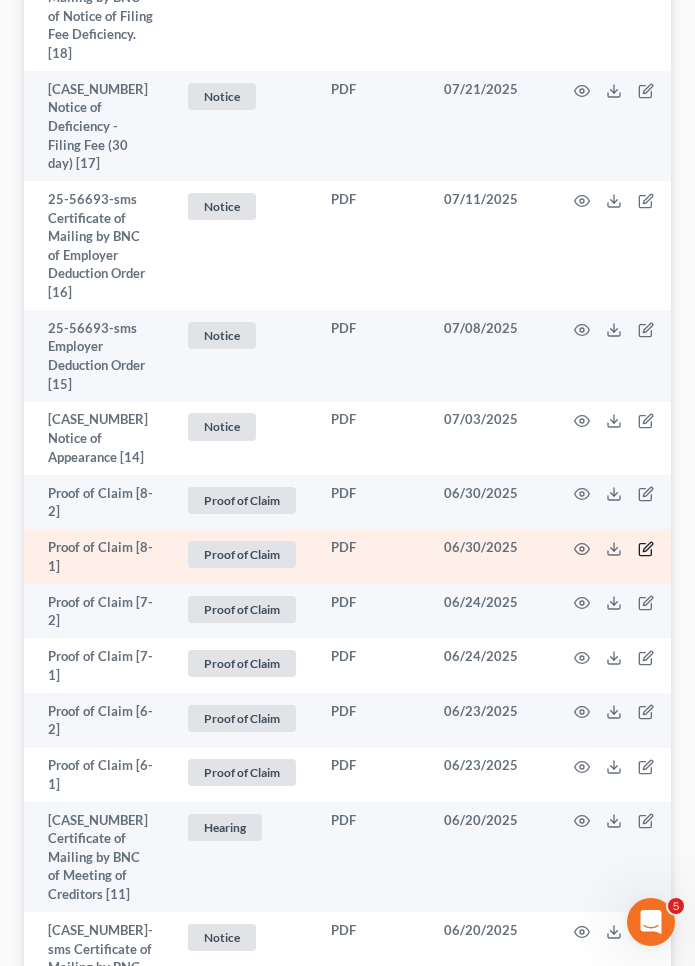 click 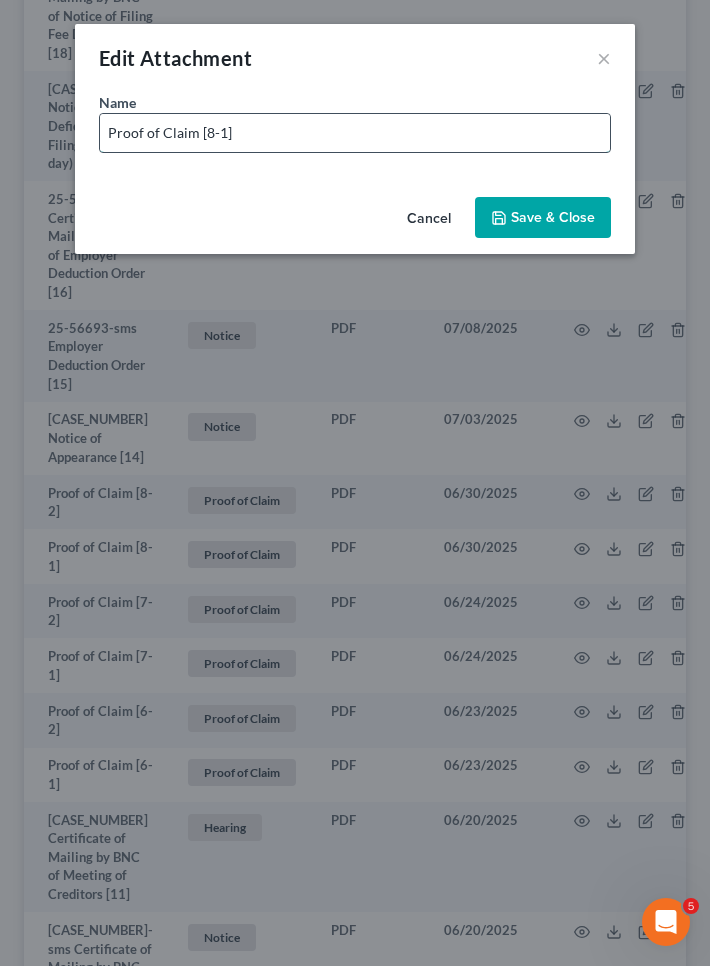 click on "Proof of Claim [8-1]" at bounding box center (355, 133) 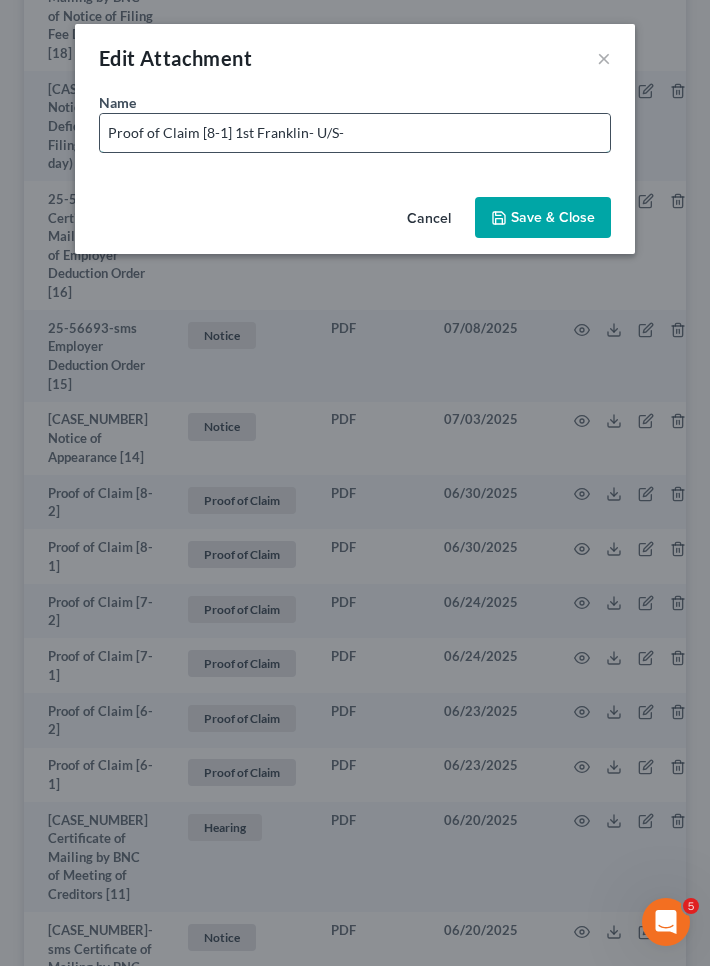 paste on "5715.10" 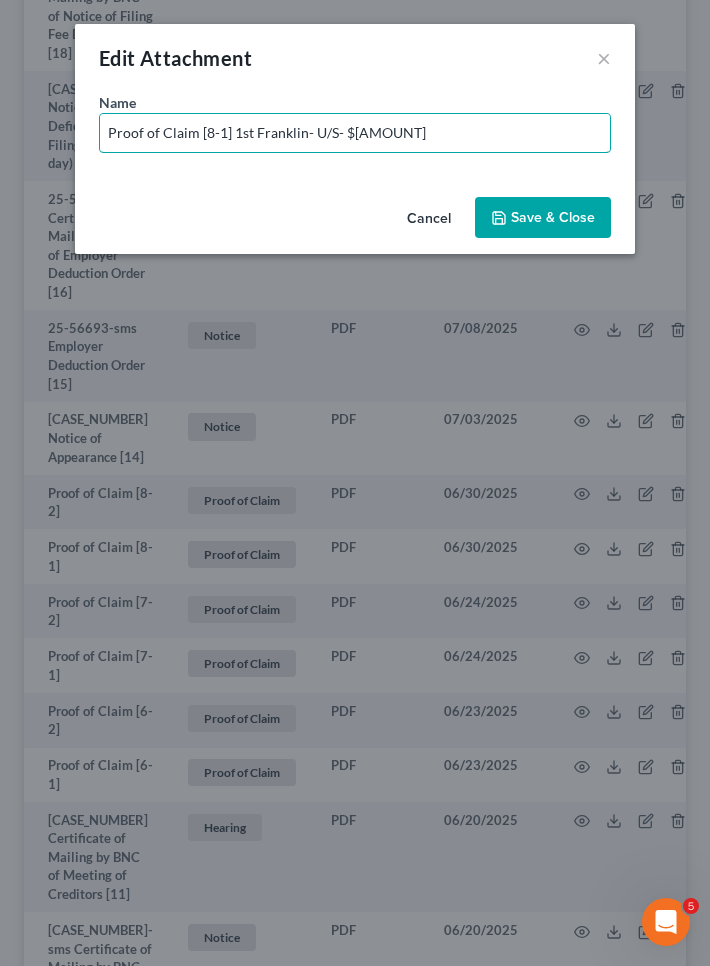 drag, startPoint x: 192, startPoint y: 136, endPoint x: 0, endPoint y: 123, distance: 192.4396 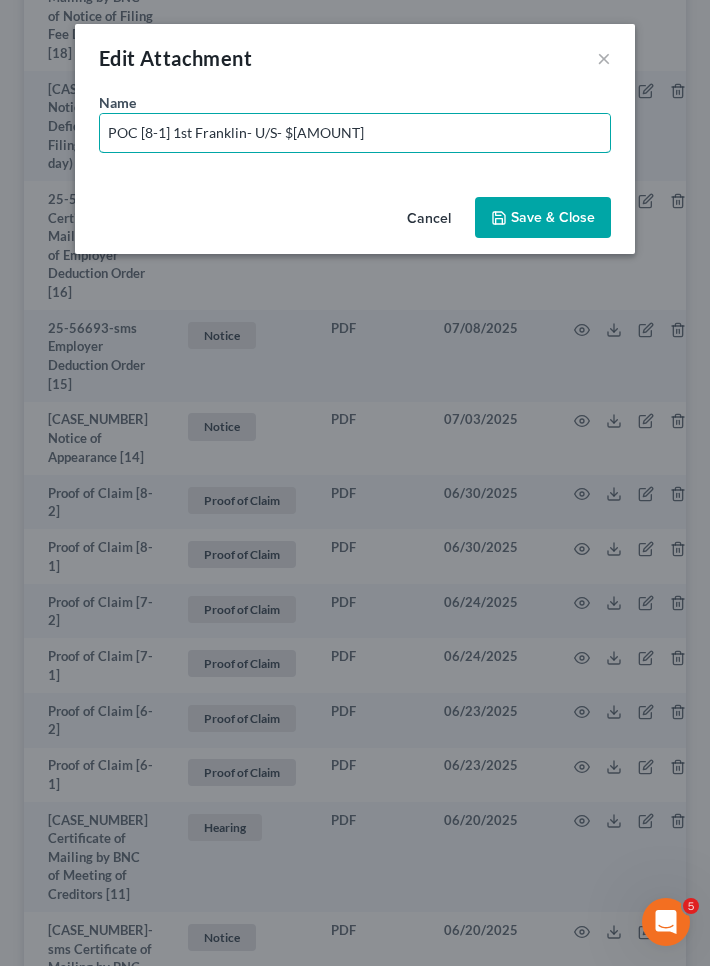 type on "POC [8-1] 1st Franklin- U/S- $5715.10" 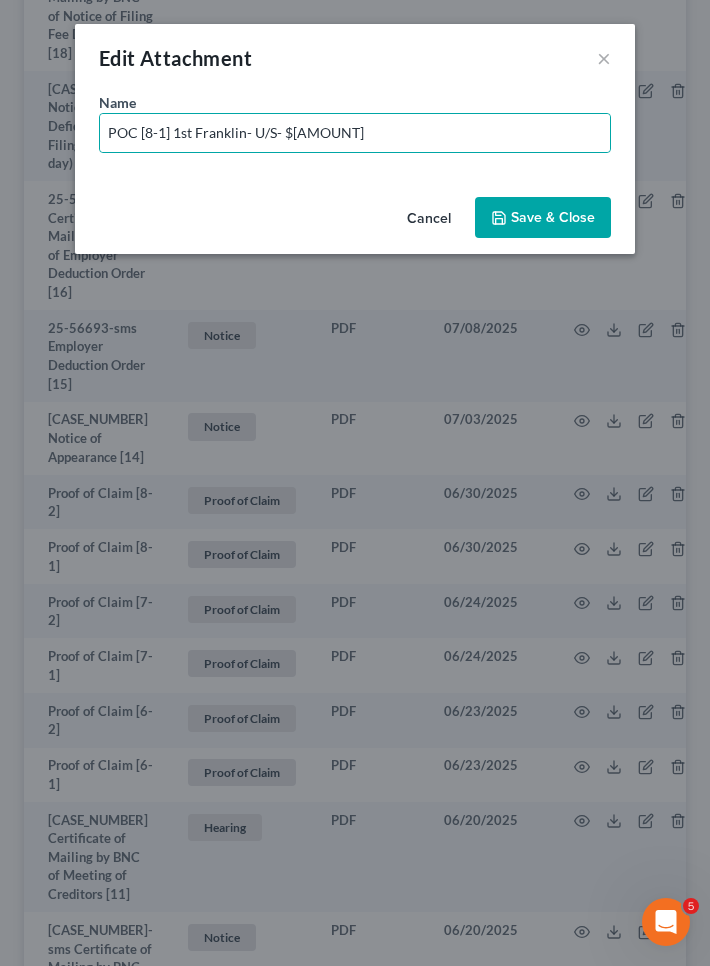 click on "Edit     Attachment ×" at bounding box center [355, 58] 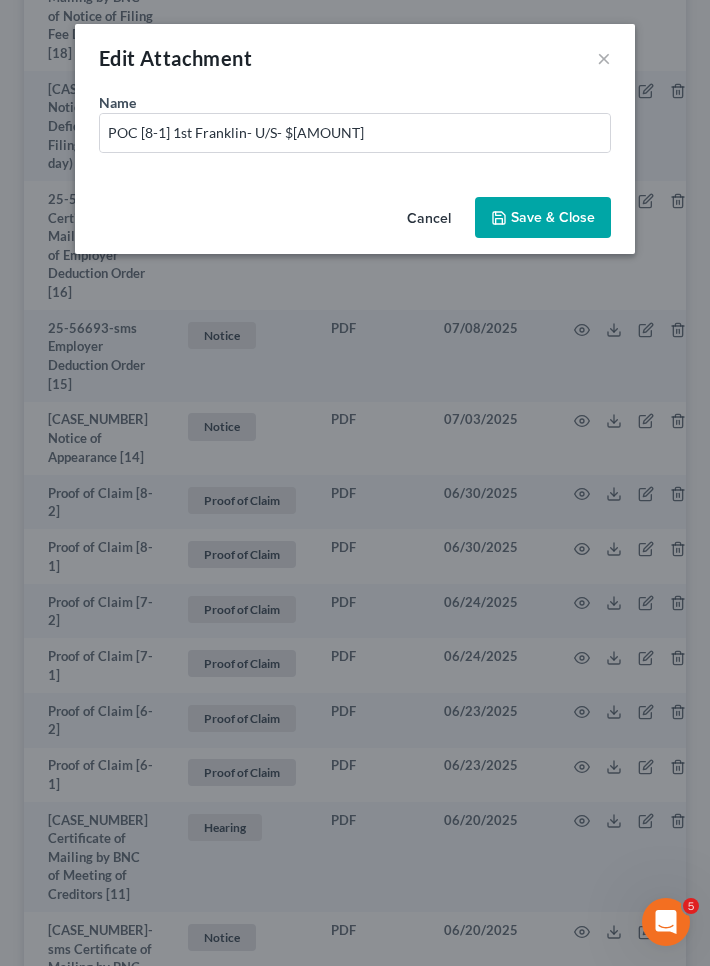 click 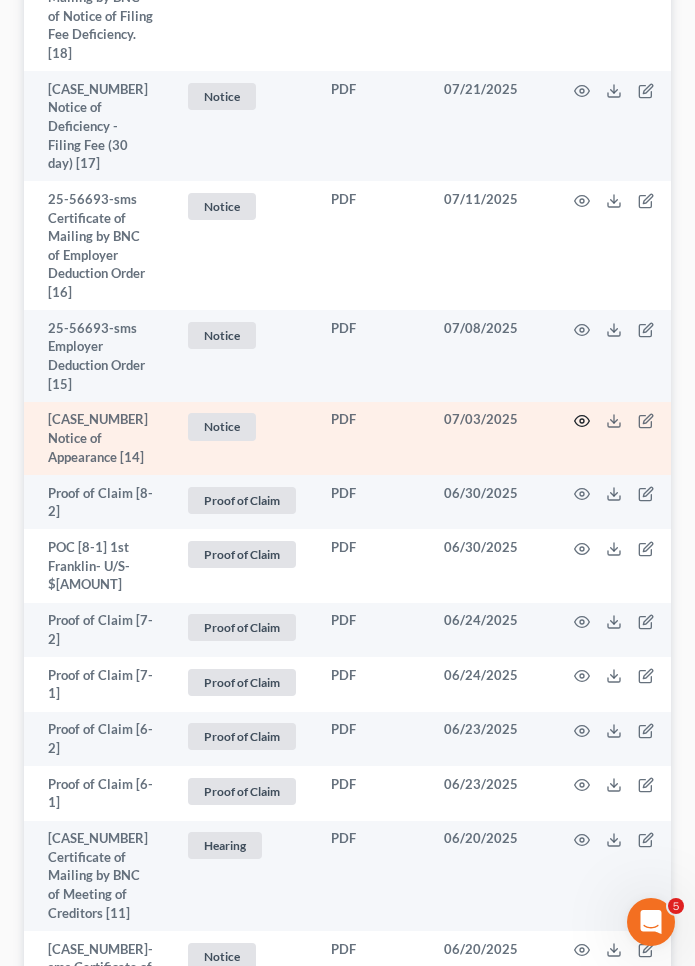 click 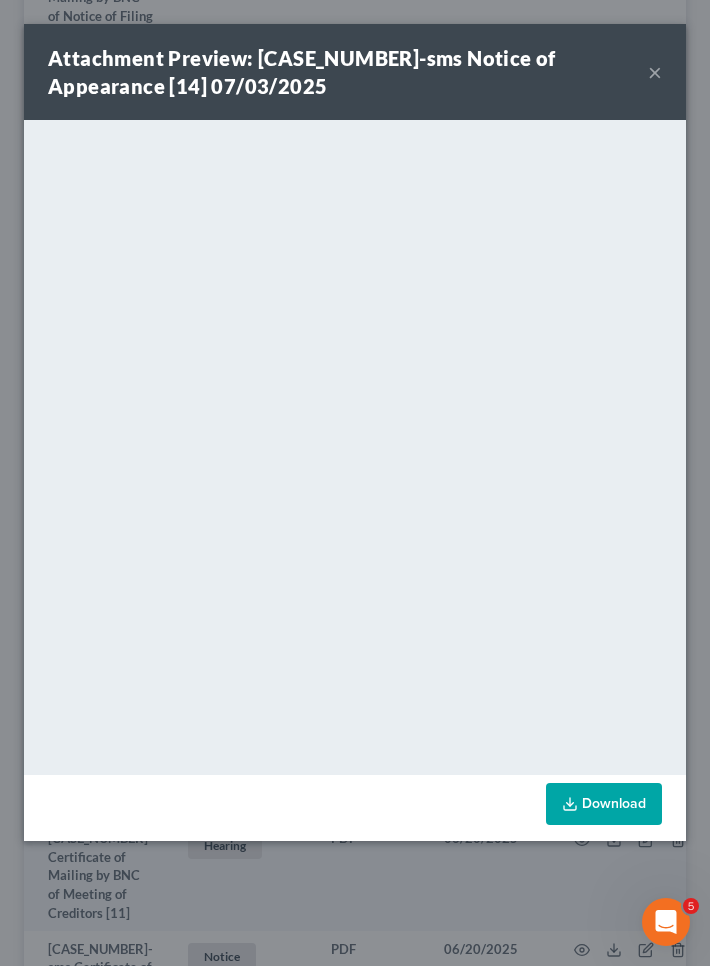 click on "×" at bounding box center (655, 72) 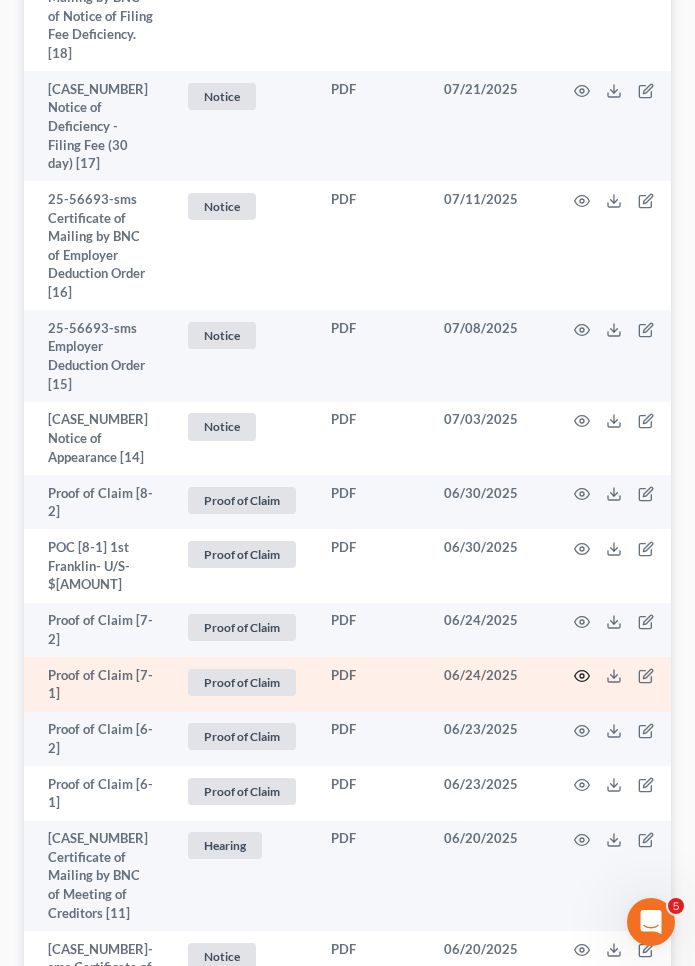 click 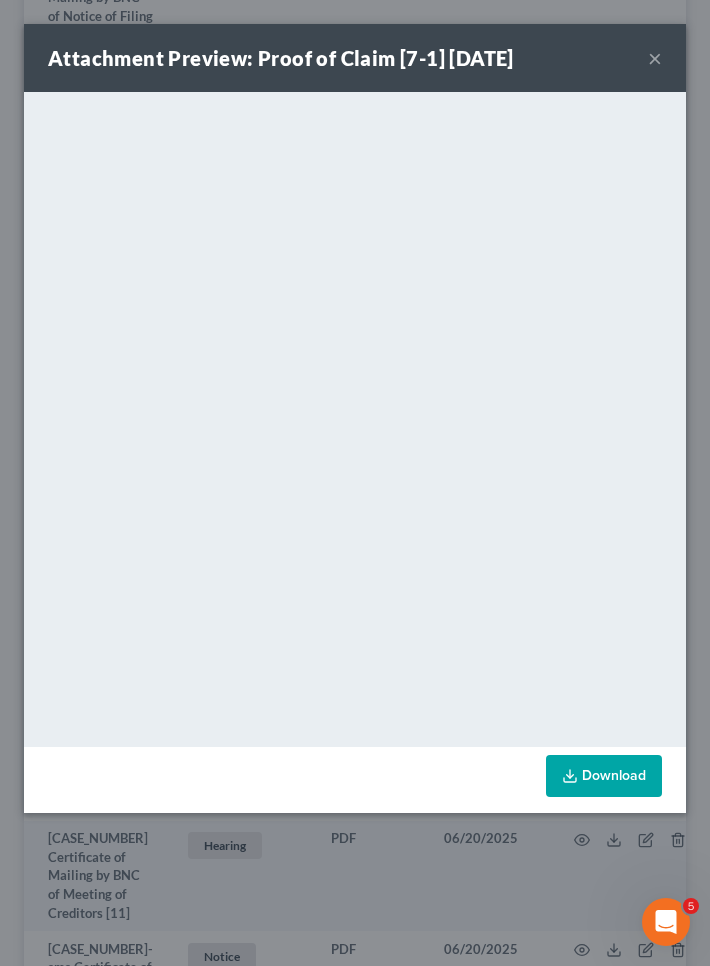 click on "×" at bounding box center [655, 58] 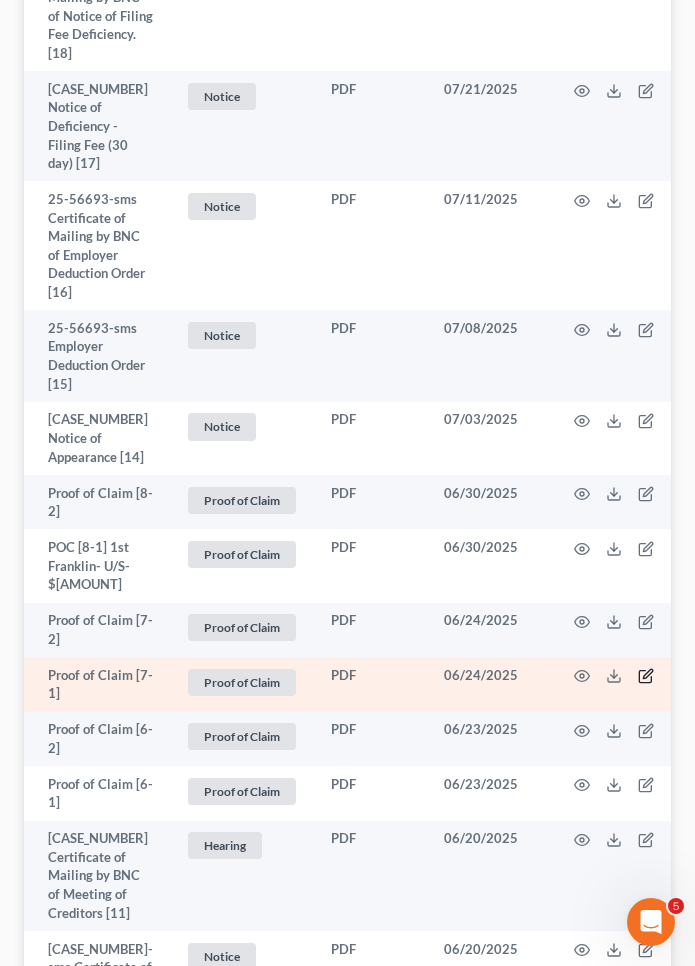 click 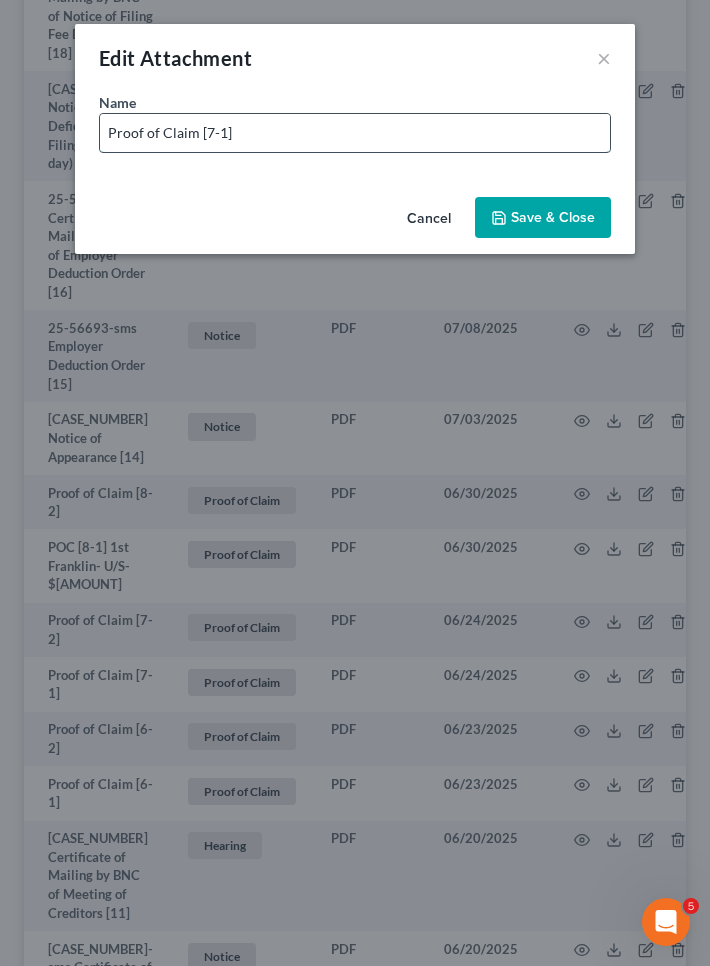 click on "Proof of Claim [7-1]" at bounding box center (355, 133) 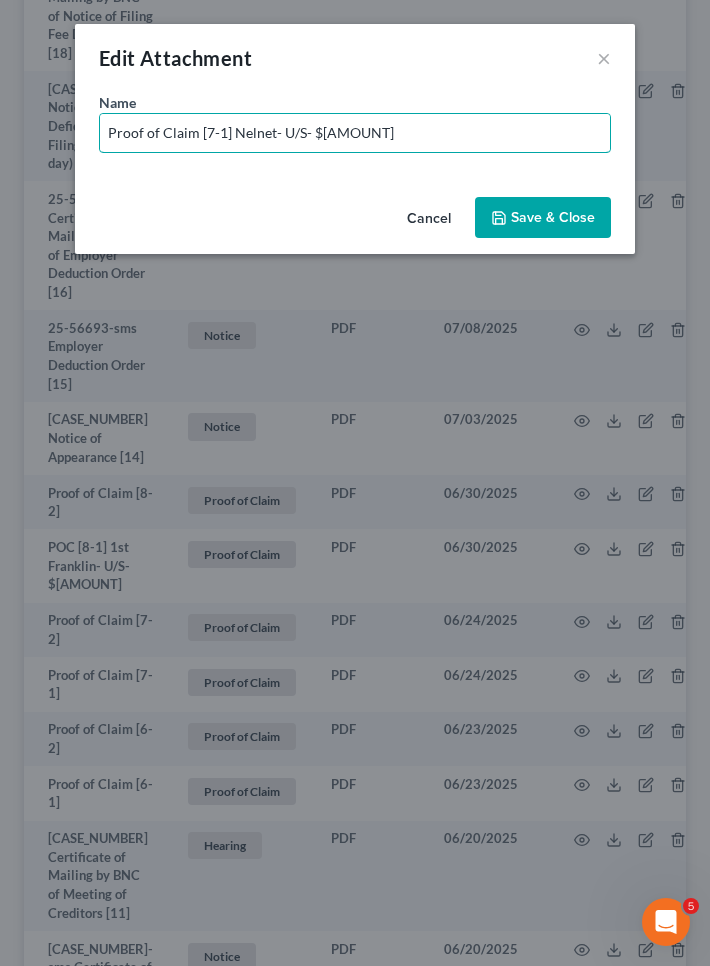 drag, startPoint x: 194, startPoint y: 133, endPoint x: 6, endPoint y: 136, distance: 188.02394 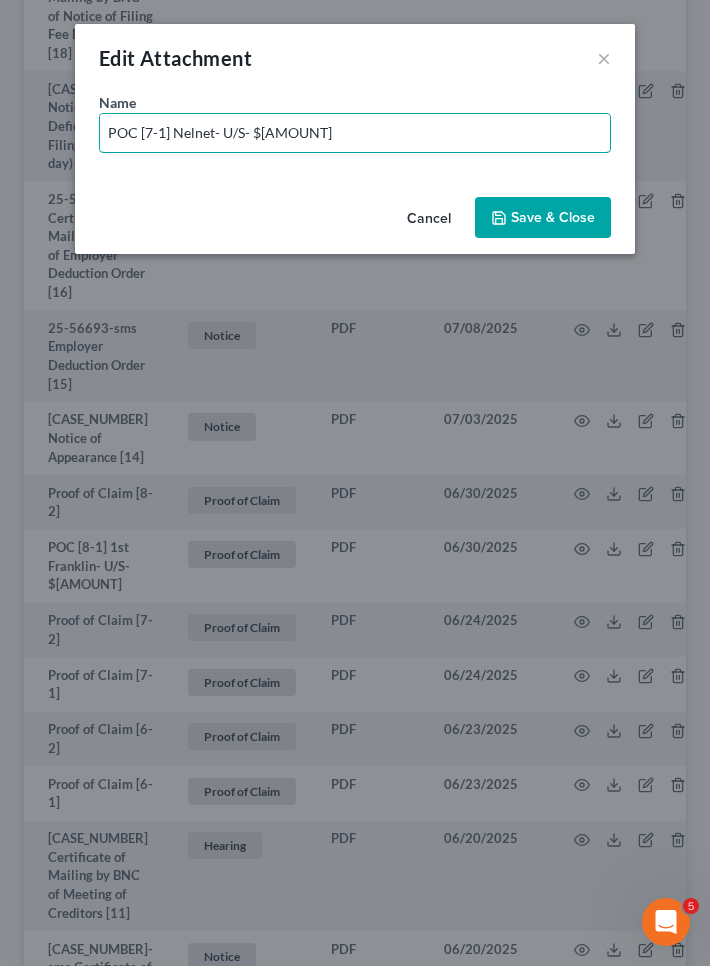 type on "POC [7-1] Nelnet- U/S- $27,554.23" 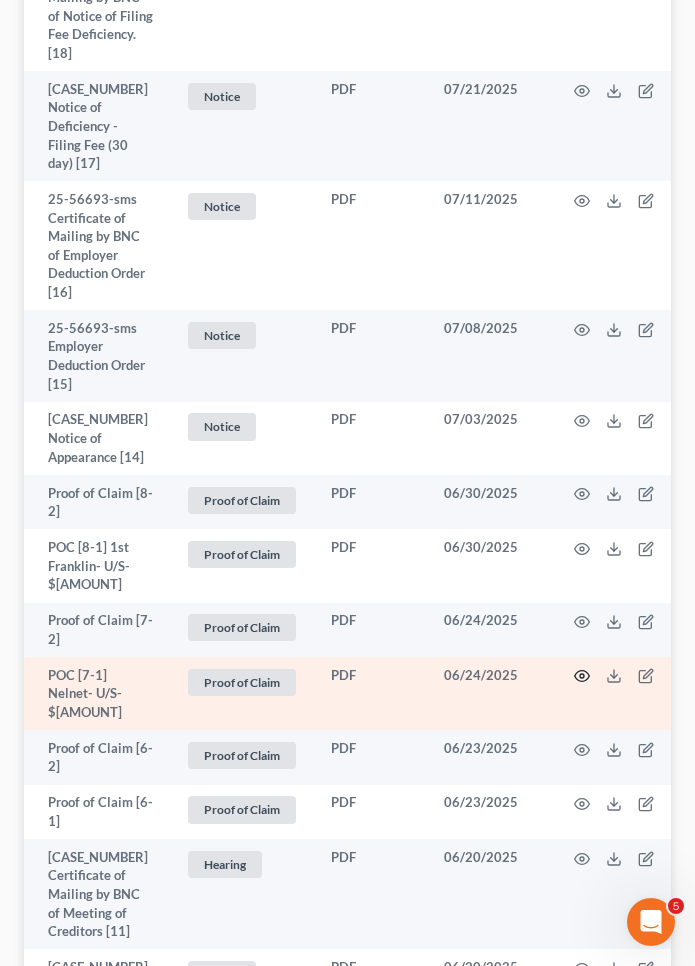 click 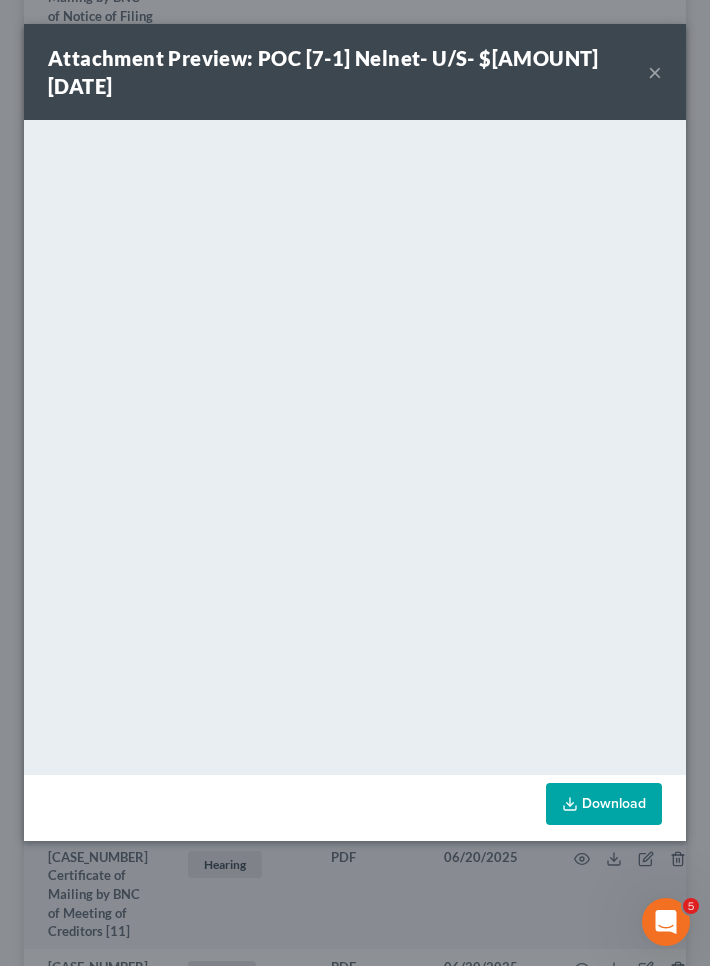 click on "×" at bounding box center [655, 72] 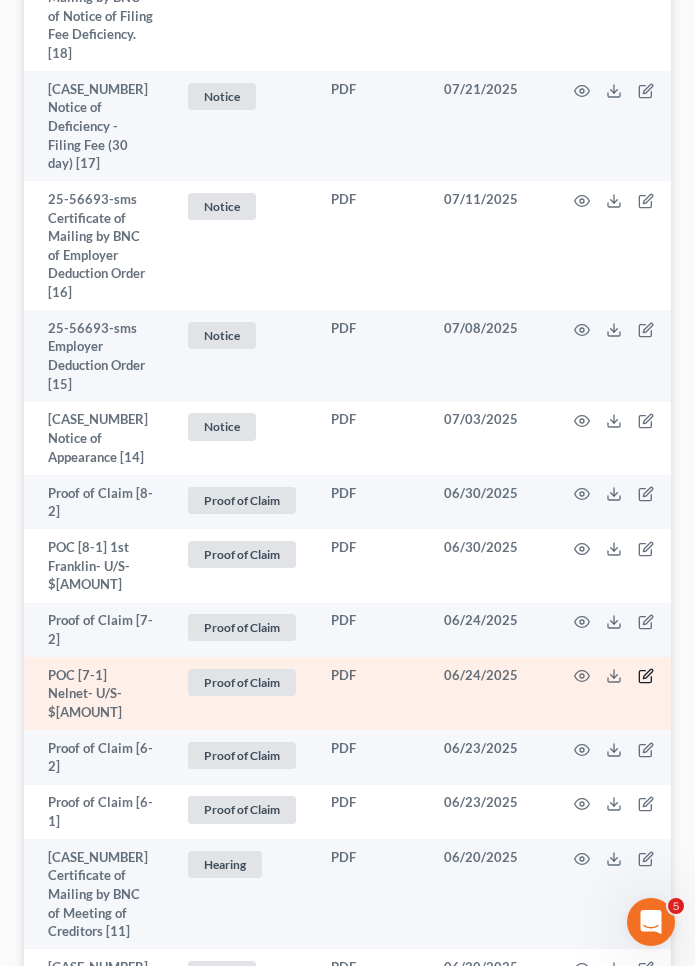 click 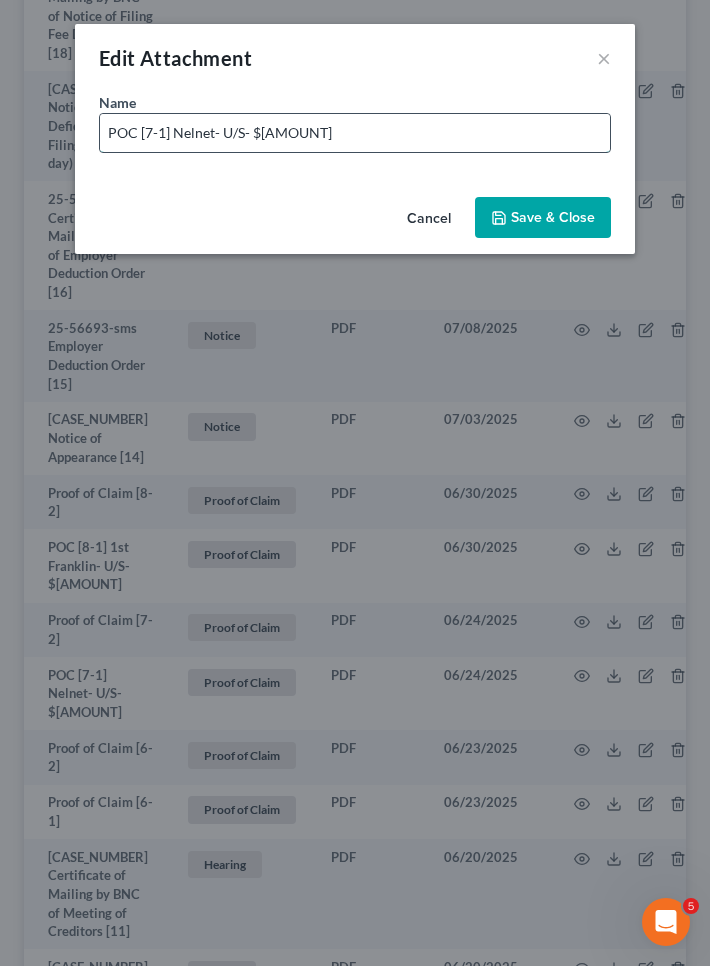 click on "POC [7-1] Nelnet- U/S- $27,554.23" at bounding box center (355, 133) 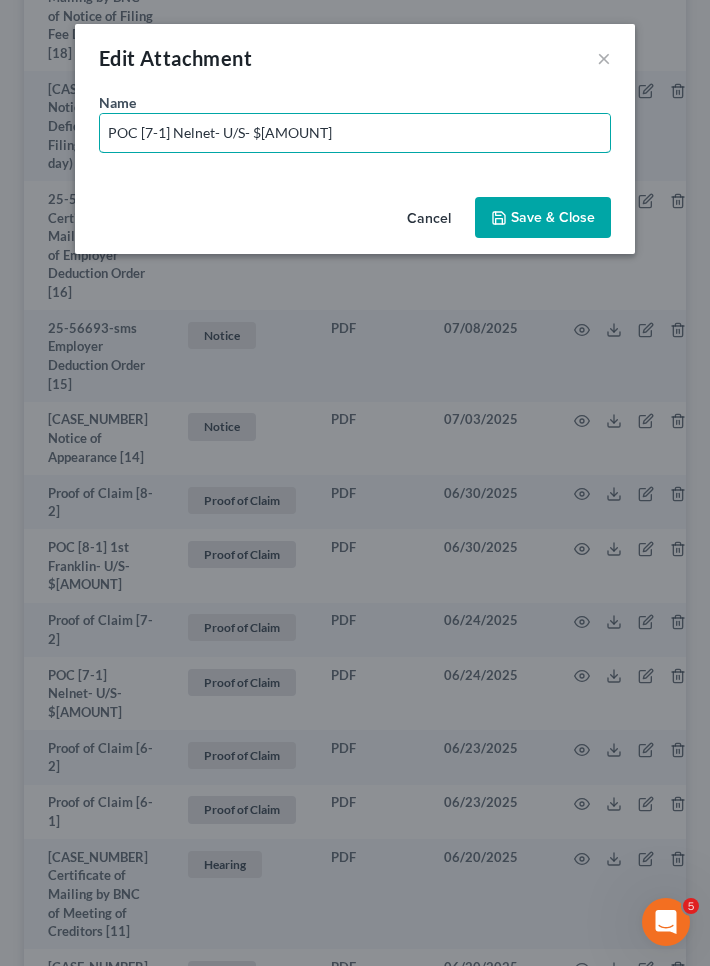 type on "POC [7-1] Nelnet- U/S- $27,524.23" 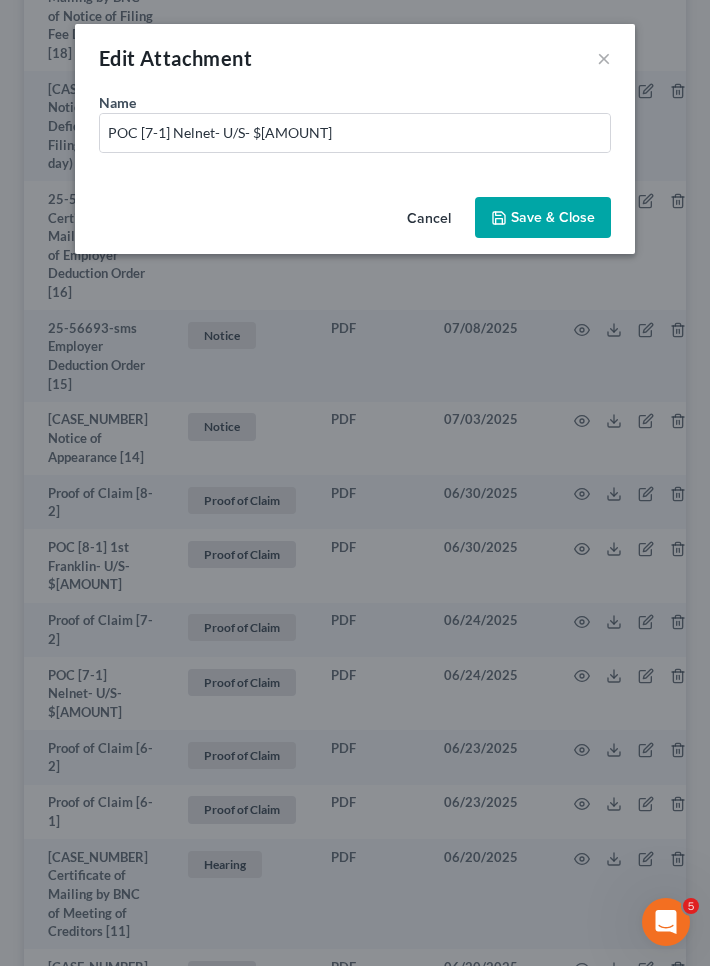 click on "Save & Close" at bounding box center (553, 217) 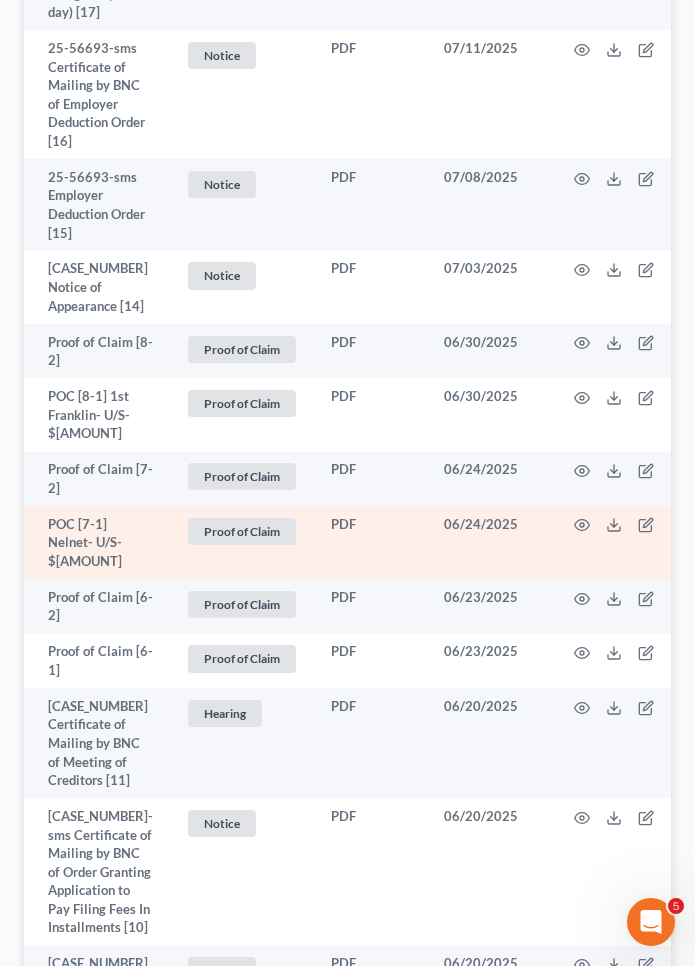 scroll, scrollTop: 1666, scrollLeft: 0, axis: vertical 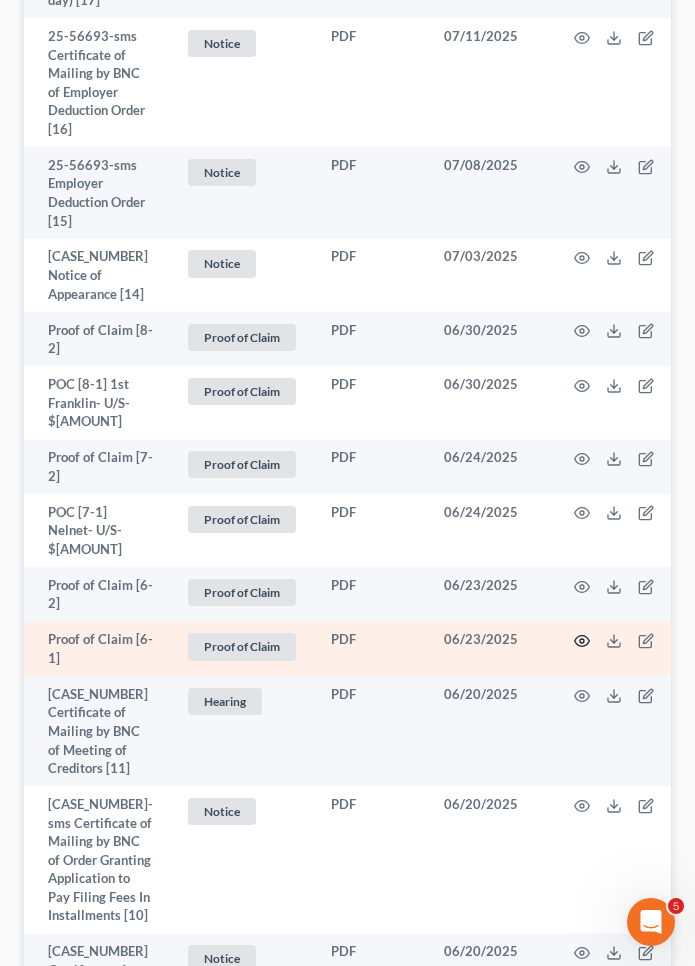 click 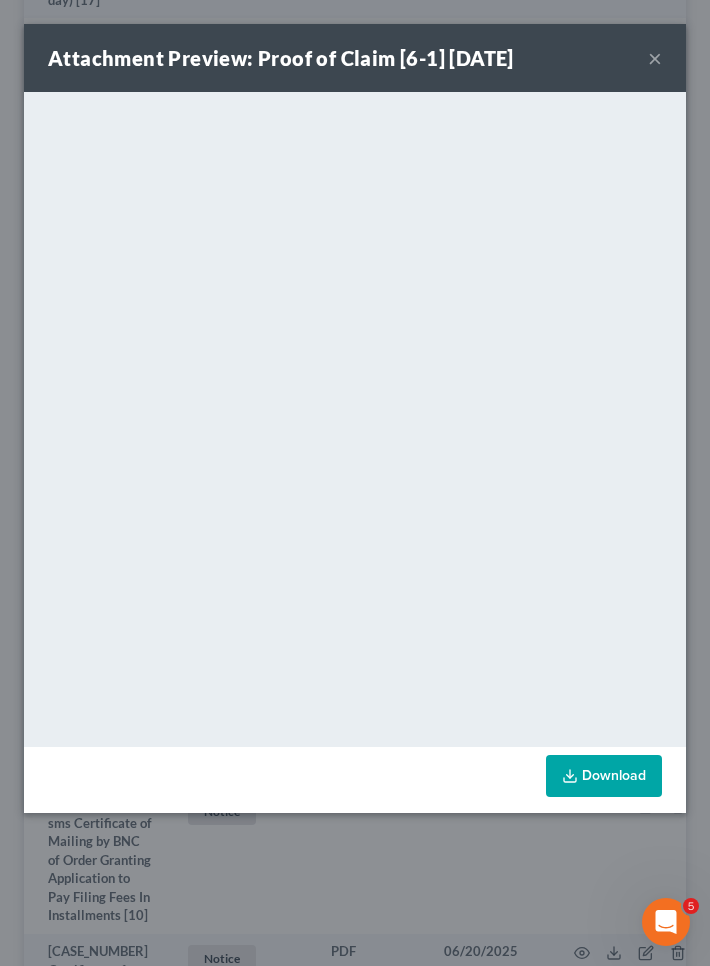 click on "×" at bounding box center (655, 58) 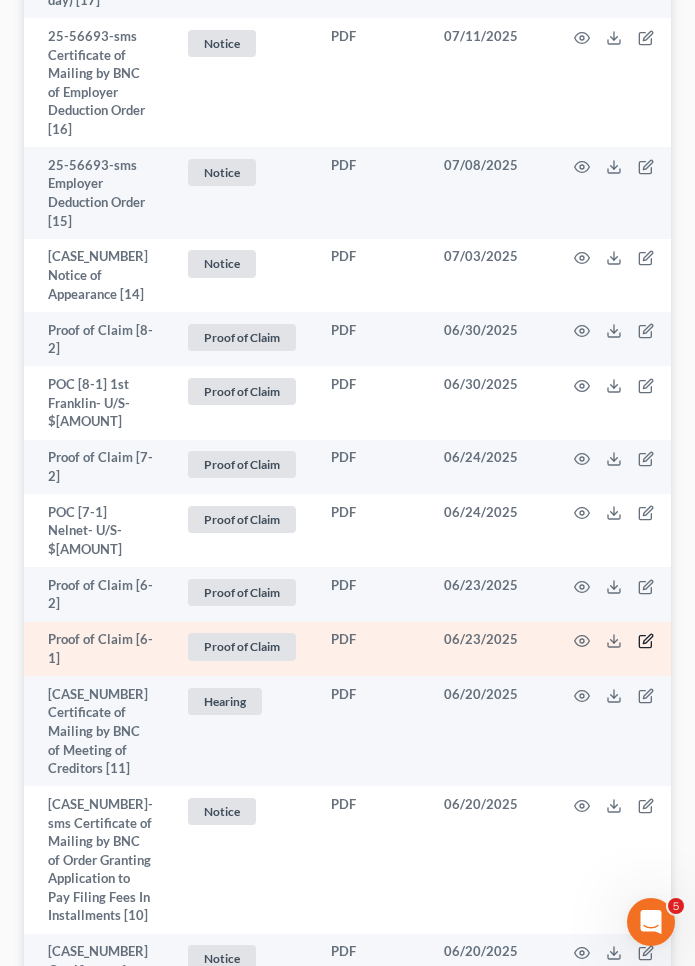click 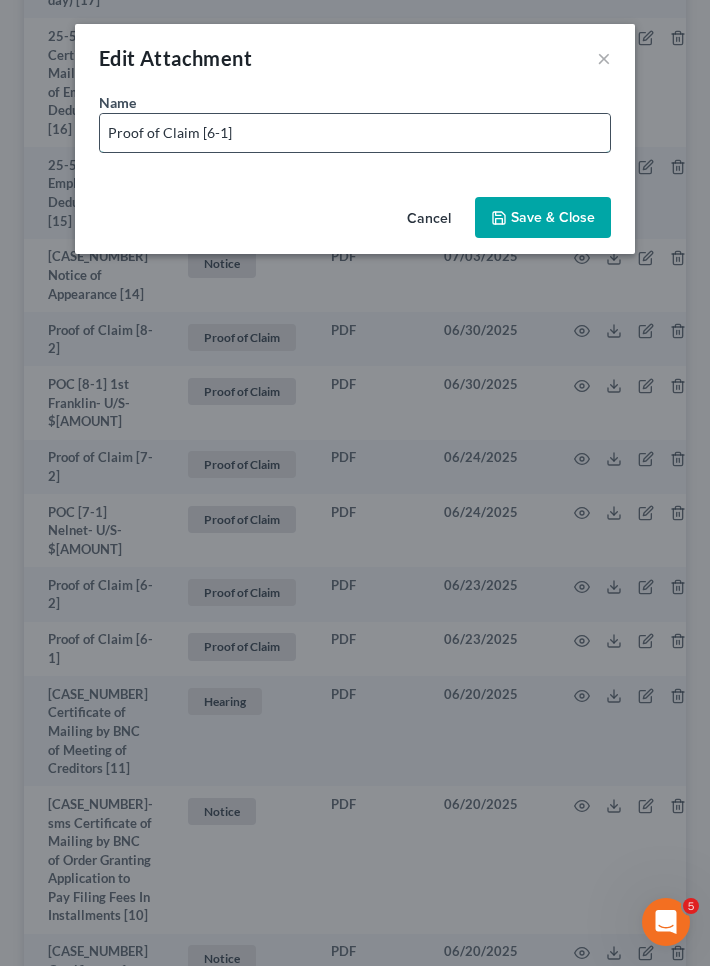 click on "Proof of Claim [6-1]" at bounding box center (355, 133) 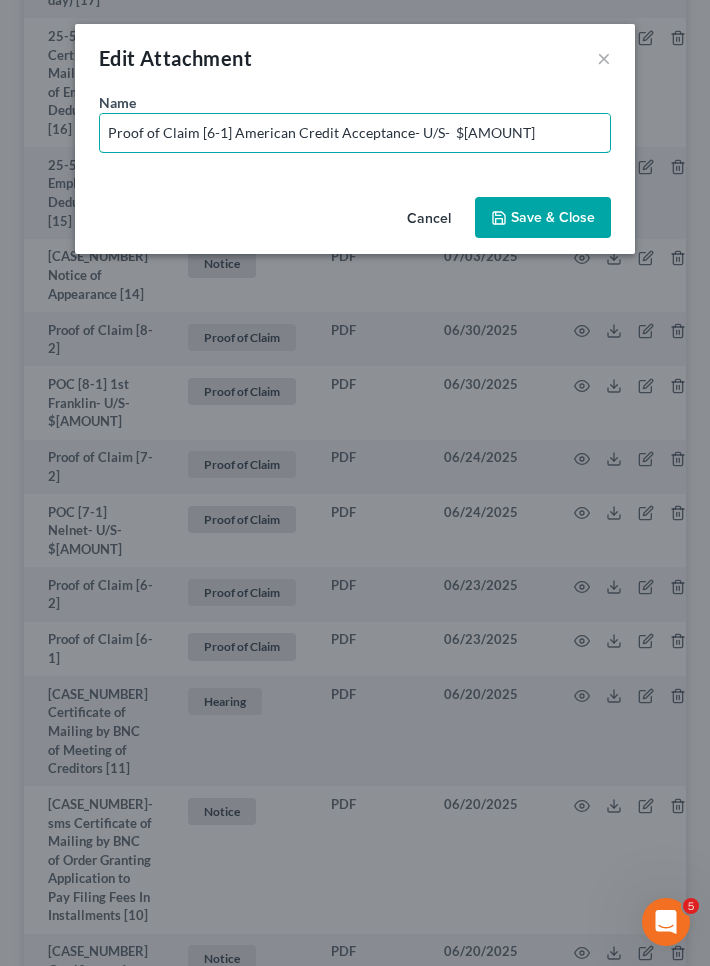 drag, startPoint x: 194, startPoint y: 131, endPoint x: 0, endPoint y: 113, distance: 194.83327 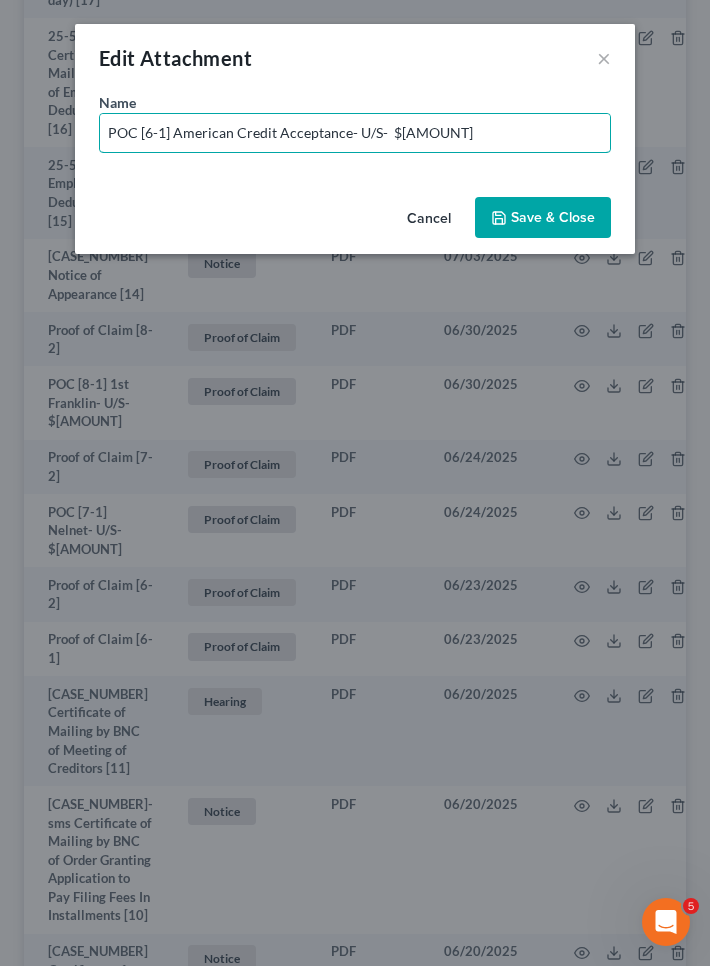 type on "POC [6-1] American Credit Acceptance- U/S-  $37,047.91" 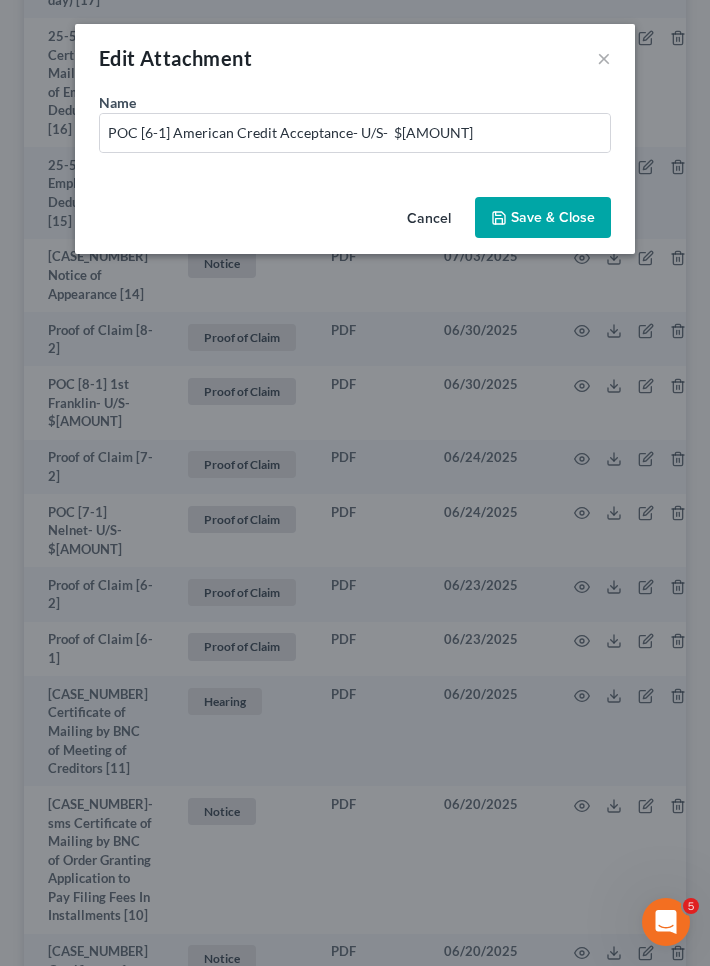 click on "Save & Close" at bounding box center (543, 218) 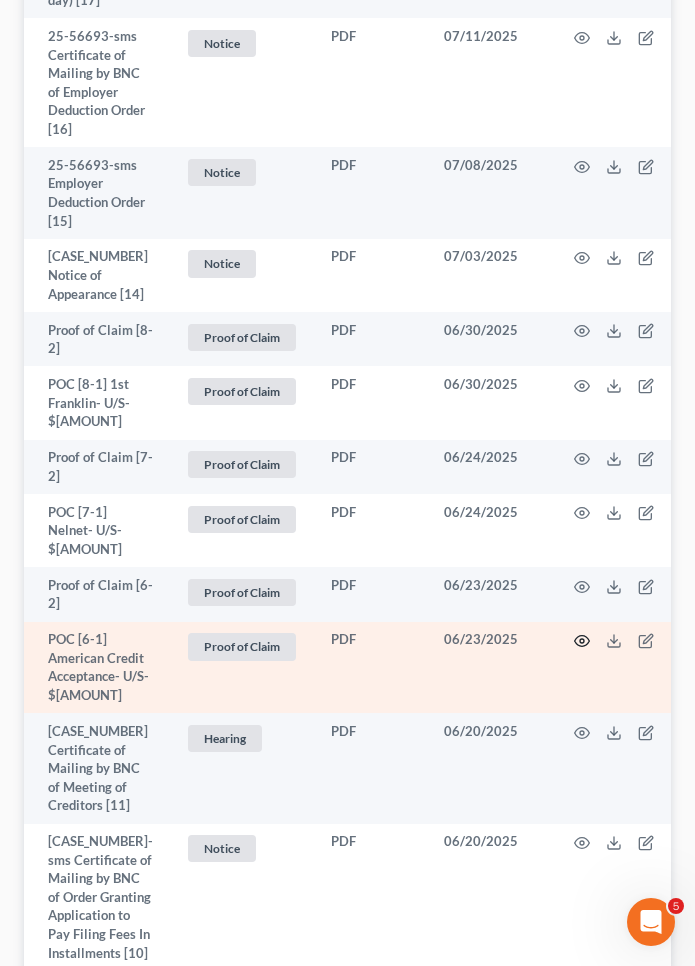 click 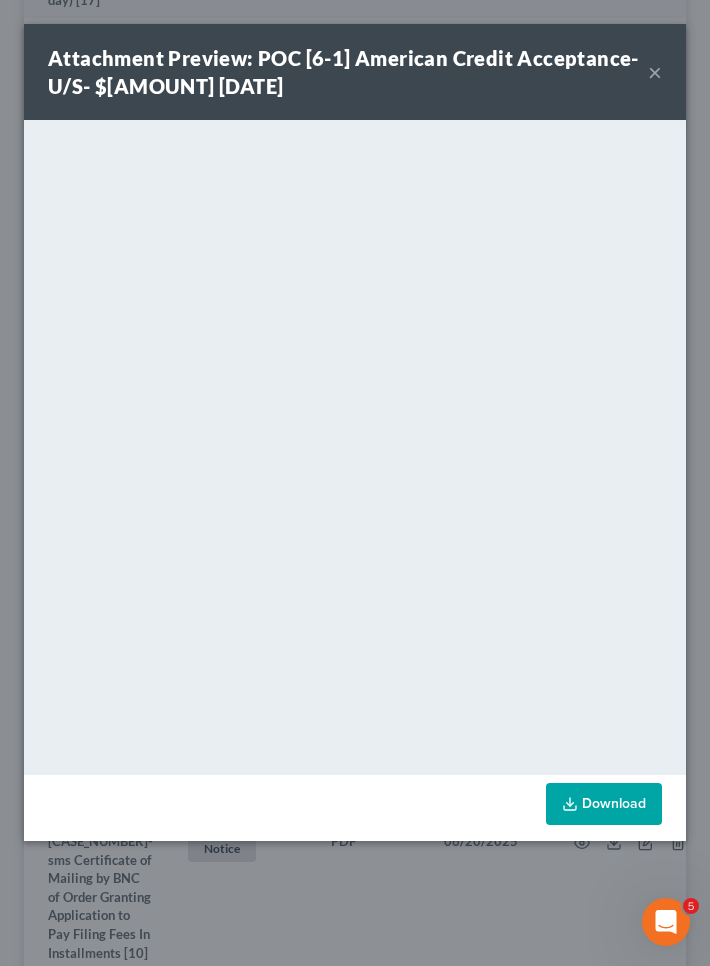 click on "×" at bounding box center (655, 72) 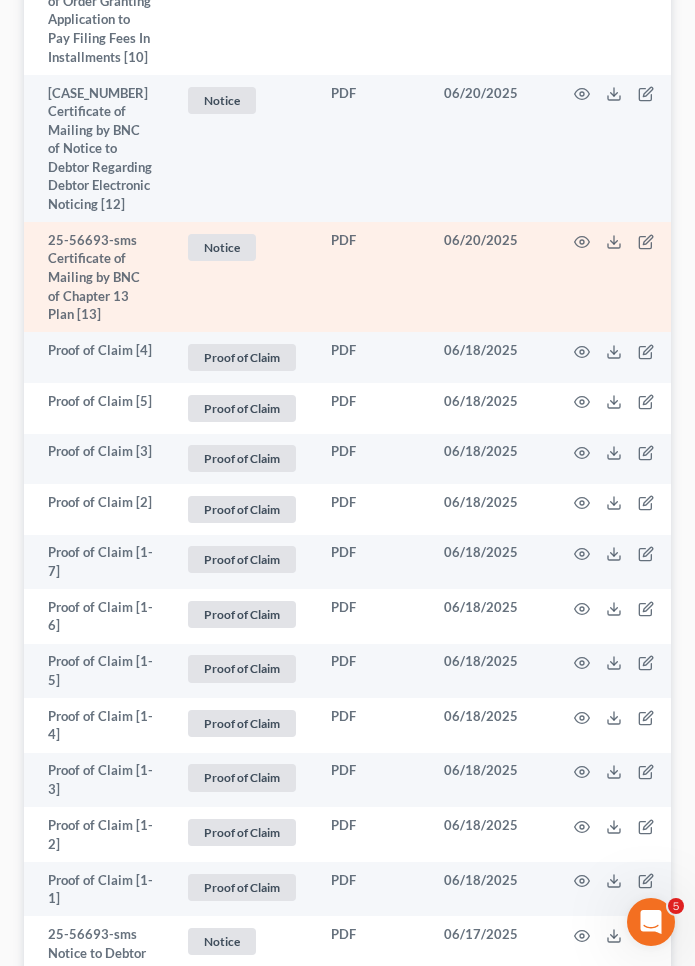 scroll, scrollTop: 2593, scrollLeft: 0, axis: vertical 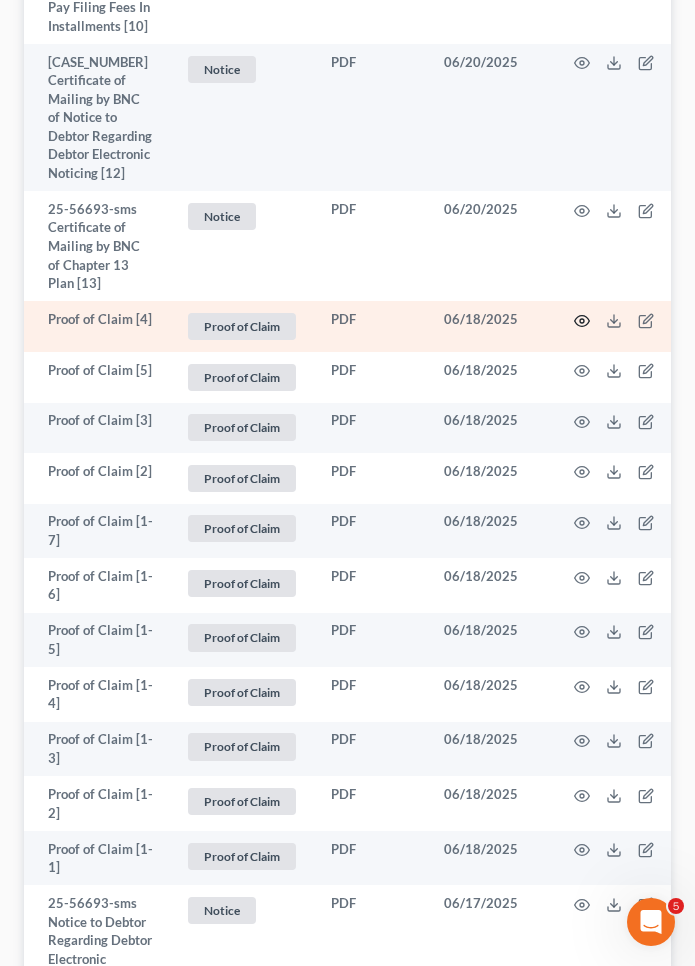 click 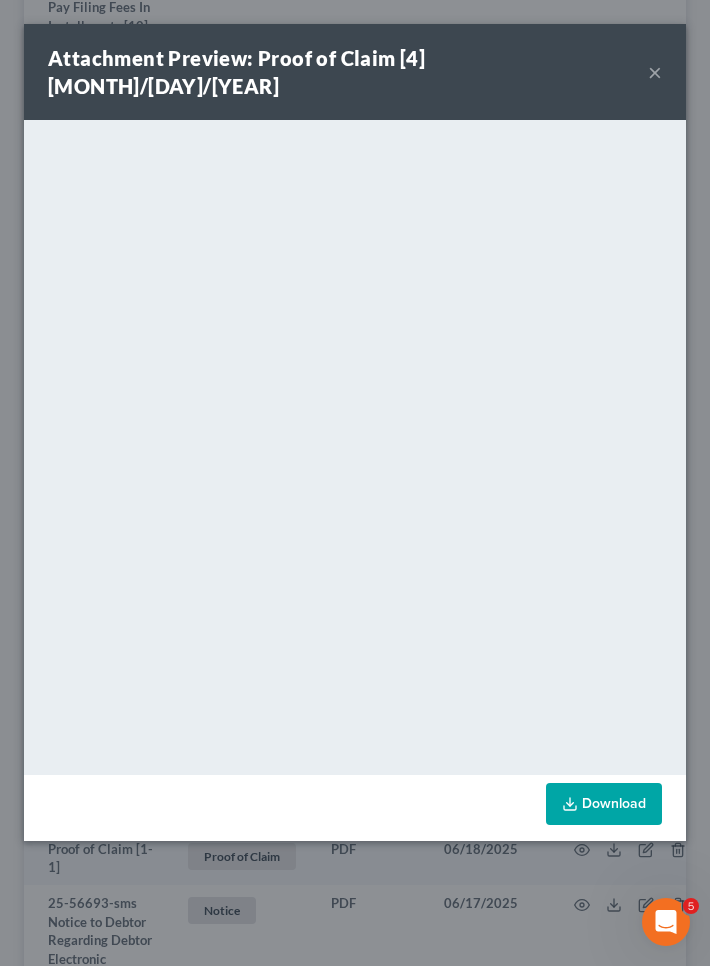 click on "×" at bounding box center [655, 72] 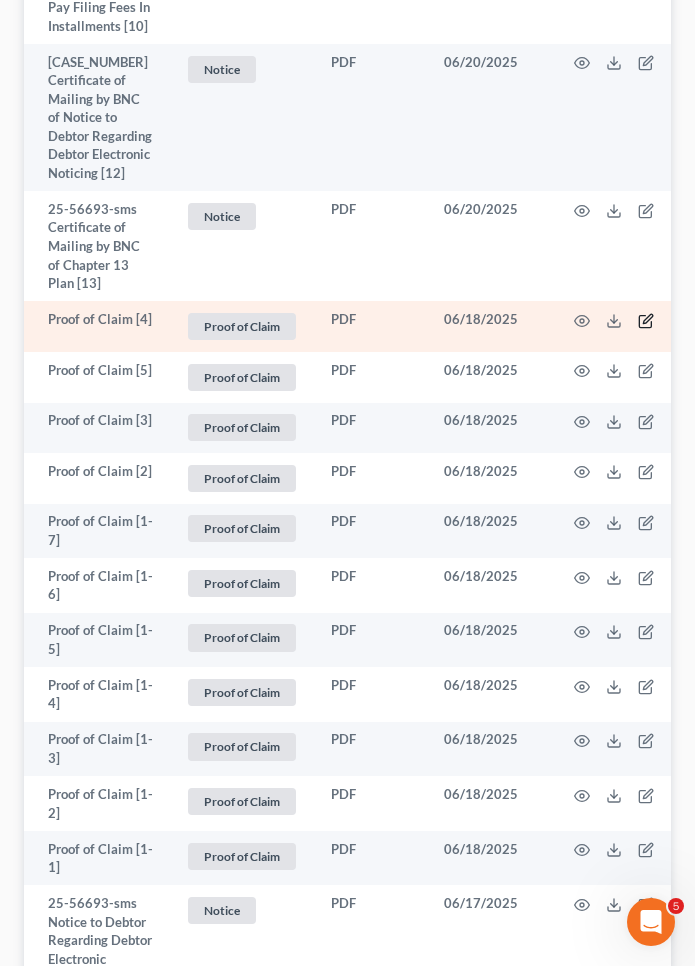 click 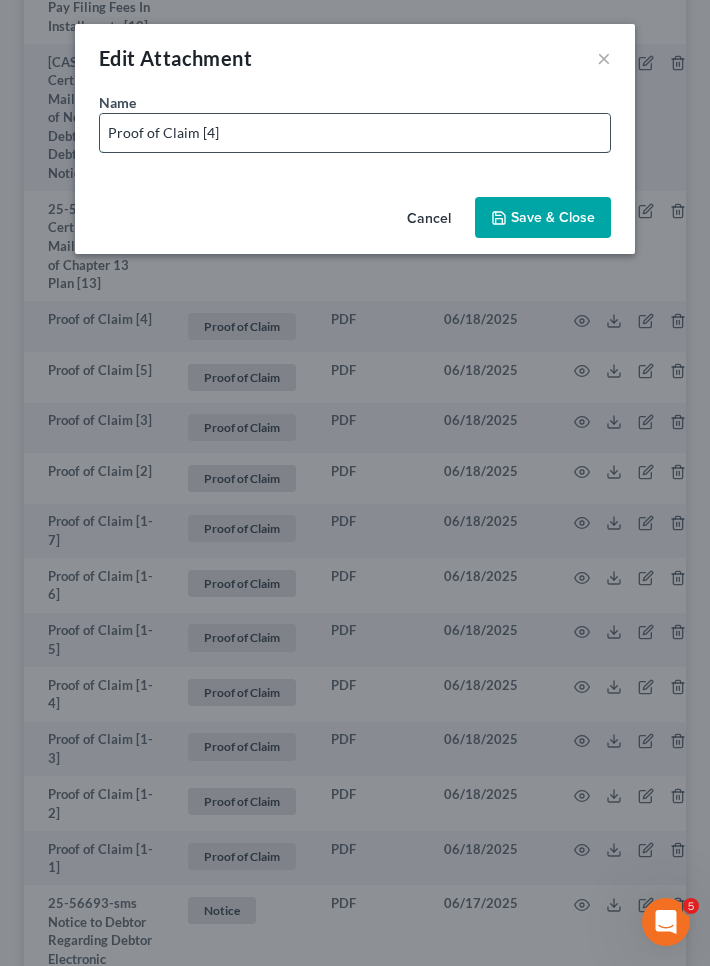 click on "Proof of Claim [4]" at bounding box center (355, 133) 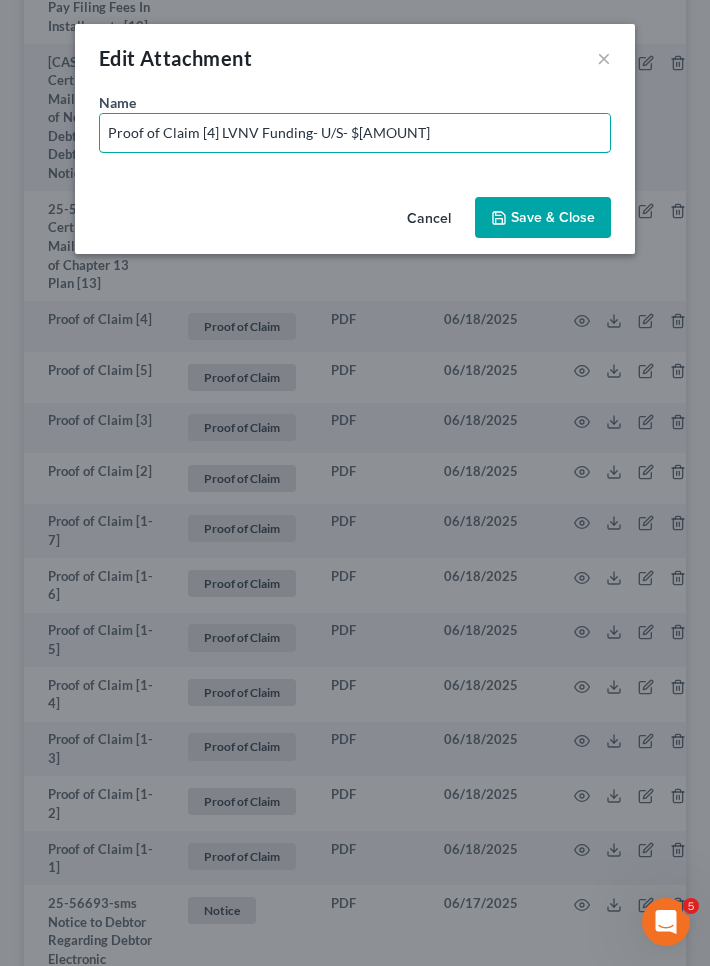 drag, startPoint x: 196, startPoint y: 129, endPoint x: 0, endPoint y: 129, distance: 196 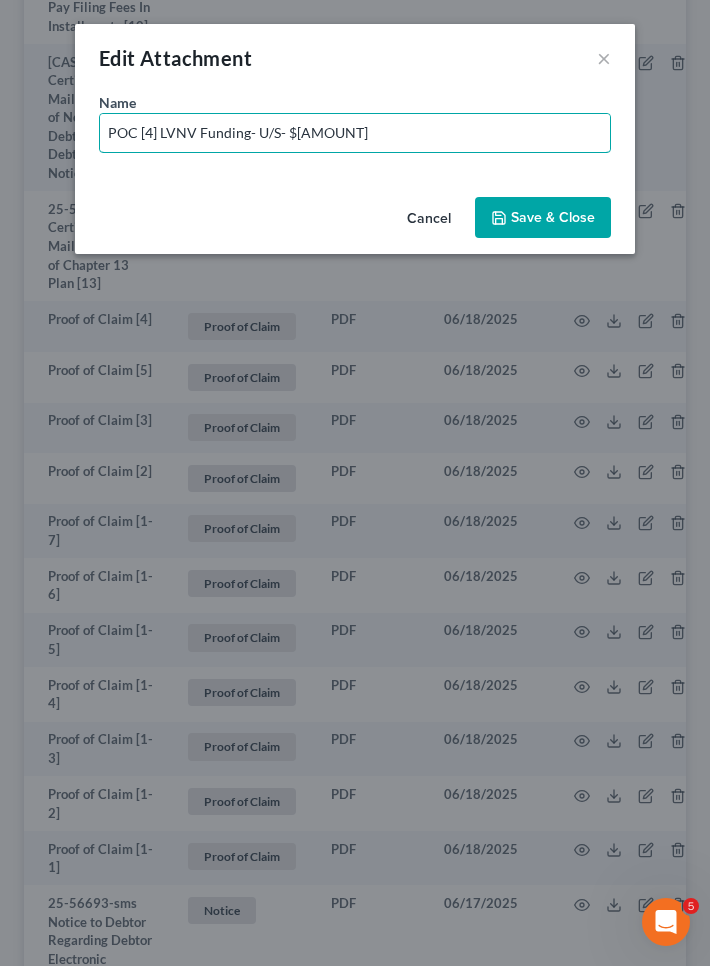 type on "POC [4] LVNV Funding- U/S- $418.33" 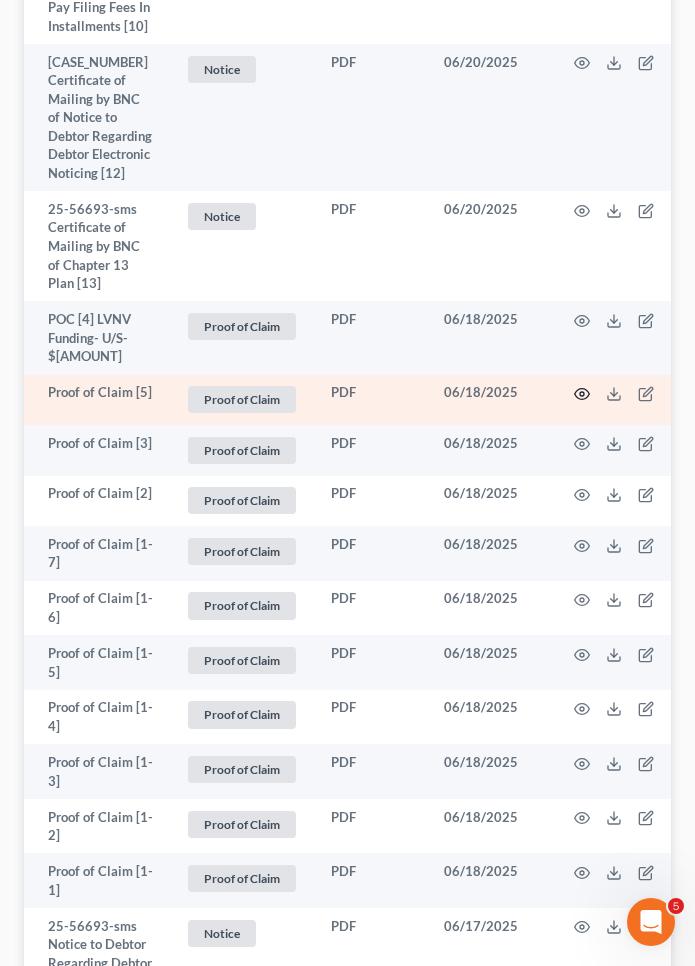 click 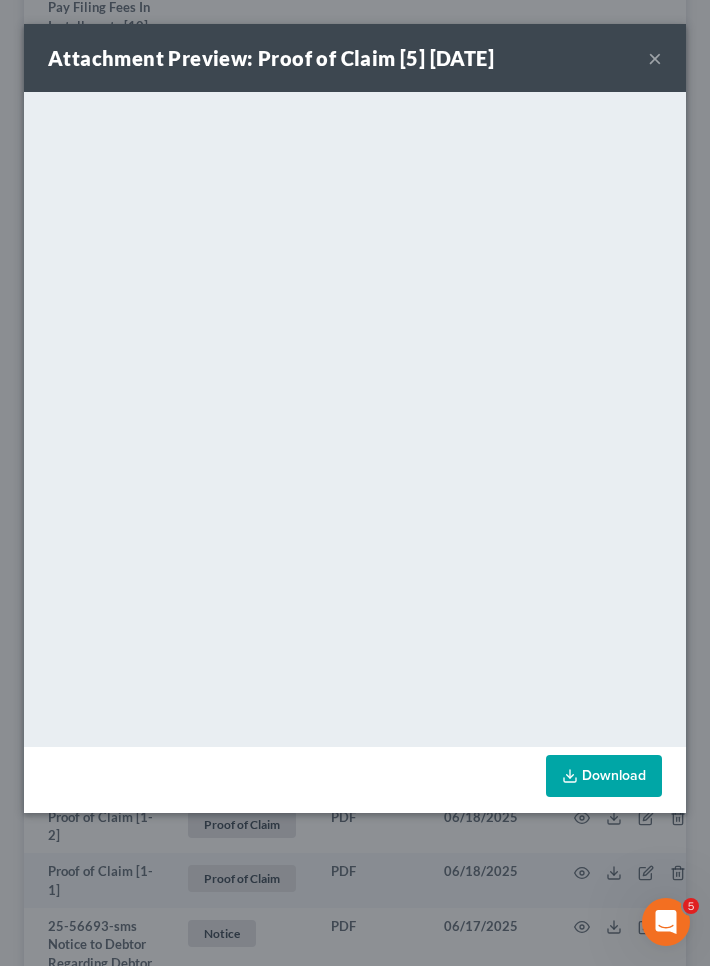 click on "×" at bounding box center [655, 58] 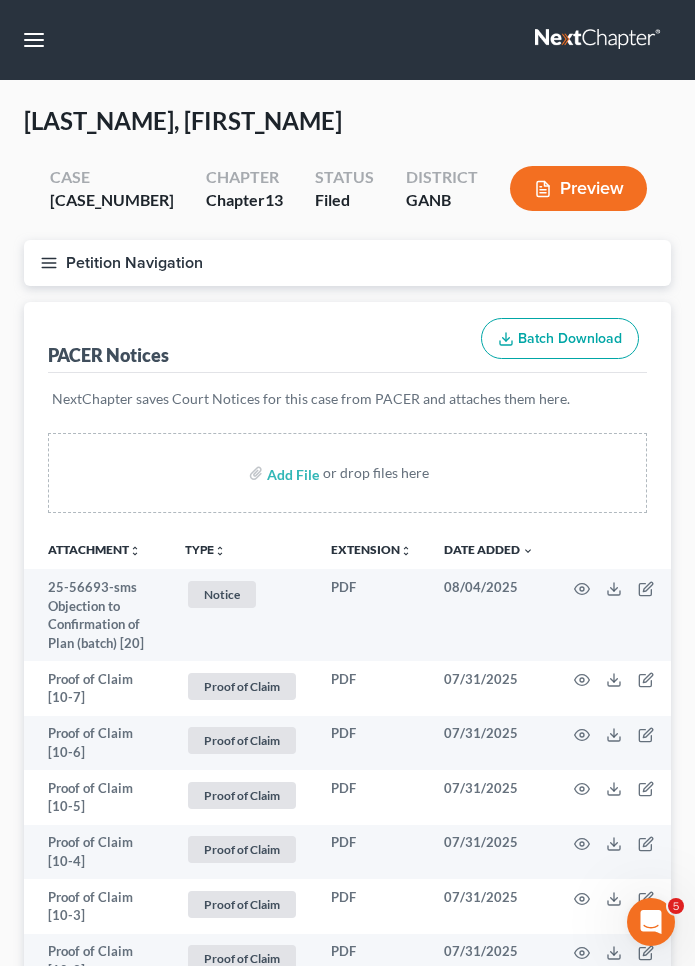scroll, scrollTop: 0, scrollLeft: 0, axis: both 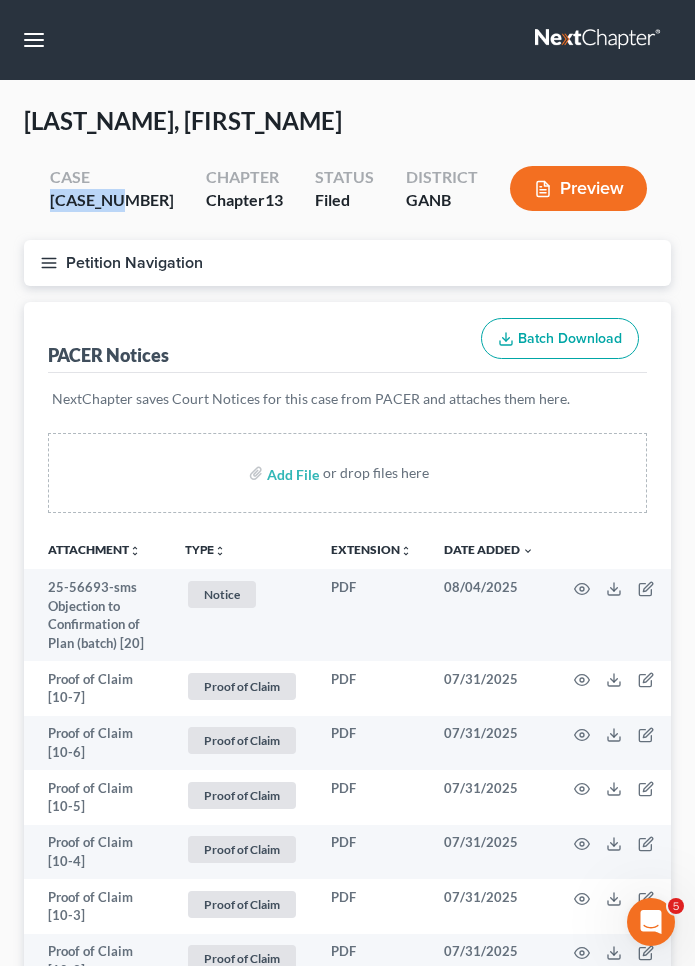 drag, startPoint x: 69, startPoint y: 198, endPoint x: 140, endPoint y: 204, distance: 71.25307 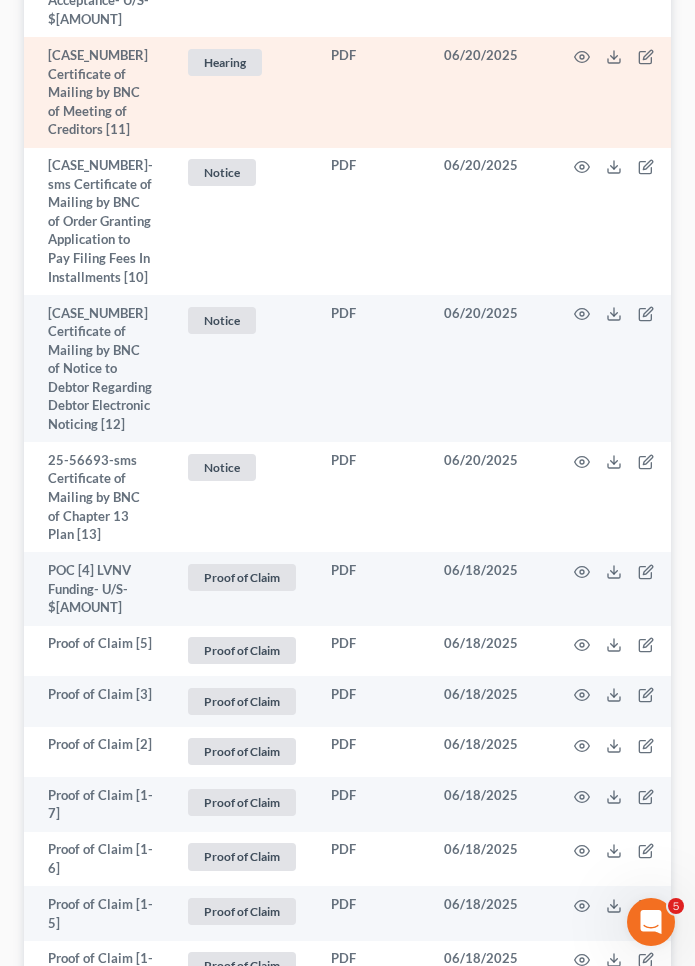 scroll, scrollTop: 2375, scrollLeft: 0, axis: vertical 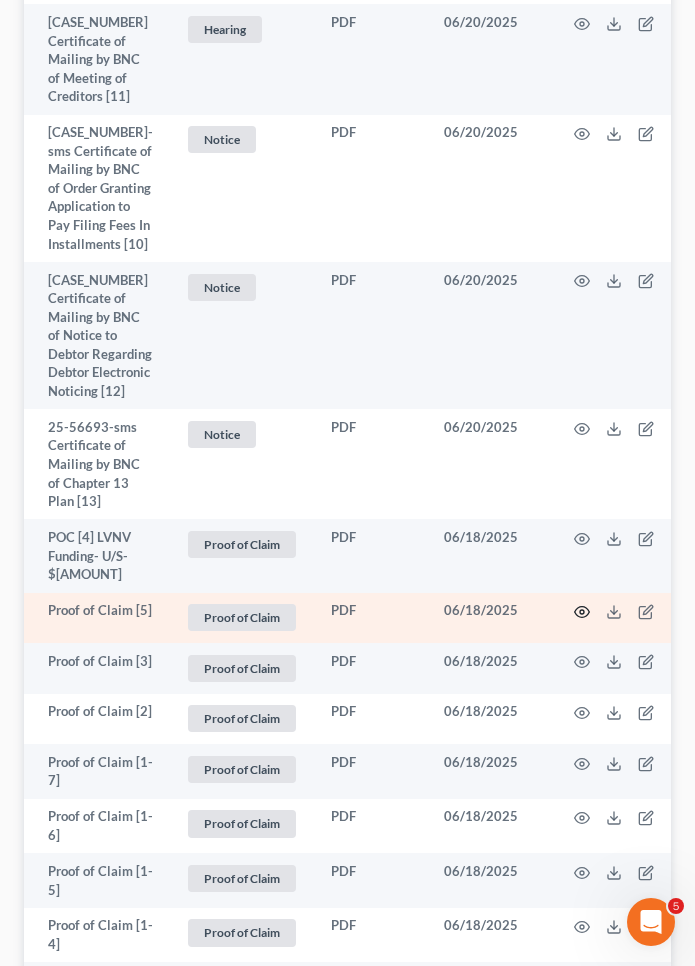 click 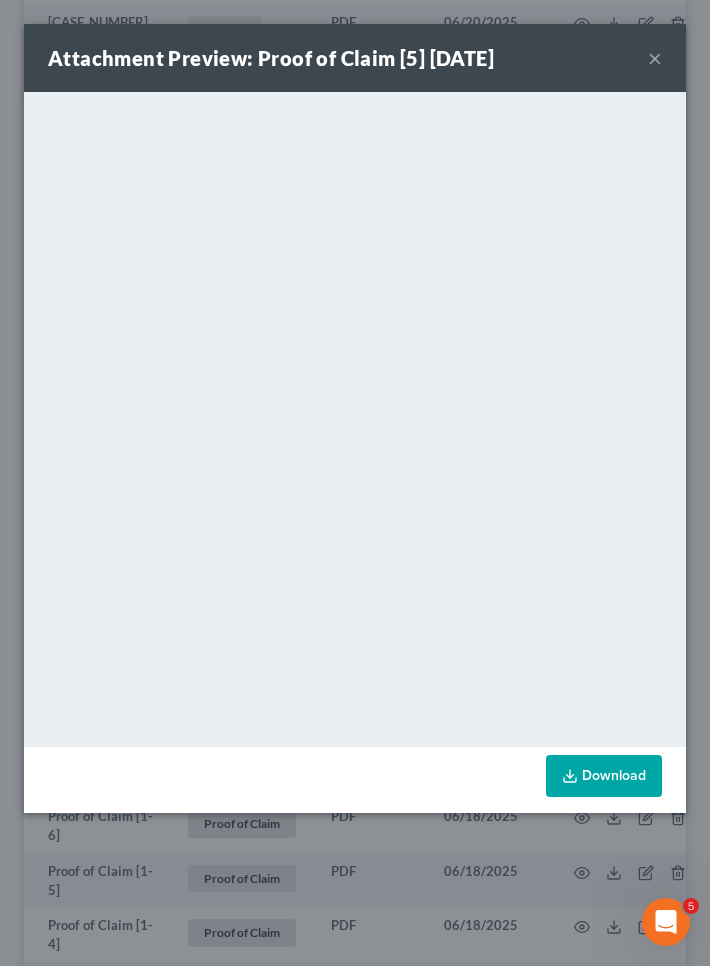 click on "×" at bounding box center (655, 58) 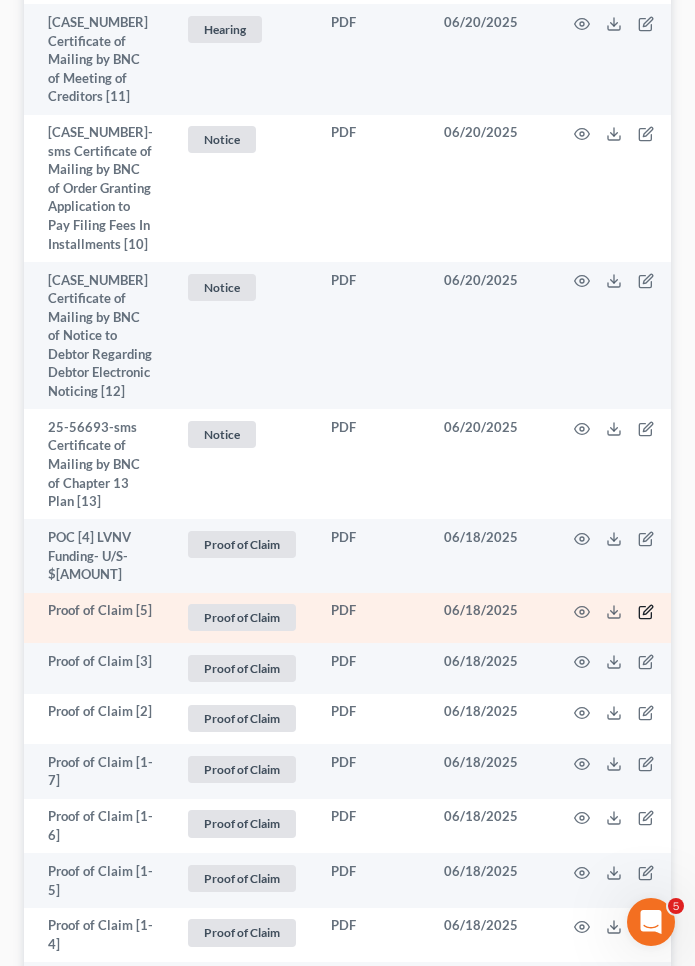 click 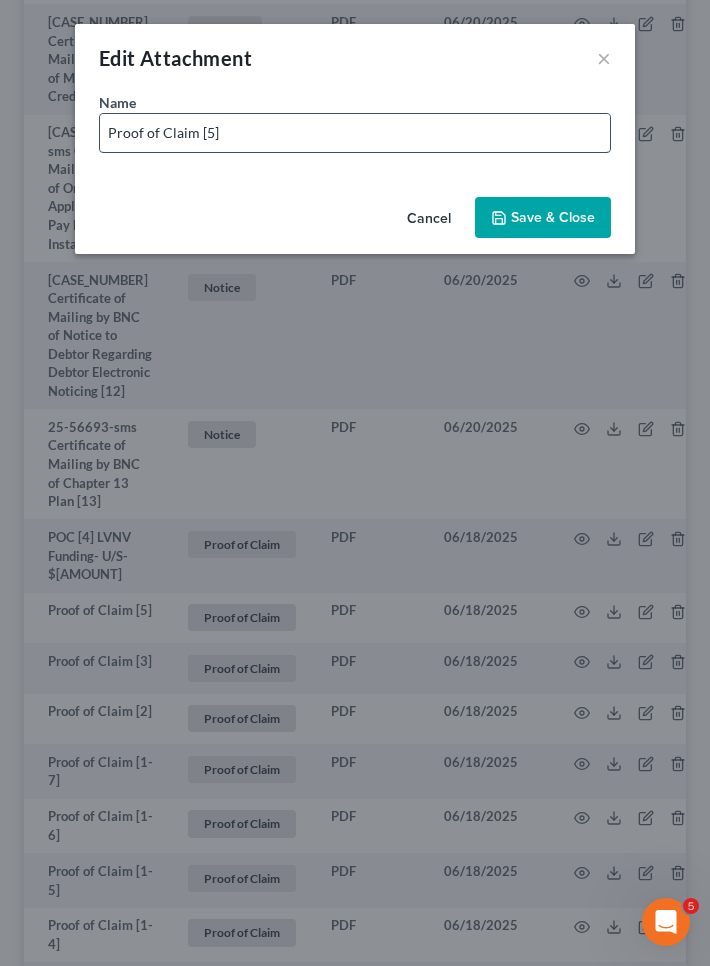 click on "Proof of Claim [5]" at bounding box center [355, 133] 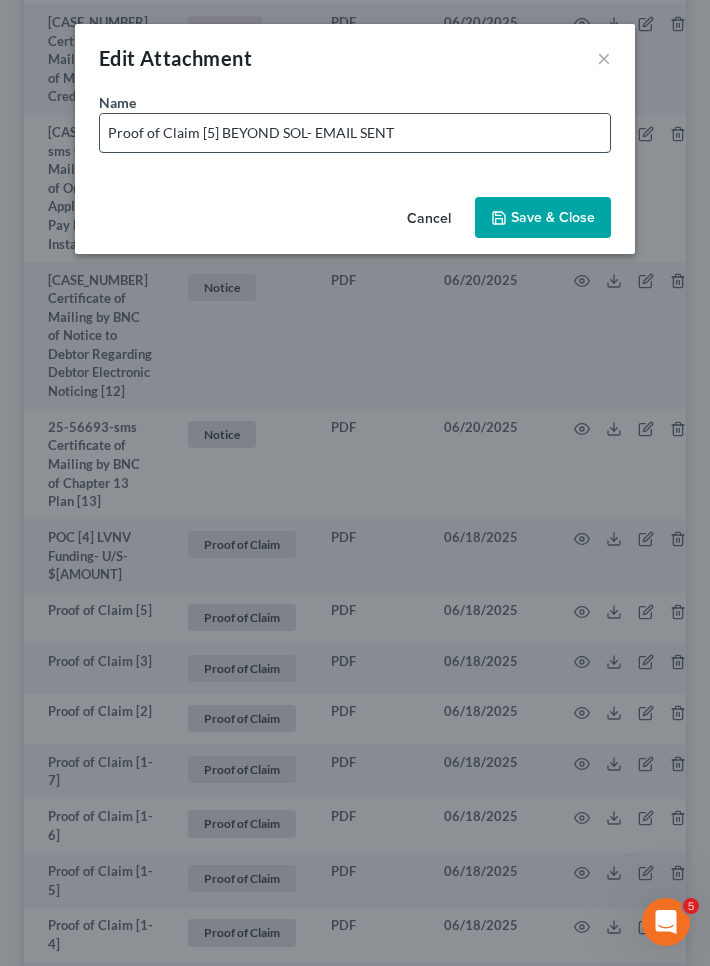 type on "Proof of Claim [5] BEYOND SOL- EMAIL SENT" 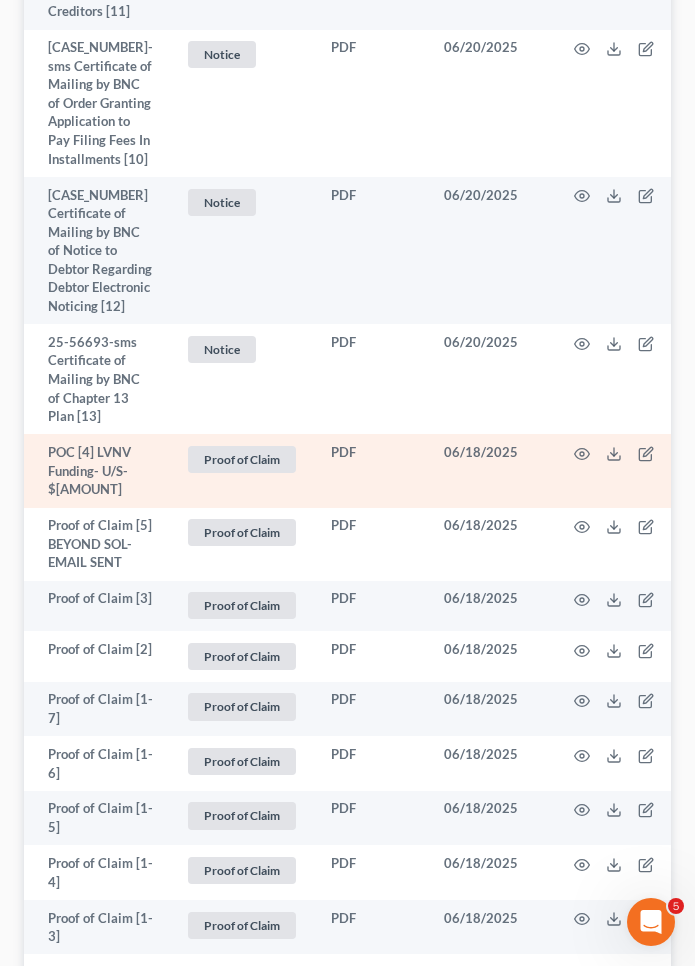 scroll, scrollTop: 2497, scrollLeft: 0, axis: vertical 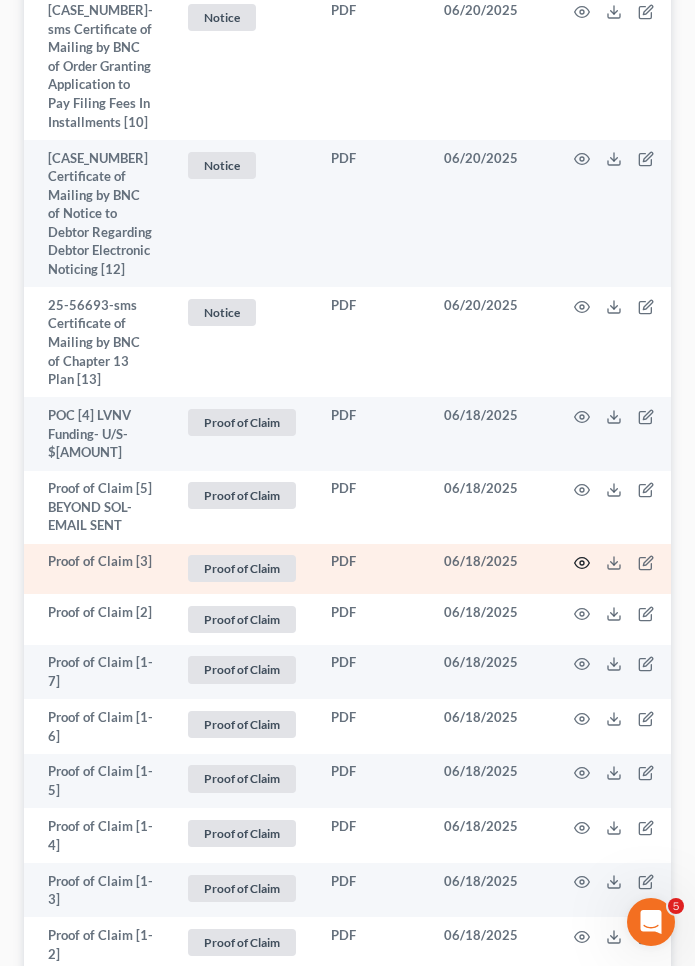 click 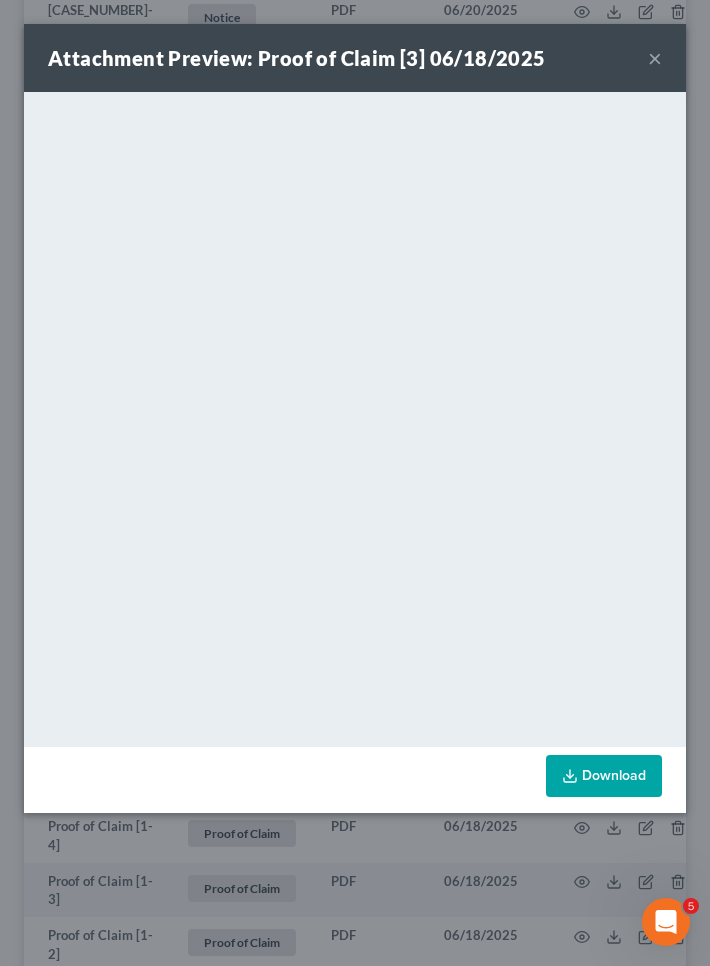 click on "×" at bounding box center [655, 58] 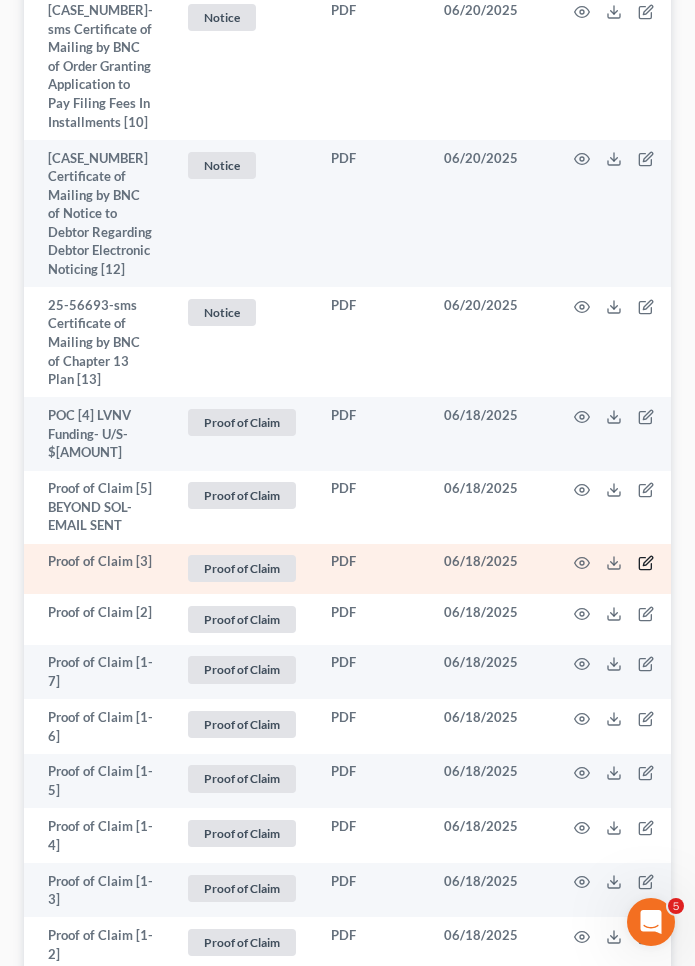 click 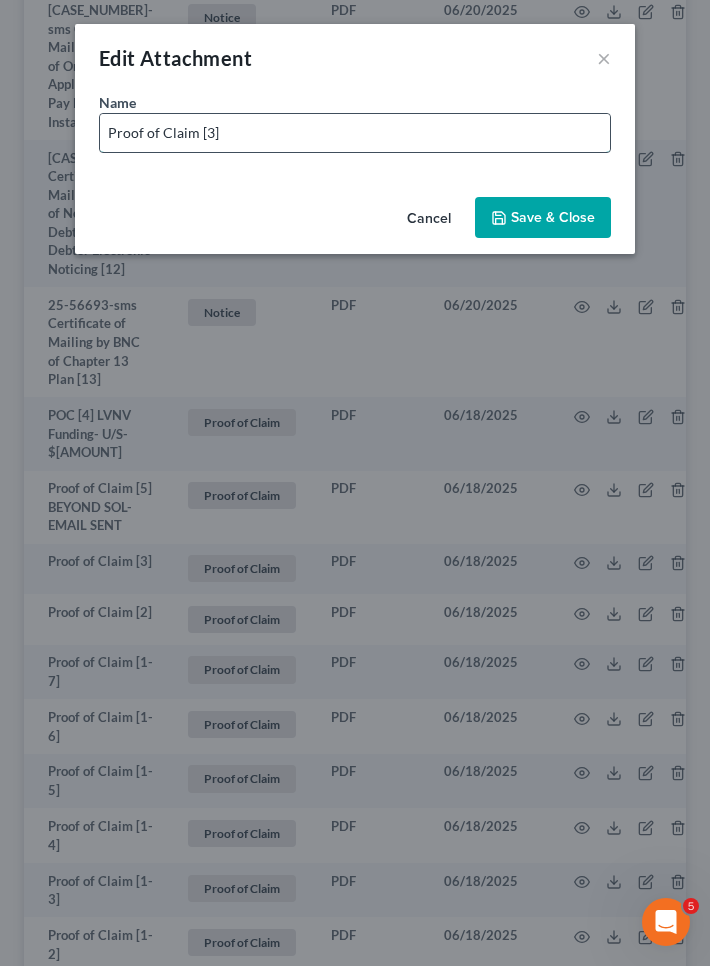 click on "Proof of Claim [3]" at bounding box center (355, 133) 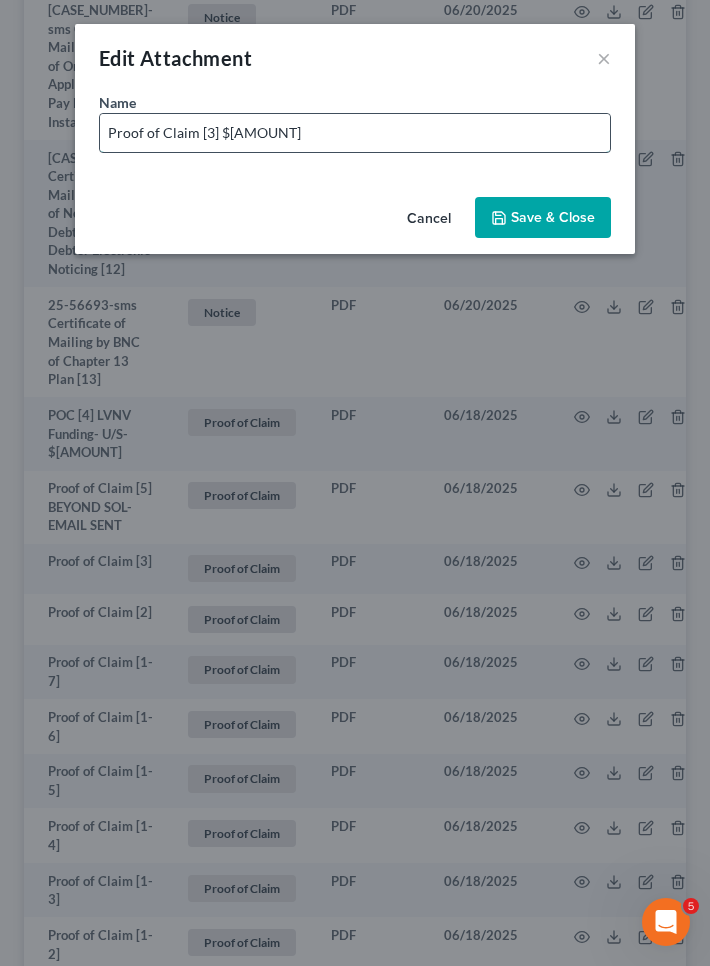 click on "Proof of Claim [3] $297.33" at bounding box center [355, 133] 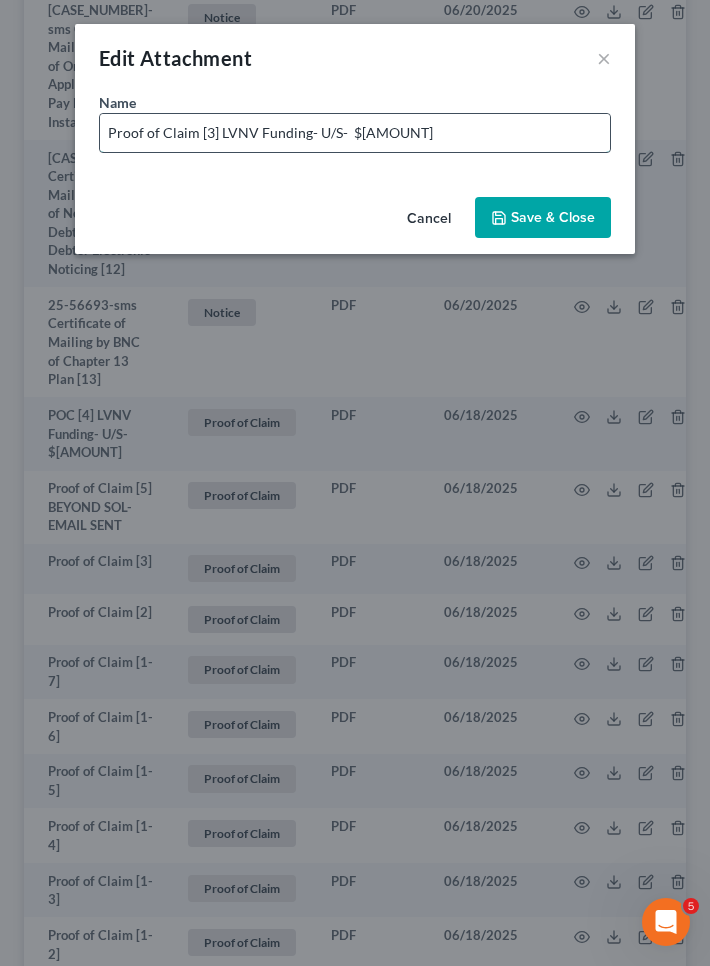 drag, startPoint x: 104, startPoint y: 131, endPoint x: 192, endPoint y: 135, distance: 88.09086 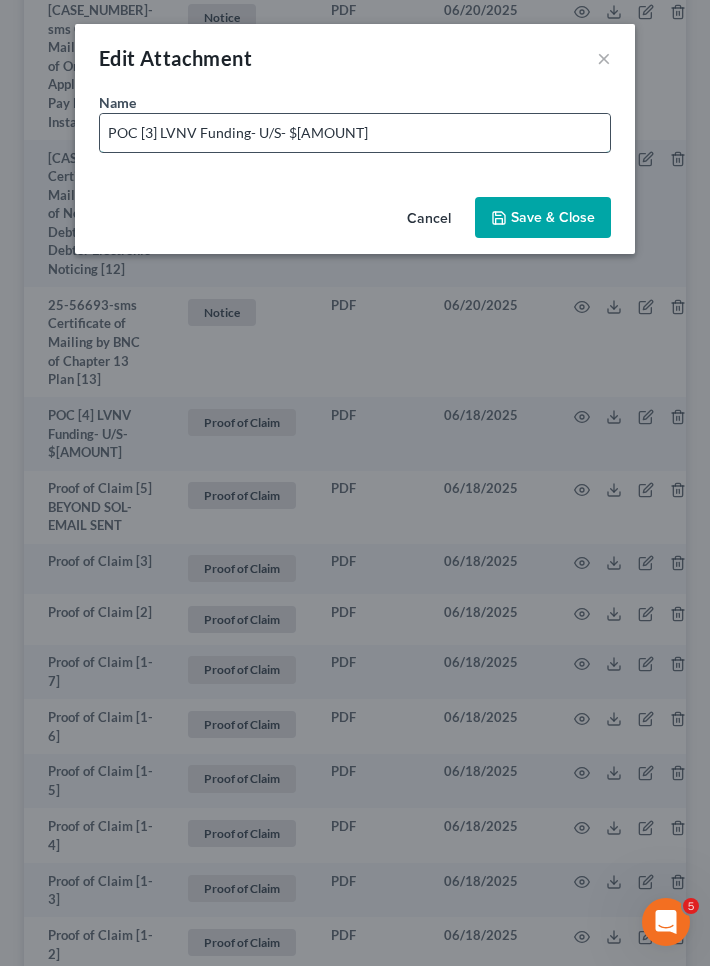 type on "POC [3] LVNV Funding- U/S-  $297.33" 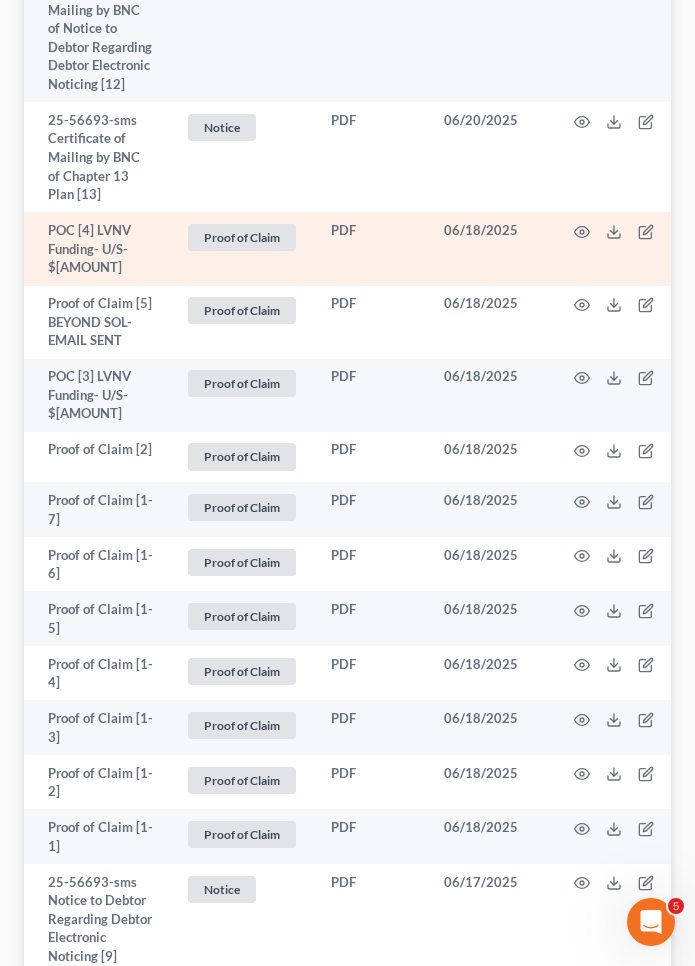 scroll, scrollTop: 2714, scrollLeft: 0, axis: vertical 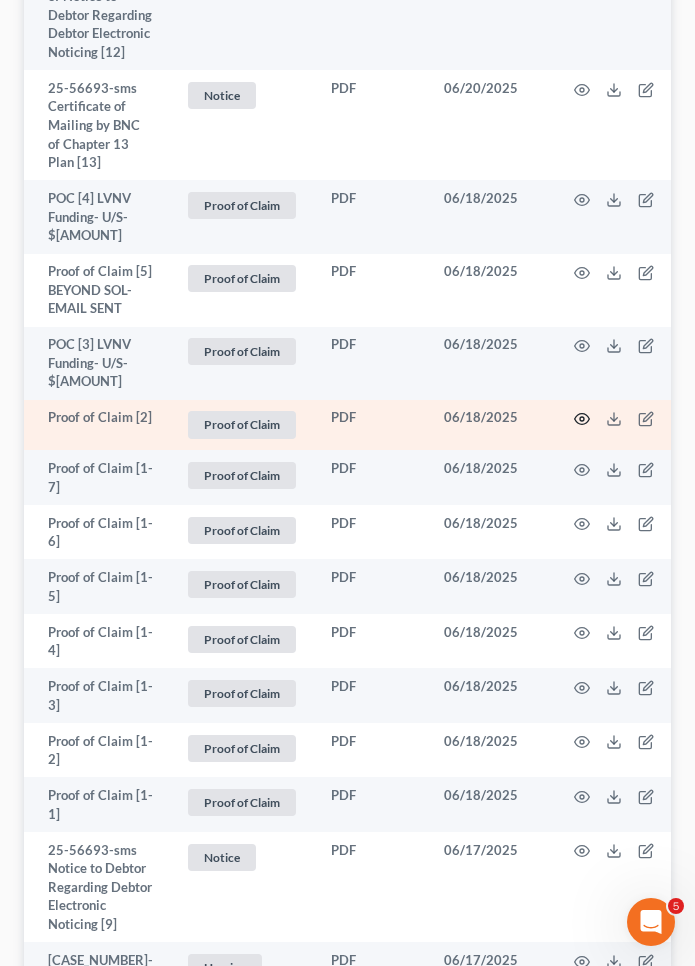 click 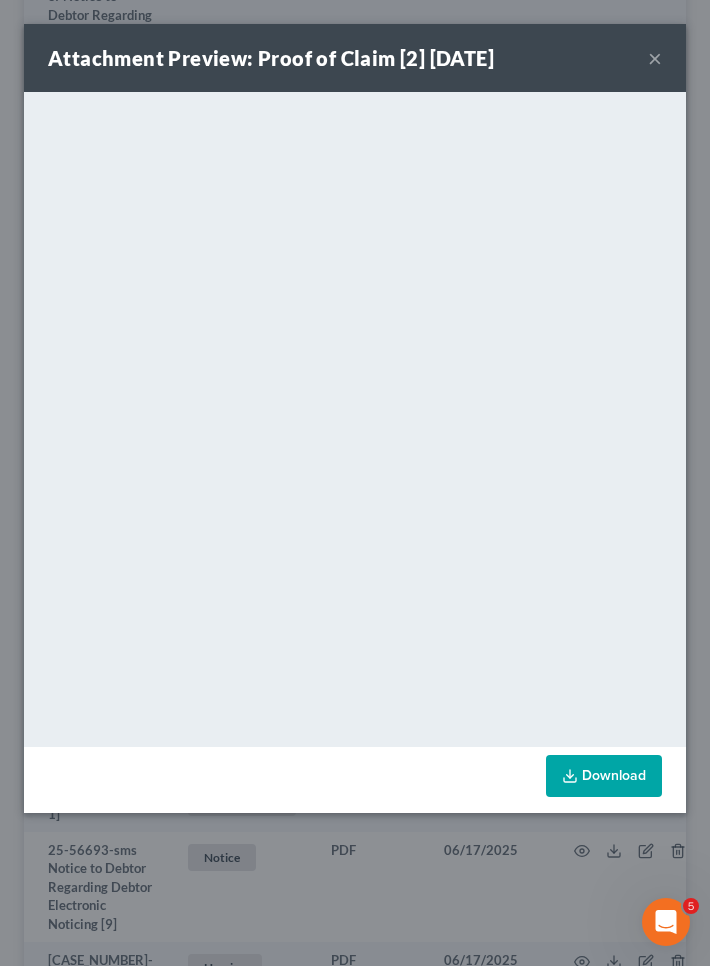 click on "×" at bounding box center [655, 58] 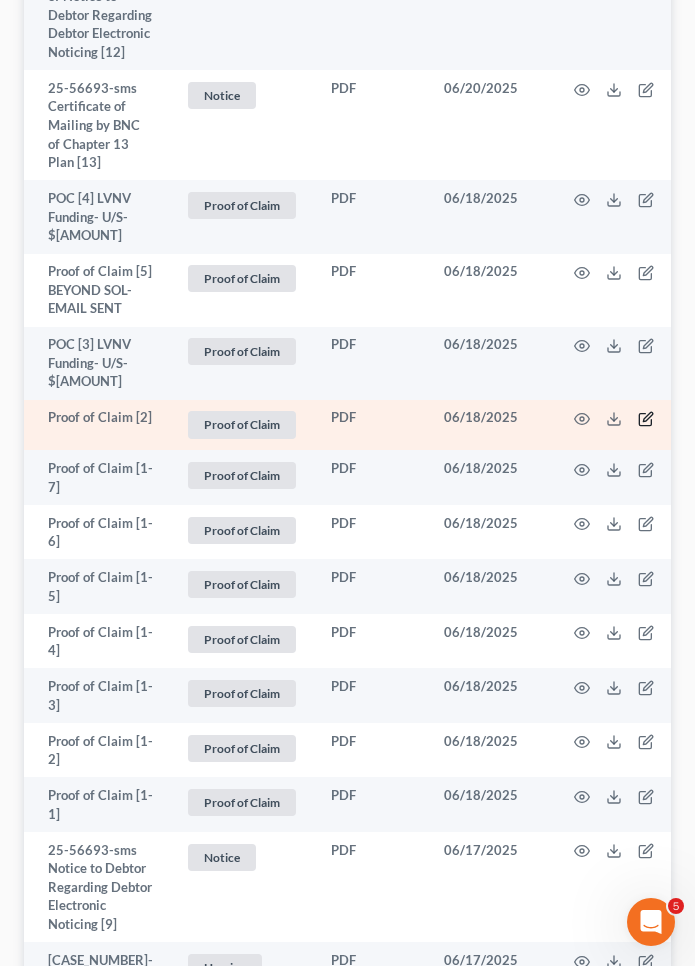 click 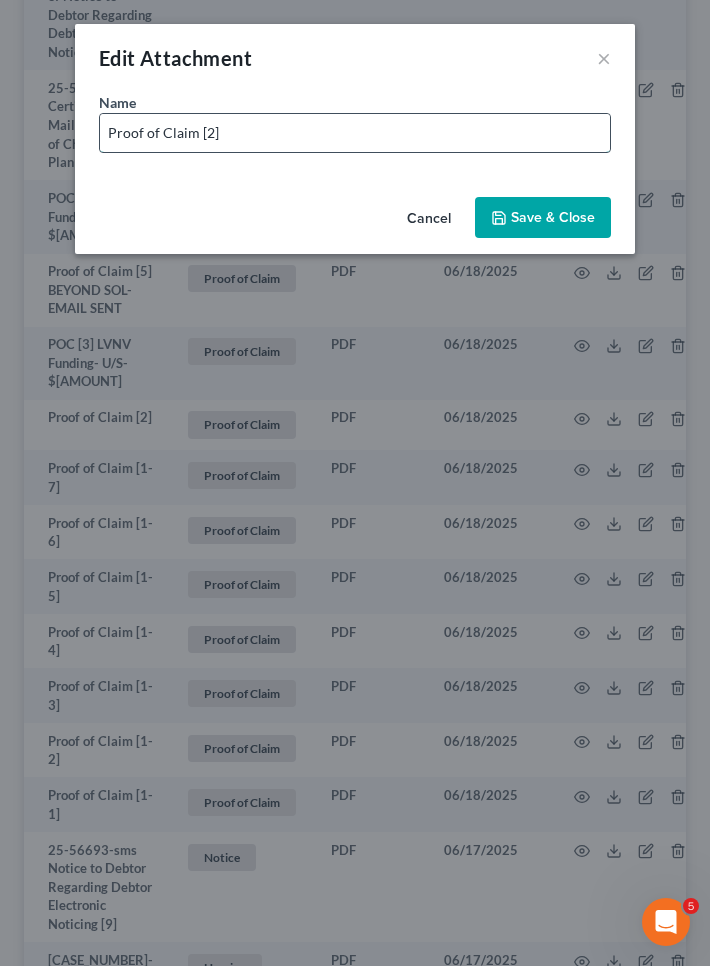 click on "Proof of Claim [2]" at bounding box center (355, 133) 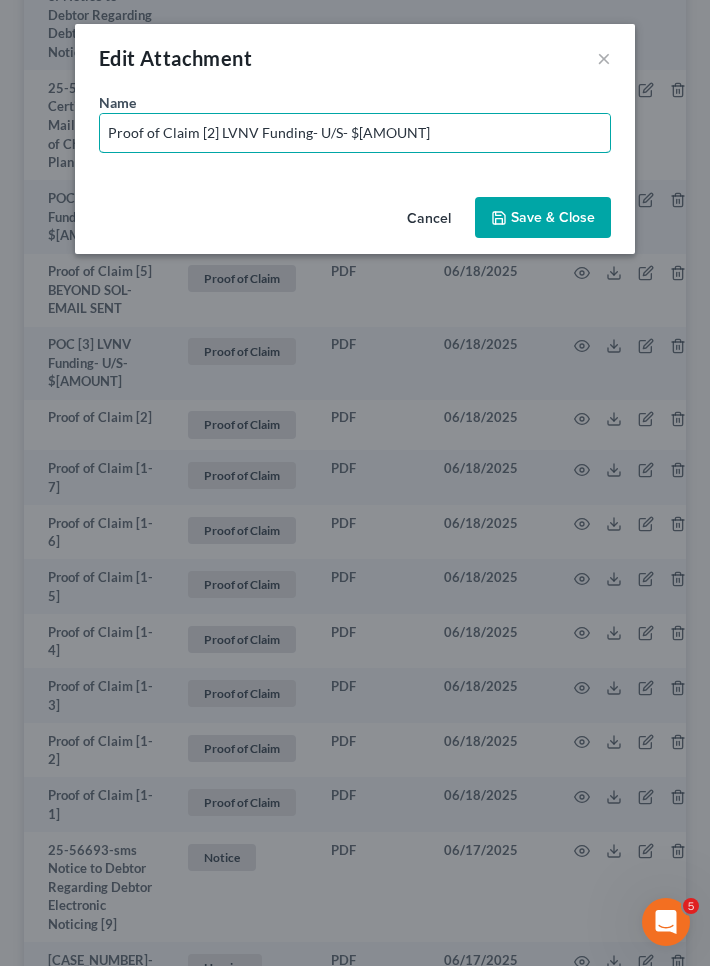 drag, startPoint x: 192, startPoint y: 136, endPoint x: 0, endPoint y: 136, distance: 192 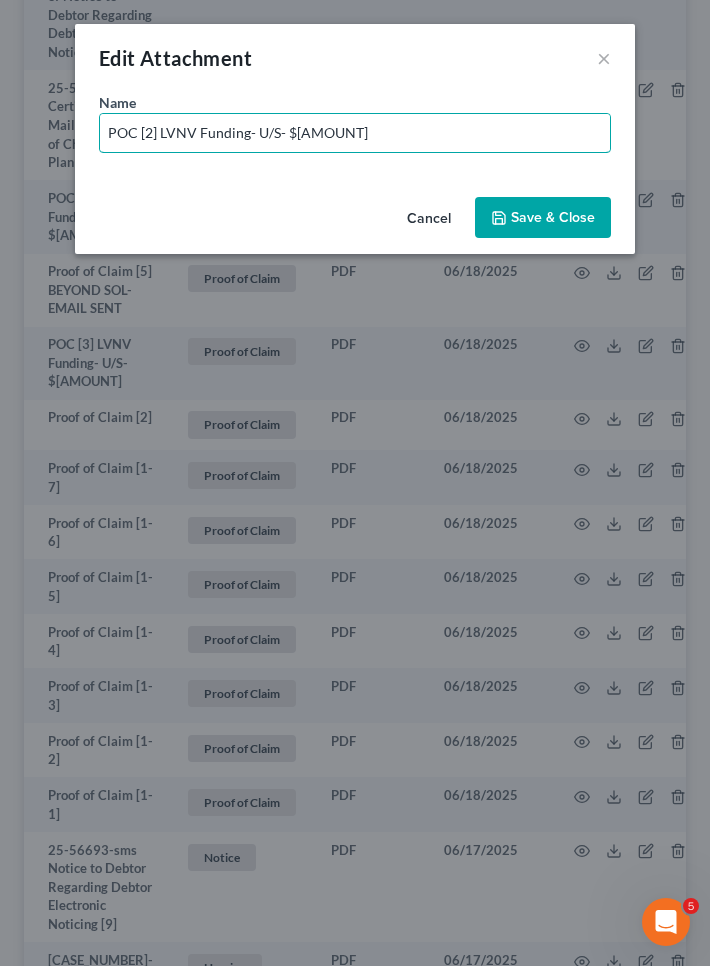 type on "POC [2] LVNV Funding- U/S- $194.00" 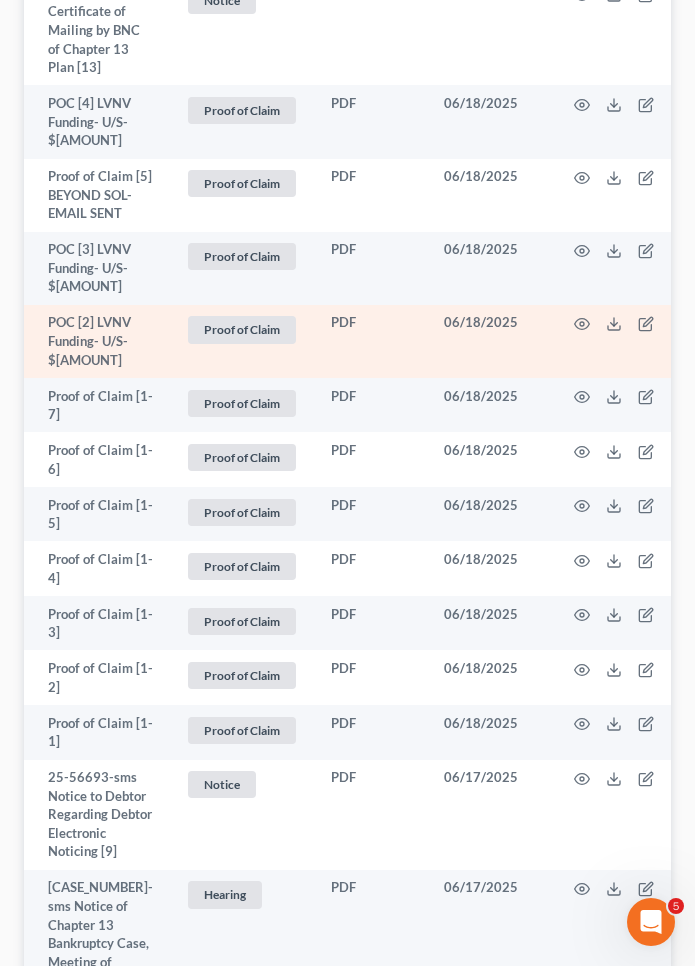 scroll, scrollTop: 2812, scrollLeft: 0, axis: vertical 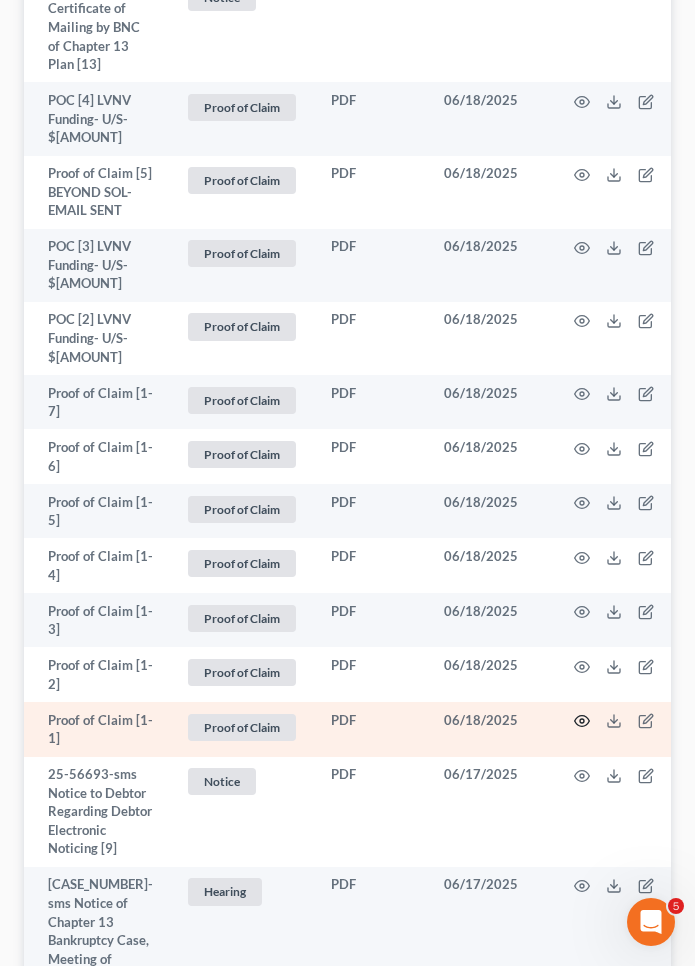 click 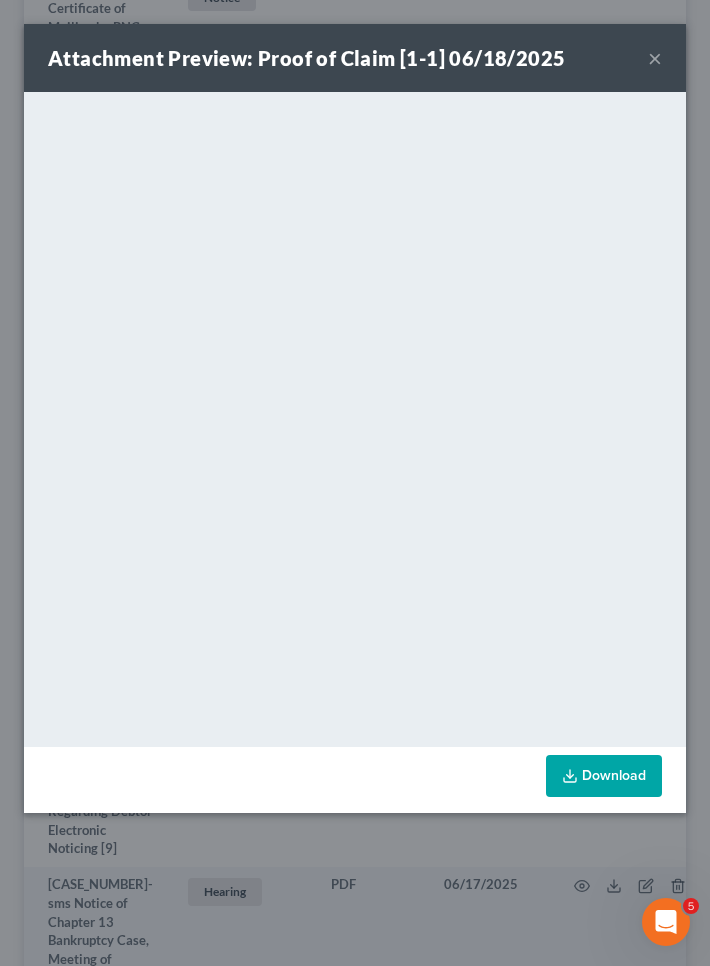 click on "×" at bounding box center [655, 58] 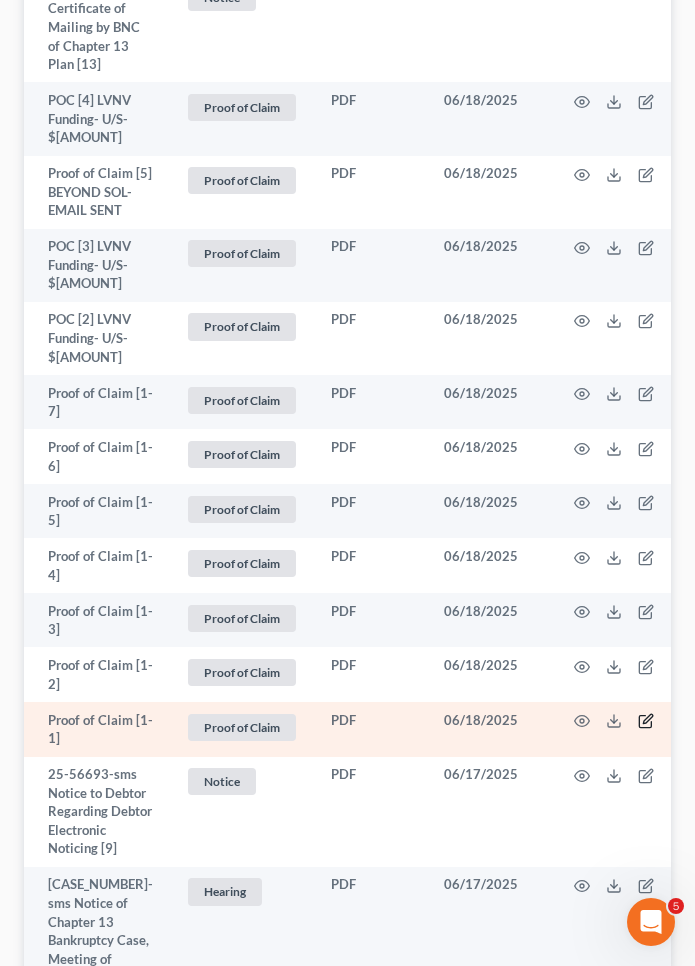 click 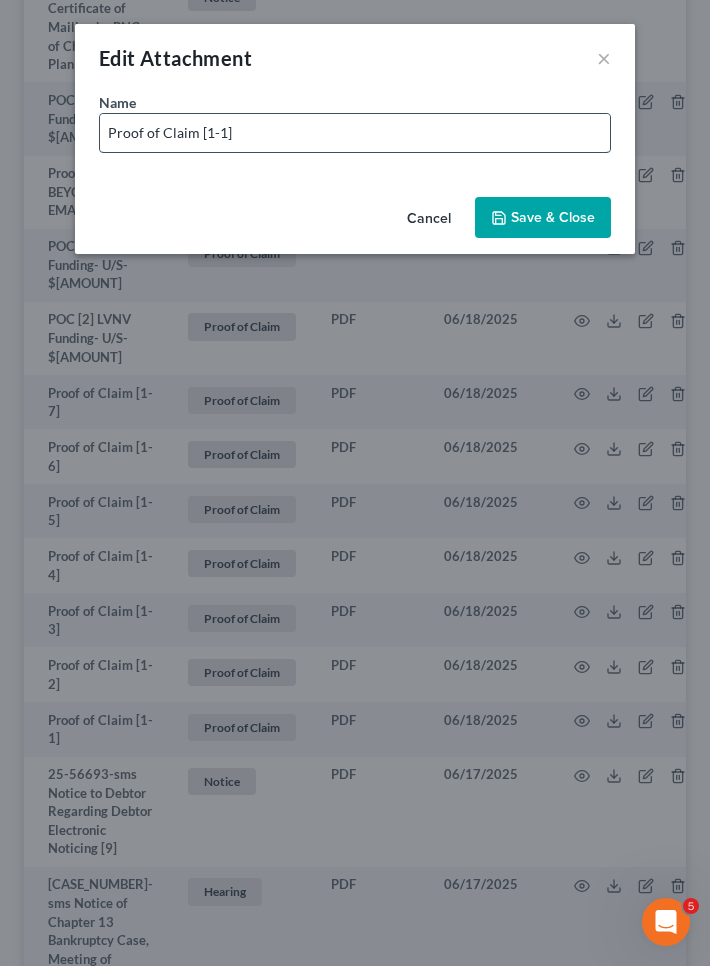 click on "Proof of Claim [1-1]" at bounding box center (355, 133) 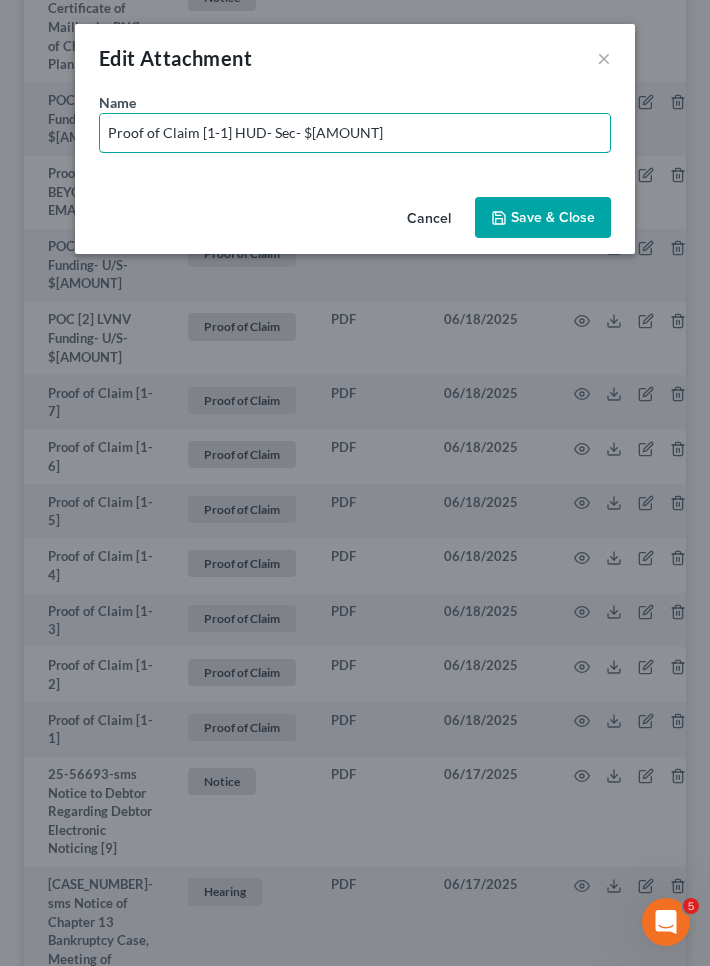 drag, startPoint x: 195, startPoint y: 134, endPoint x: 4, endPoint y: 138, distance: 191.04189 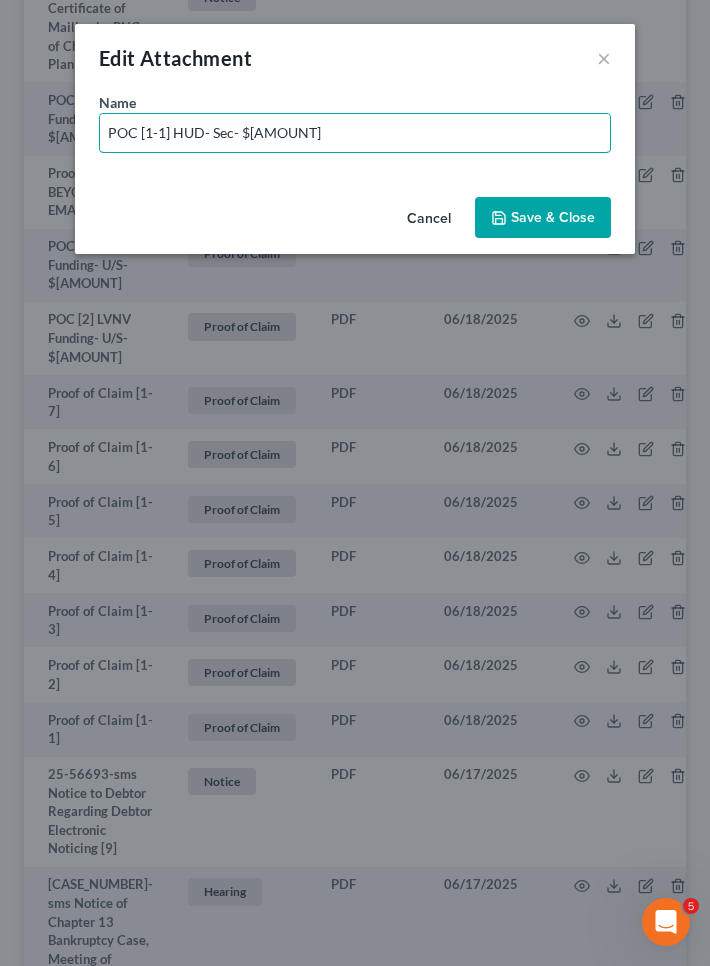 type on "POC [1-1] HUD- Sec- $46,395.52" 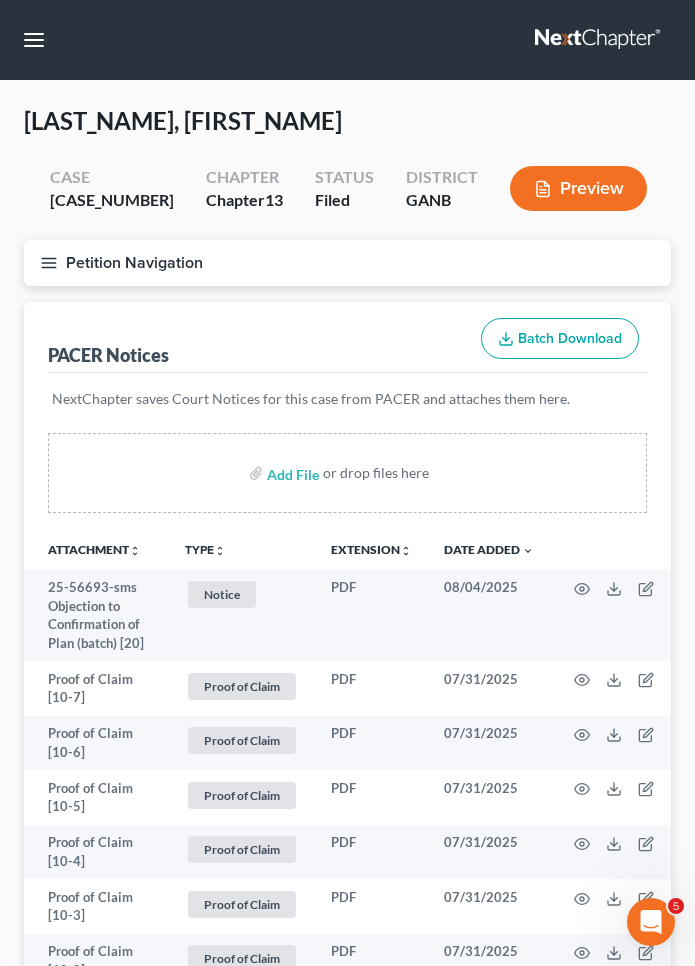 scroll, scrollTop: 0, scrollLeft: 0, axis: both 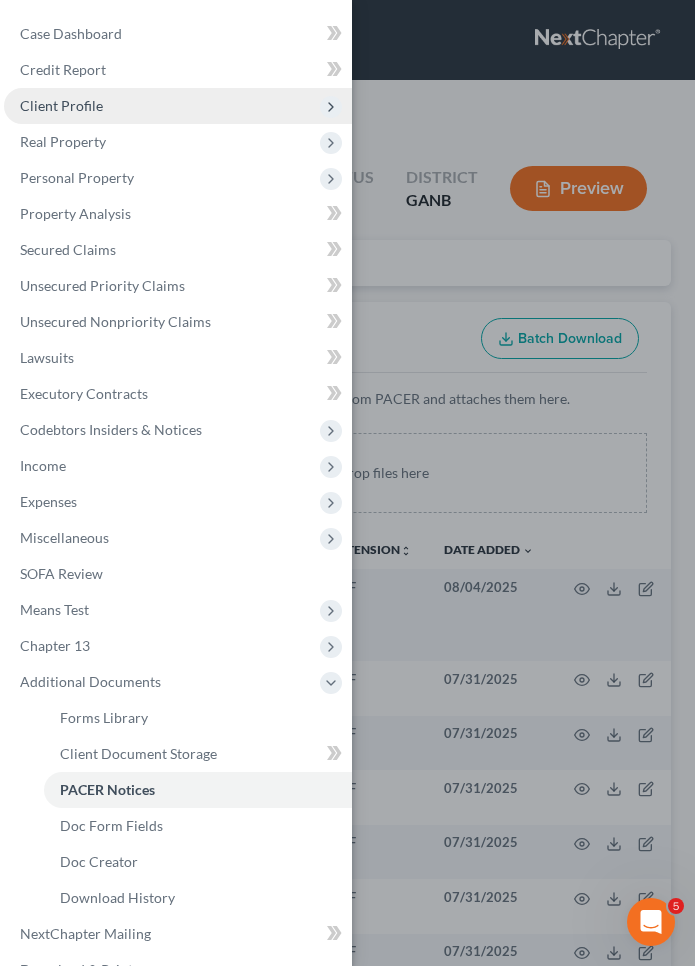 click on "Client Profile" at bounding box center (61, 105) 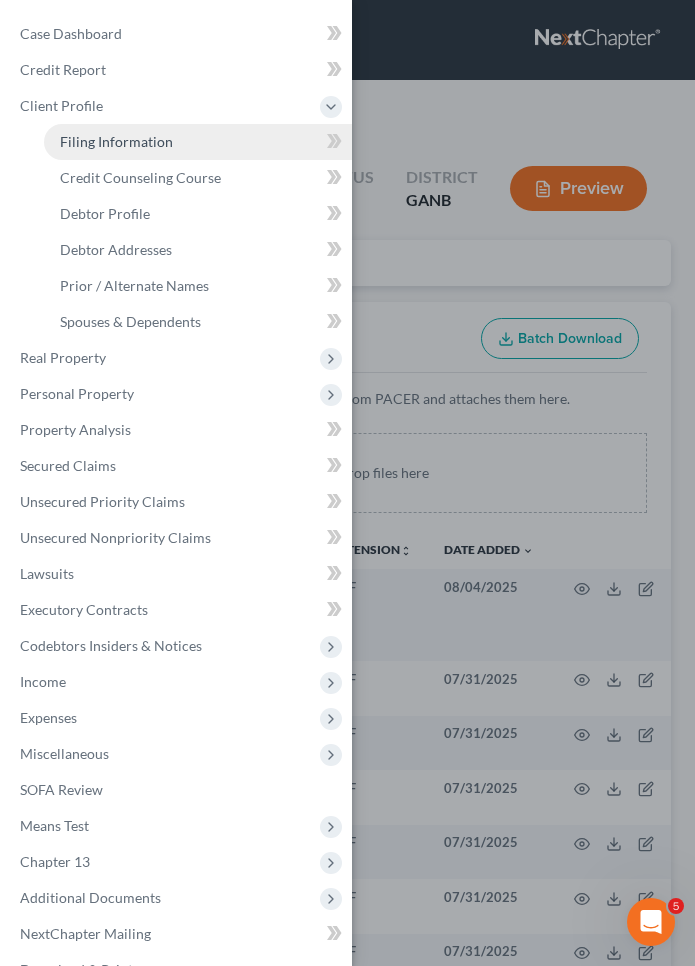 click on "Filing Information" at bounding box center (116, 141) 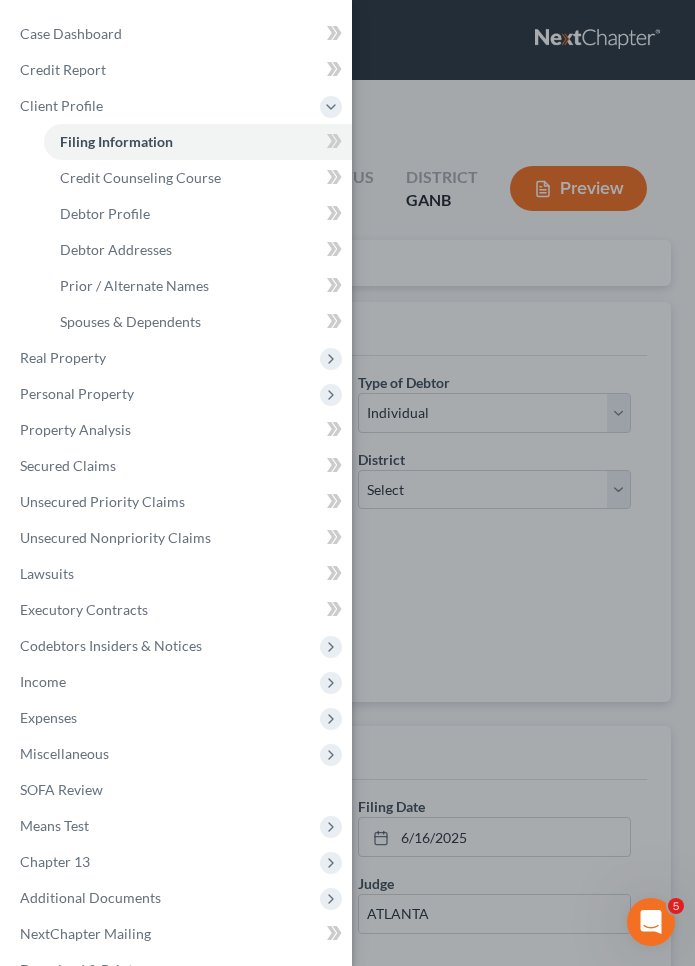 click on "Case Dashboard
Payments
Invoices
Payments
Payments
Credit Report
Client Profile" at bounding box center (347, 483) 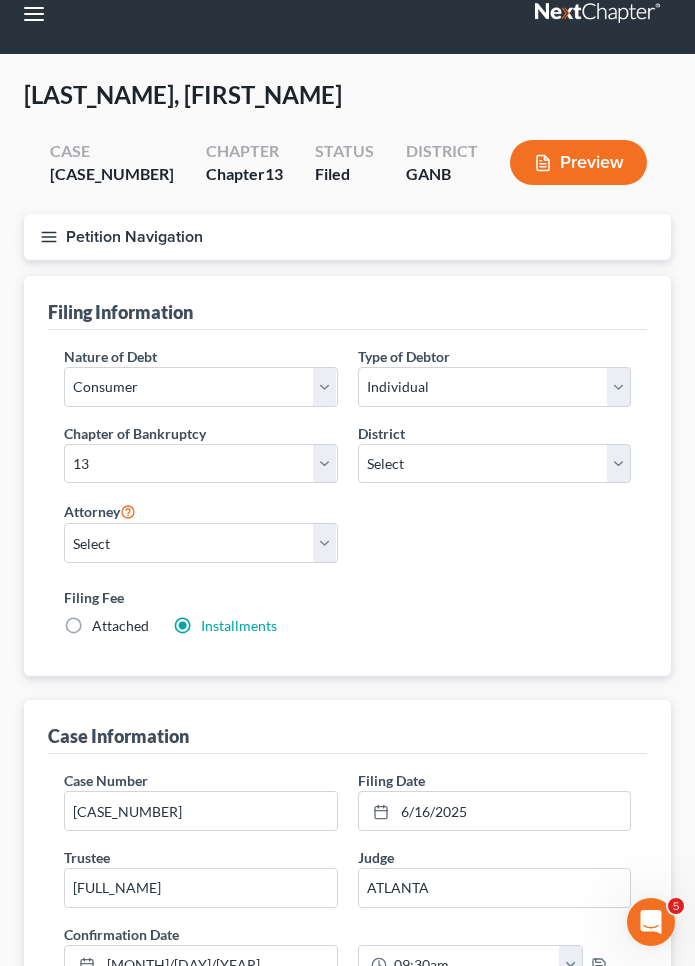 scroll, scrollTop: 39, scrollLeft: 0, axis: vertical 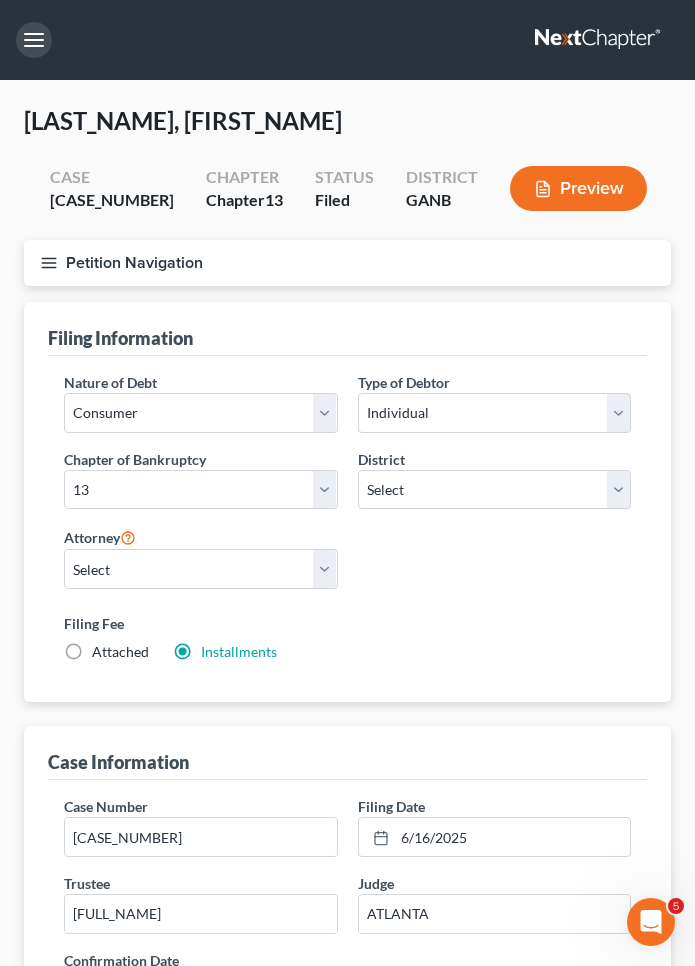 click at bounding box center [34, 40] 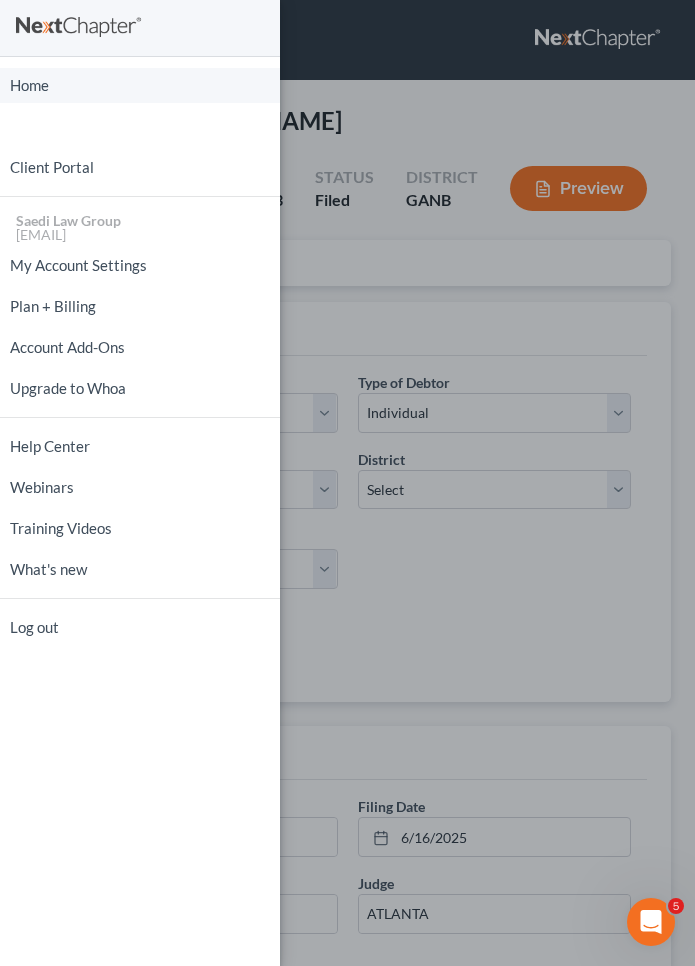 click on "Home" at bounding box center [140, 85] 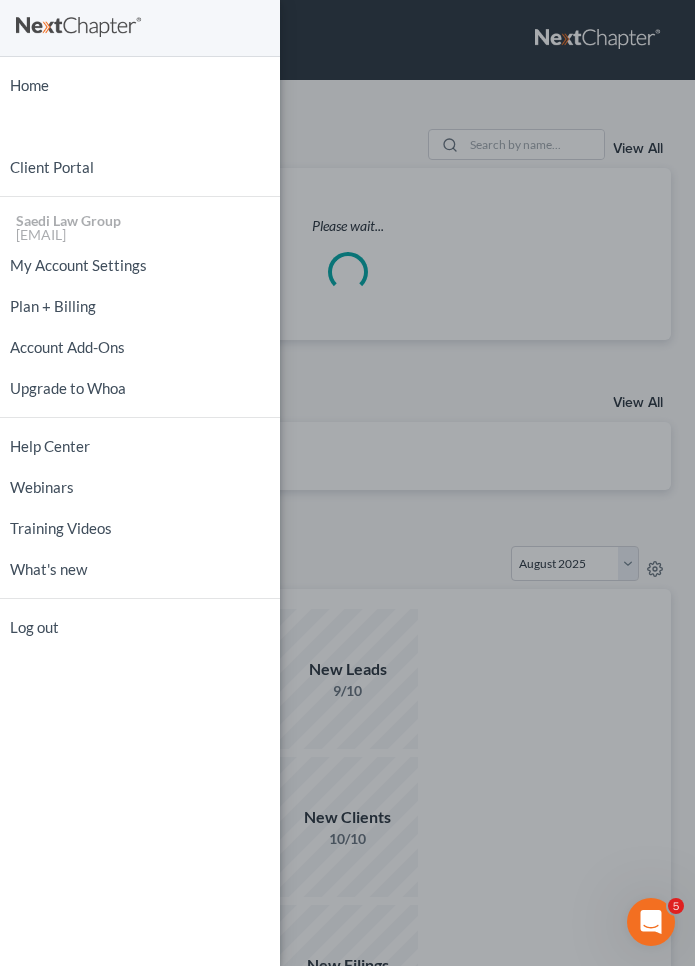 click on "Home New Case Client Portal Saedi Law Group mmays@saedilawgroup.com My Account Settings Plan + Billing Account Add-Ons Upgrade to Whoa Help Center Webinars Training Videos What's new Log out" at bounding box center [347, 483] 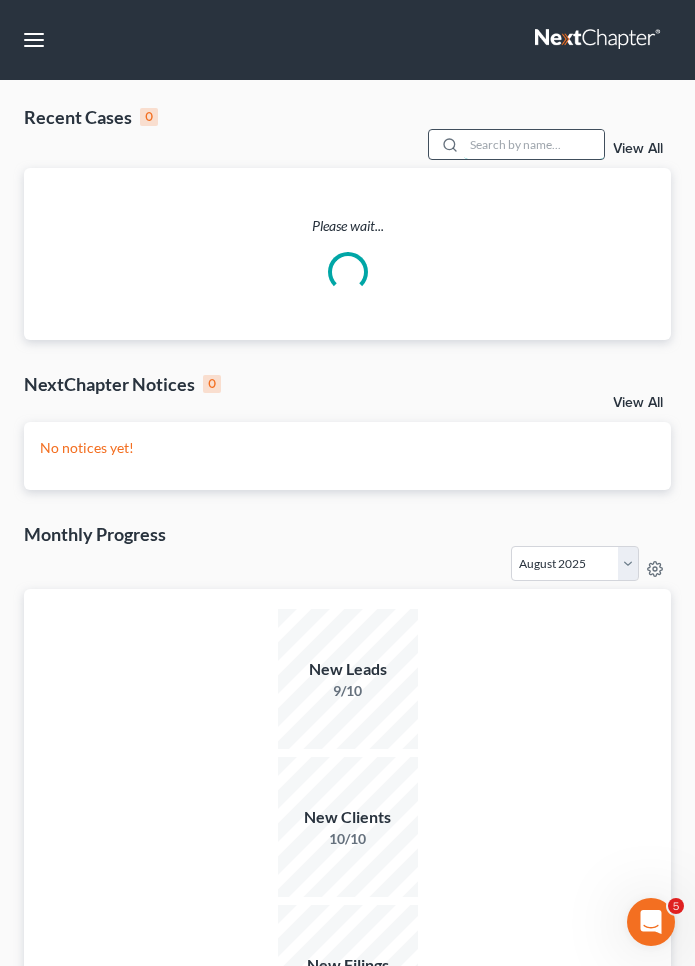 click at bounding box center [534, 144] 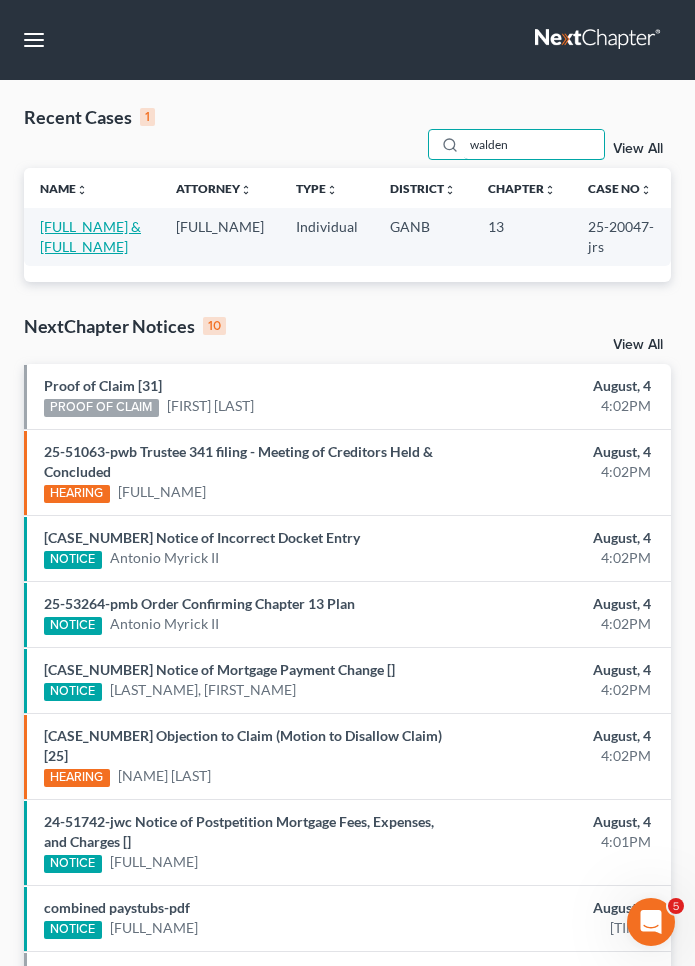 type on "walden" 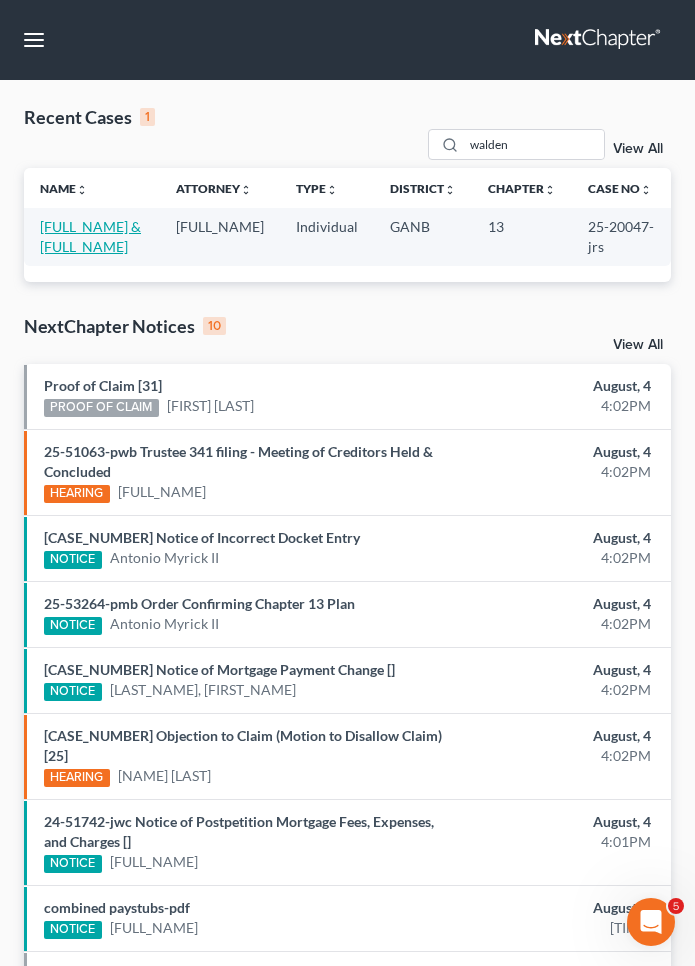 click on "Walden, Jonathan & Katelyn" at bounding box center (90, 236) 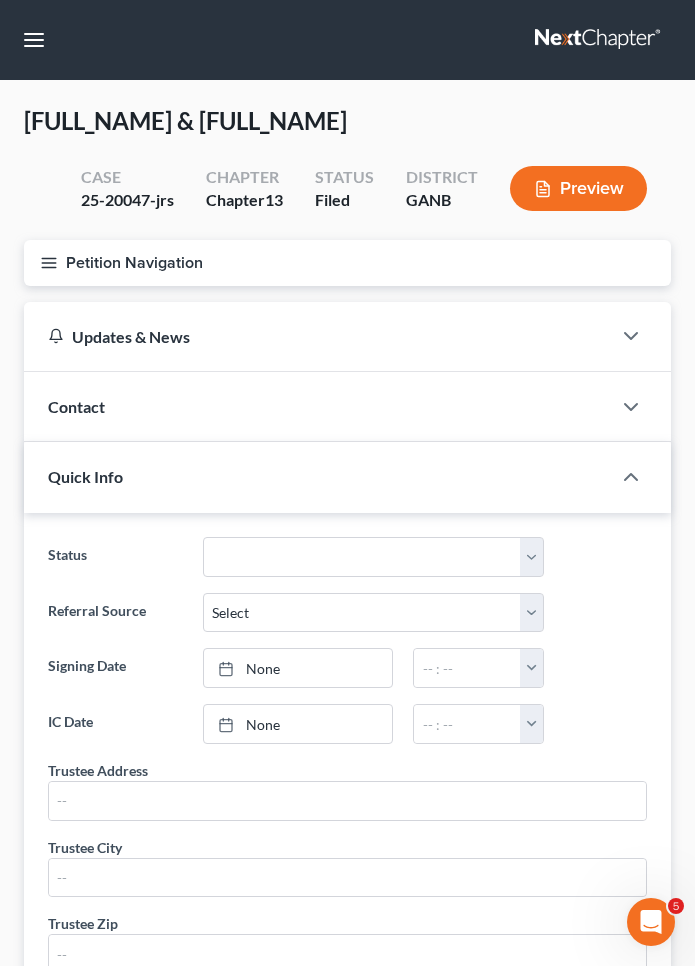 click 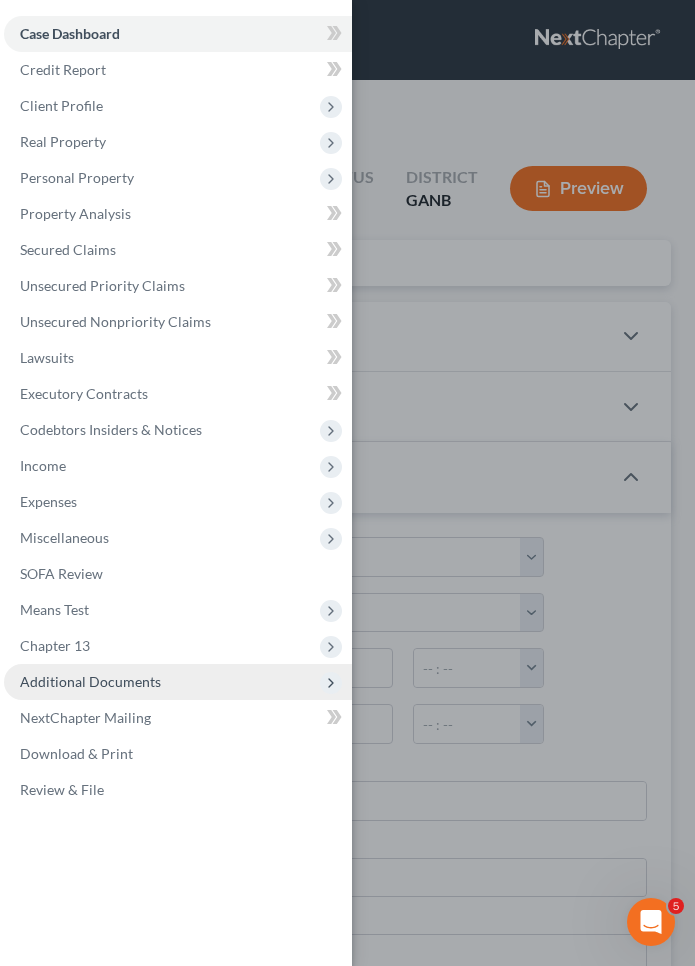 click on "Additional Documents" at bounding box center (90, 681) 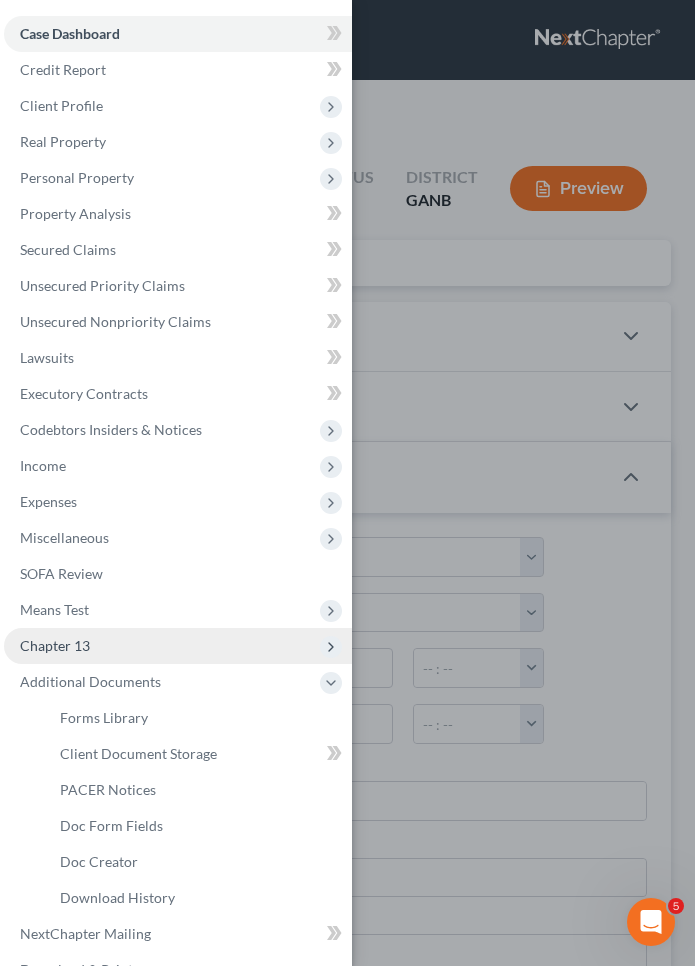 click on "Chapter 13" at bounding box center (178, 646) 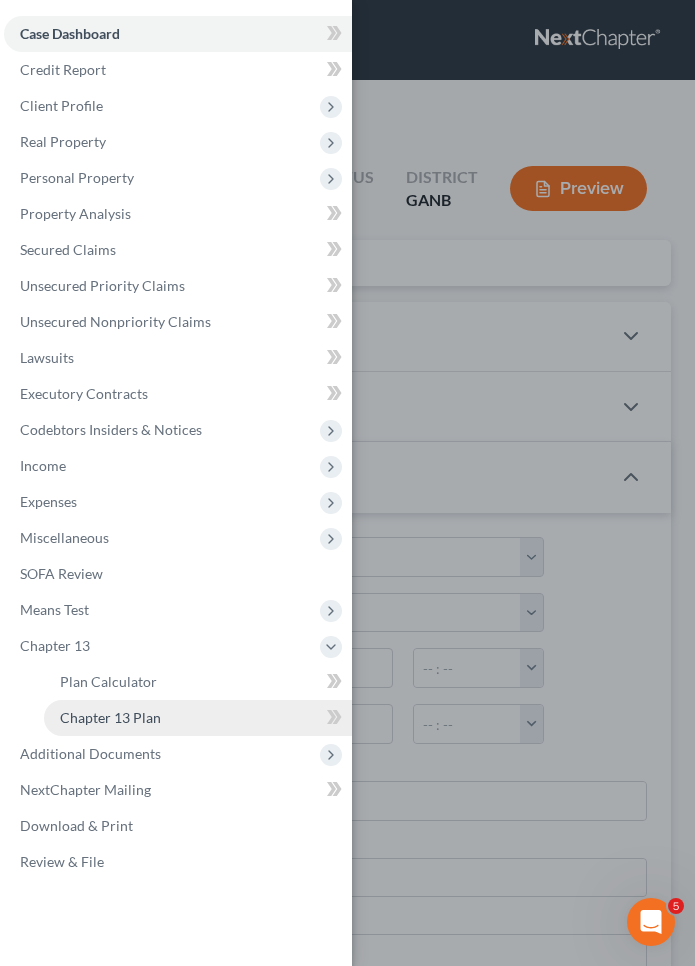 click on "Chapter 13 Plan" at bounding box center (110, 717) 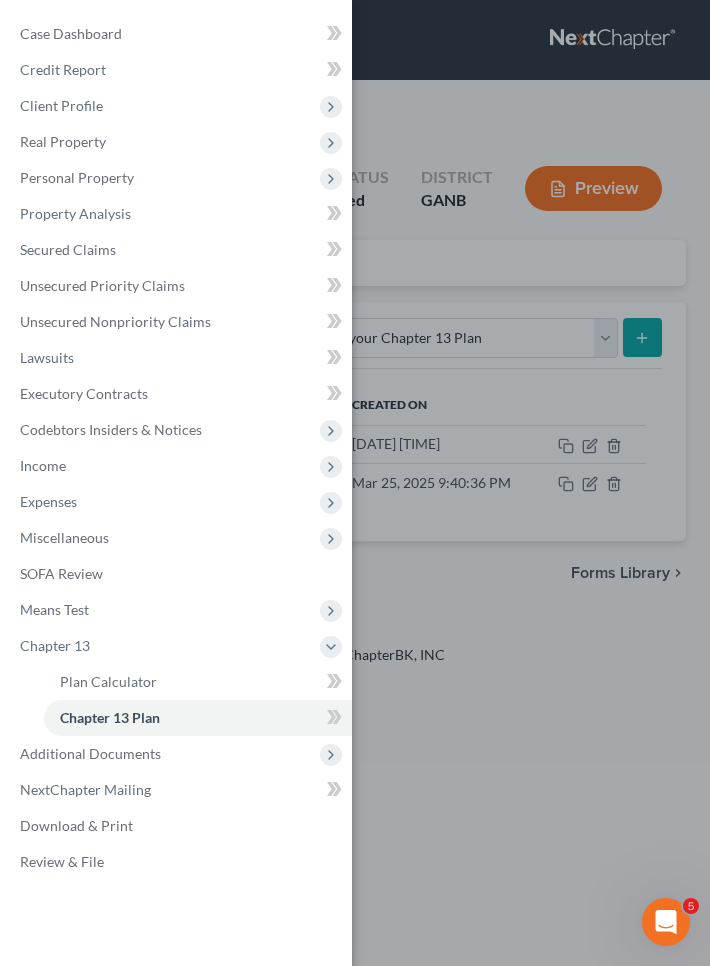 click on "Case Dashboard
Payments
Invoices
Payments
Payments
Credit Report
Client Profile" at bounding box center (355, 483) 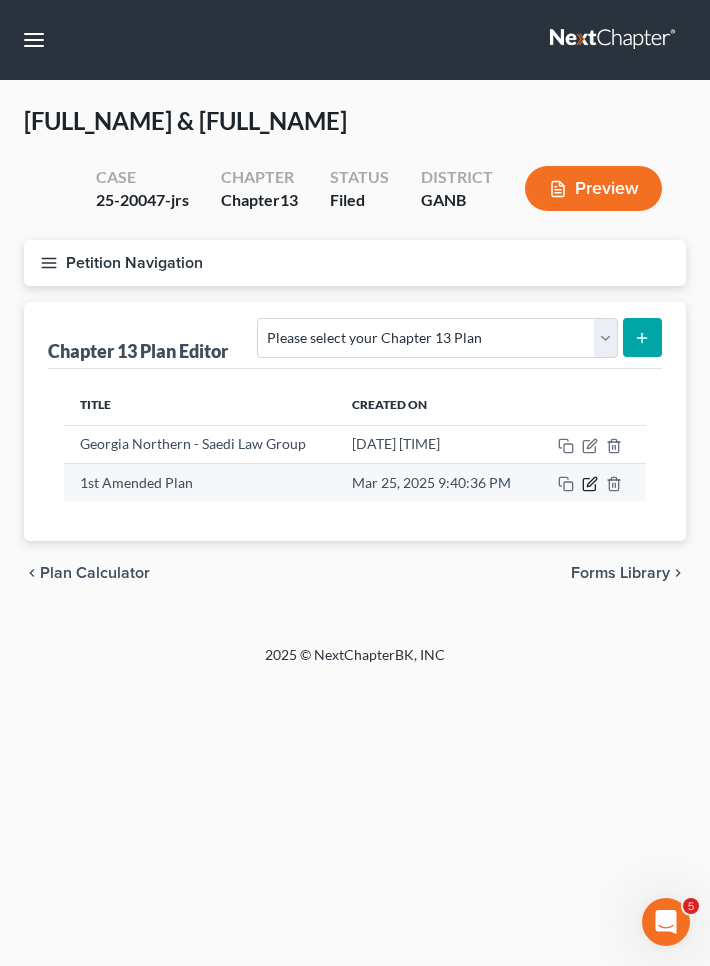 click 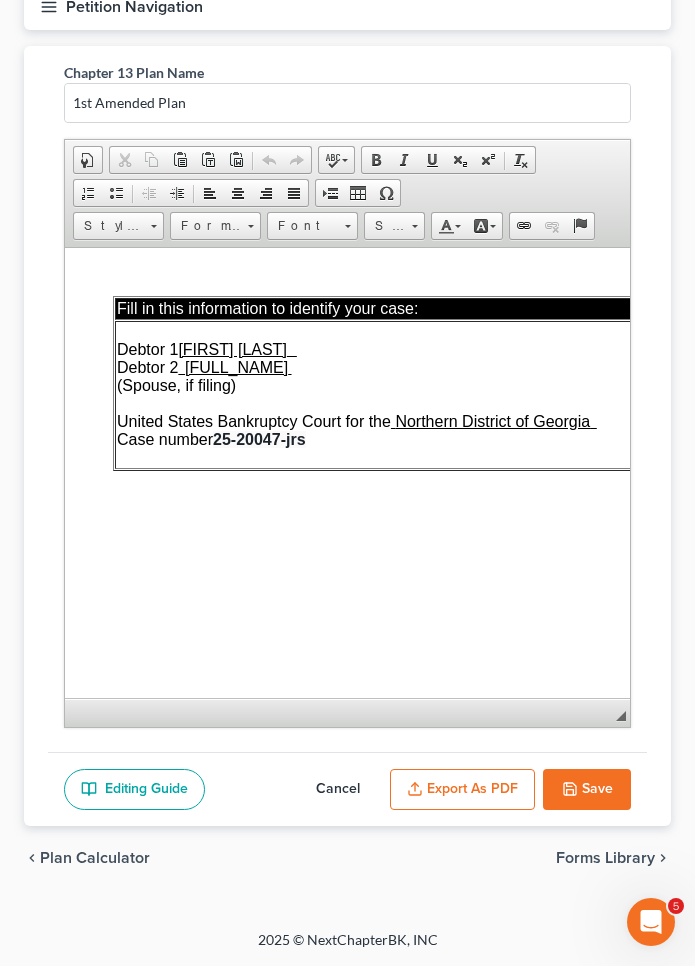 scroll, scrollTop: 85, scrollLeft: 0, axis: vertical 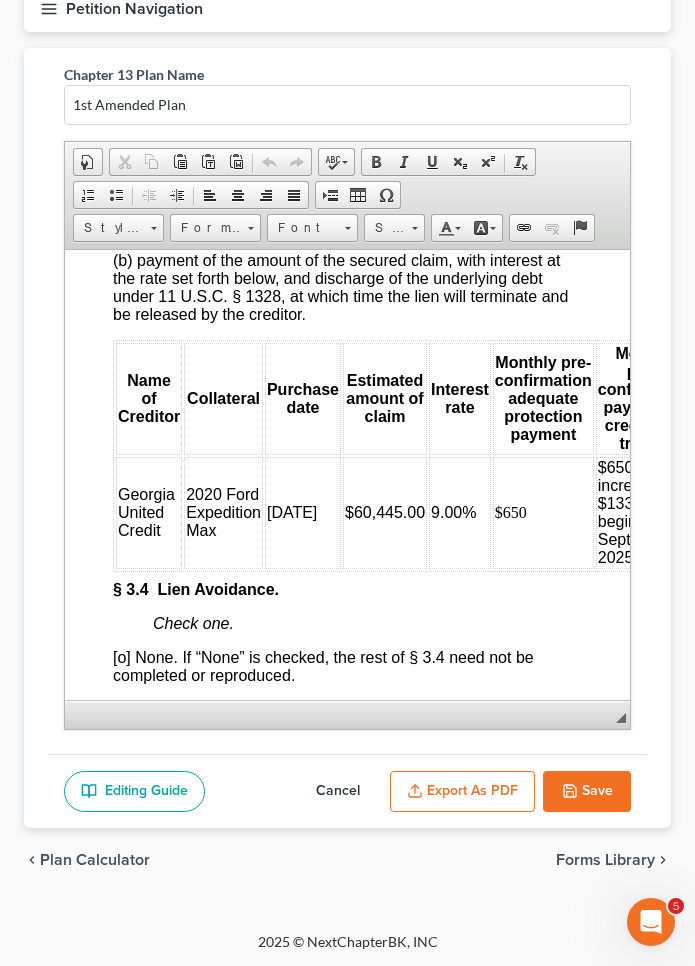 click on "Cancel" at bounding box center [338, 792] 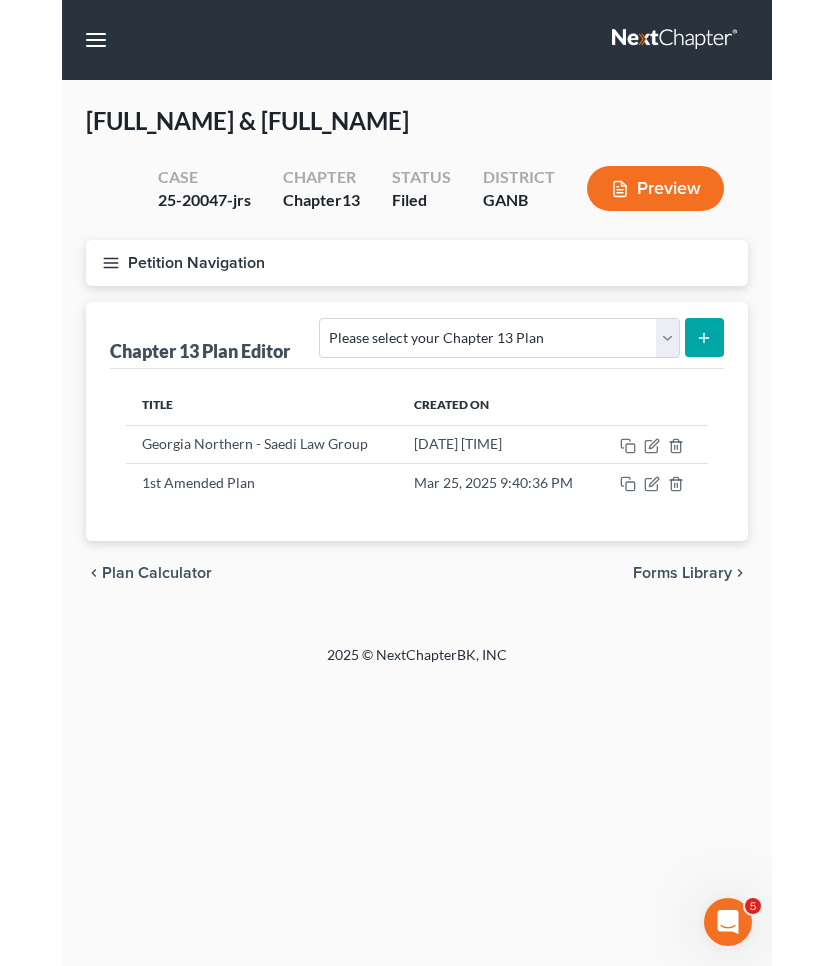 scroll, scrollTop: 0, scrollLeft: 0, axis: both 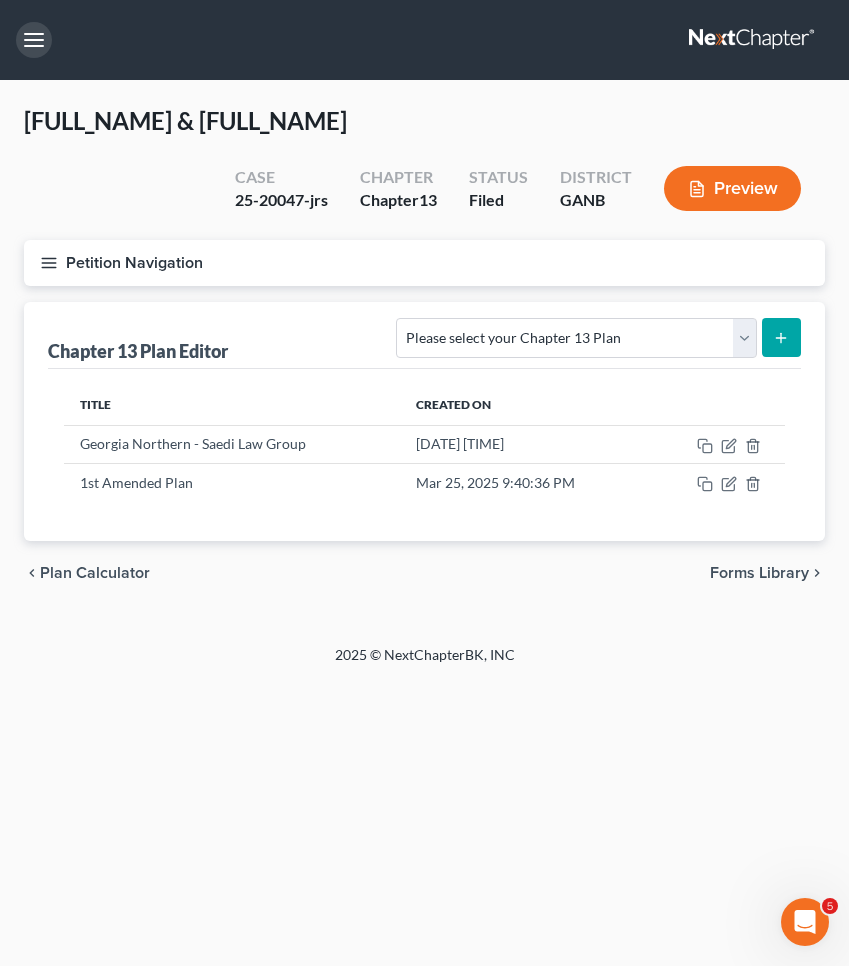 click at bounding box center [34, 40] 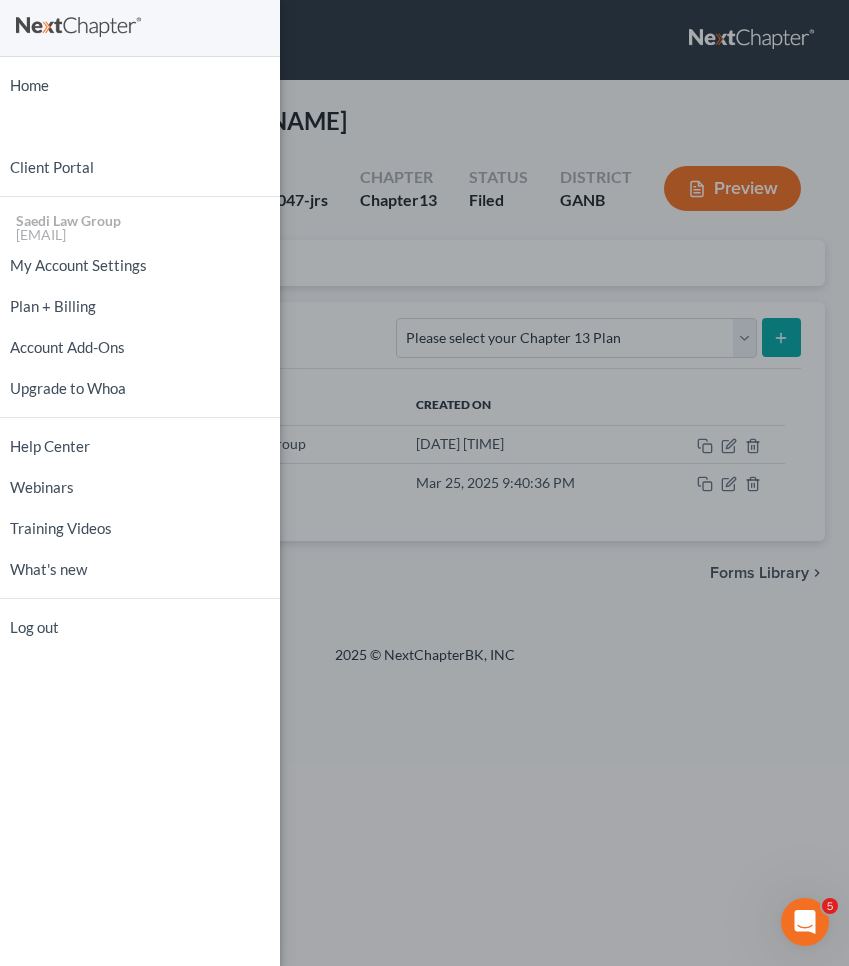 click on "Home" at bounding box center (140, 85) 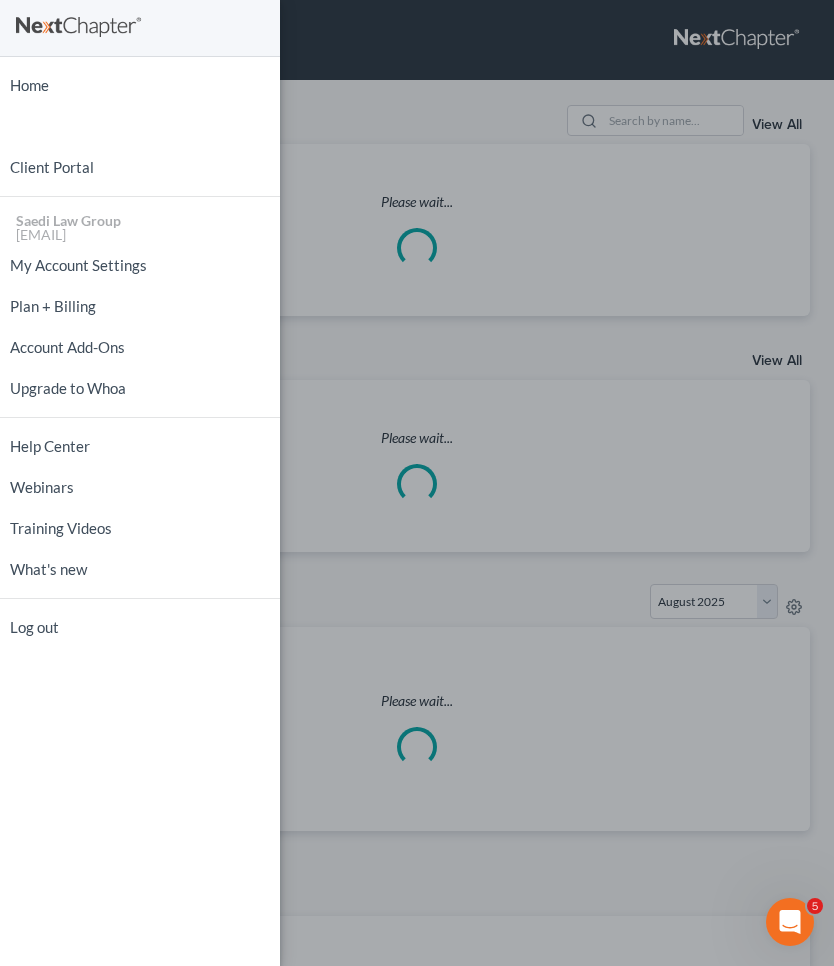 click on "Home New Case Client Portal Saedi Law Group mmays@saedilawgroup.com My Account Settings Plan + Billing Account Add-Ons Upgrade to Whoa Help Center Webinars Training Videos What's new Log out" at bounding box center (417, 483) 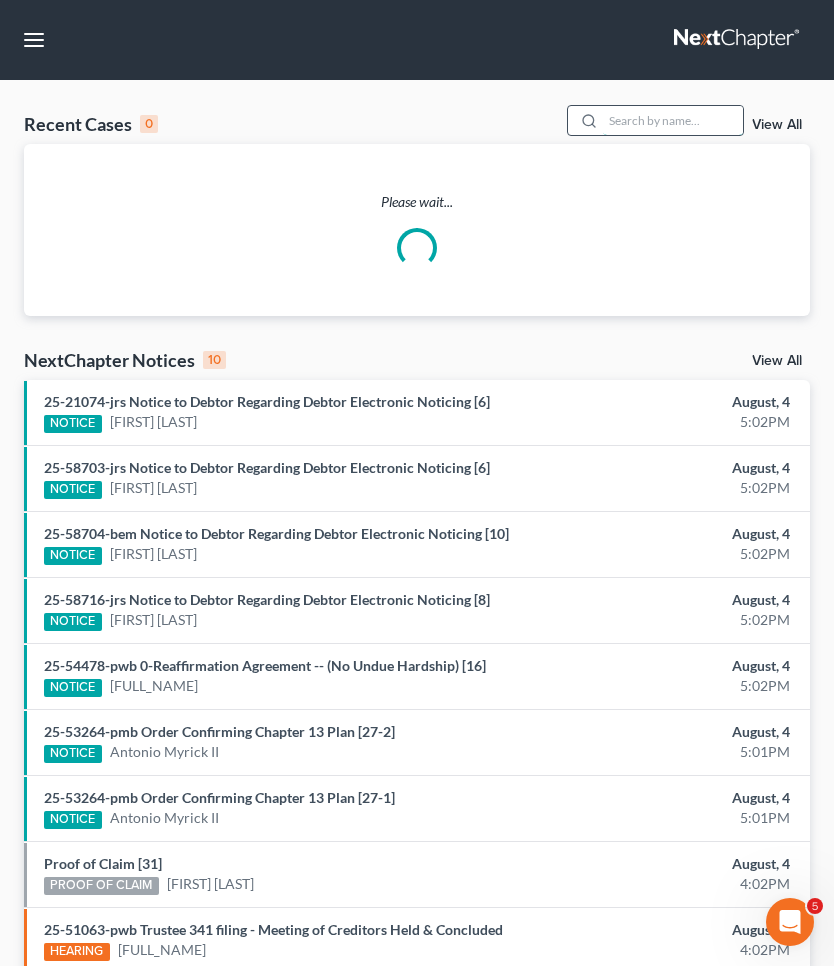 click at bounding box center (673, 120) 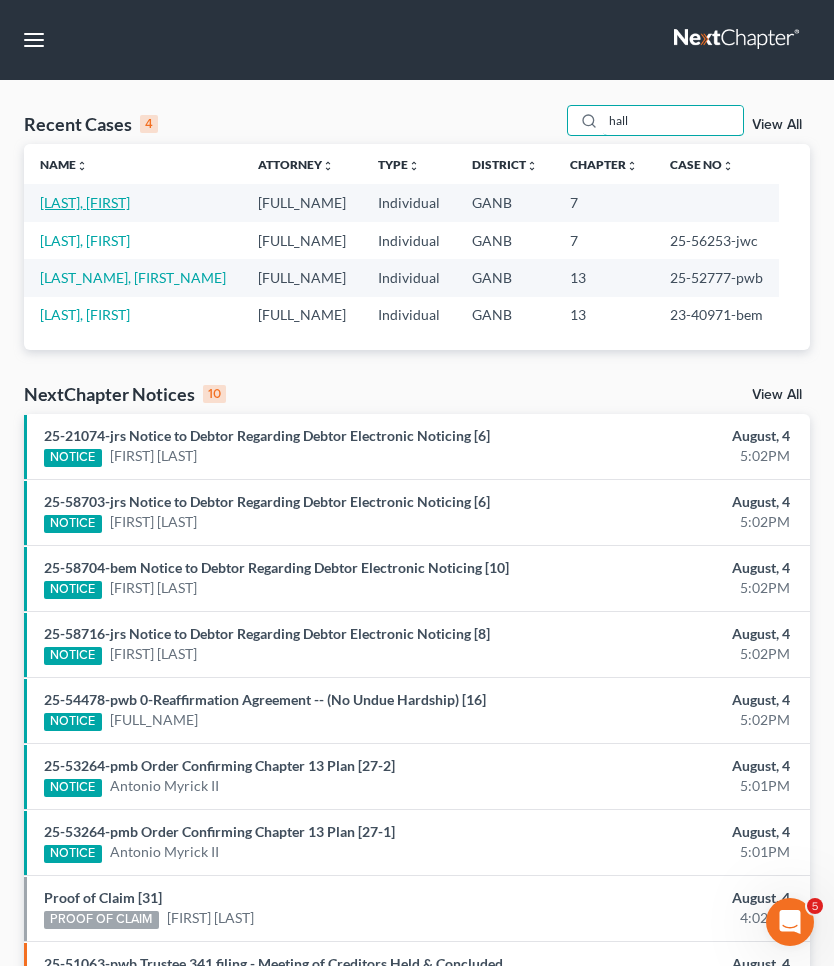 type on "hall" 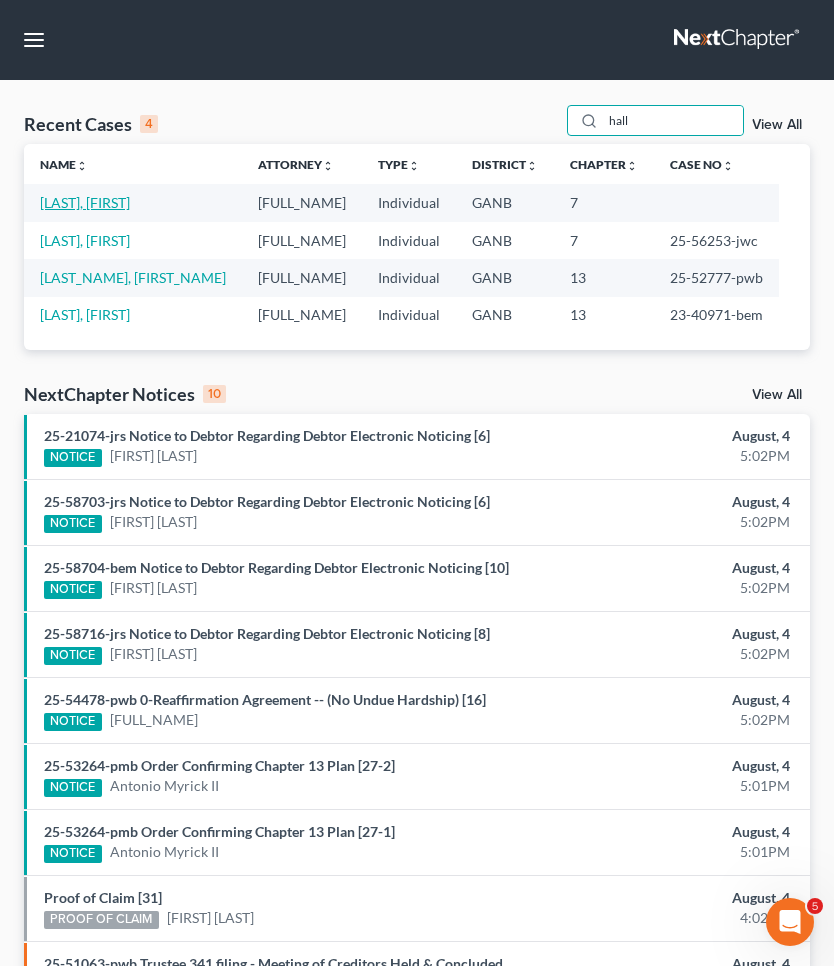 click on "[LAST], [FIRST]" at bounding box center (85, 202) 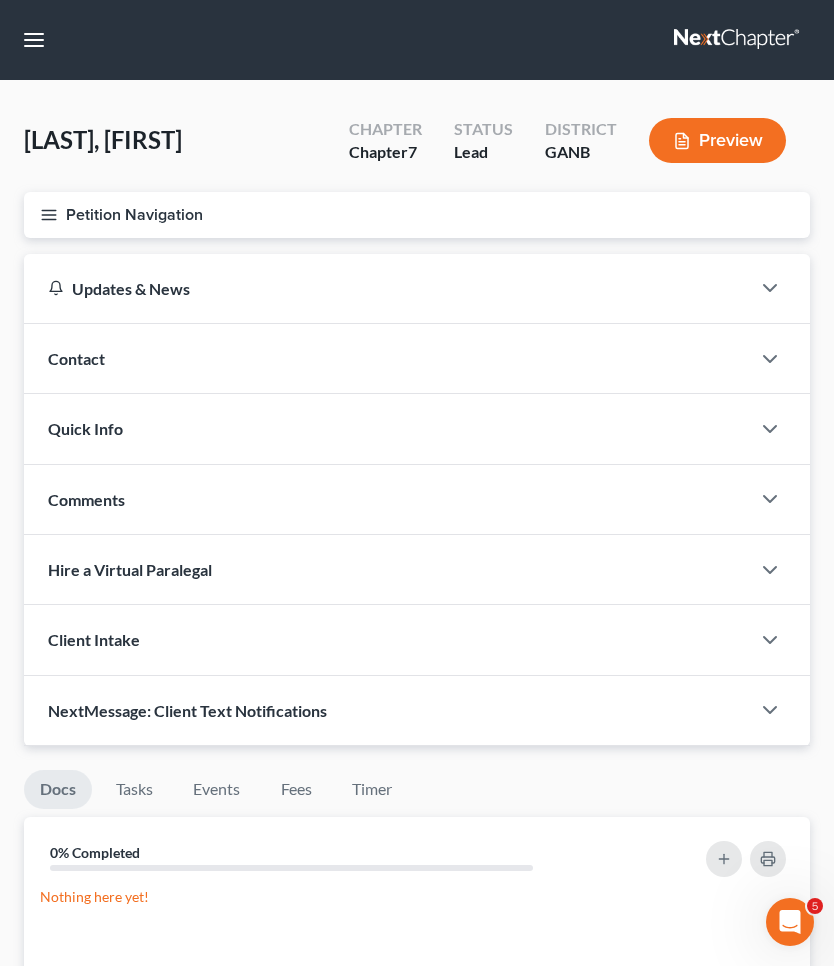 click on "Petition Navigation" at bounding box center [417, 215] 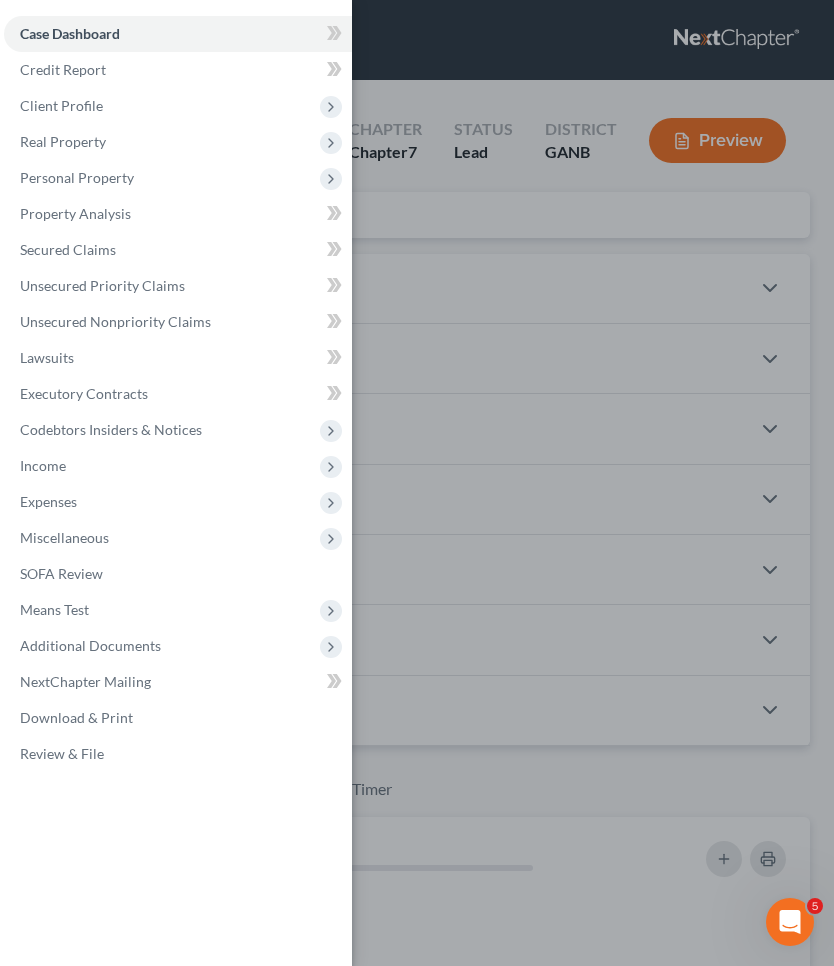 click on "Case Dashboard
Payments
Invoices
Payments
Payments
Credit Report
Client Profile" at bounding box center [417, 483] 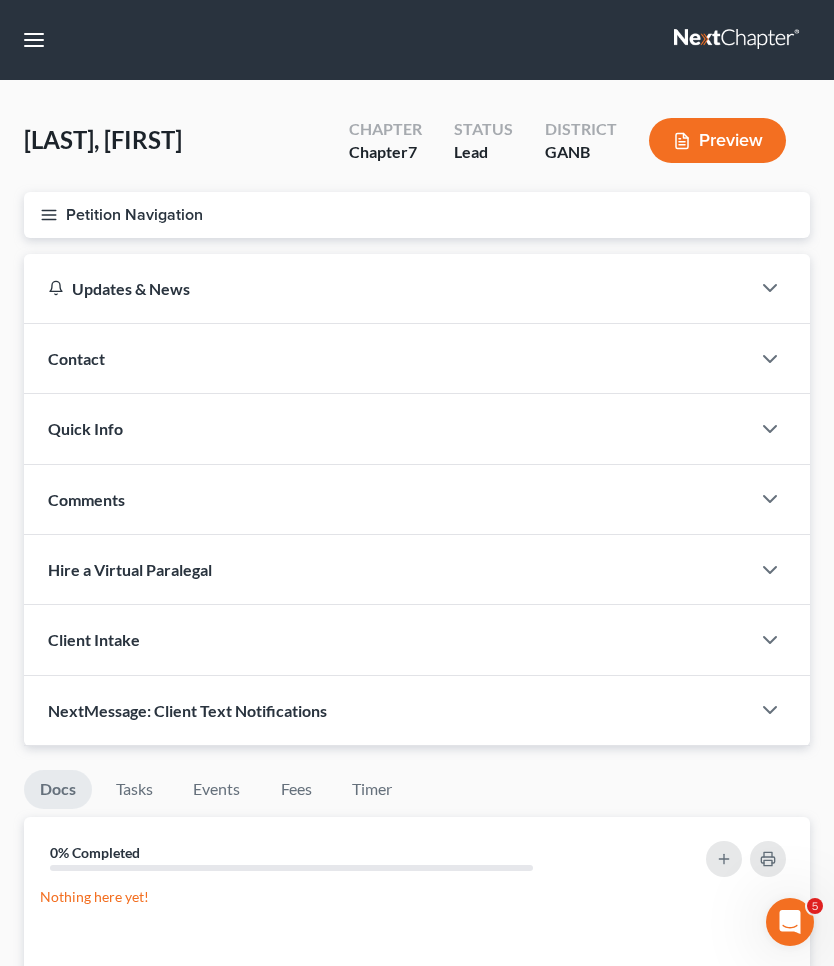 click 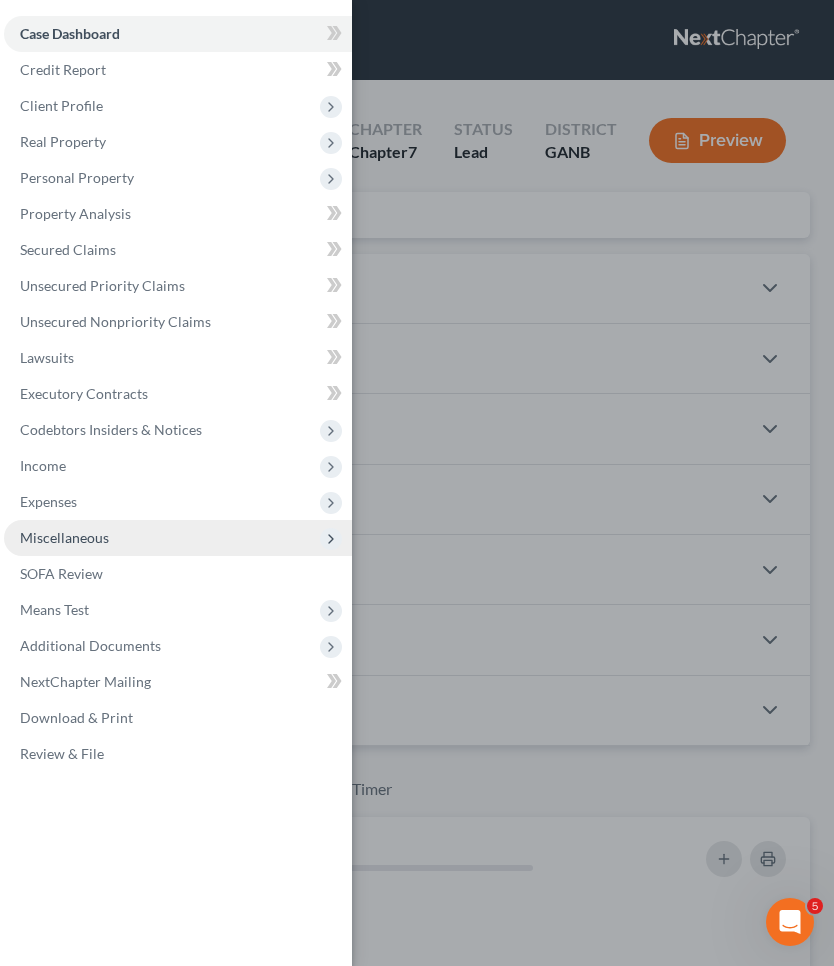 click on "Miscellaneous" at bounding box center [178, 538] 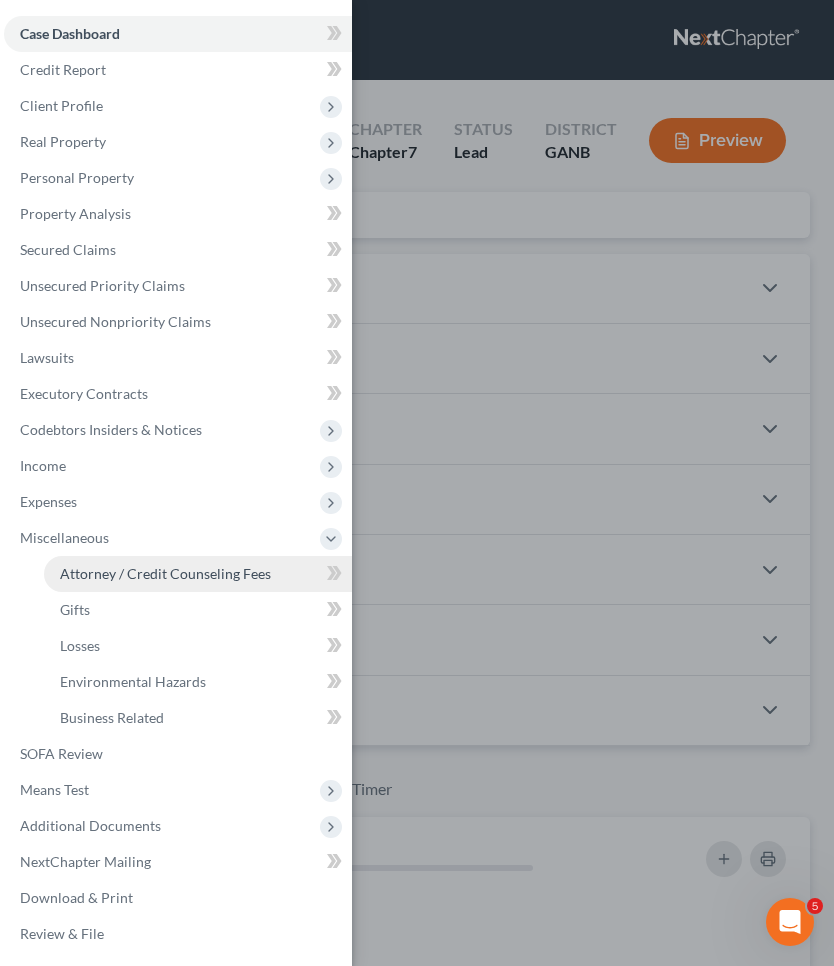 click on "Attorney / Credit Counseling Fees" at bounding box center [165, 573] 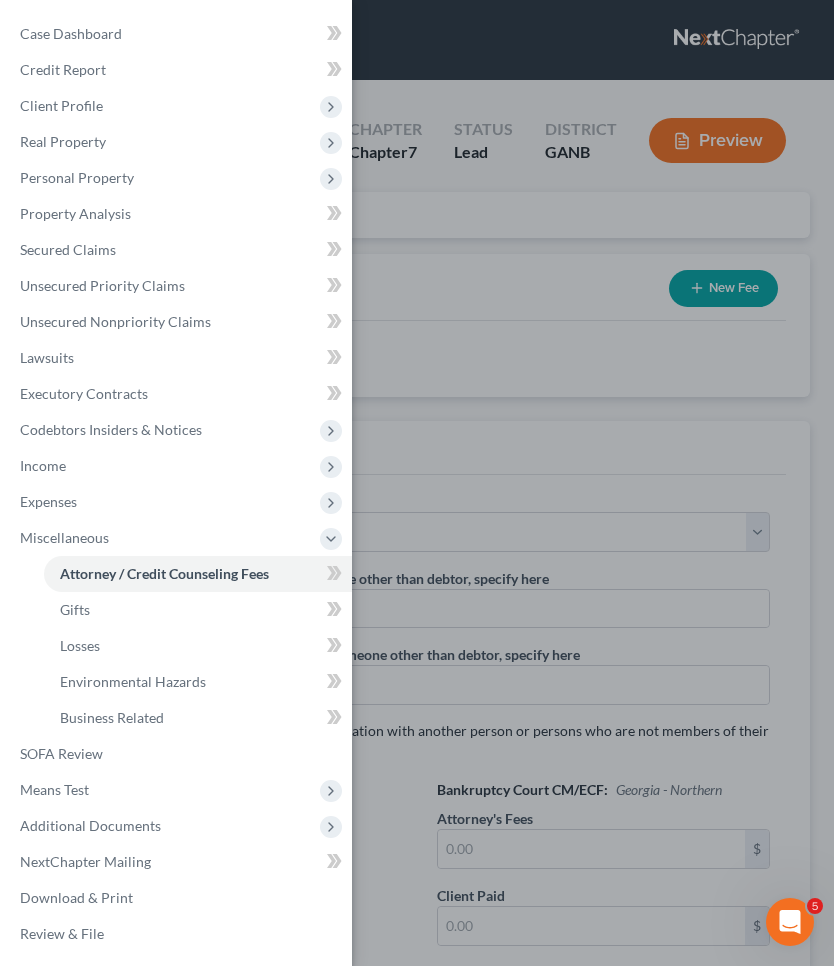click on "Case Dashboard
Payments
Invoices
Payments
Payments
Credit Report
Client Profile" at bounding box center [417, 483] 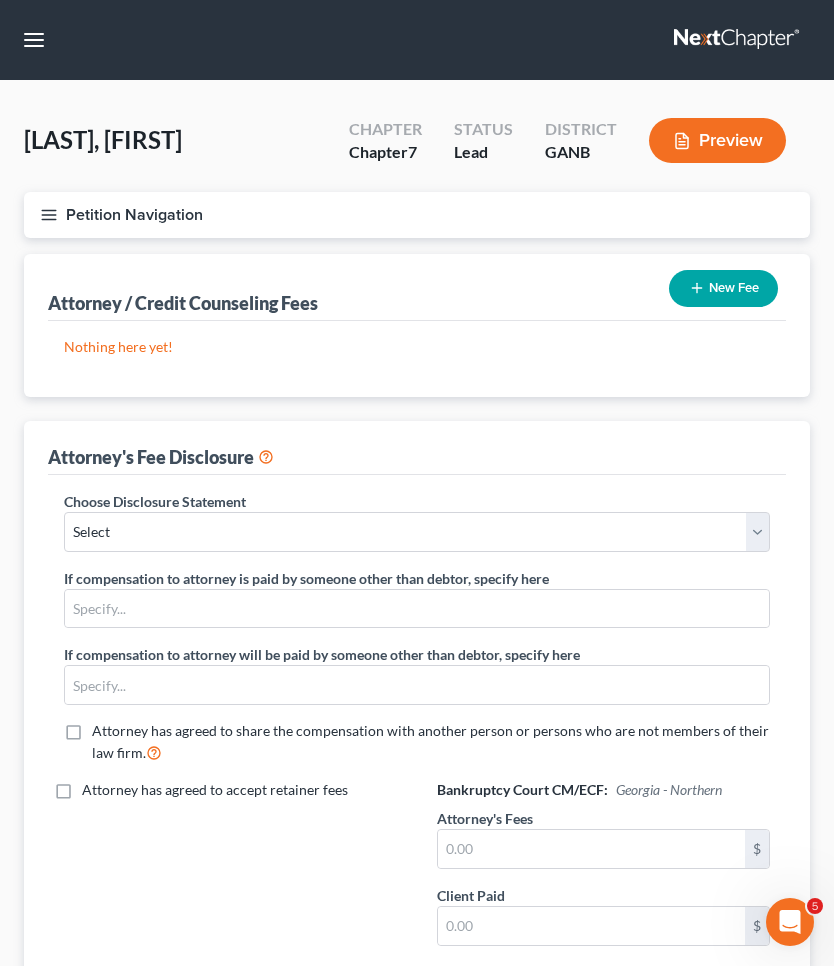 click 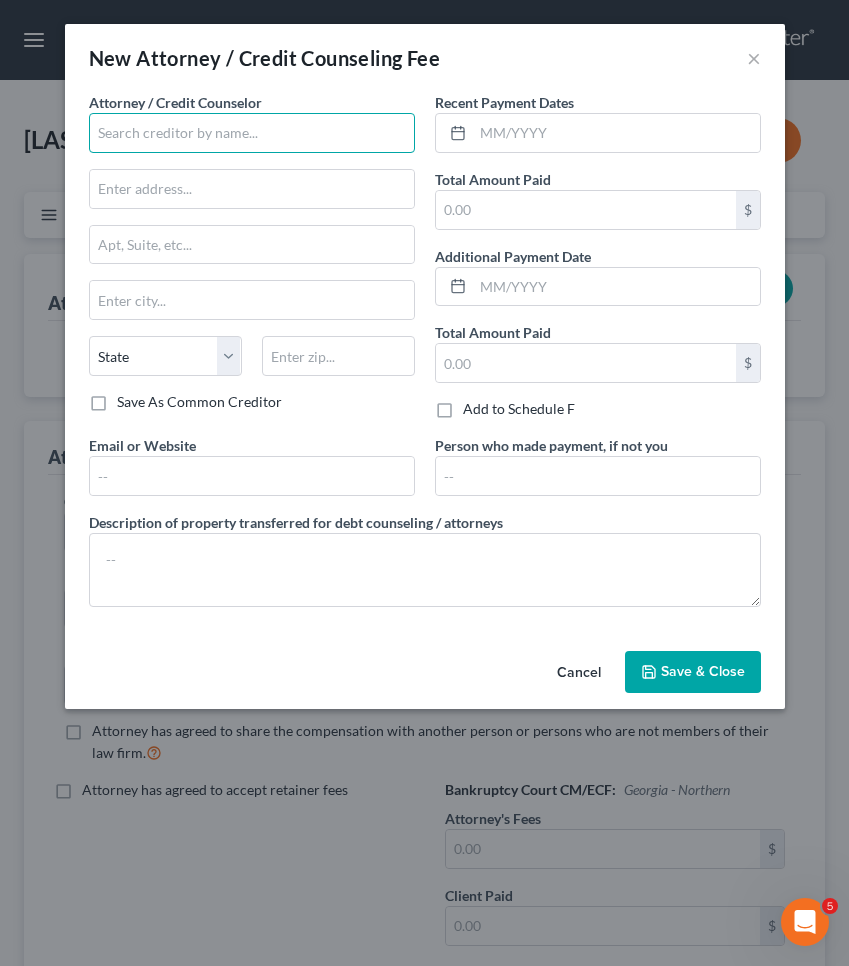 click at bounding box center [252, 133] 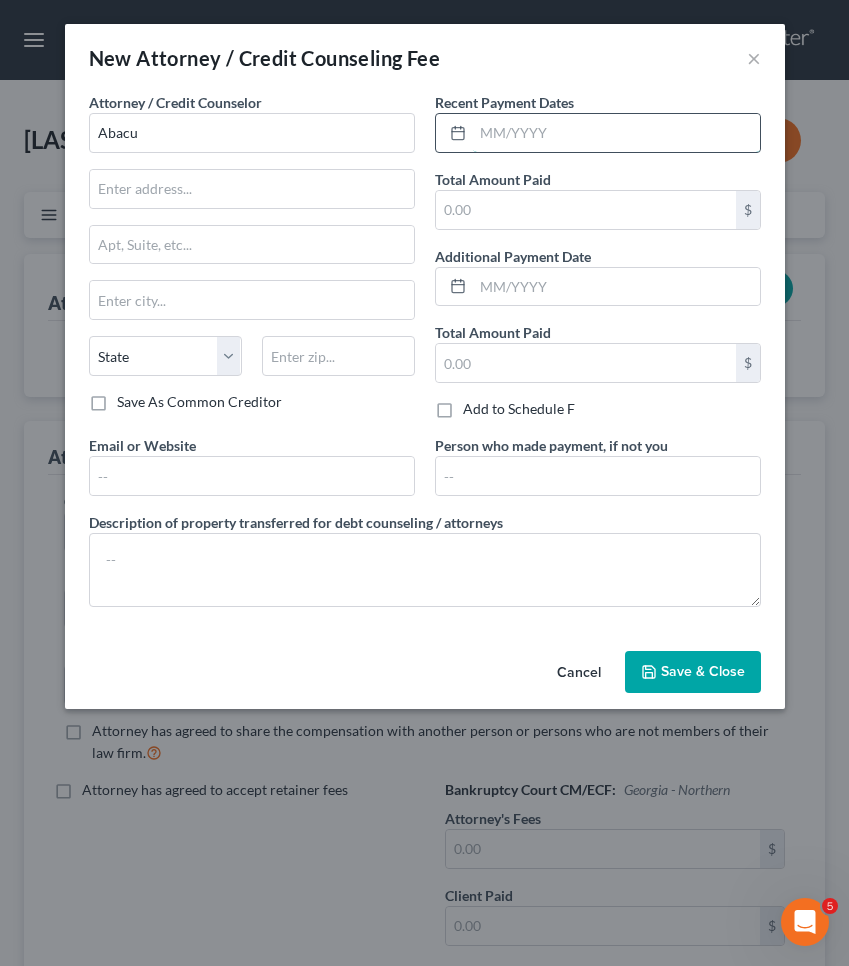 click at bounding box center [616, 133] 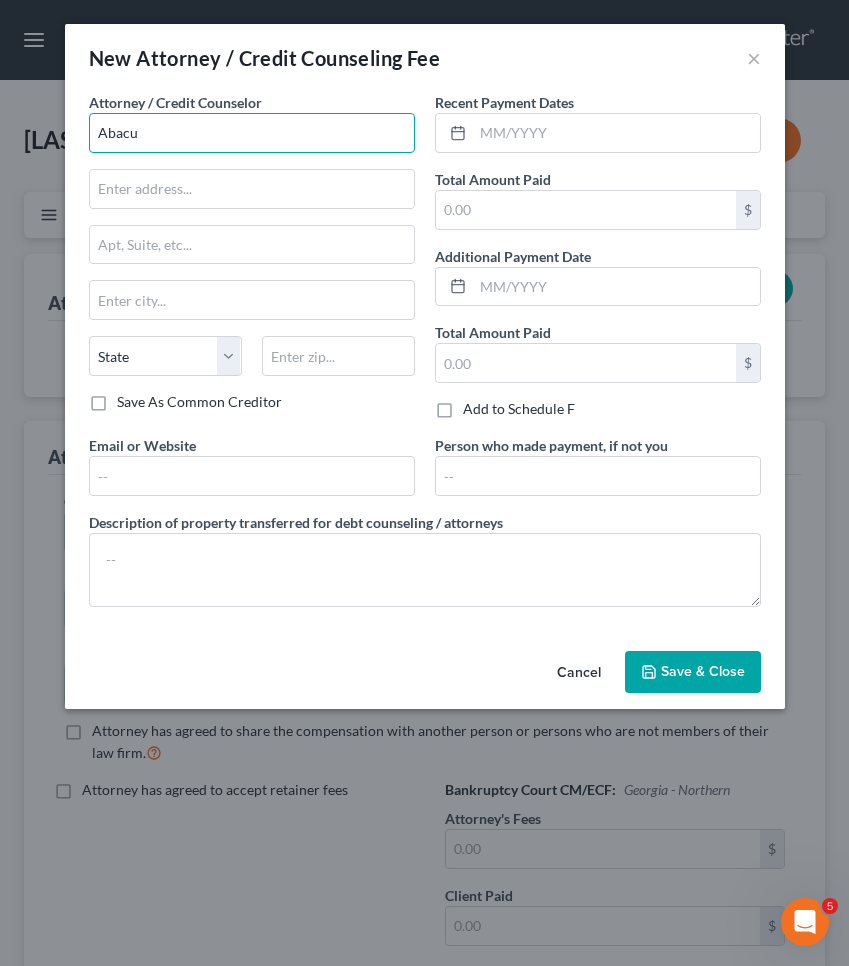 click on "Abacu" at bounding box center (252, 133) 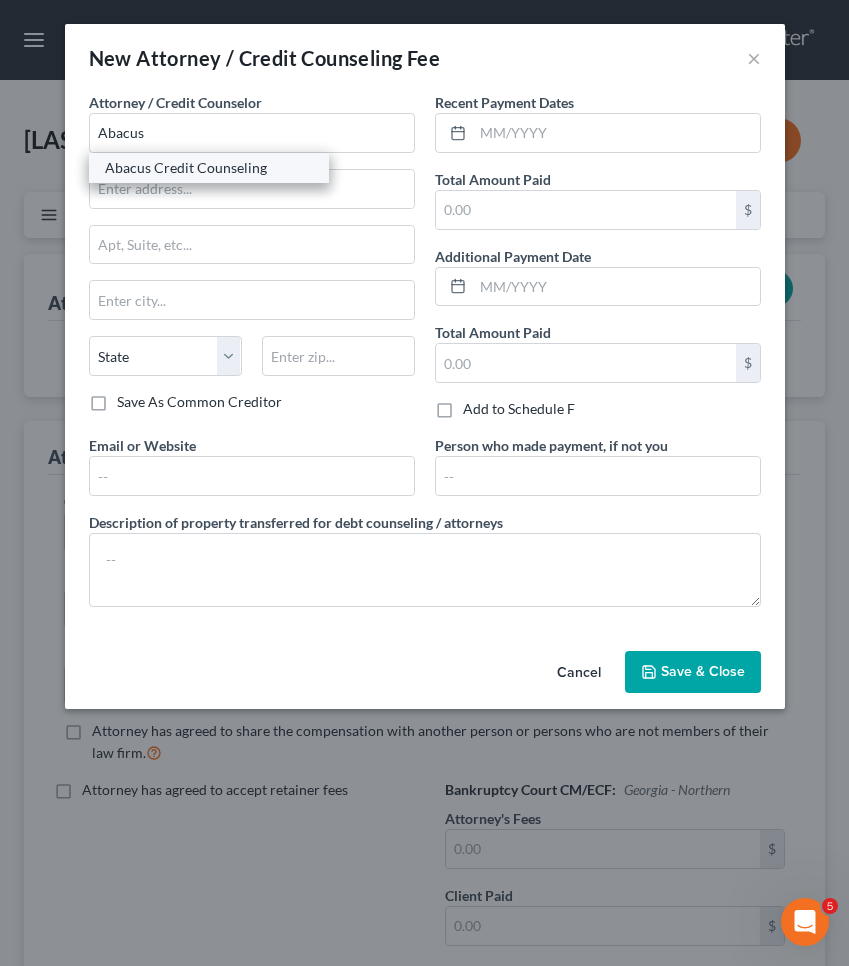 click on "Abacus Credit Counseling" at bounding box center (209, 168) 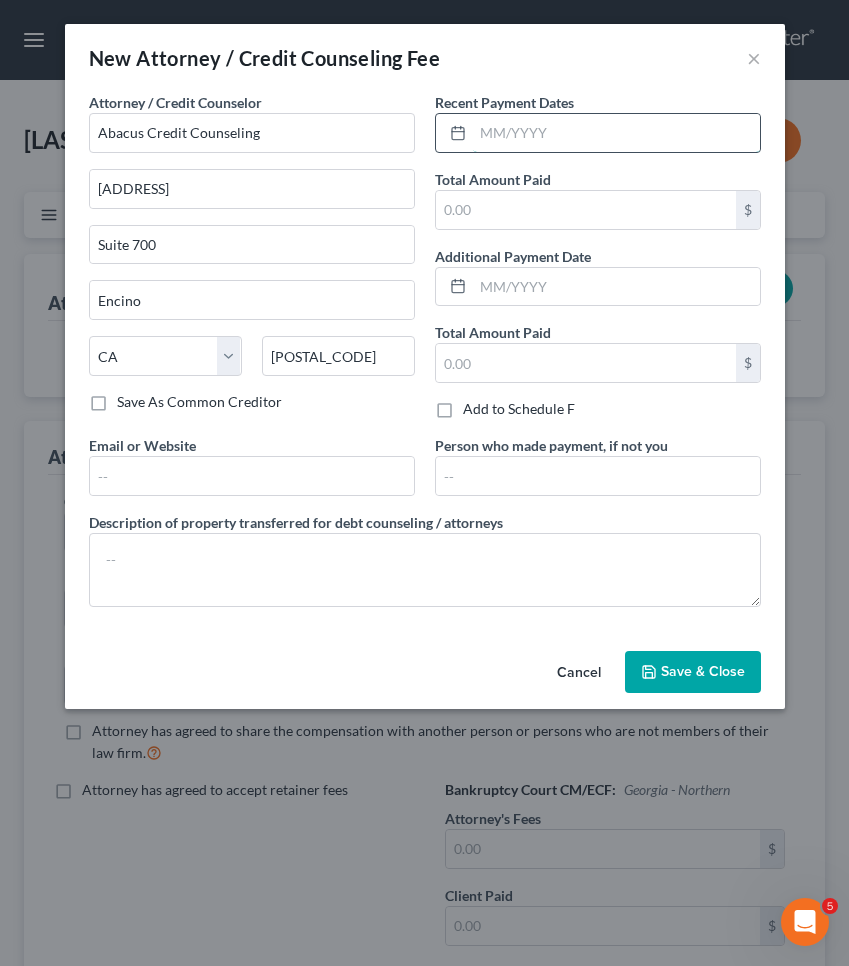 click at bounding box center (616, 133) 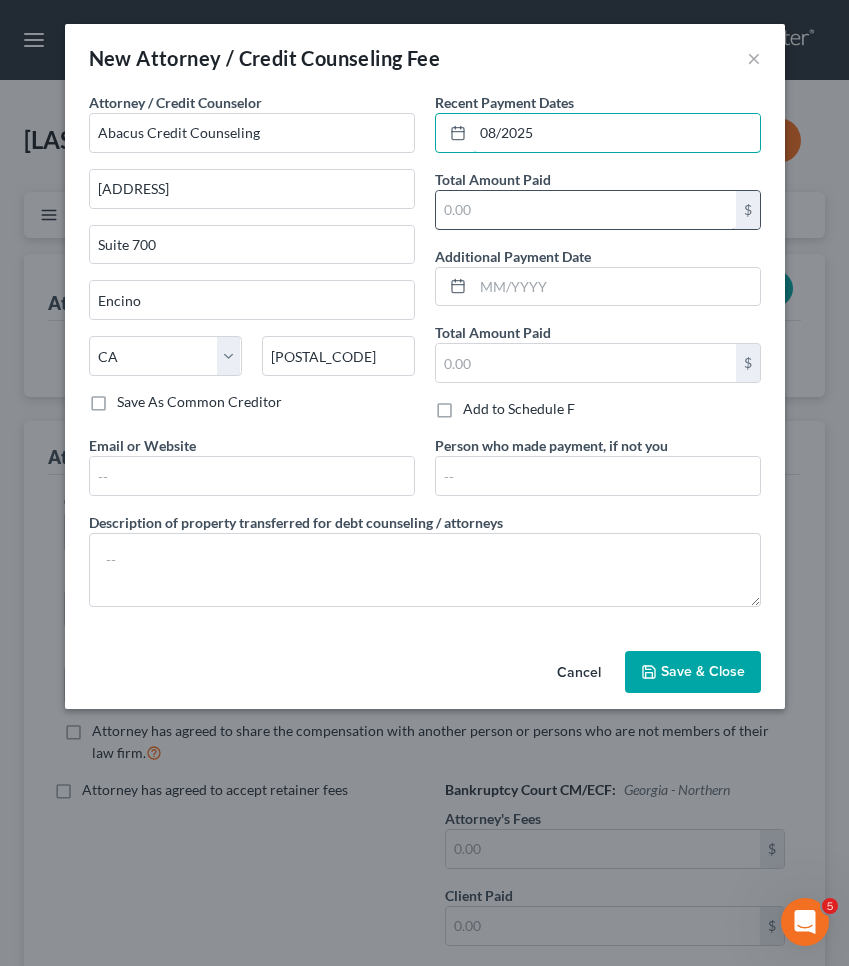 type on "08/2025" 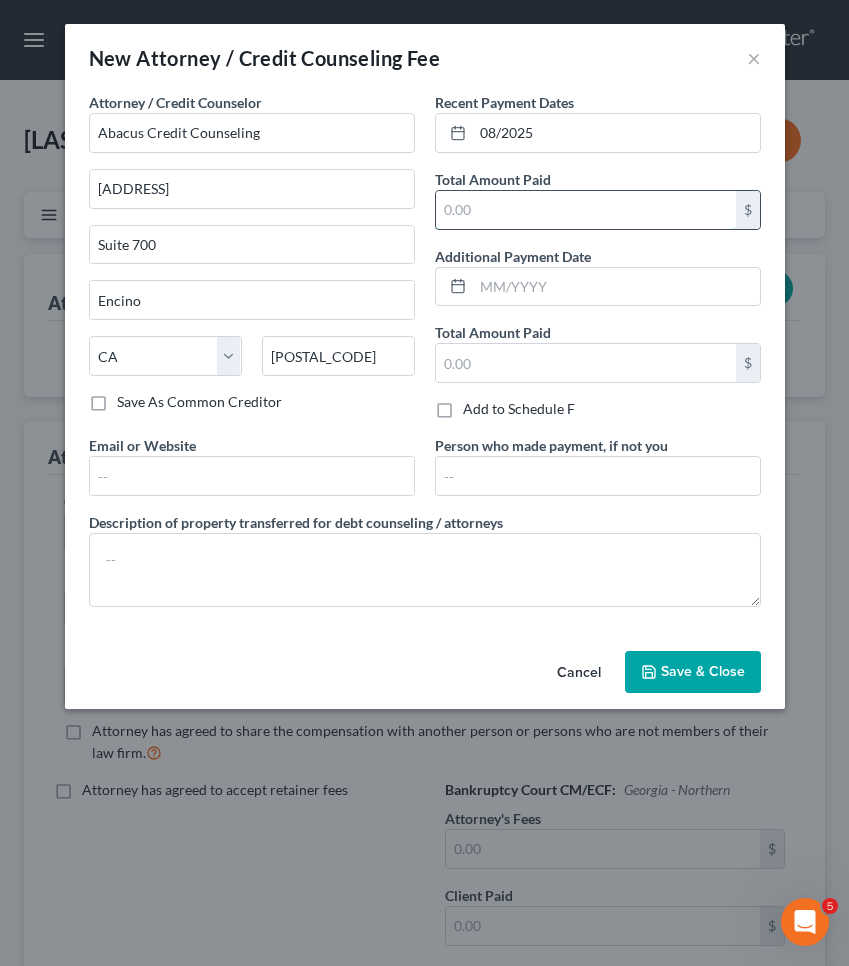 click at bounding box center [586, 210] 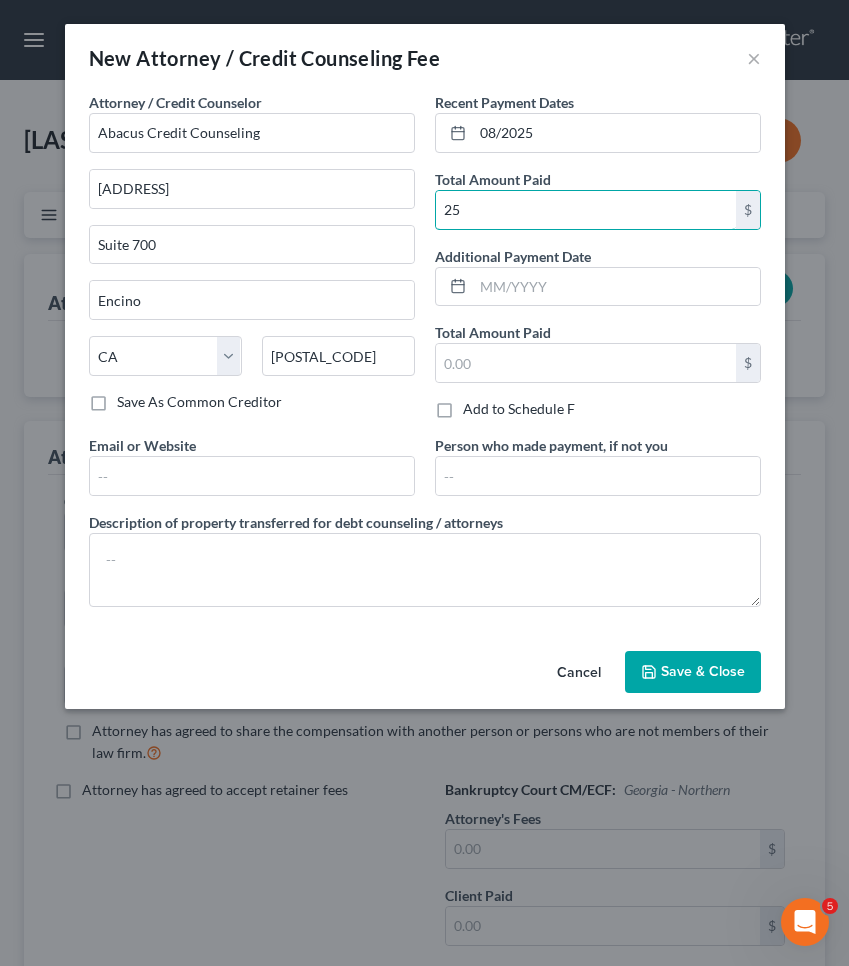 type on "25" 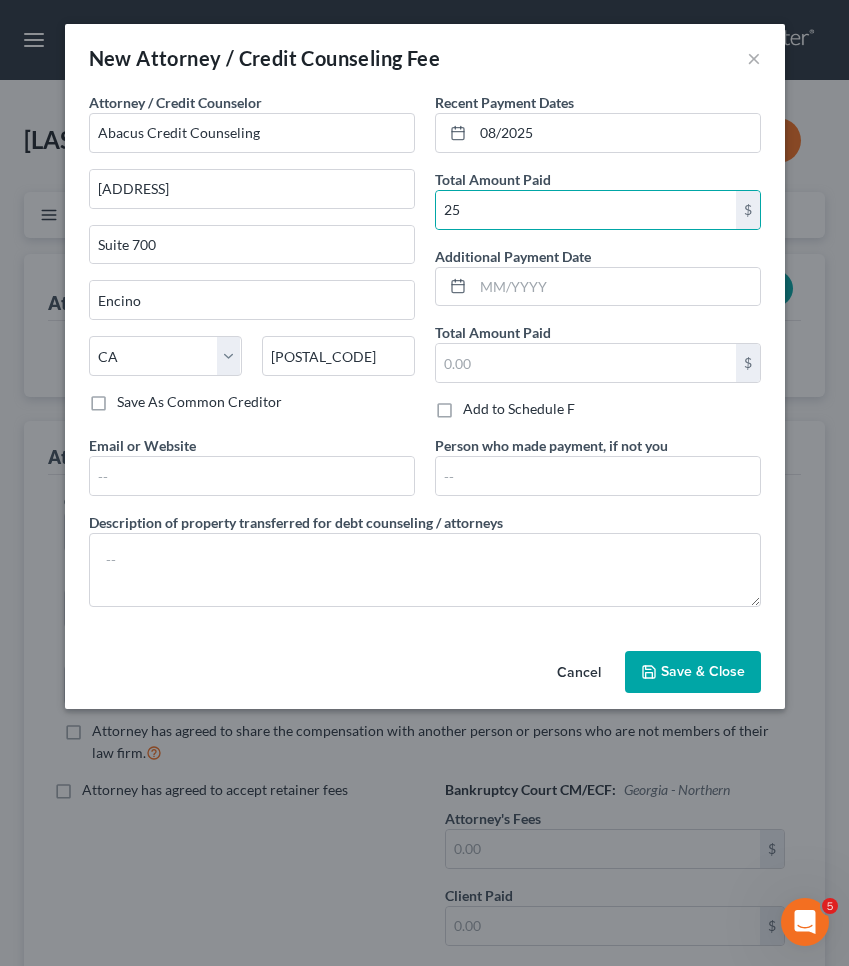click on "Save & Close" at bounding box center (703, 671) 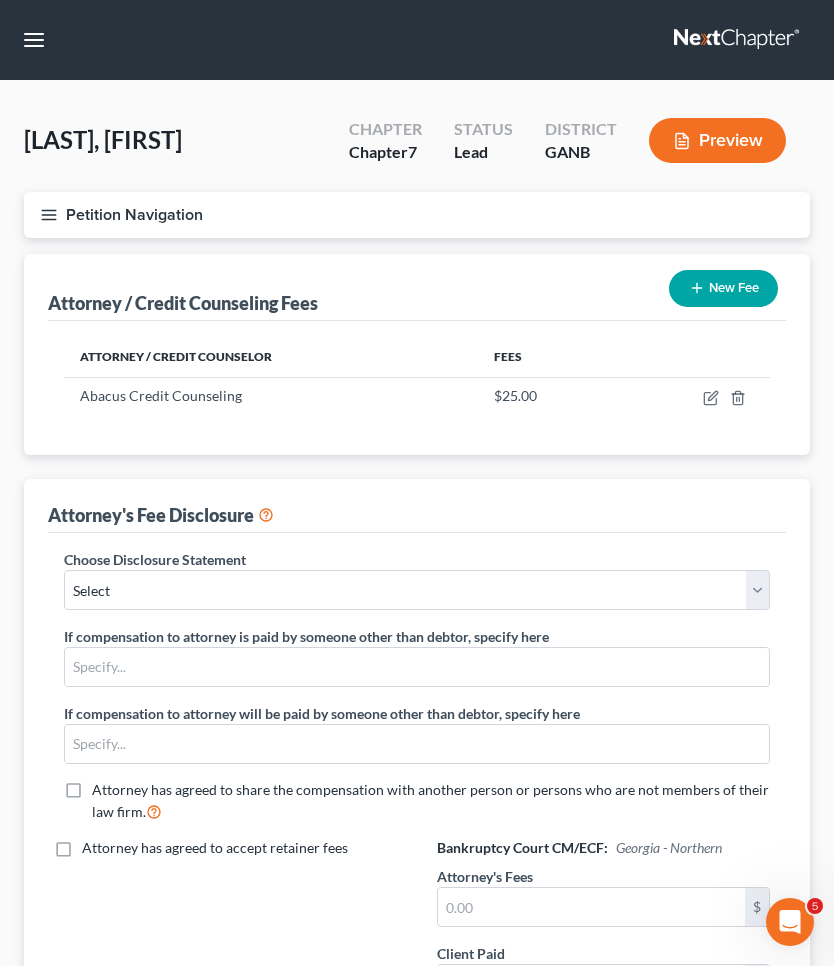 click on "New Fee" at bounding box center (723, 288) 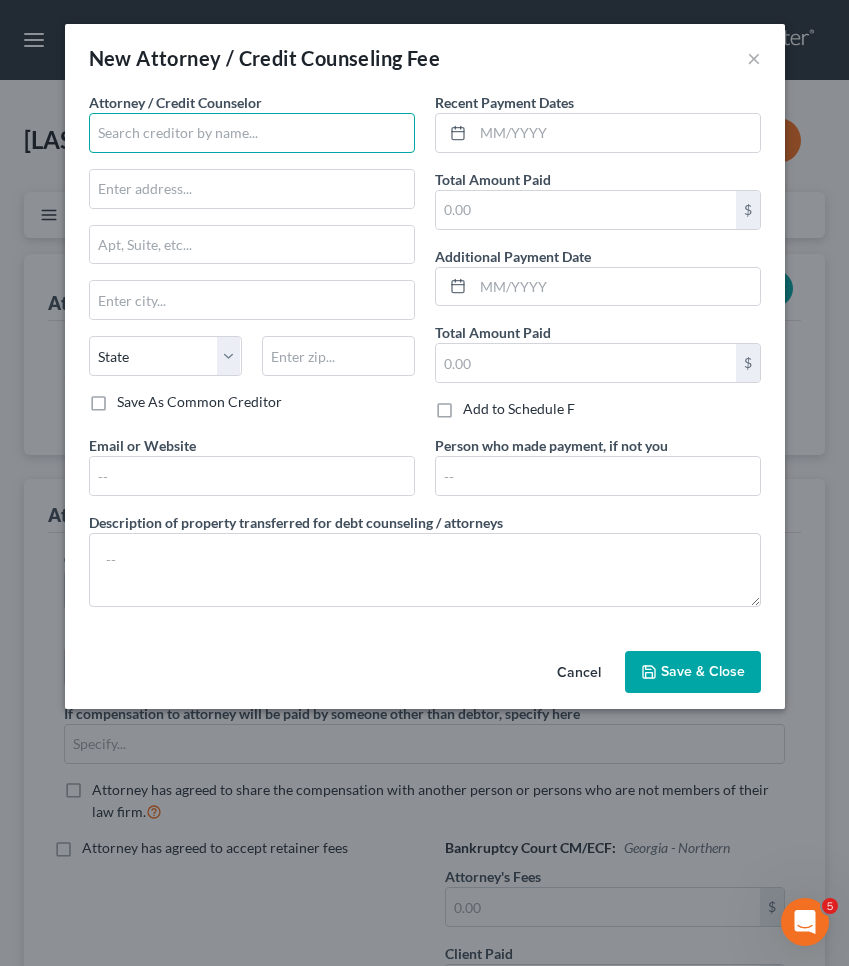 click at bounding box center (252, 133) 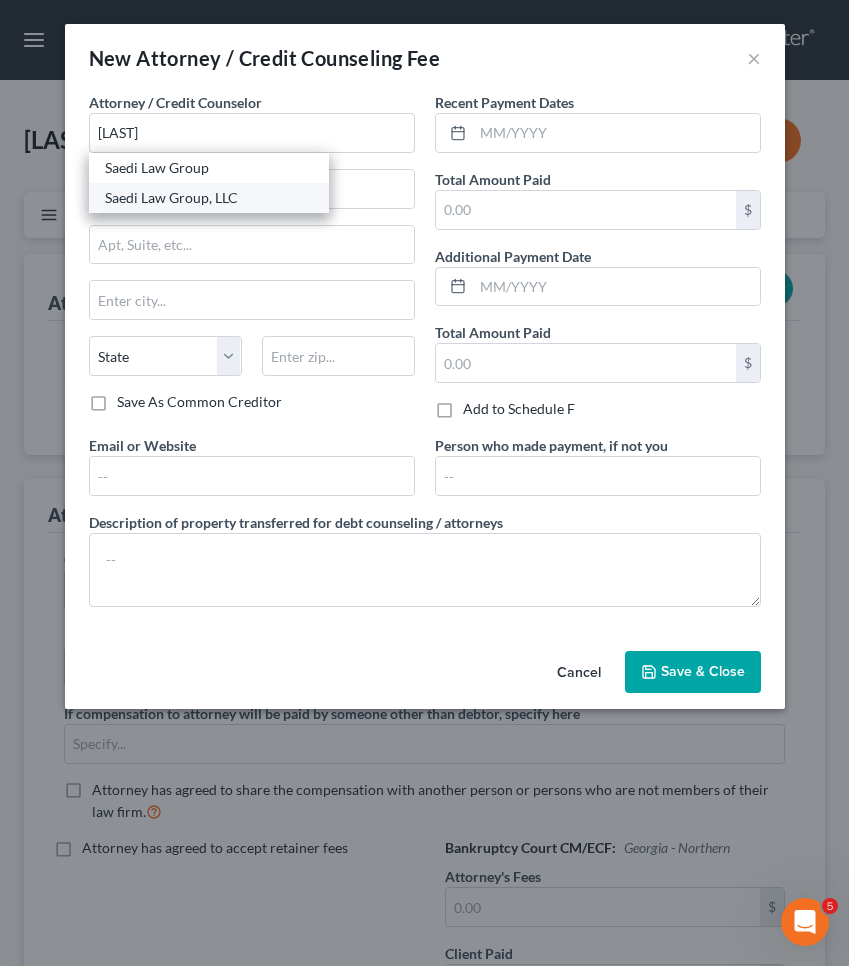 click on "Saedi Law Group, LLC" at bounding box center (209, 198) 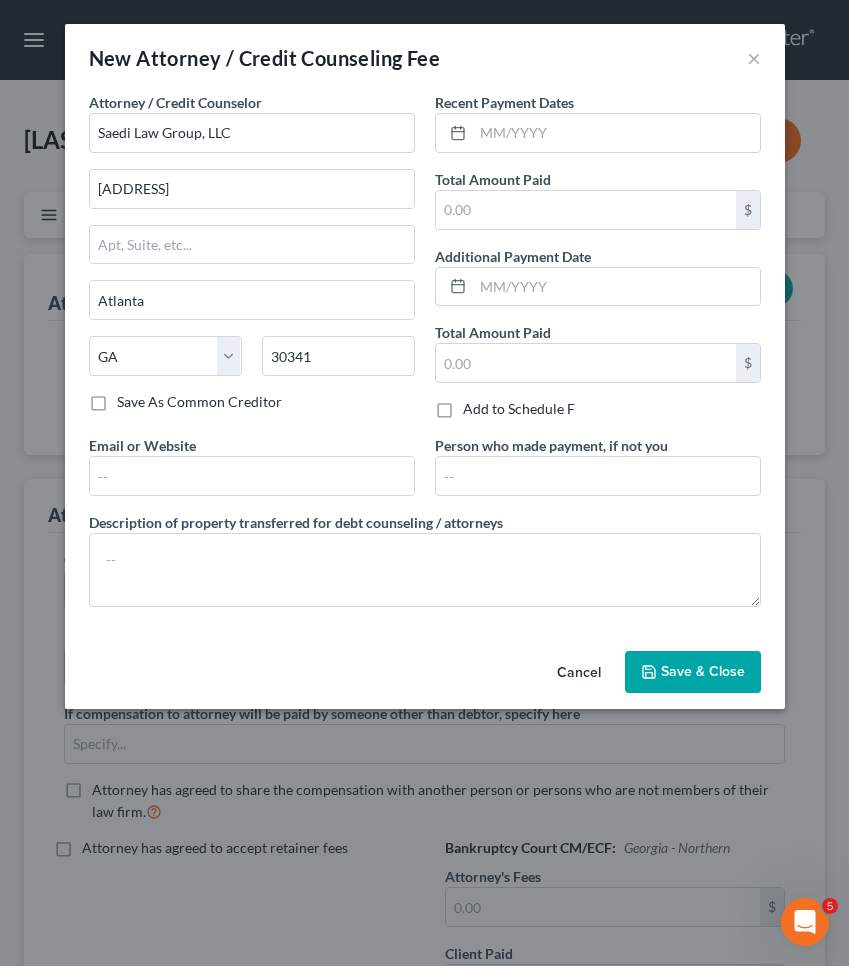 click on "Recent Payment Dates         Total Amount Paid $ Additional Payment Date         Total Amount Paid $ Add to Schedule F" at bounding box center (598, 263) 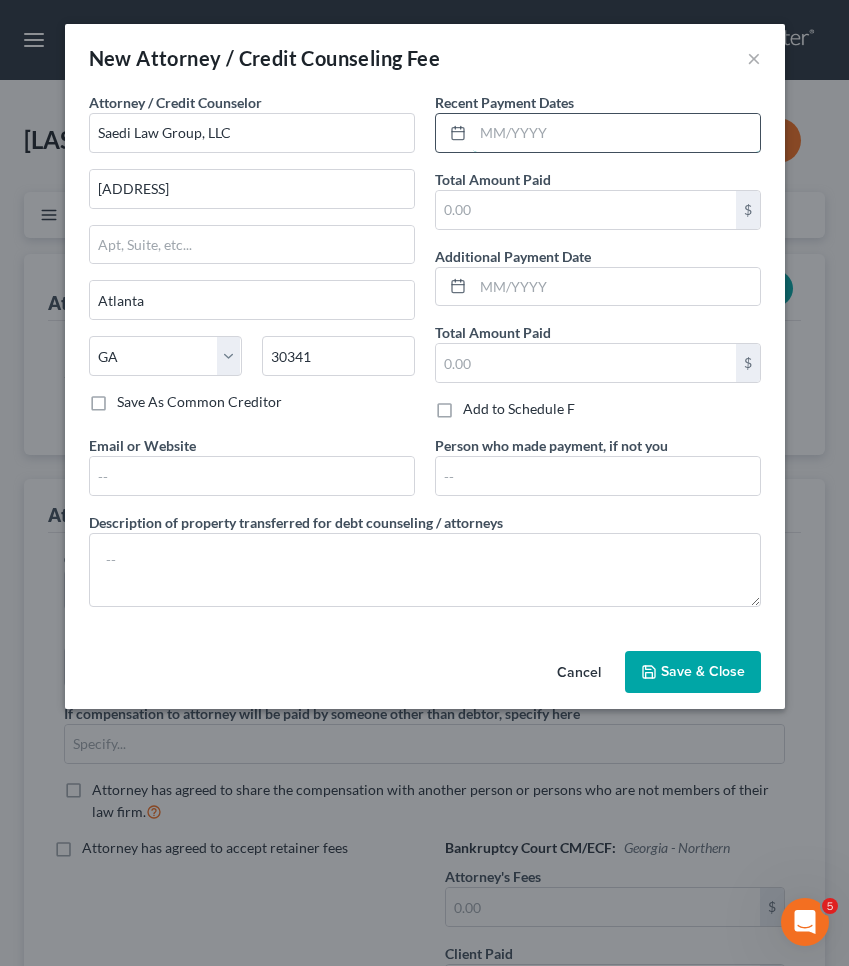 click at bounding box center [616, 133] 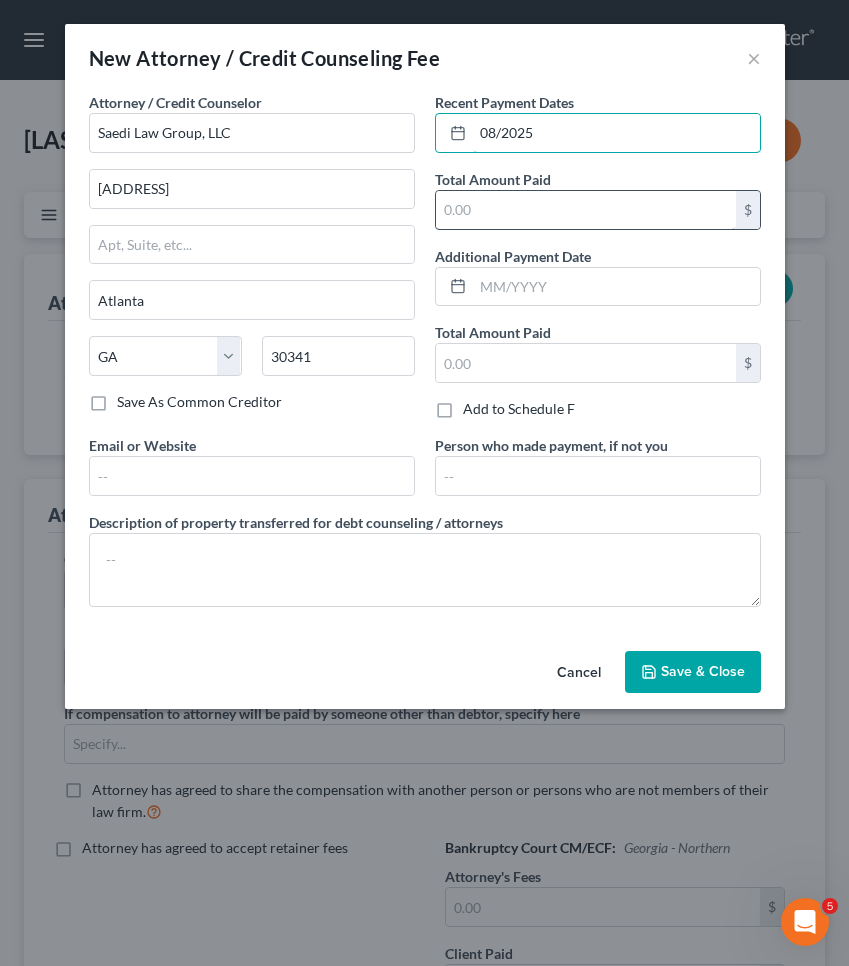 type on "08/2025" 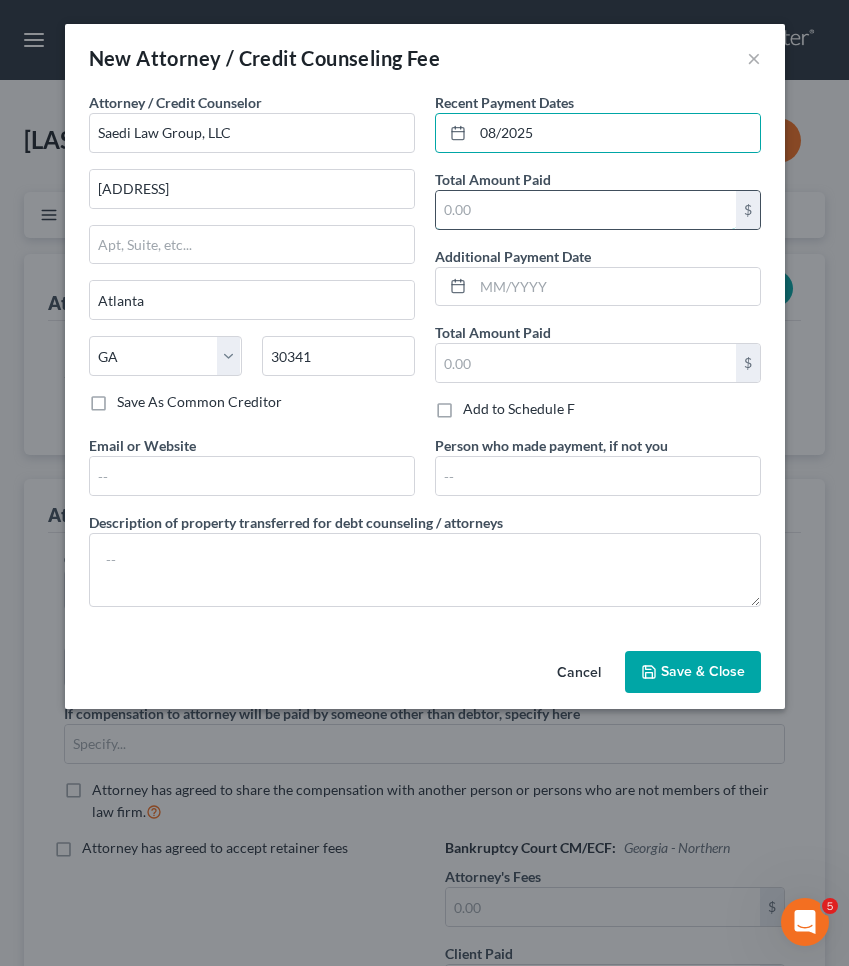 click at bounding box center [586, 210] 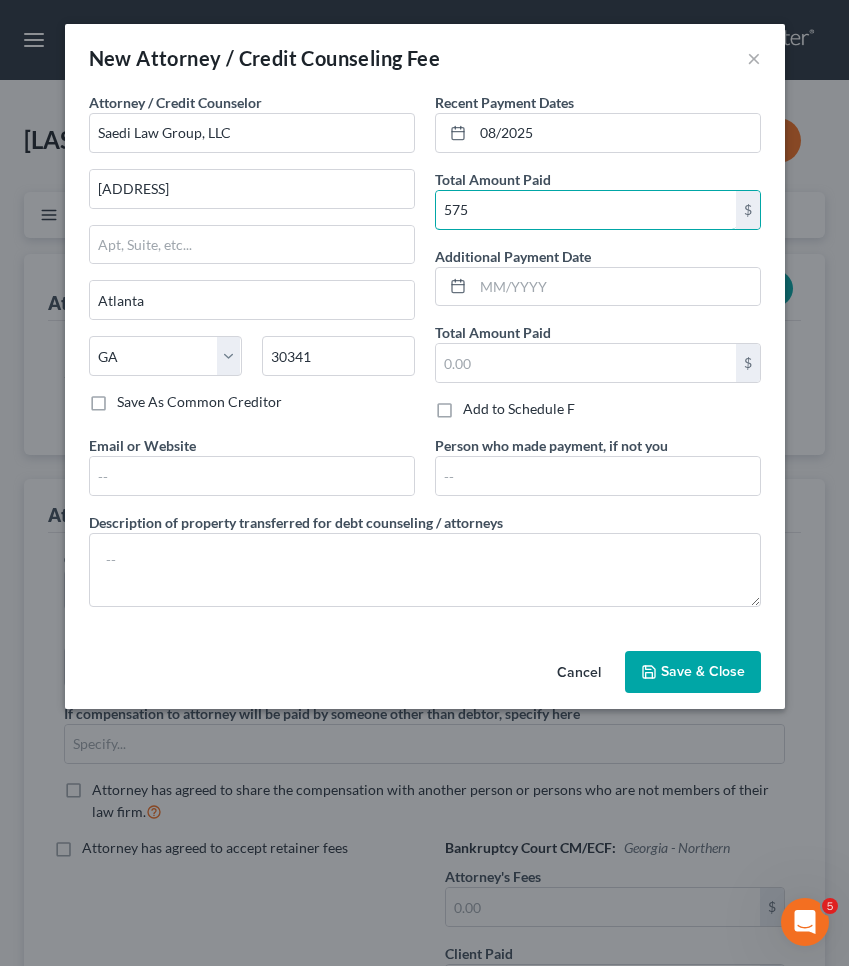 type on "575" 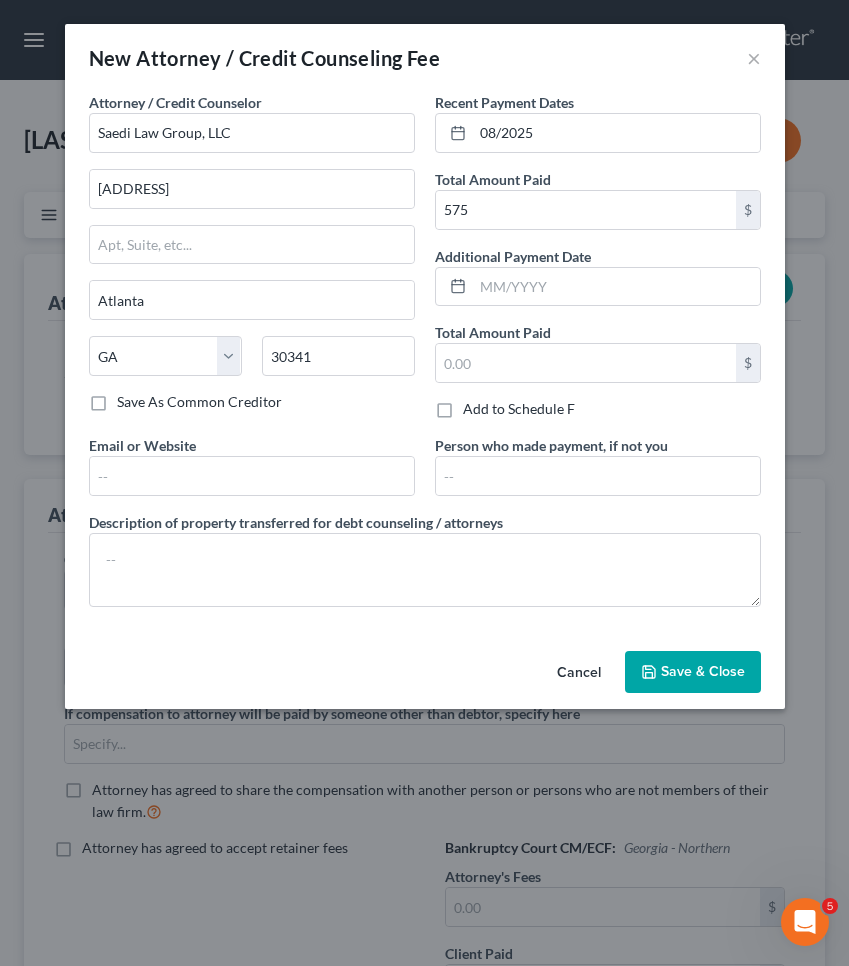 click on "Save & Close" at bounding box center [693, 672] 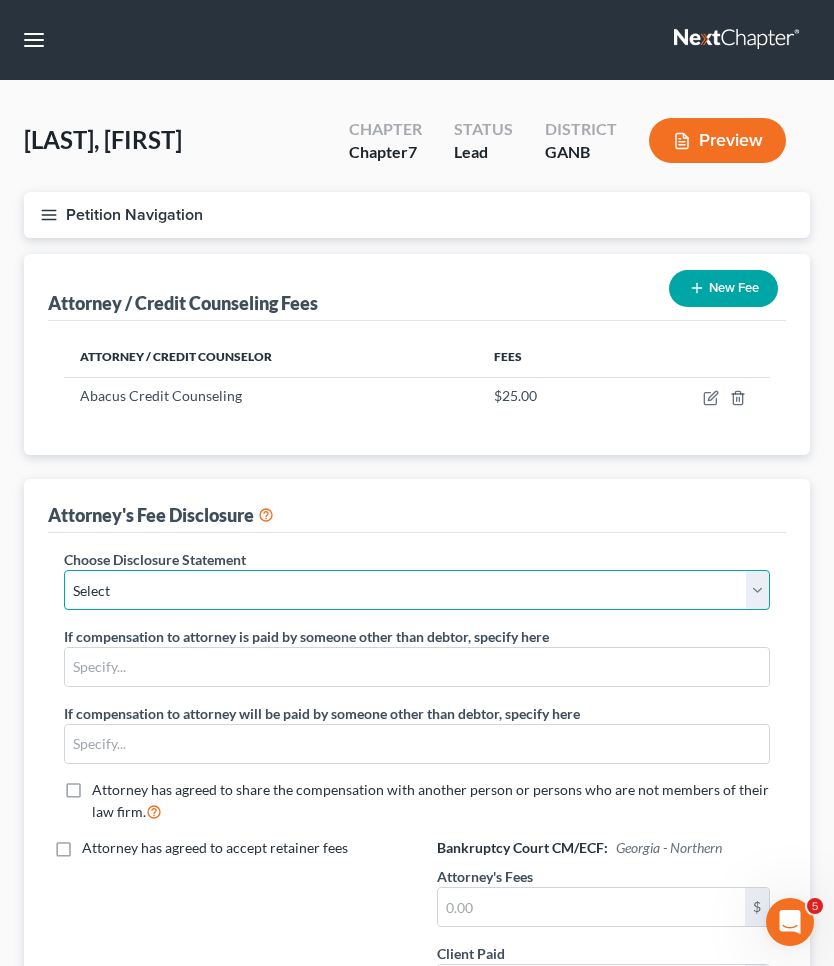 select on "0" 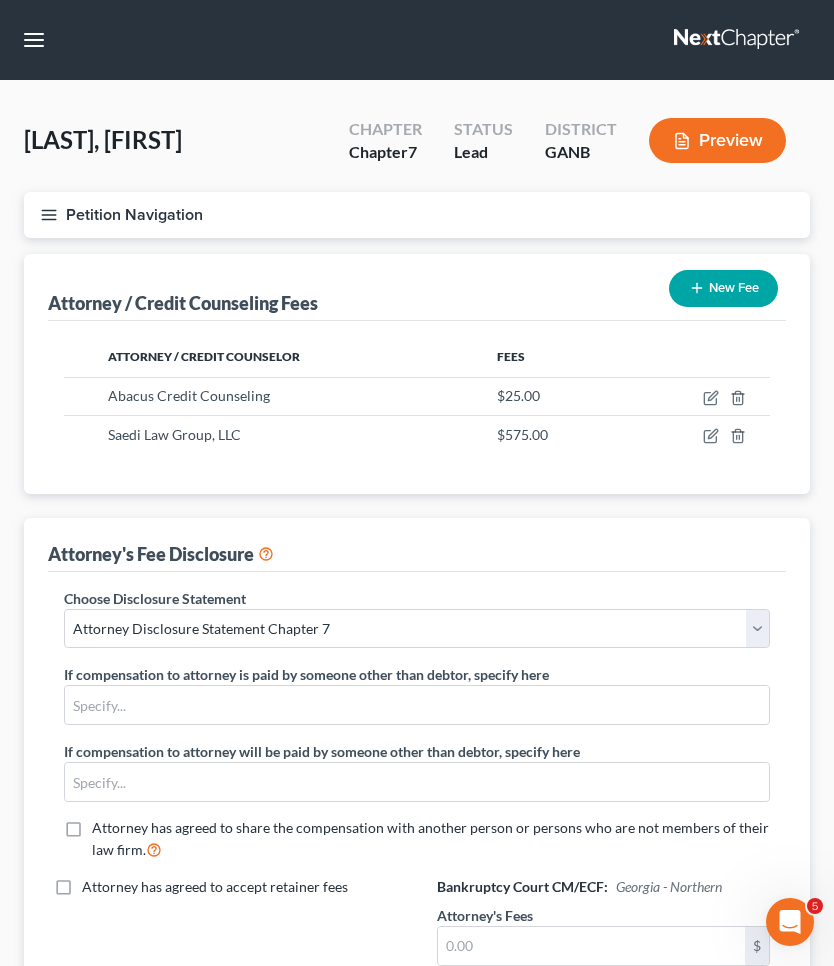 scroll, scrollTop: 0, scrollLeft: 0, axis: both 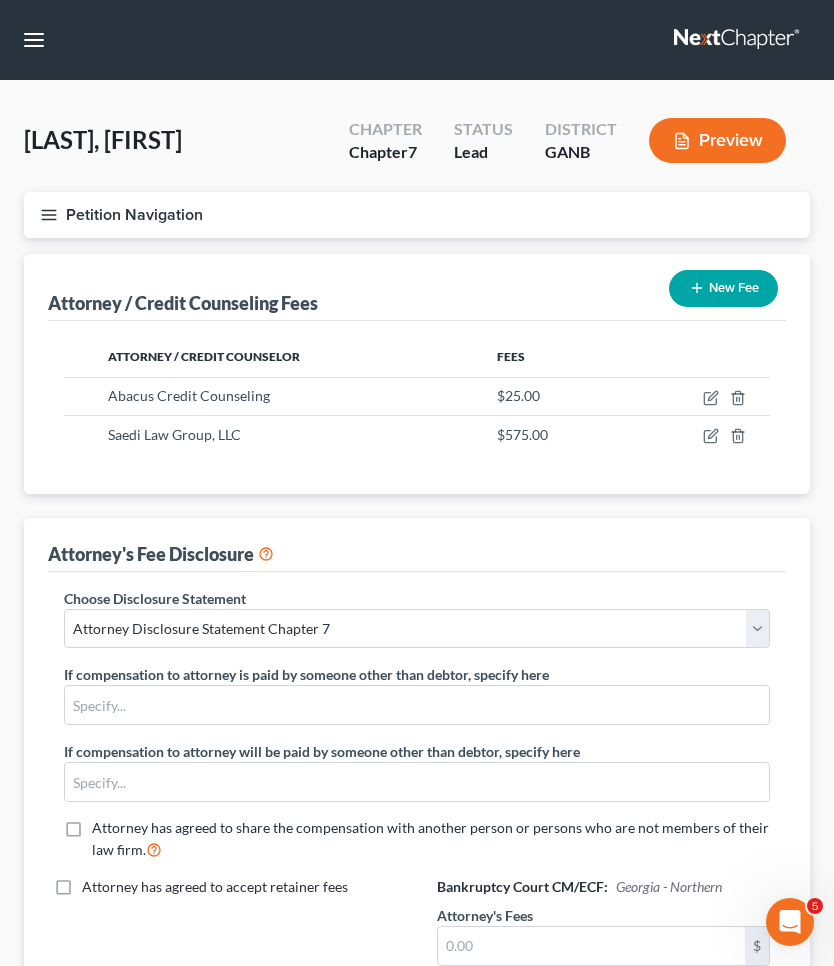 click on "Petition Navigation" at bounding box center (417, 215) 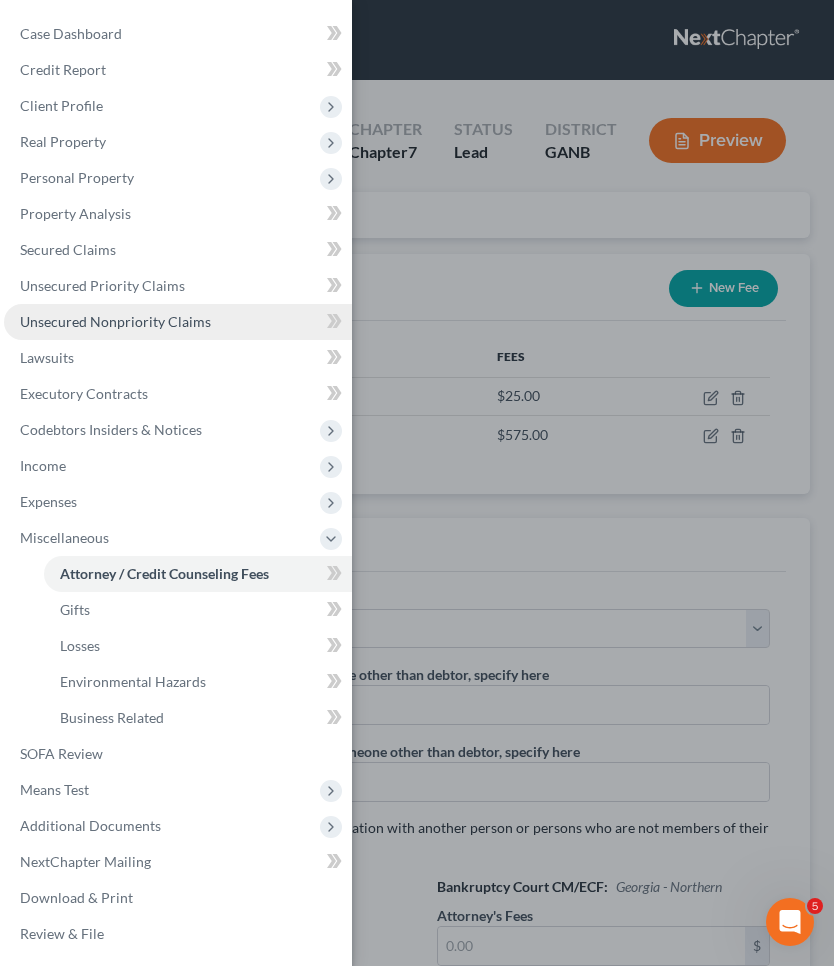 scroll, scrollTop: 3, scrollLeft: 0, axis: vertical 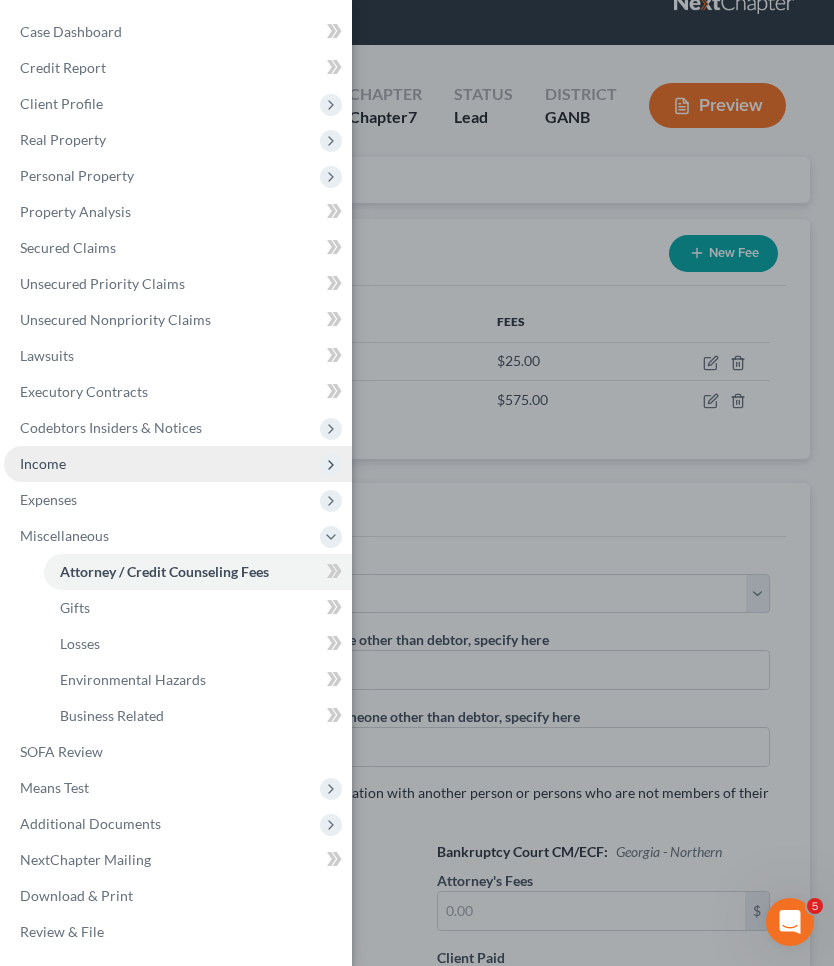 click on "Income" at bounding box center (43, 463) 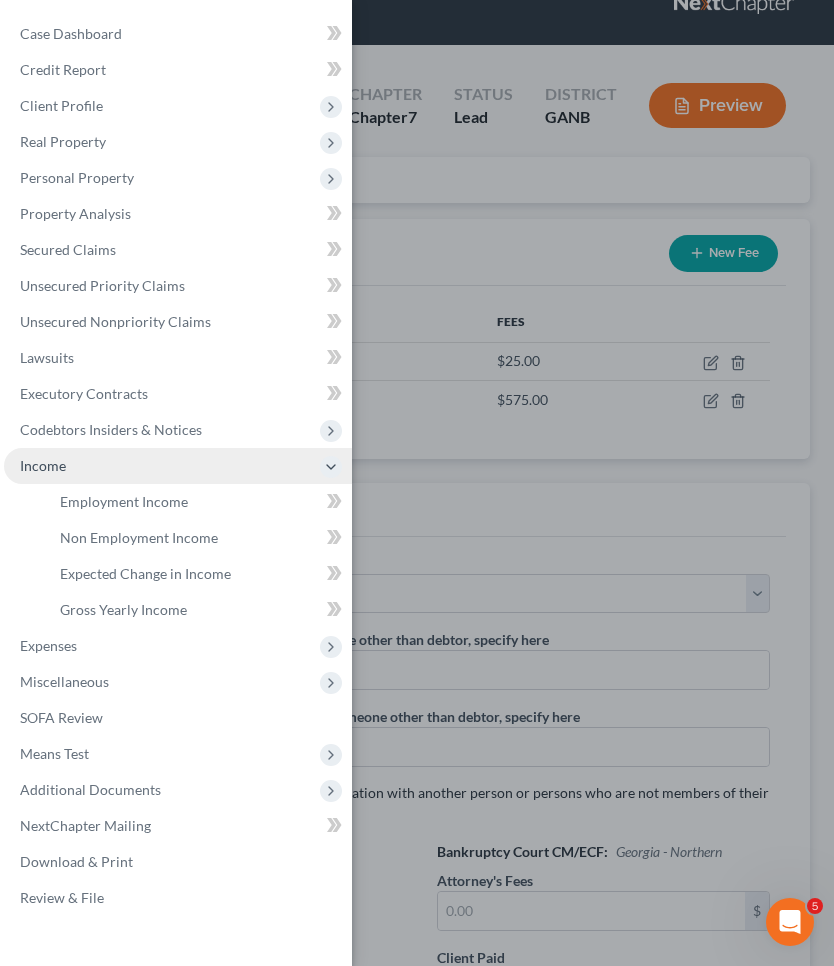 scroll, scrollTop: 0, scrollLeft: 0, axis: both 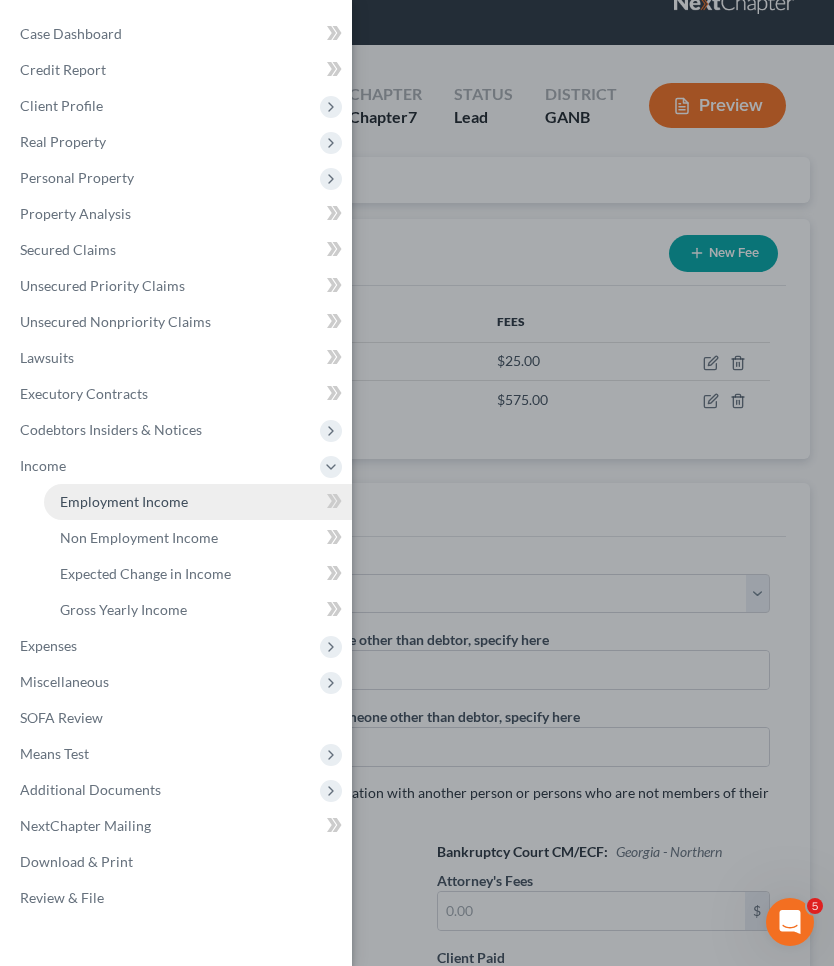 click on "Employment Income" at bounding box center (124, 501) 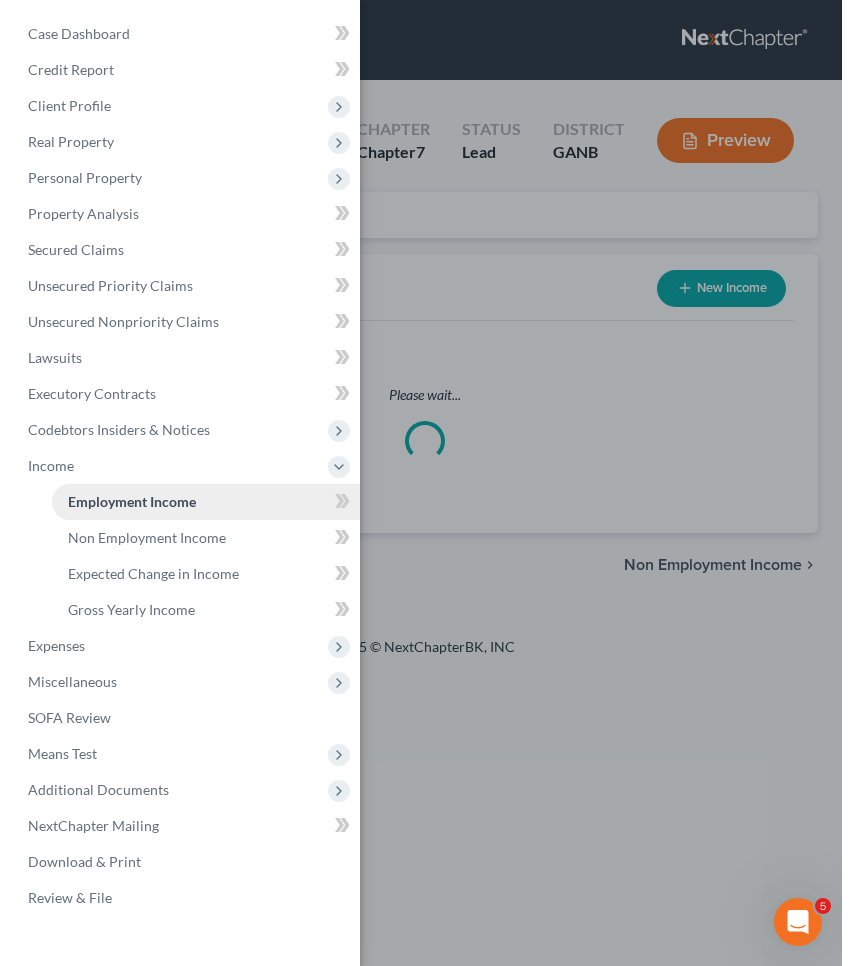 scroll, scrollTop: 0, scrollLeft: 0, axis: both 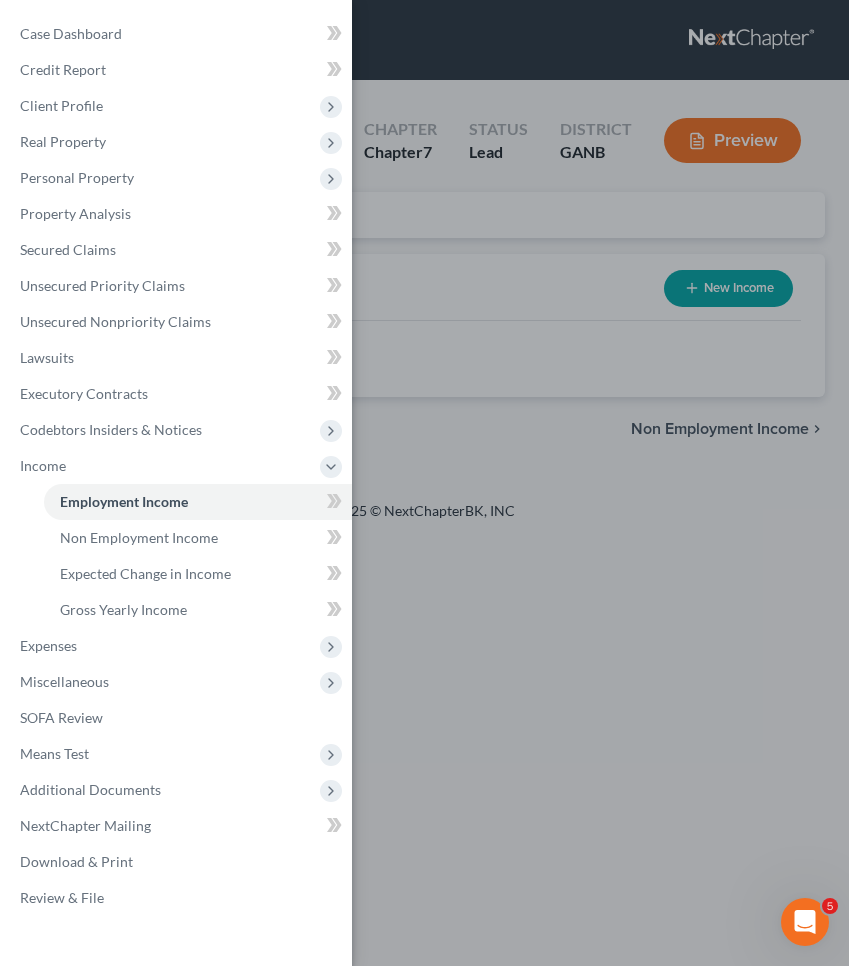 click on "Case Dashboard
Payments
Invoices
Payments
Payments
Credit Report
Client Profile" at bounding box center [424, 483] 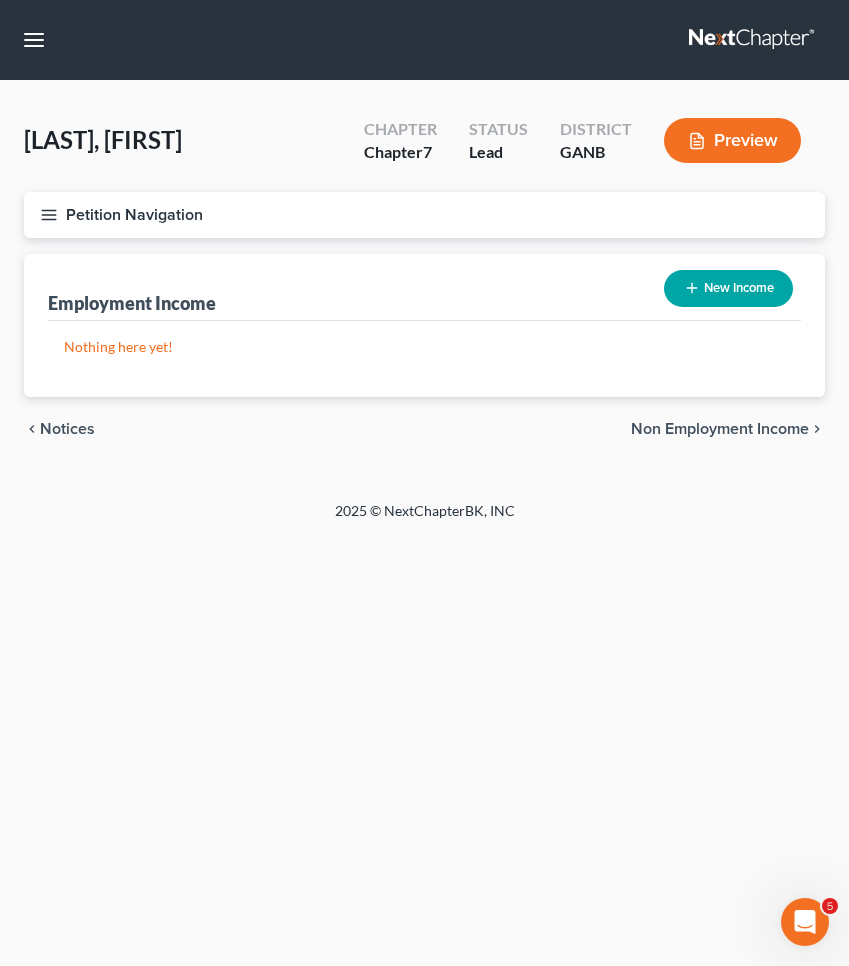 click on "New Income" at bounding box center [728, 288] 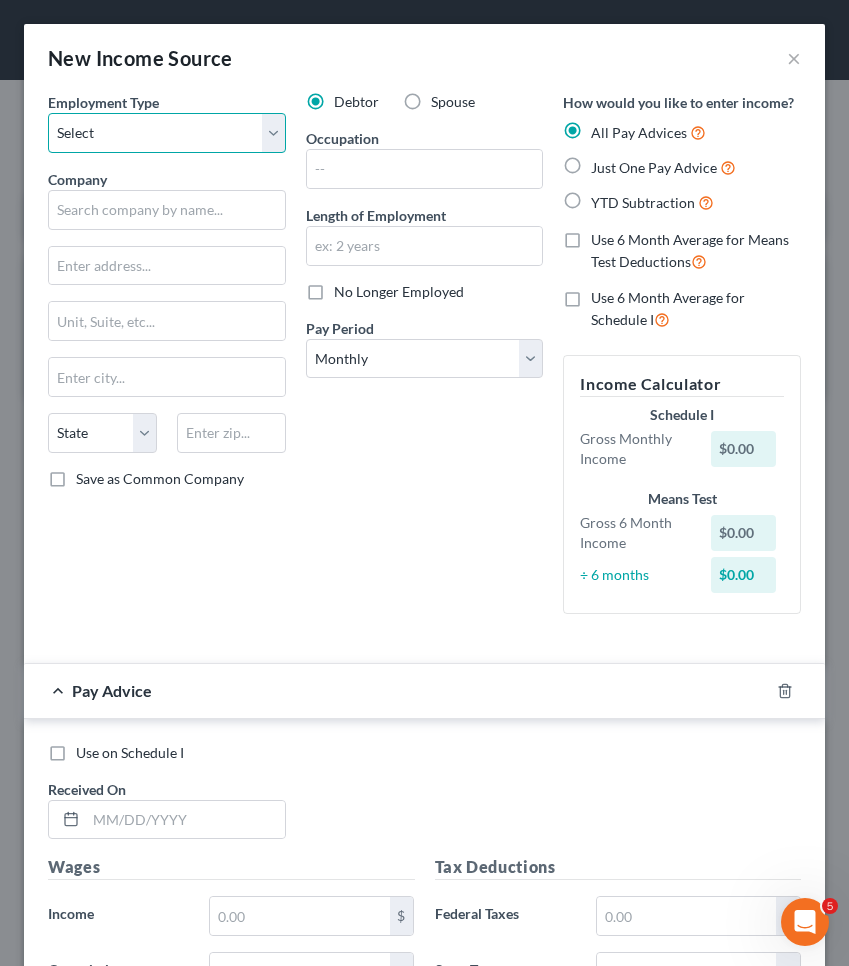 select on "0" 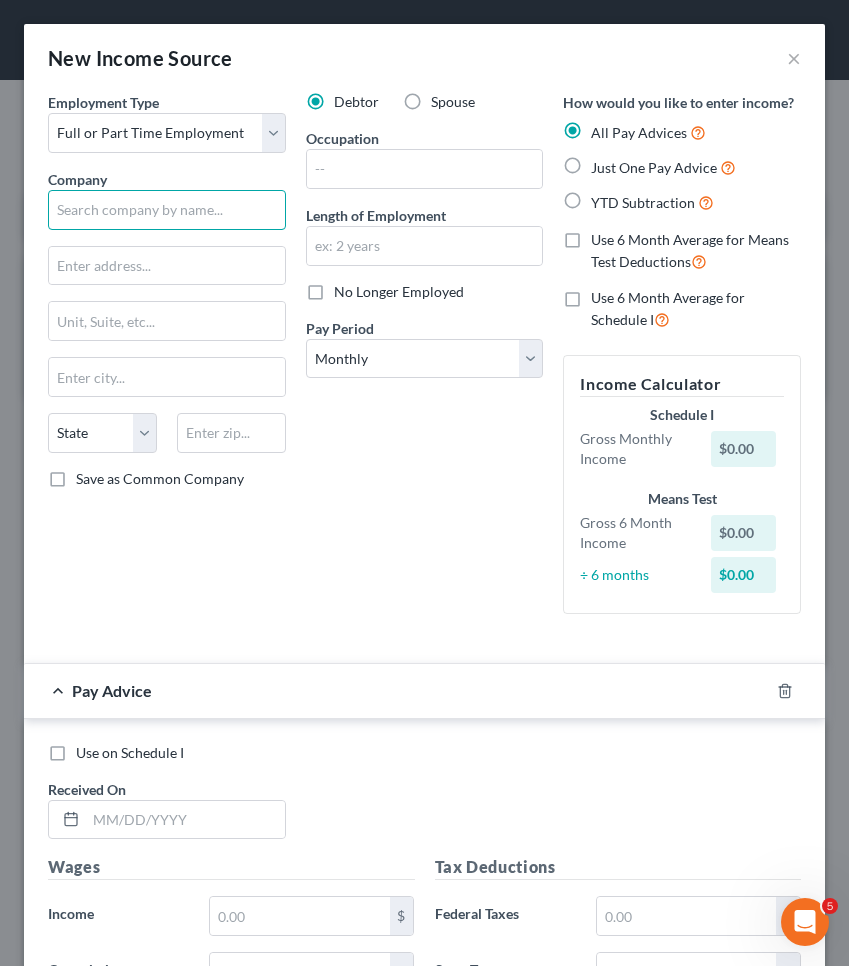click at bounding box center (167, 210) 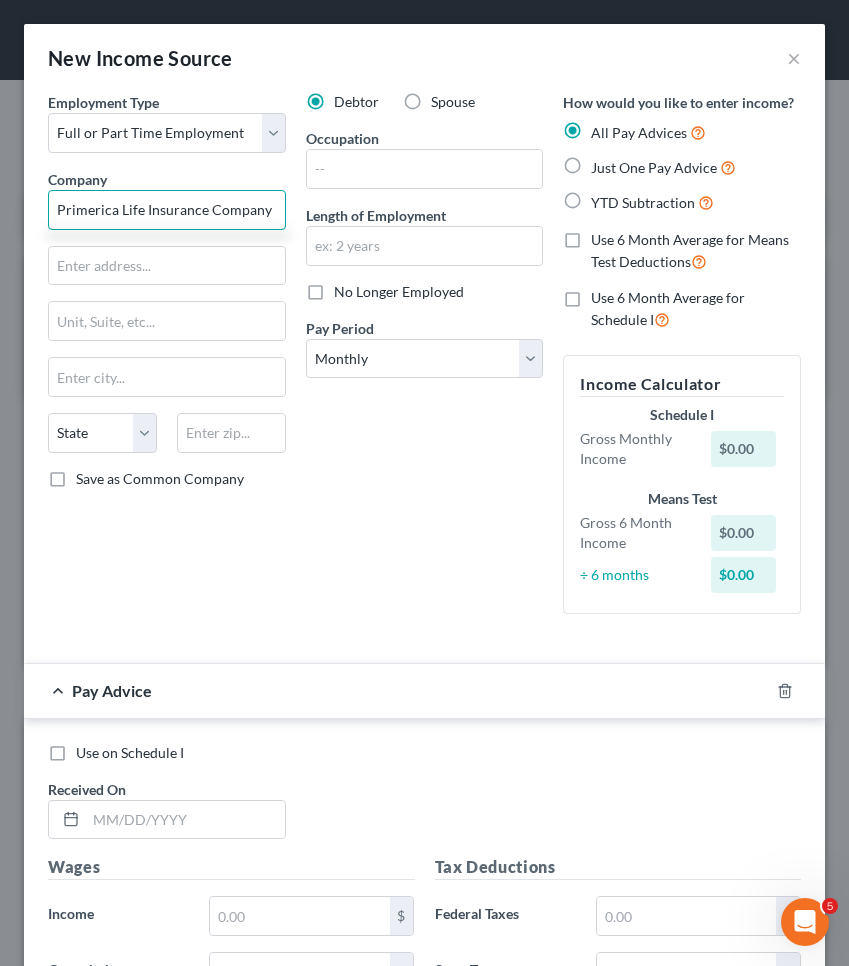 type on "Primerica Life Insurance Company" 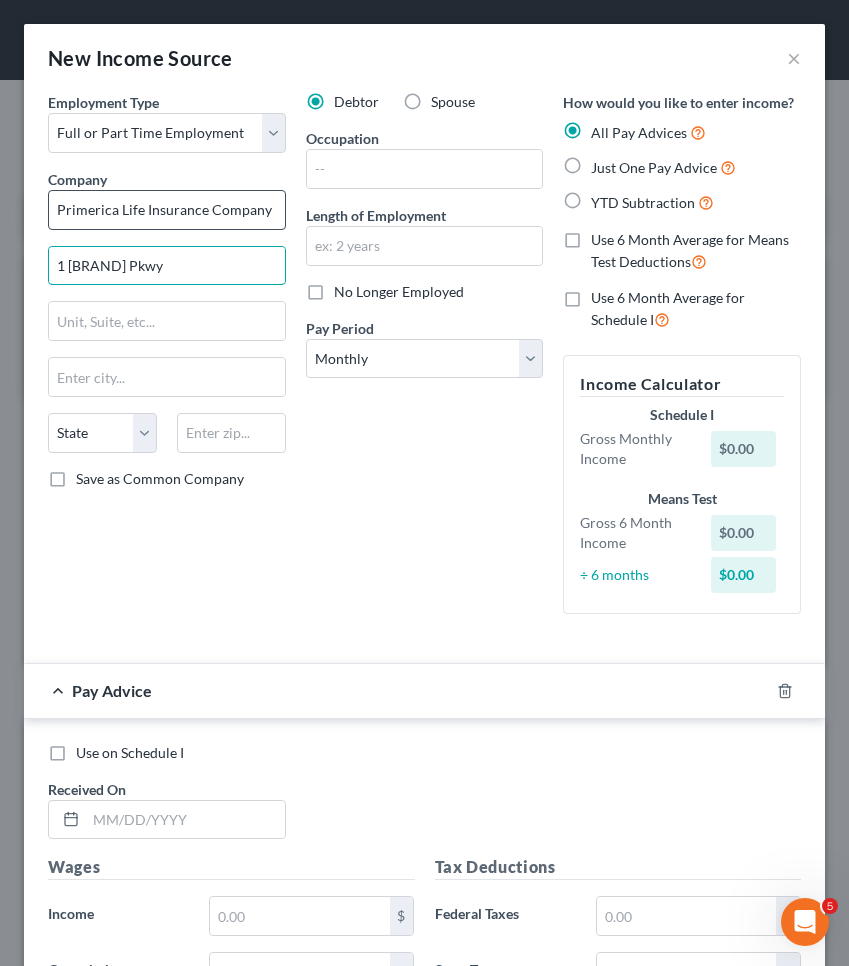type on "1 Primerica Pkwy" 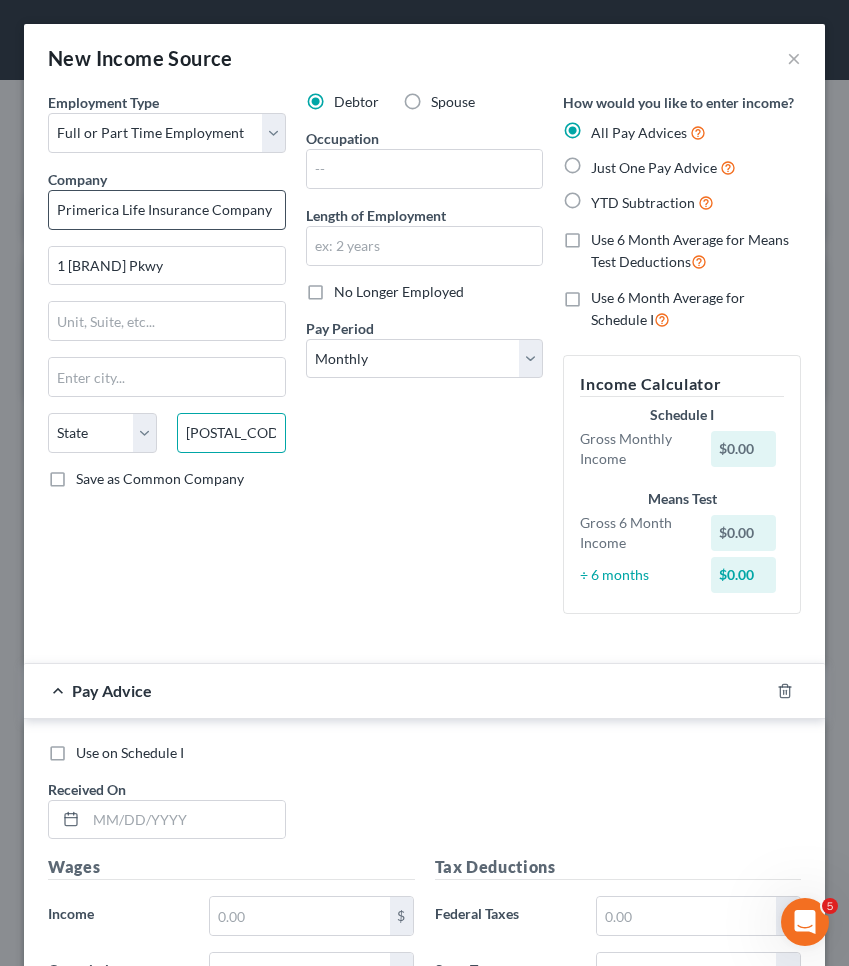 type on "30099" 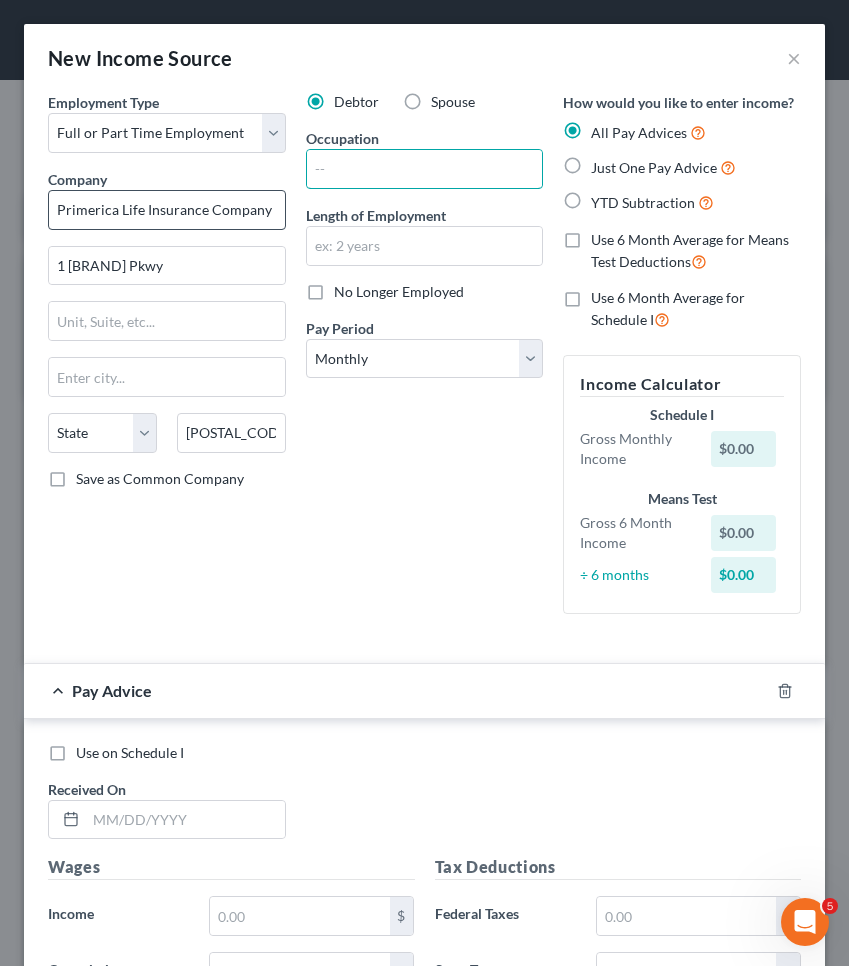 type on "Duluth" 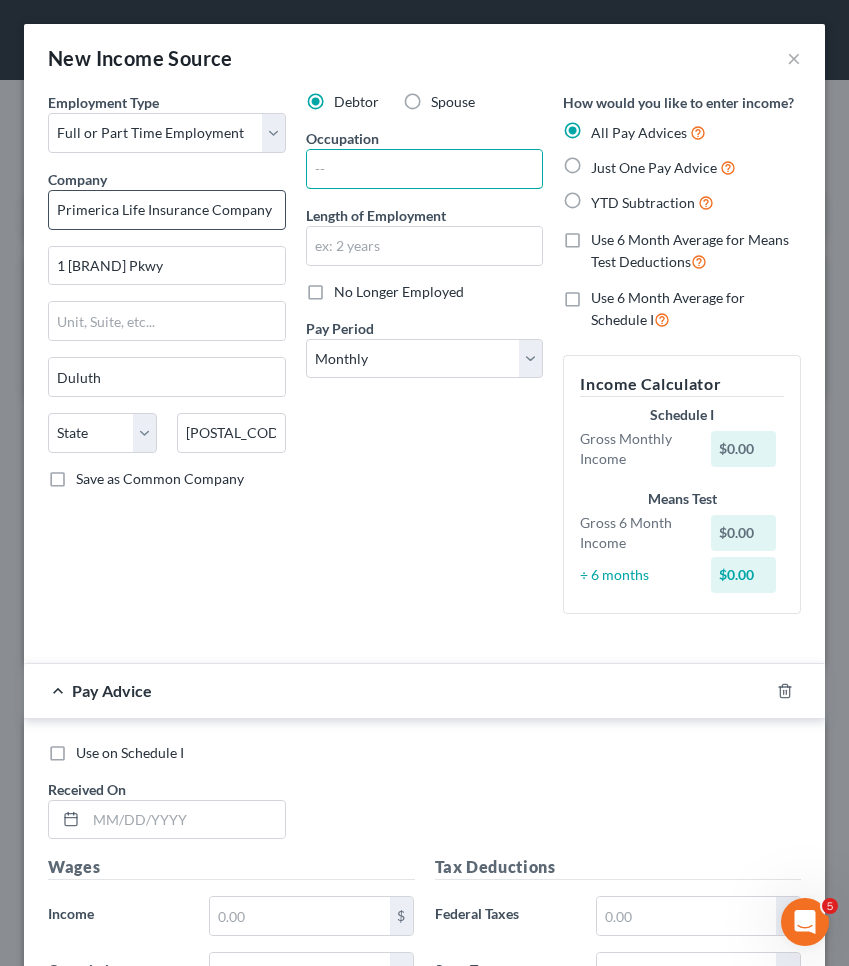 select on "10" 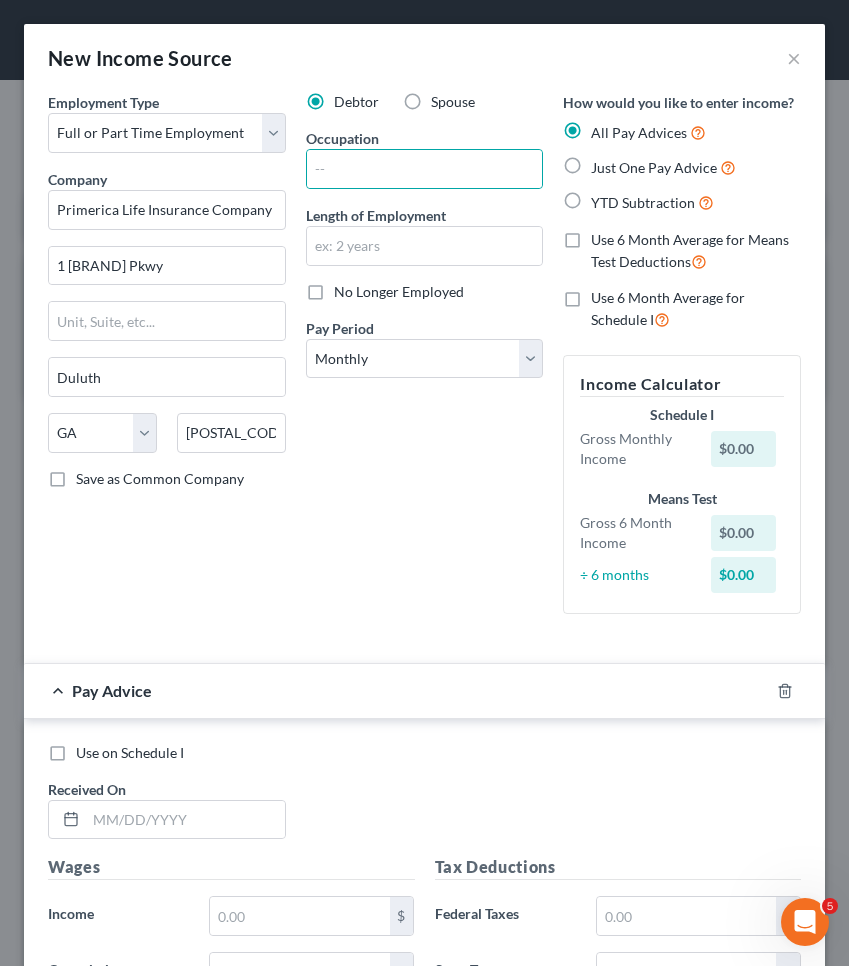 click on "Just One Pay Advice" at bounding box center (654, 167) 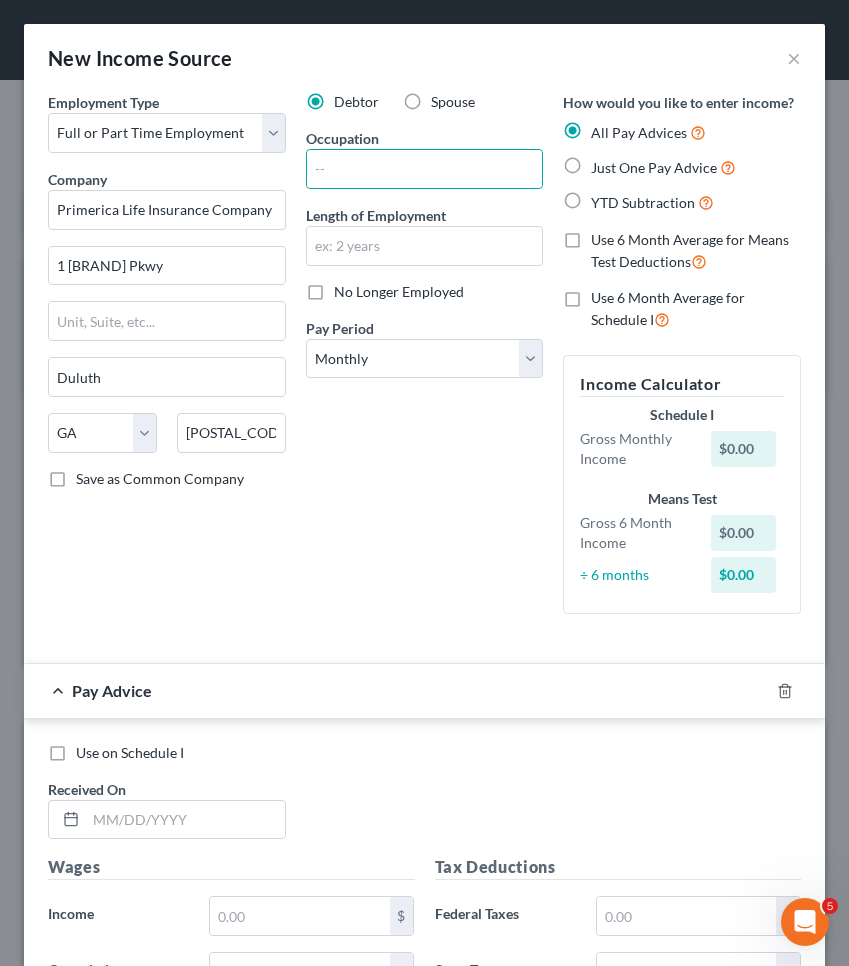 radio on "true" 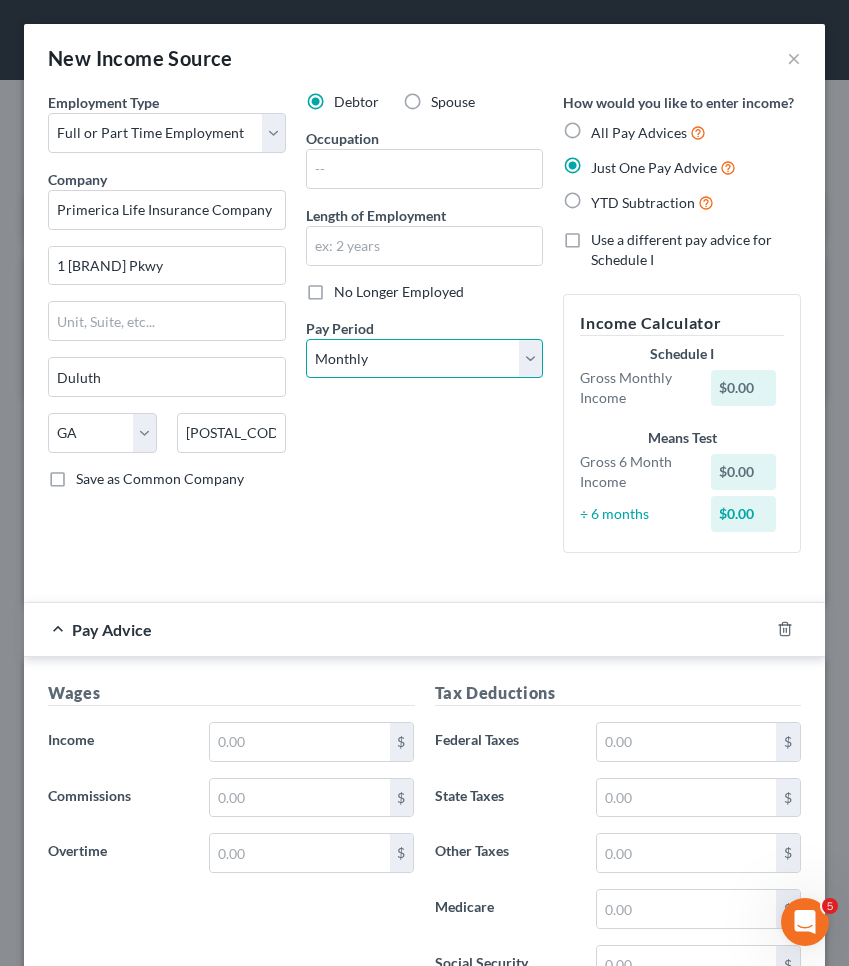 select on "1" 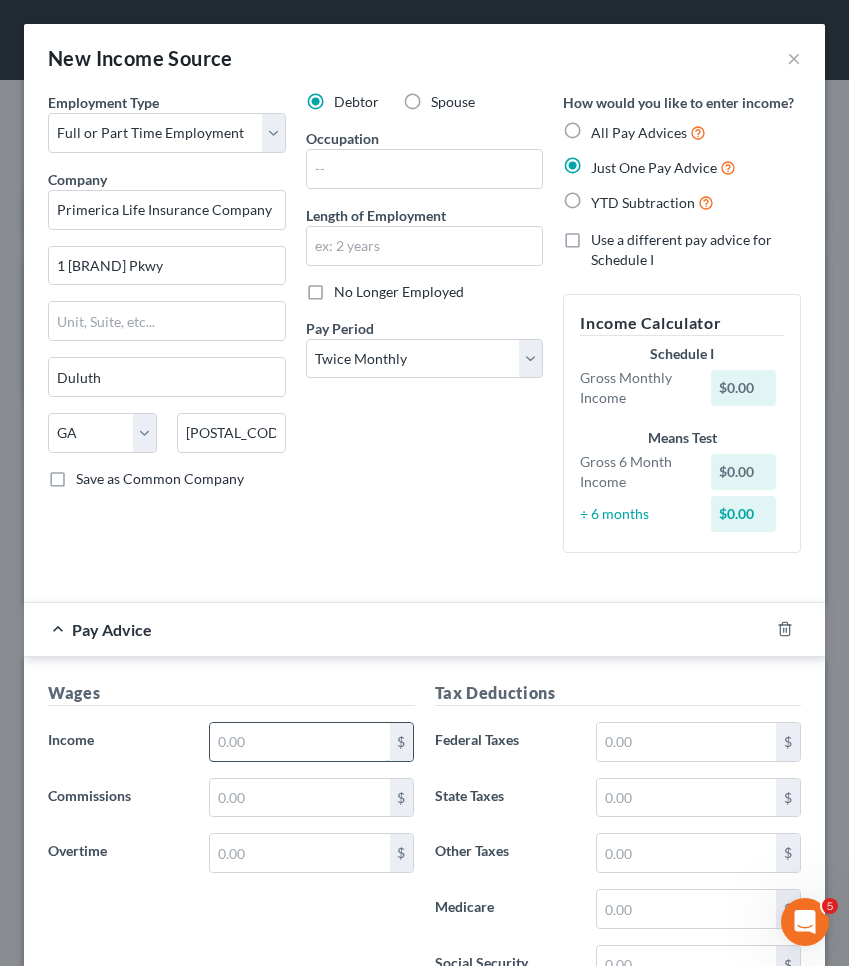 click at bounding box center [299, 742] 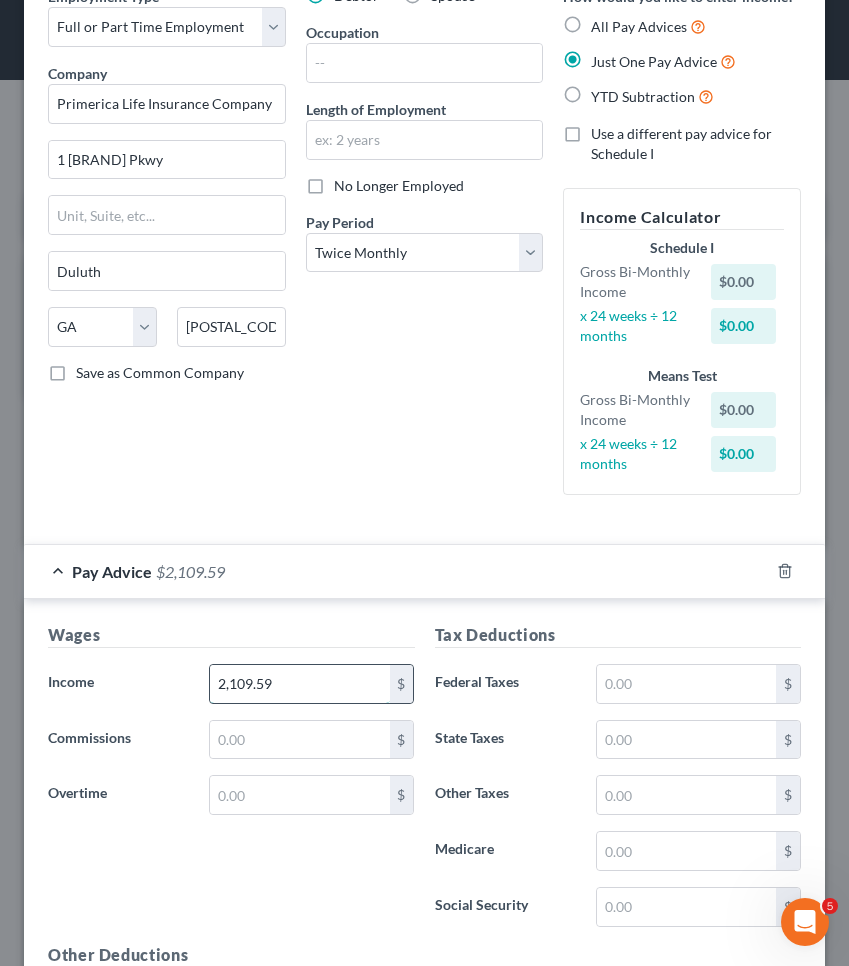 scroll, scrollTop: 140, scrollLeft: 0, axis: vertical 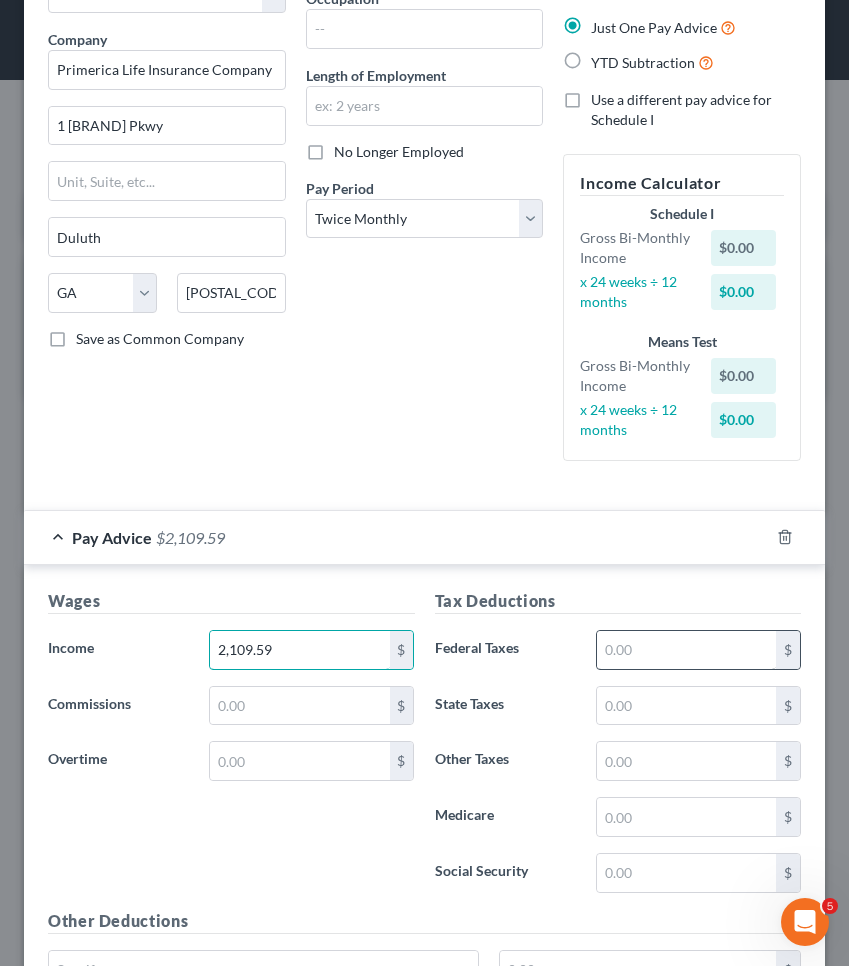 type on "2,109.59" 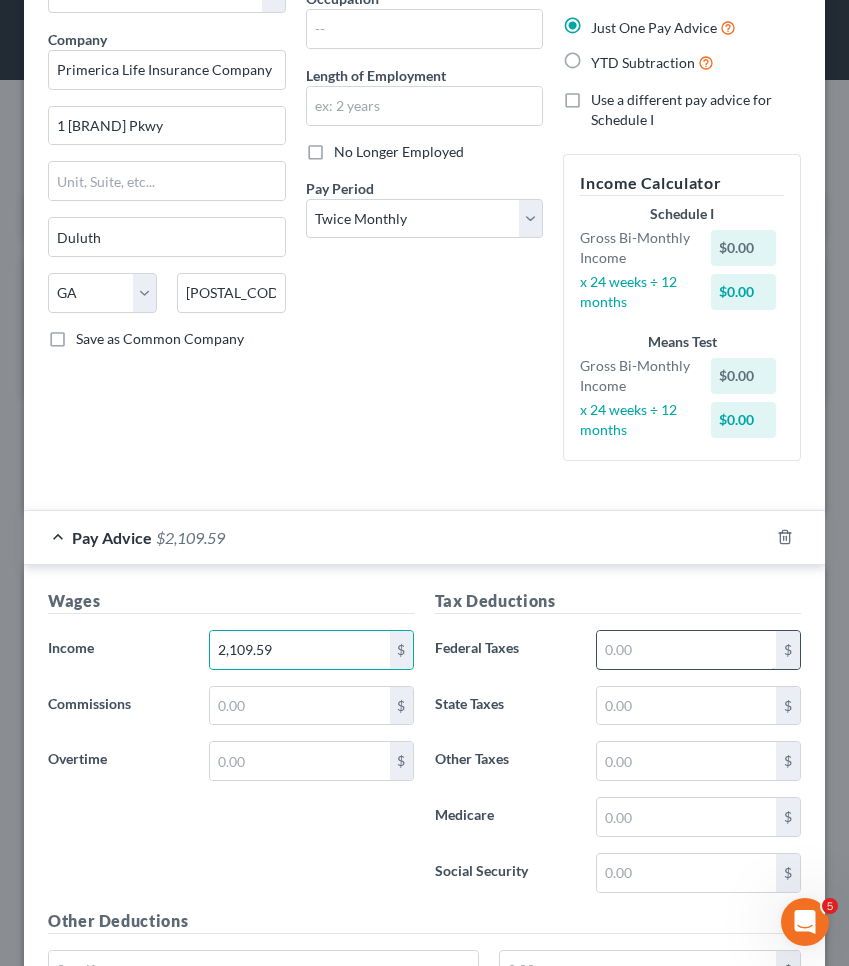 click at bounding box center [686, 650] 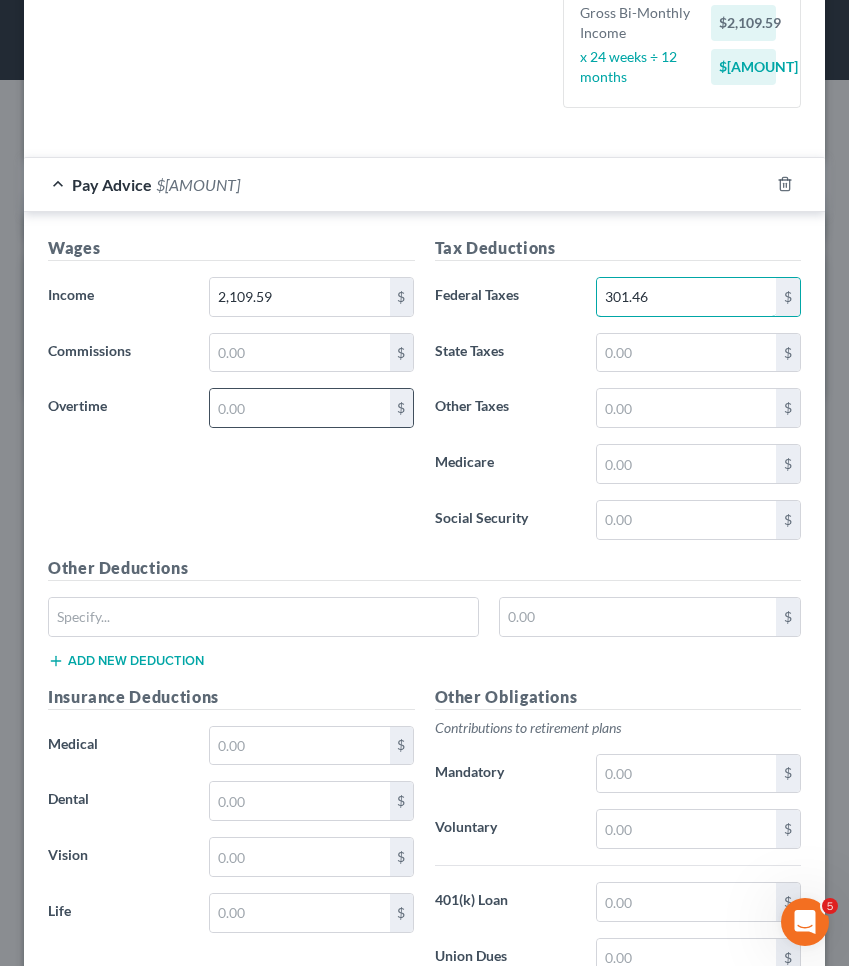 scroll, scrollTop: 505, scrollLeft: 0, axis: vertical 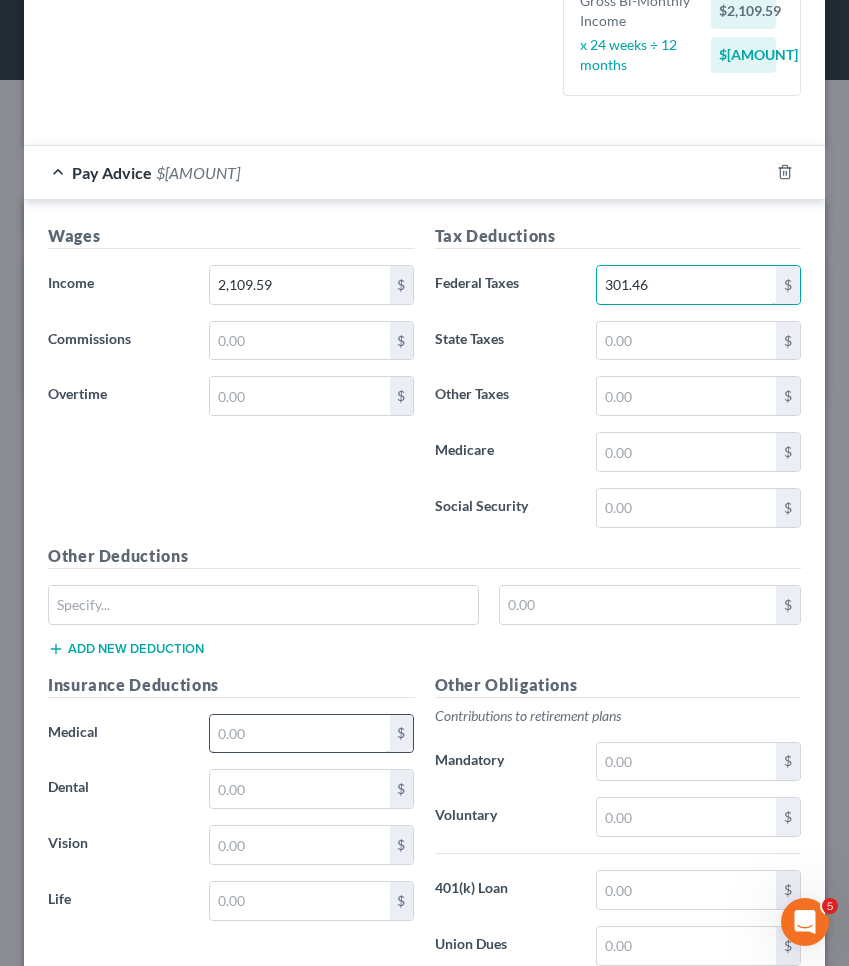 type on "301.46" 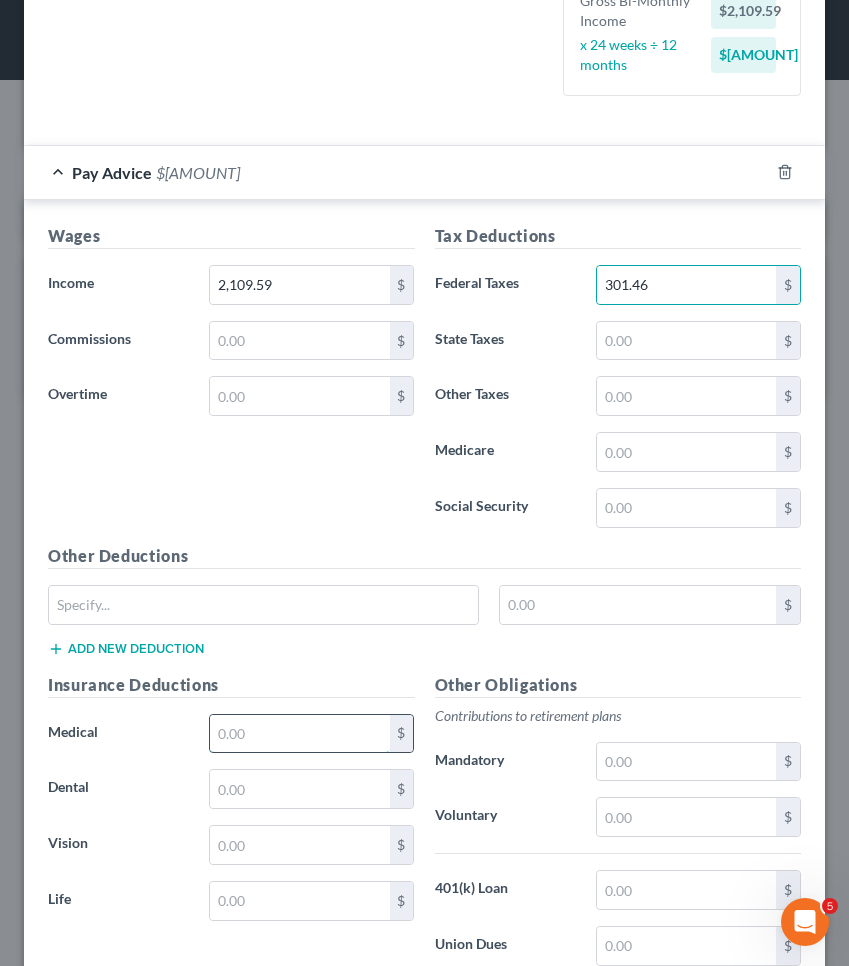 click at bounding box center (299, 734) 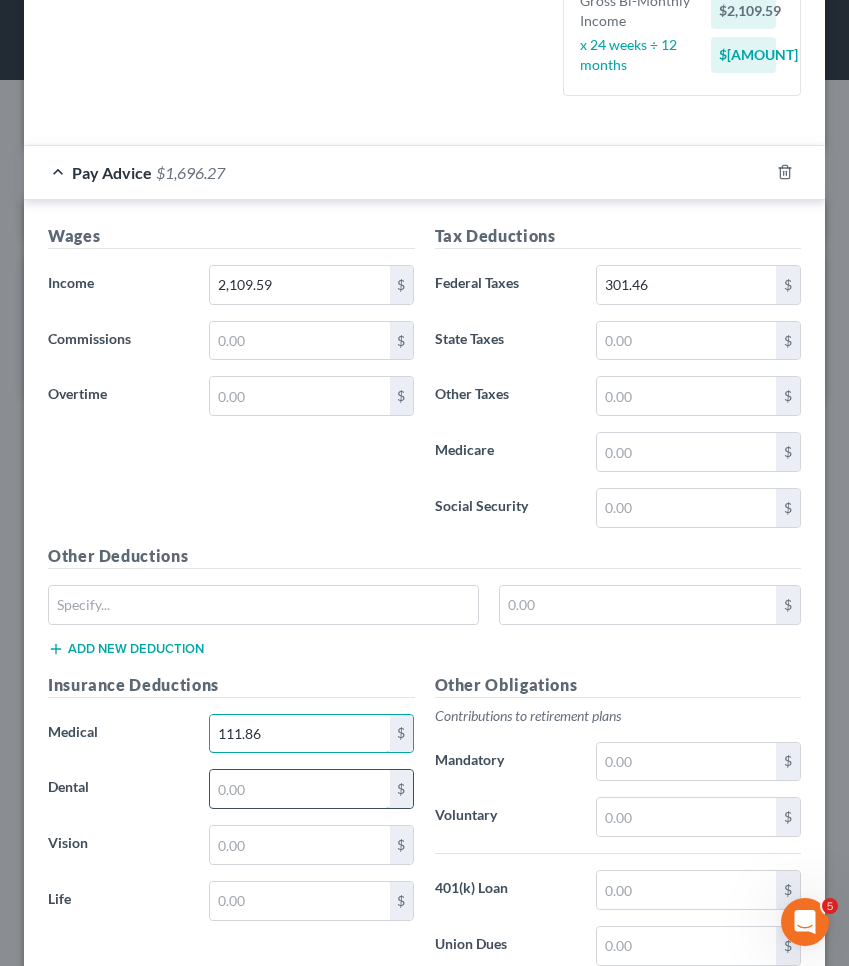 type on "111.86" 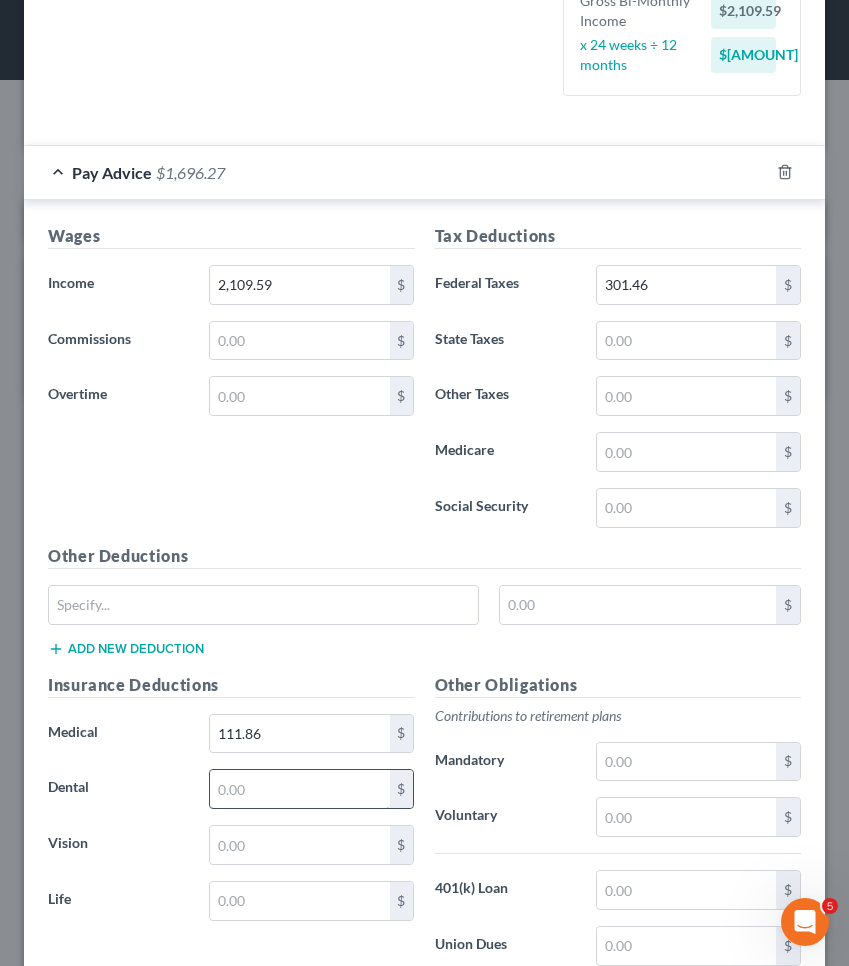 click at bounding box center (299, 789) 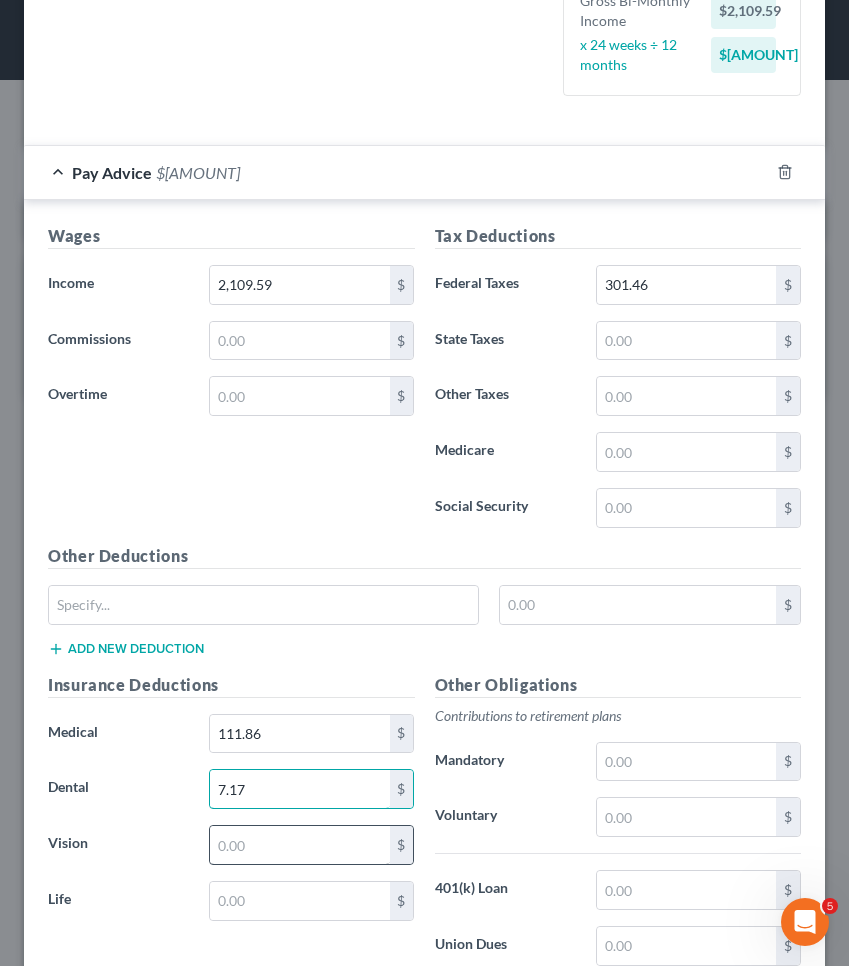 type on "7.17" 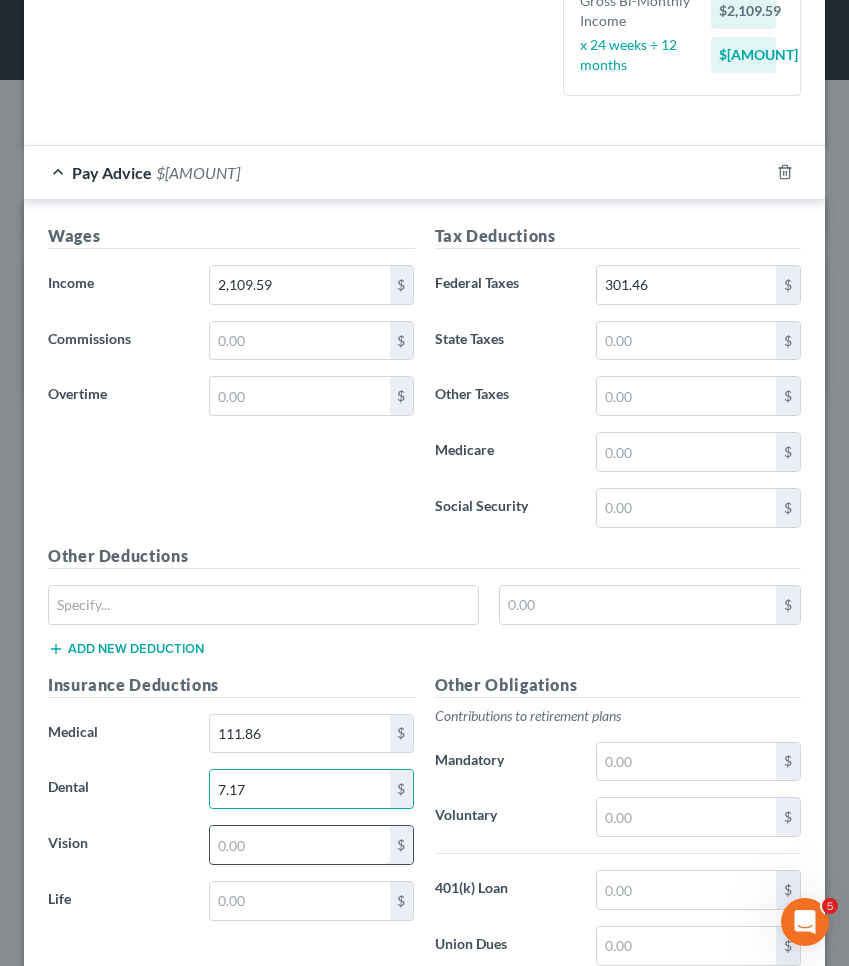click at bounding box center [299, 845] 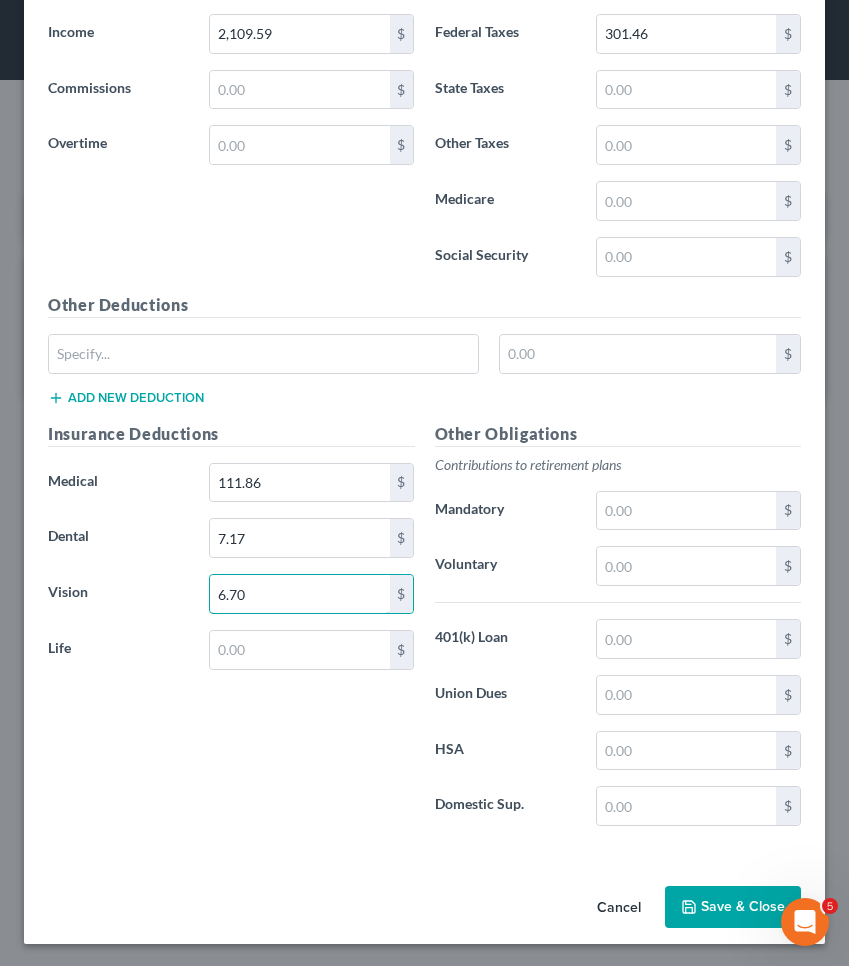 scroll, scrollTop: 755, scrollLeft: 0, axis: vertical 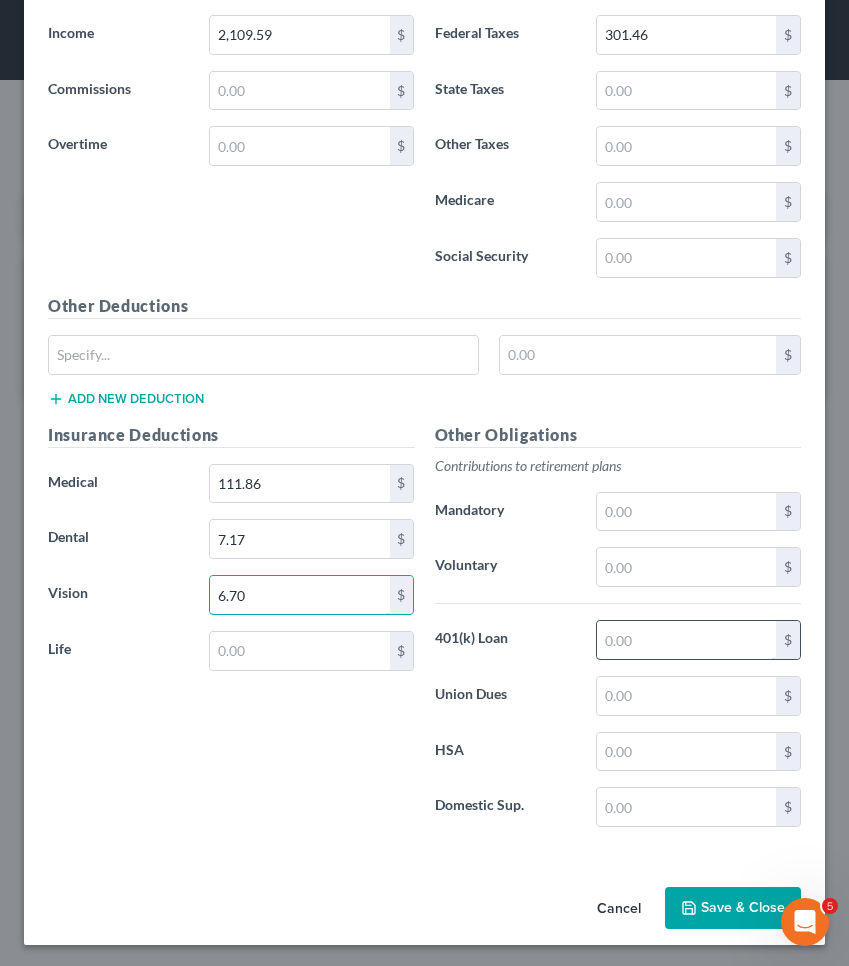 type on "6.70" 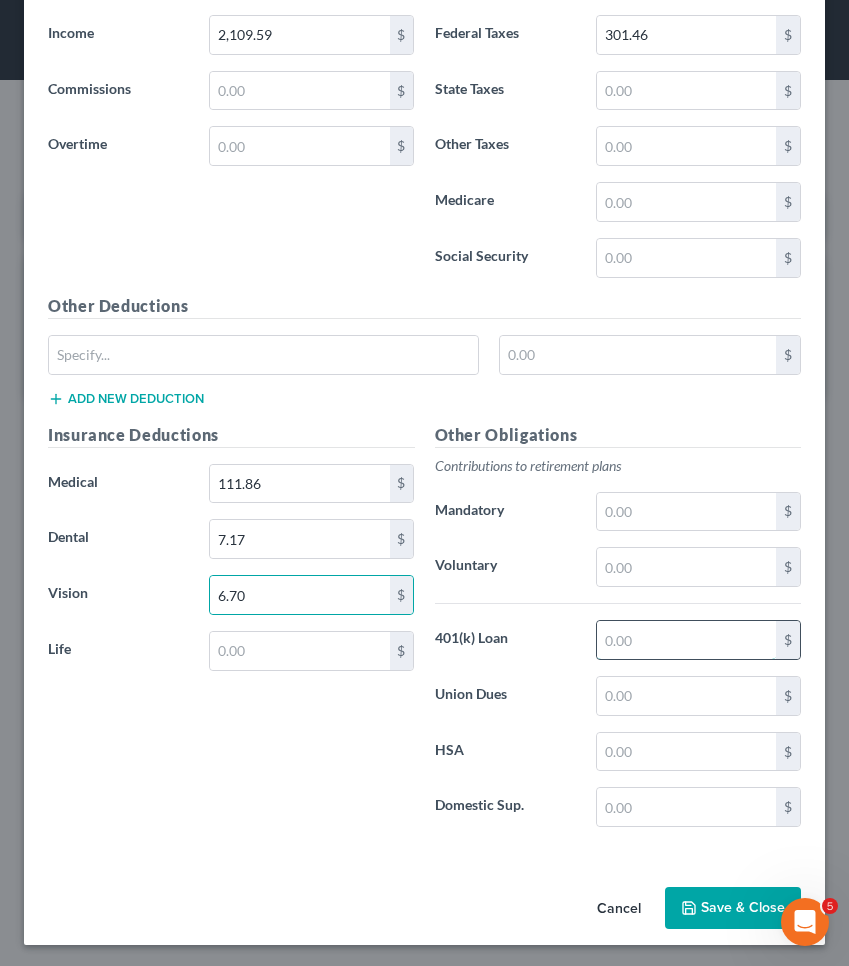 click at bounding box center [686, 640] 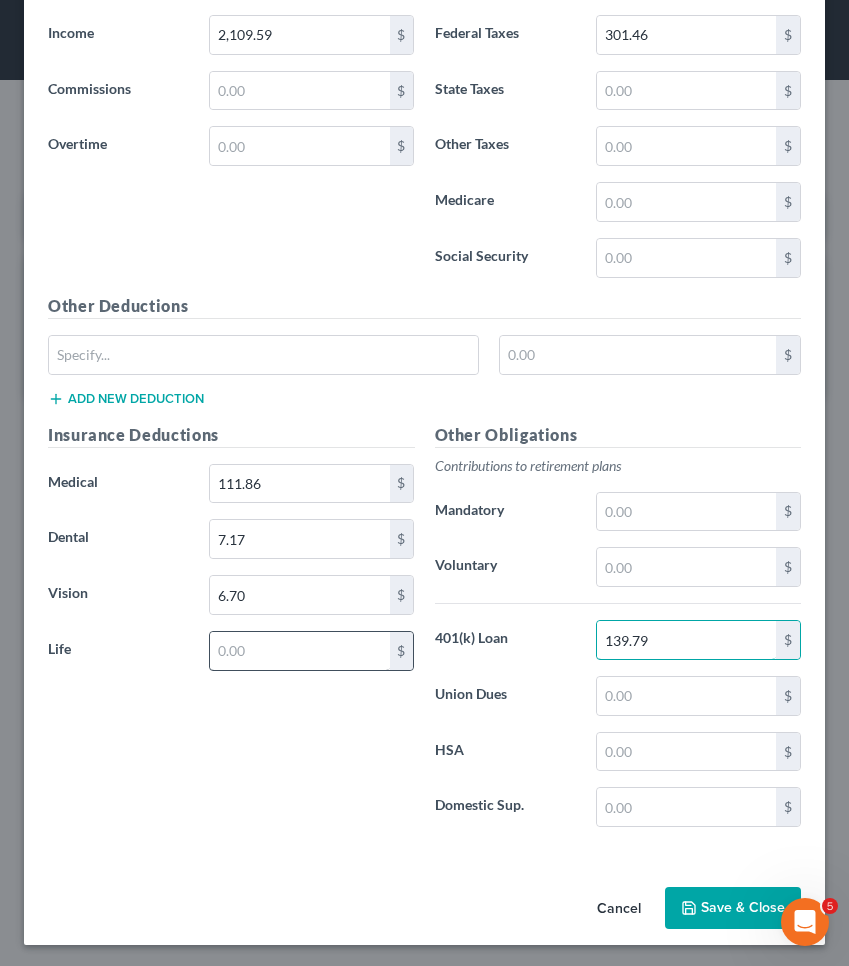 type on "139.79" 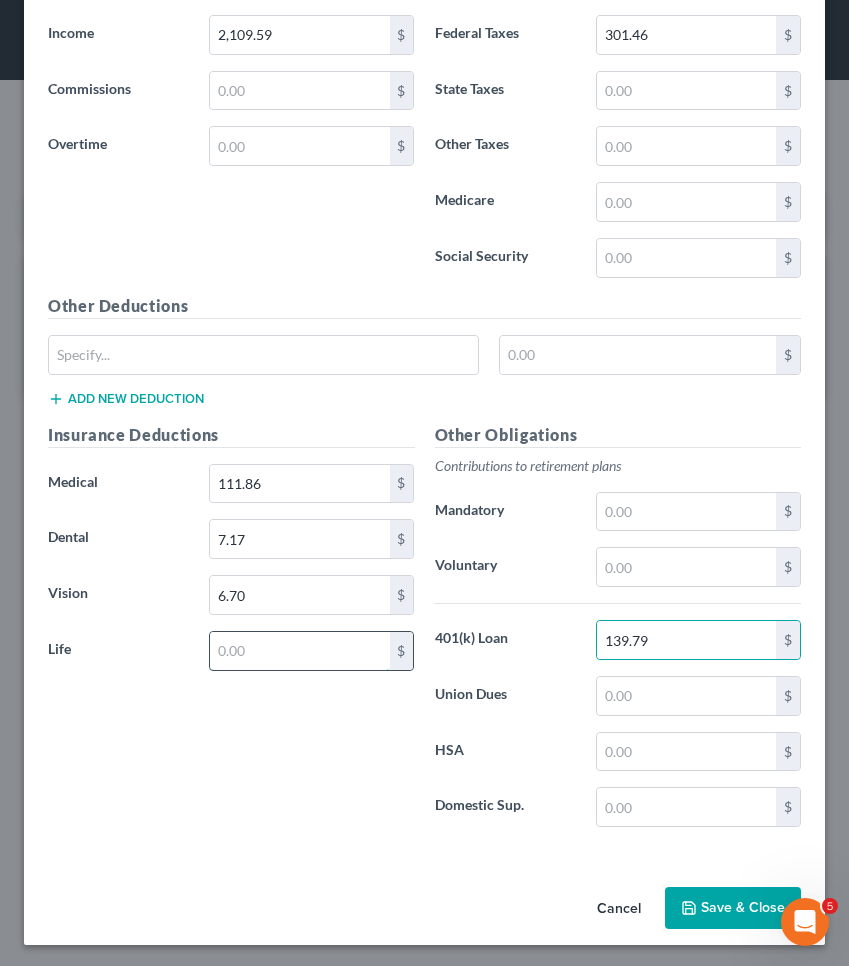 click at bounding box center [299, 651] 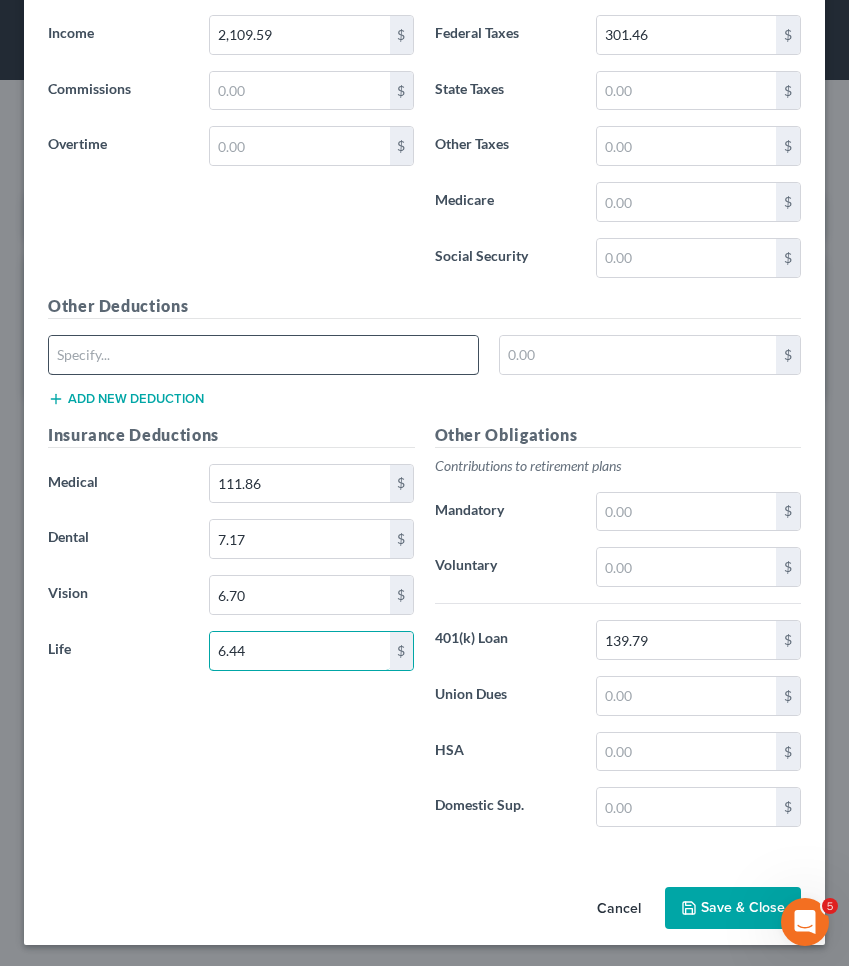 type on "6.44" 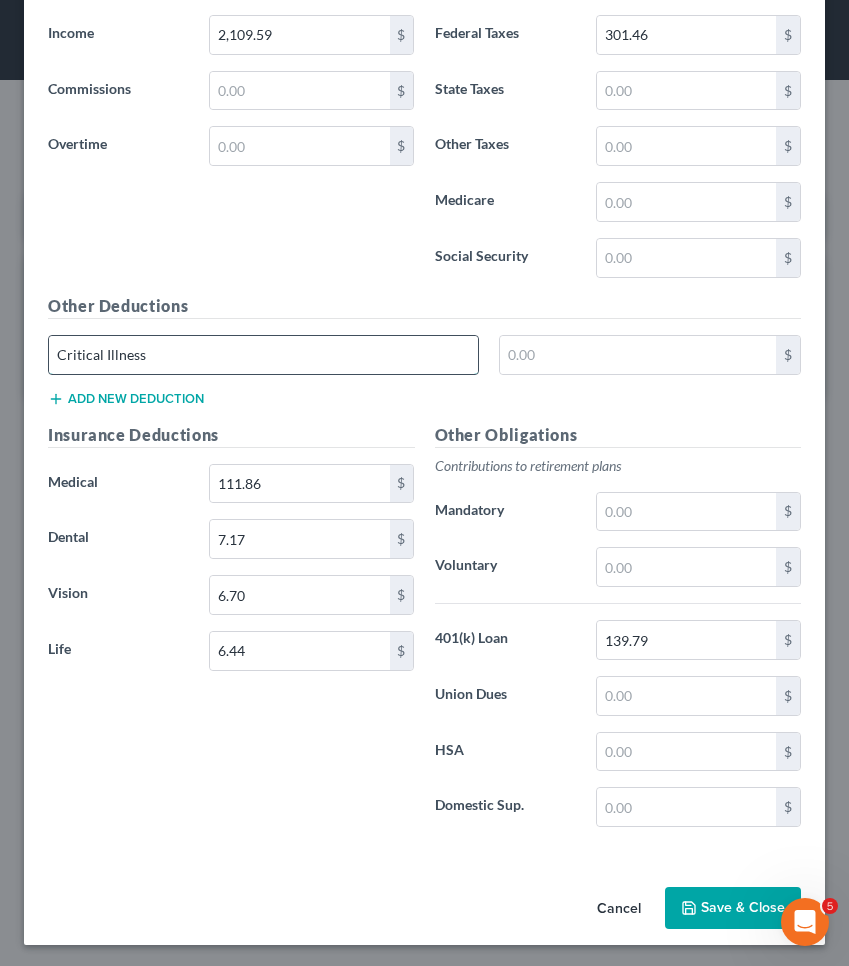 type on "Critical Illness" 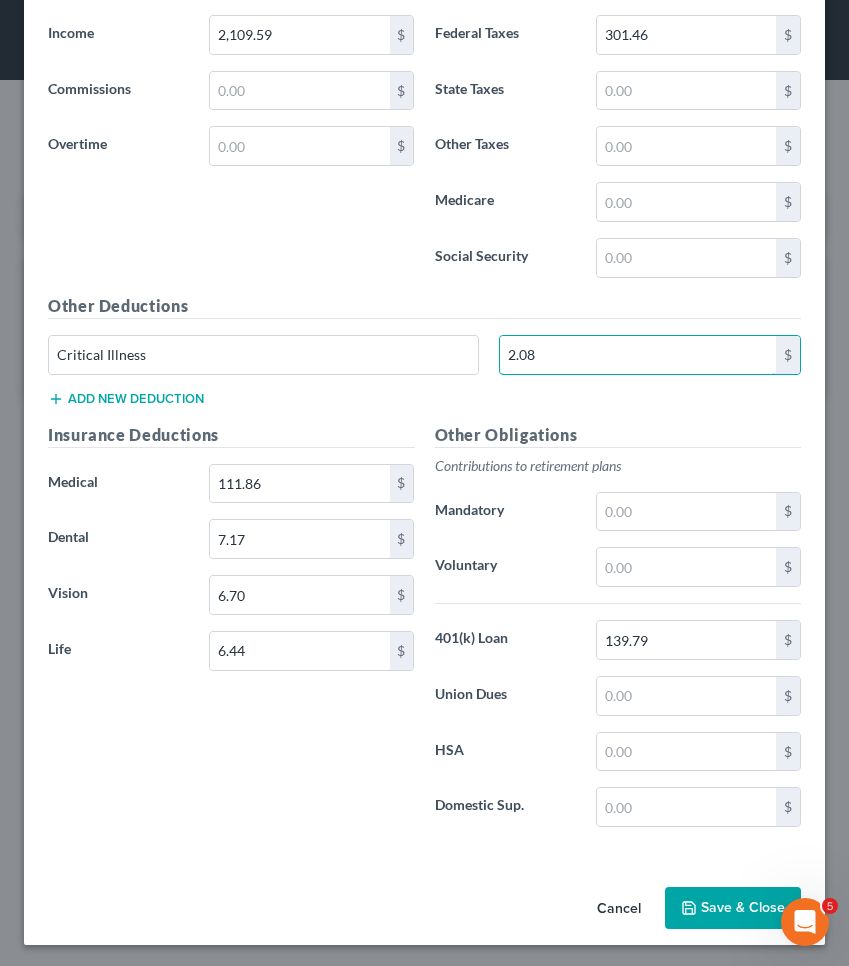 type on "2.08" 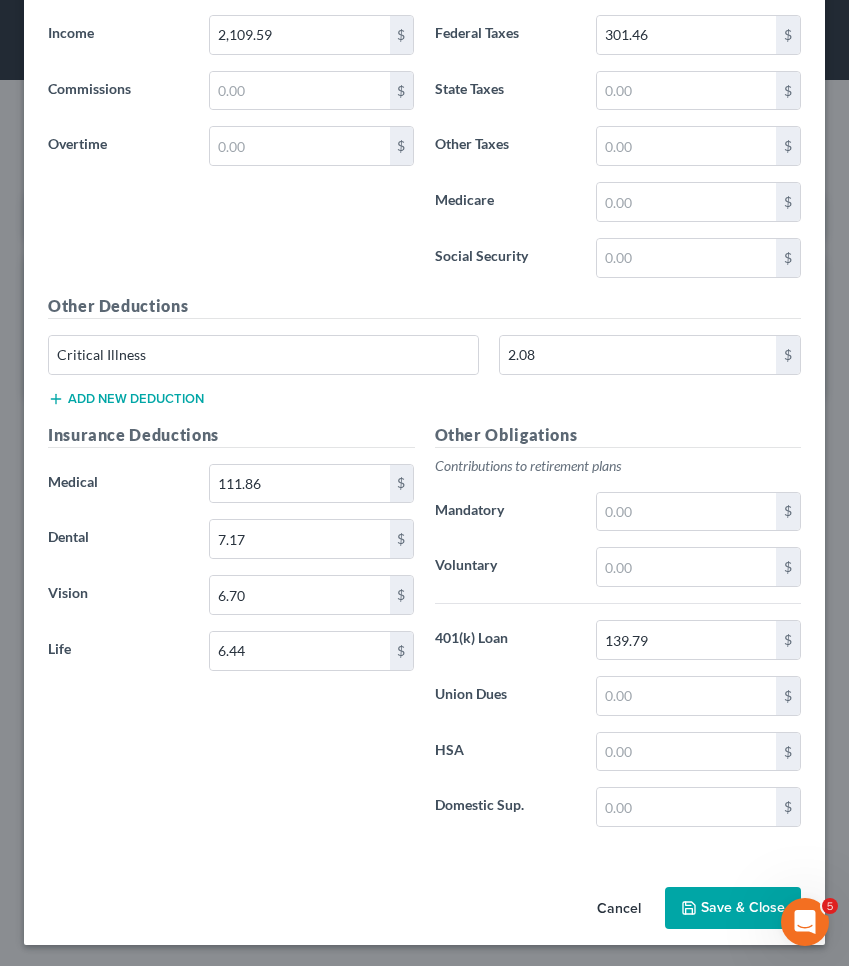 click on "Save & Close" at bounding box center [733, 908] 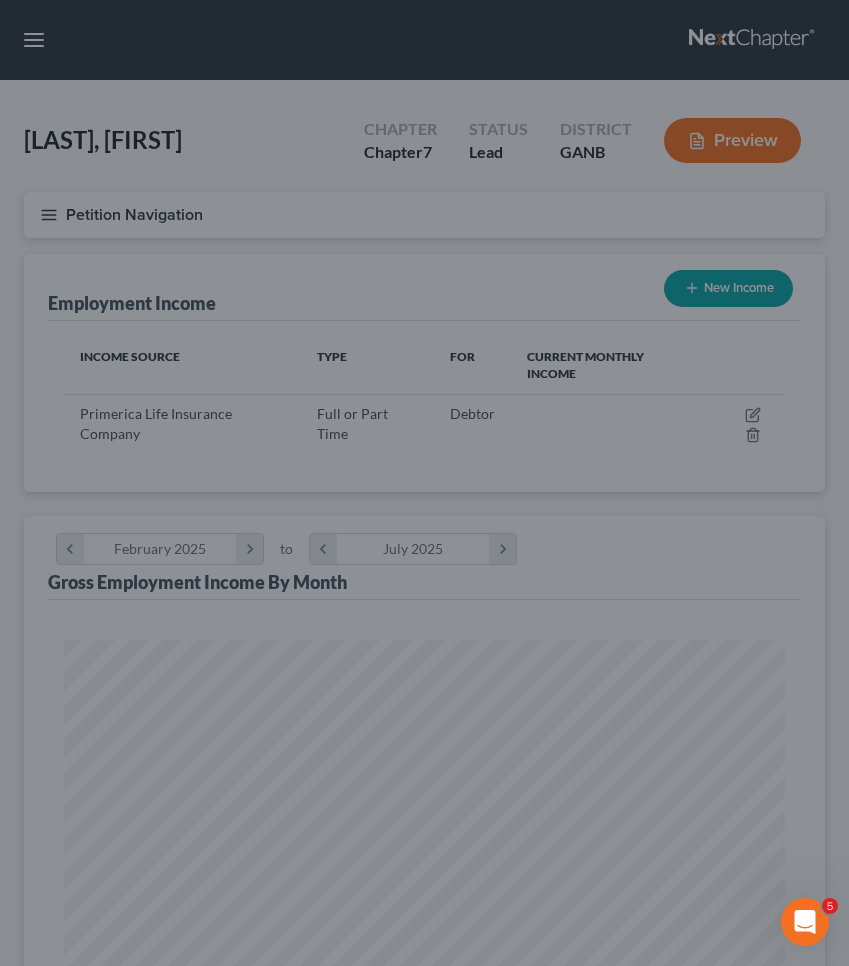scroll, scrollTop: 999640, scrollLeft: 999239, axis: both 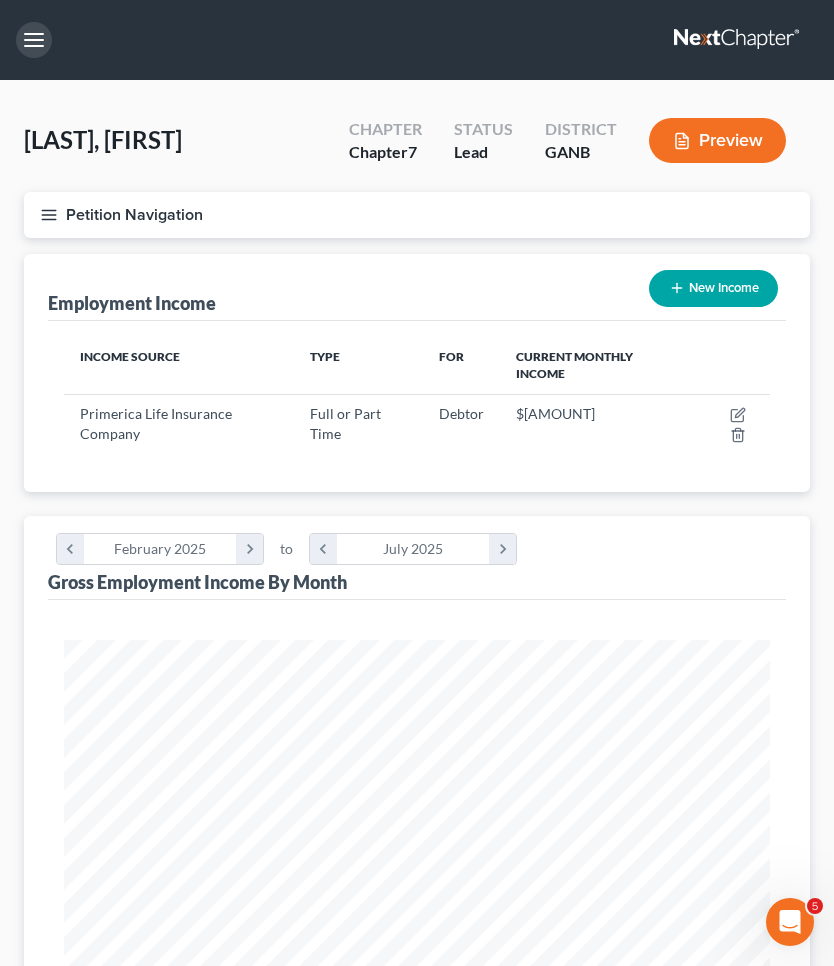click at bounding box center (34, 40) 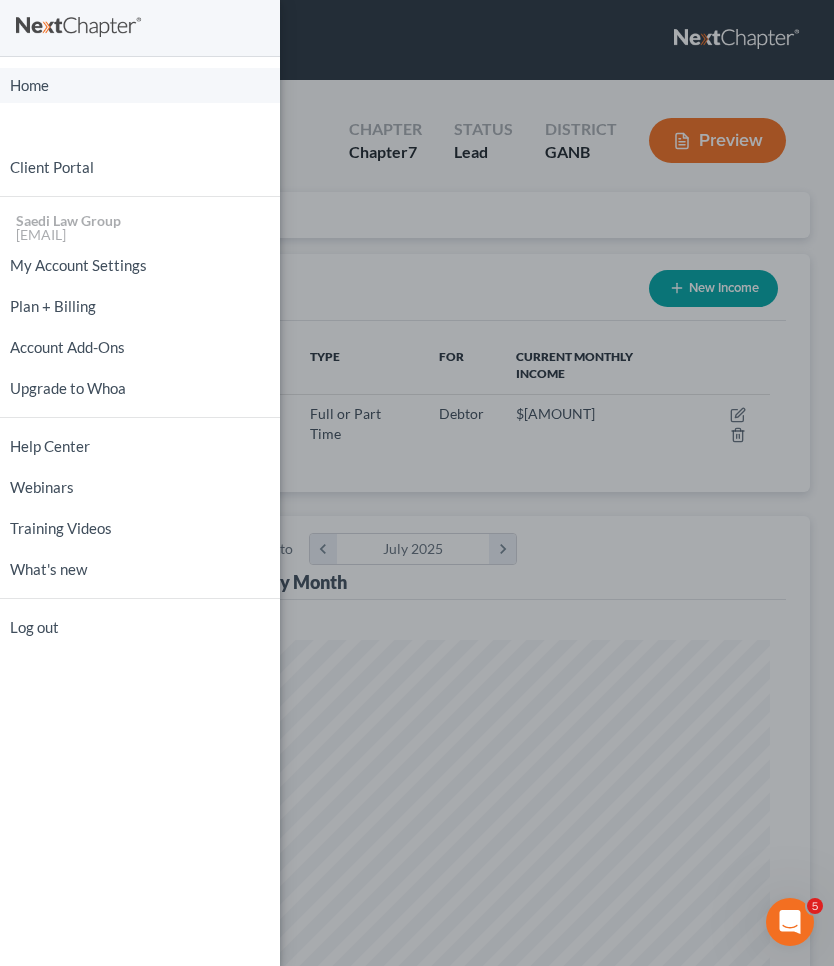 click on "Home" at bounding box center (140, 85) 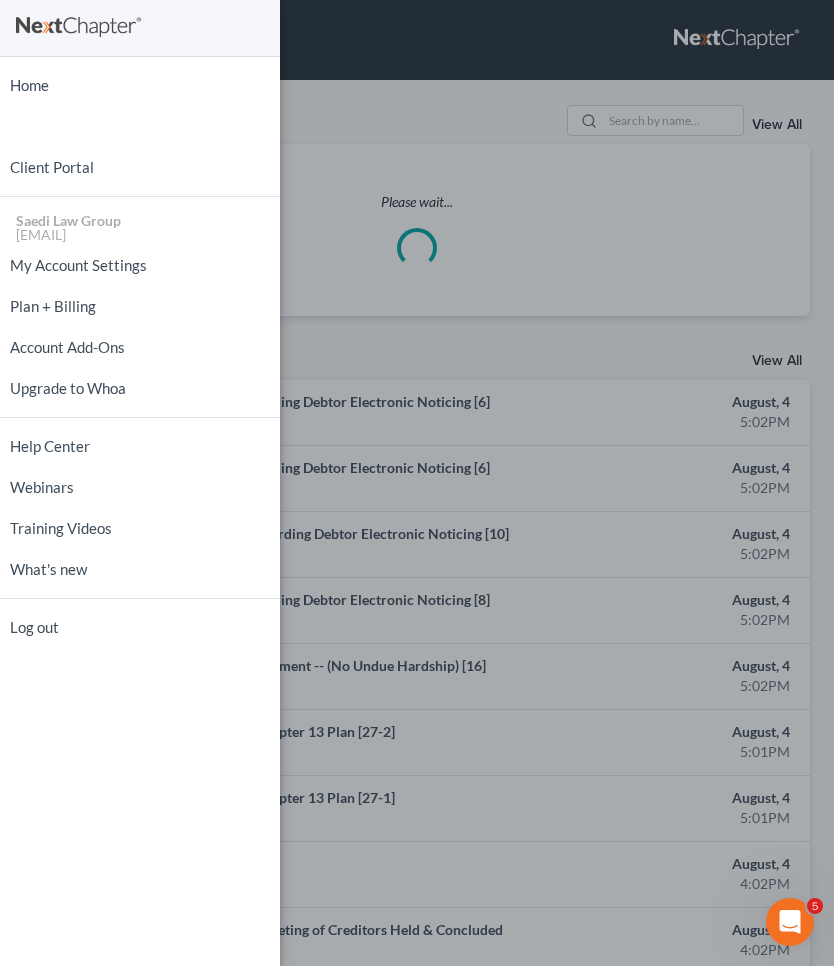 click on "Home New Case Client Portal Saedi Law Group mmays@saedilawgroup.com My Account Settings Plan + Billing Account Add-Ons Upgrade to Whoa Help Center Webinars Training Videos What's new Log out" at bounding box center (417, 483) 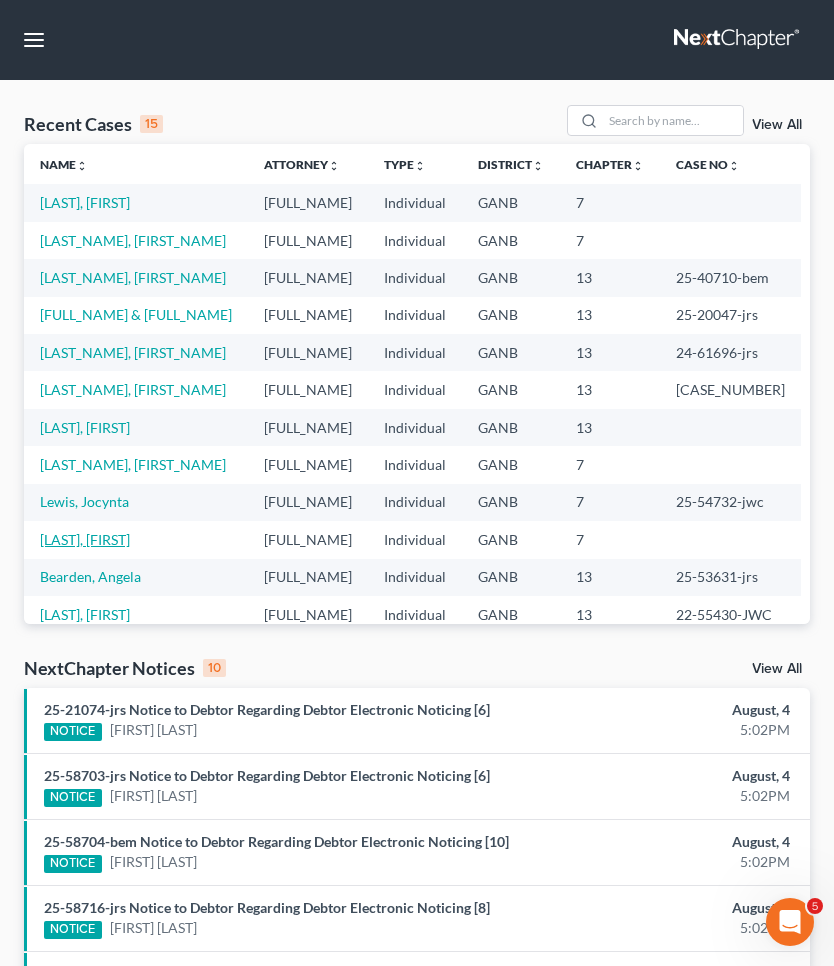 click on "Martin, Paul" at bounding box center (85, 539) 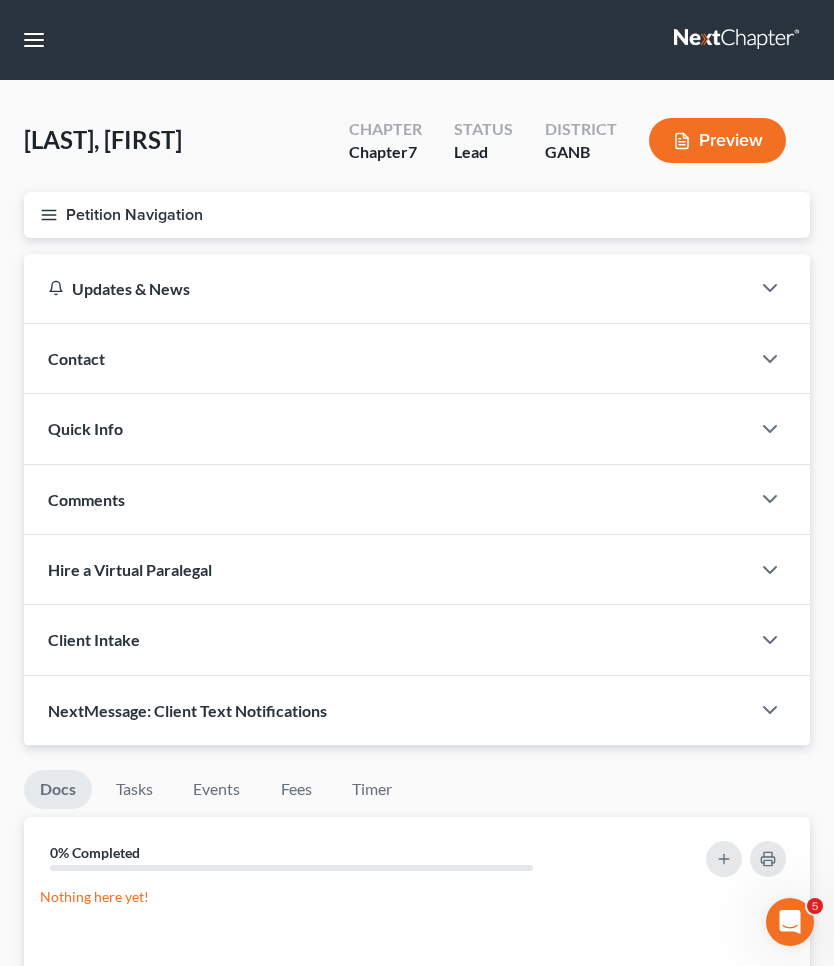click on "Petition Navigation" at bounding box center (417, 215) 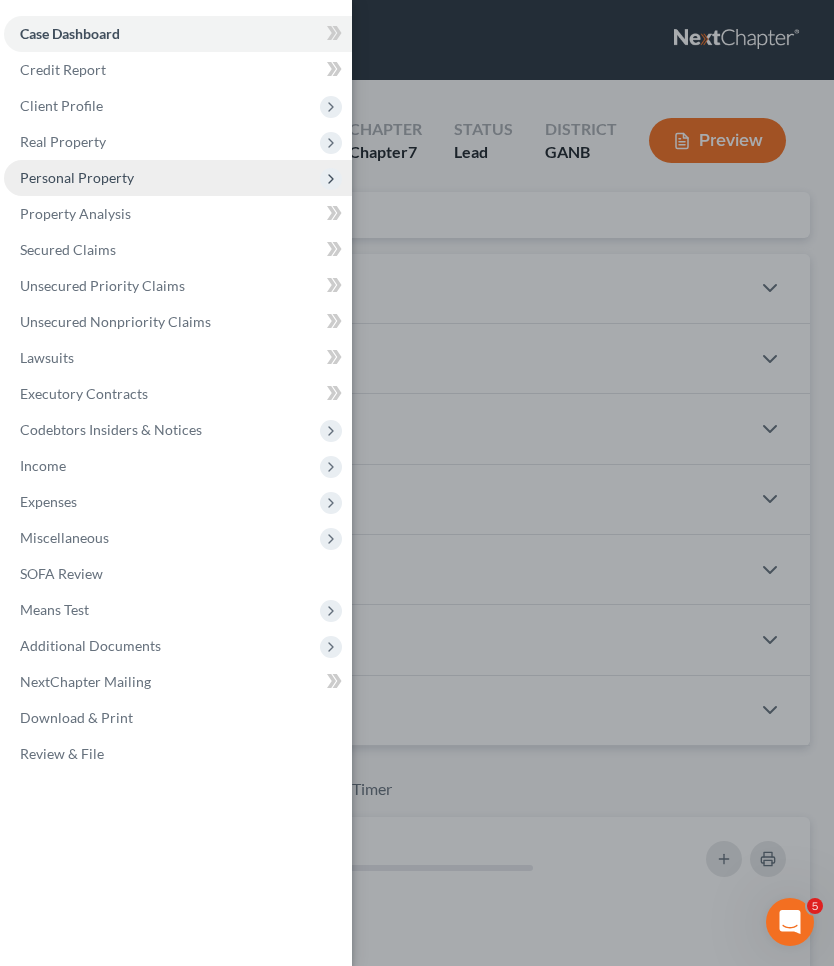 click on "Personal Property" at bounding box center [178, 178] 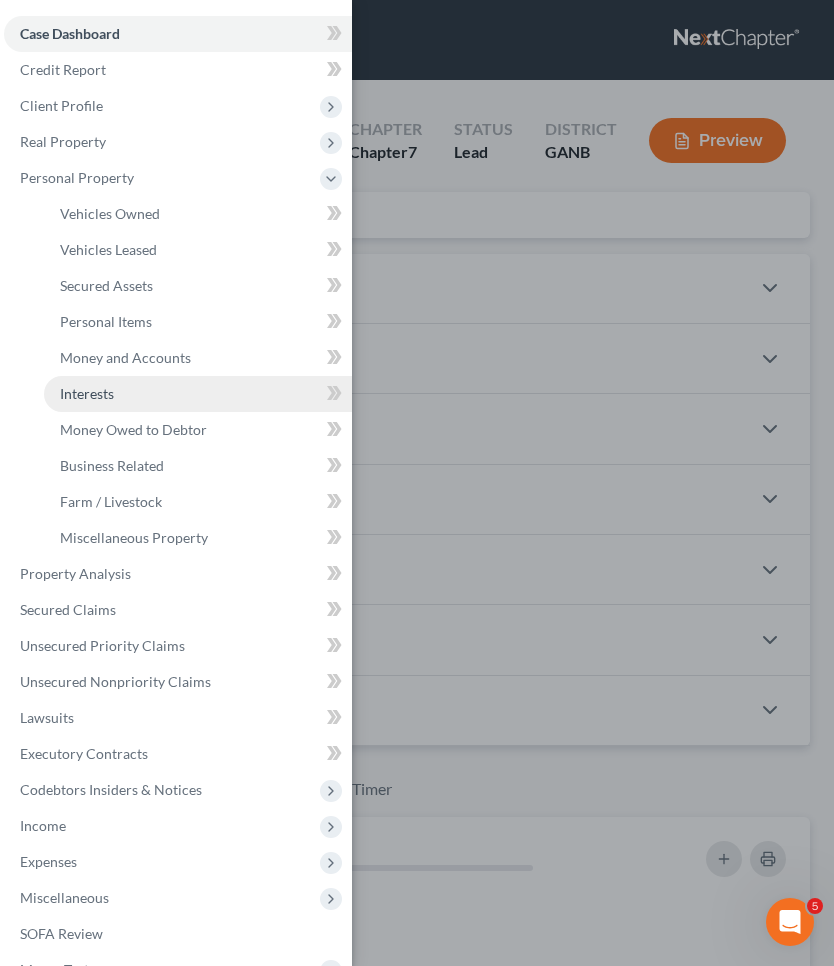 click on "Interests" at bounding box center (198, 394) 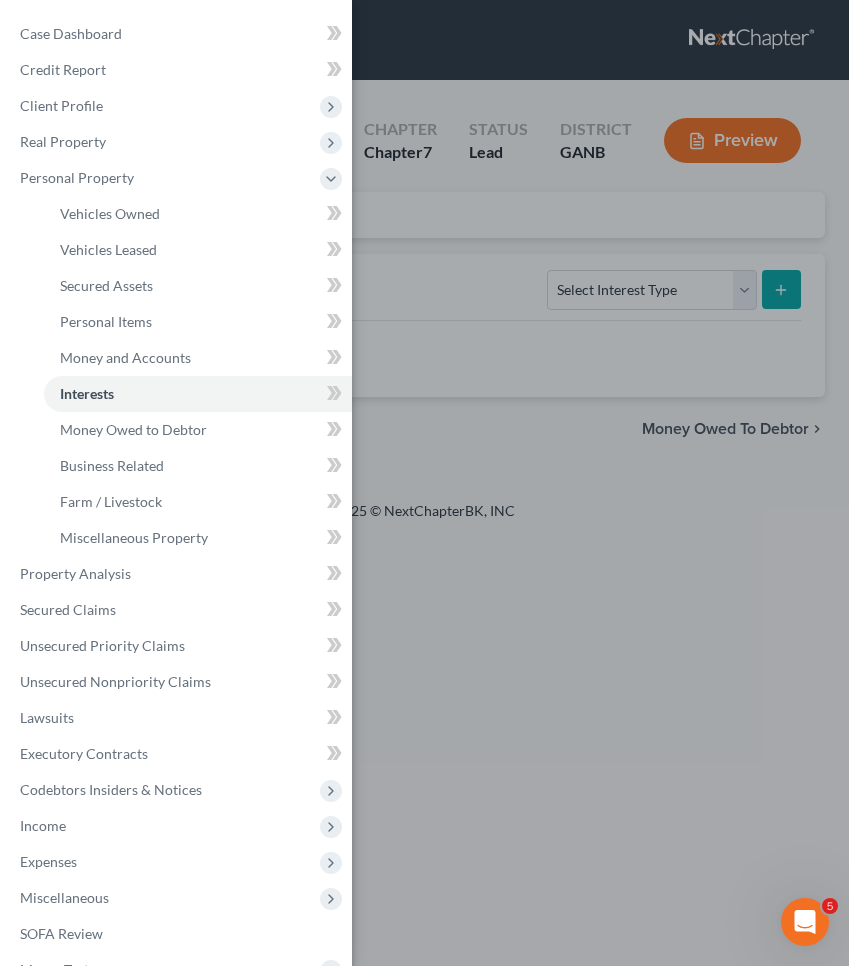 click on "Case Dashboard
Payments
Invoices
Payments
Payments
Credit Report
Client Profile" at bounding box center (424, 483) 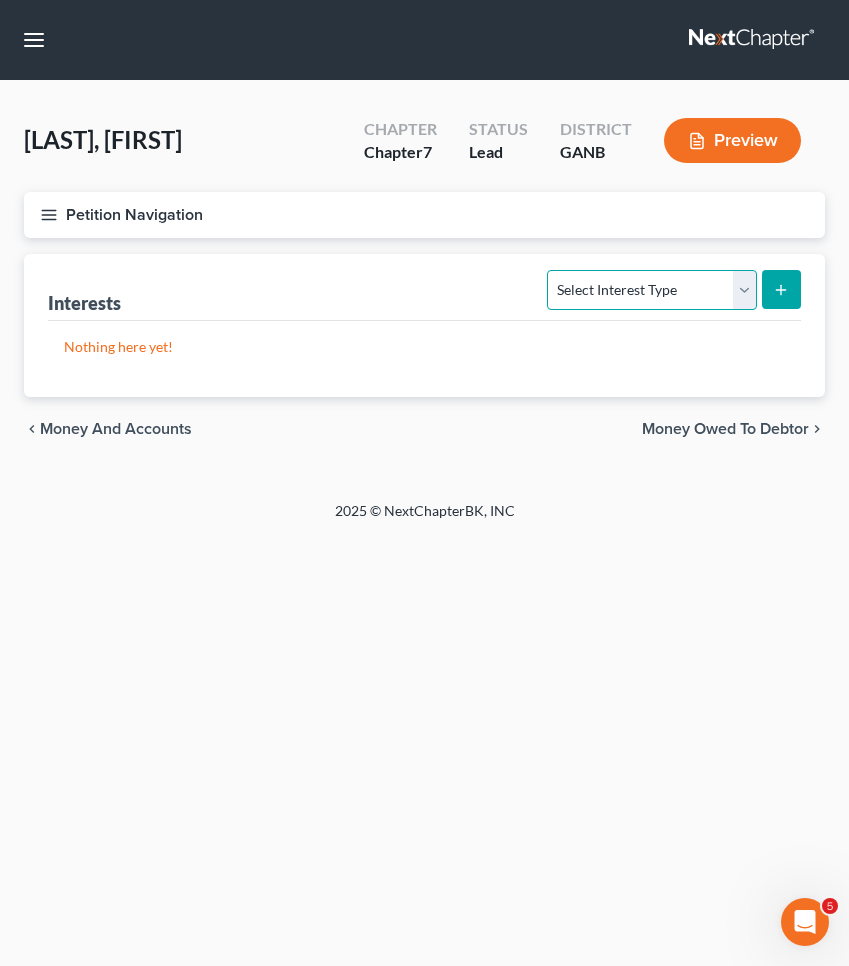 select on "401k" 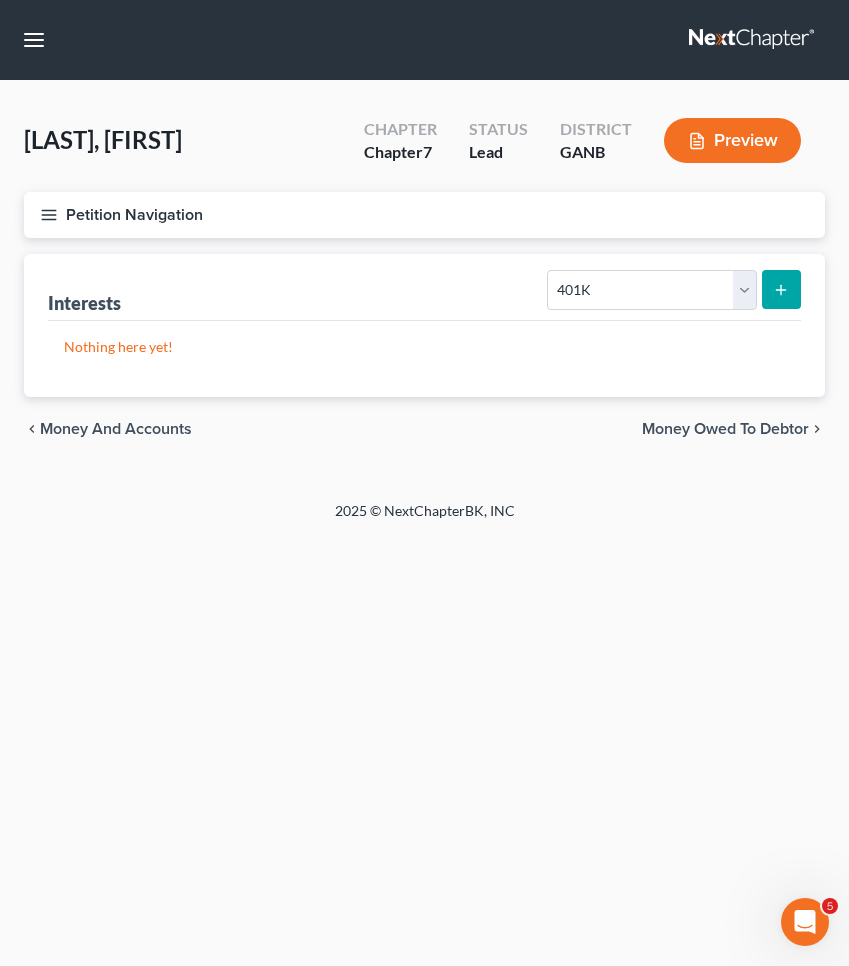 click at bounding box center (781, 289) 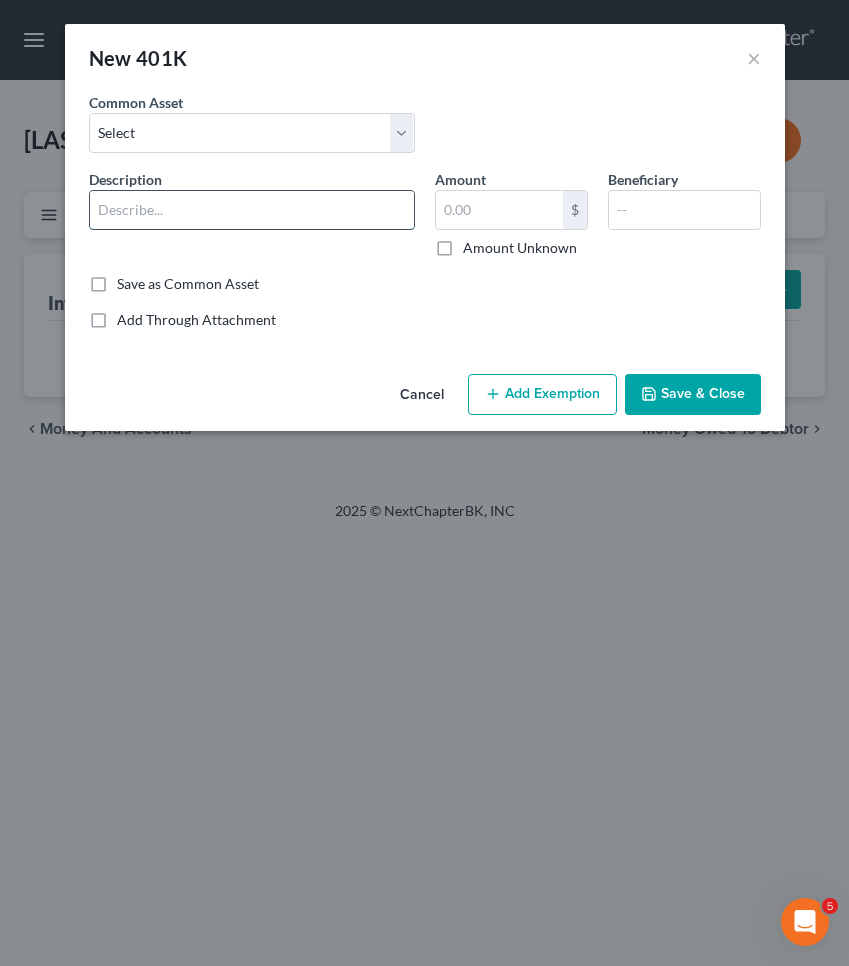 click at bounding box center (252, 210) 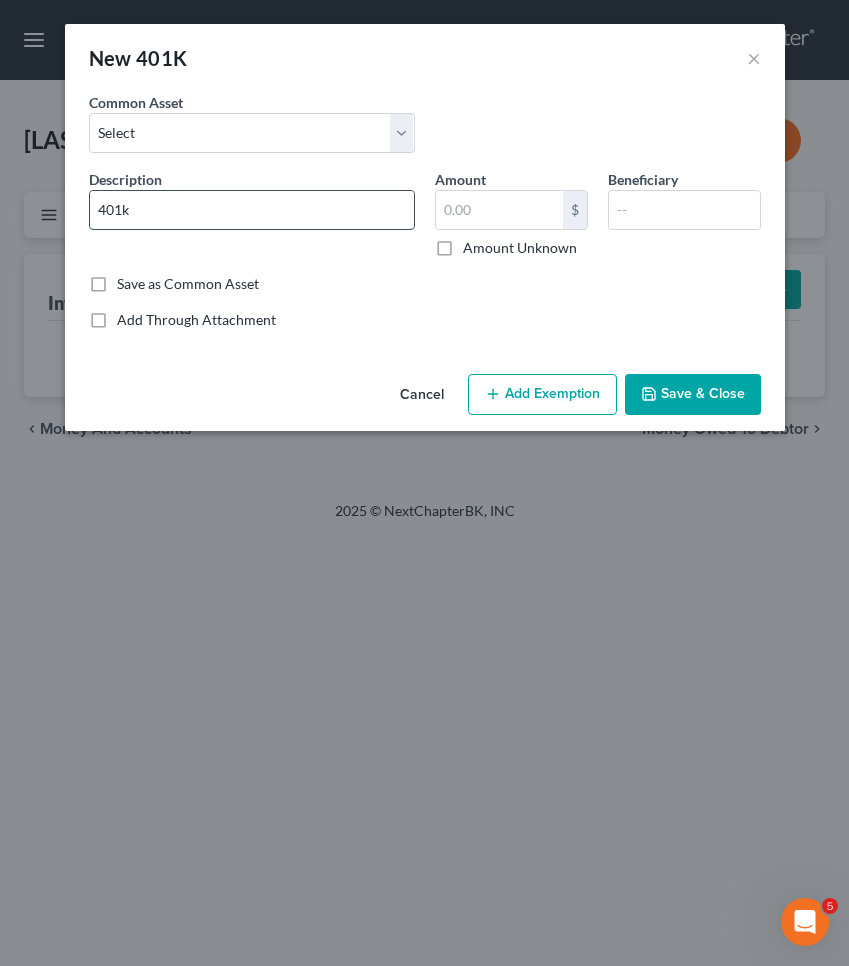 type on "401k" 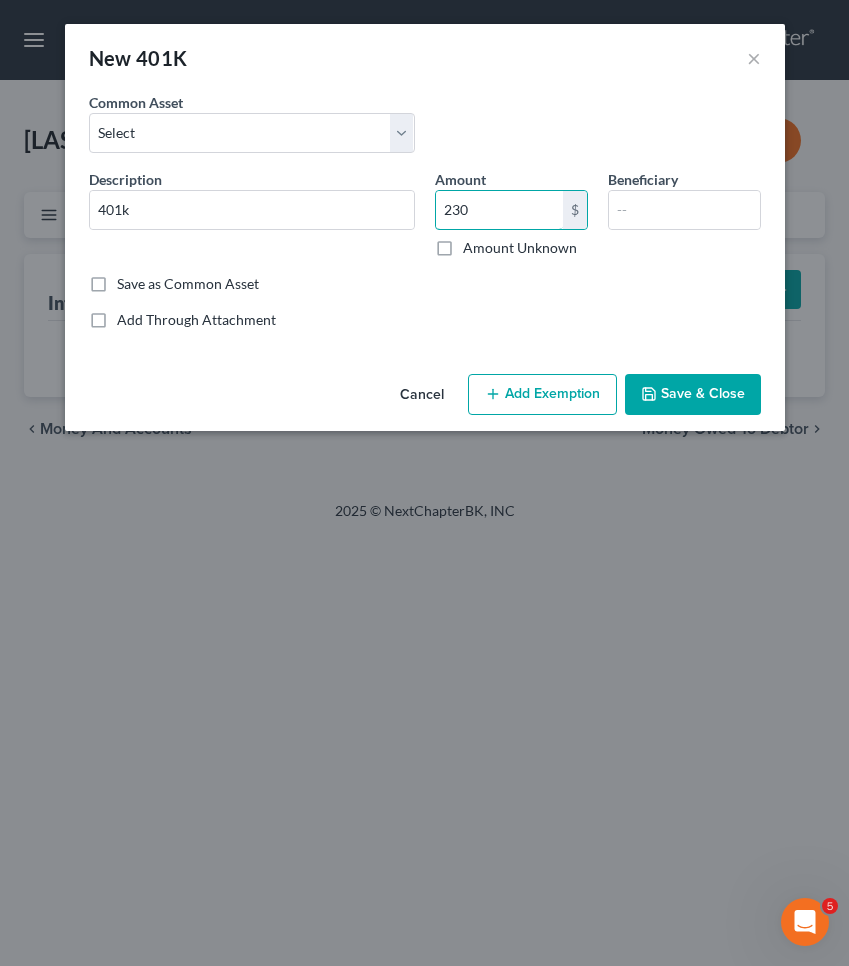type on "230" 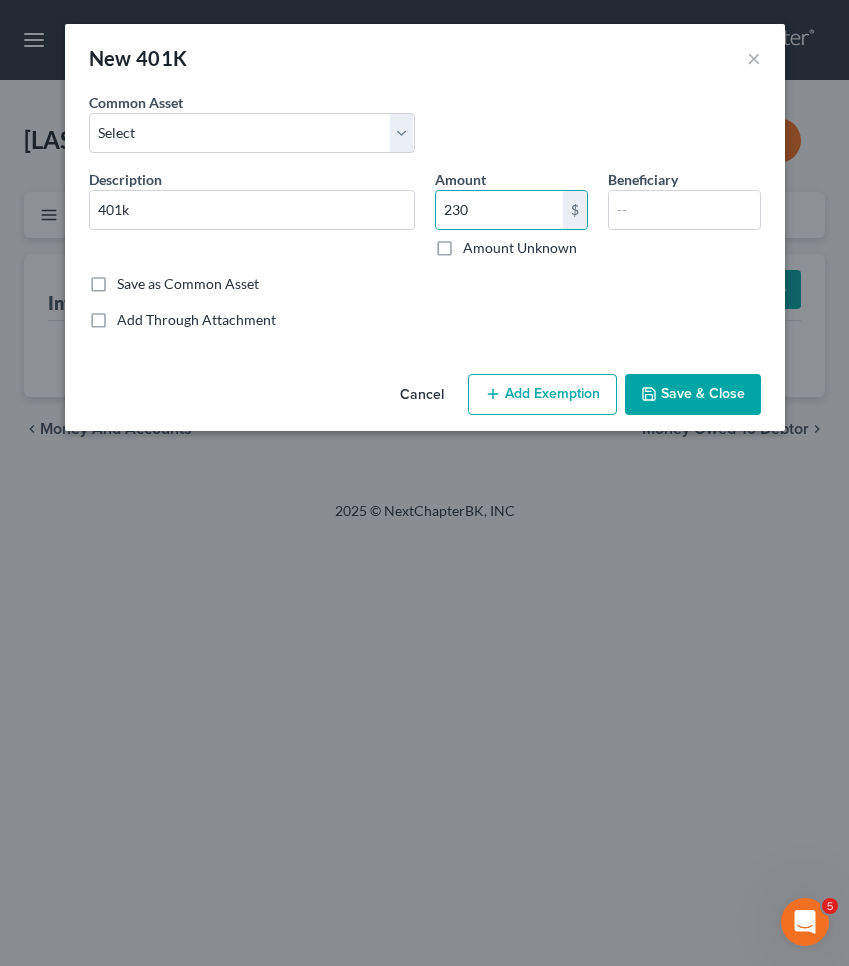click on "Add Exemption" at bounding box center [542, 395] 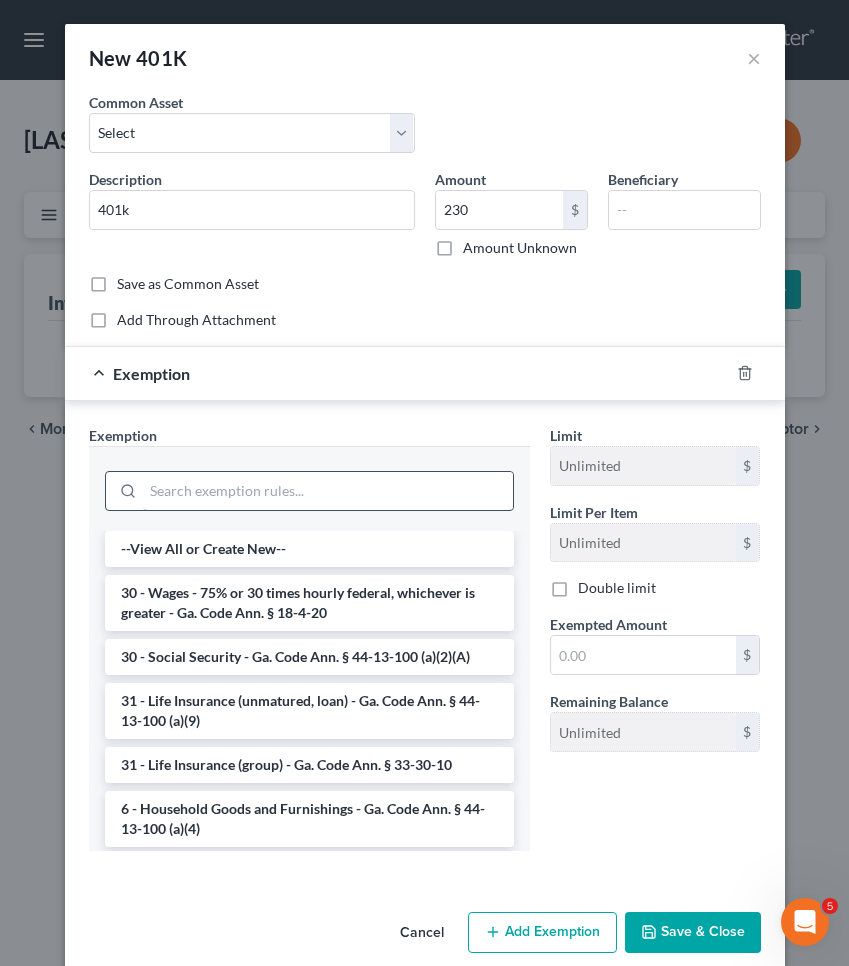 click at bounding box center [328, 491] 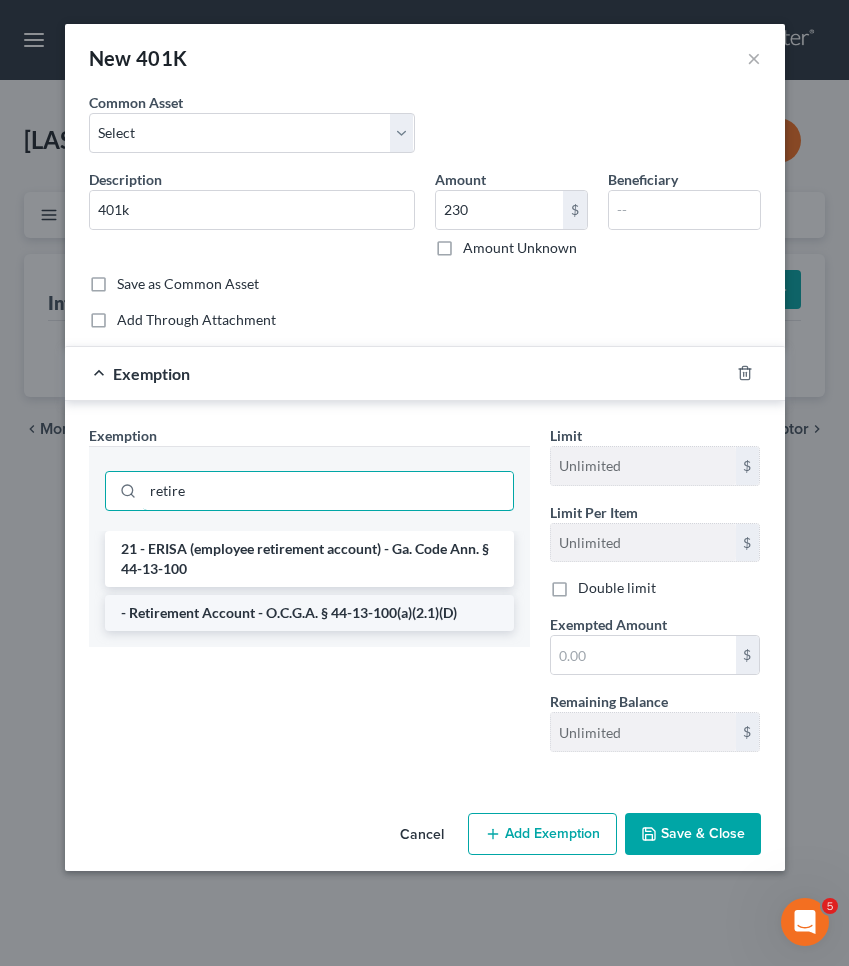 type on "retire" 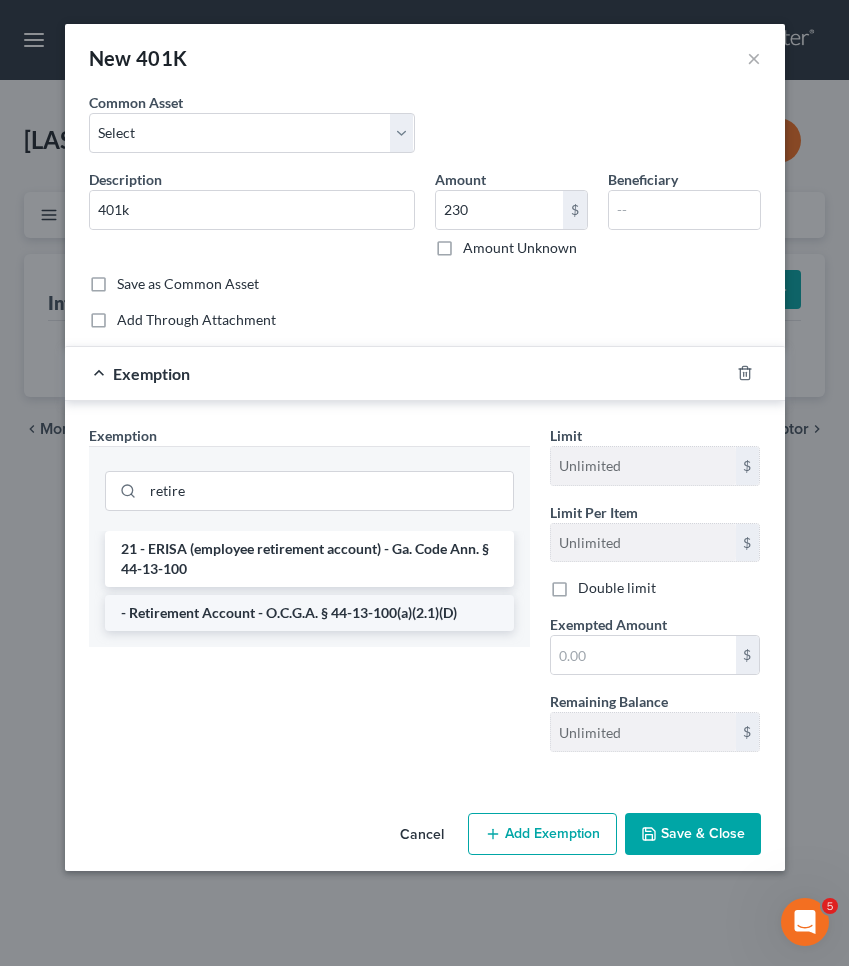 click on "- Retirement Account - O.C.G.A. § 44-13-100(a)(2.1)(D)" at bounding box center (309, 613) 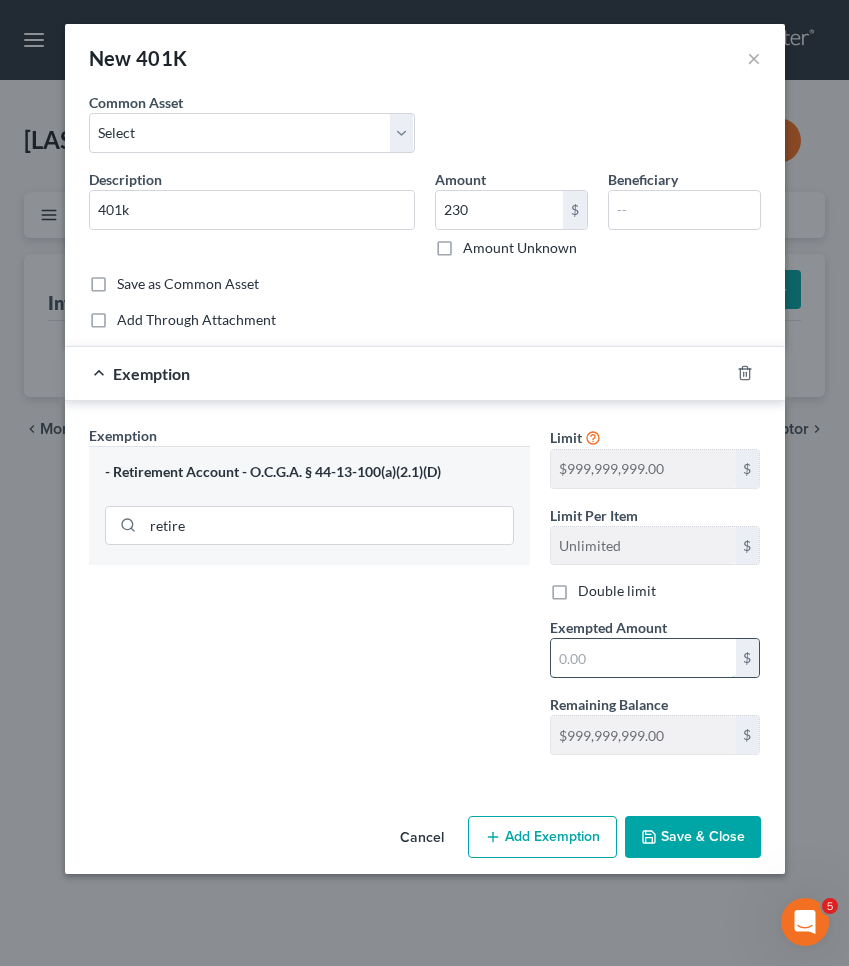 click at bounding box center (643, 658) 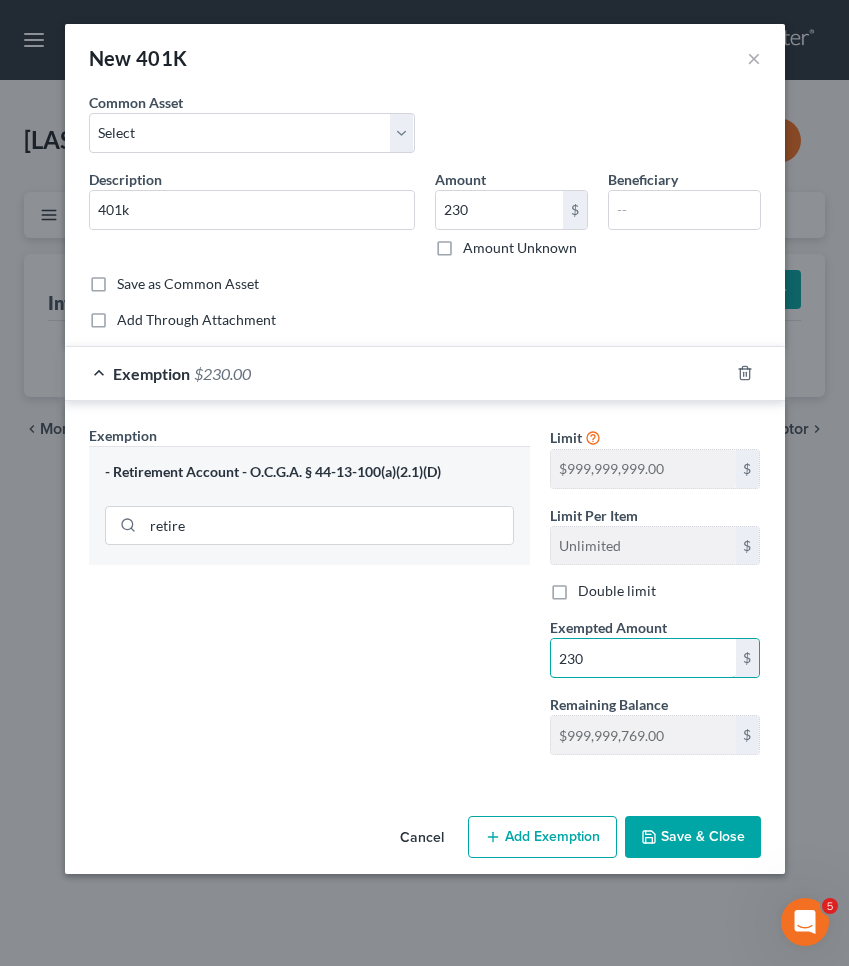 type on "230" 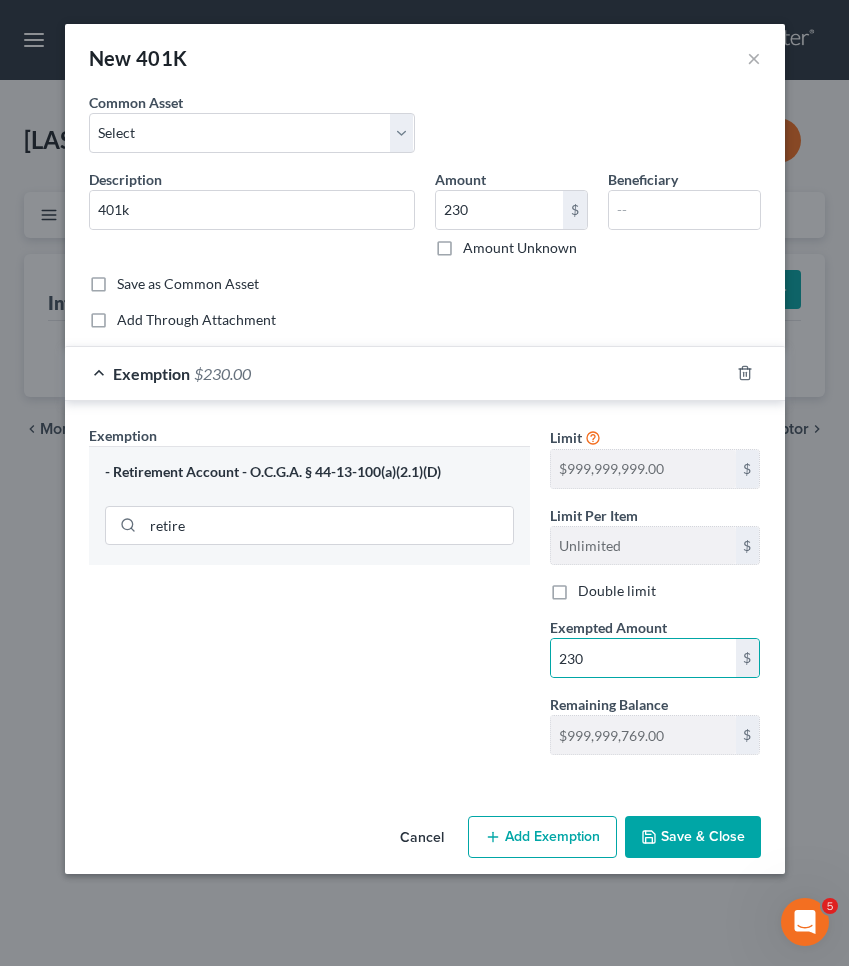 click on "Save & Close" at bounding box center (693, 837) 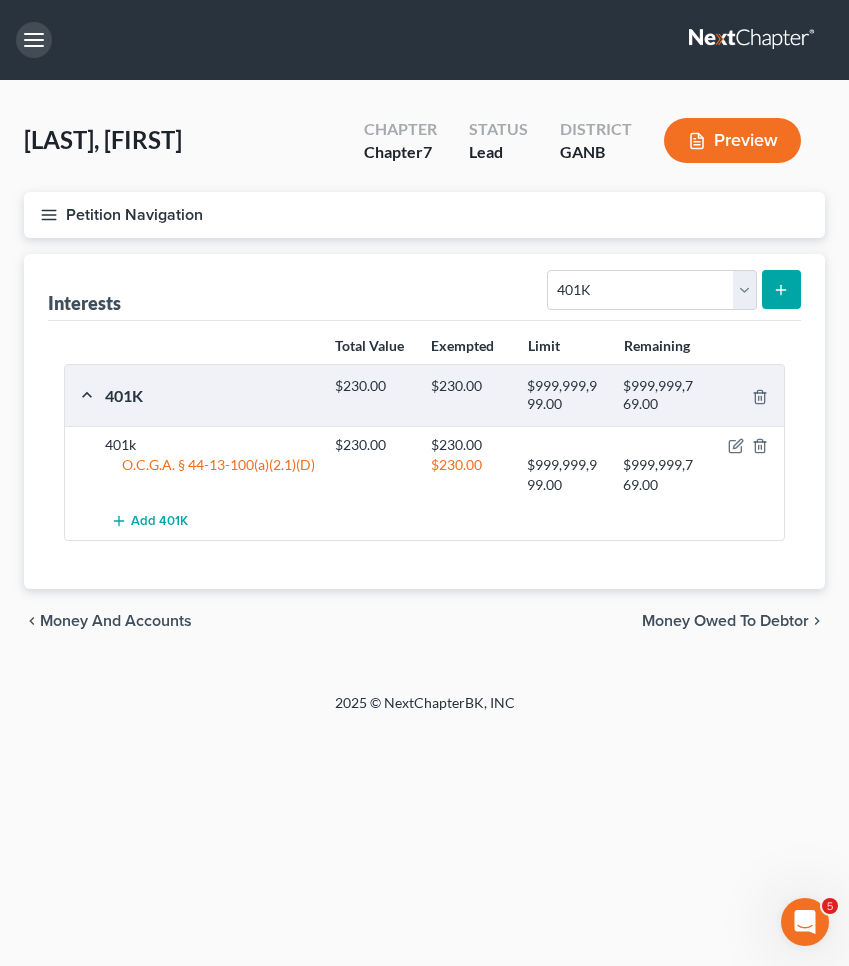 click at bounding box center (34, 40) 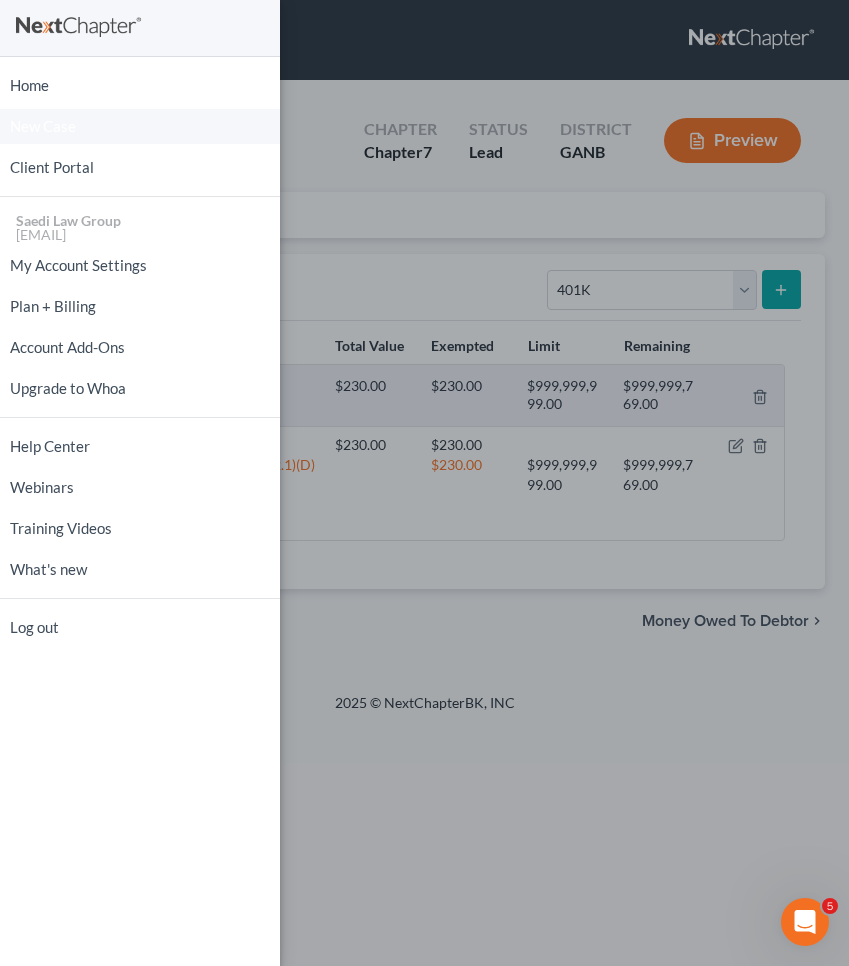 click on "New Case" at bounding box center (43, 126) 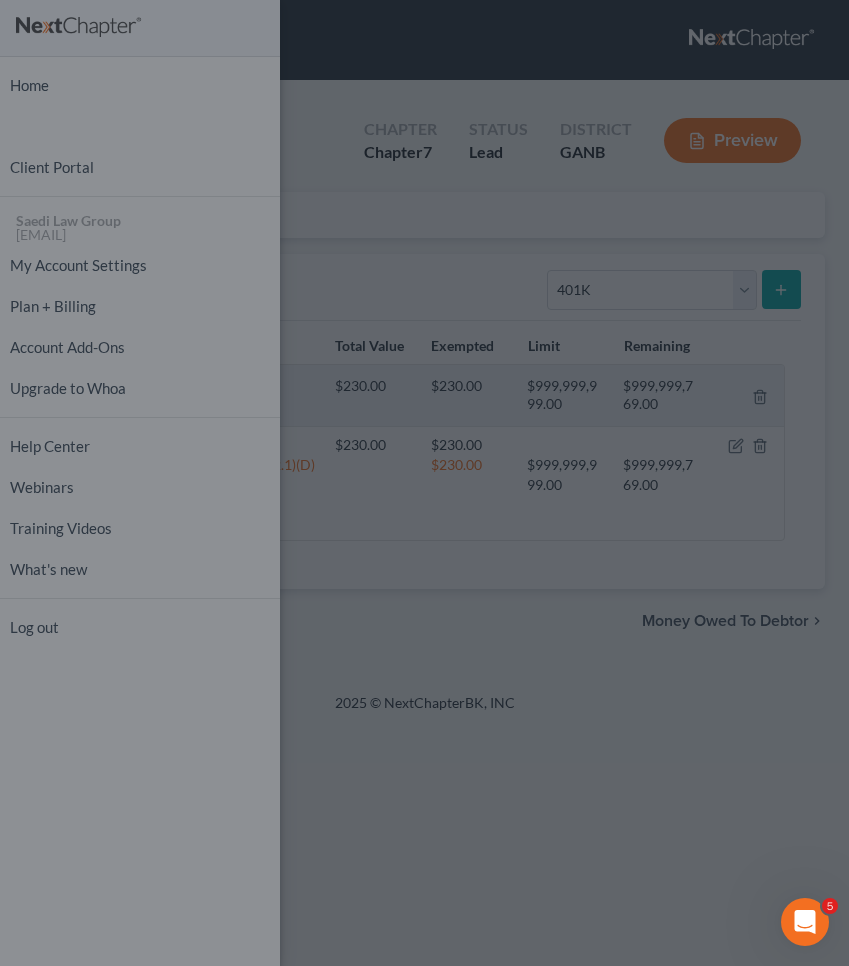click on "New Case ×
Please select case type
*
Select...
Cancel Create Case" at bounding box center (424, 483) 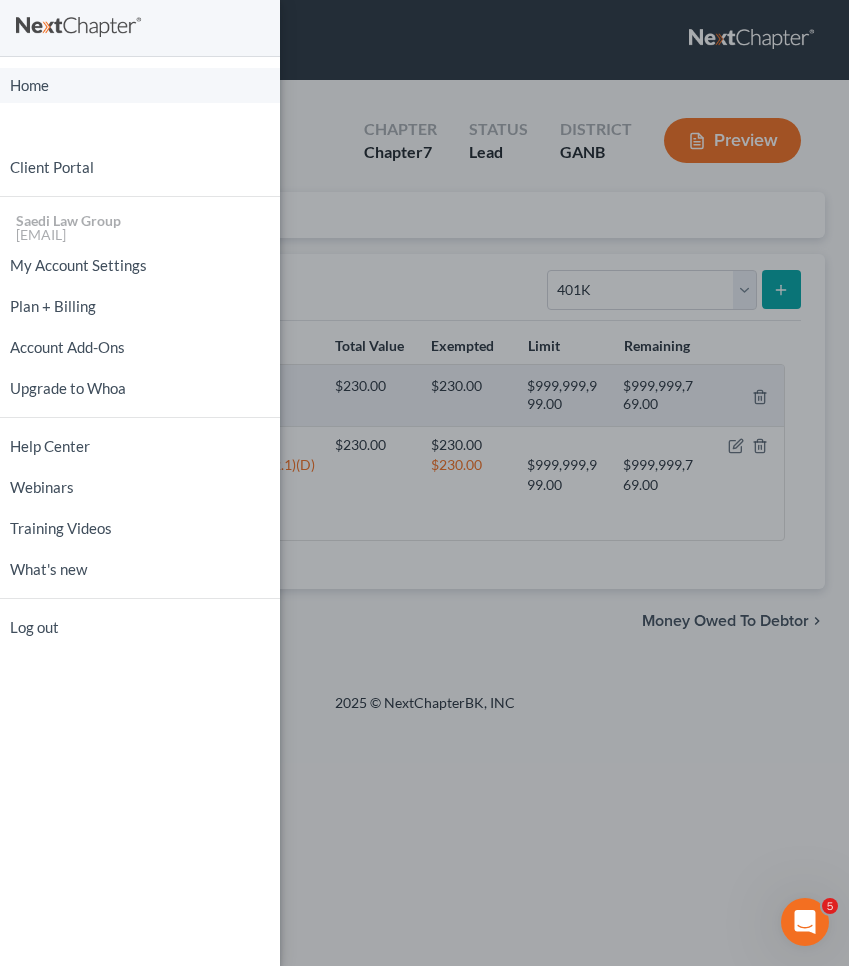 click on "Home" at bounding box center [140, 85] 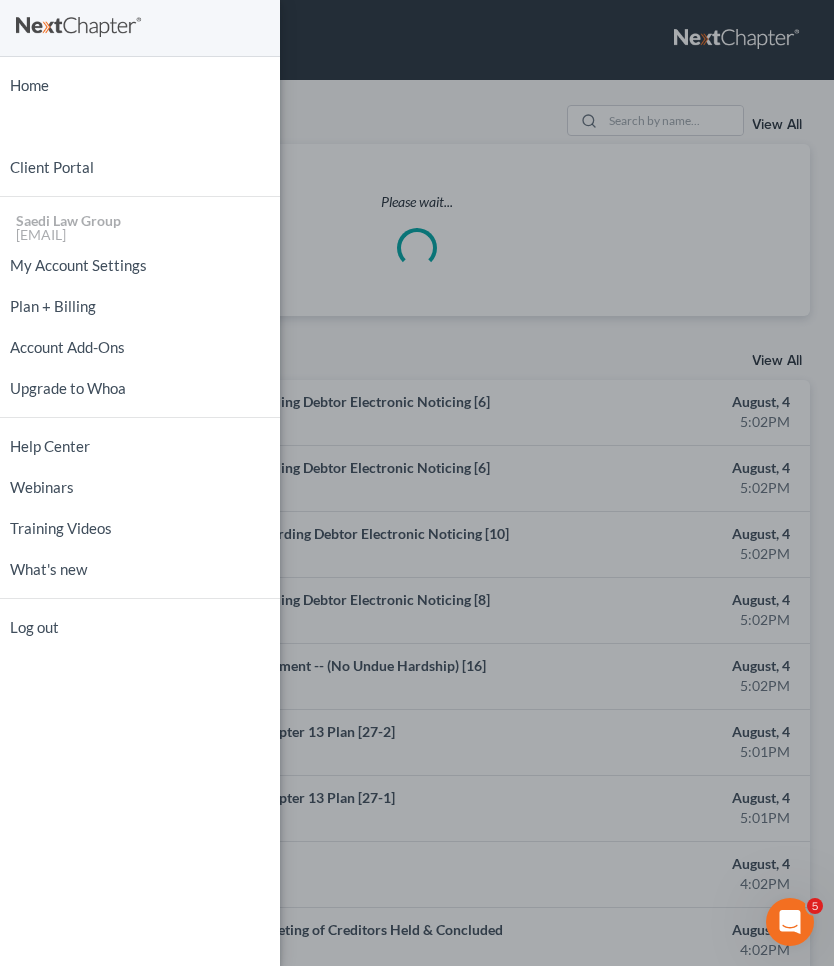 click on "Home New Case Client Portal Saedi Law Group mmays@saedilawgroup.com My Account Settings Plan + Billing Account Add-Ons Upgrade to Whoa Help Center Webinars Training Videos What's new Log out" at bounding box center (417, 483) 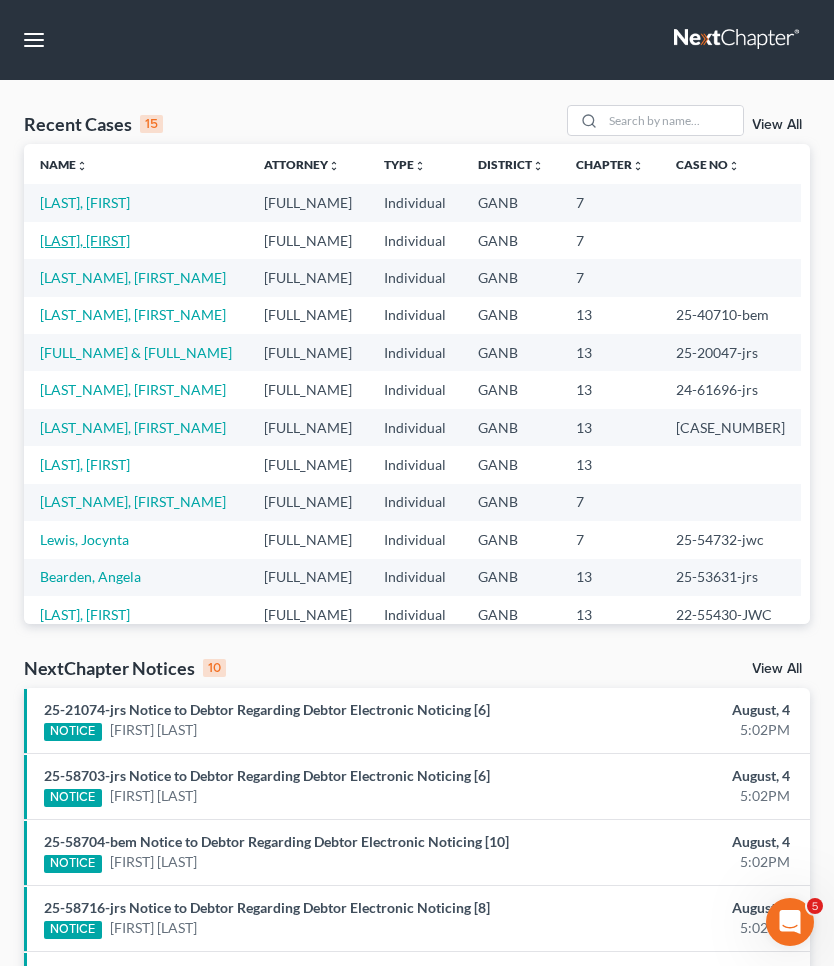 click on "[LAST], [FIRST]" at bounding box center (85, 240) 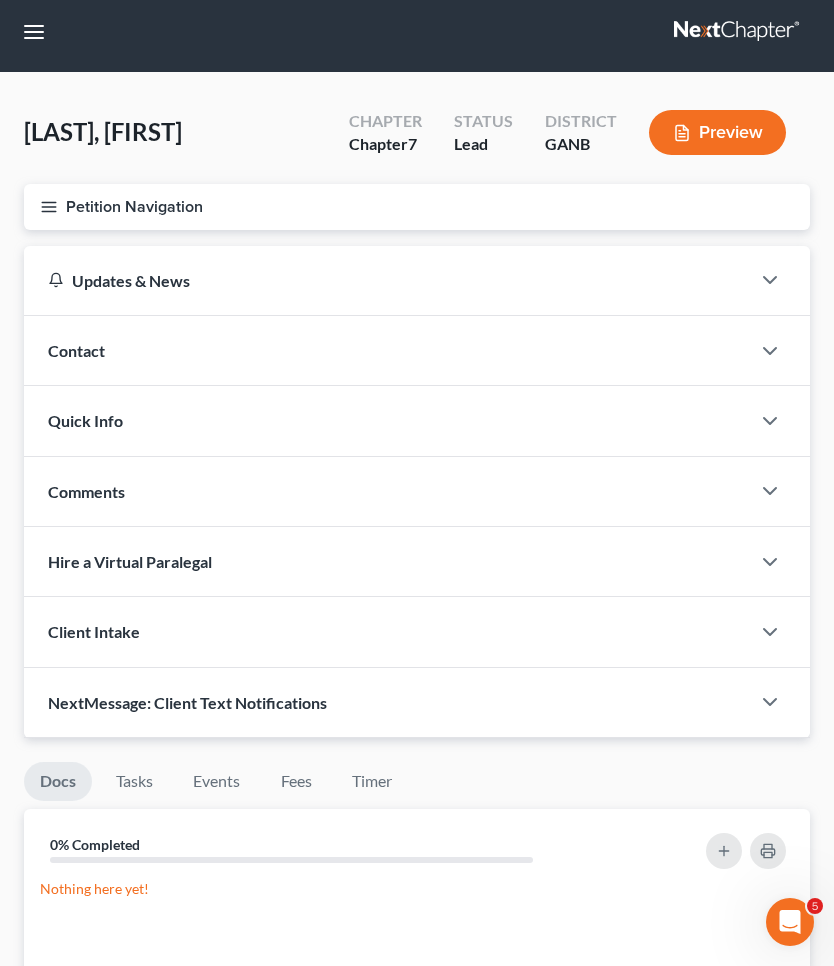 scroll, scrollTop: 13, scrollLeft: 0, axis: vertical 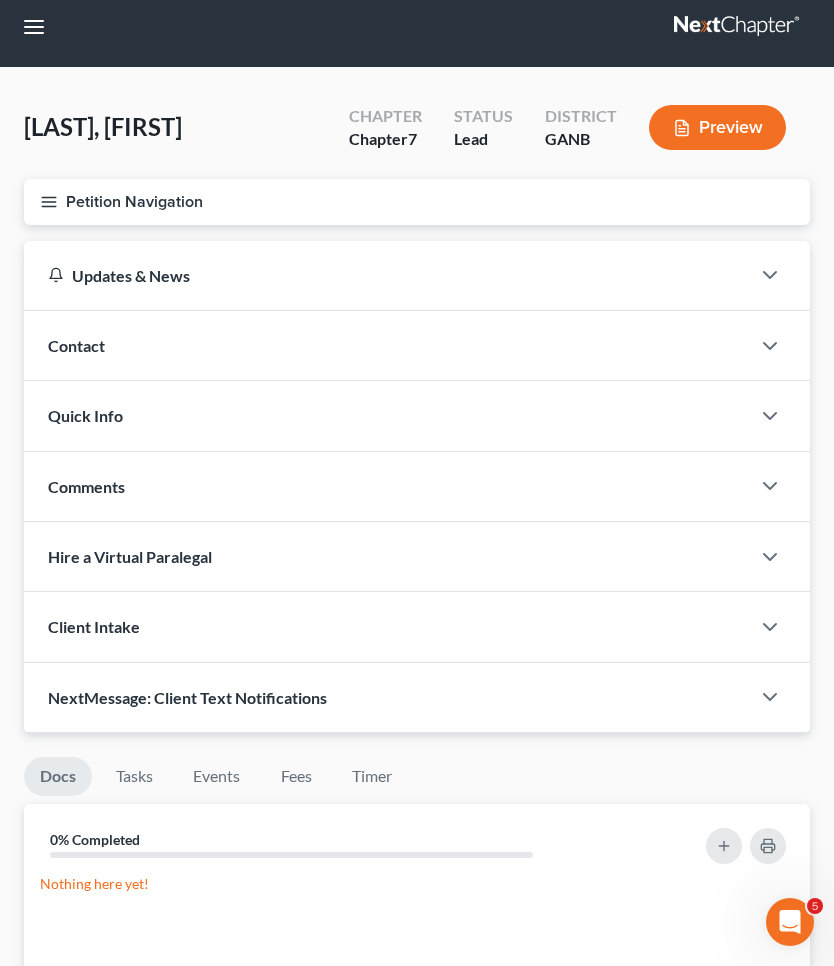 click on "Petition Navigation" at bounding box center (417, 202) 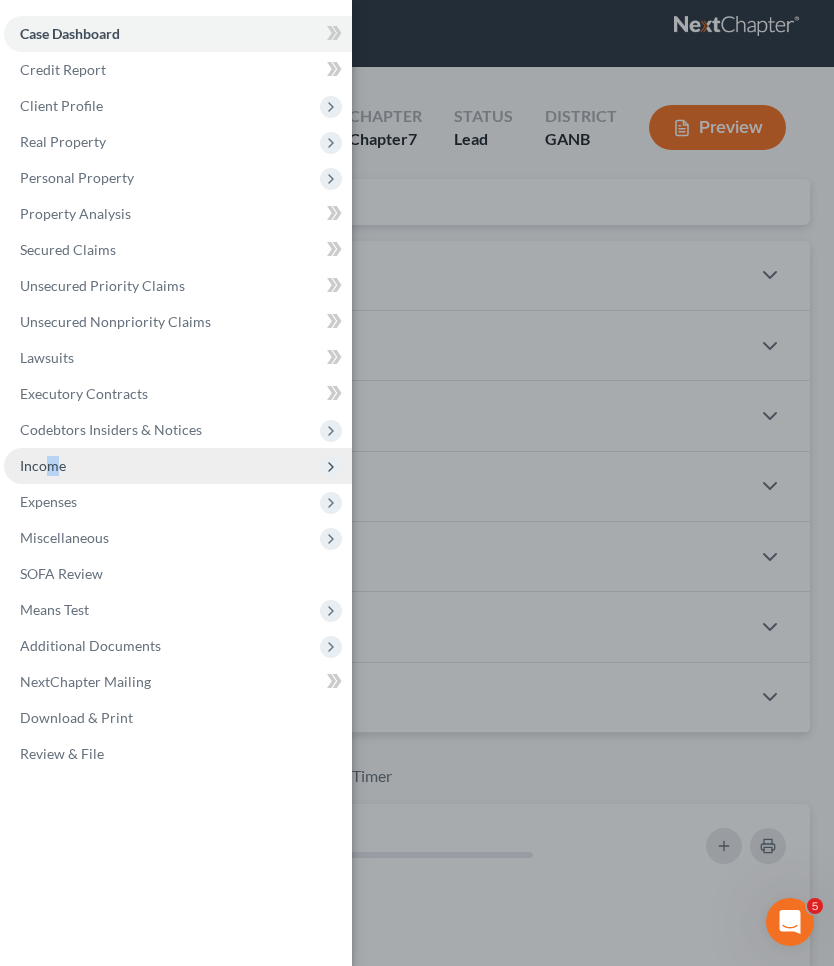 click on "Income" at bounding box center [43, 465] 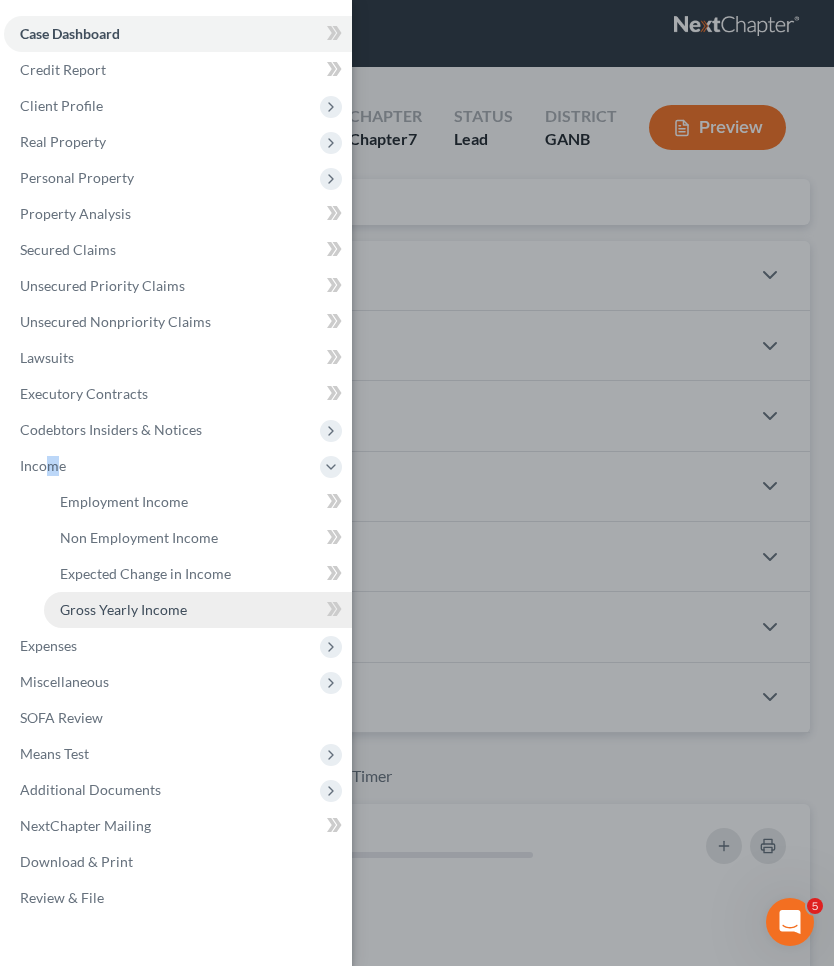 click on "Gross Yearly Income" at bounding box center (123, 609) 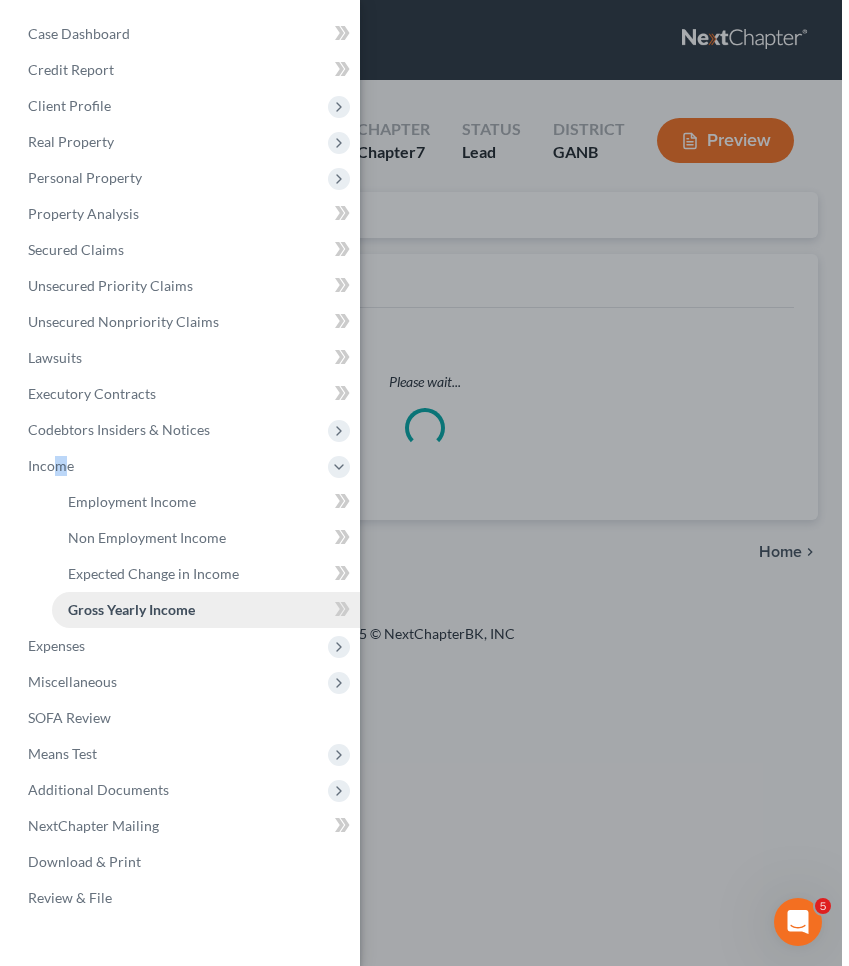 scroll, scrollTop: 0, scrollLeft: 0, axis: both 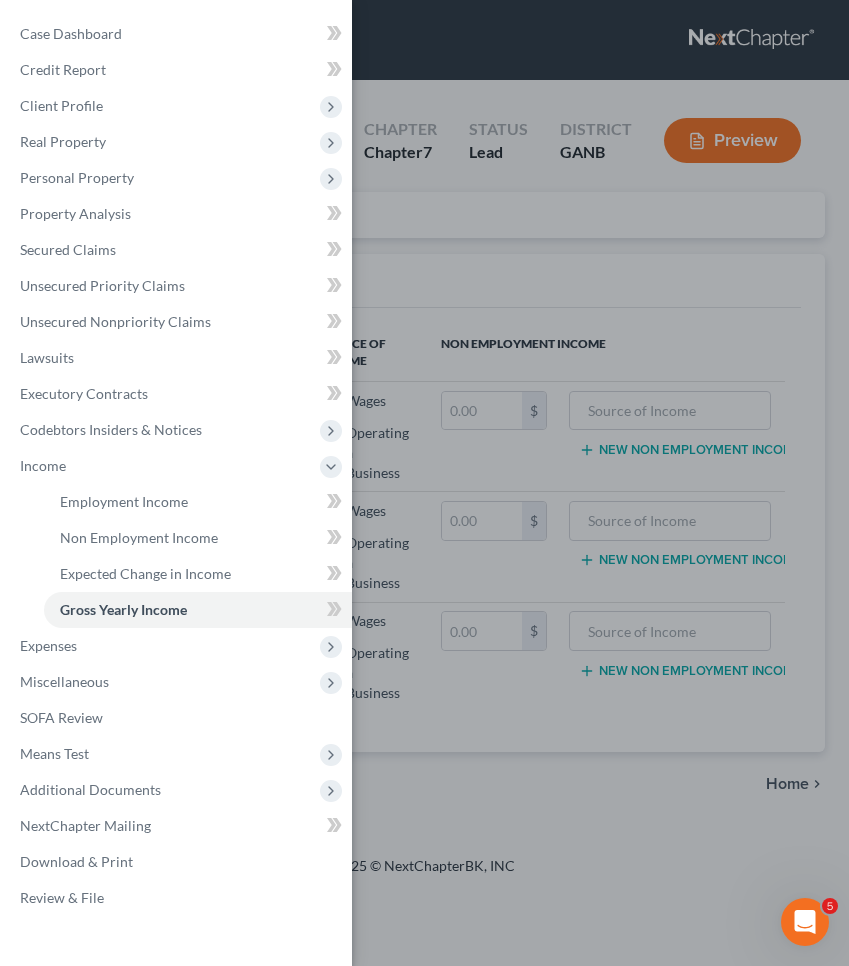 click on "Case Dashboard
Payments
Invoices
Payments
Payments
Credit Report
Client Profile" at bounding box center [424, 483] 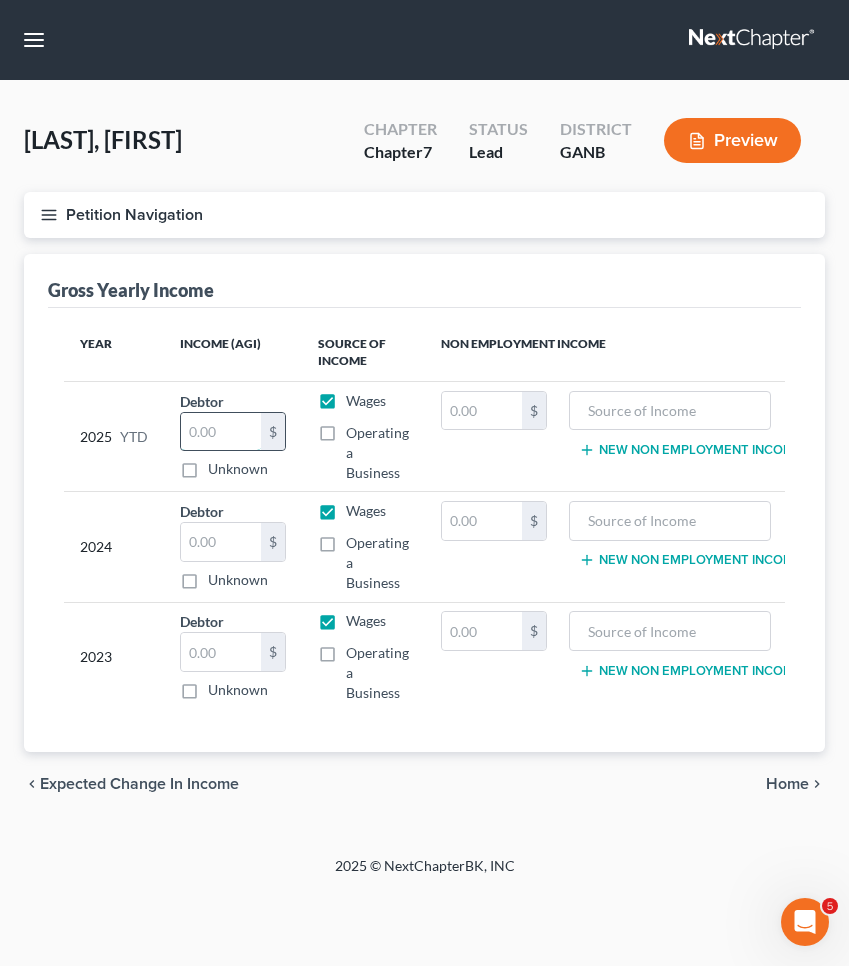 click at bounding box center (221, 432) 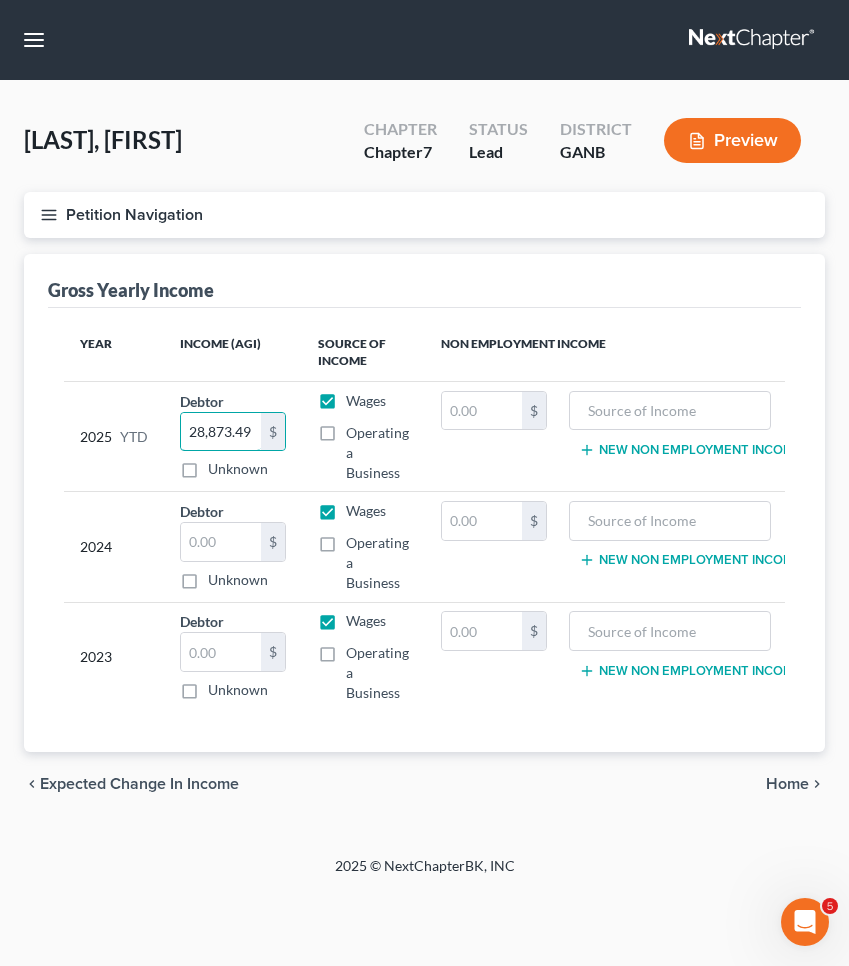 type on "28,873.49" 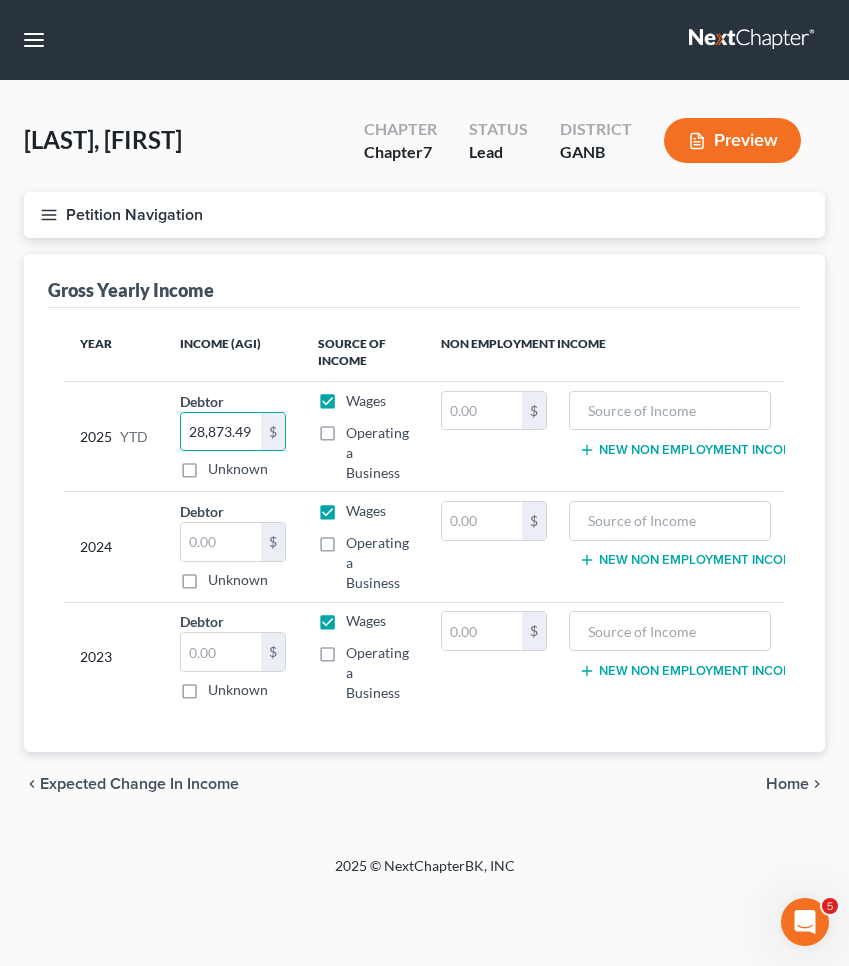 click on "Petition Navigation" at bounding box center (424, 215) 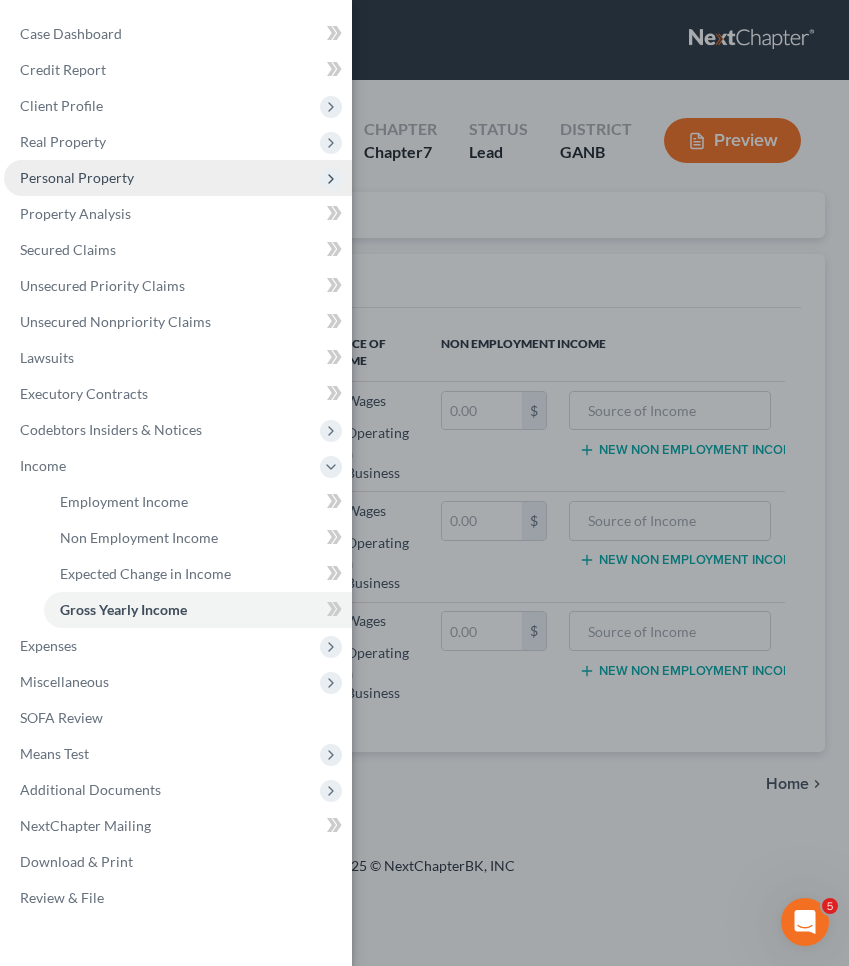 click on "Personal Property" at bounding box center (77, 177) 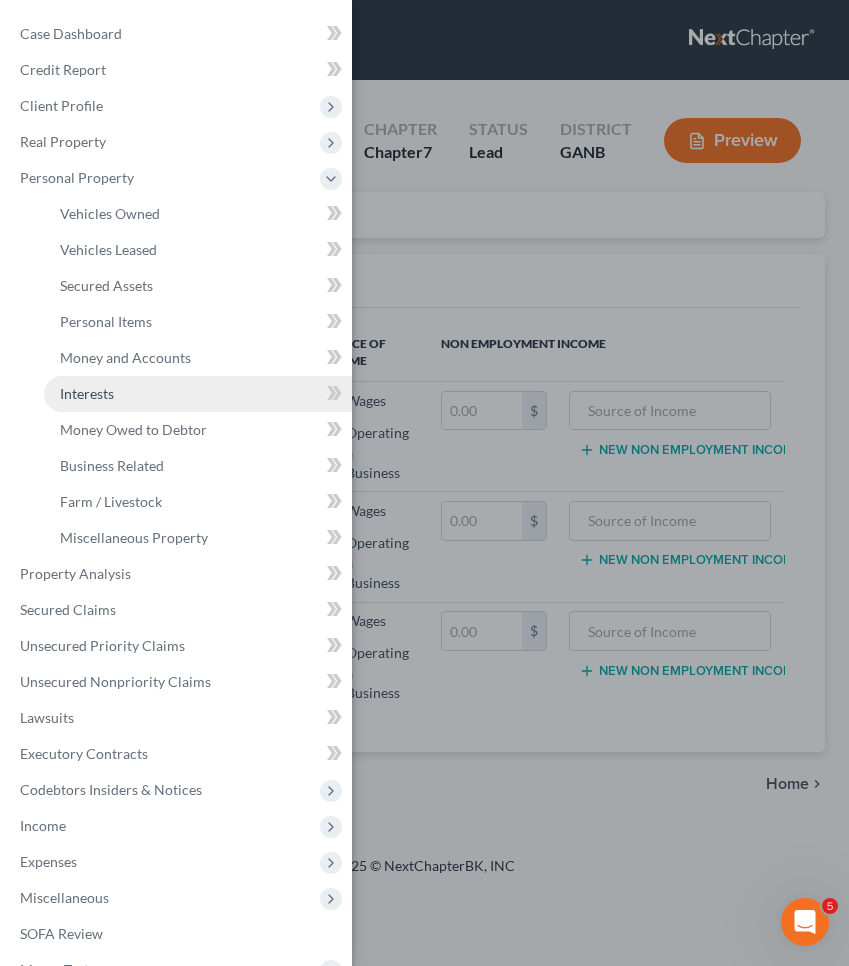 click on "Interests" at bounding box center (87, 393) 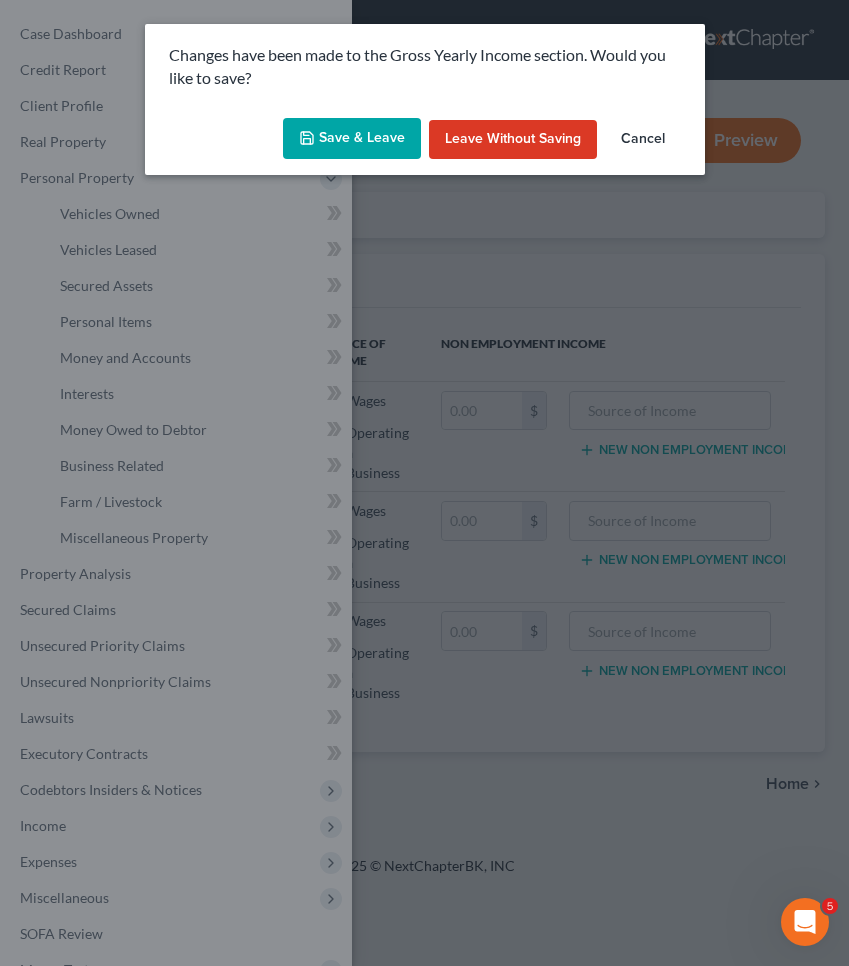 click on "Save & Leave" at bounding box center (352, 139) 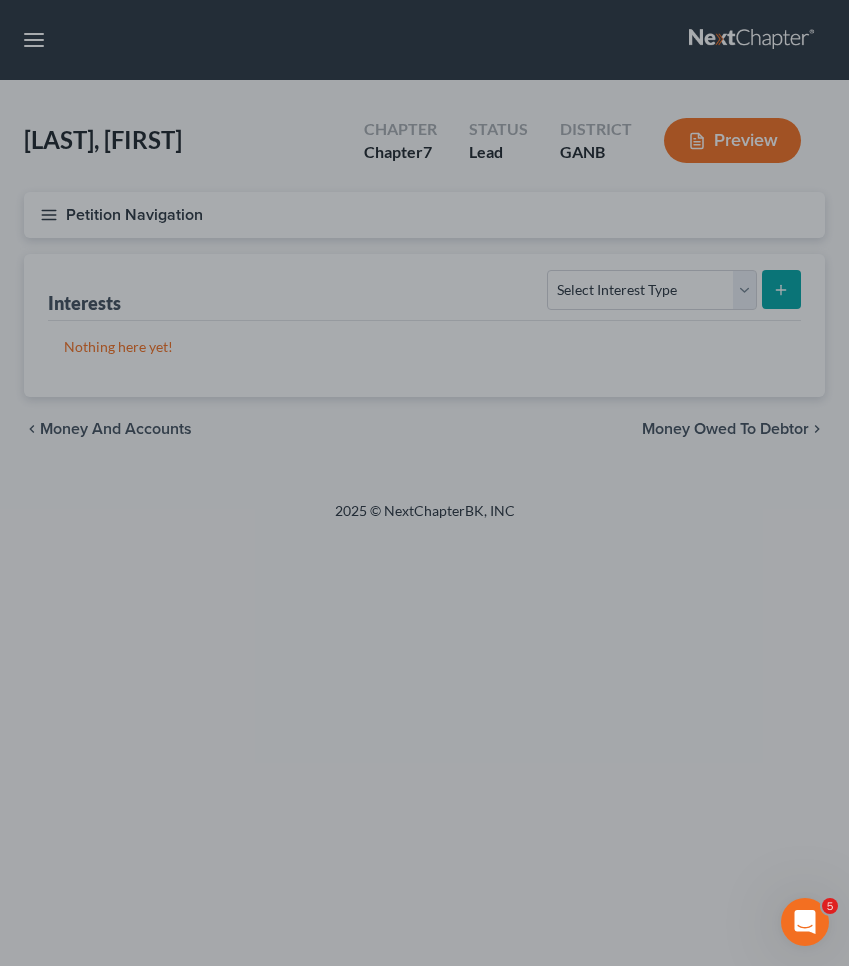 click at bounding box center (424, 483) 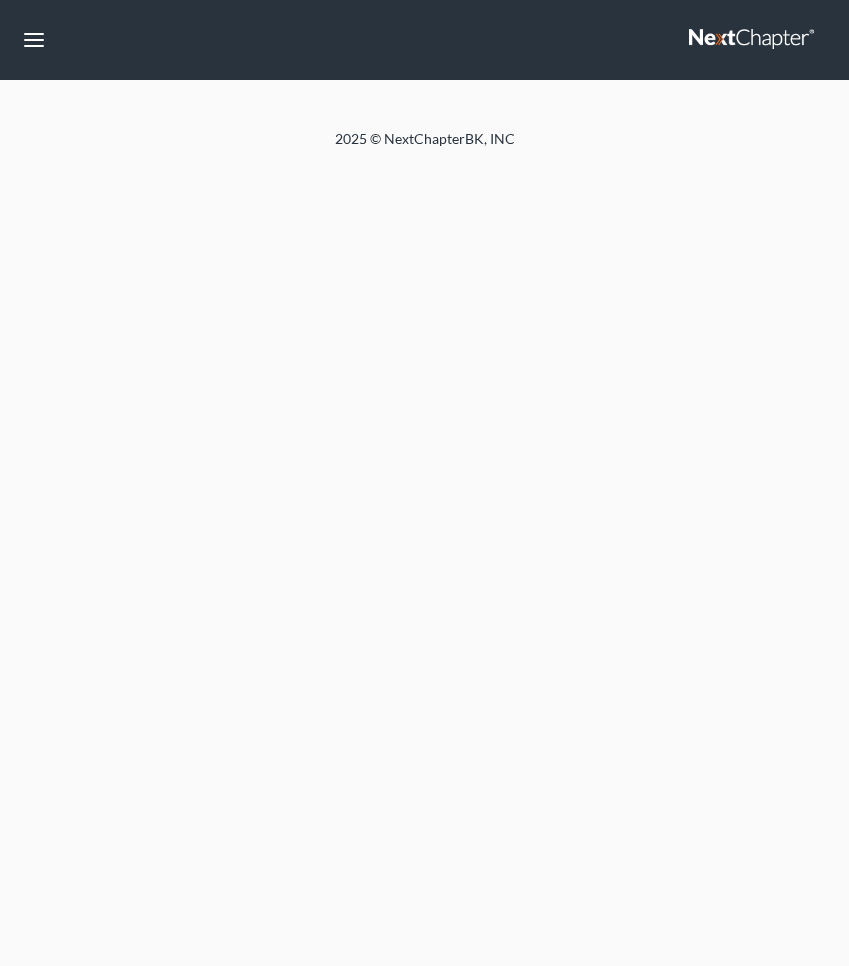 scroll, scrollTop: 0, scrollLeft: 0, axis: both 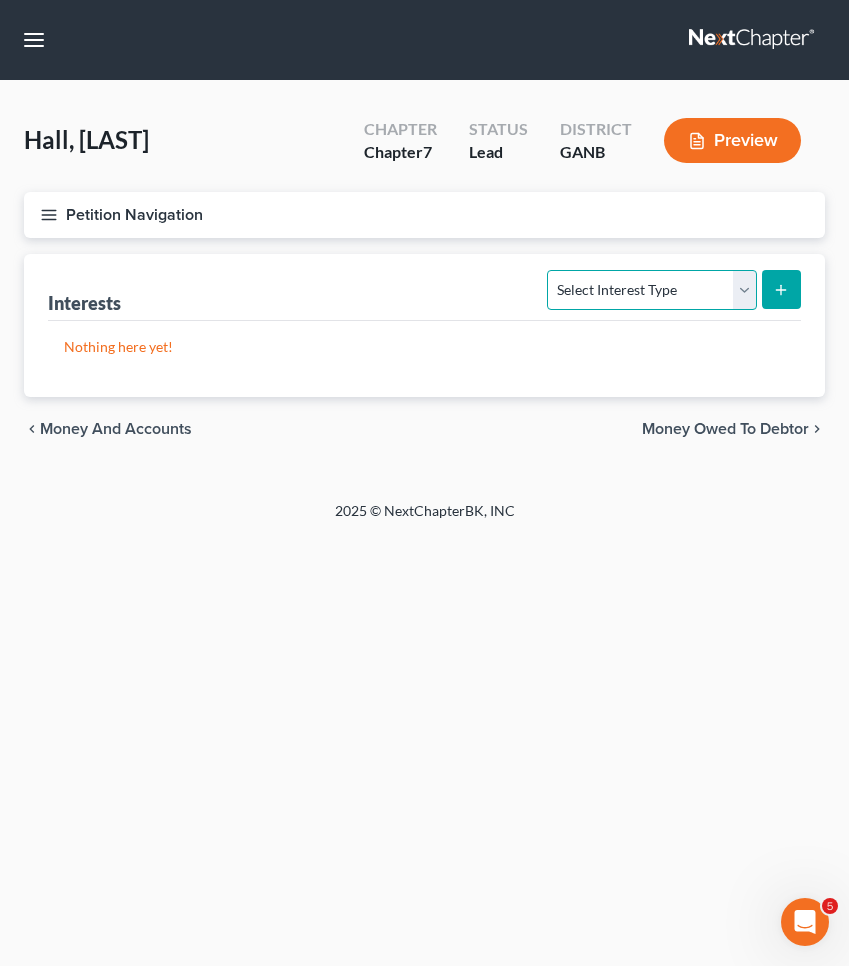 select on "401k" 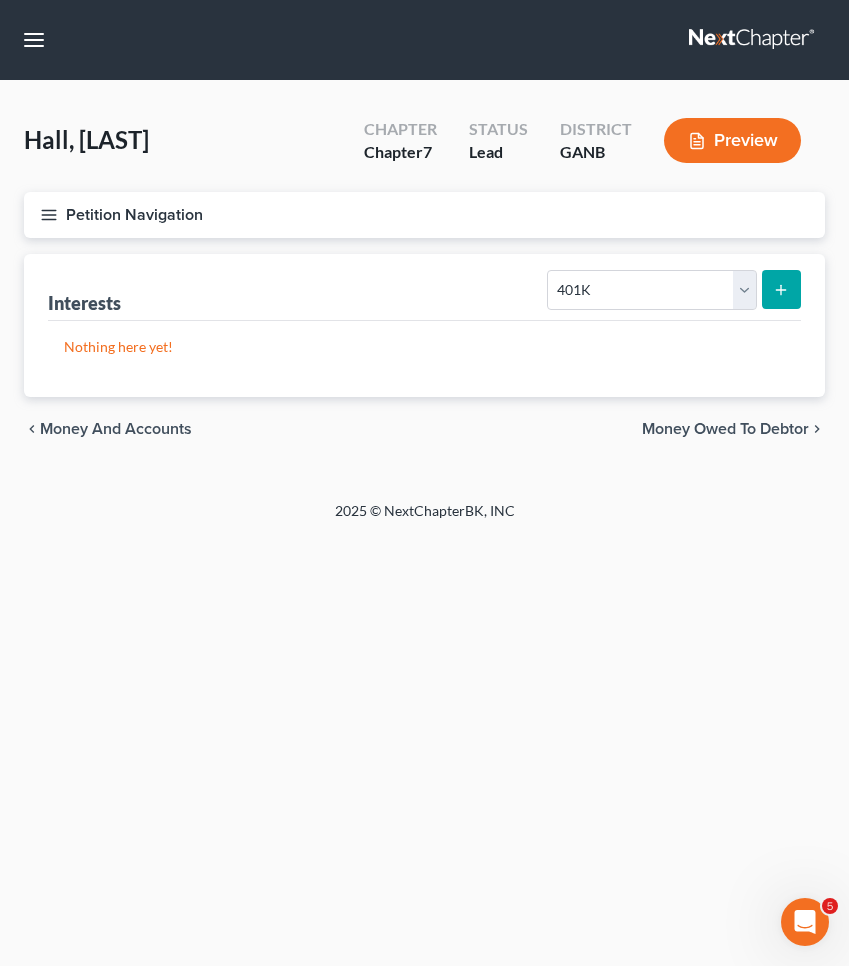 click at bounding box center (781, 289) 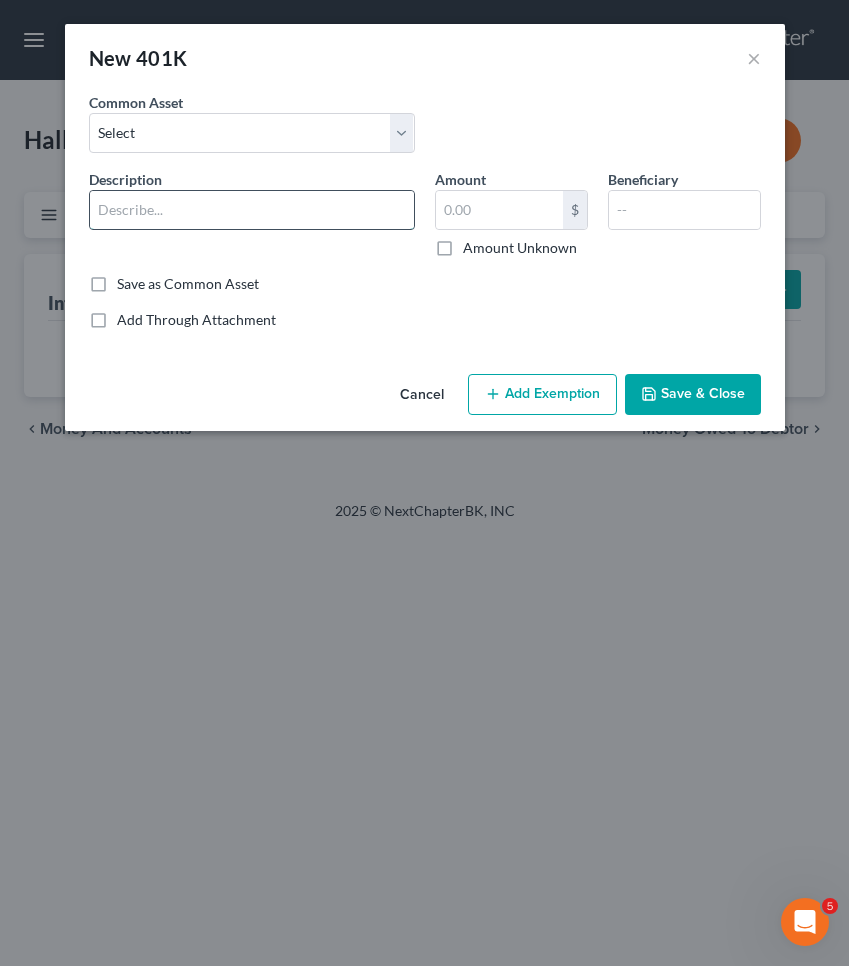 click at bounding box center (252, 210) 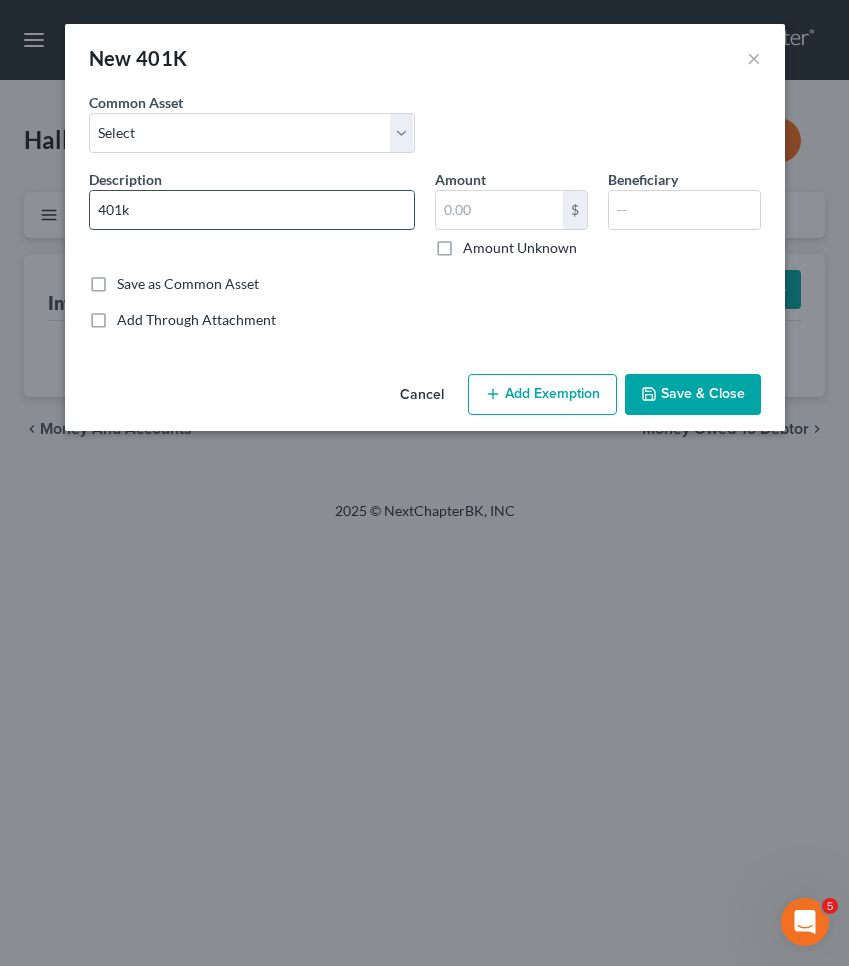type on "401k" 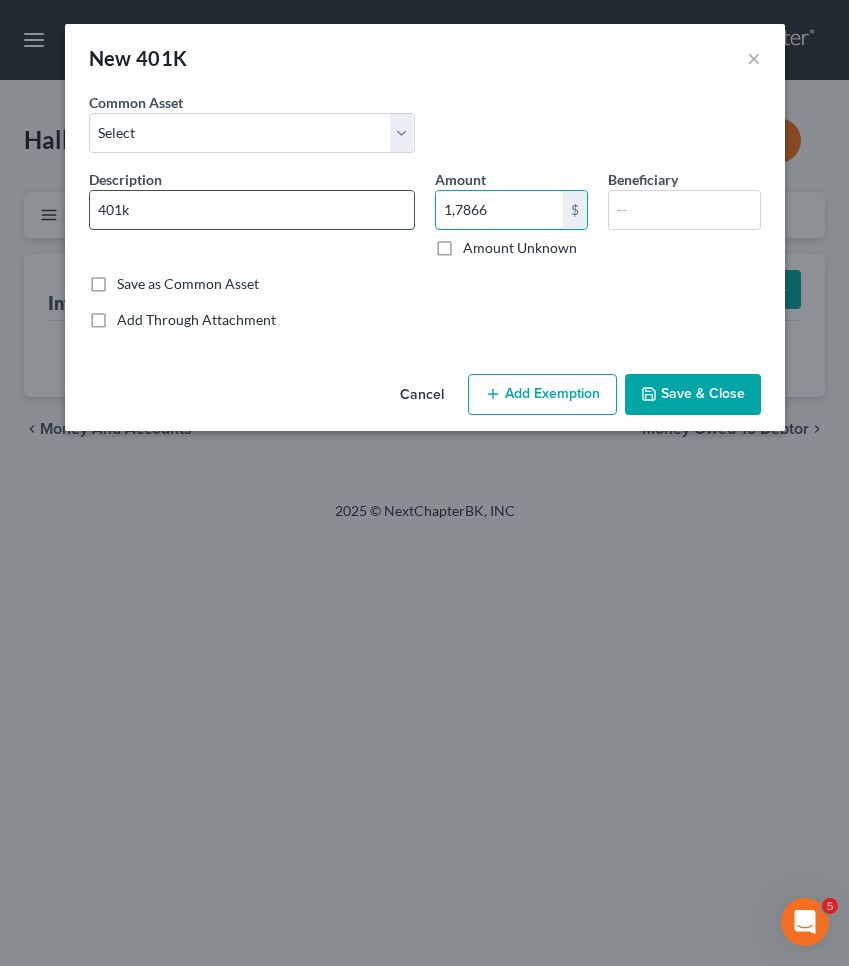 type on "17,866" 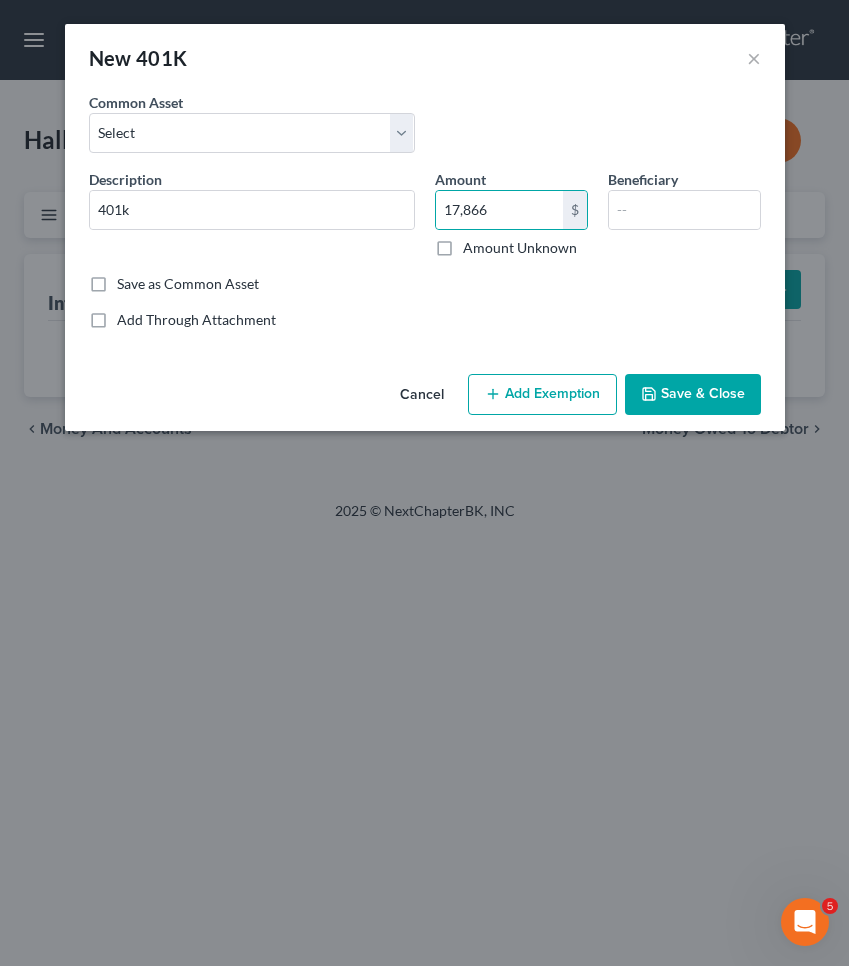 click on "Add Exemption" at bounding box center (542, 395) 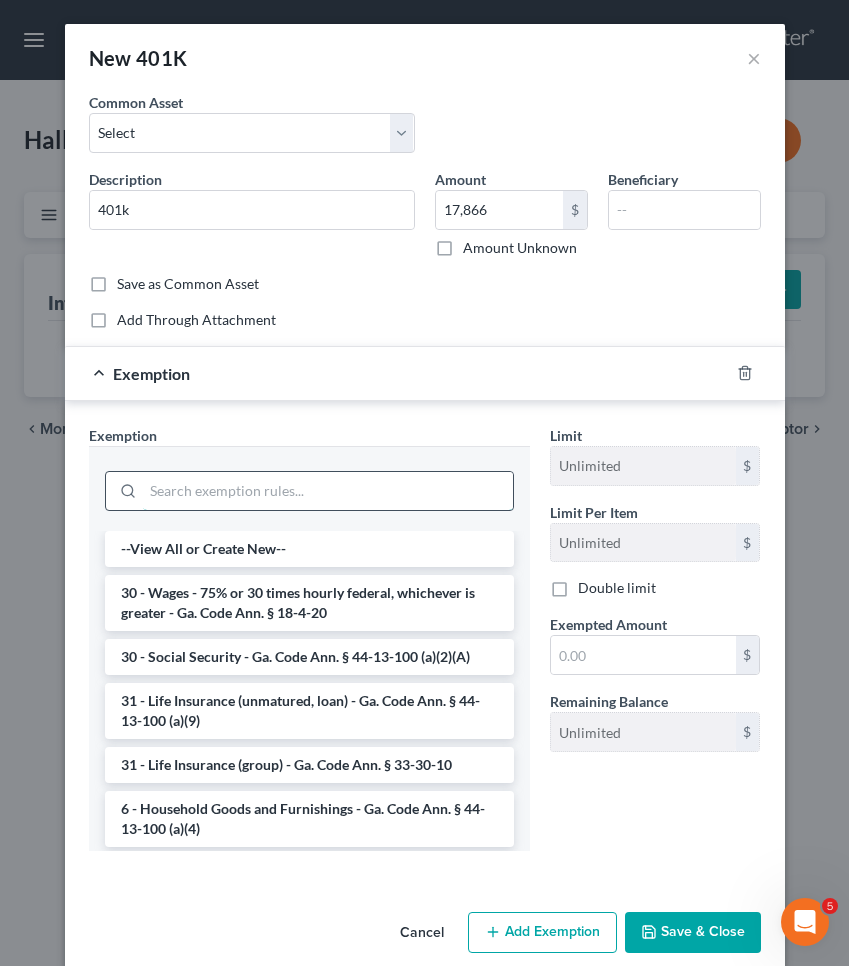 click at bounding box center [328, 491] 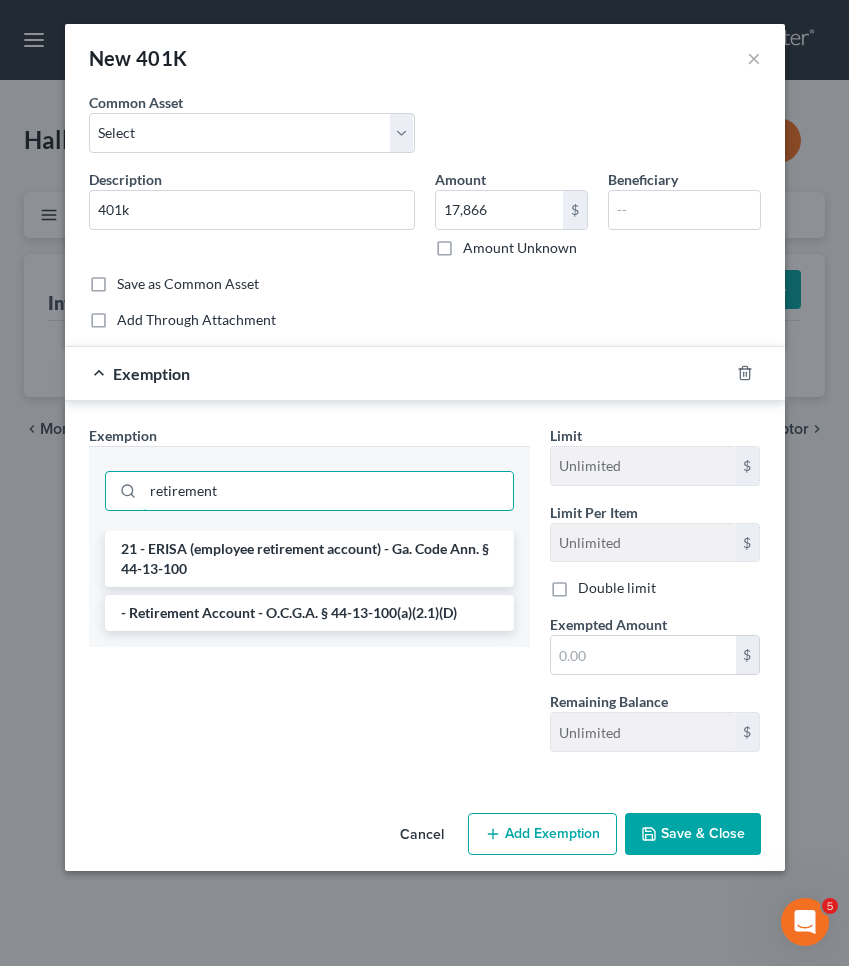 type on "retirement" 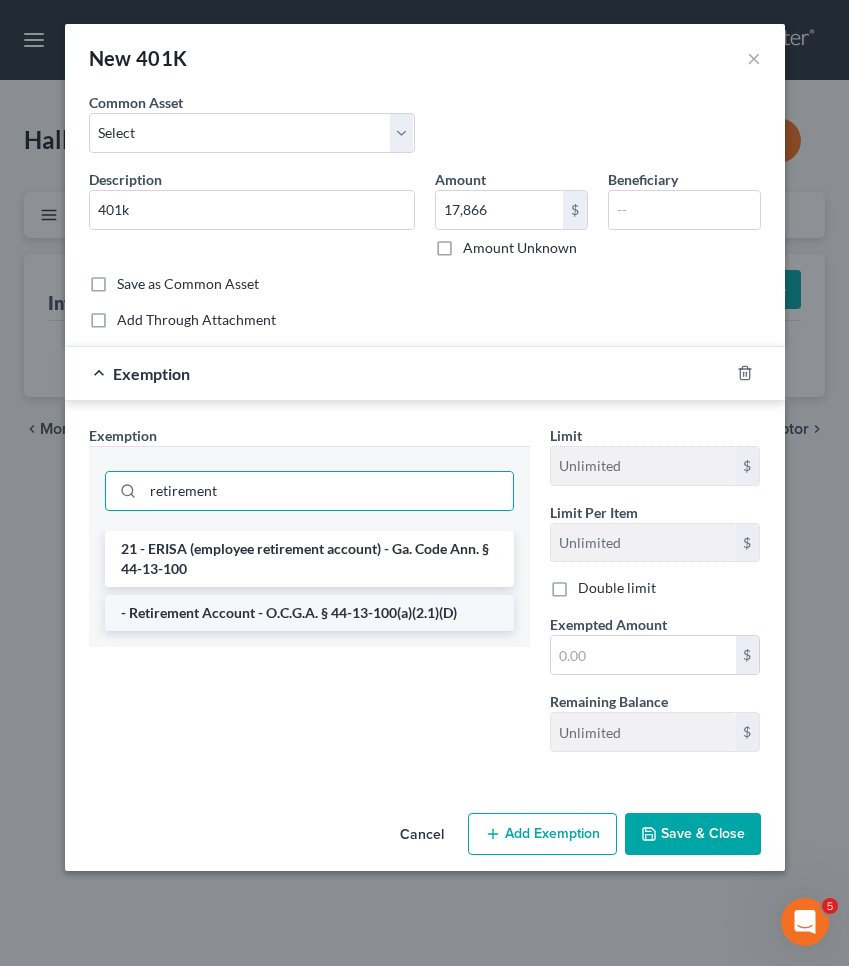 drag, startPoint x: 390, startPoint y: 588, endPoint x: 384, endPoint y: 626, distance: 38.470768 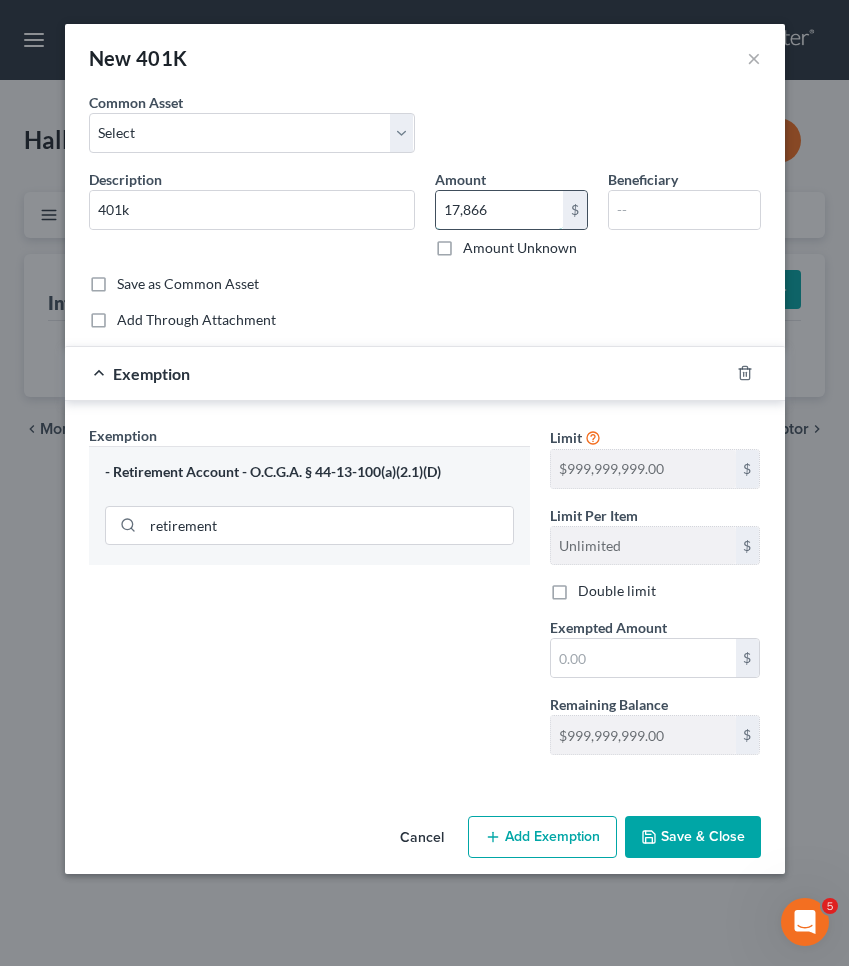 click on "17,866" at bounding box center [499, 210] 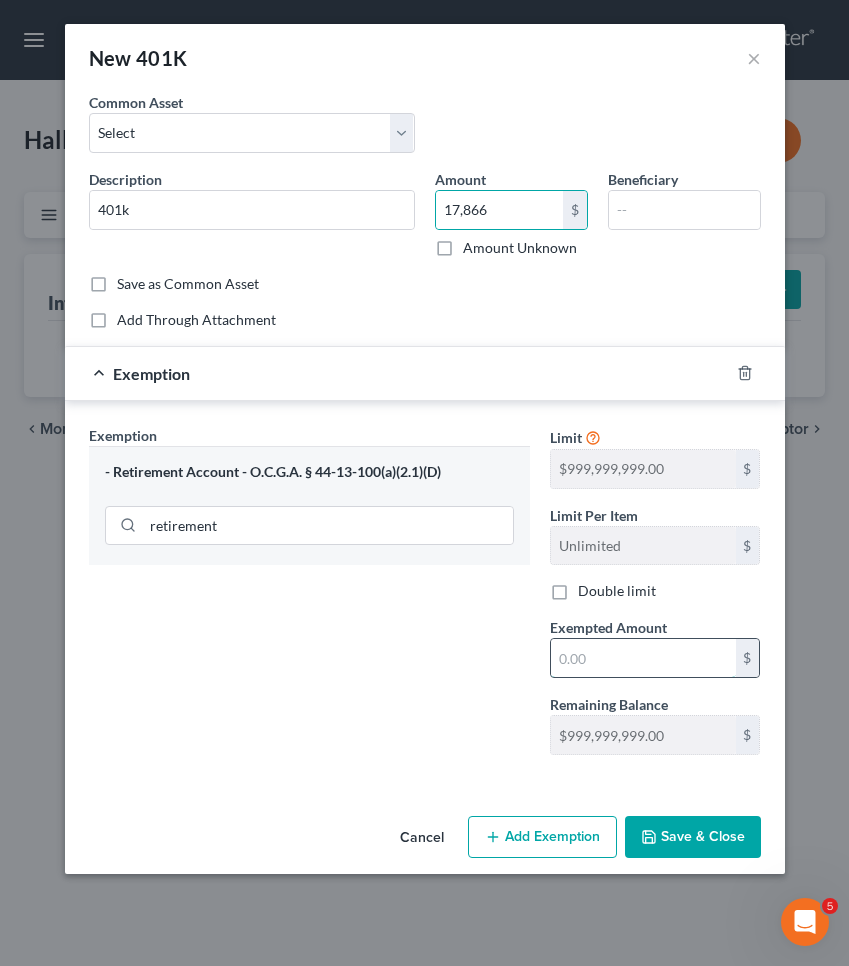 click at bounding box center (643, 658) 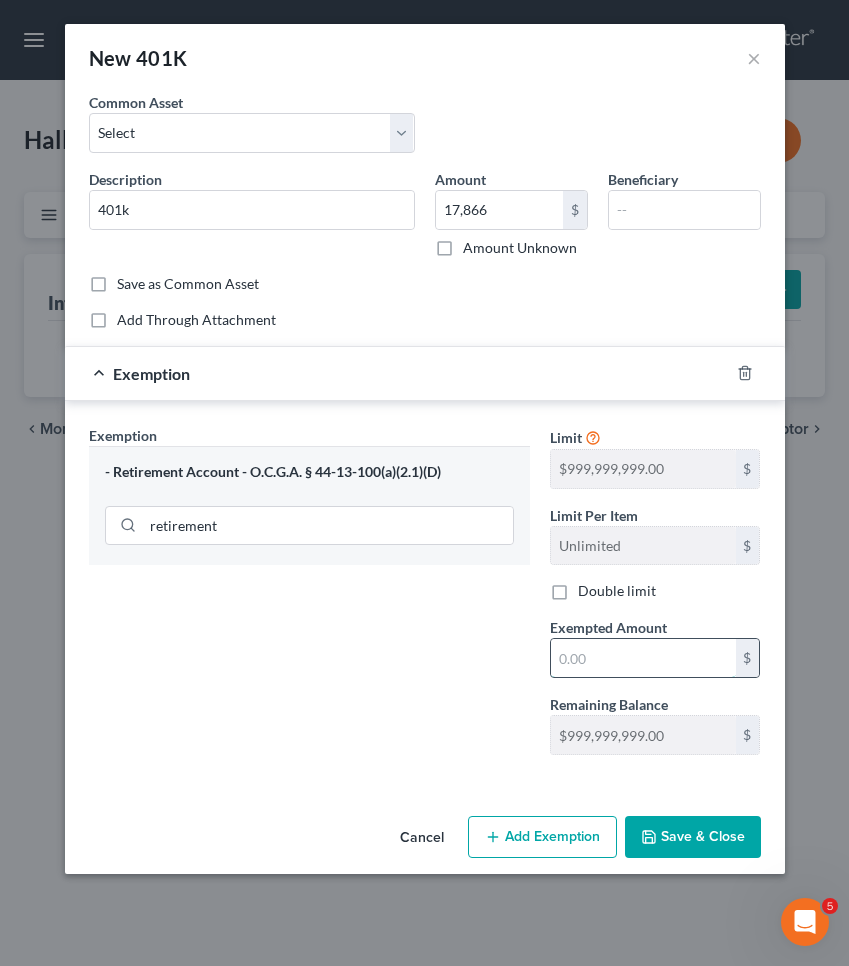 paste on "17,866" 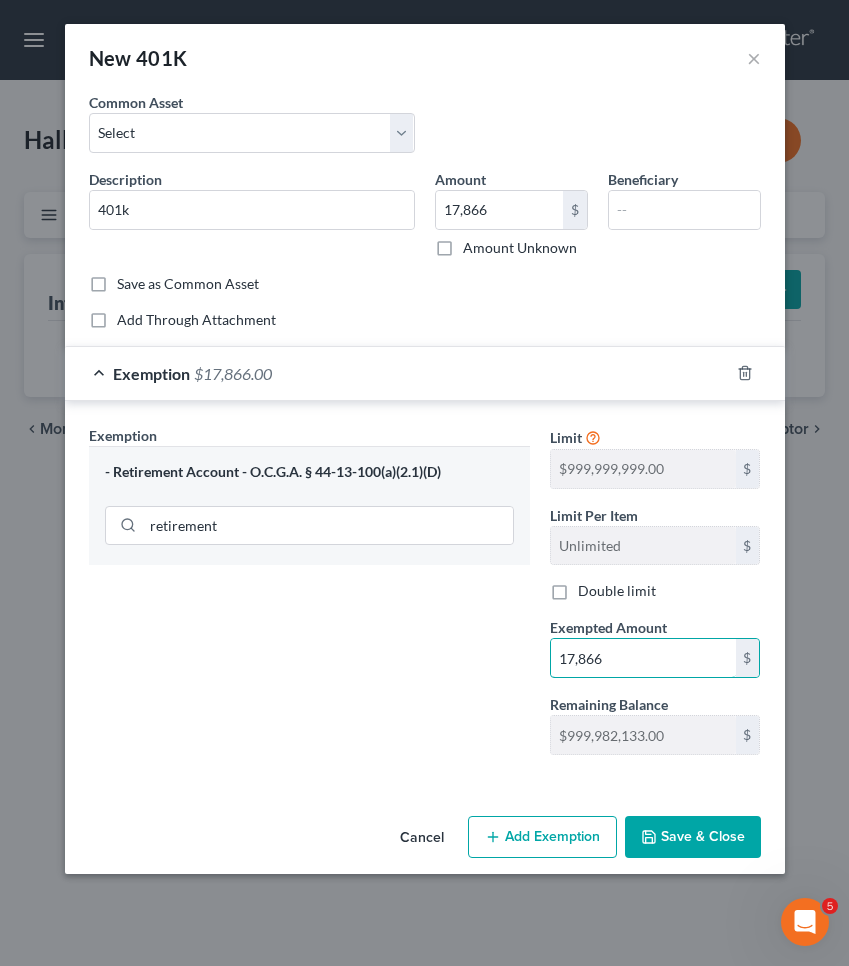 type on "17,866" 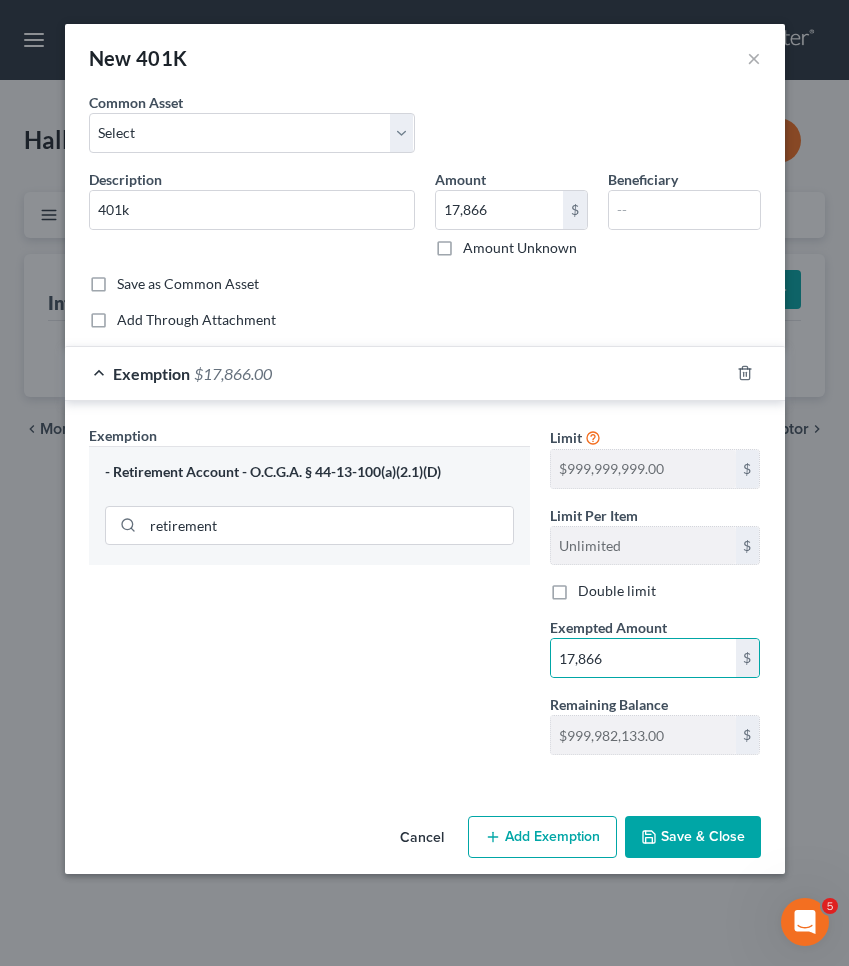 click on "Save & Close" at bounding box center [693, 837] 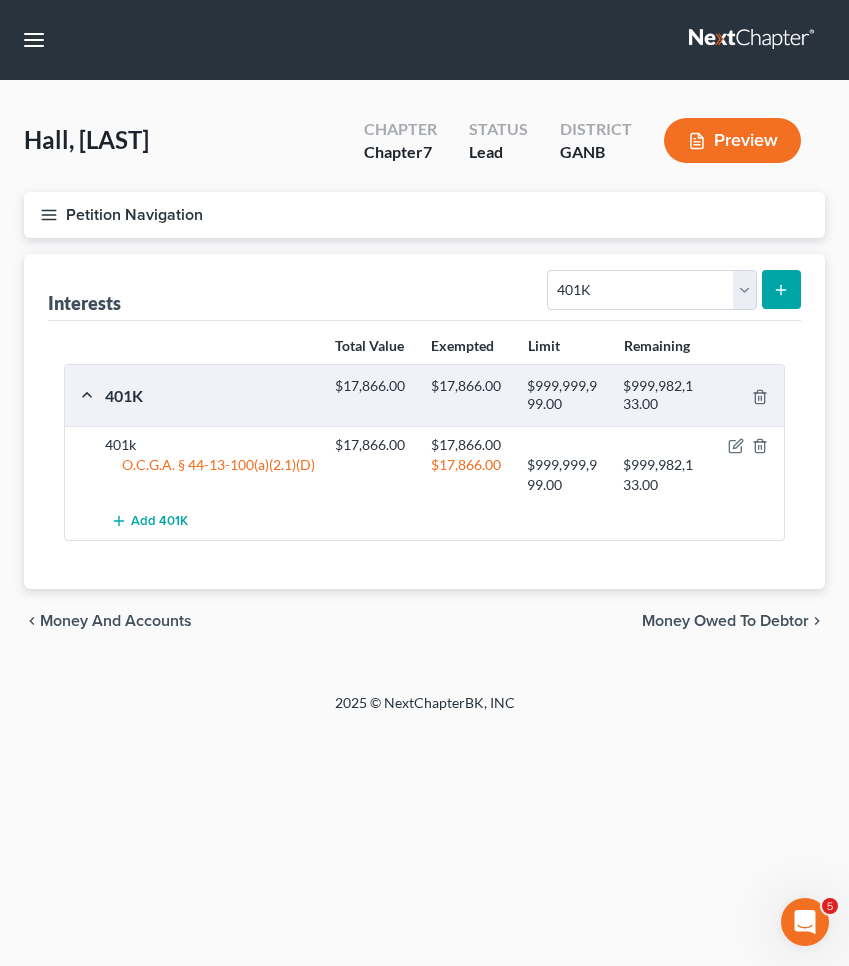 click on "Petition Navigation" at bounding box center [424, 215] 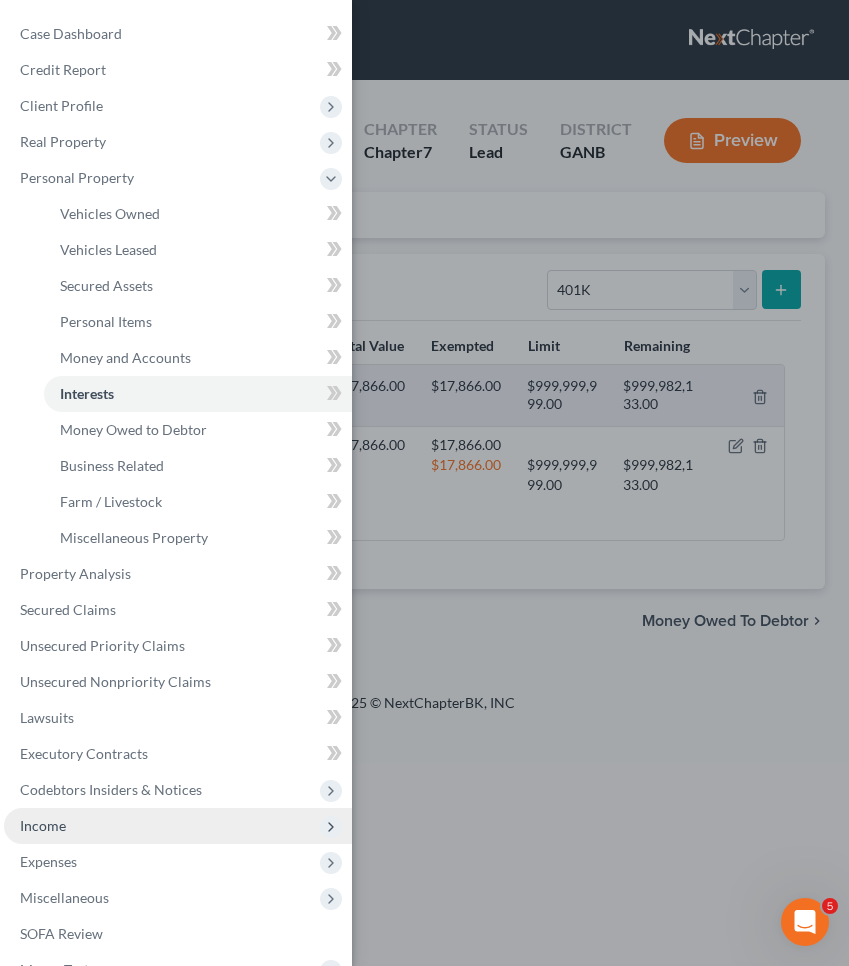 click on "Income" at bounding box center (178, 826) 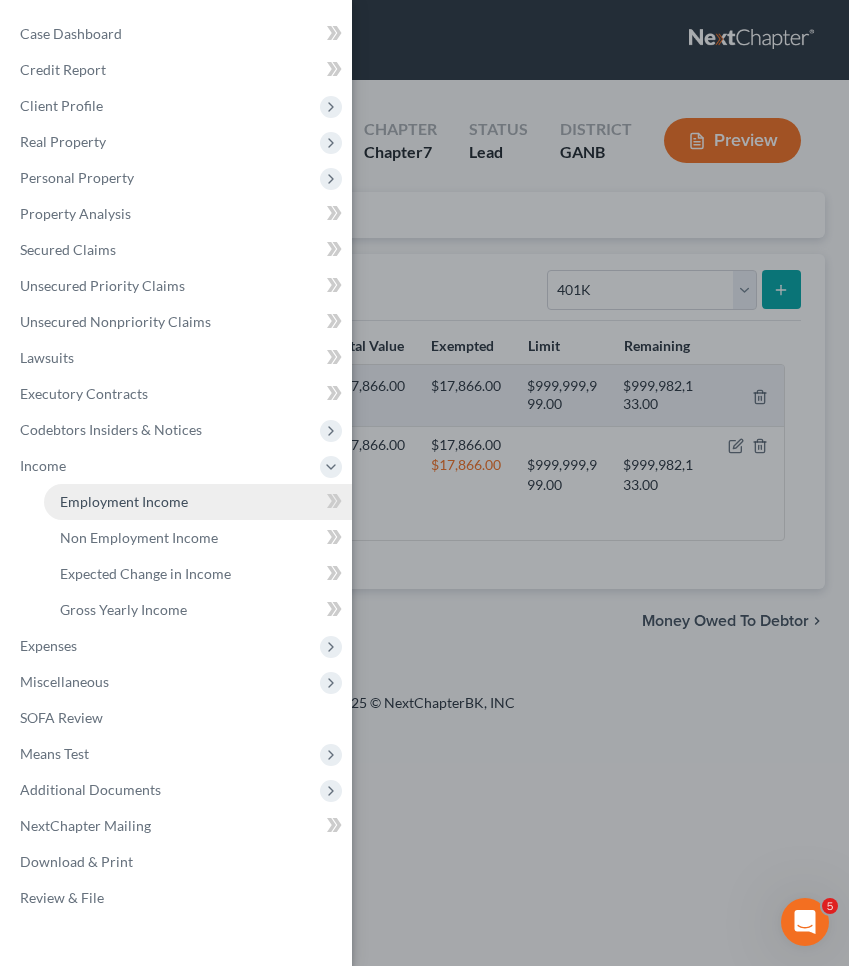 click on "Employment Income" at bounding box center (124, 501) 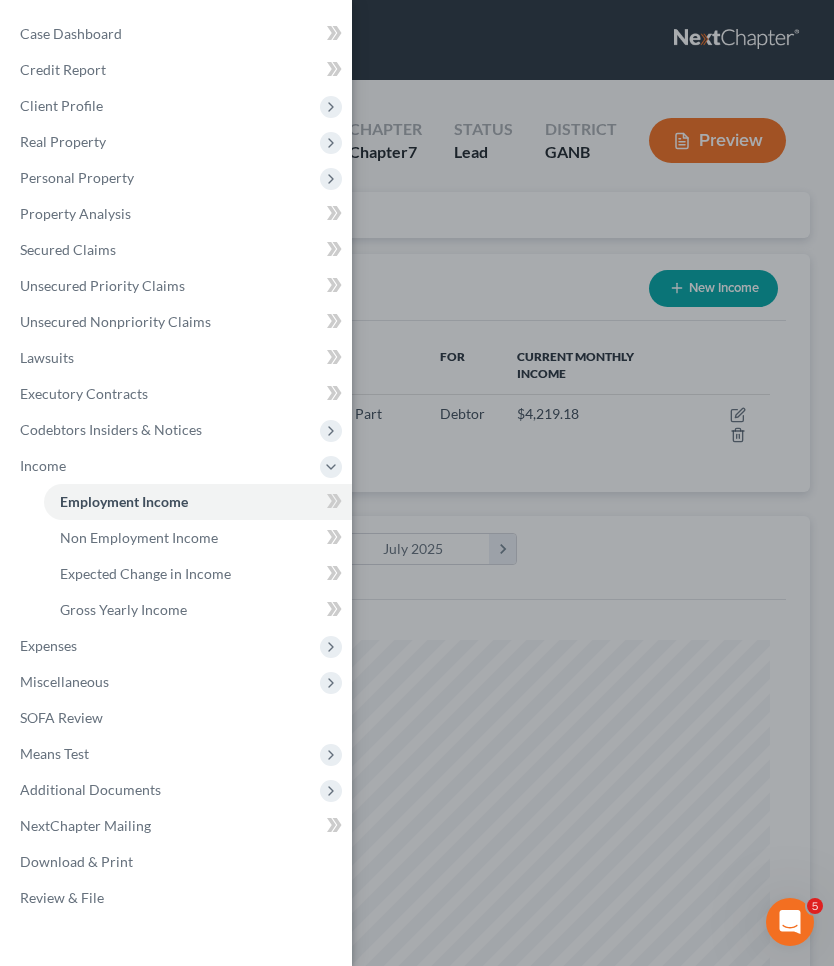 scroll, scrollTop: 999647, scrollLeft: 999254, axis: both 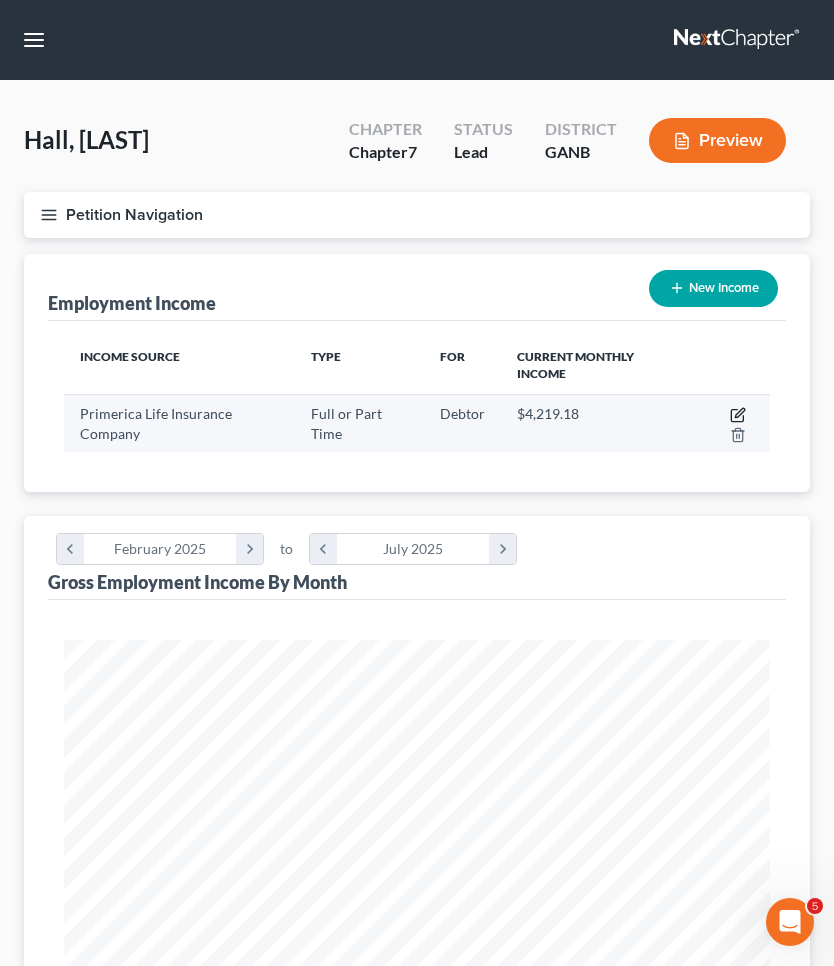 click 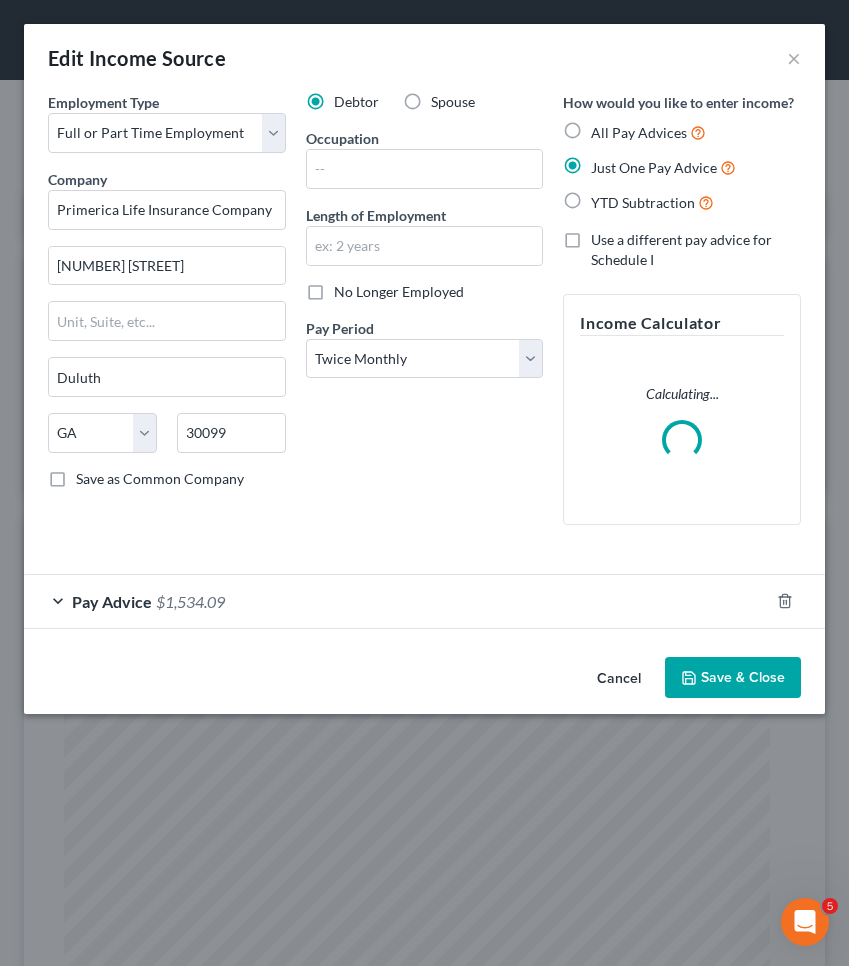 scroll, scrollTop: 999640, scrollLeft: 999239, axis: both 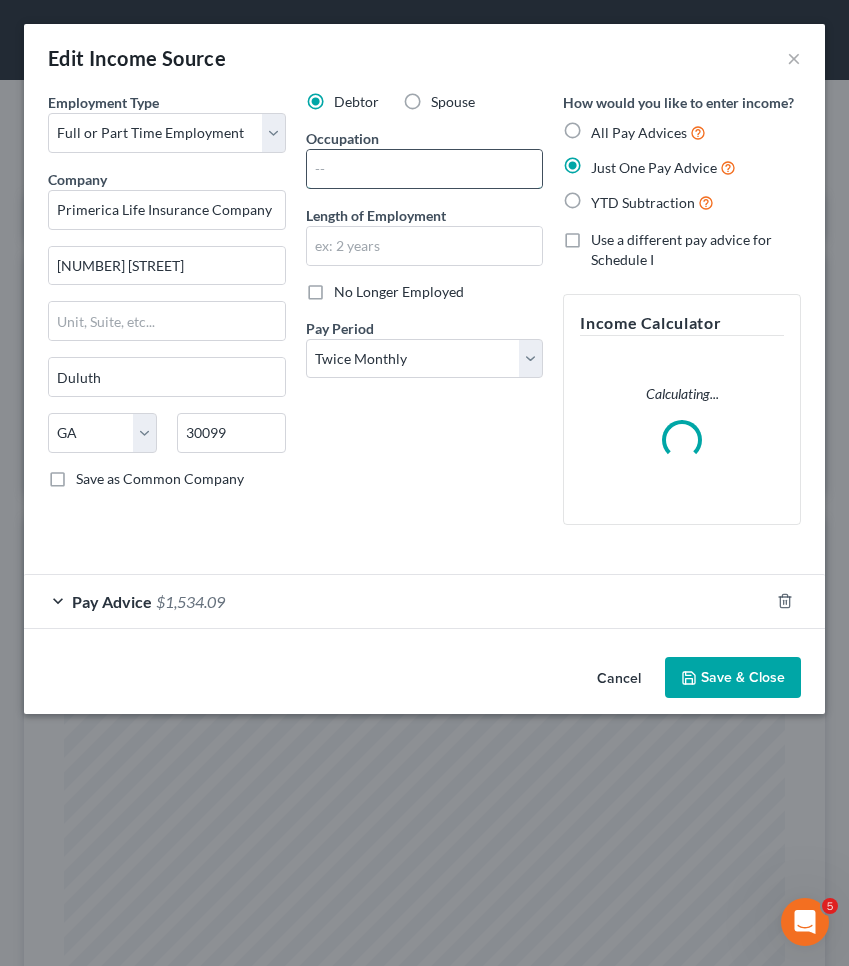 click at bounding box center (425, 169) 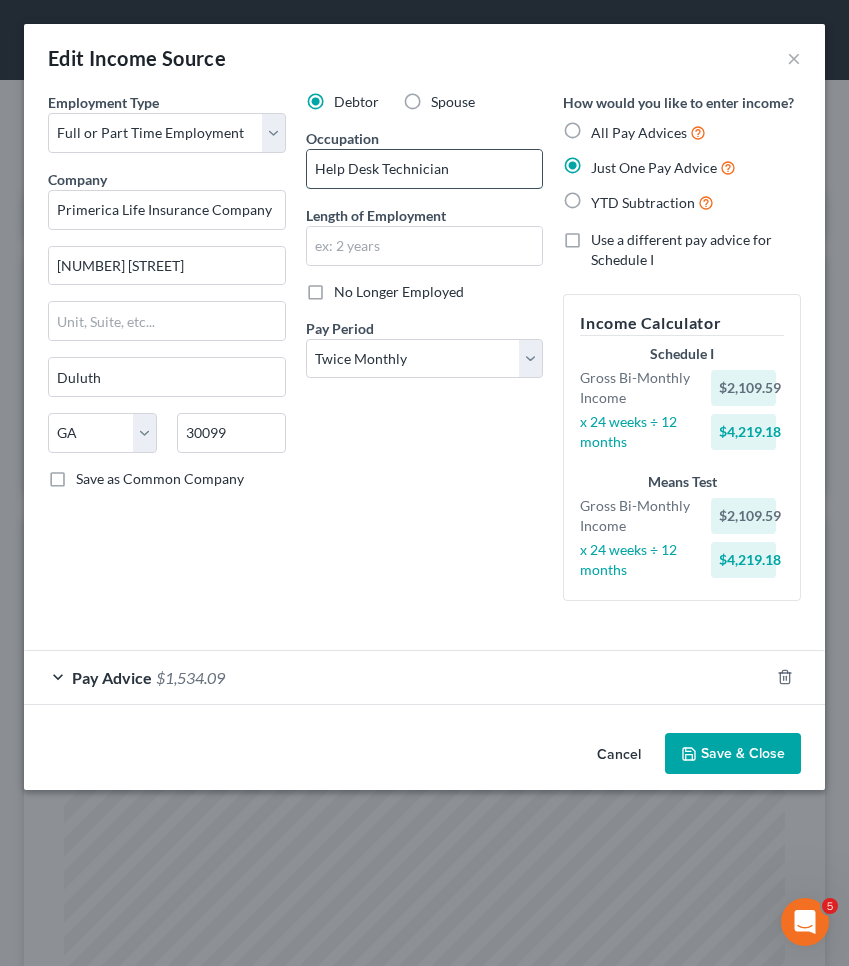 type on "Help Desk Technician" 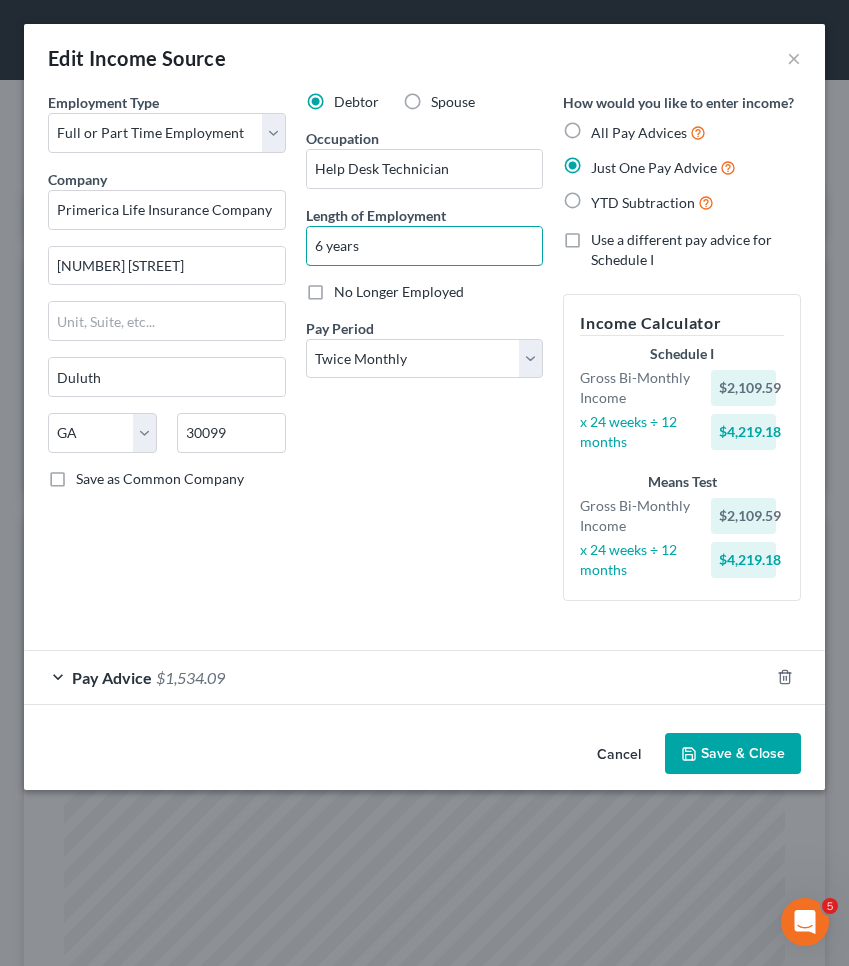type on "6 years" 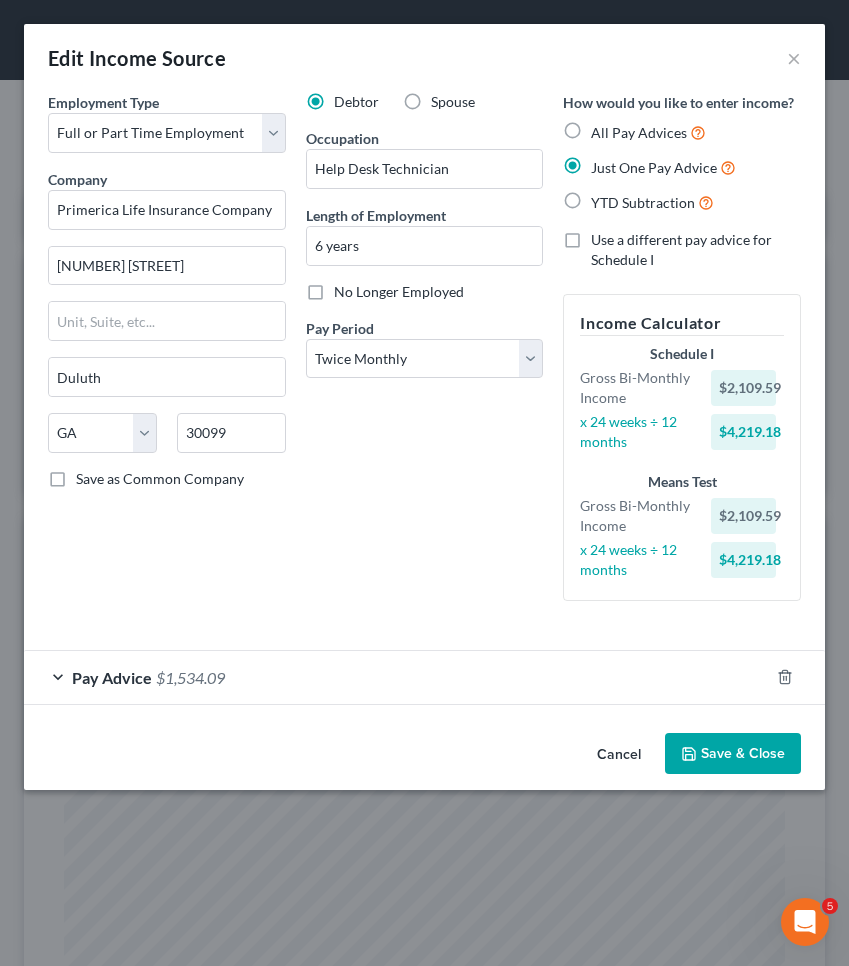 click on "Save & Close" at bounding box center [733, 754] 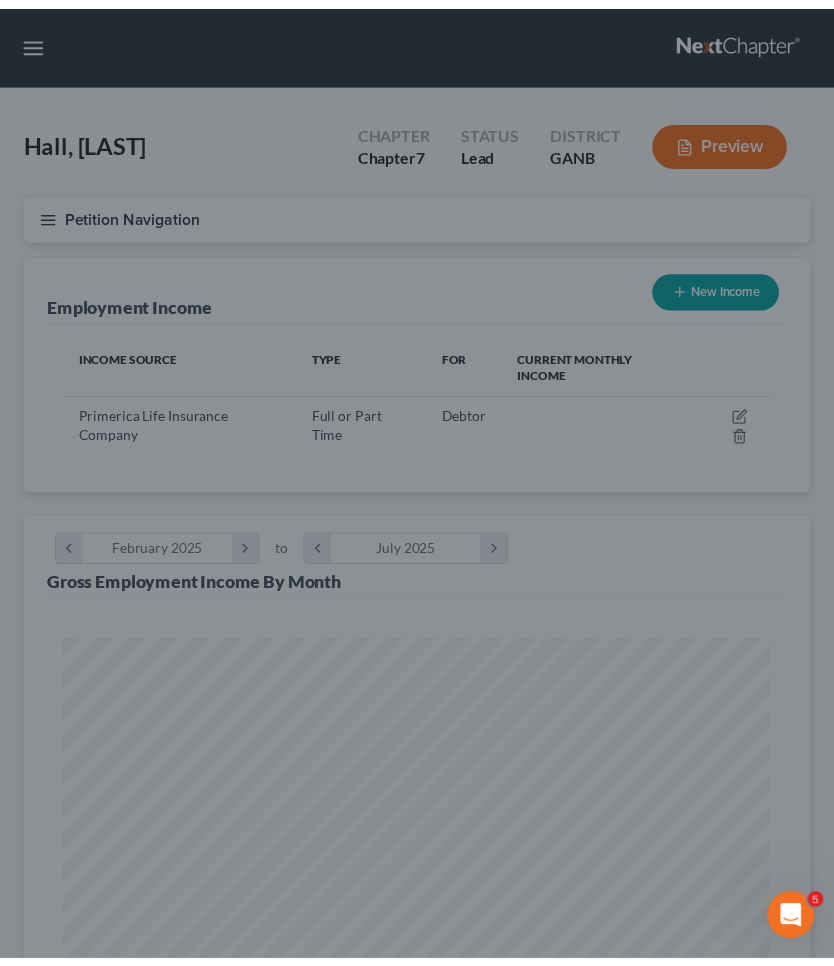 scroll, scrollTop: 353, scrollLeft: 746, axis: both 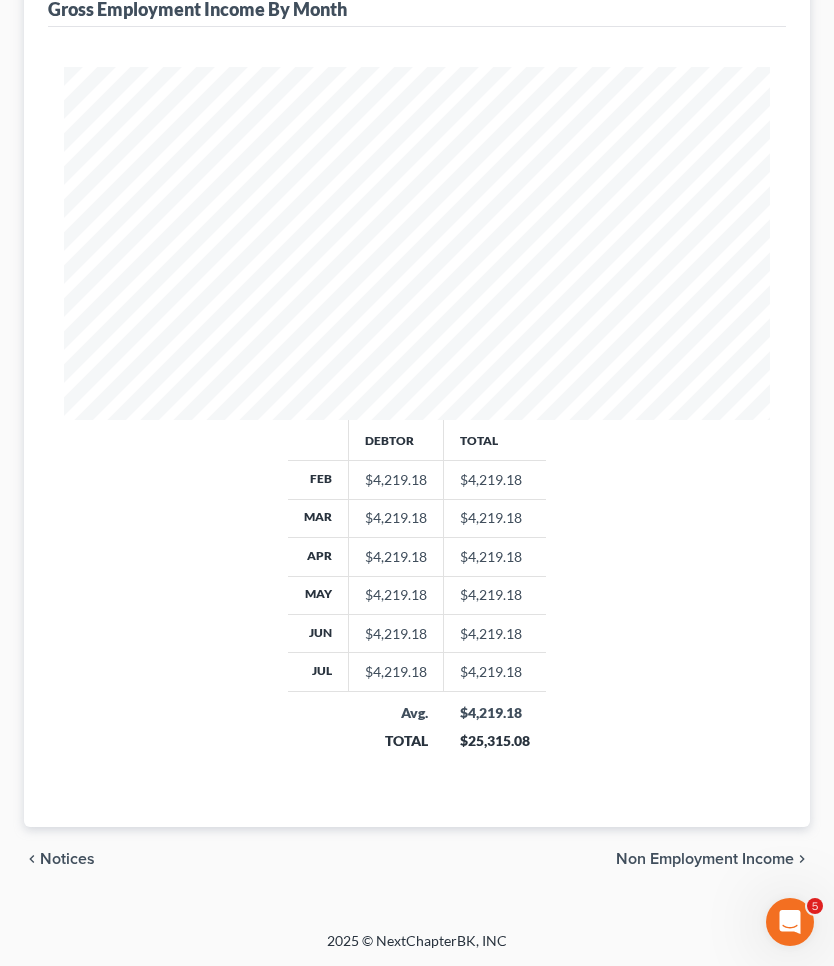 click on "chevron_left
Notices
Non Employment Income
chevron_right" at bounding box center (417, 859) 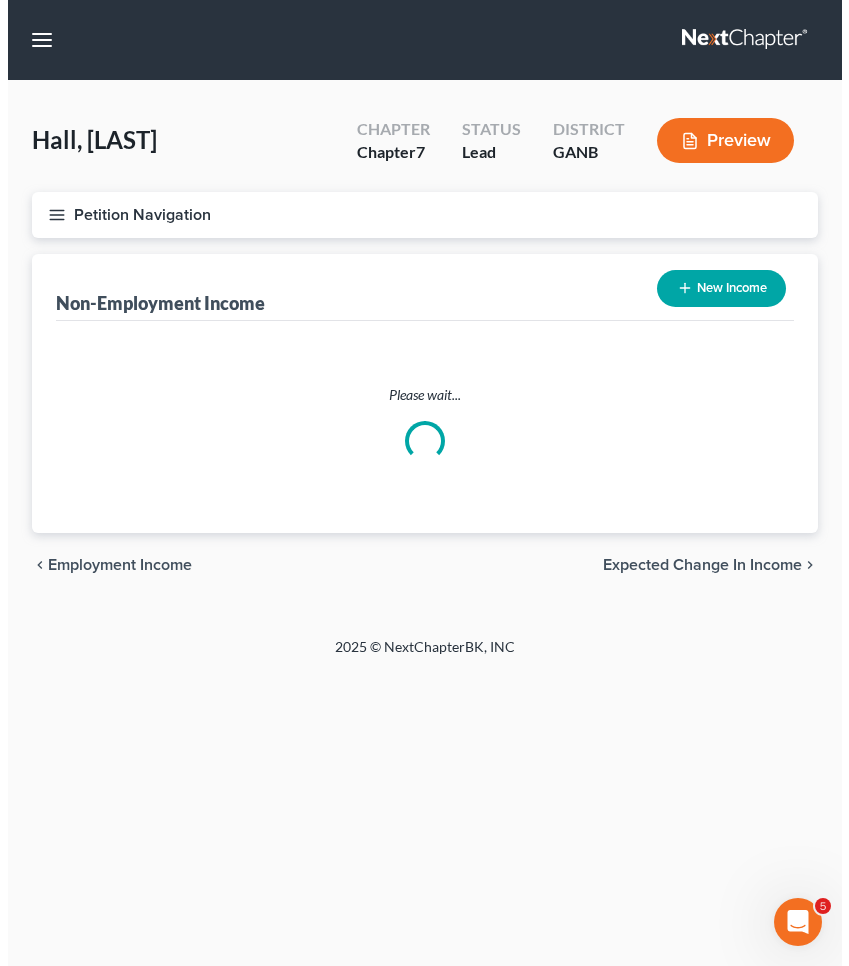 scroll, scrollTop: 0, scrollLeft: 0, axis: both 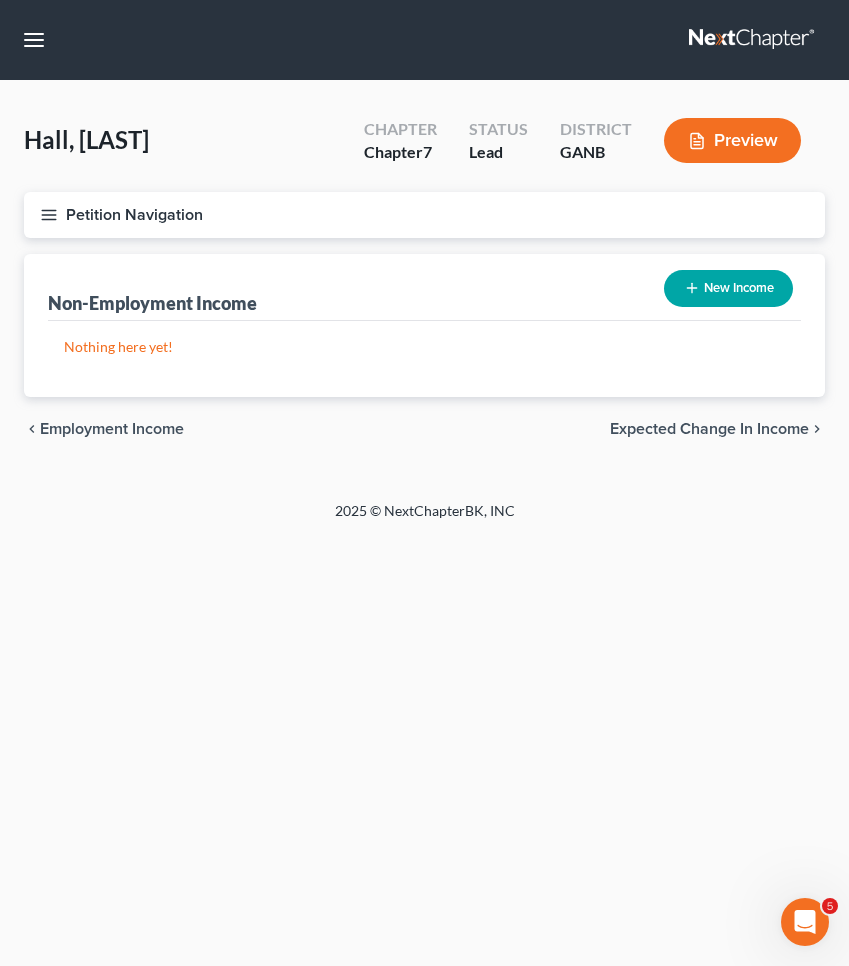 click on "Expected Change in Income" at bounding box center [709, 429] 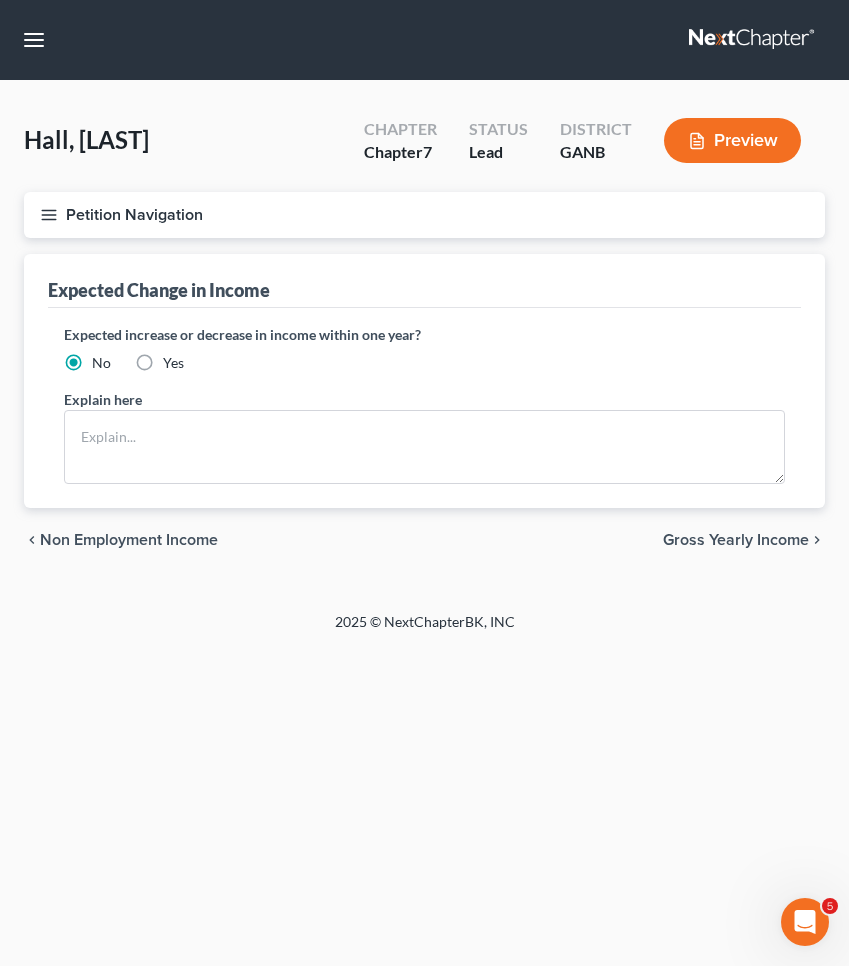 click on "Gross Yearly Income" at bounding box center (736, 540) 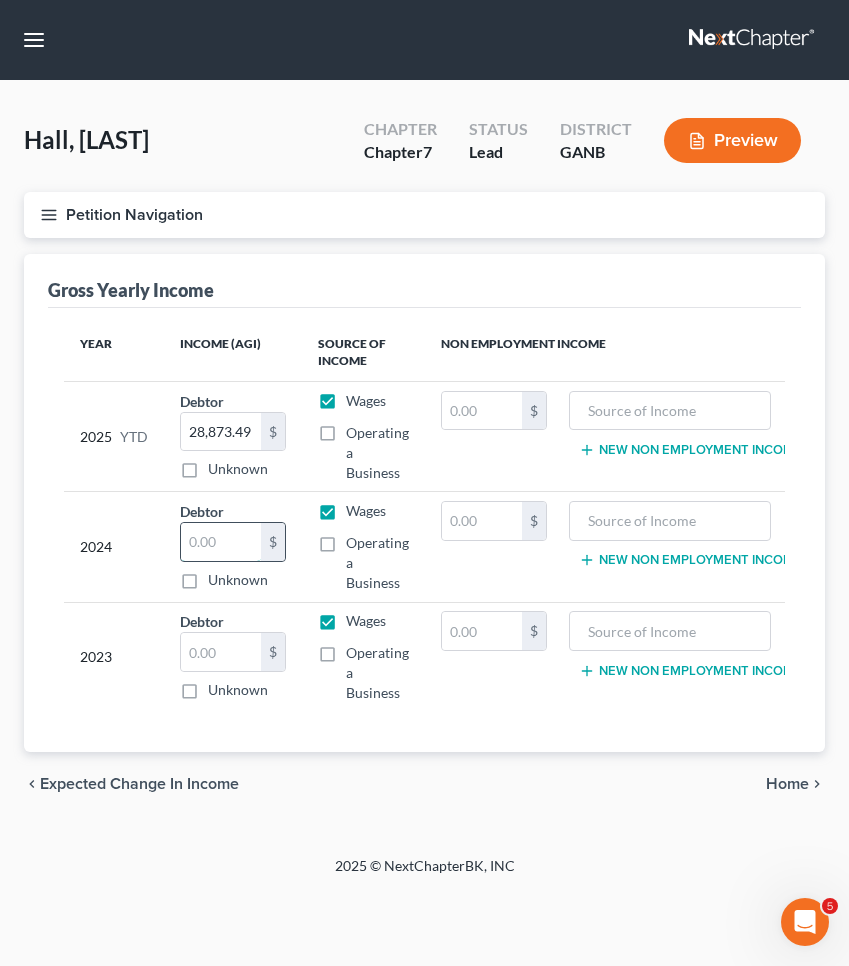 click at bounding box center [221, 542] 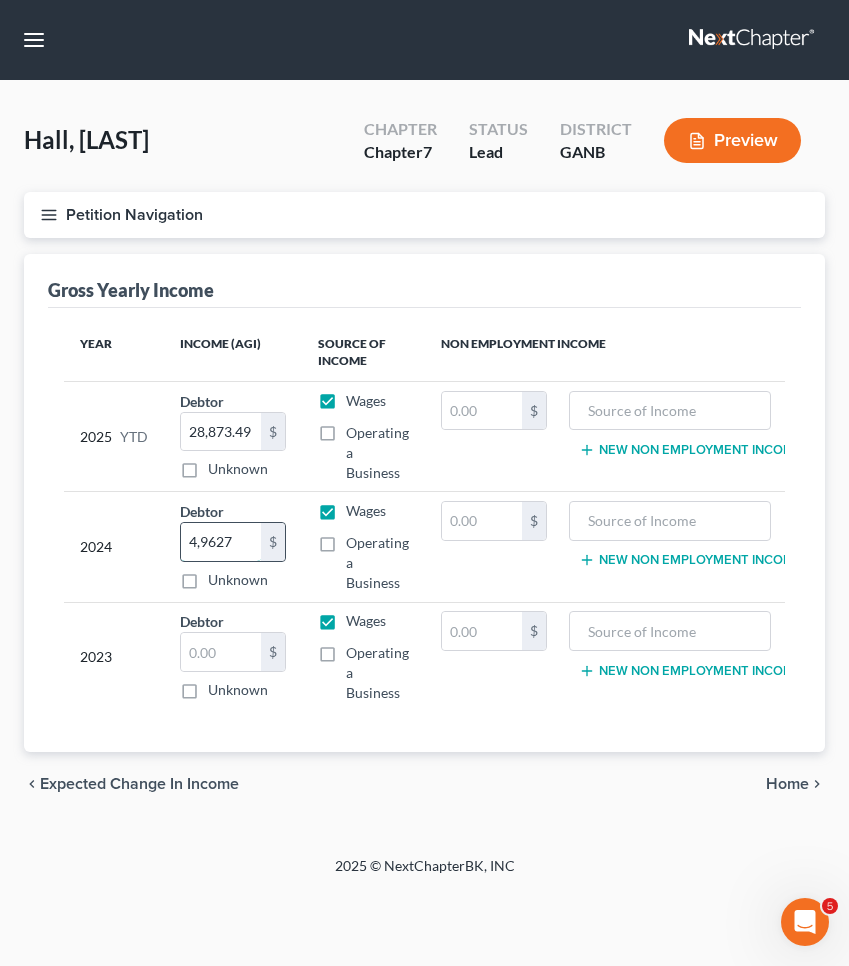 type on "49,627" 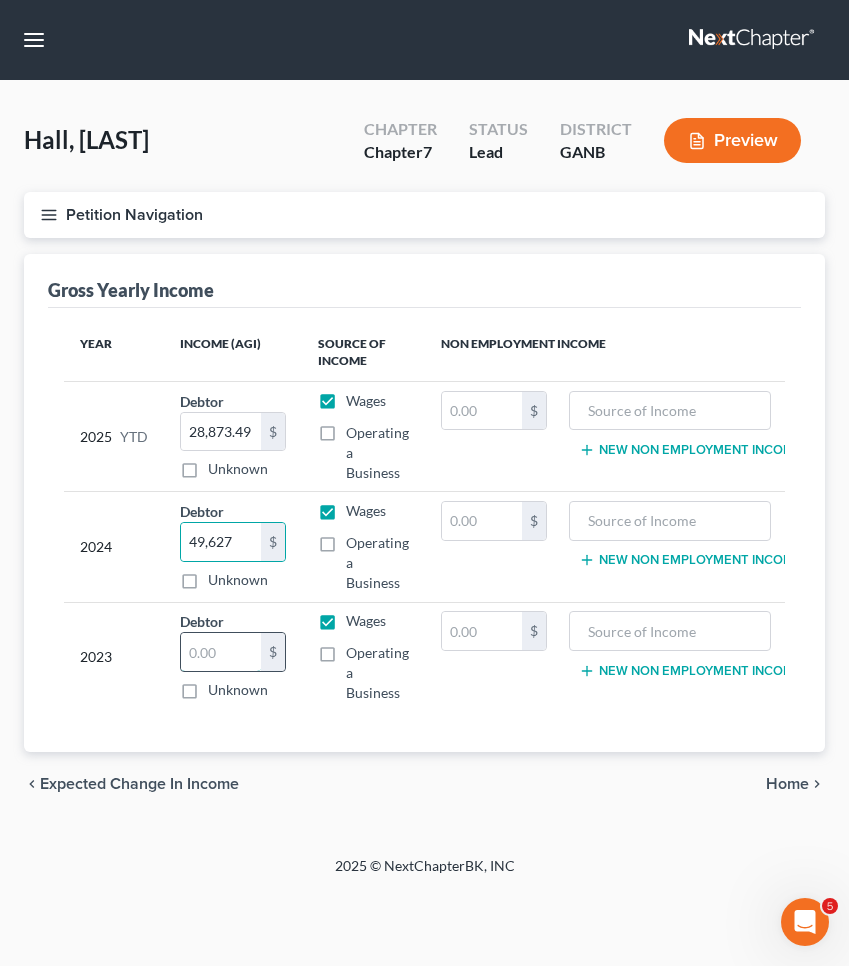 click at bounding box center (221, 652) 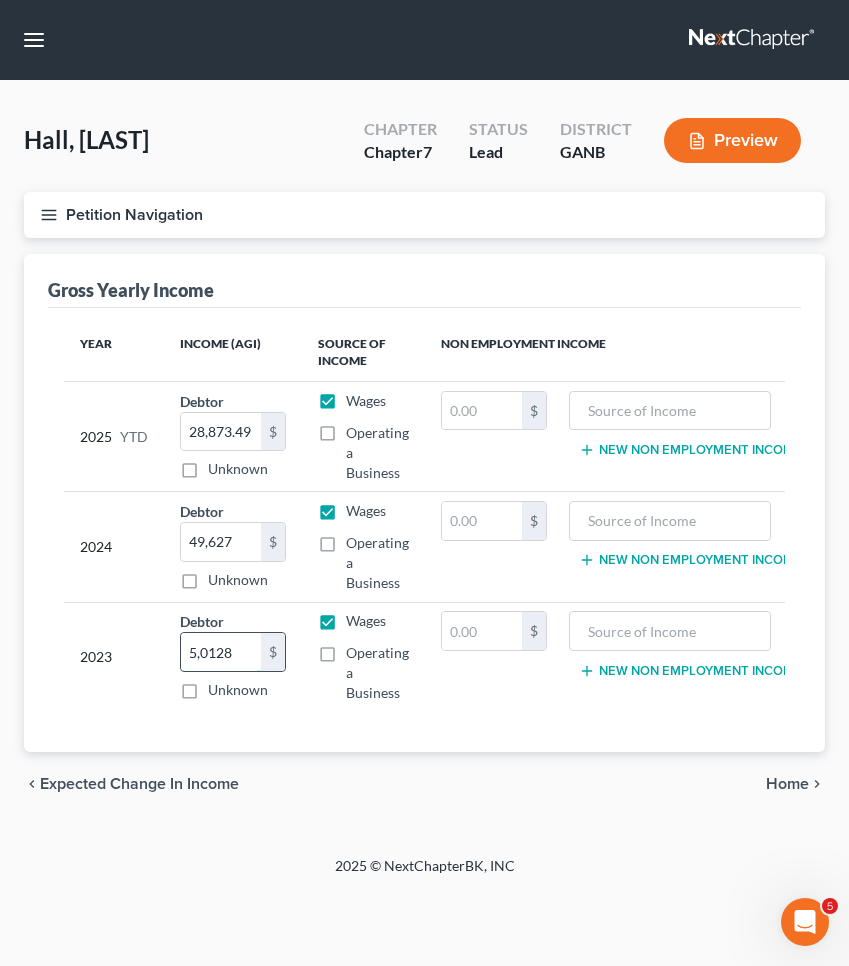 type on "50,128" 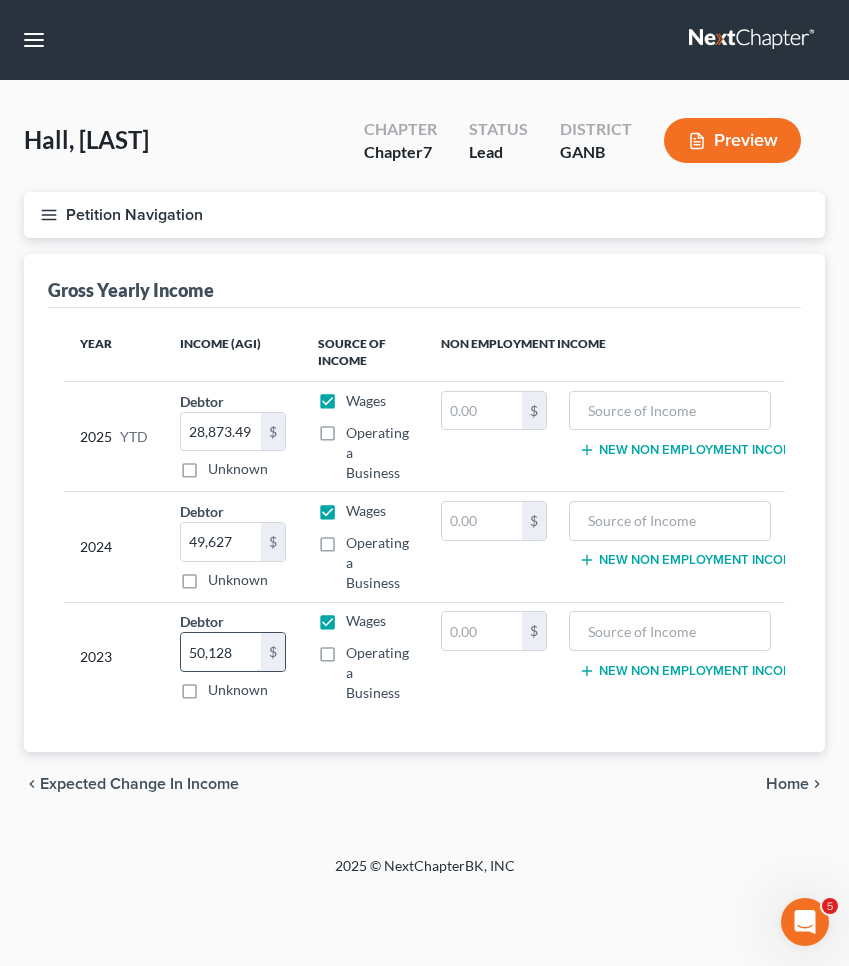 scroll, scrollTop: 0, scrollLeft: 0, axis: both 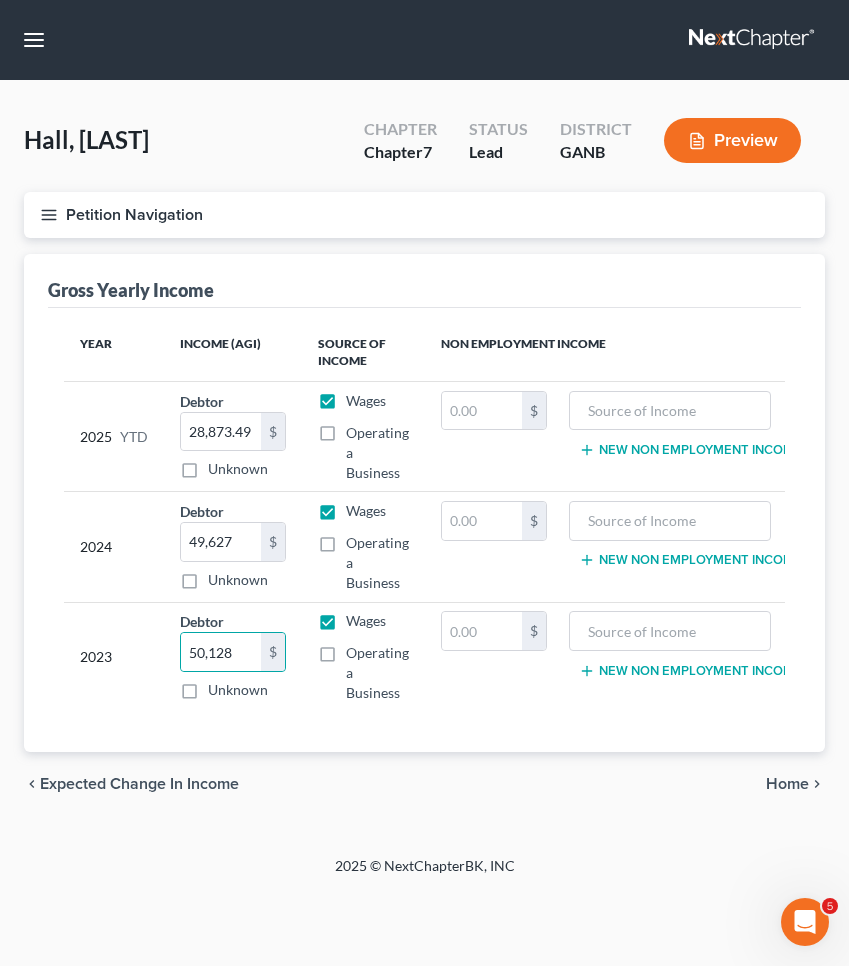 click on "chevron_right" at bounding box center [817, 784] 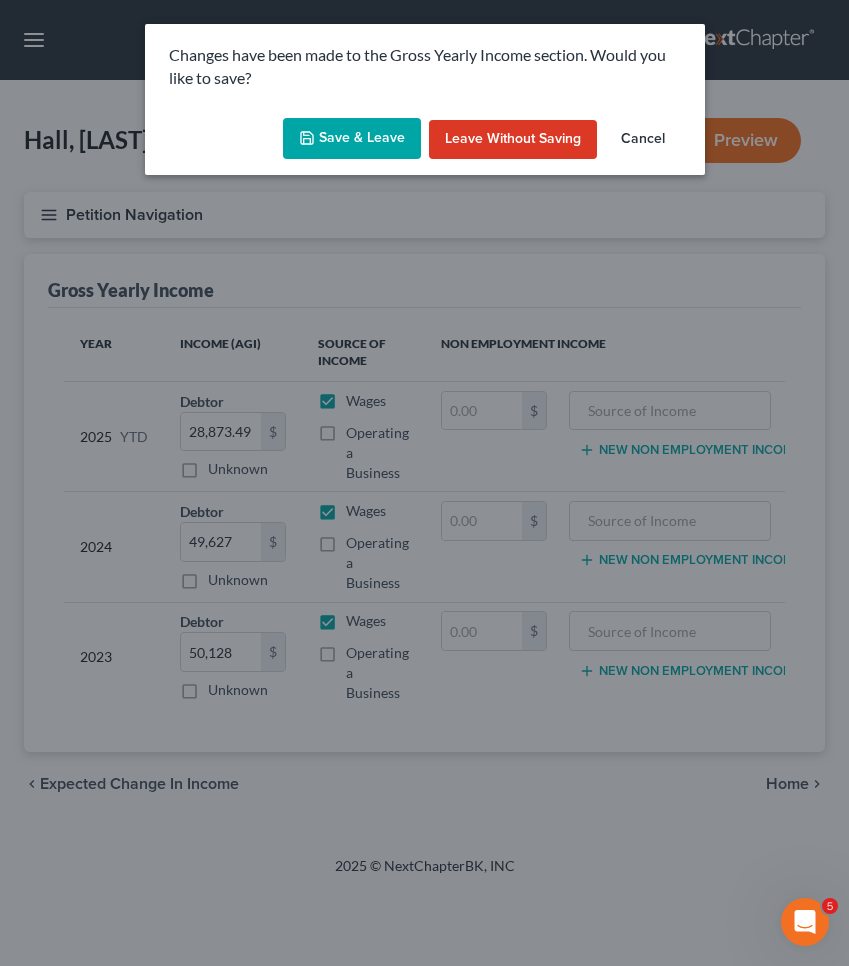 click on "Save & Leave" at bounding box center (352, 139) 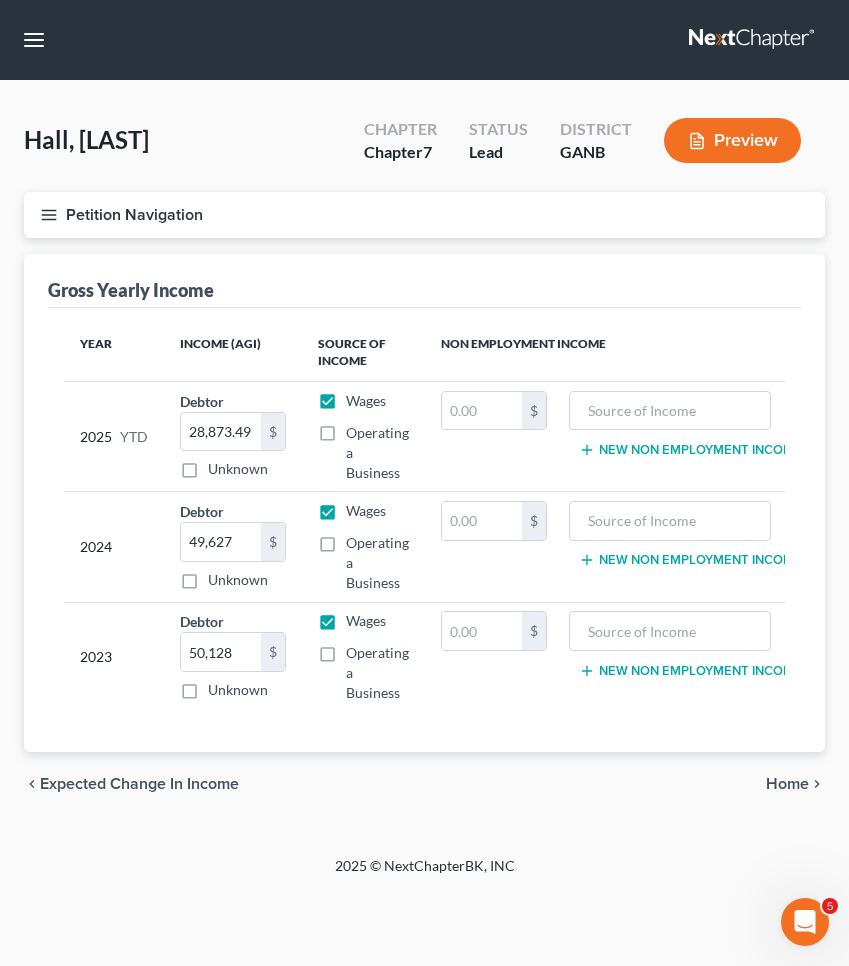 click on "Petition Navigation" at bounding box center (424, 215) 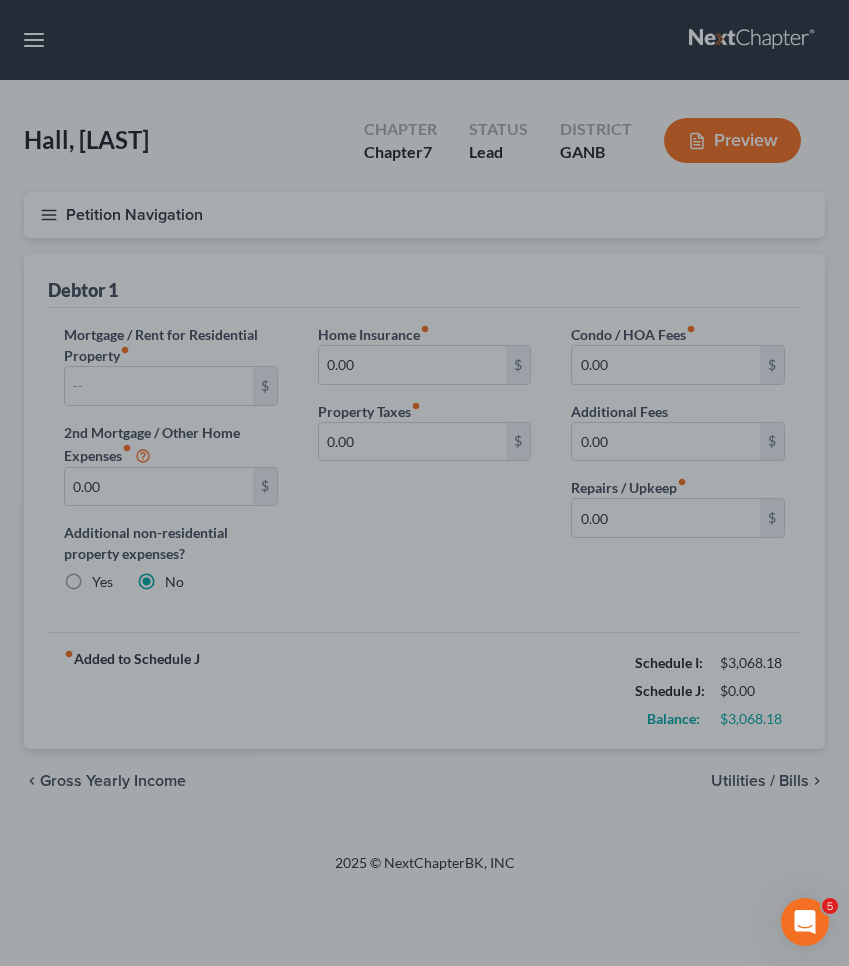 click at bounding box center (424, 483) 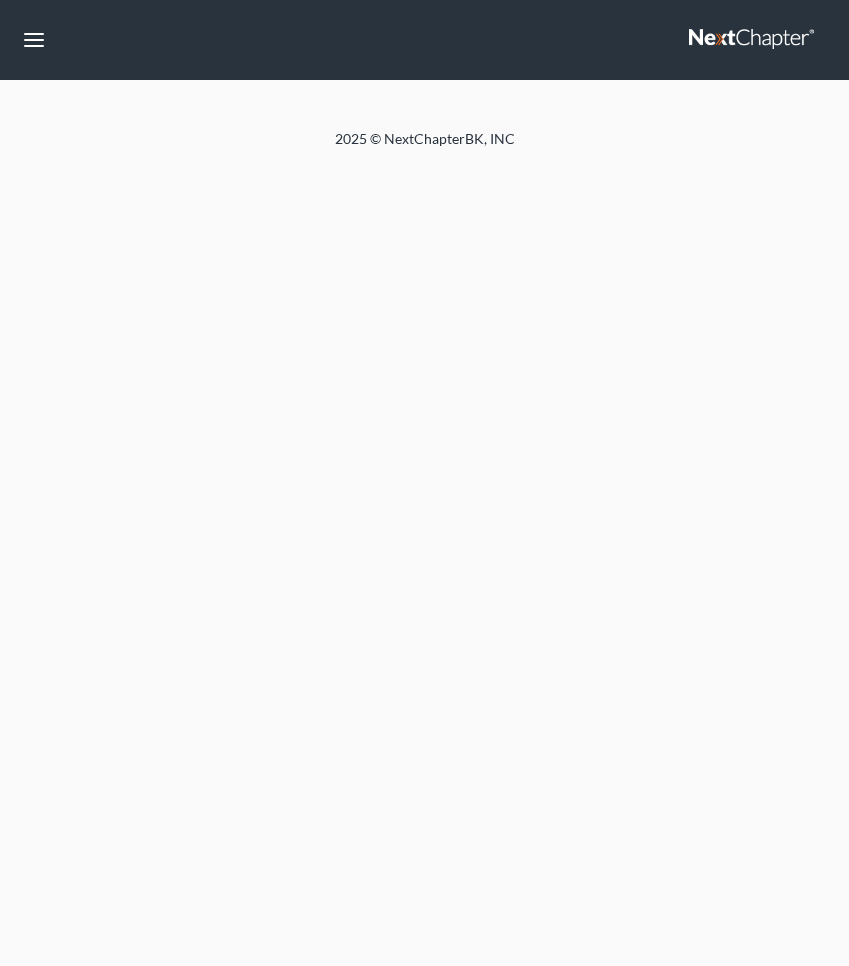 scroll, scrollTop: 0, scrollLeft: 0, axis: both 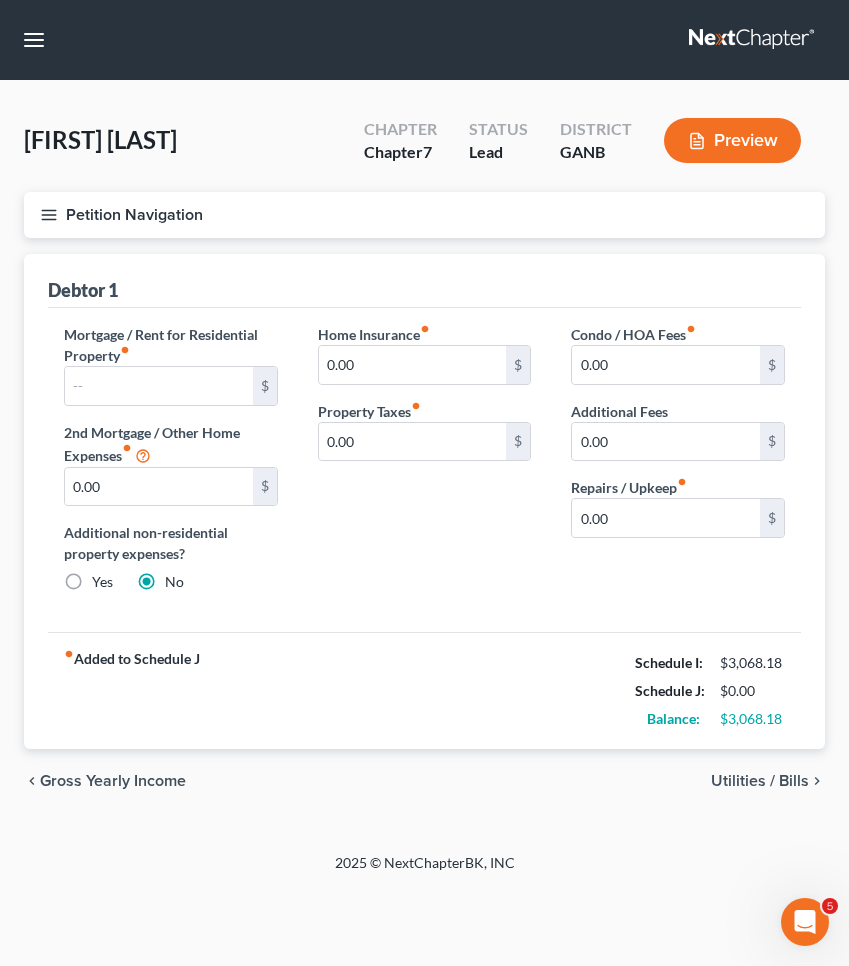 click on "Petition Navigation" at bounding box center [424, 215] 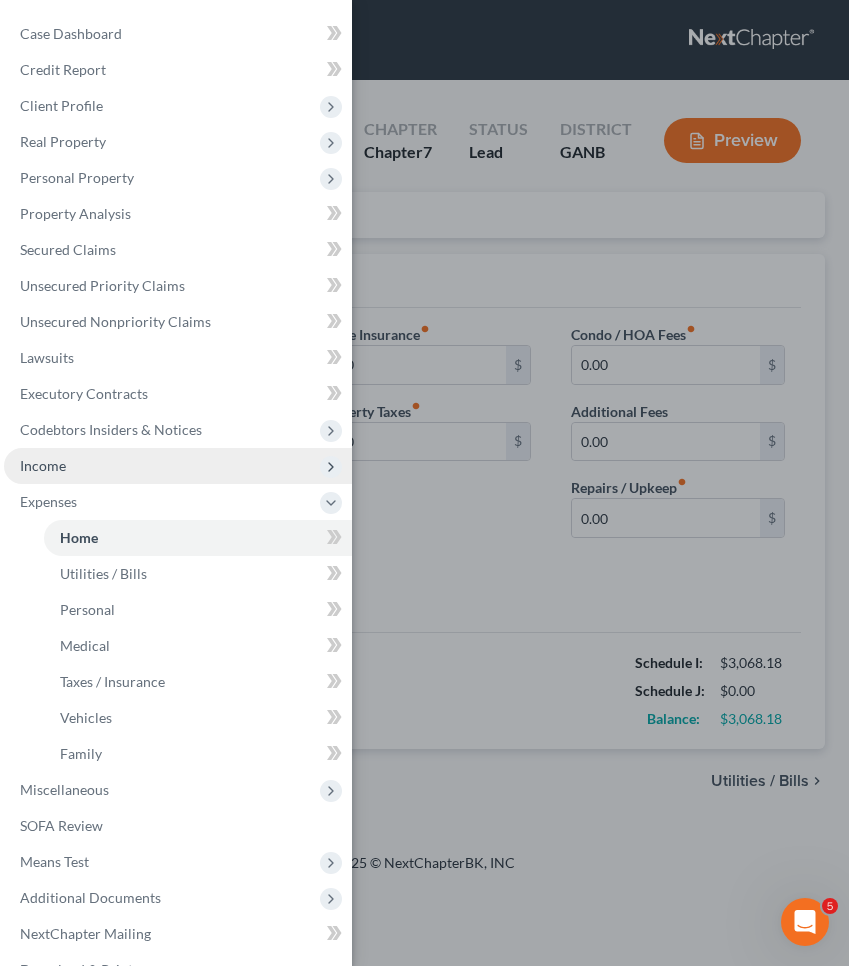 click on "Income" at bounding box center (178, 466) 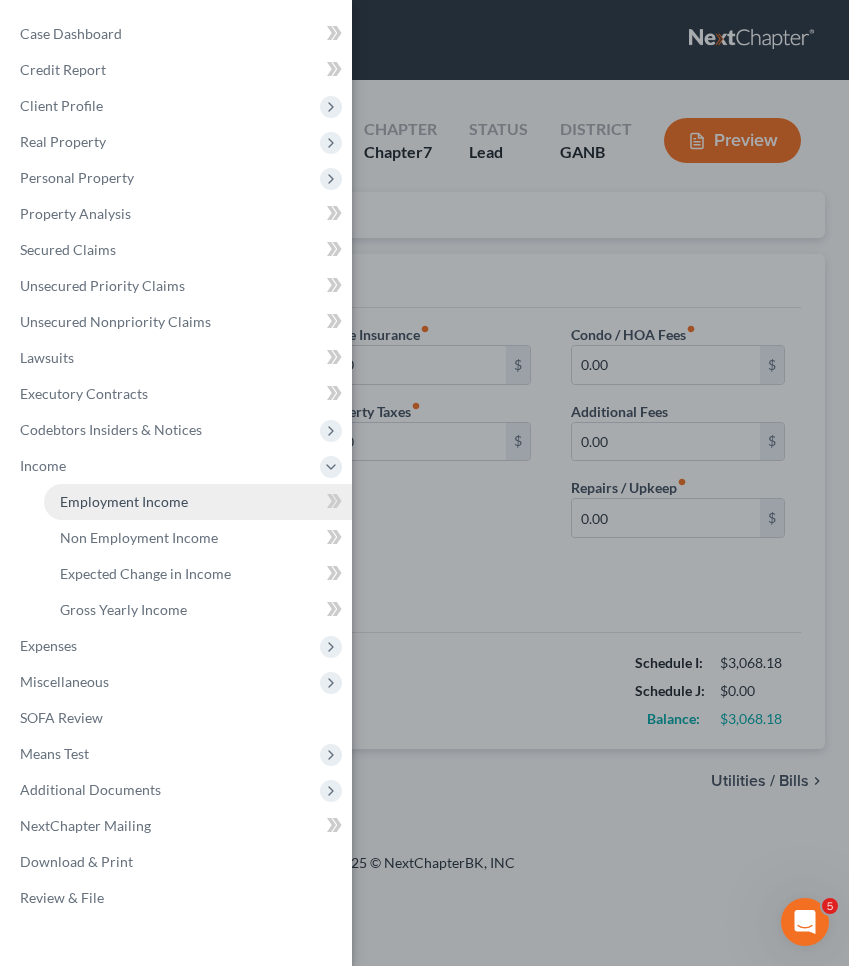 click on "Employment Income" at bounding box center (124, 501) 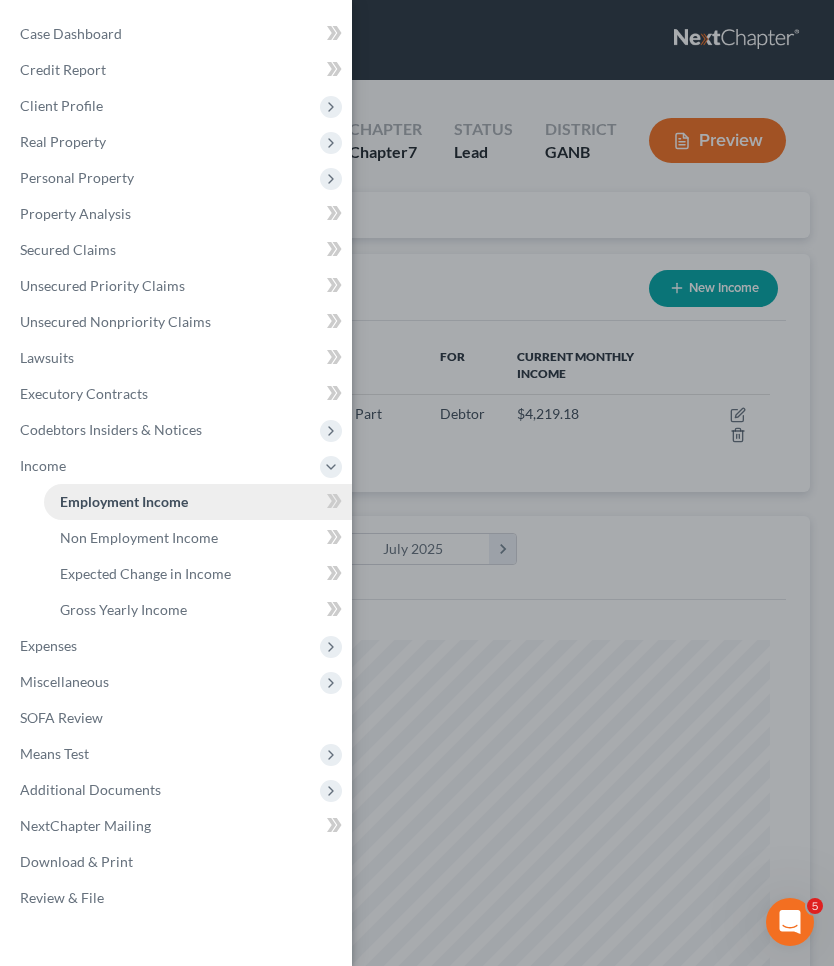 scroll, scrollTop: 999647, scrollLeft: 999254, axis: both 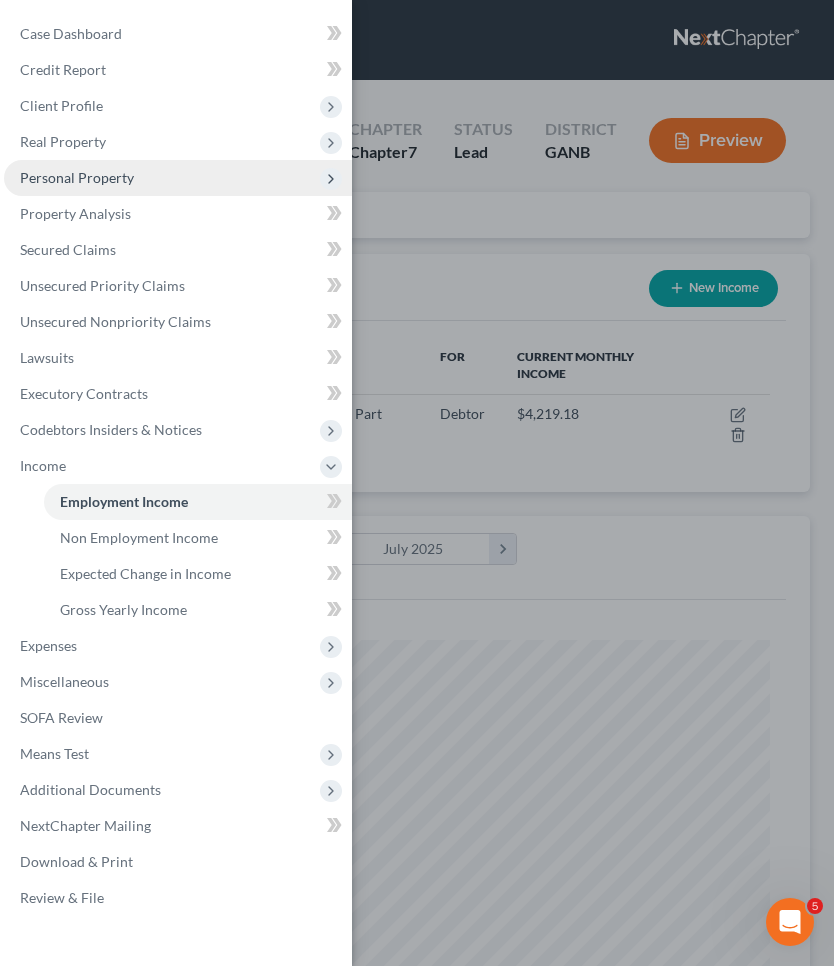 click on "Personal Property" at bounding box center (77, 177) 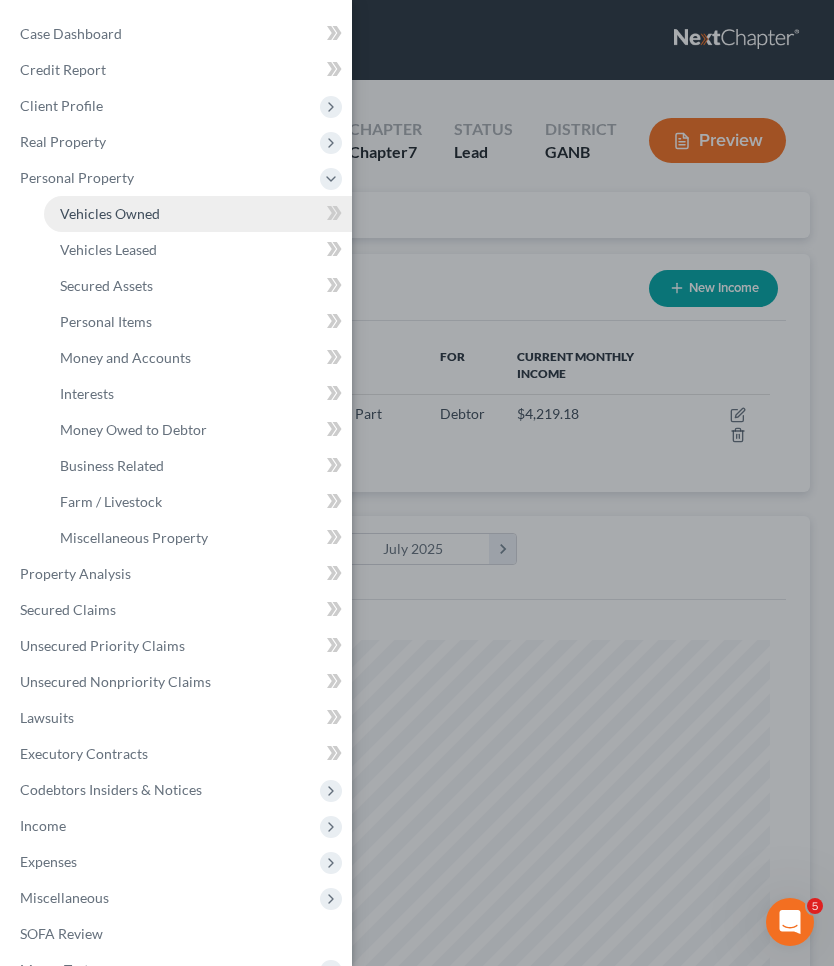 click on "Vehicles Owned" at bounding box center (110, 213) 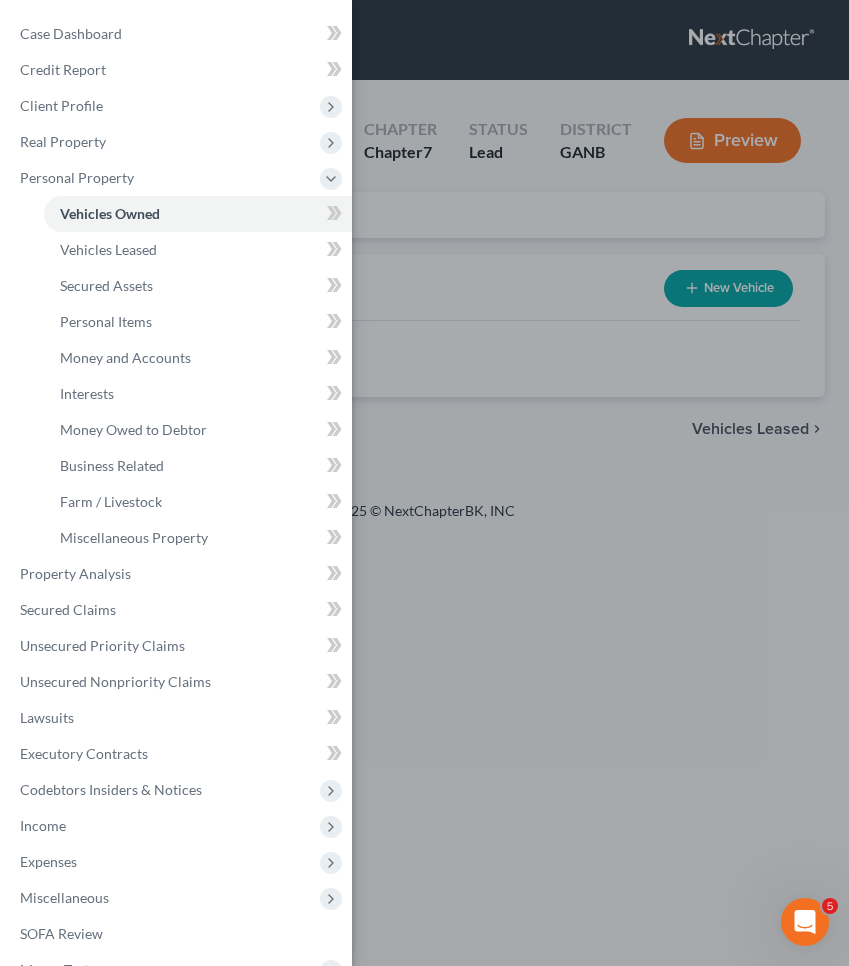 click on "Case Dashboard
Payments
Invoices
Payments
Payments
Credit Report
Client Profile" at bounding box center (424, 483) 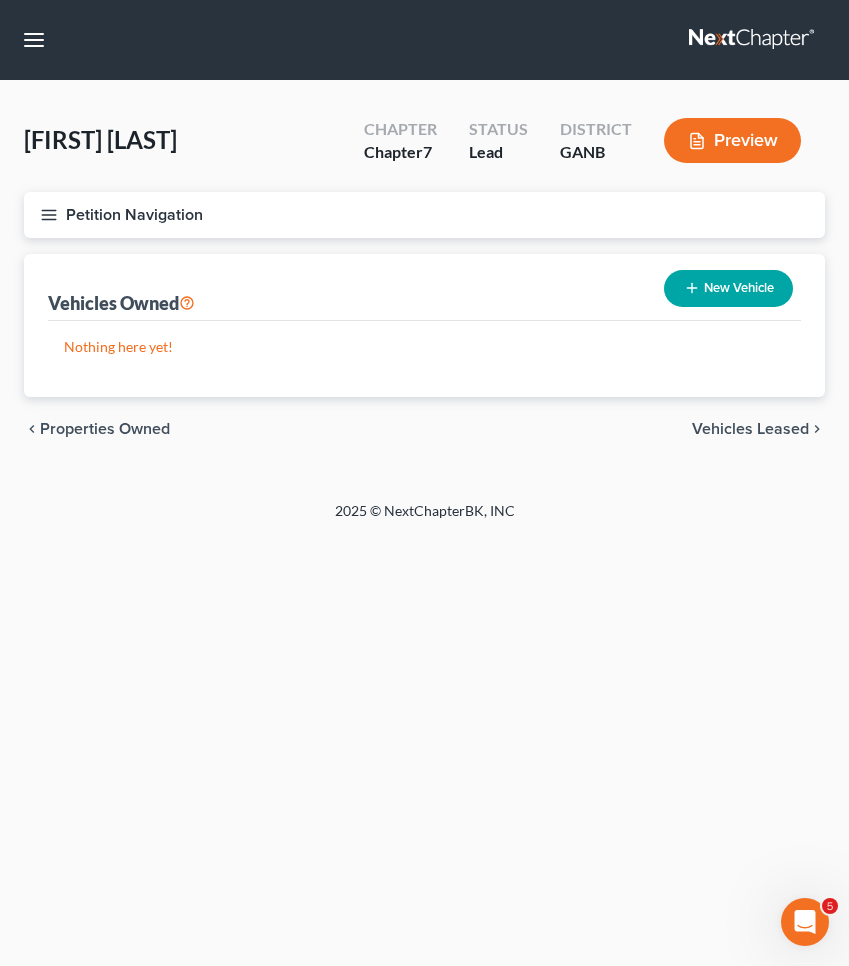click on "New Vehicle" at bounding box center (728, 288) 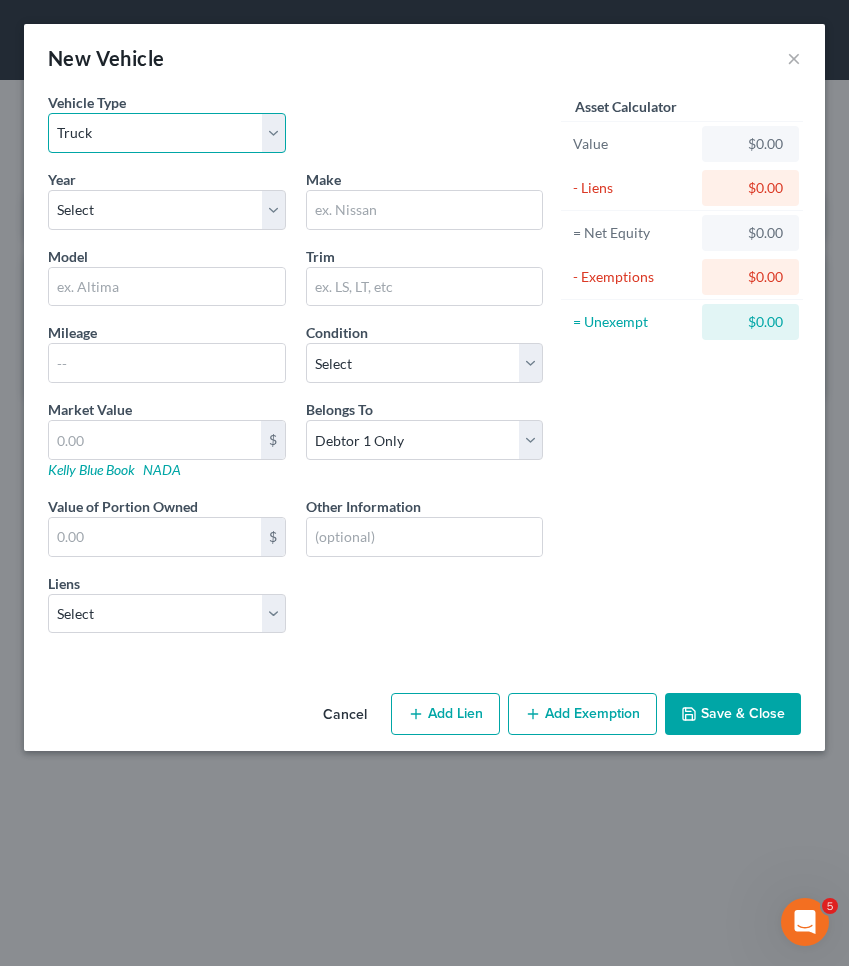 select on "0" 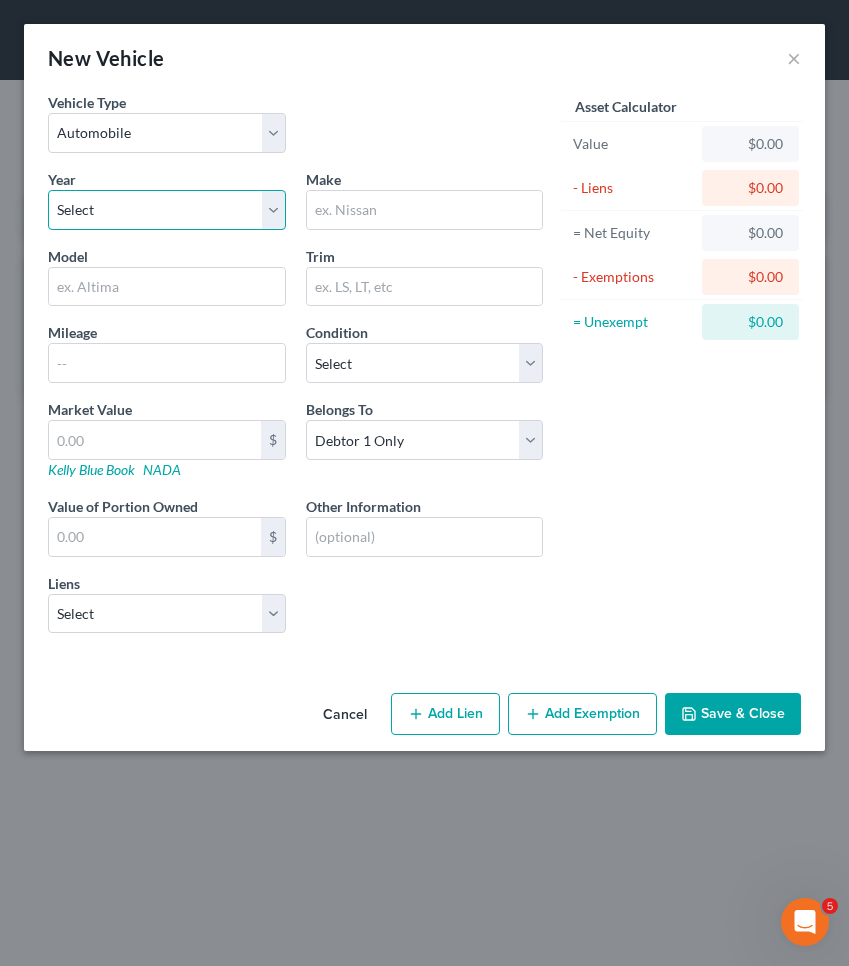 select on "8" 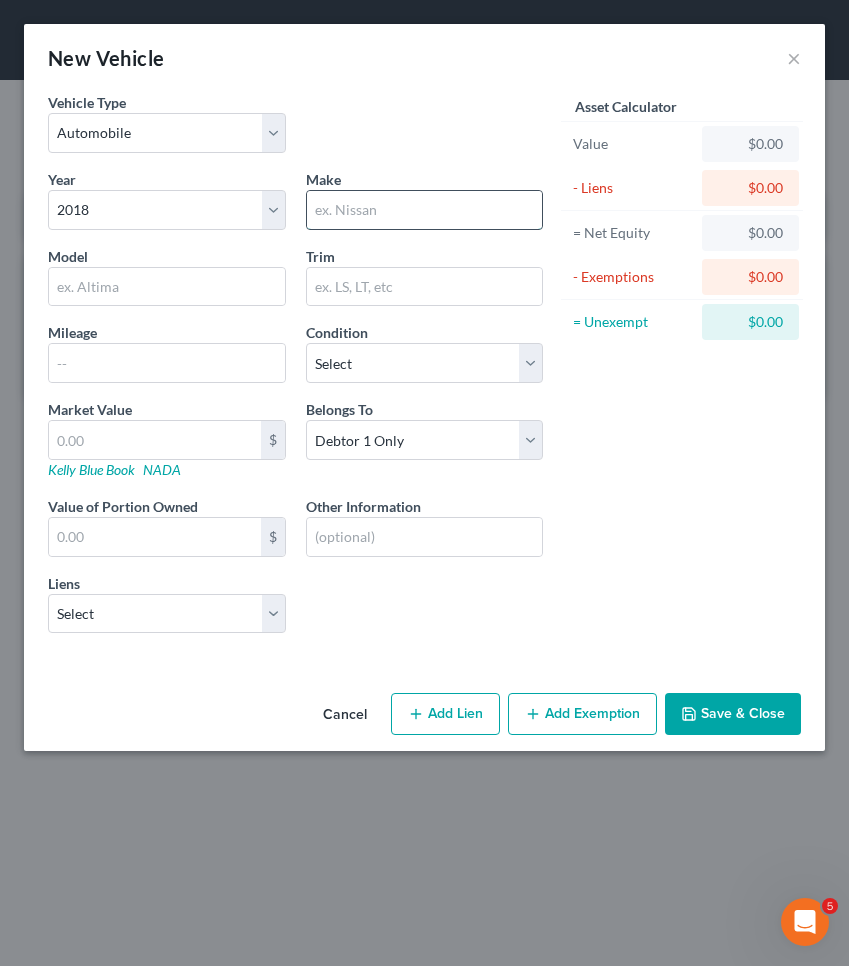 click at bounding box center (425, 210) 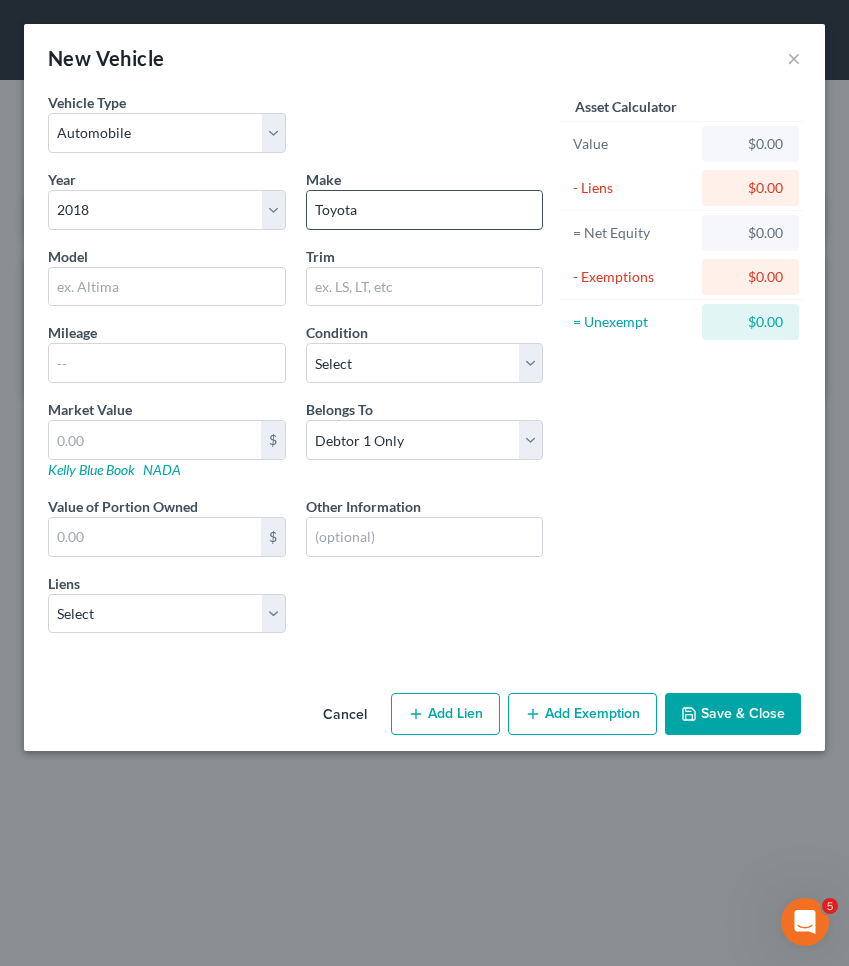 type on "Toyota" 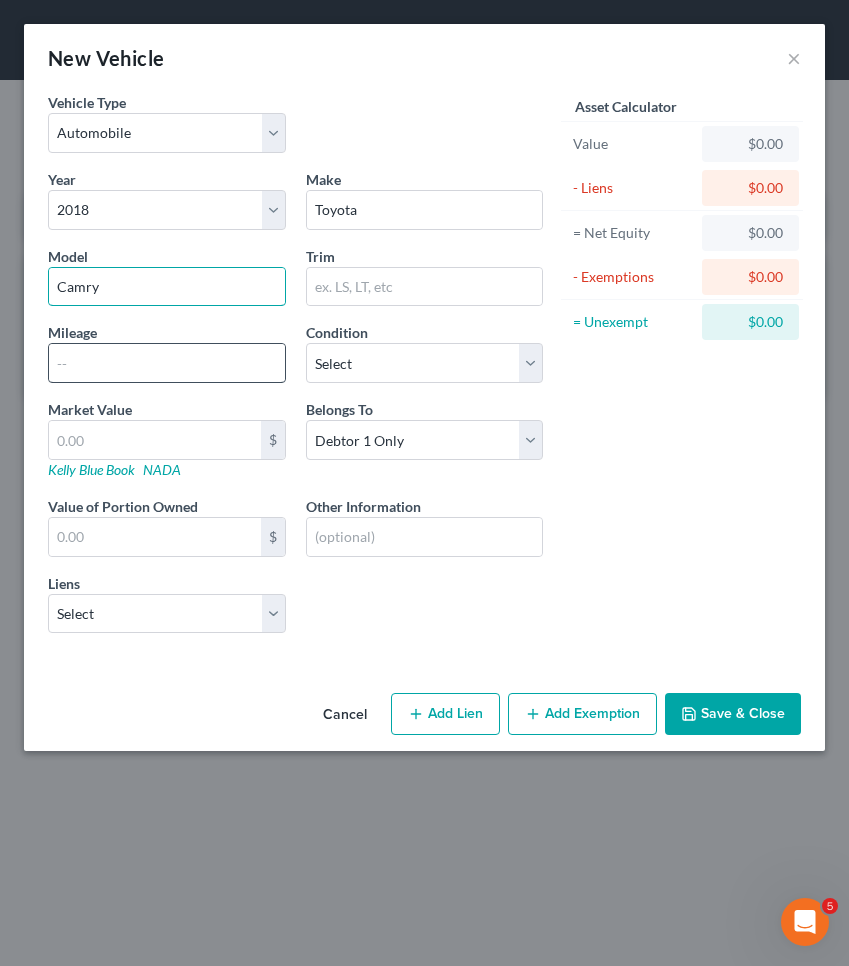 type on "Camry" 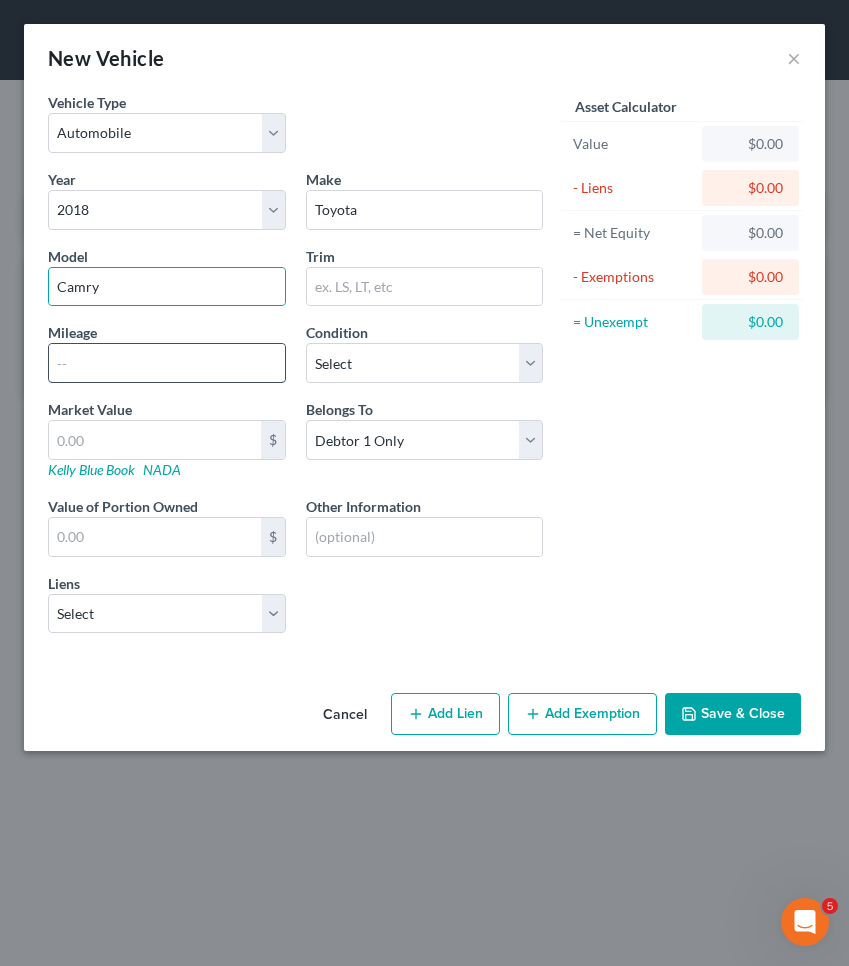 click at bounding box center (167, 363) 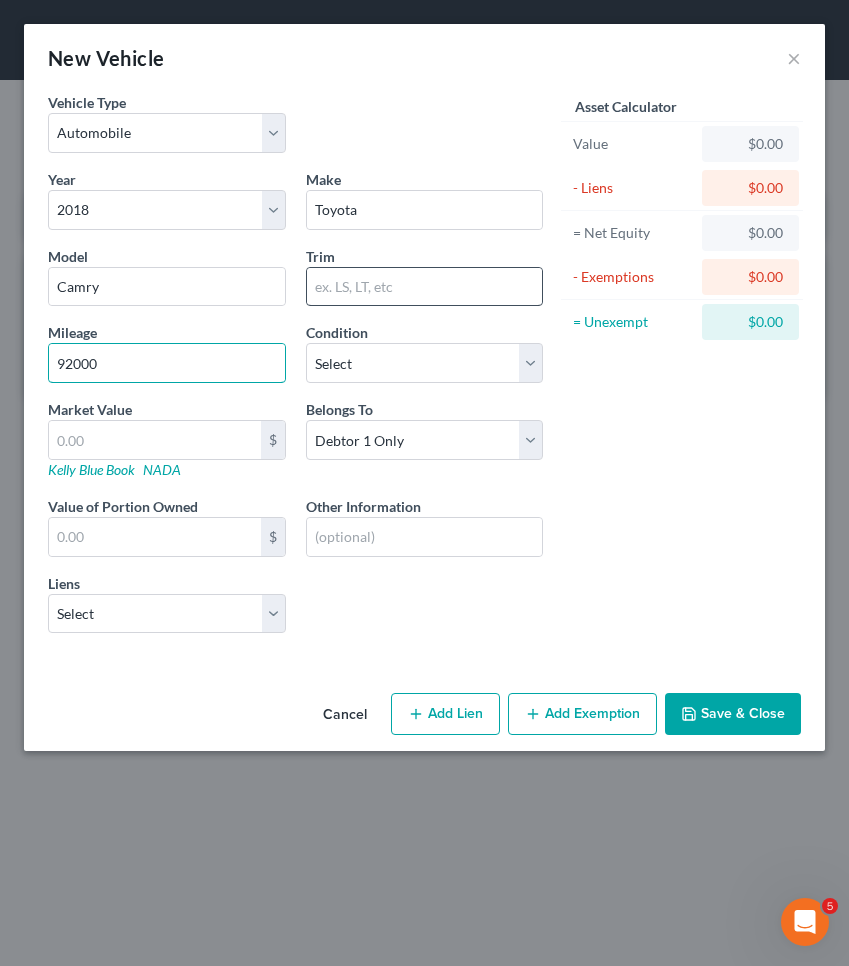 type on "92000" 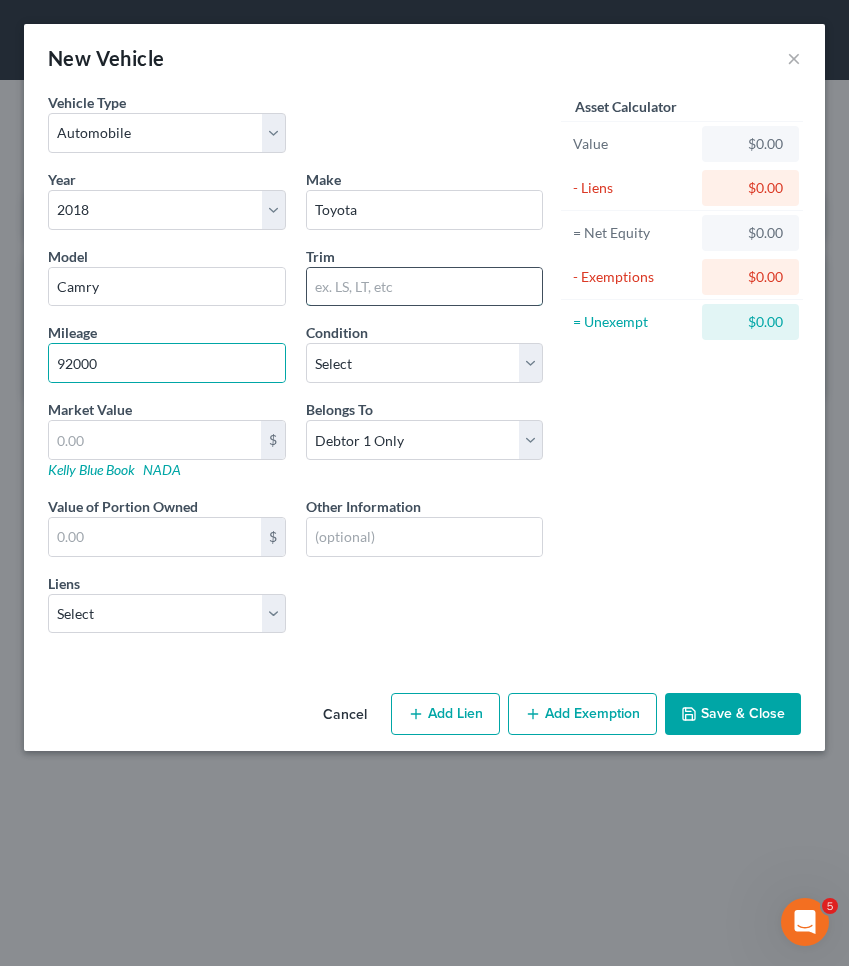 click at bounding box center (425, 287) 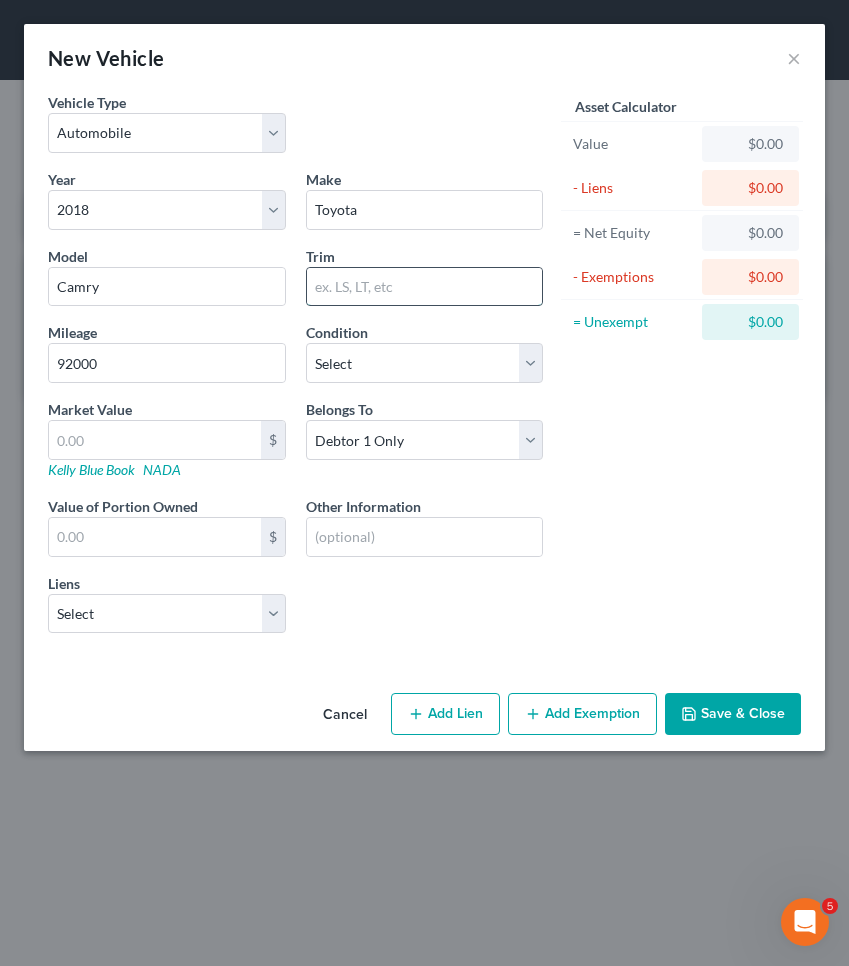 type on "S" 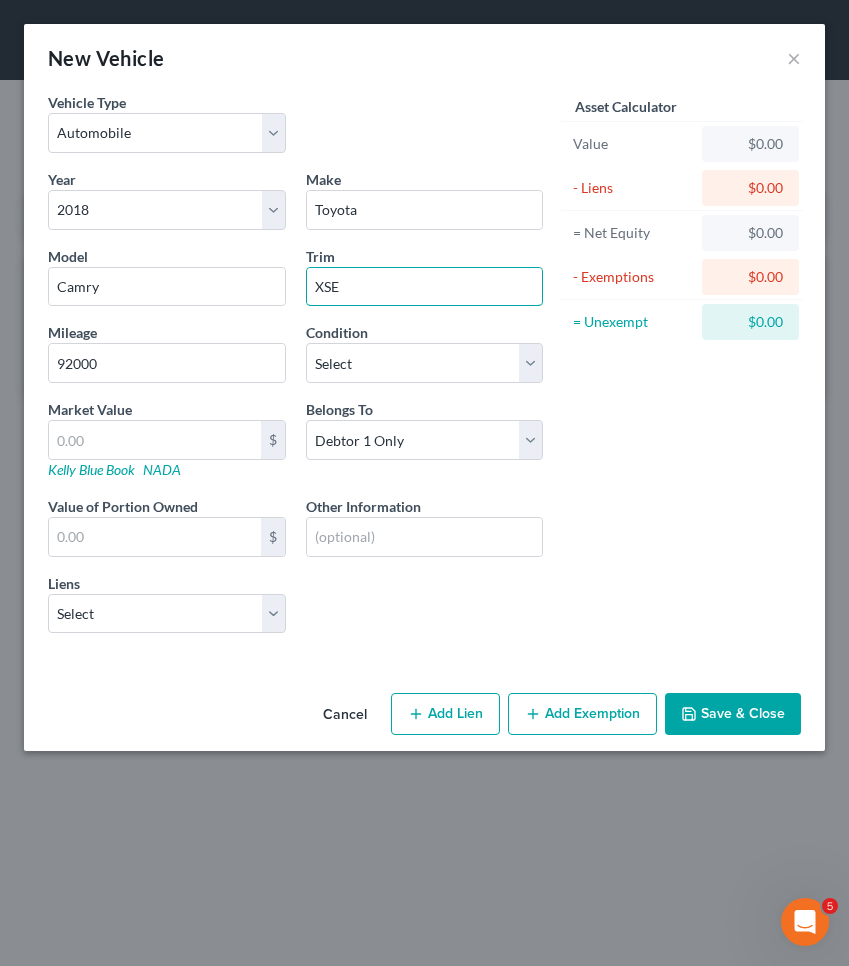 type on "XSE" 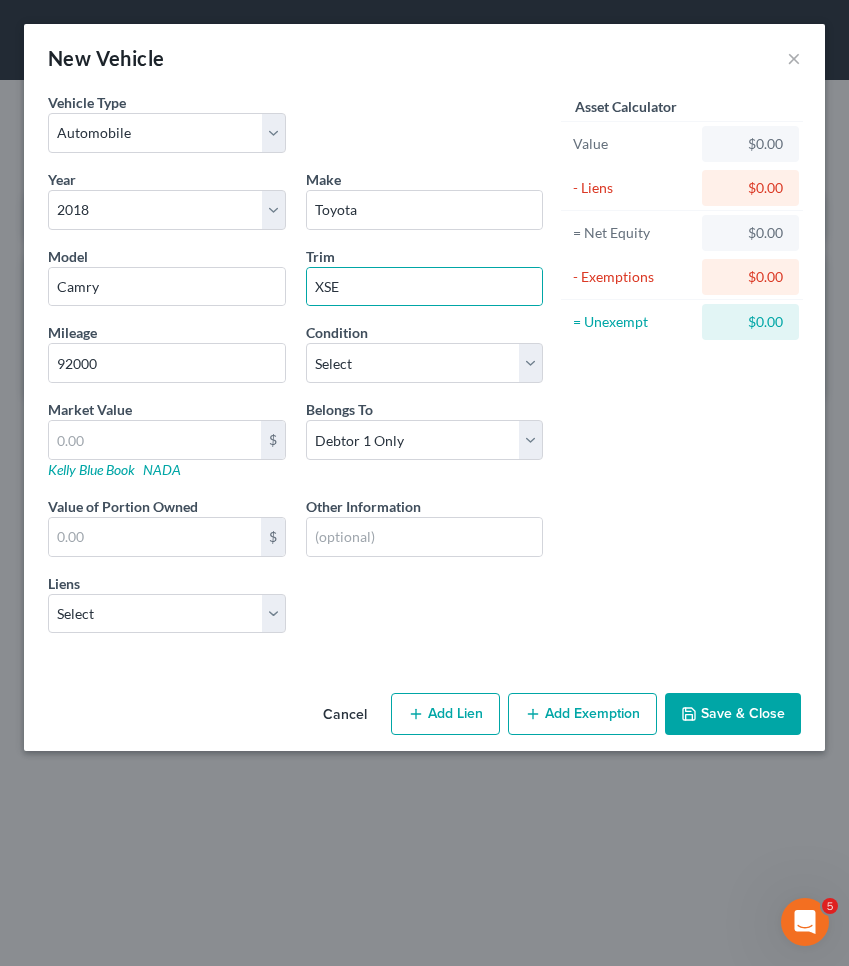 click on "Asset Calculator Value $0.00 - Liens $0.00 = Net Equity $0.00 - Exemptions $0.00 = Unexempt $0.00" at bounding box center (682, 370) 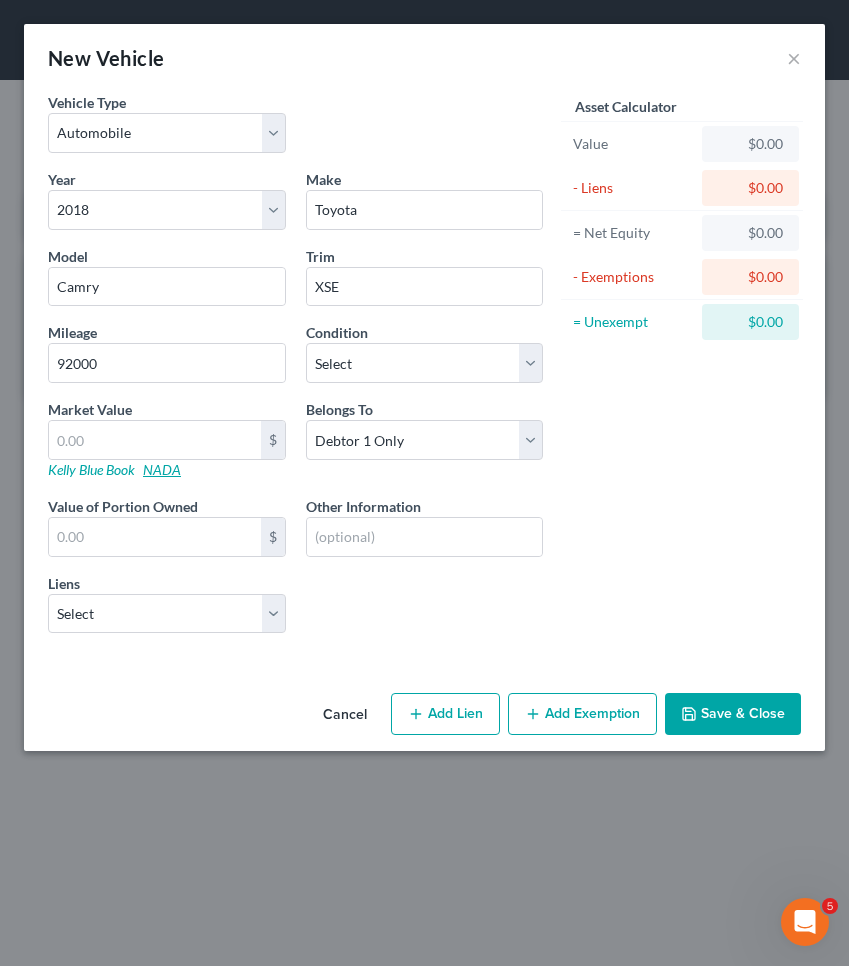 click on "NADA" at bounding box center (162, 469) 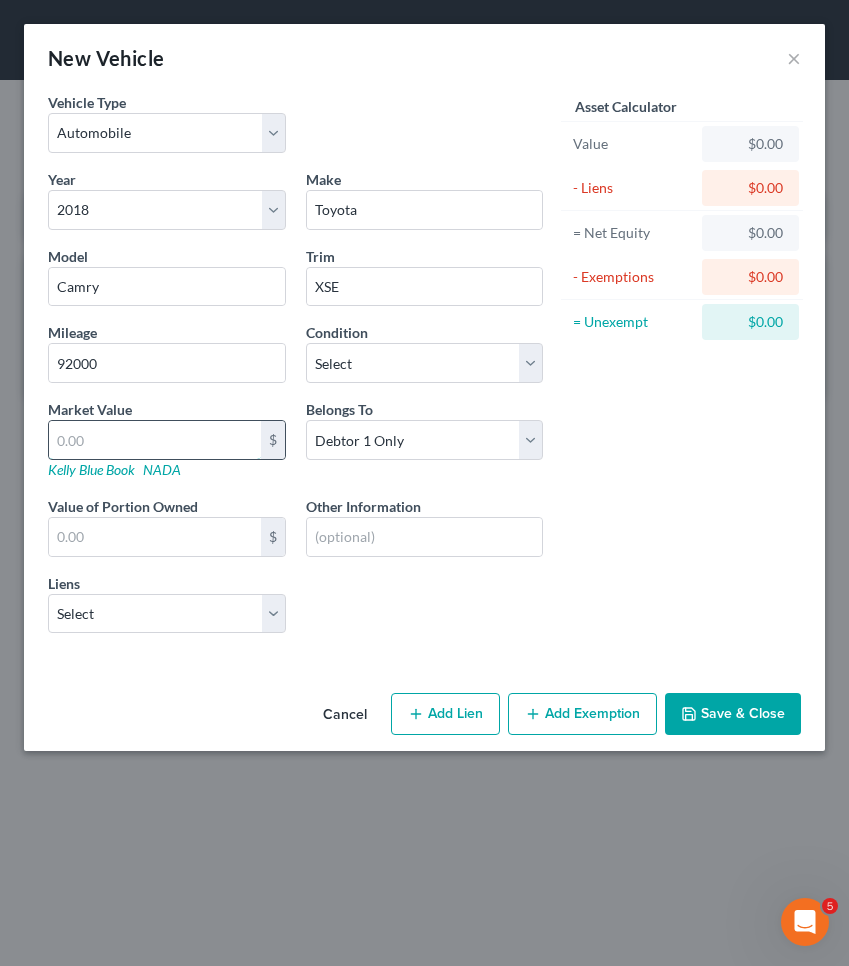 click at bounding box center [155, 440] 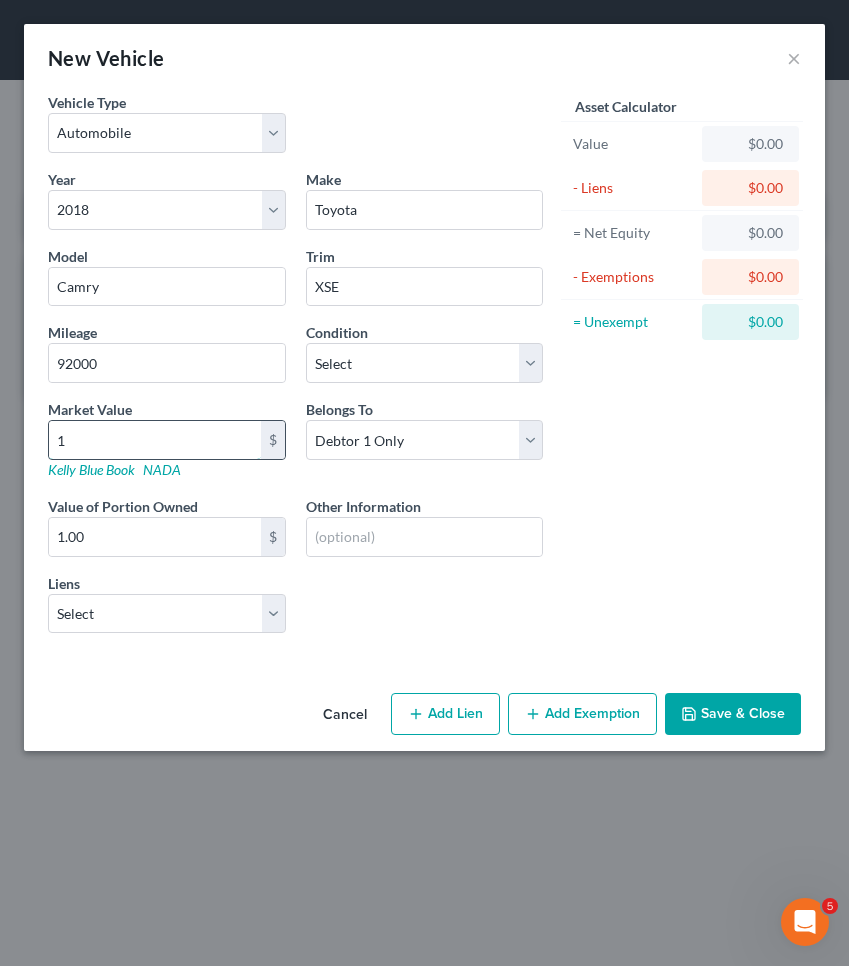 type on "16" 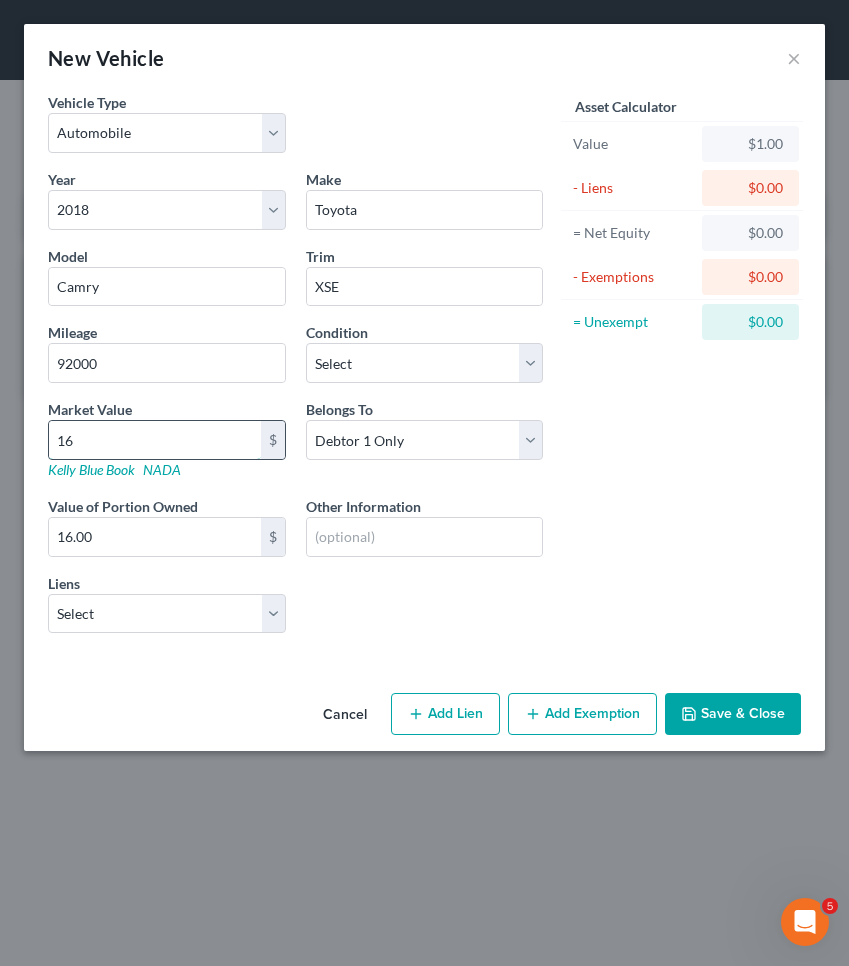 type on "165" 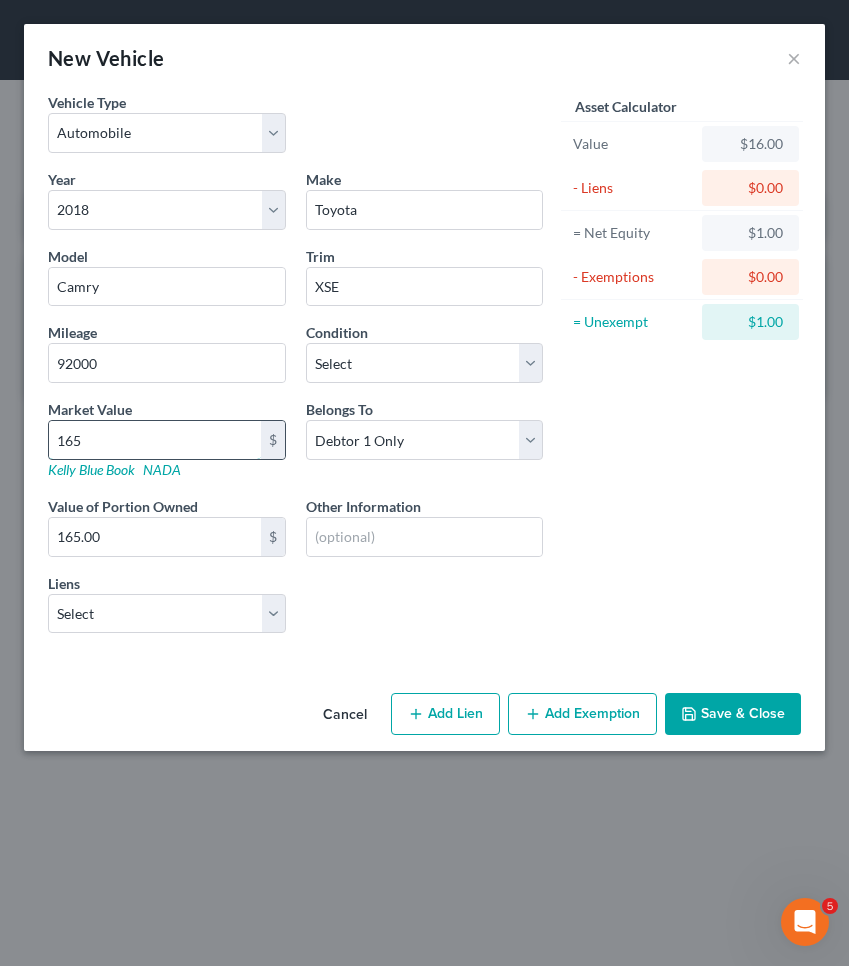 type on "1650" 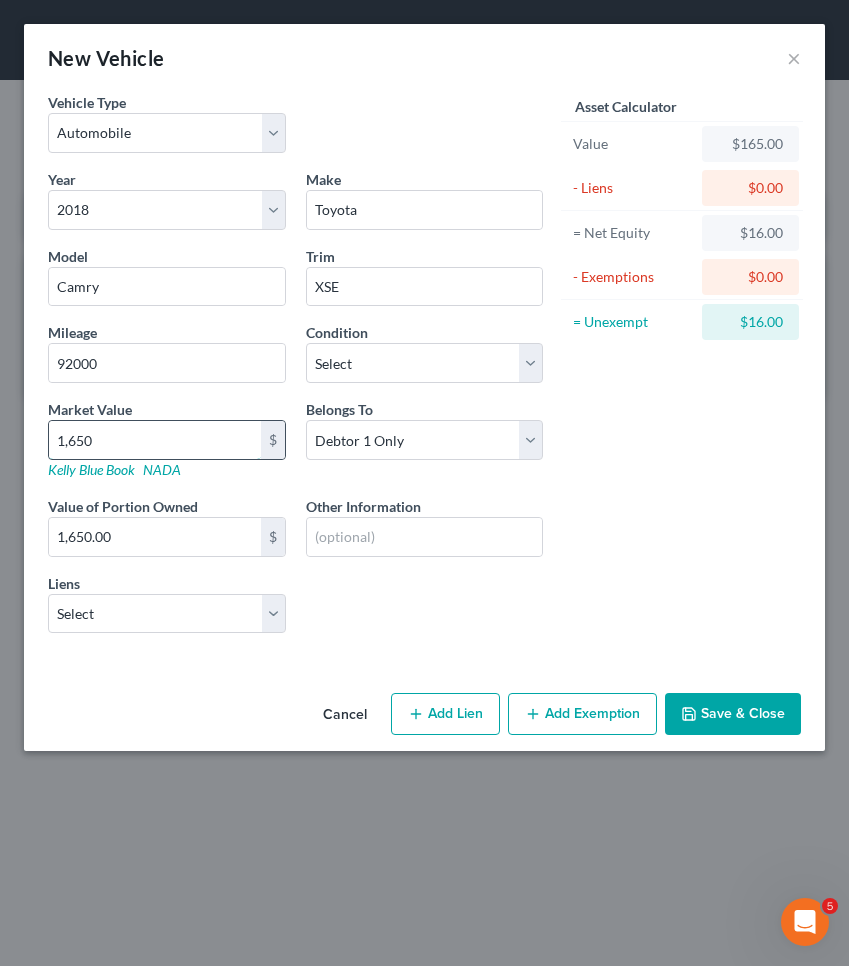 type on "1,6500" 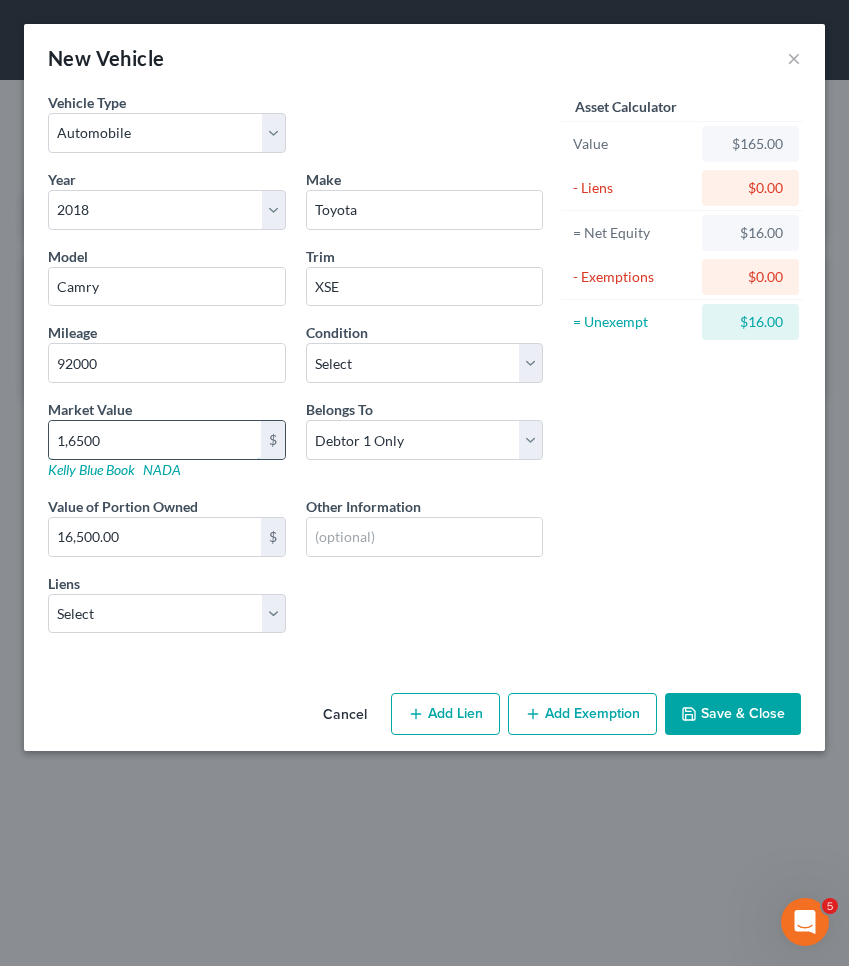 type on "16,500" 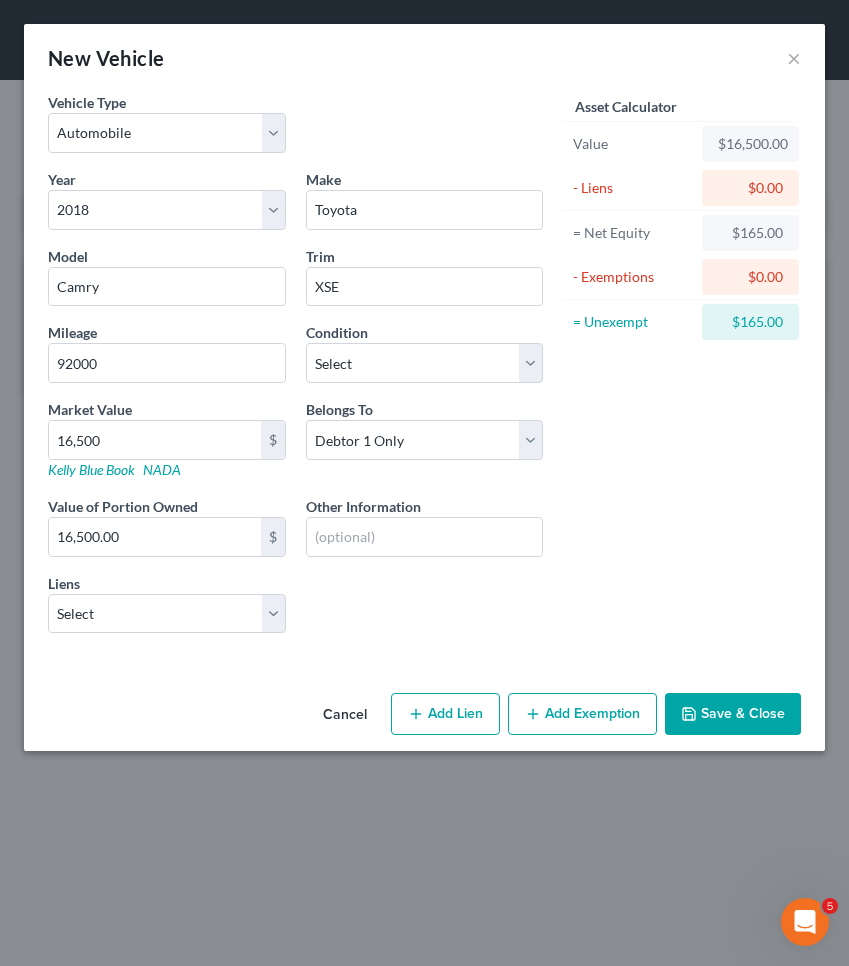 click on "Add Exemption" at bounding box center (582, 714) 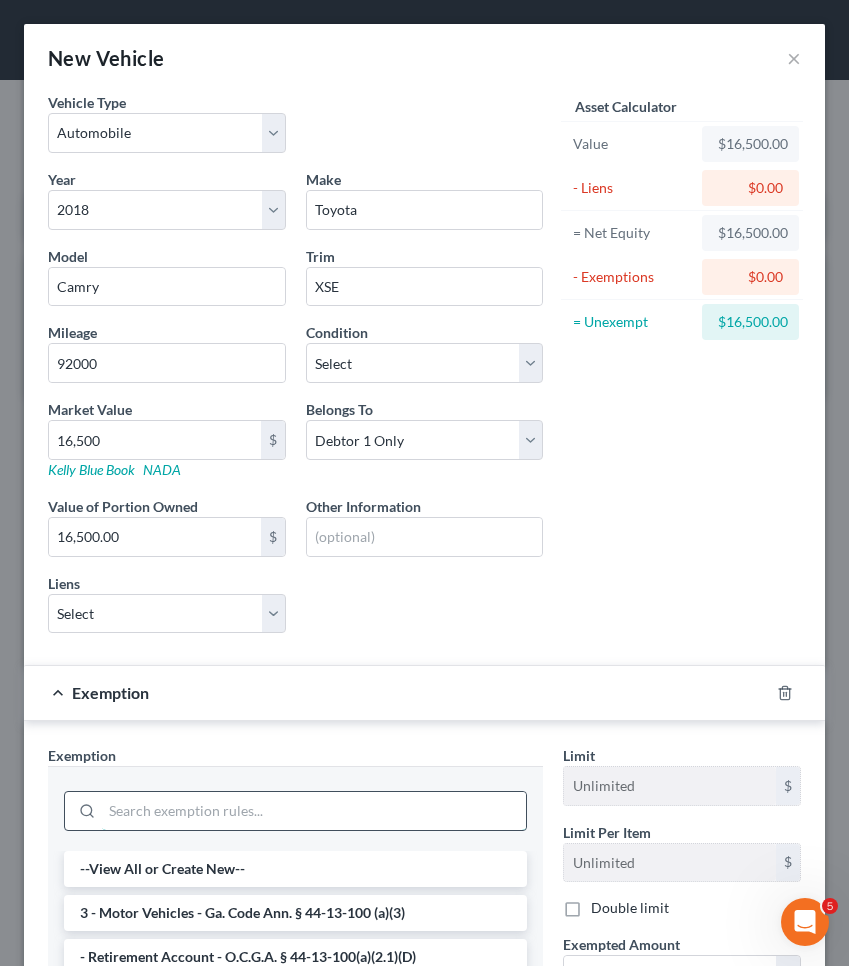 click at bounding box center [314, 811] 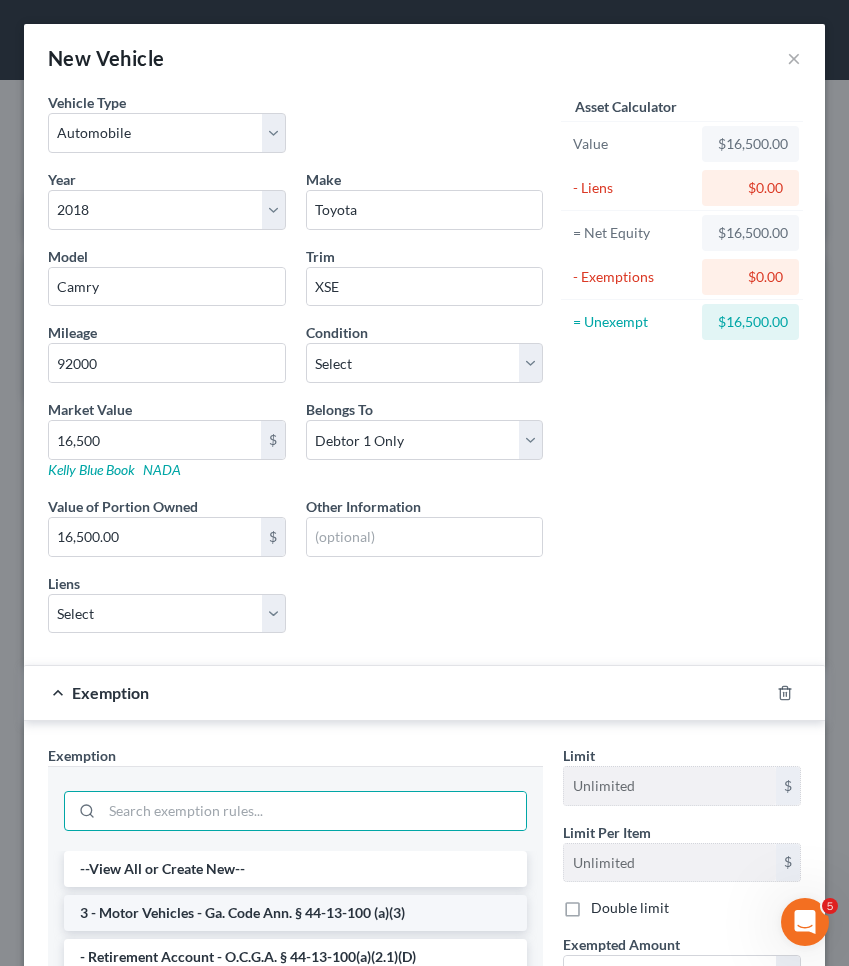 click on "3 - Motor Vehicles - Ga. Code Ann. § 44-13-100 (a)(3)" at bounding box center [295, 913] 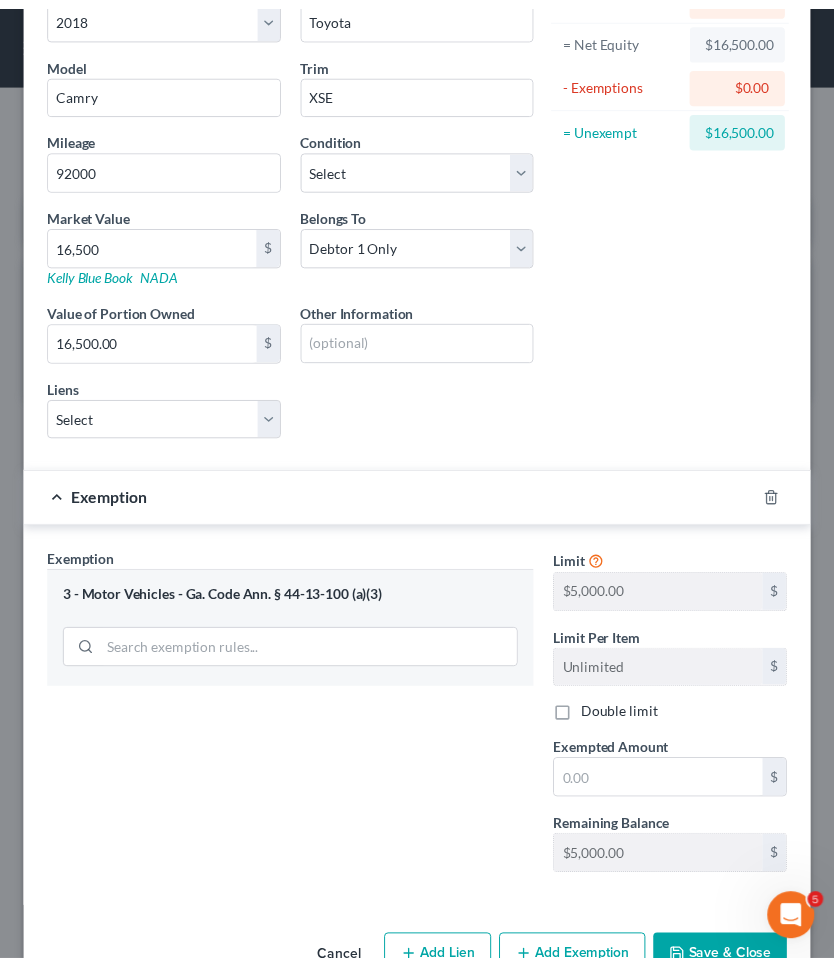 scroll, scrollTop: 232, scrollLeft: 0, axis: vertical 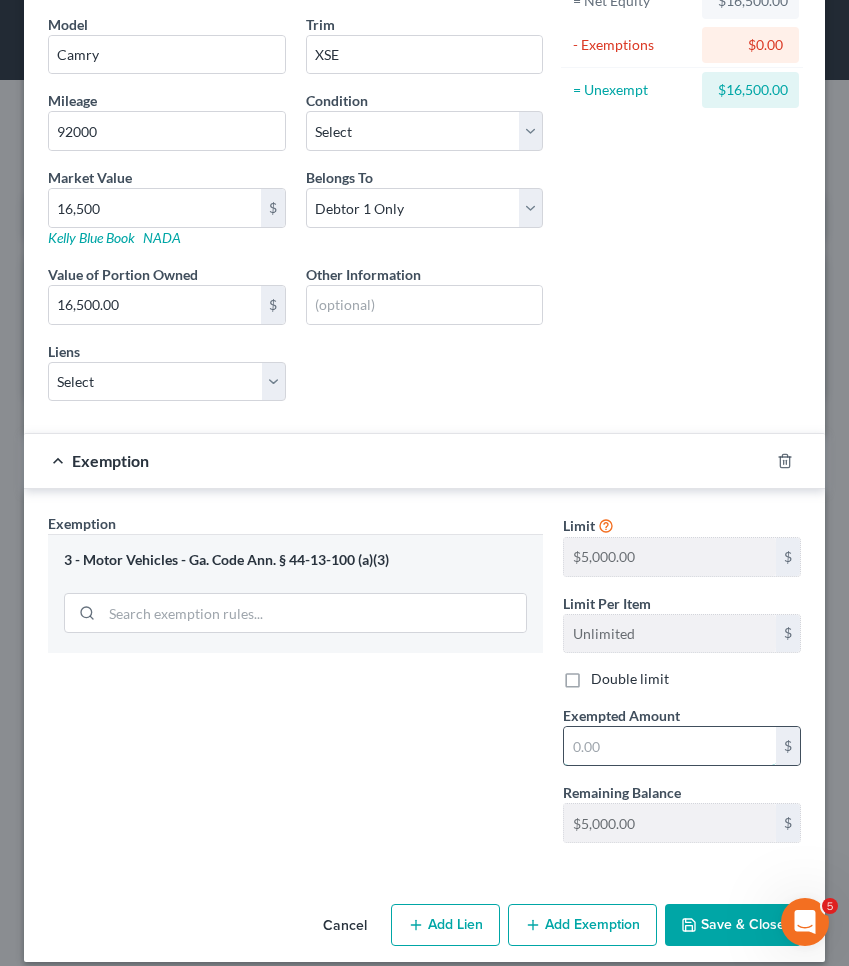 click at bounding box center [670, 746] 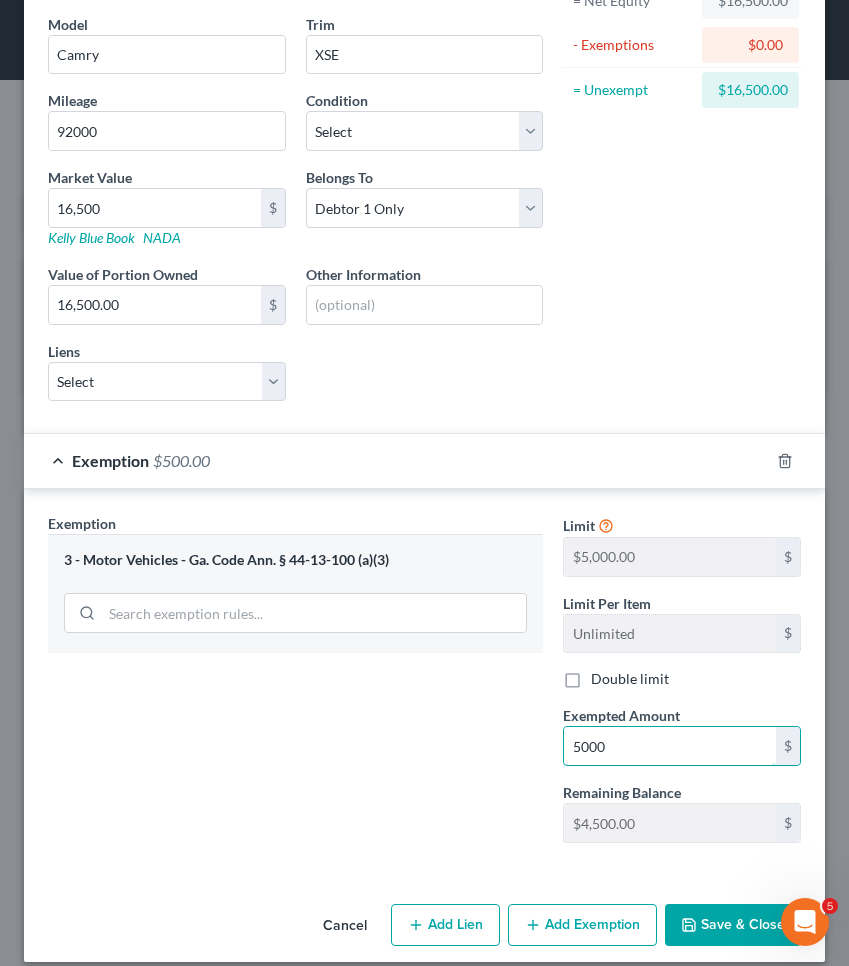 type on "5,000" 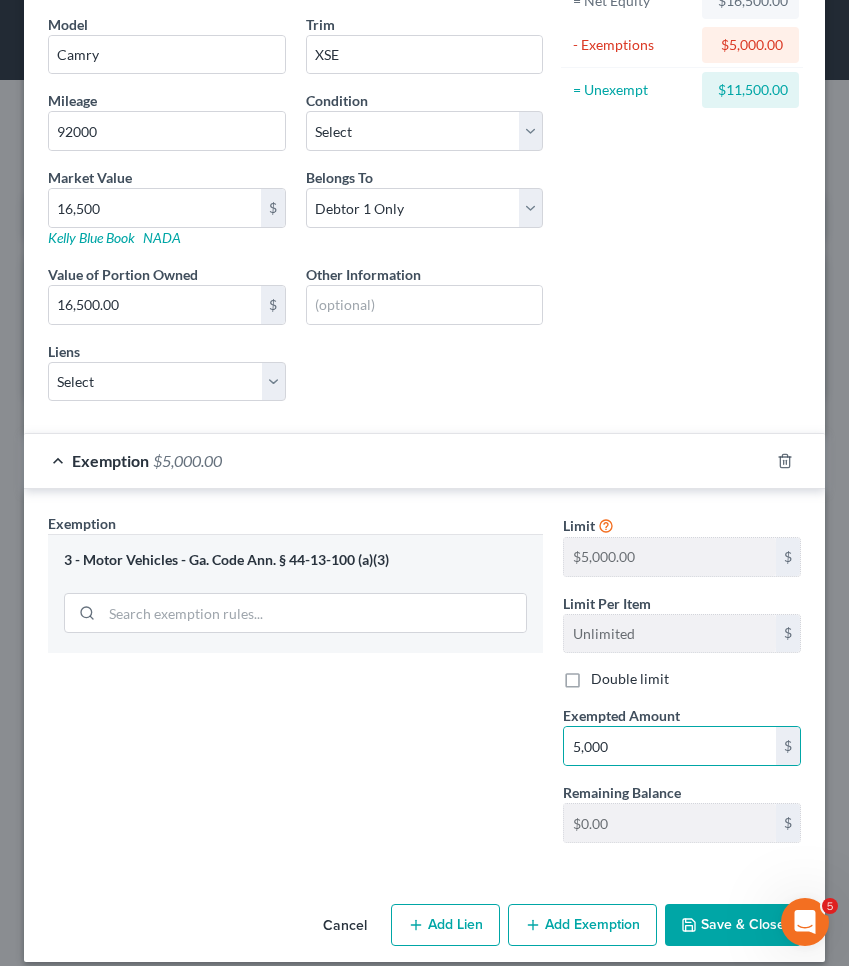 click 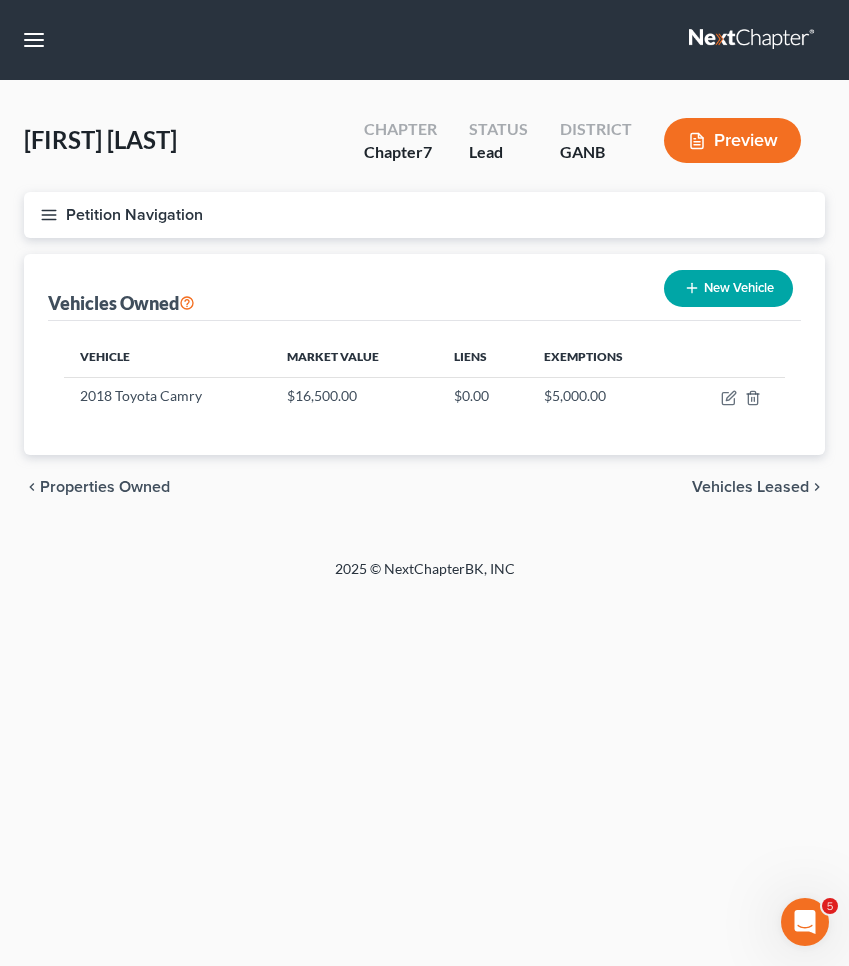 click on "Petition Navigation" at bounding box center (424, 215) 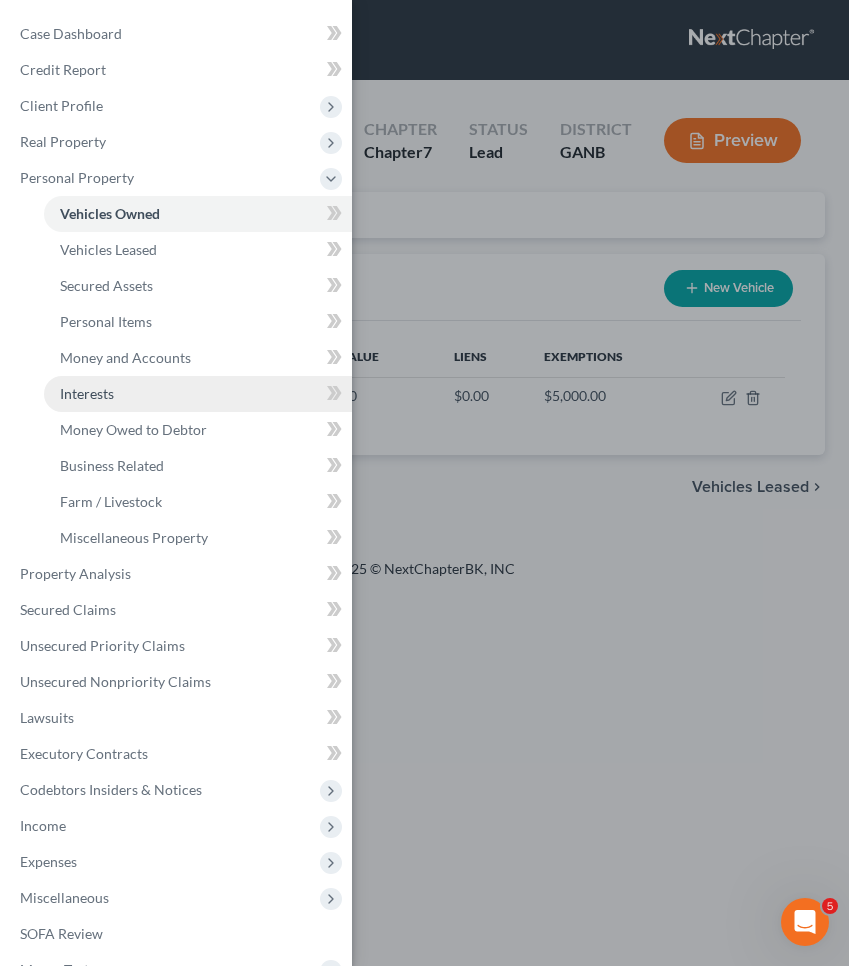 click on "Interests" at bounding box center [198, 394] 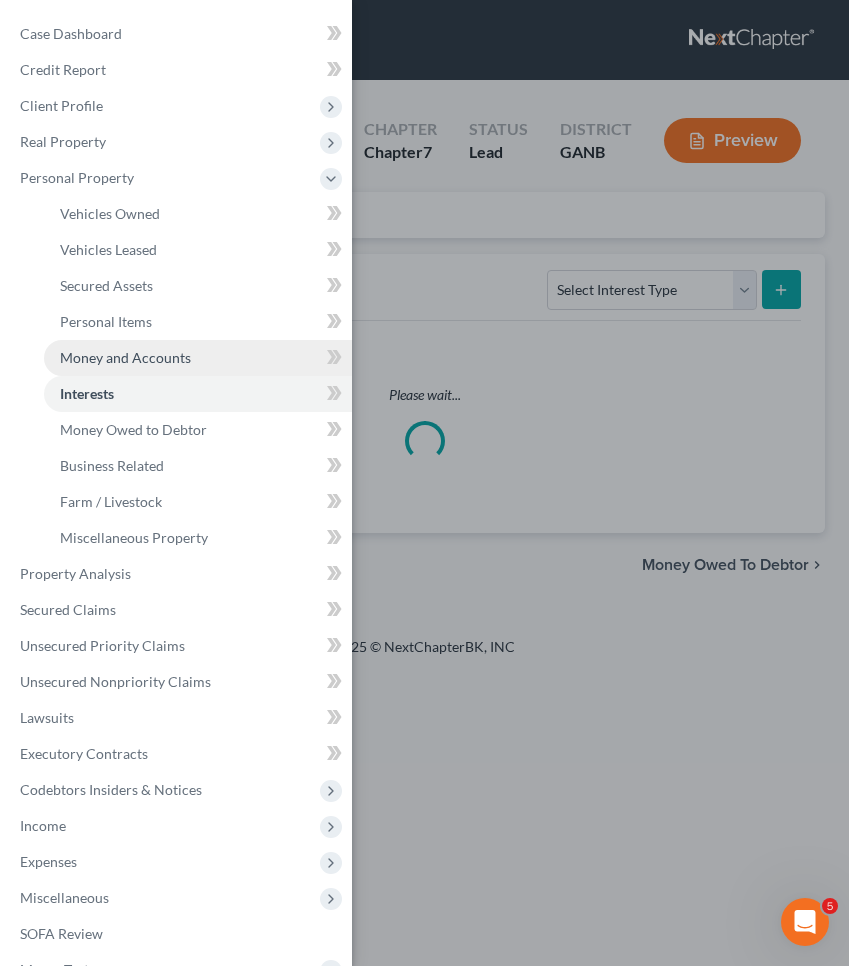 click on "Money and Accounts" at bounding box center [125, 357] 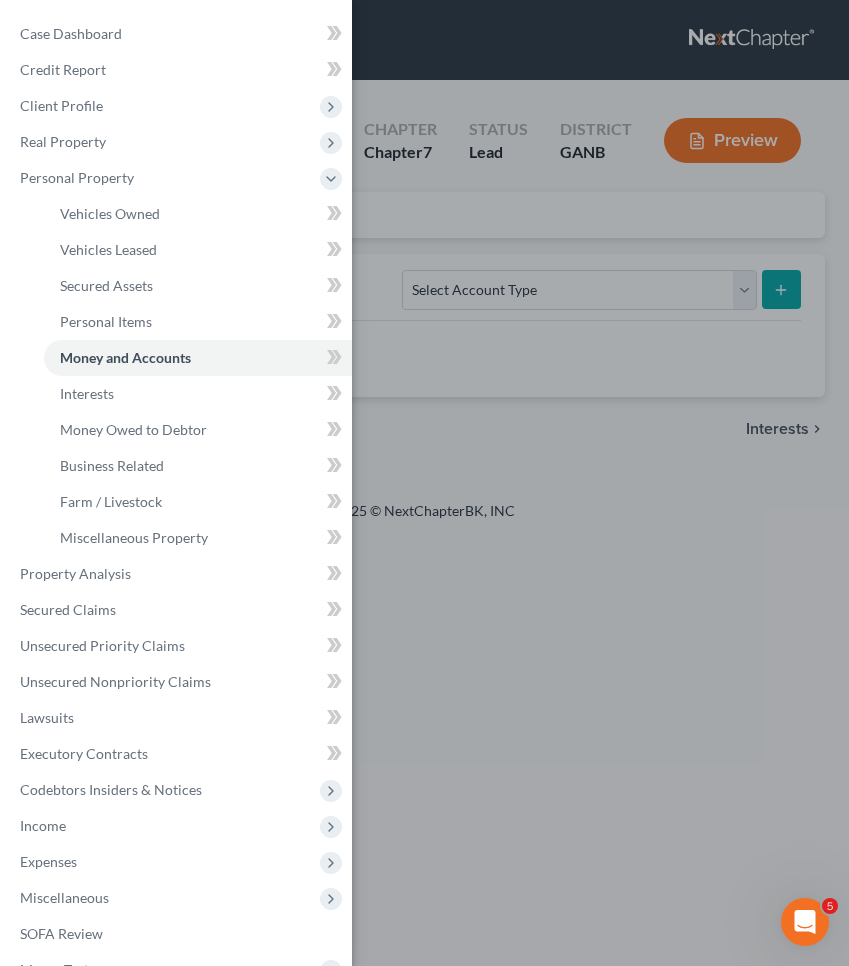 click on "Case Dashboard
Payments
Invoices
Payments
Payments
Credit Report
Client Profile" at bounding box center [424, 483] 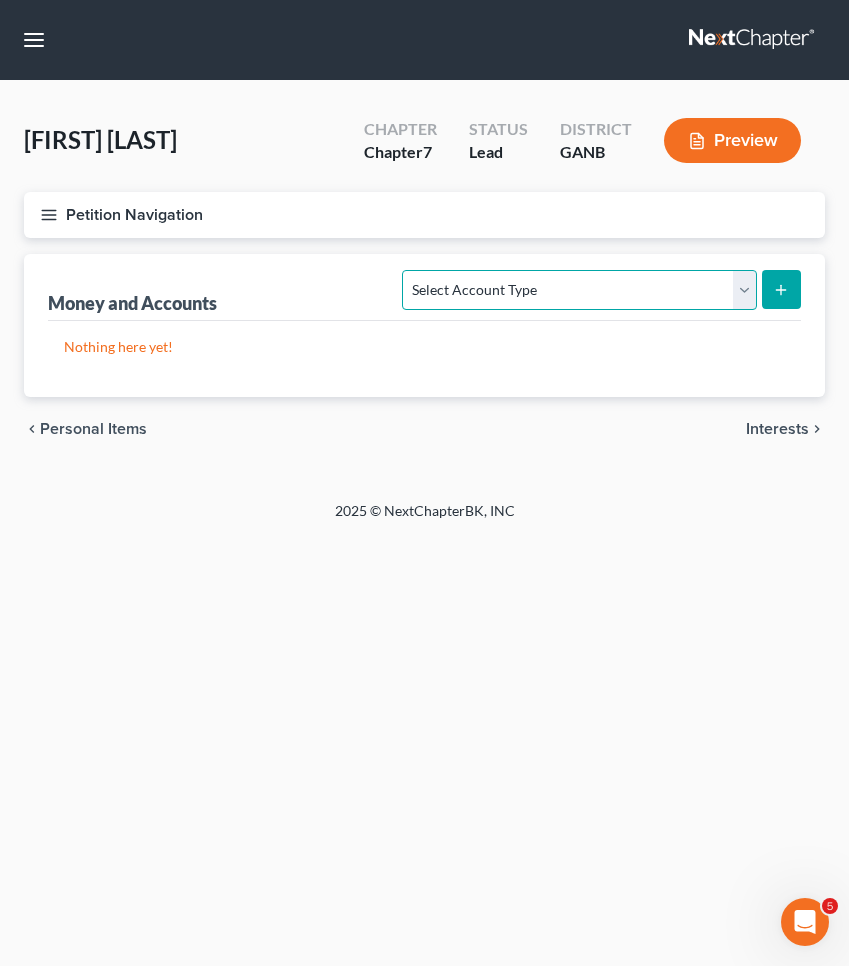 select on "checking" 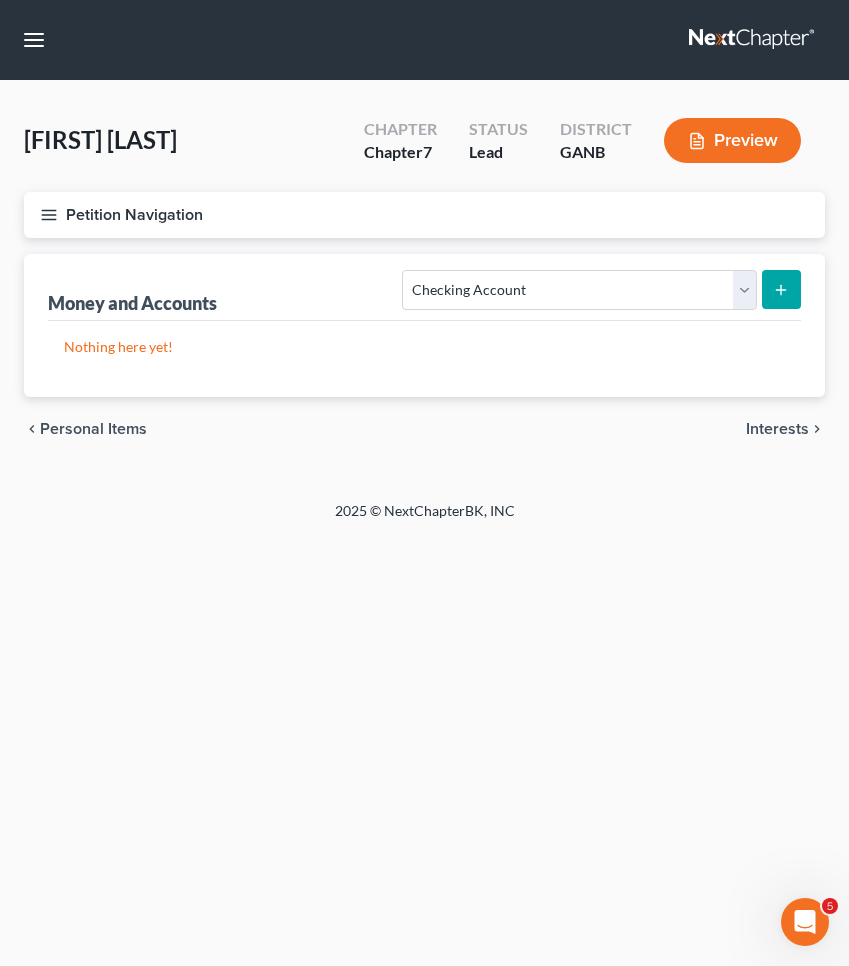 click 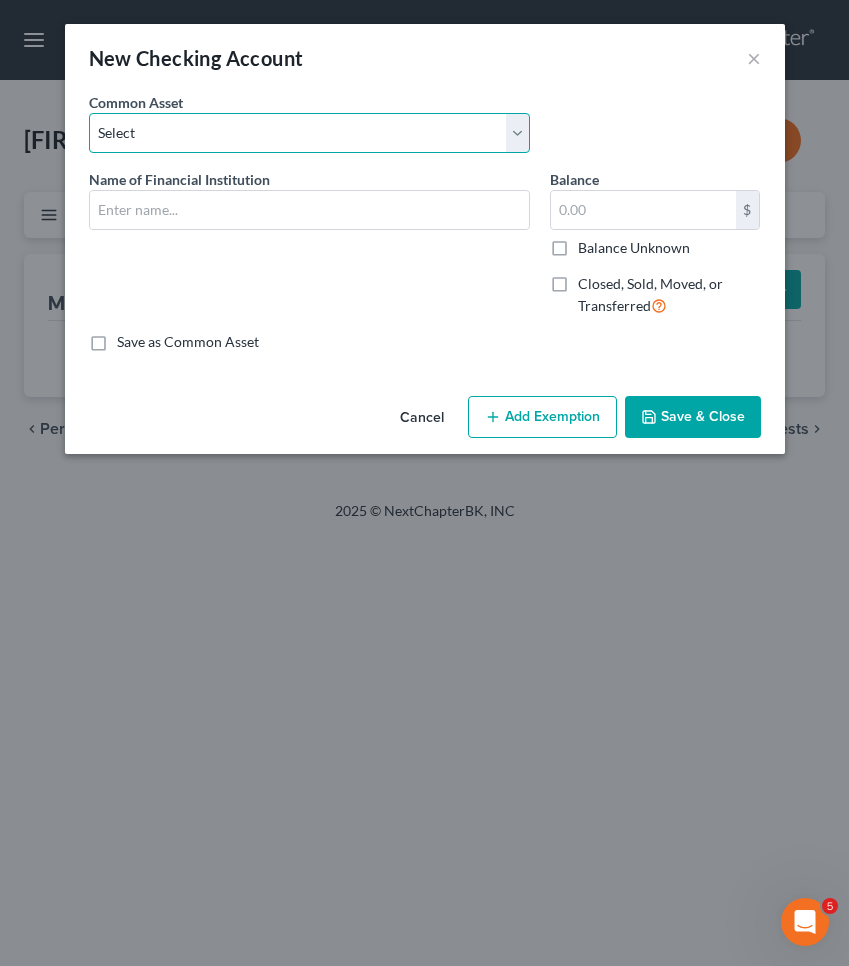 select on "10" 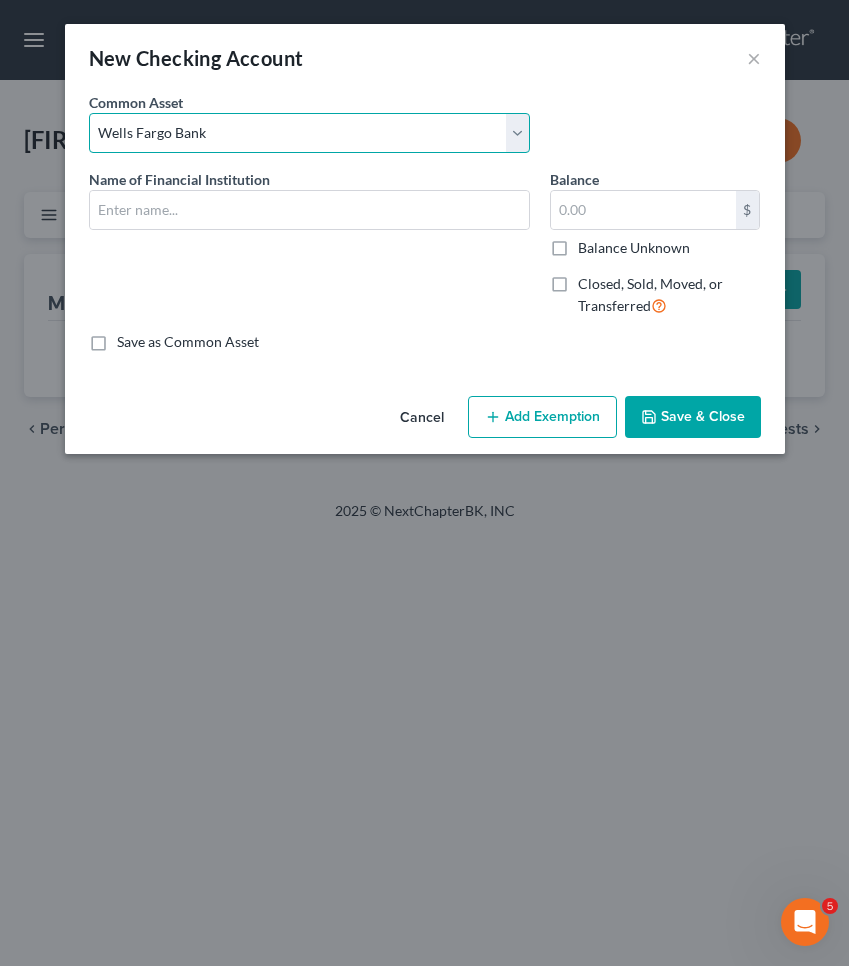 type on "Wells Fargo Bank" 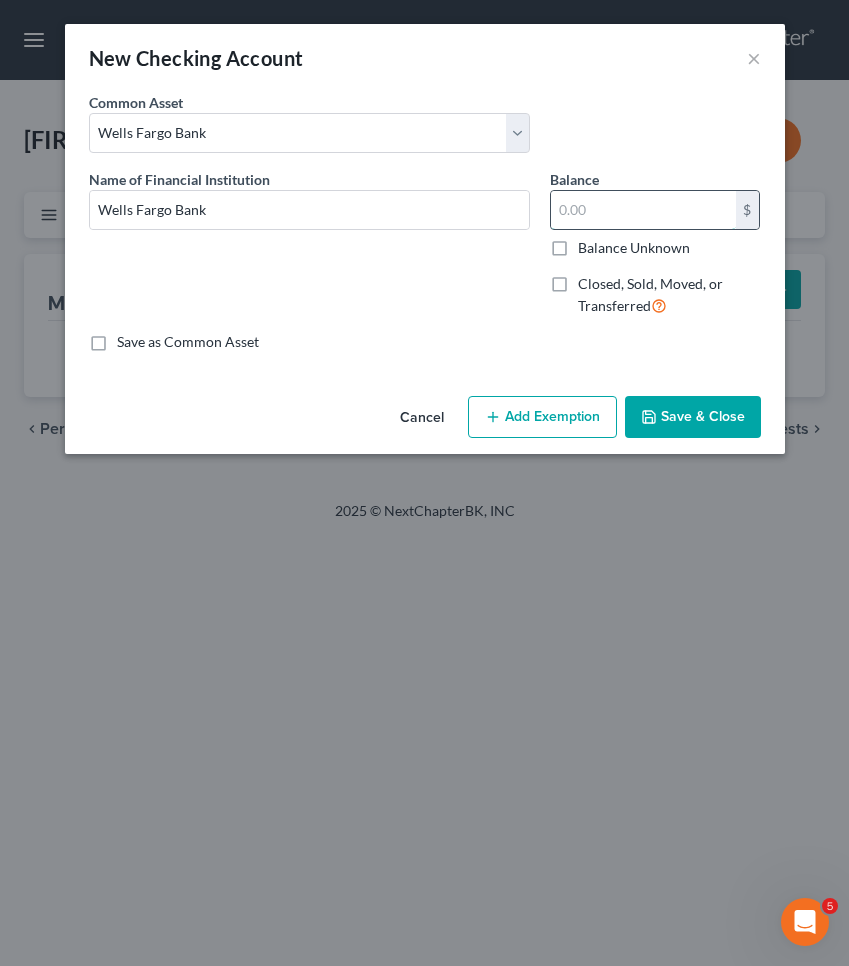 click at bounding box center (643, 210) 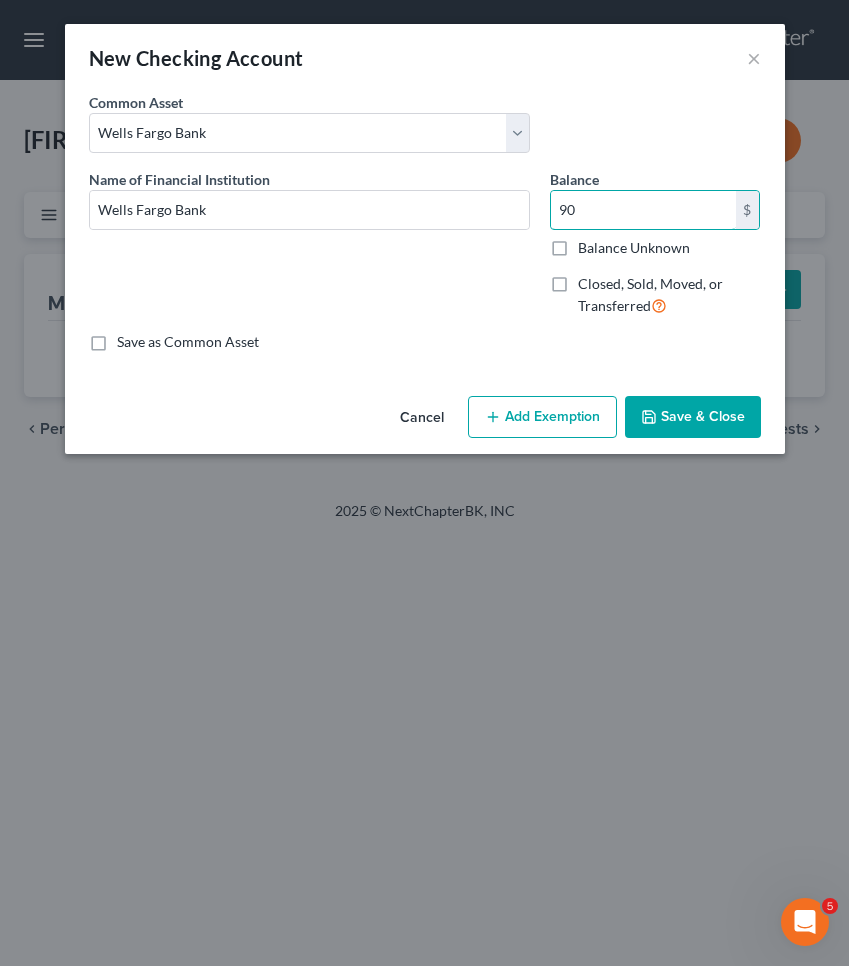 type on "90" 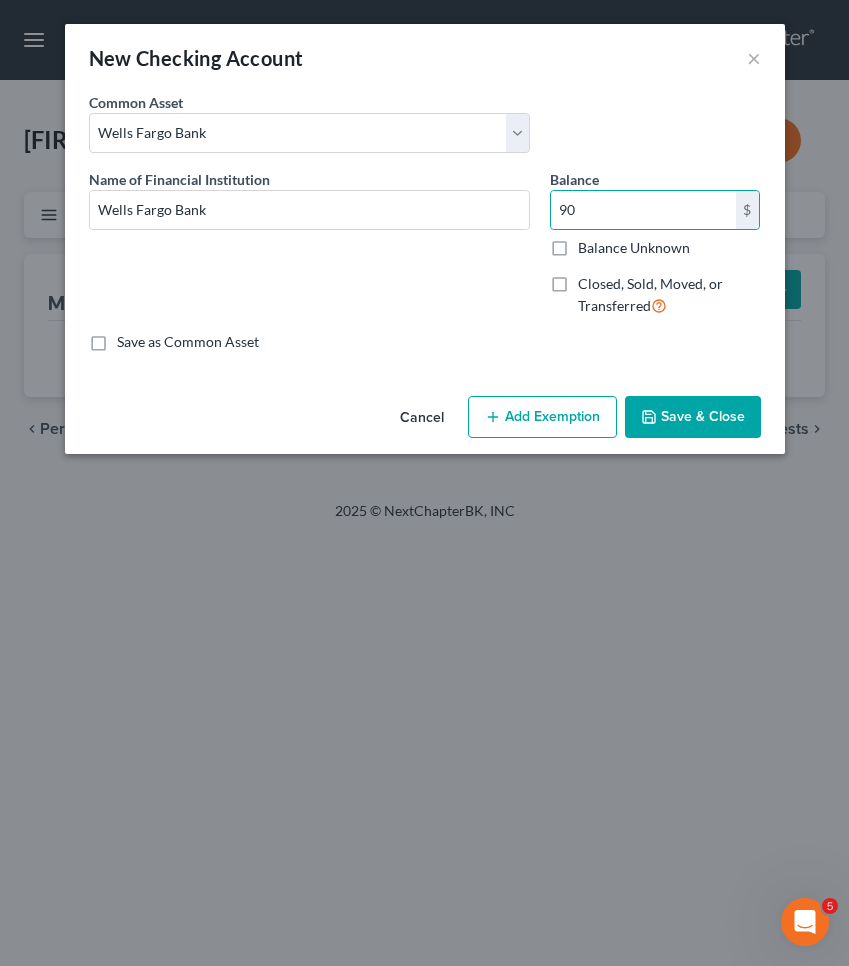 click on "Add Exemption" at bounding box center [542, 417] 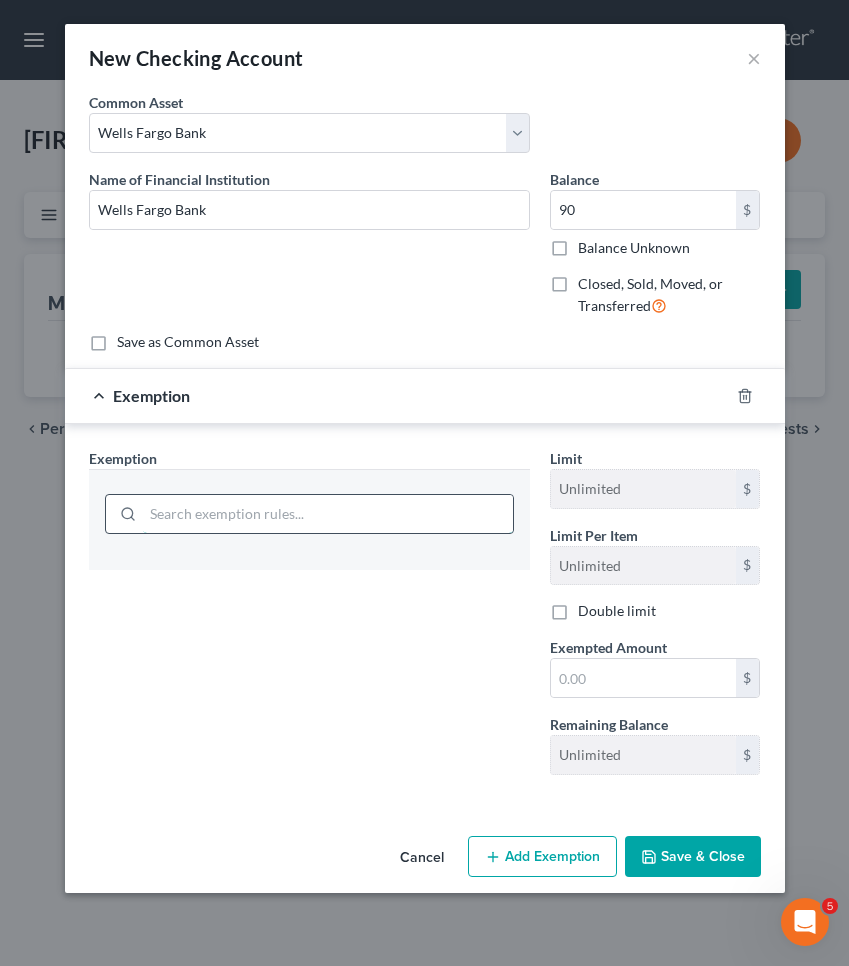 click at bounding box center [328, 514] 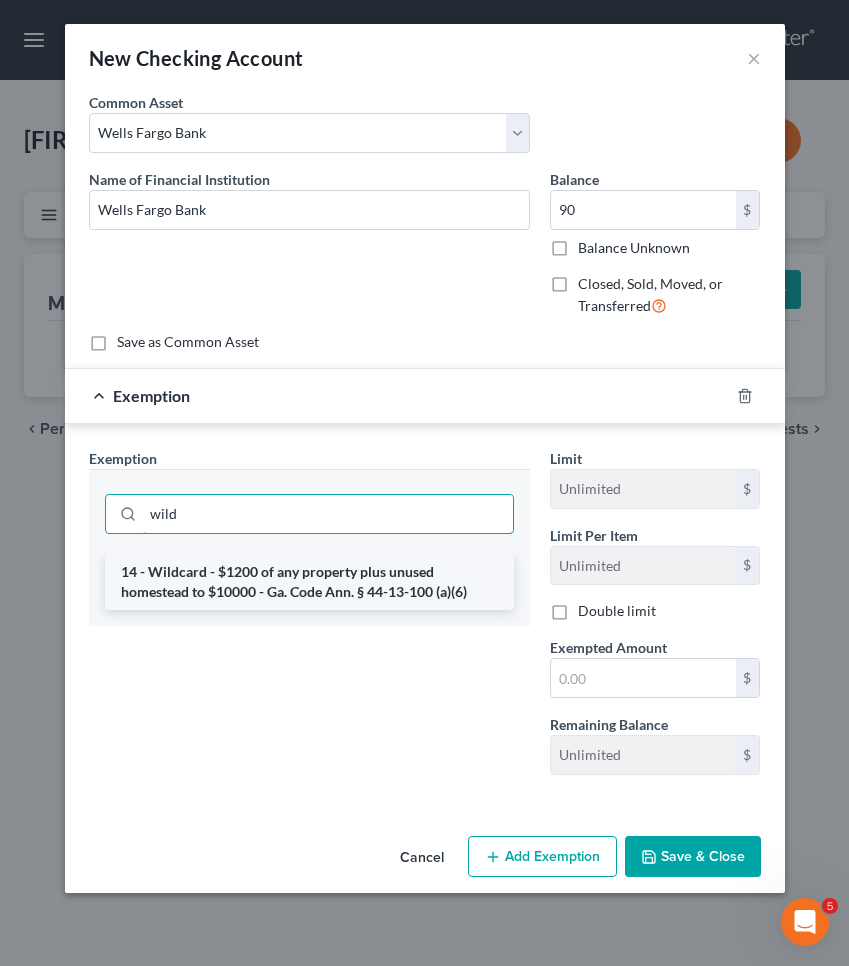 type on "wild" 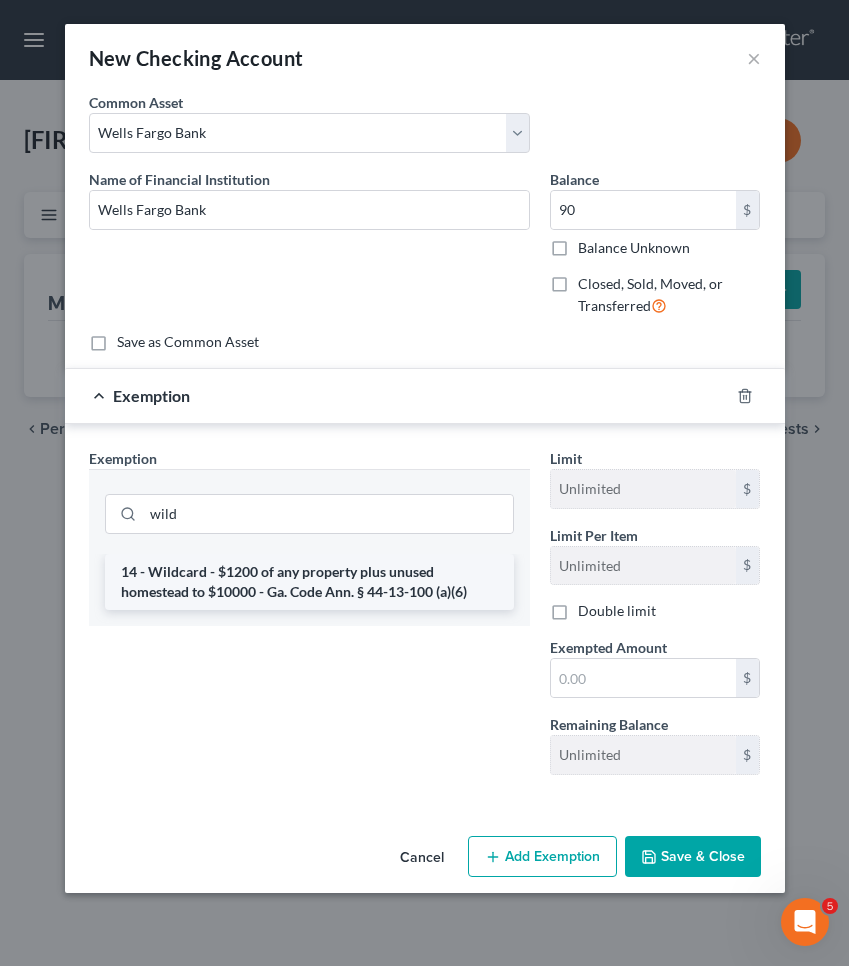 click on "14 - Wildcard -  $1200 of any property plus unused homestead to $10000 - Ga. Code Ann. § 44-13-100 (a)(6)" at bounding box center [309, 582] 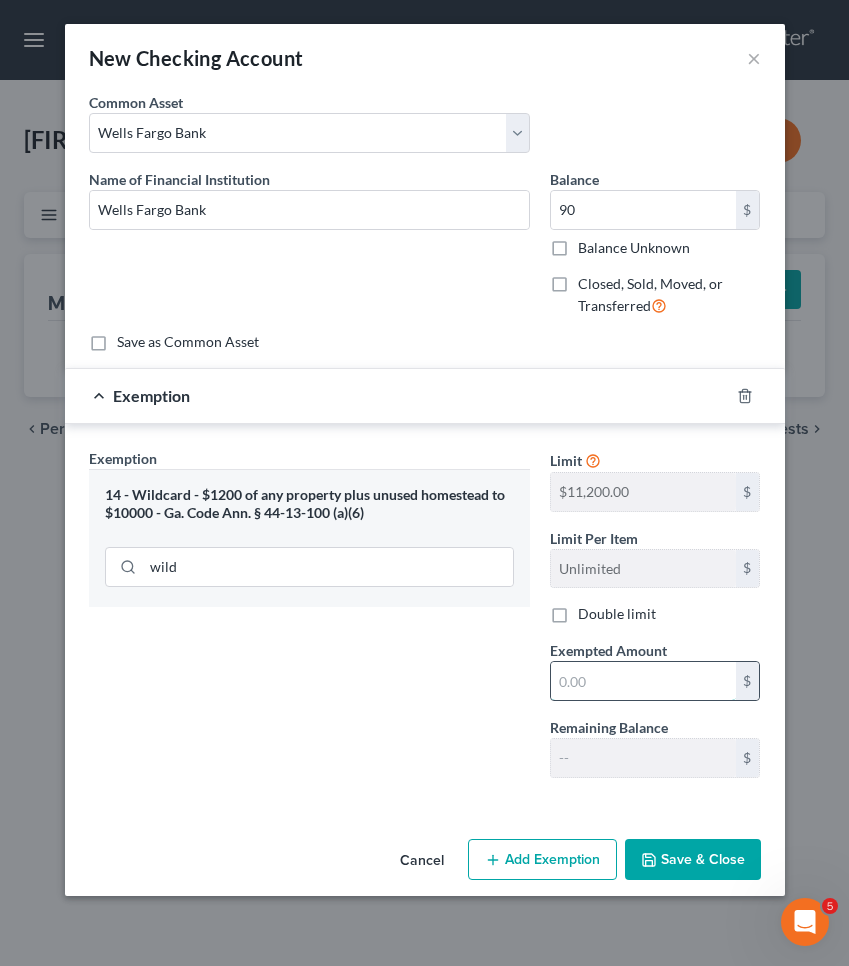 click at bounding box center (643, 681) 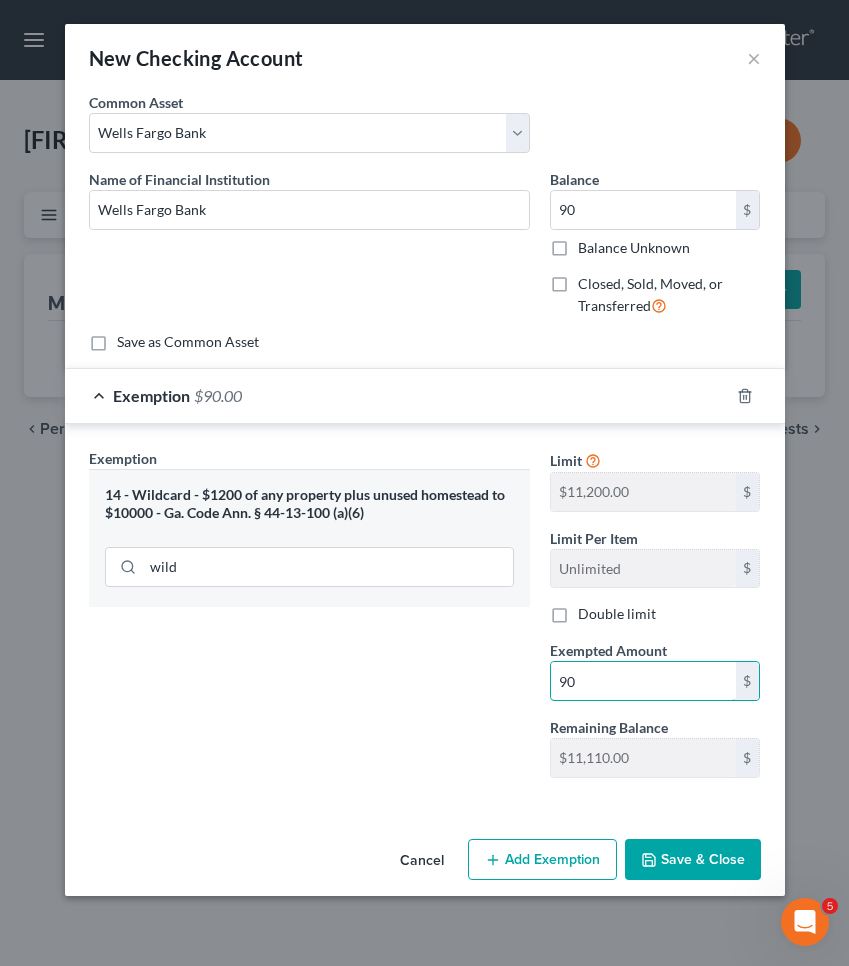 type on "90" 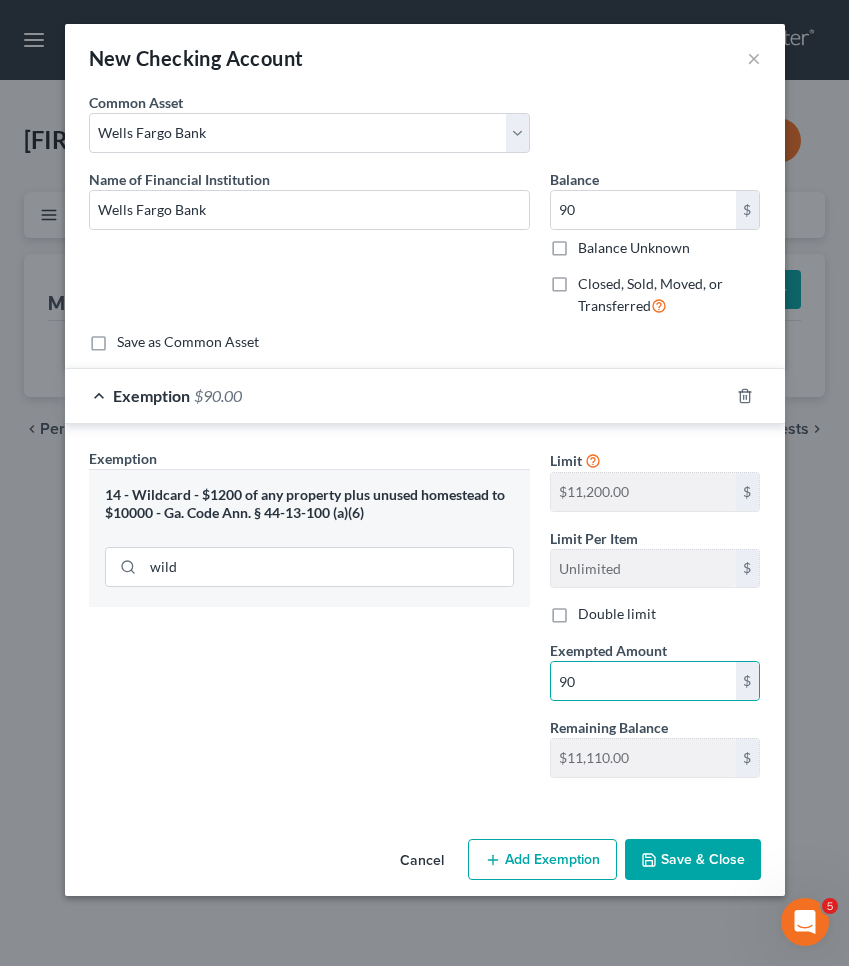 click on "Save & Close" at bounding box center (693, 860) 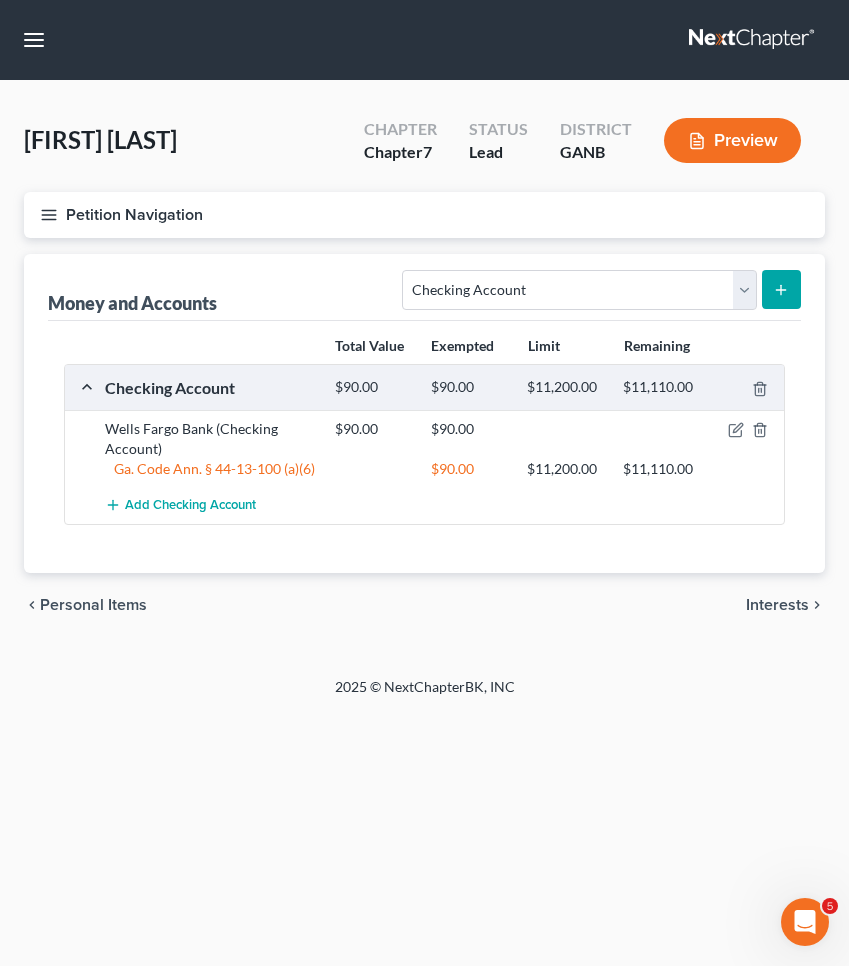 click on "Interests" at bounding box center (777, 605) 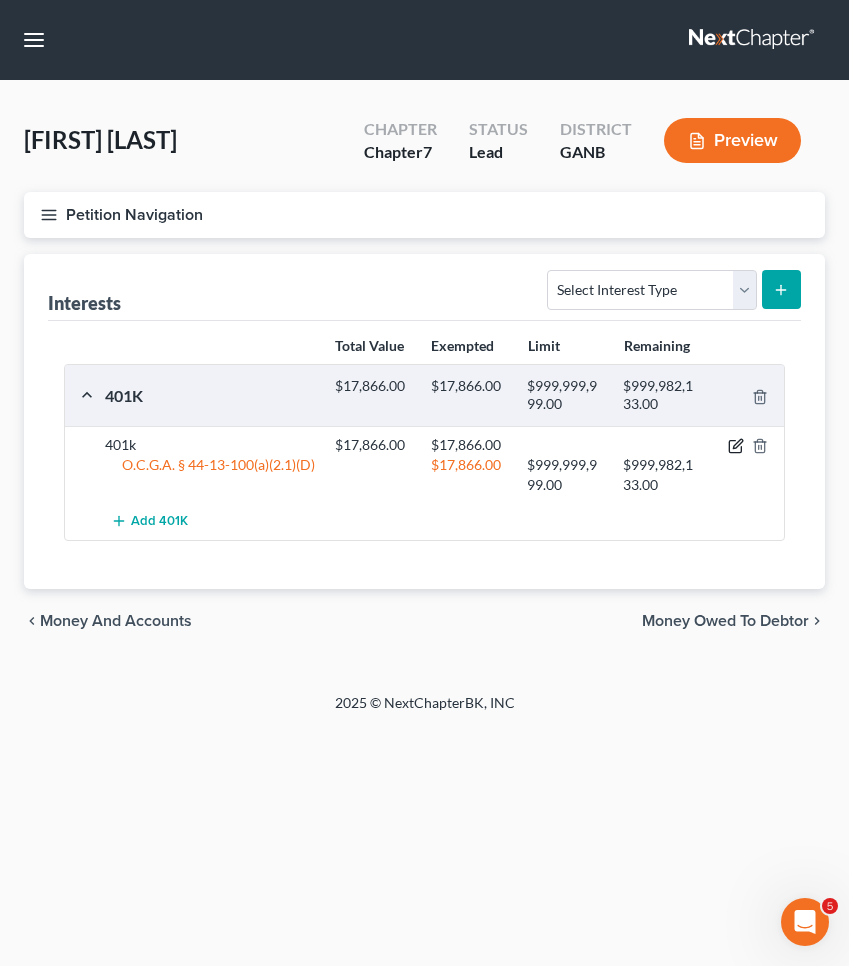 click 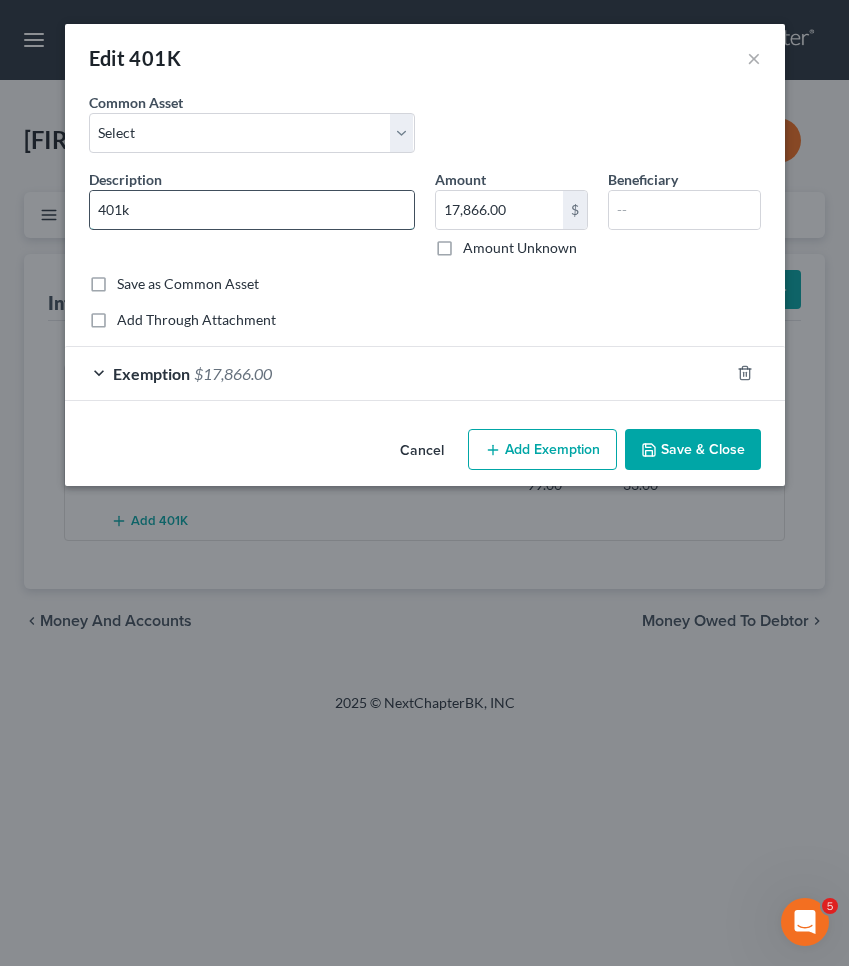 click on "401k" at bounding box center (252, 210) 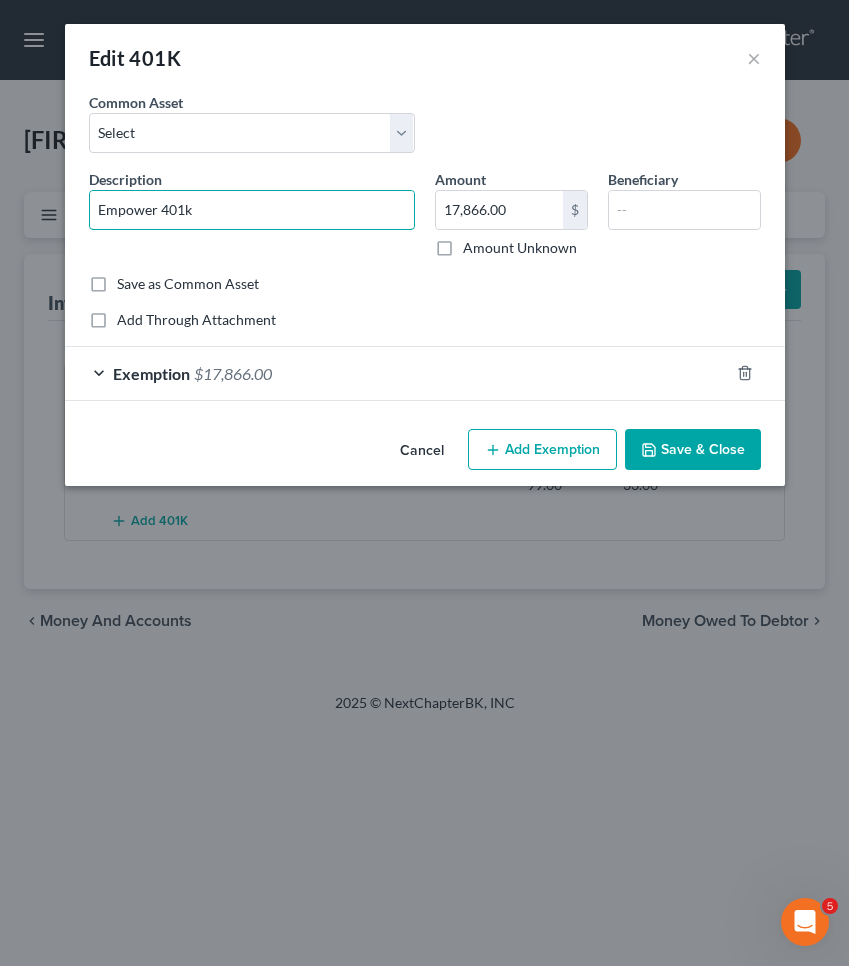 type on "Empower 401k" 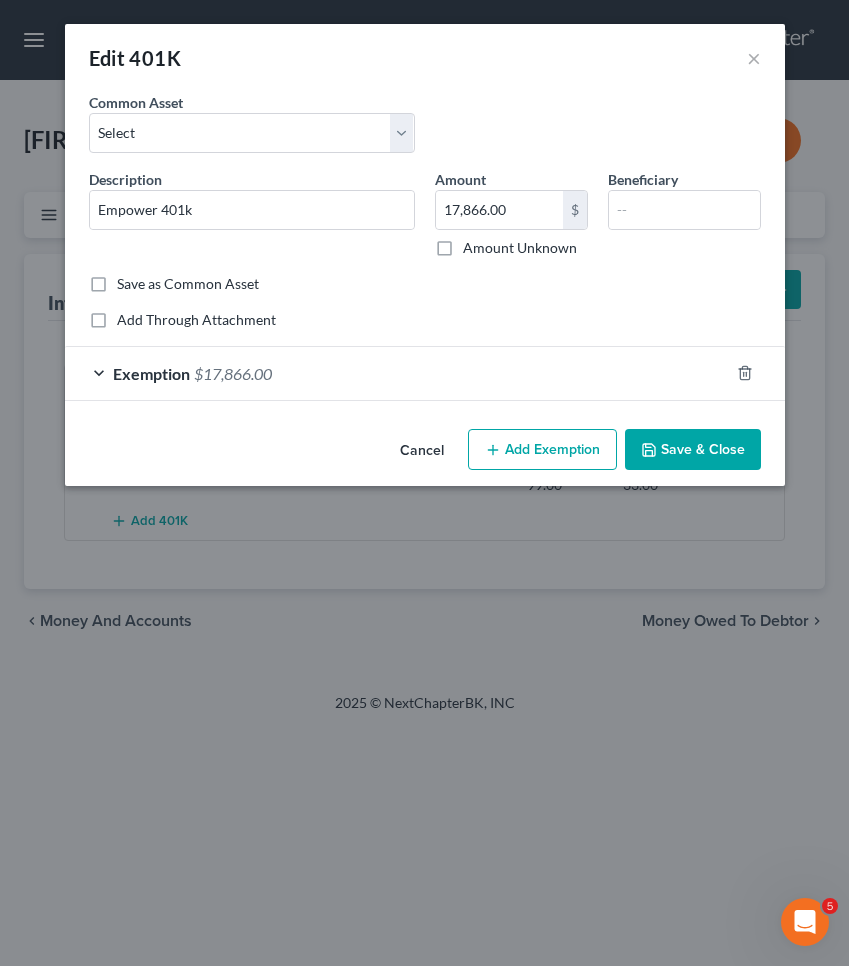 click on "Save & Close" at bounding box center (693, 450) 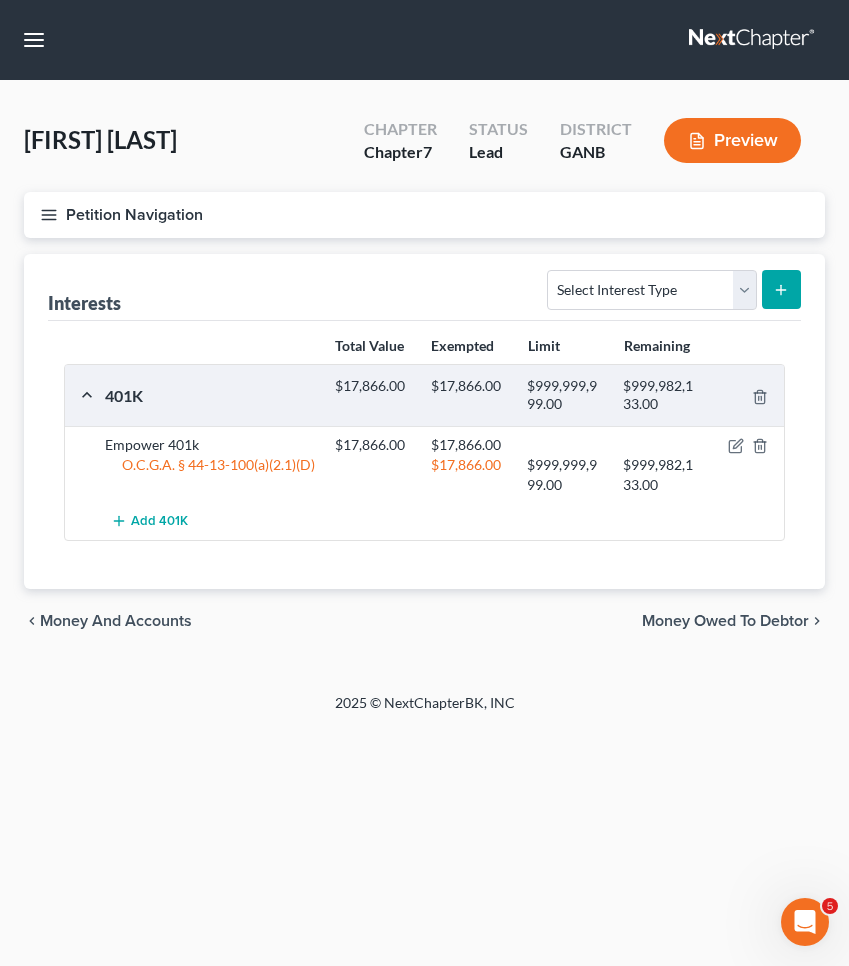 click on "Petition Navigation" at bounding box center (424, 215) 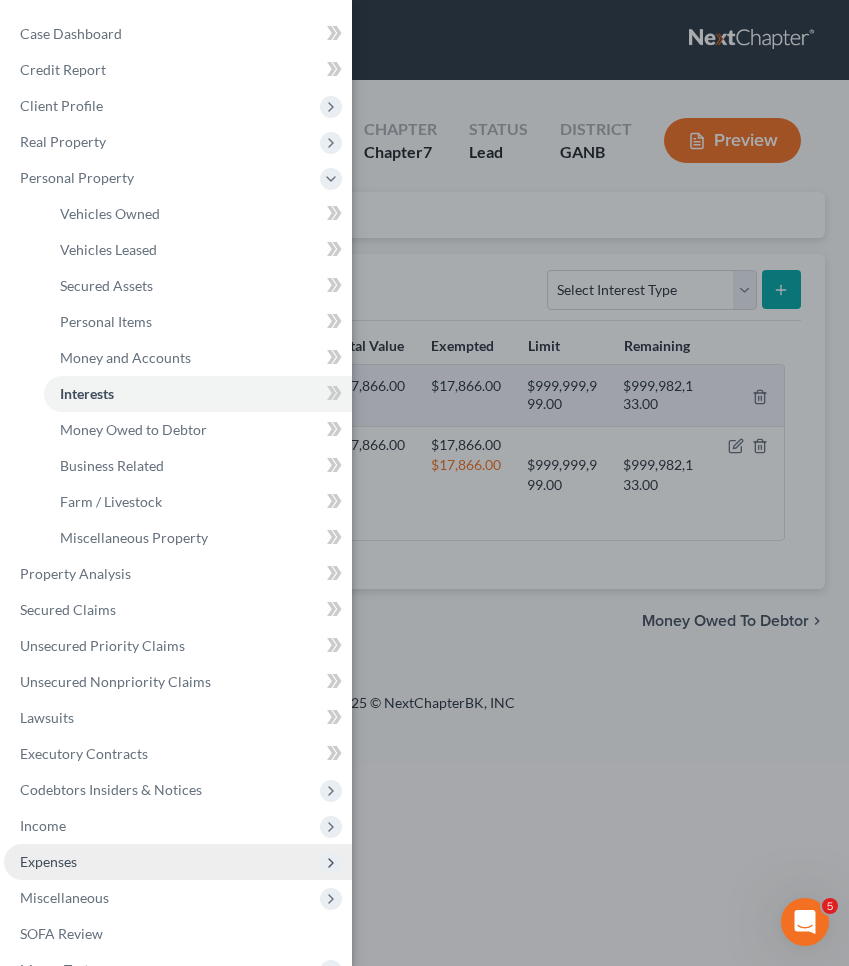 click on "Expenses" at bounding box center [178, 862] 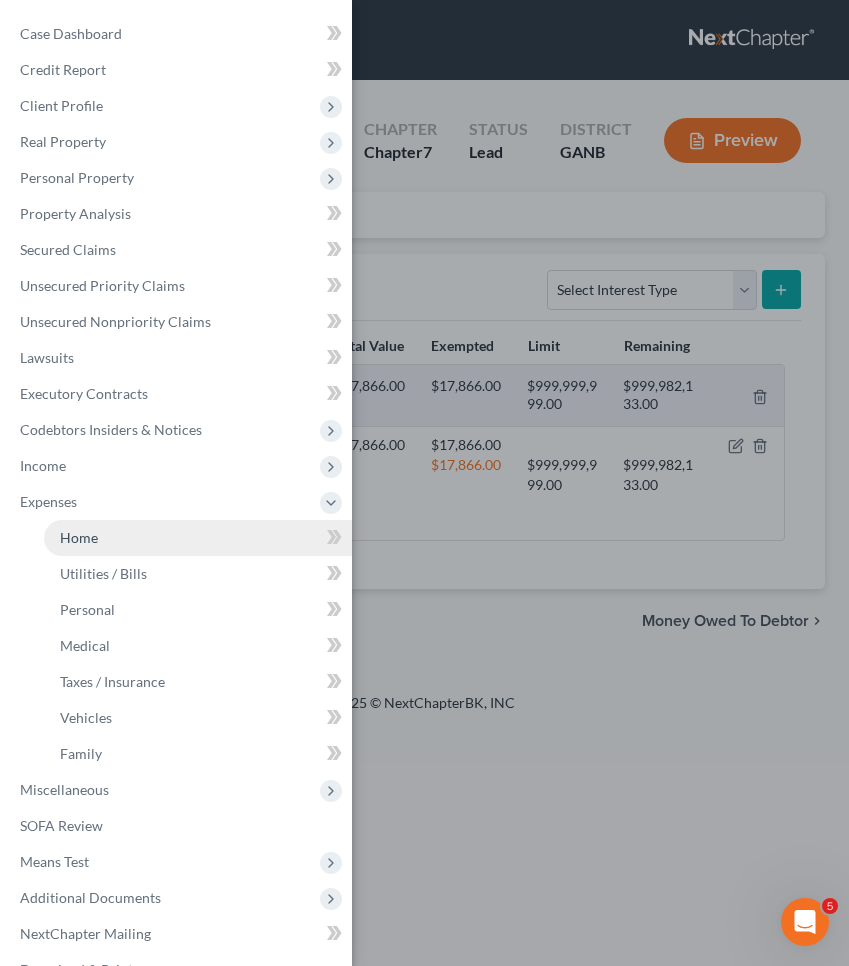 click on "Home" at bounding box center (198, 538) 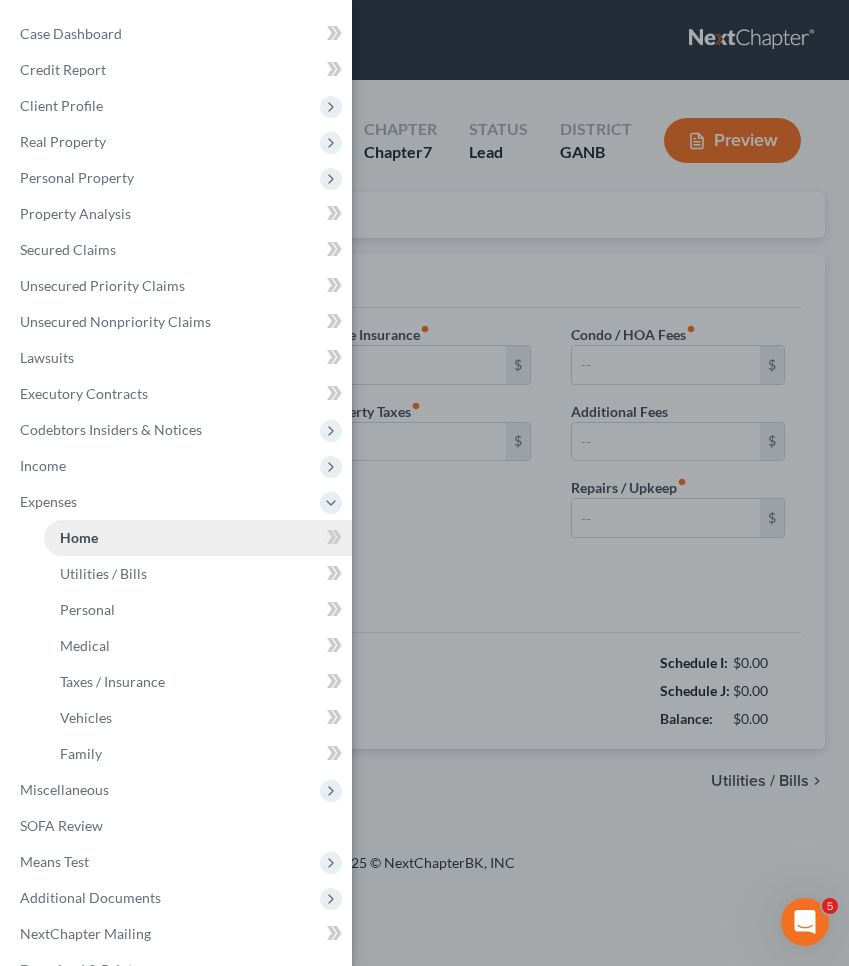 type on "0.00" 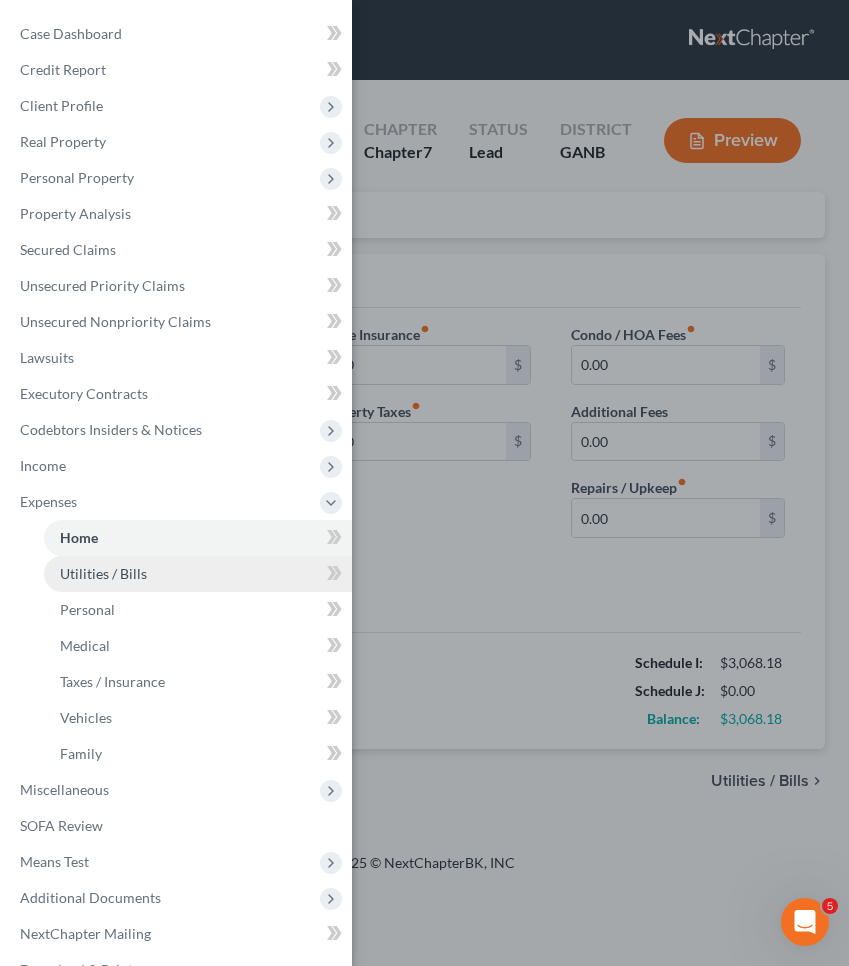 click on "Utilities / Bills" at bounding box center (198, 574) 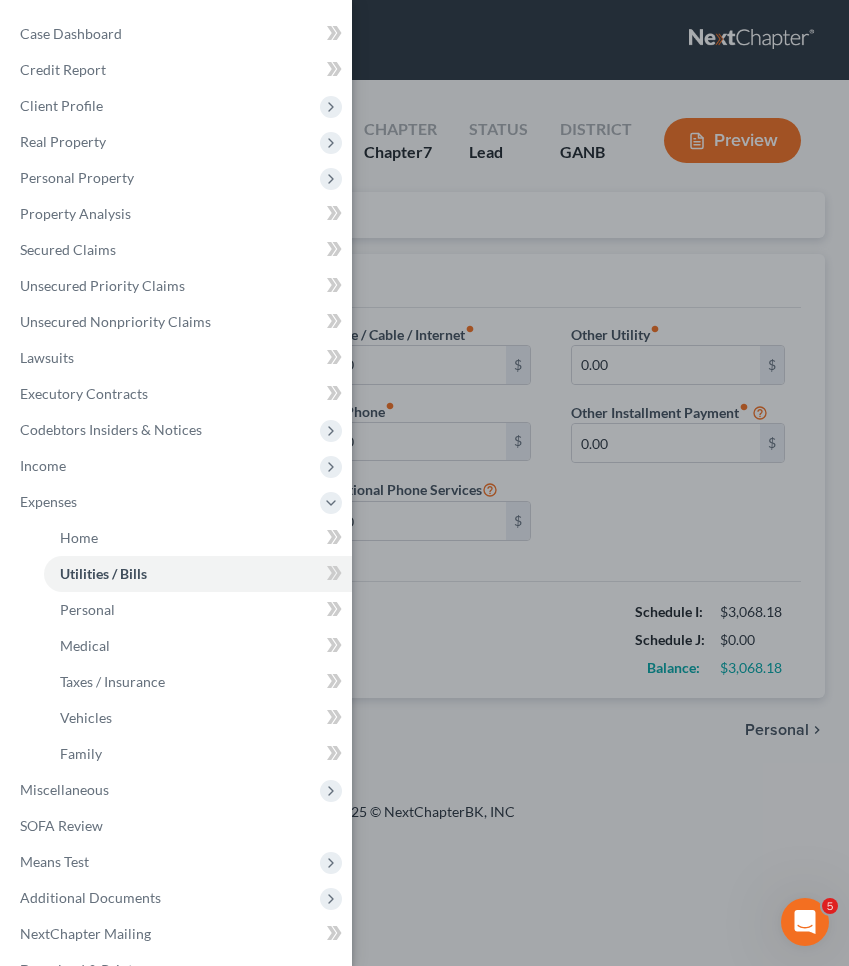 click on "Case Dashboard
Payments
Invoices
Payments
Payments
Credit Report
Client Profile" at bounding box center (424, 483) 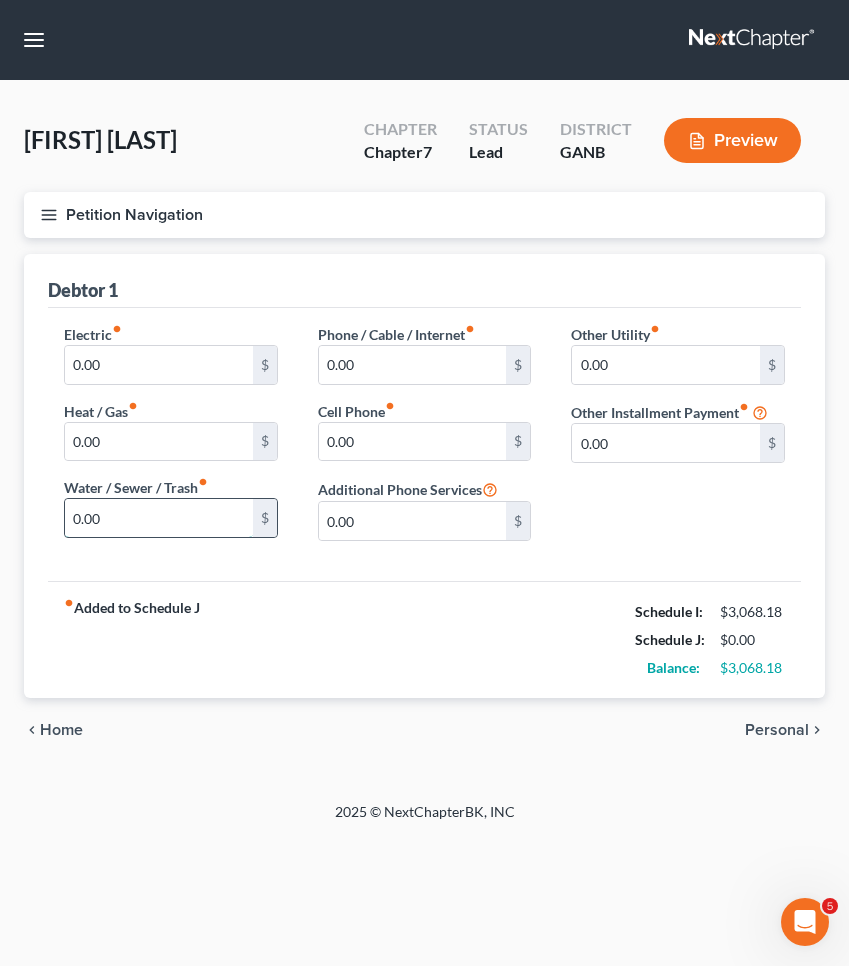 click on "0.00" at bounding box center [159, 518] 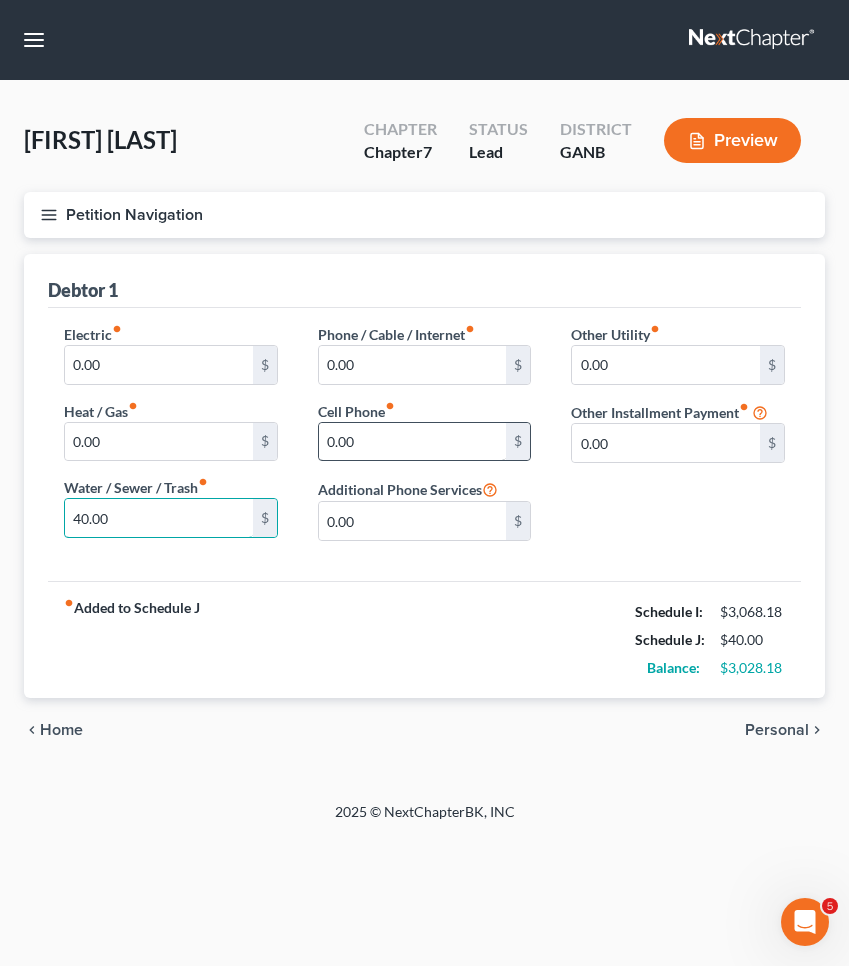 type on "40.00" 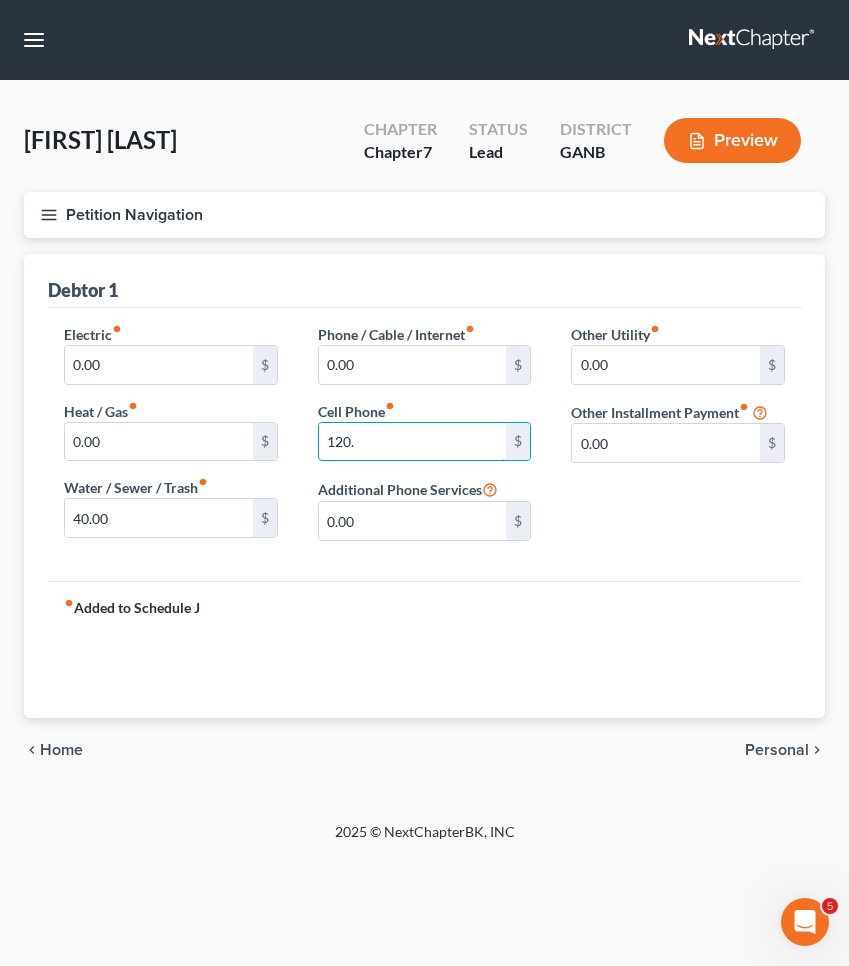 type on "120." 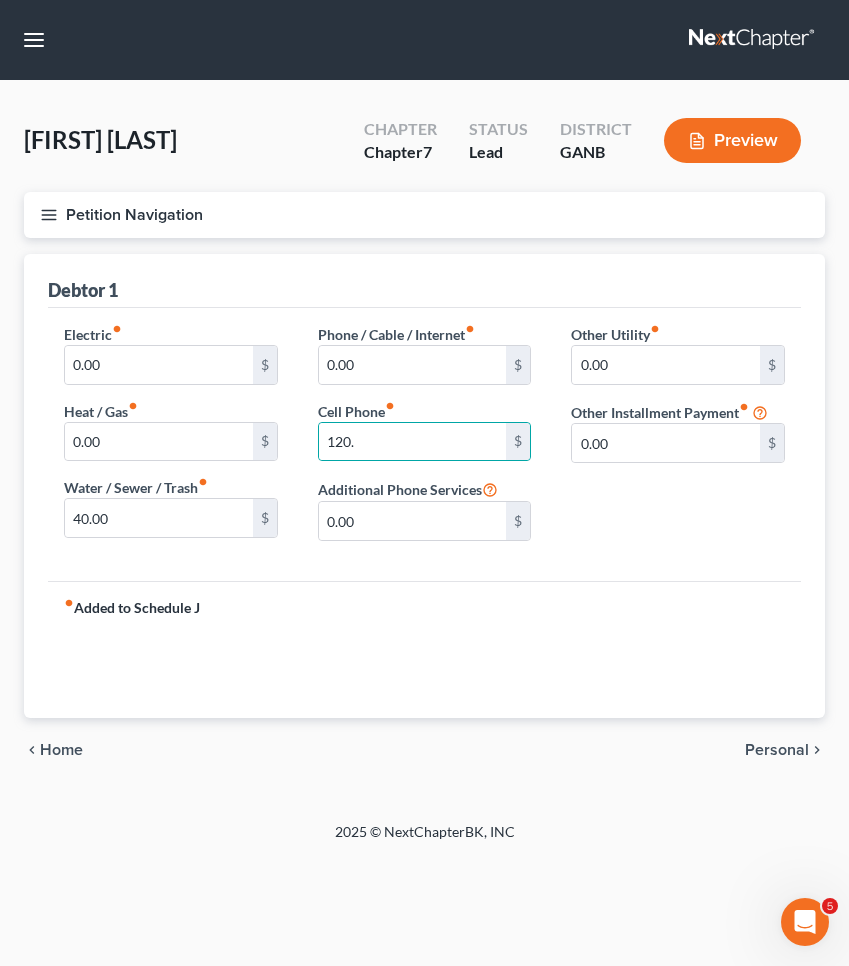 click on "Personal" at bounding box center (777, 750) 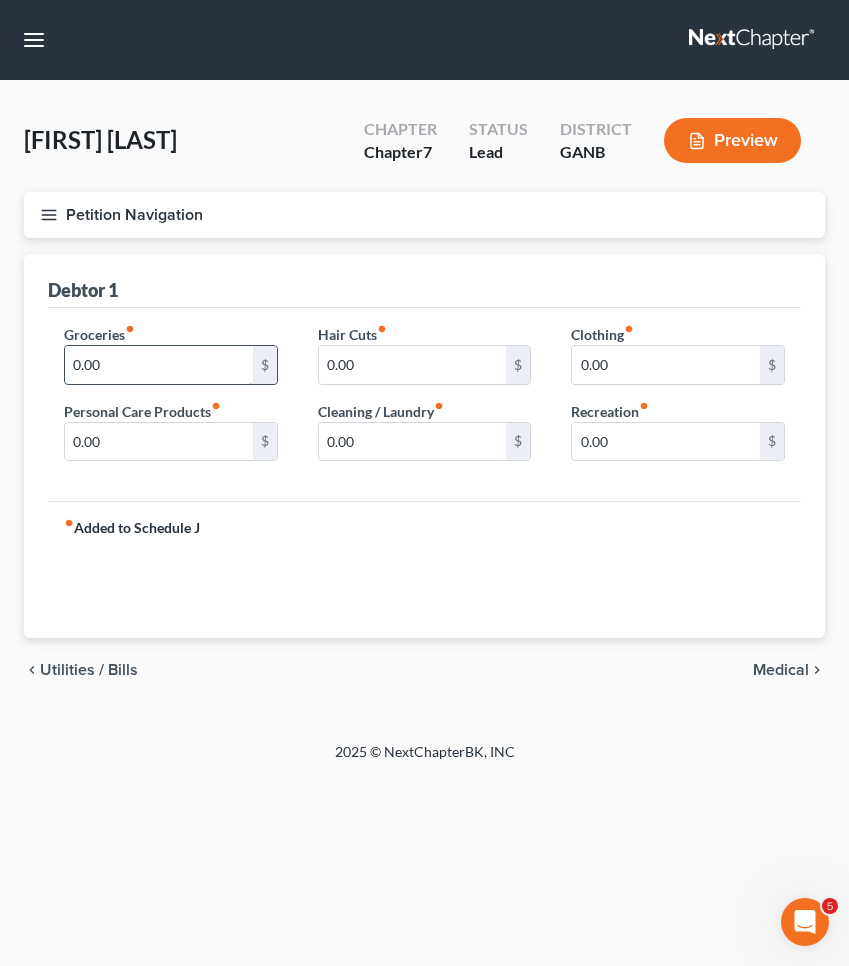 click on "0.00" at bounding box center [159, 365] 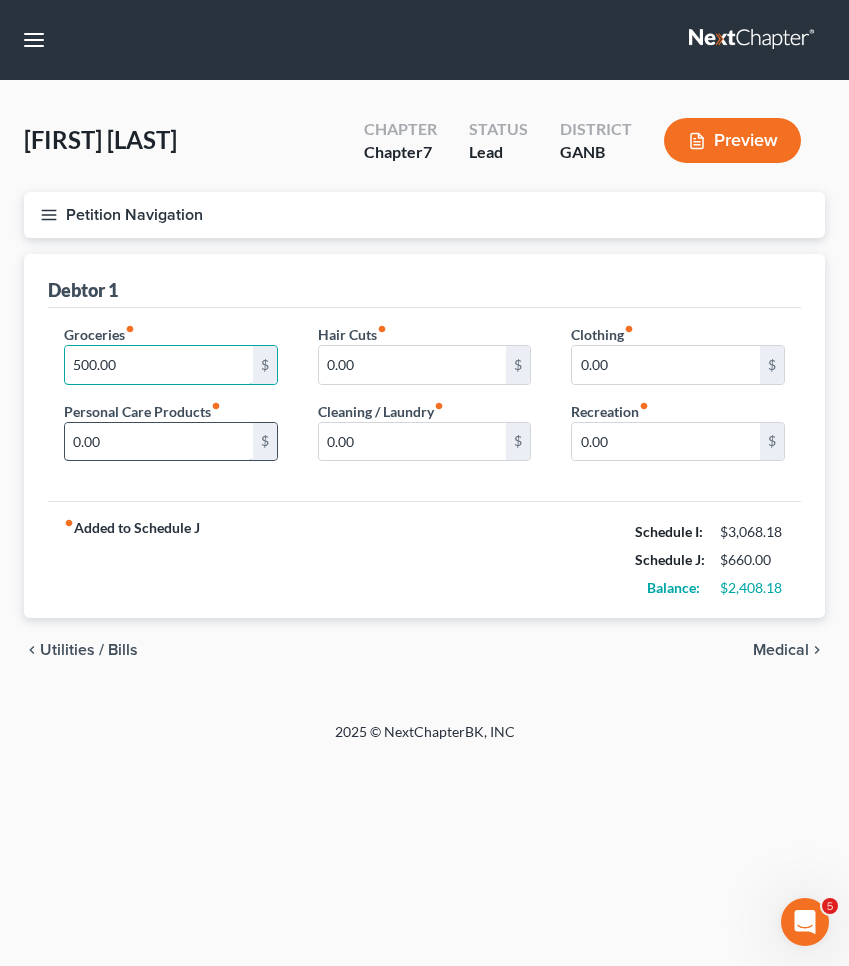 type on "500.00" 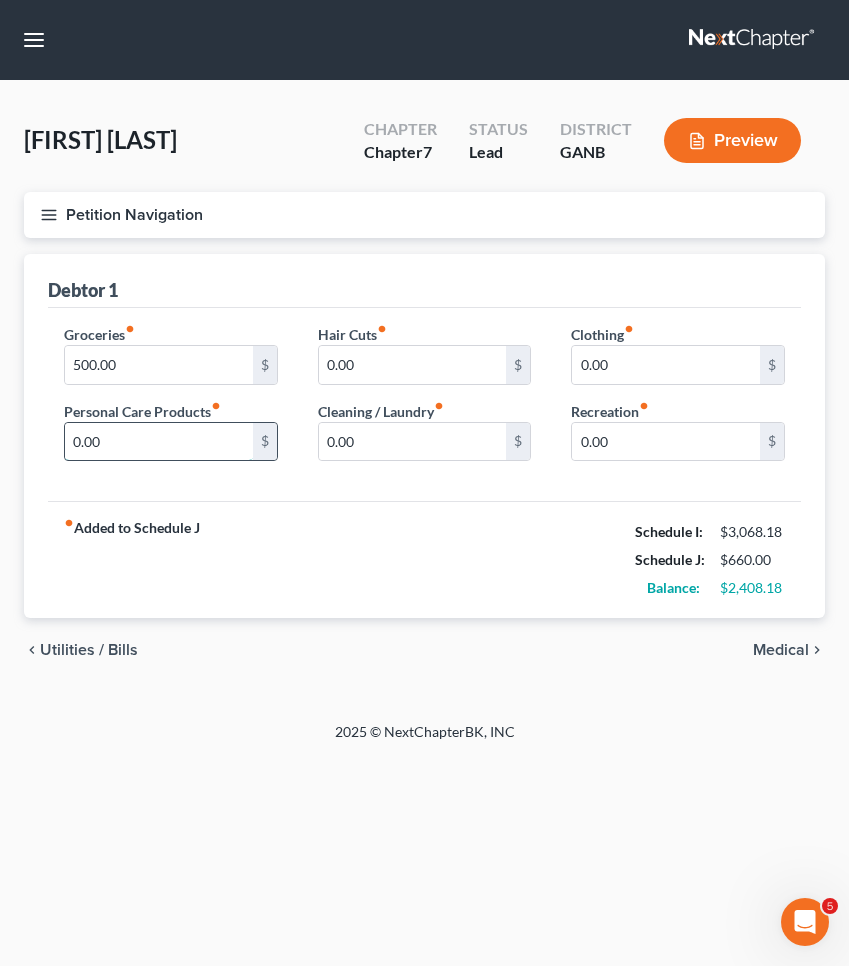 click on "0.00" at bounding box center (159, 442) 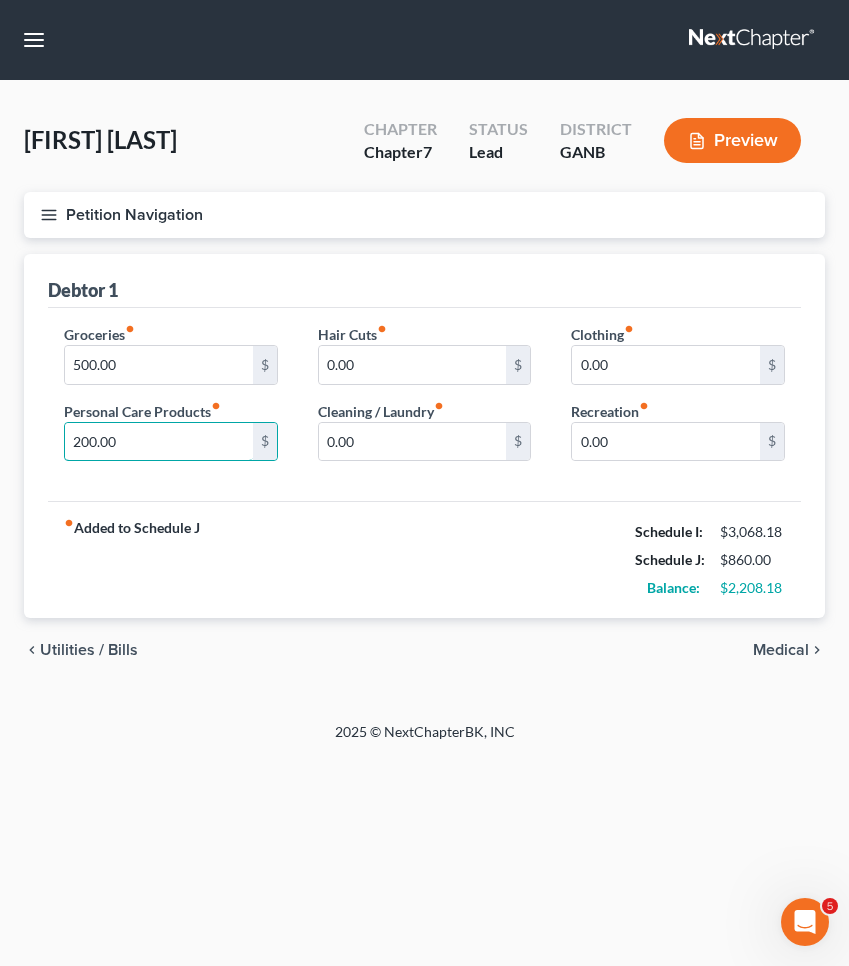 type on "200.00" 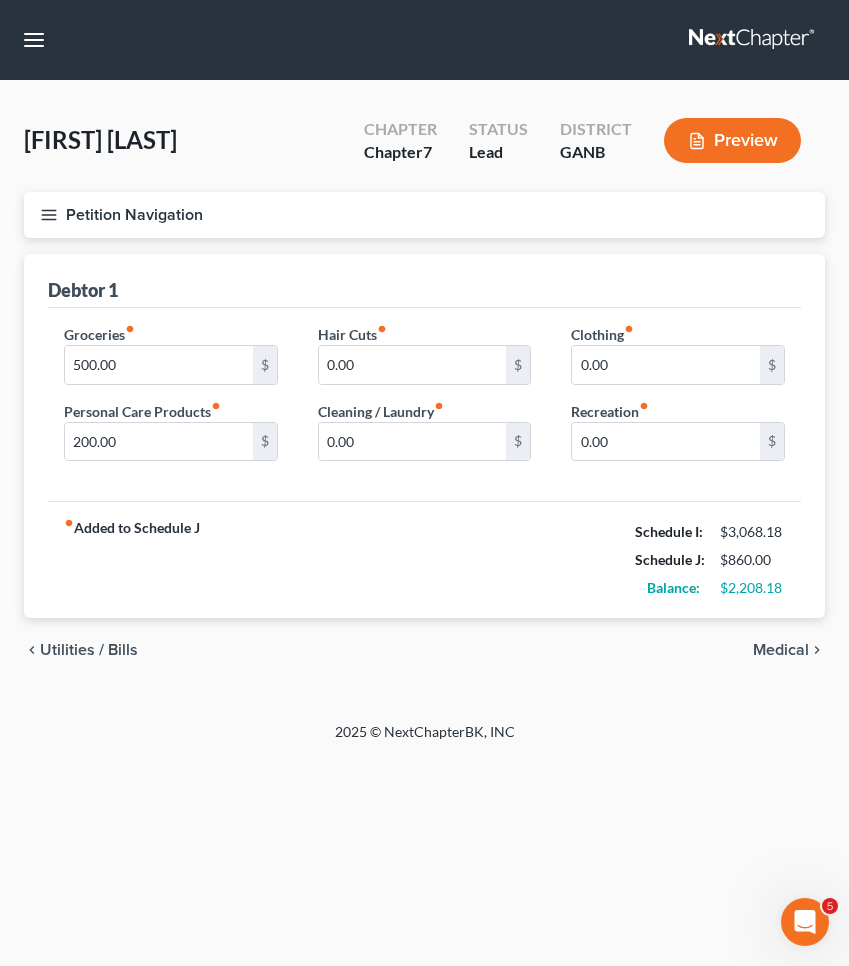 click on "Medical" at bounding box center (781, 650) 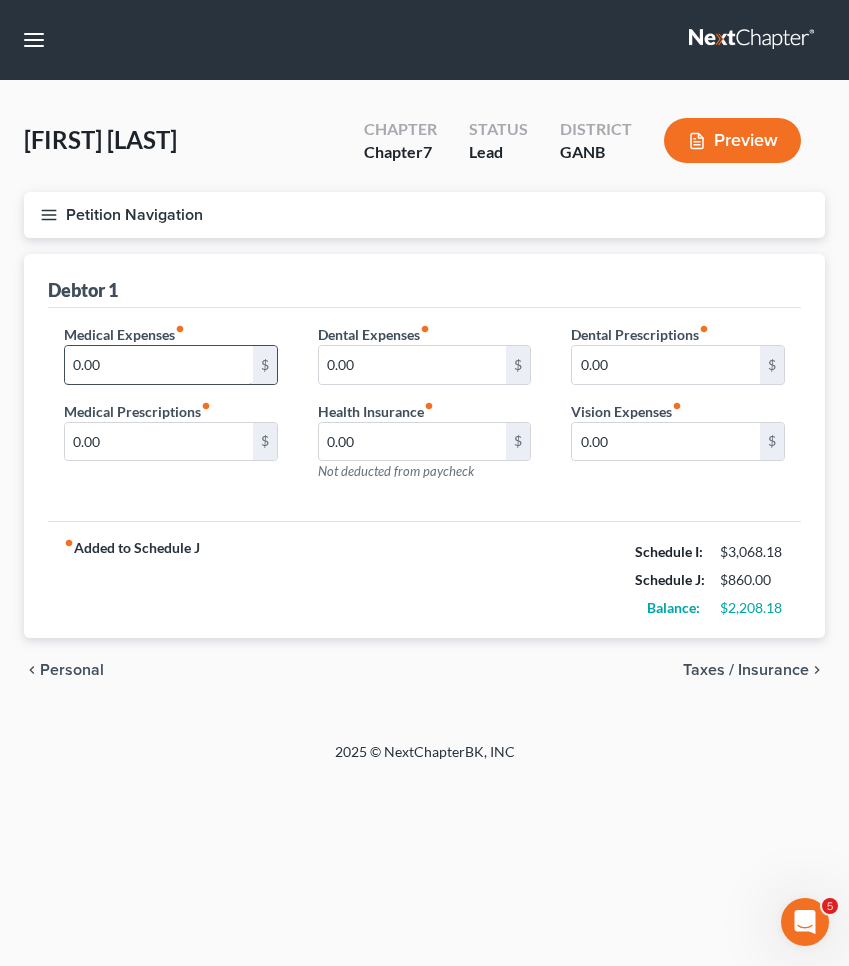 click on "0.00" at bounding box center (159, 365) 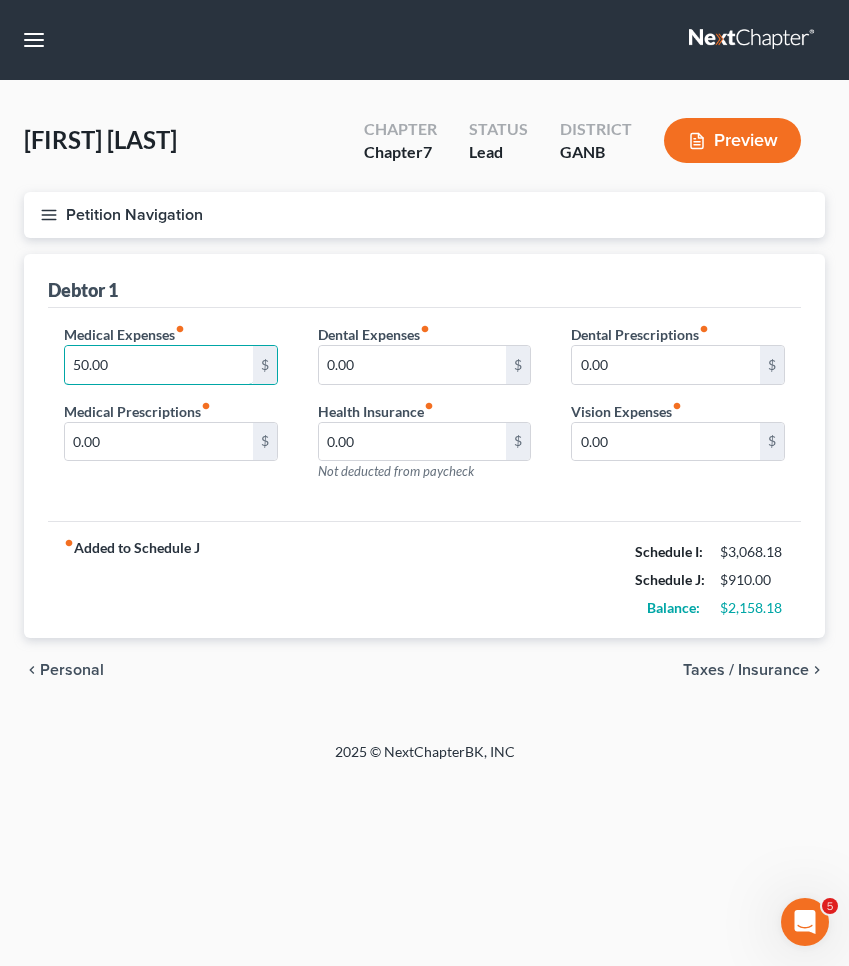 type on "50.00" 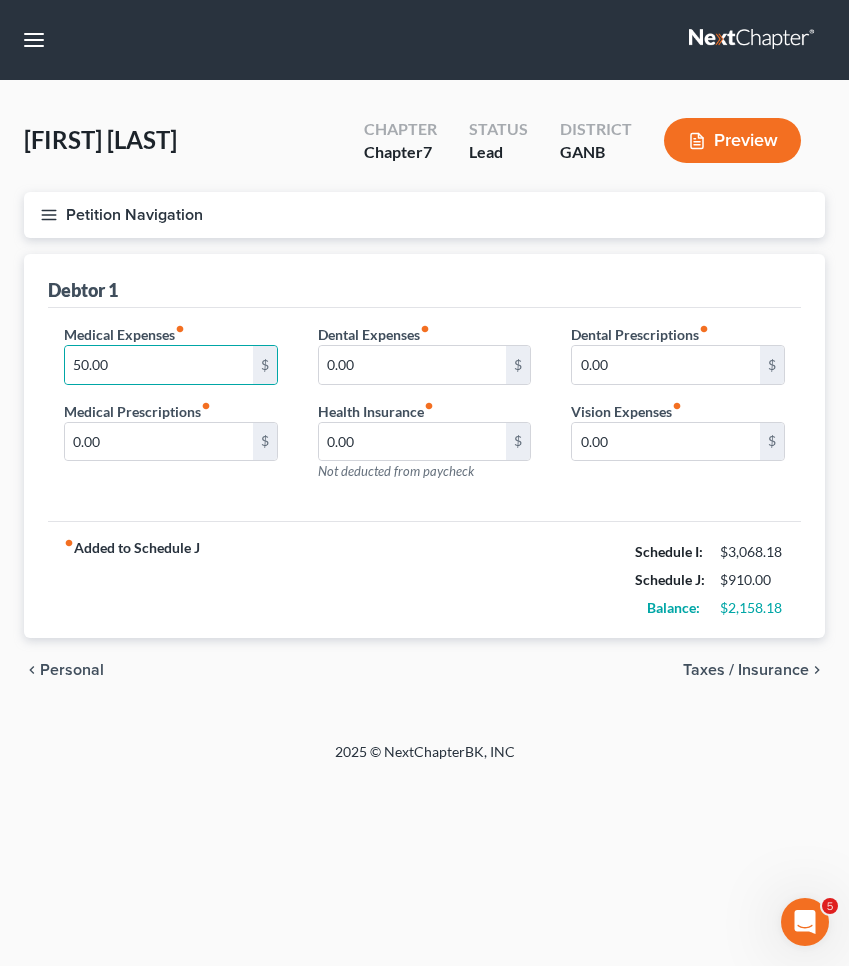 click on "Taxes / Insurance" at bounding box center [746, 670] 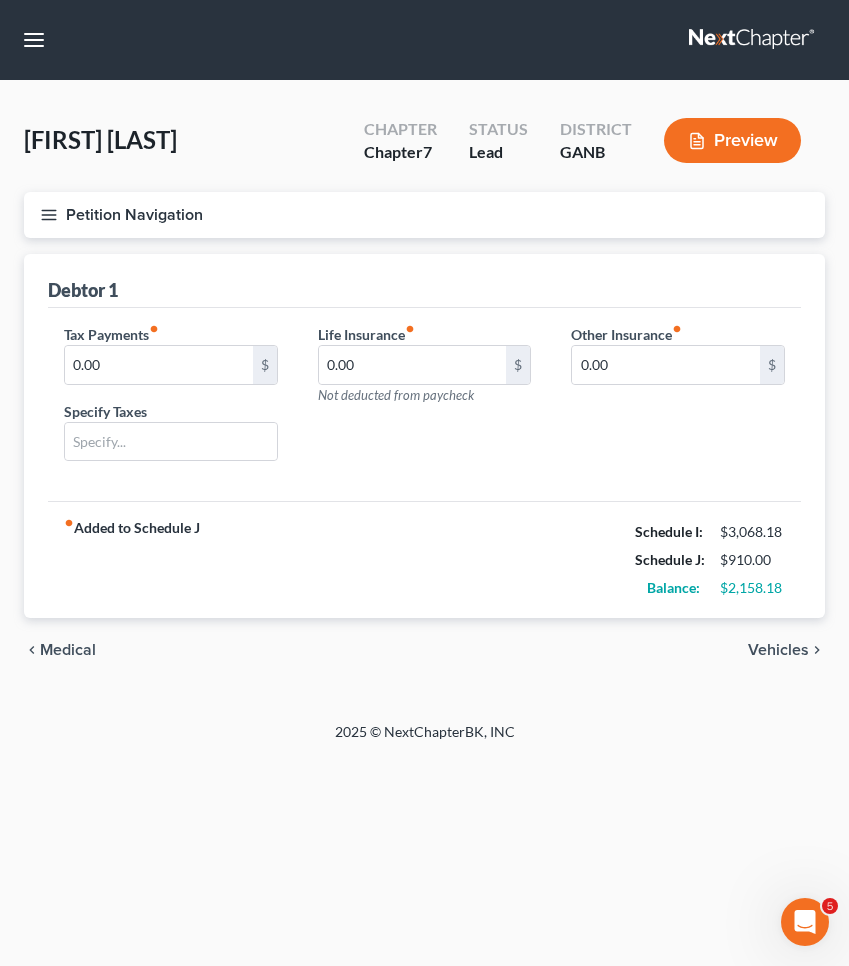 click on "Vehicles" at bounding box center [778, 650] 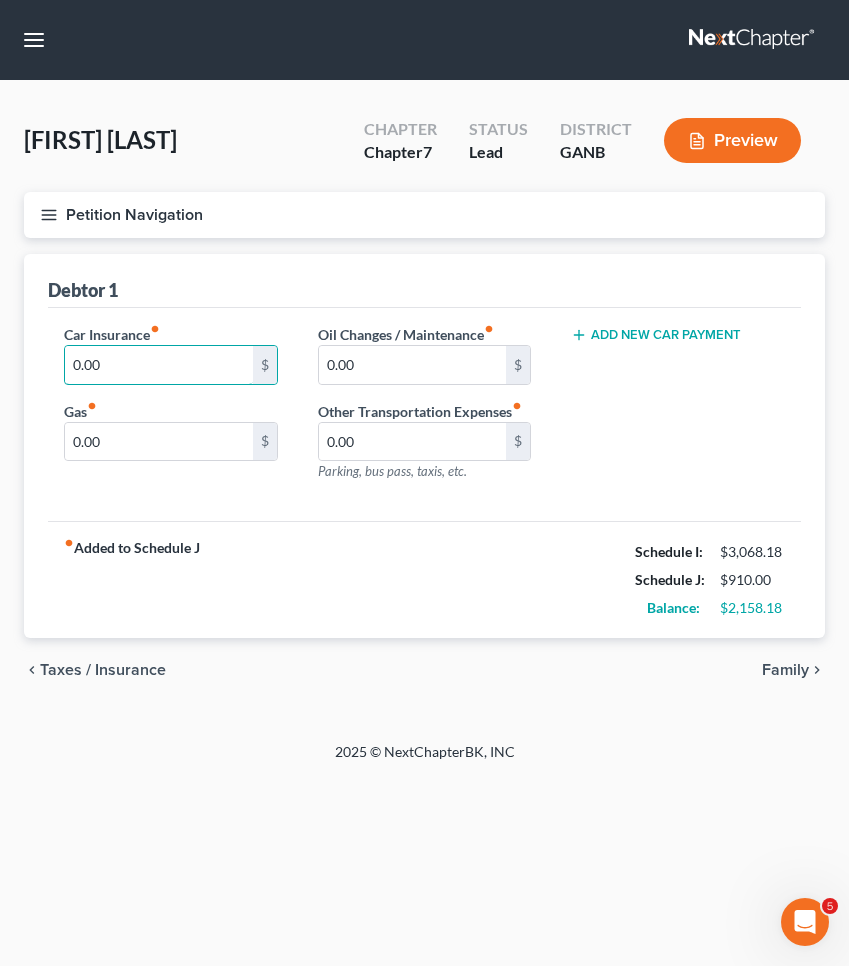drag, startPoint x: 122, startPoint y: 360, endPoint x: 0, endPoint y: 360, distance: 122 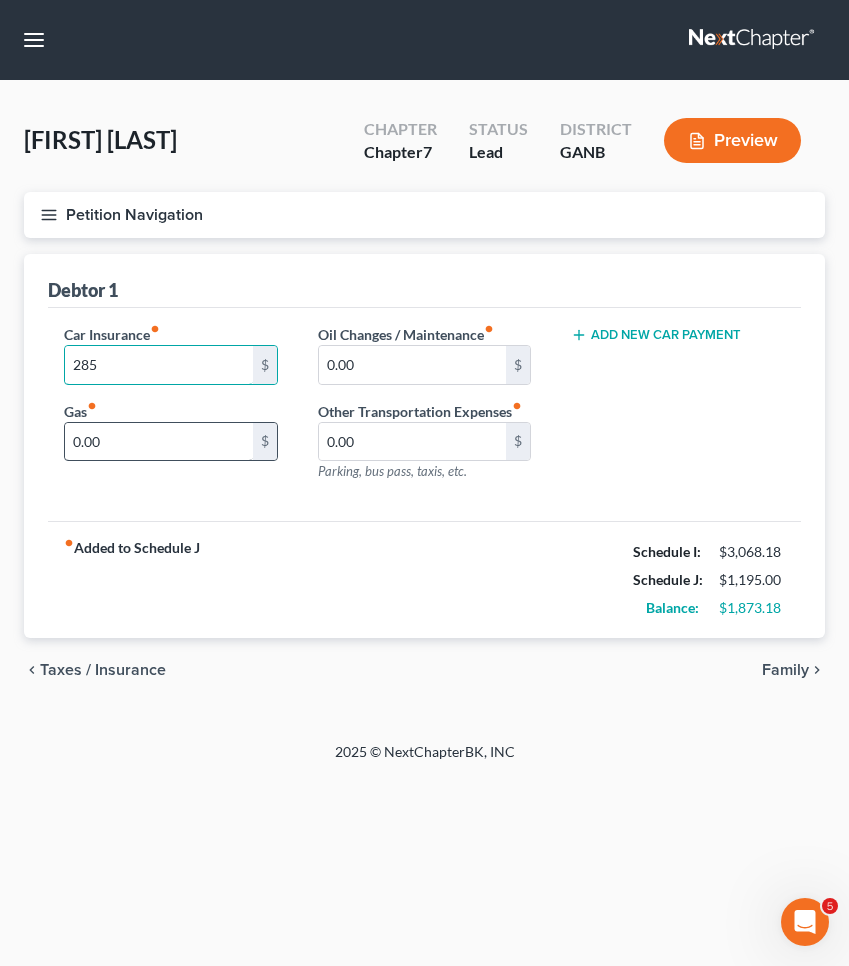 type on "285" 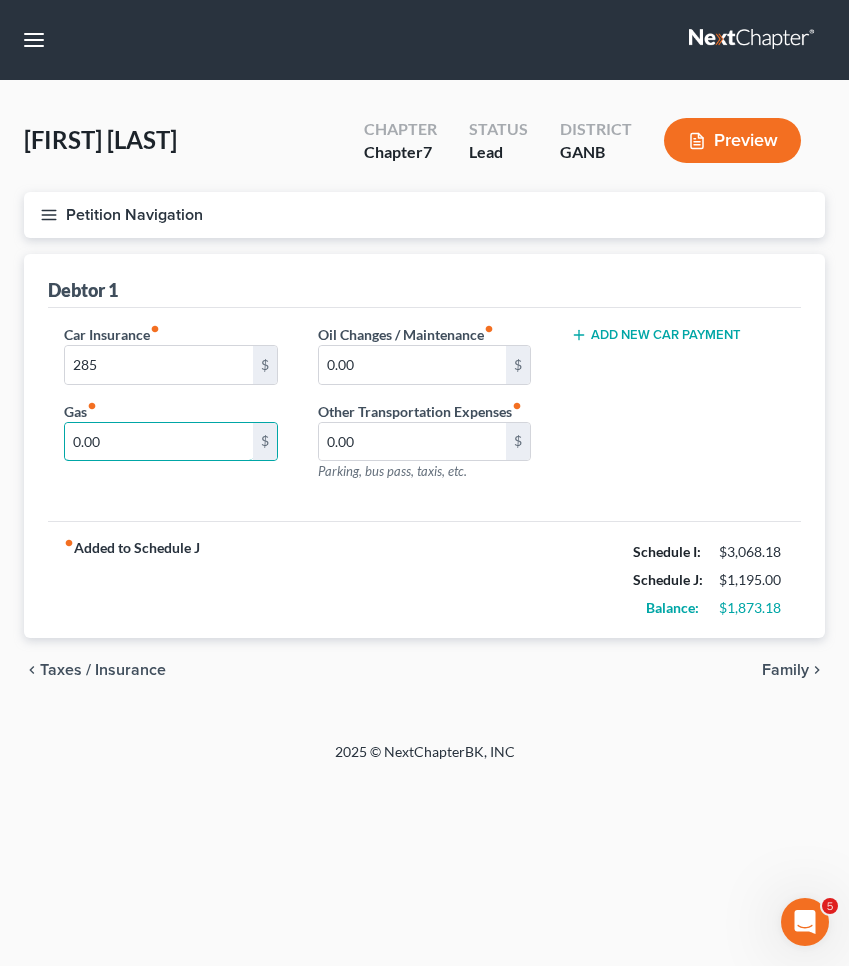 drag, startPoint x: 133, startPoint y: 437, endPoint x: 0, endPoint y: 436, distance: 133.00375 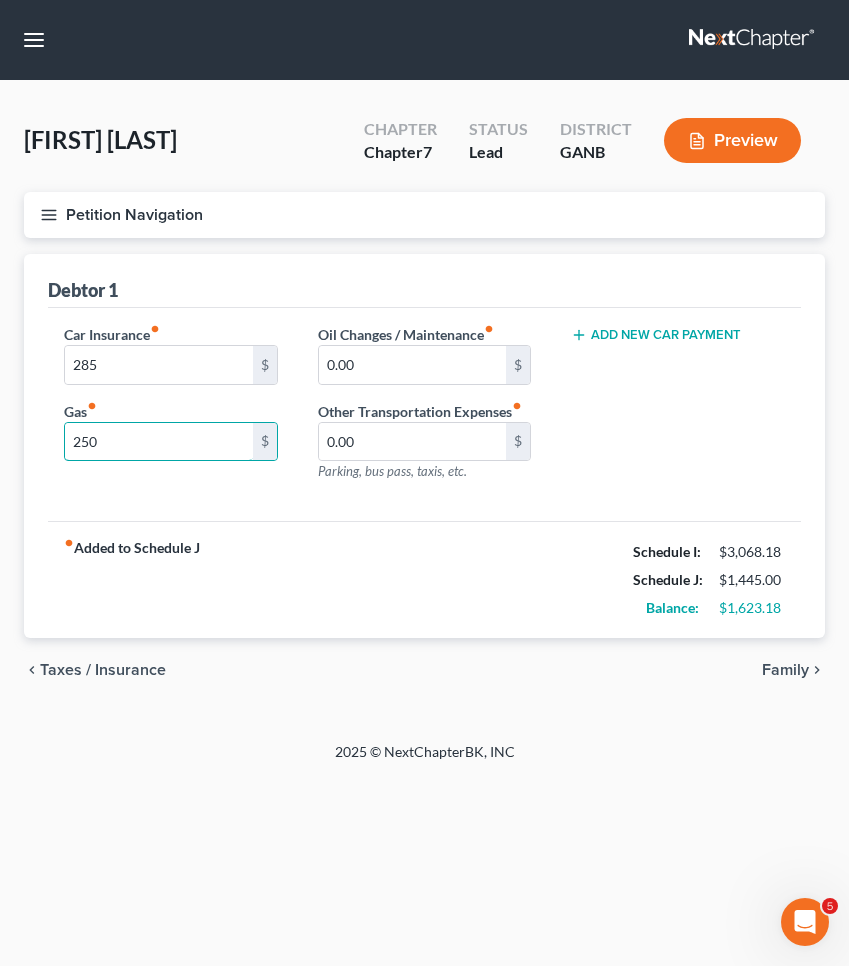 type on "250" 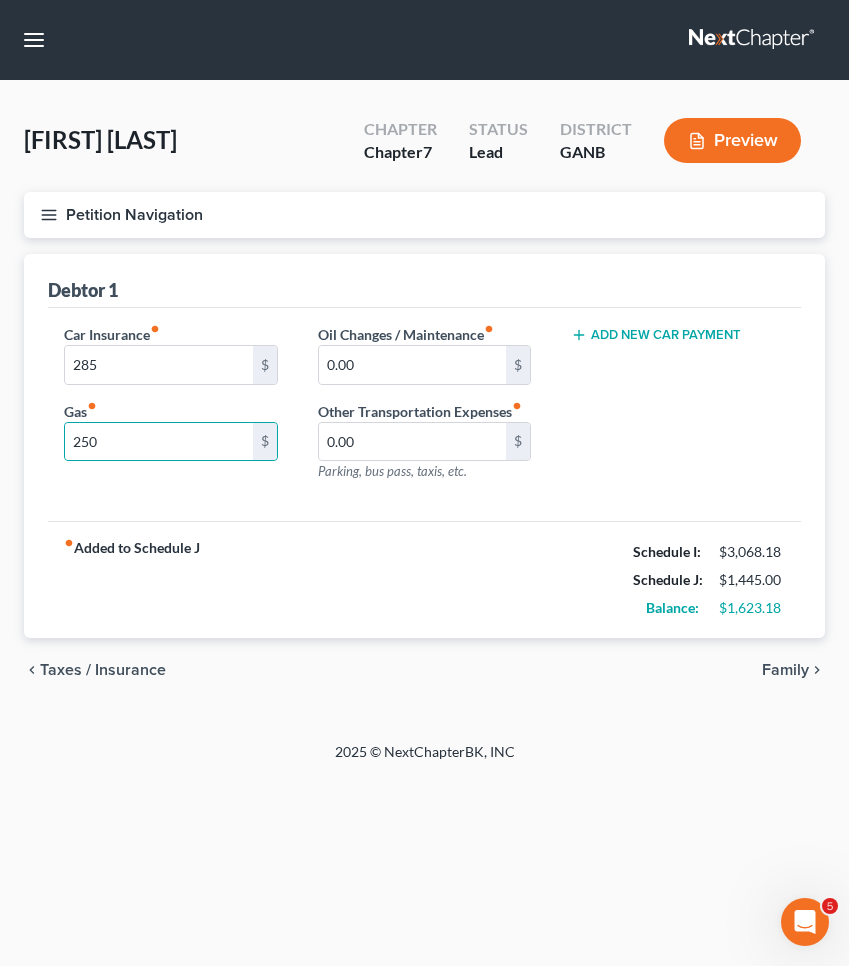 click on "Taxes / Insurance" at bounding box center (103, 670) 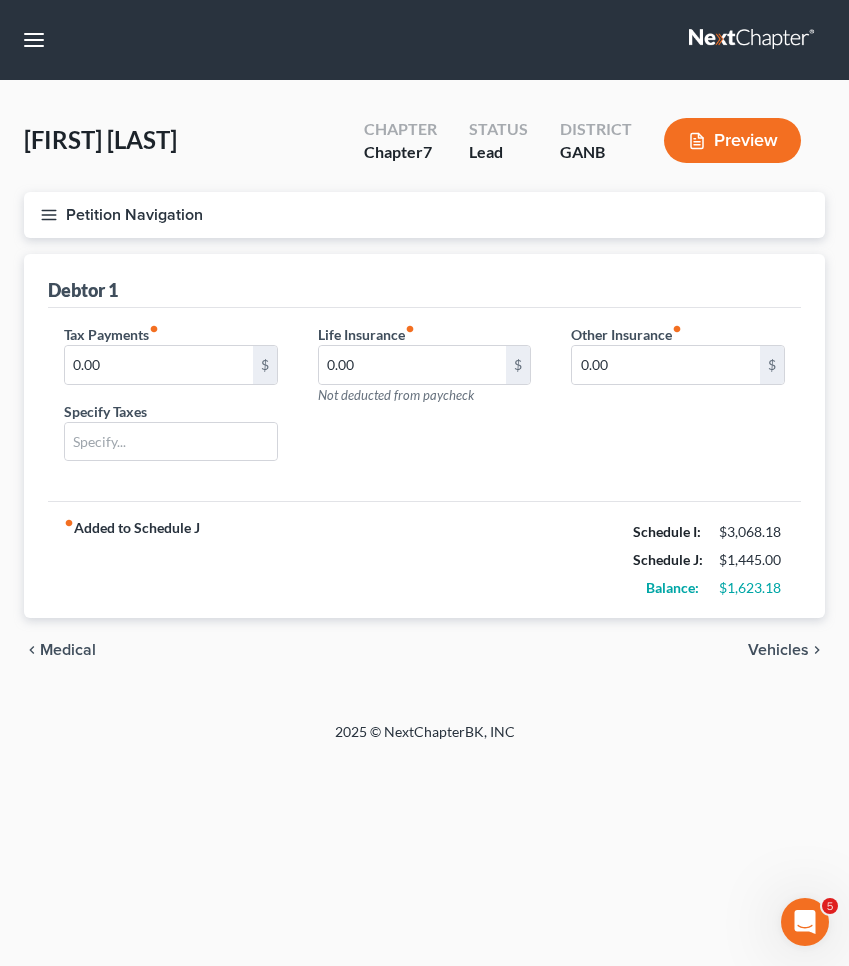 click on "Medical" at bounding box center (68, 650) 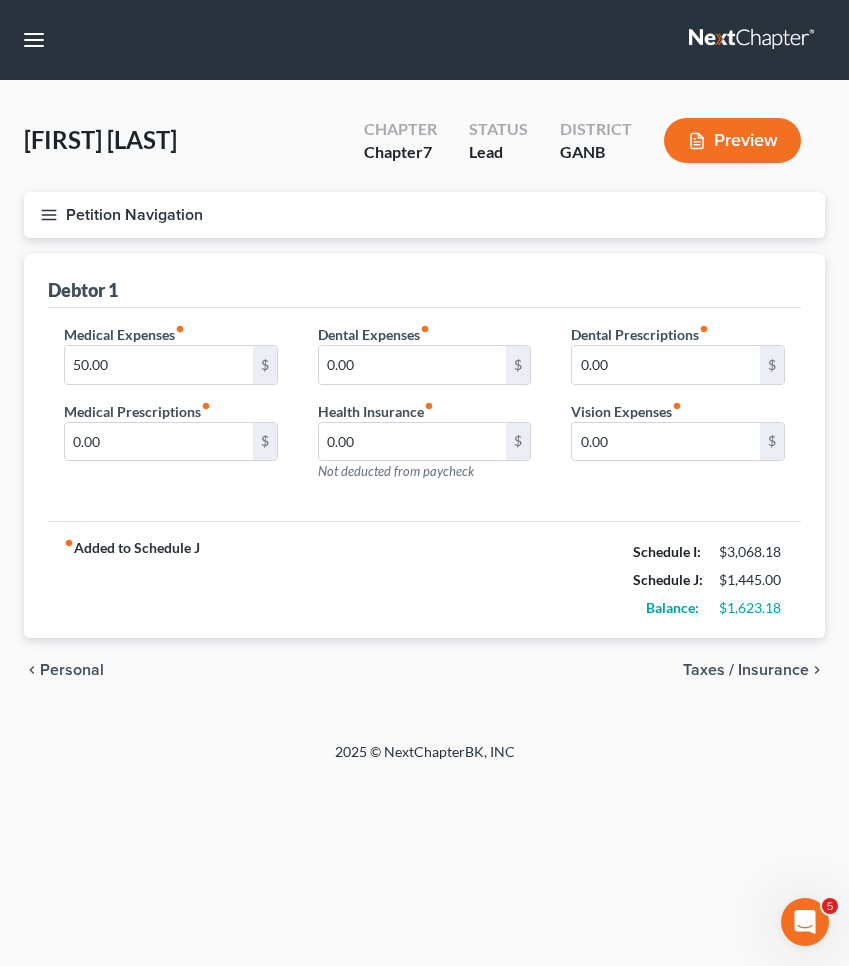 click on "Personal" at bounding box center [72, 670] 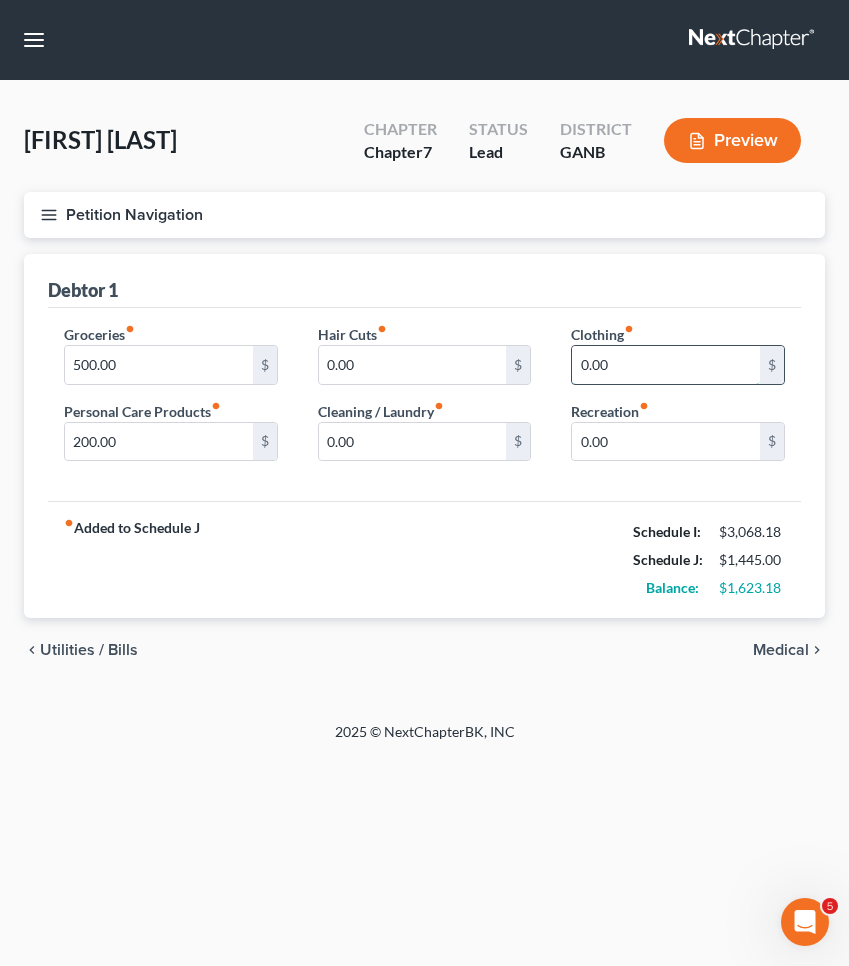 click on "0.00" at bounding box center [666, 365] 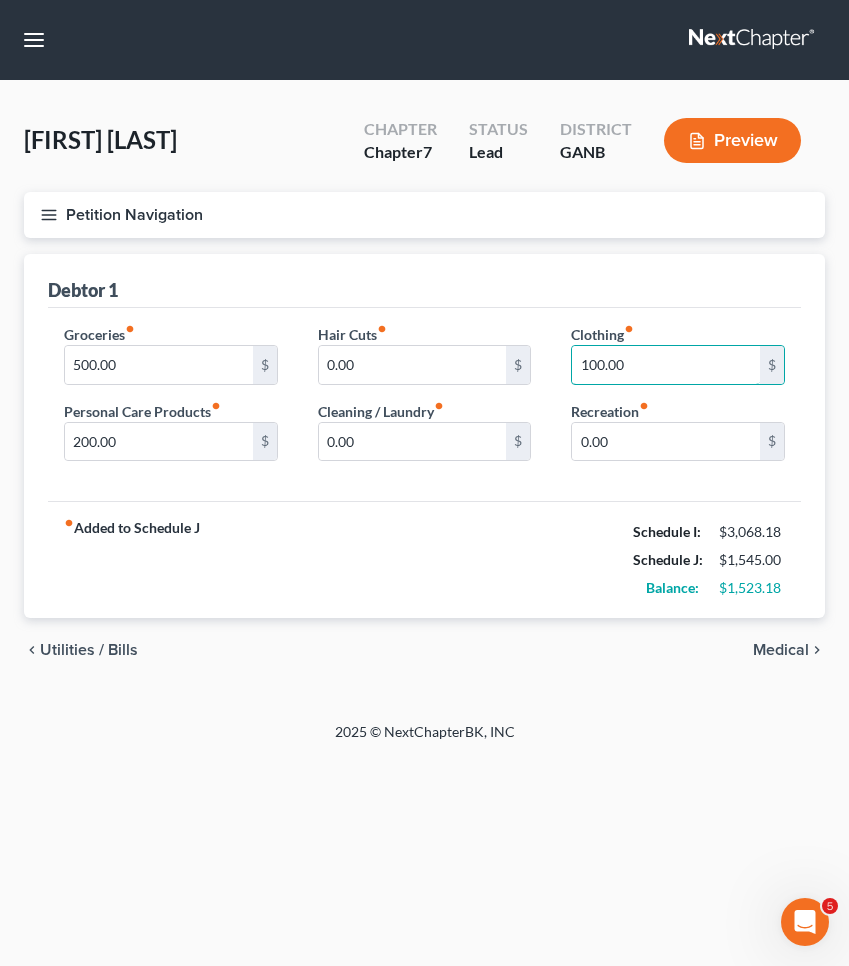 type on "100.00" 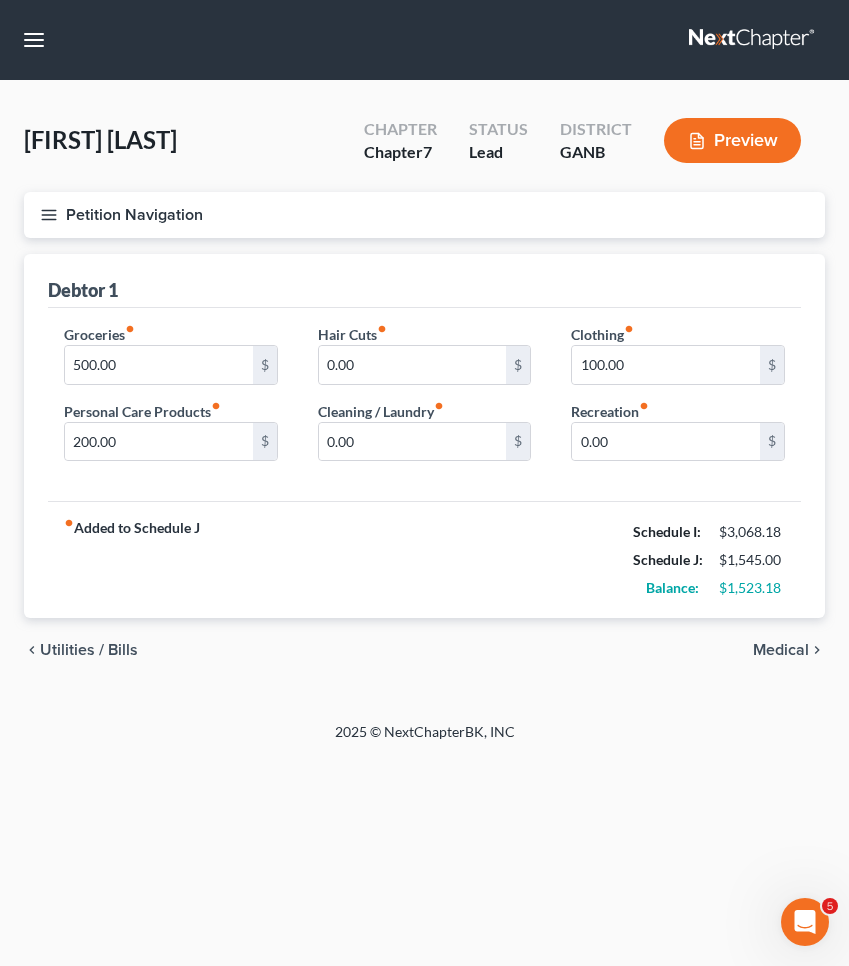 click on "Utilities / Bills" at bounding box center [89, 650] 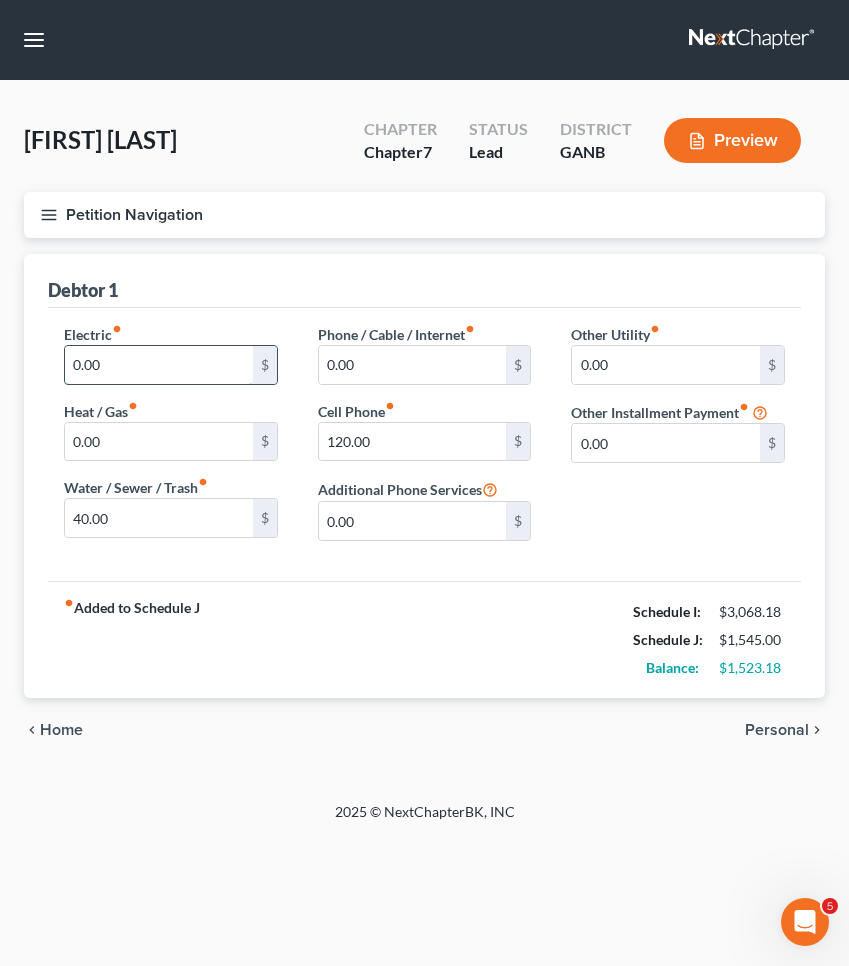 click on "0.00" at bounding box center (159, 365) 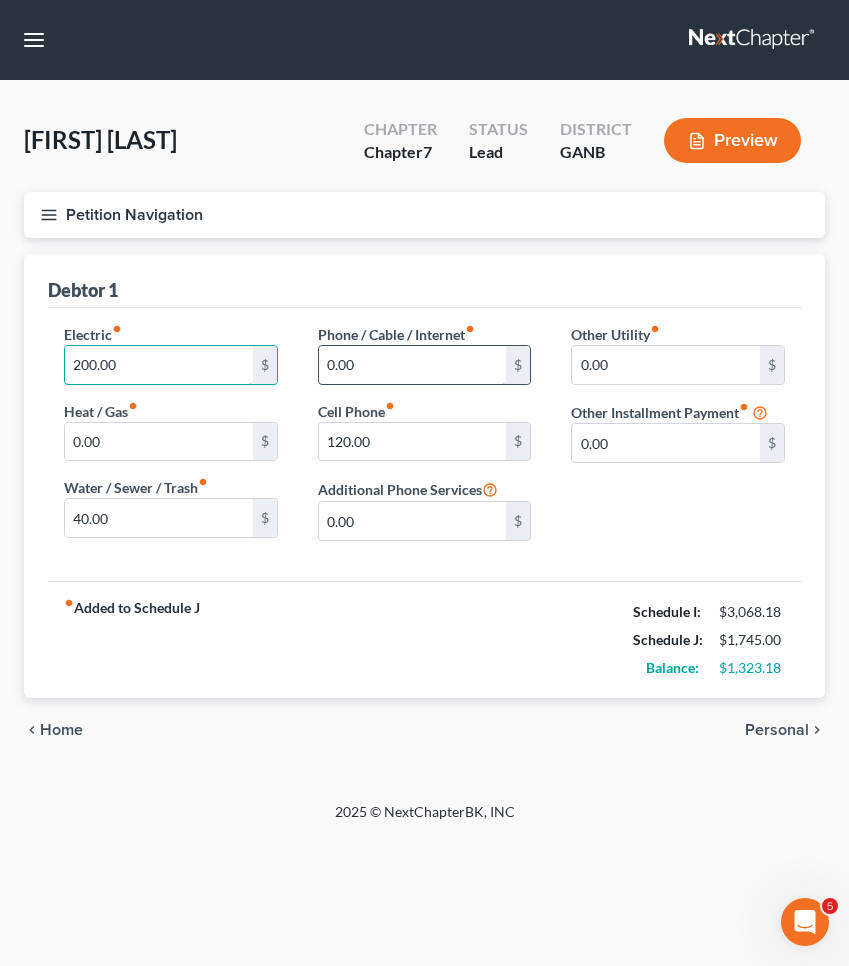 type on "200.00" 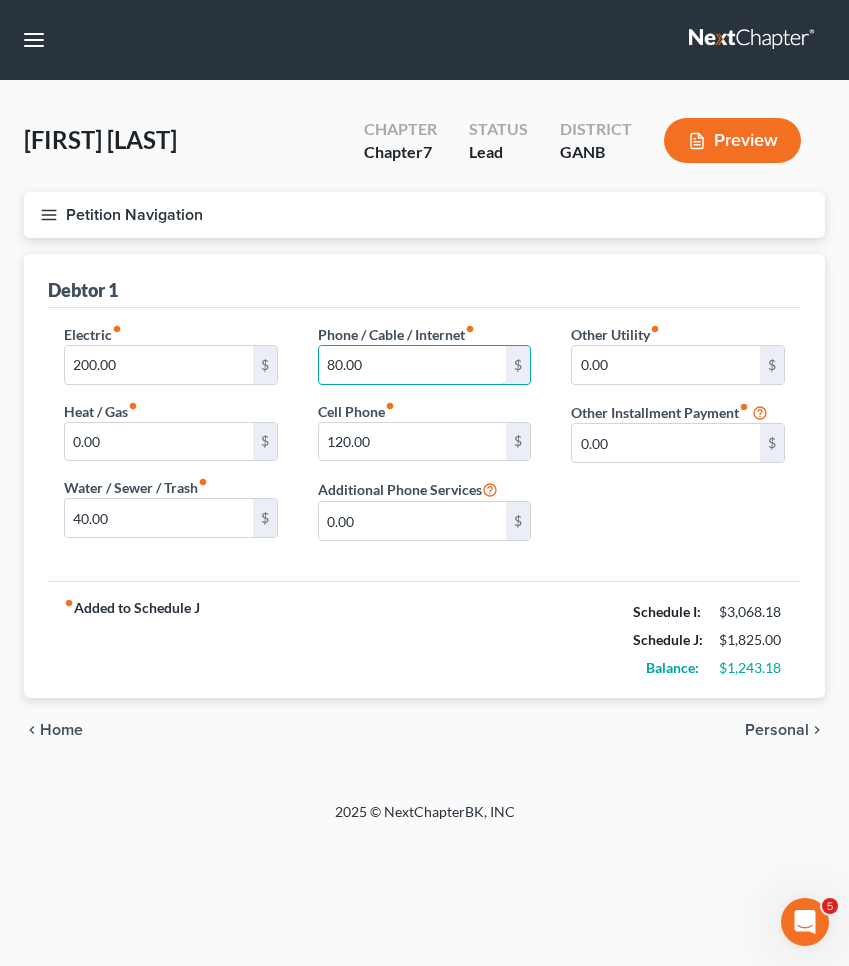 type on "80.00" 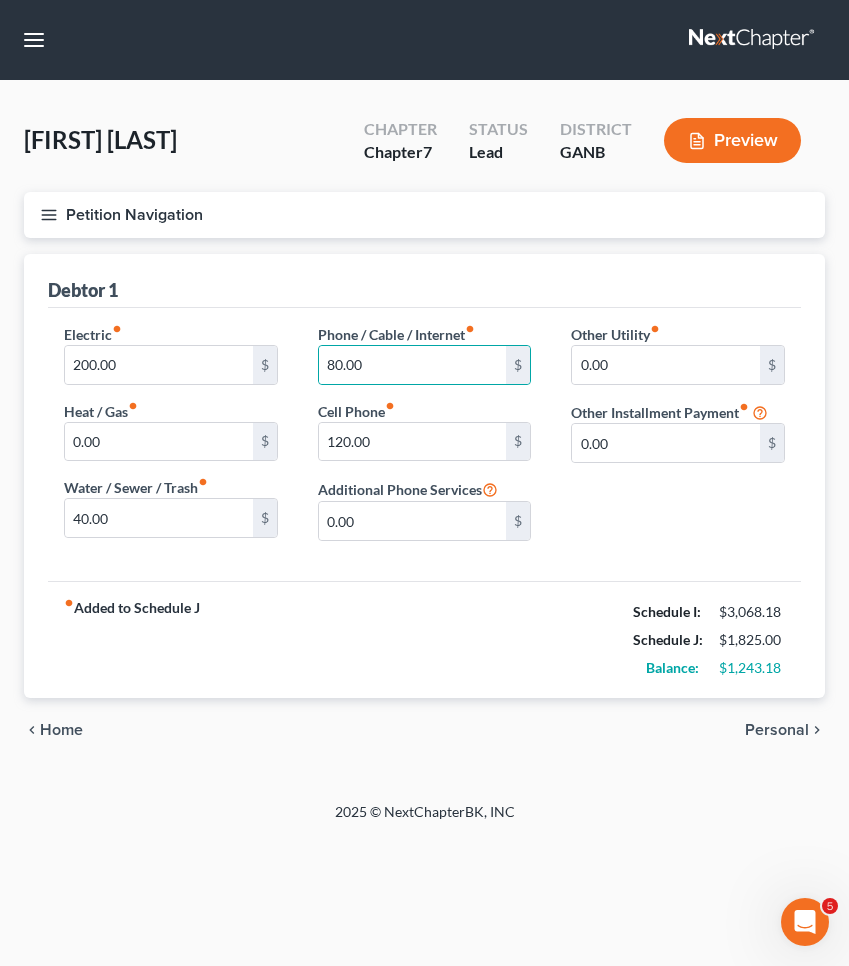 click on "Home" at bounding box center (61, 730) 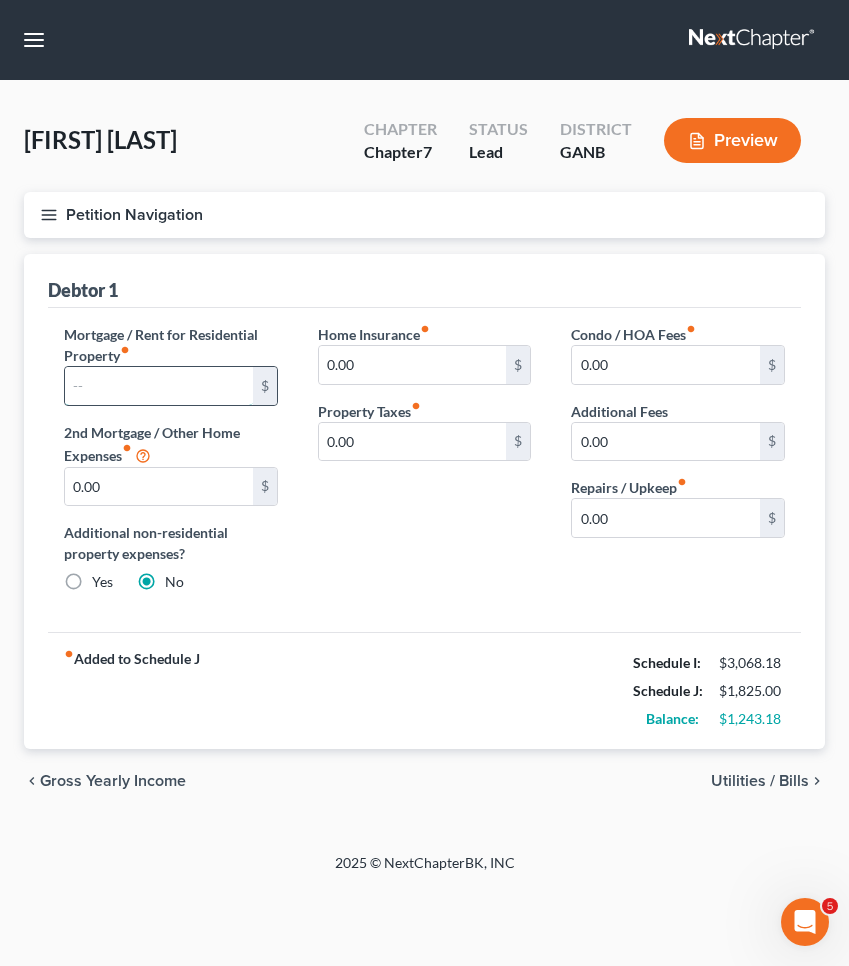 click at bounding box center [159, 386] 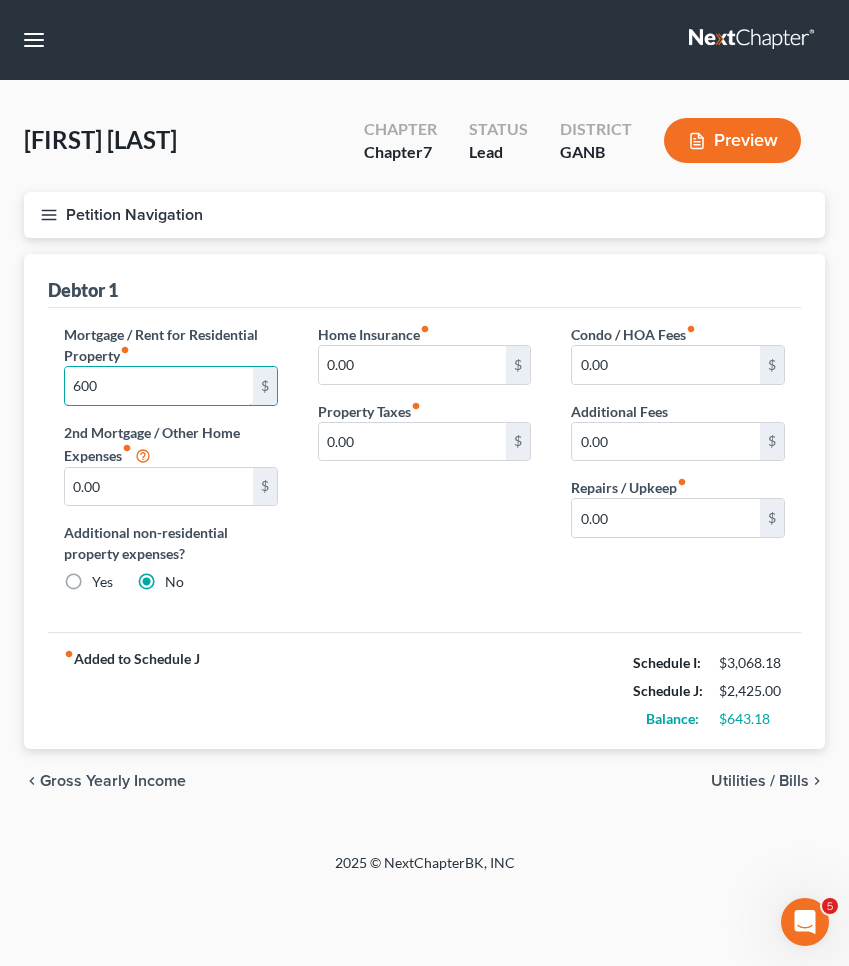 type on "600" 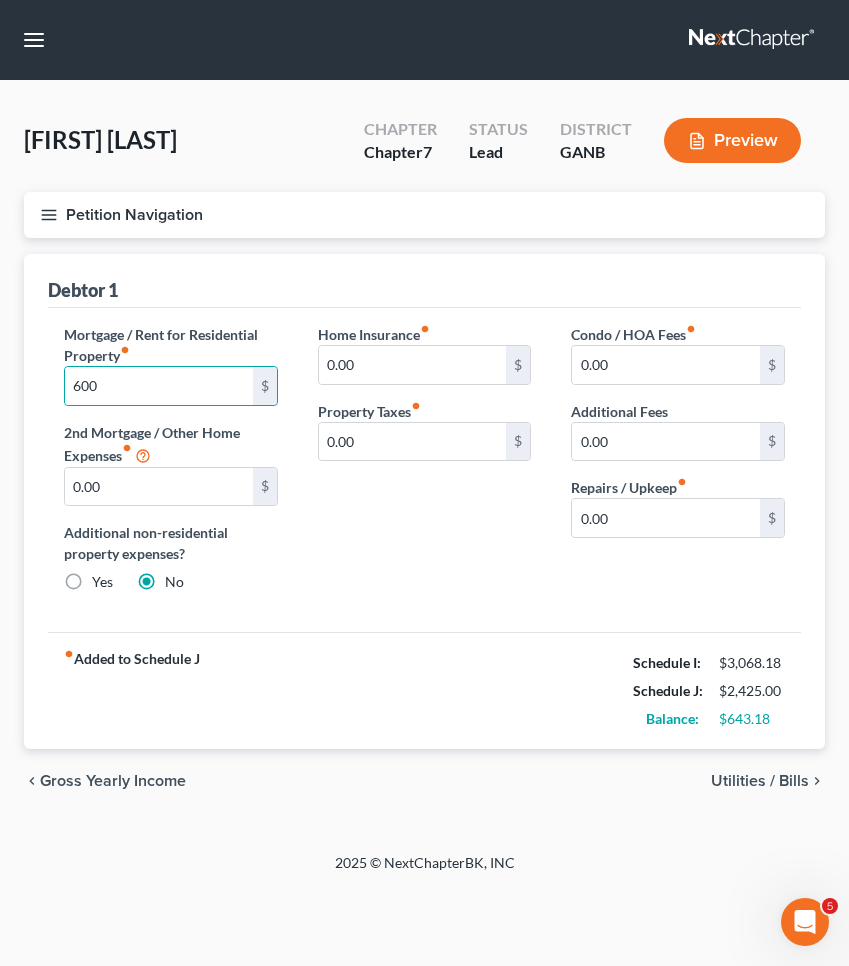 click on "fiber_manual_record  Added to Schedule J Schedule I: $3,068.18 Schedule J: $2,425.00 Balance: $643.18" at bounding box center [424, 690] 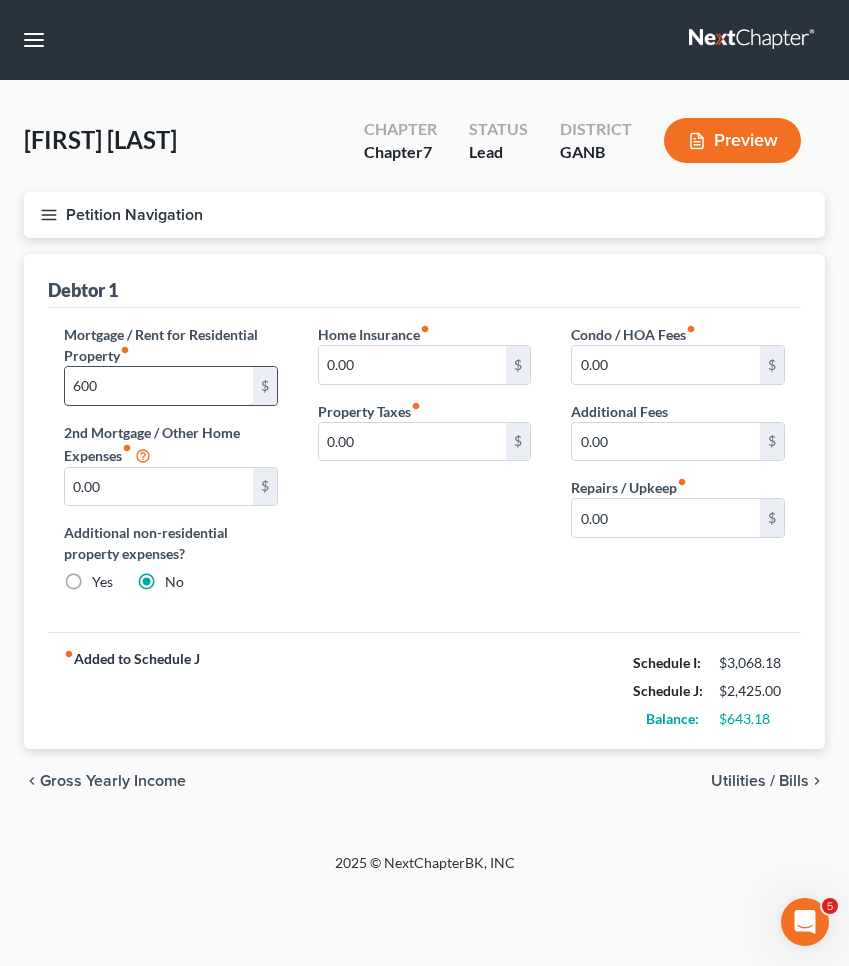 click on "600" at bounding box center [159, 386] 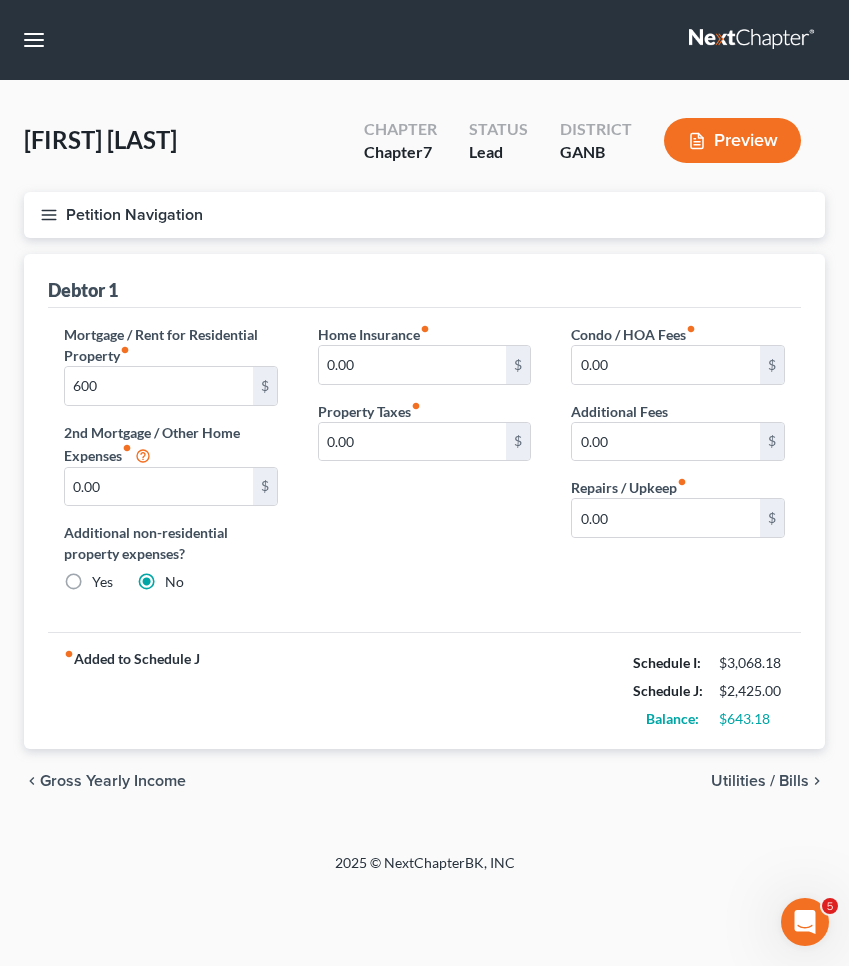 click on "Utilities / Bills" at bounding box center (760, 781) 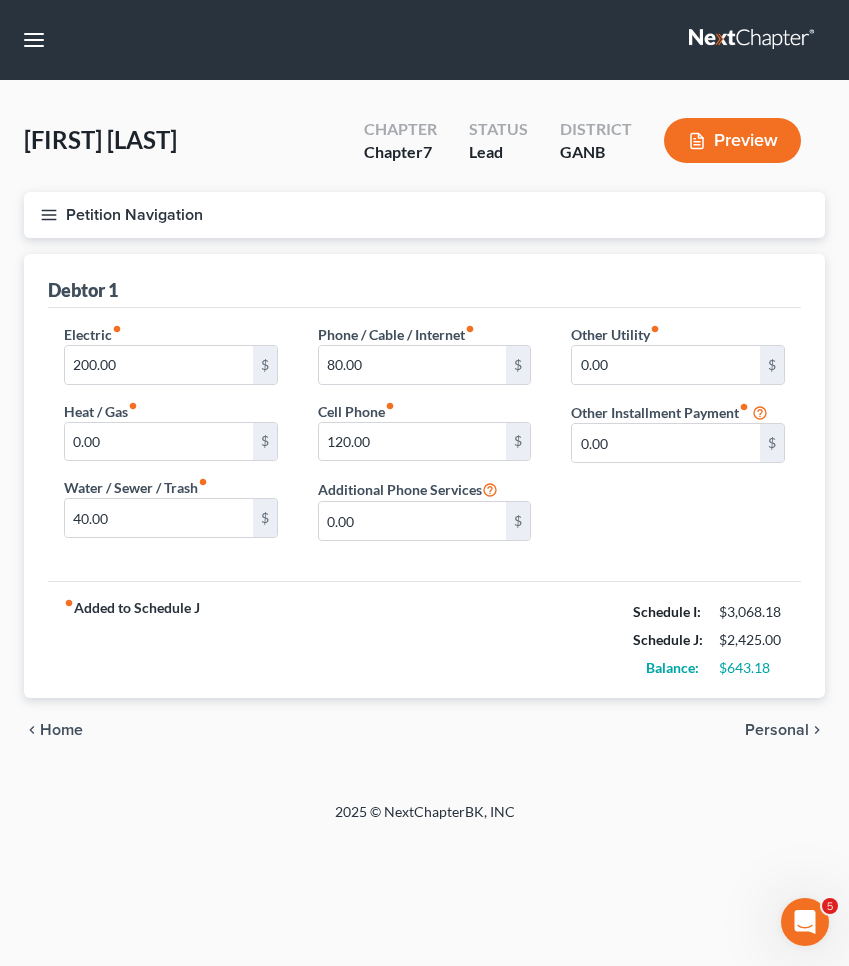 click on "Personal" at bounding box center [777, 730] 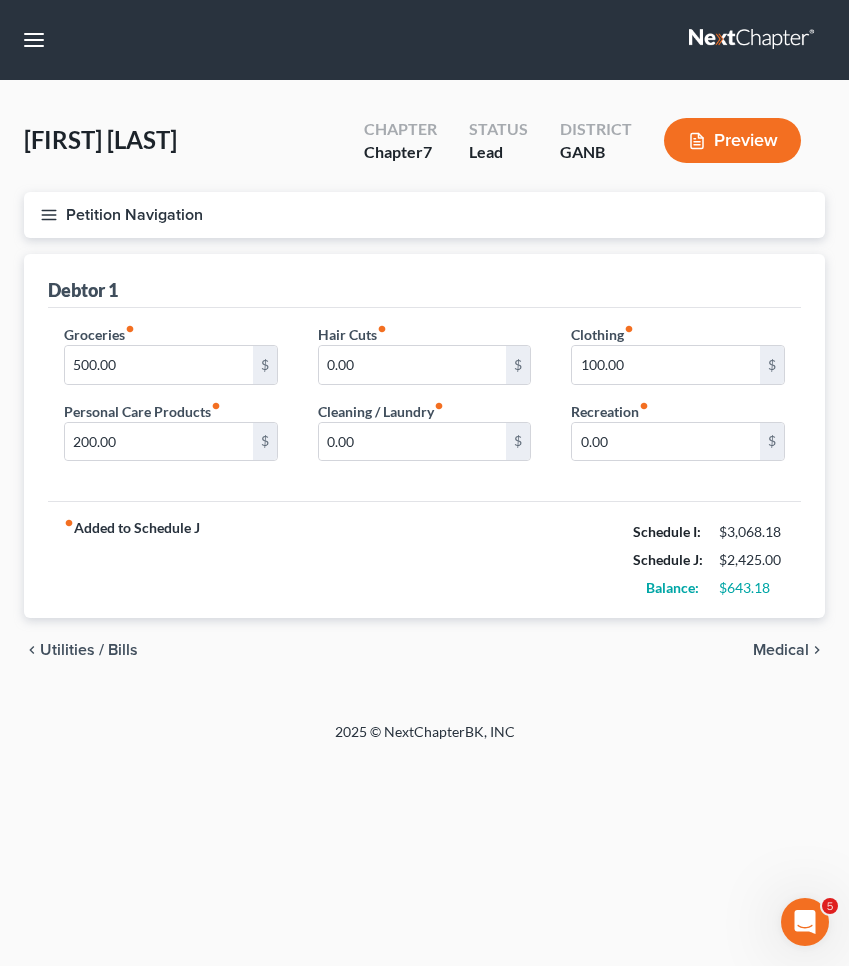 click on "Medical" at bounding box center [781, 650] 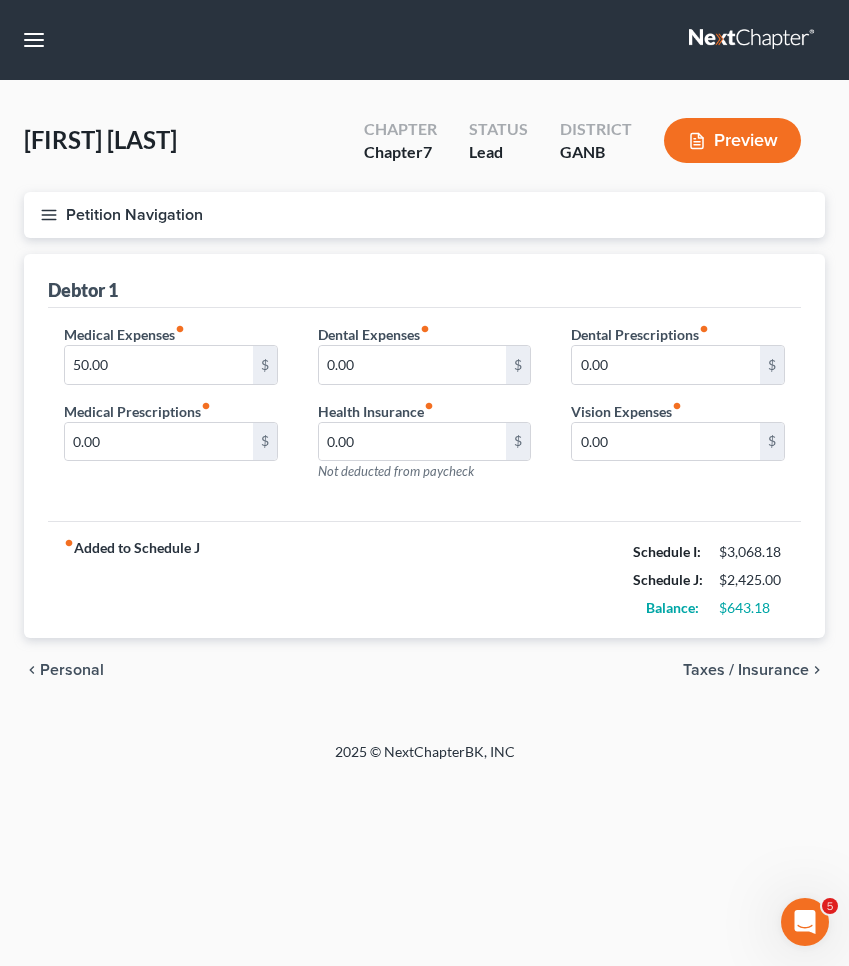 click on "chevron_left
Personal
Taxes / Insurance
chevron_right" at bounding box center [424, 670] 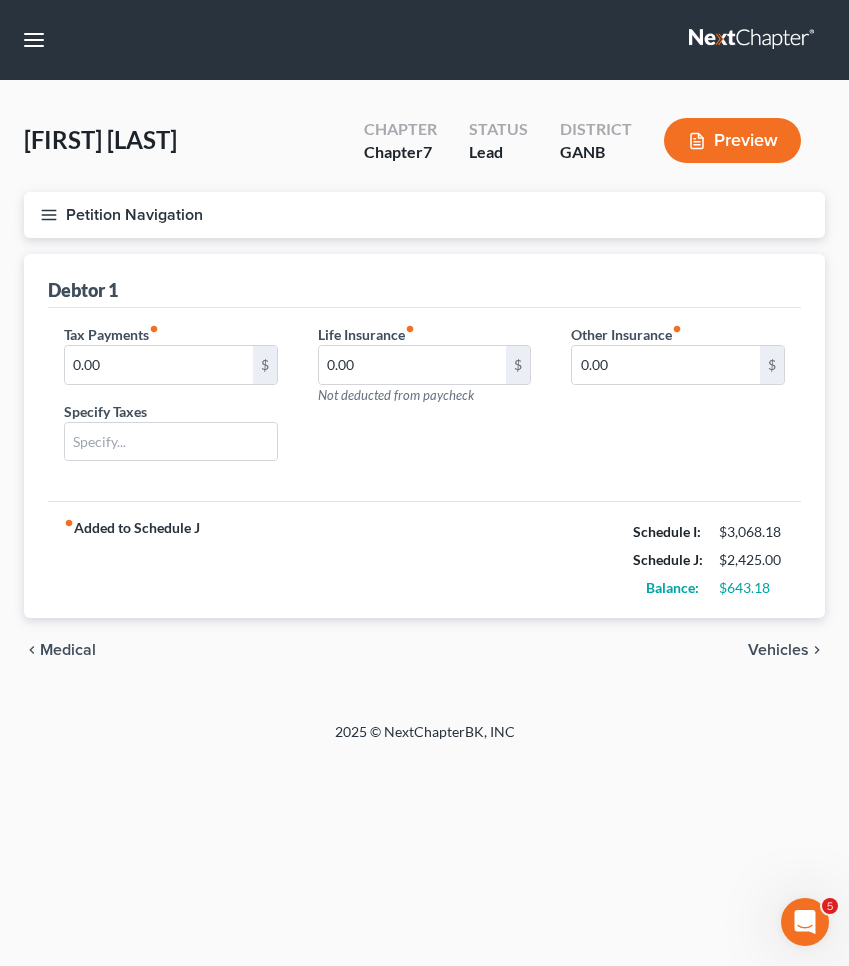 click on "Vehicles" at bounding box center (778, 650) 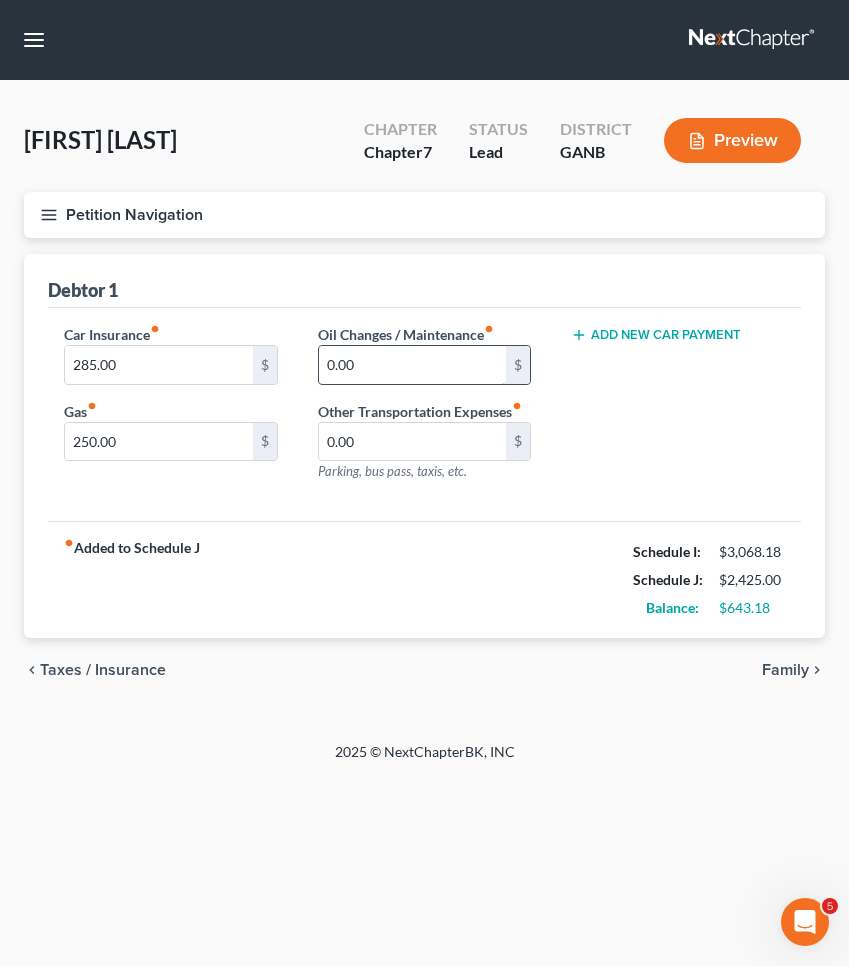 click on "0.00" at bounding box center (413, 365) 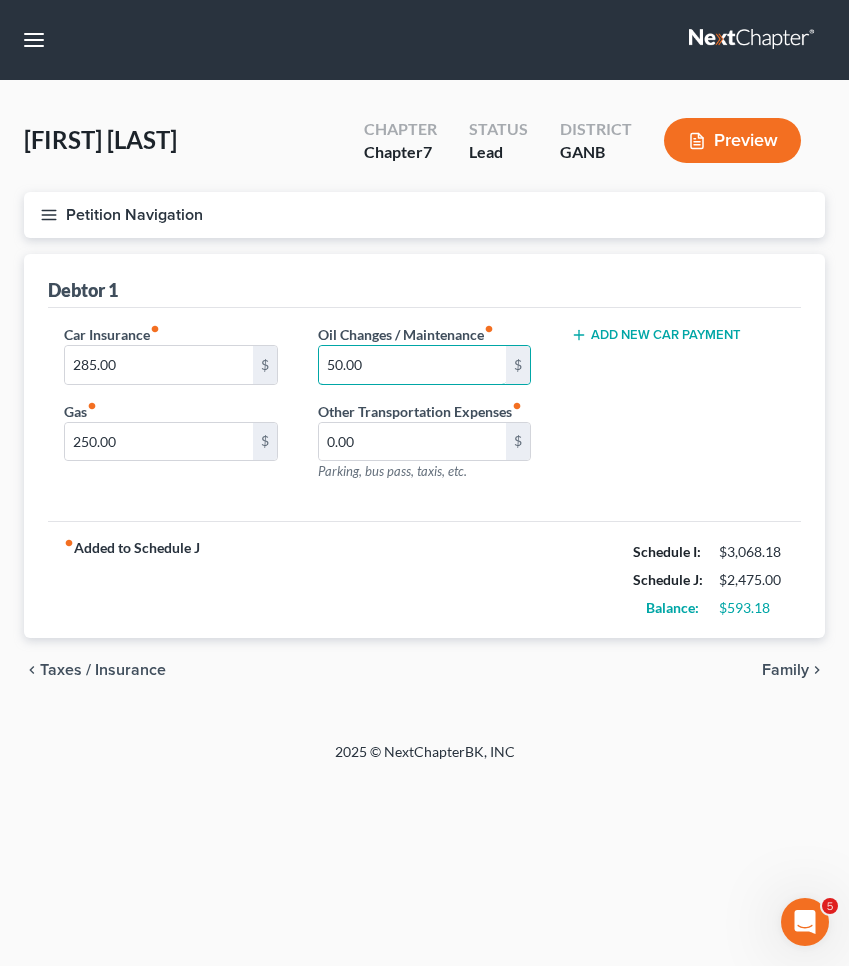 type on "50.00" 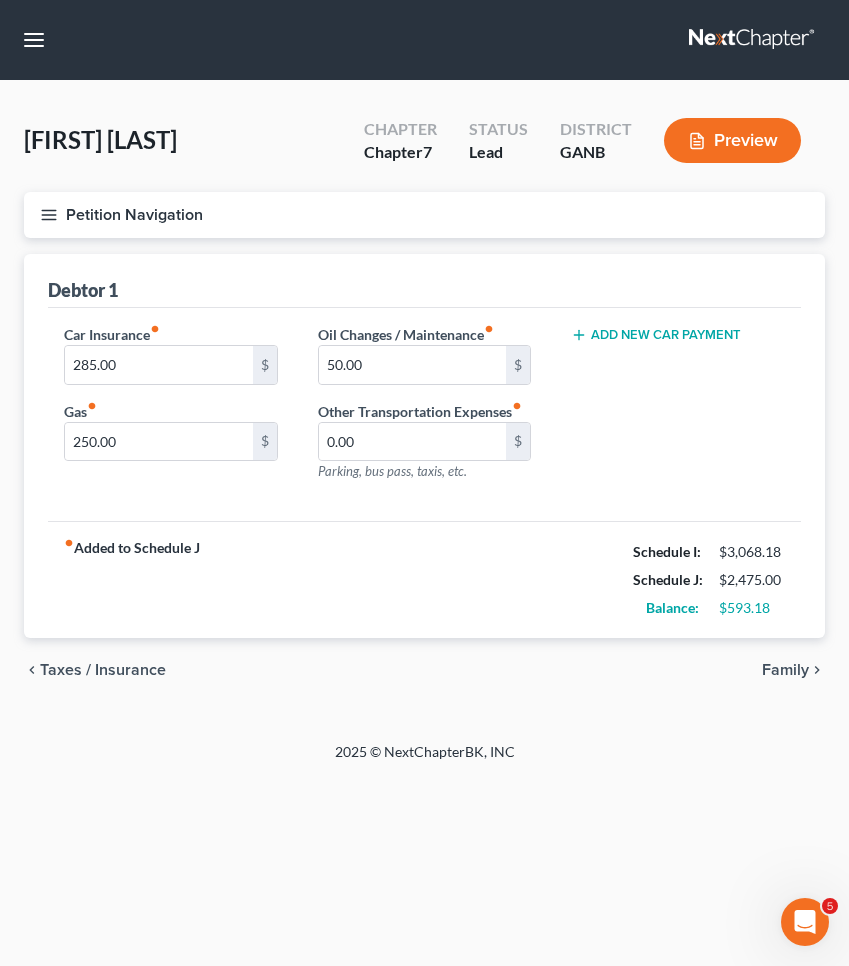 click on "Family" at bounding box center [785, 670] 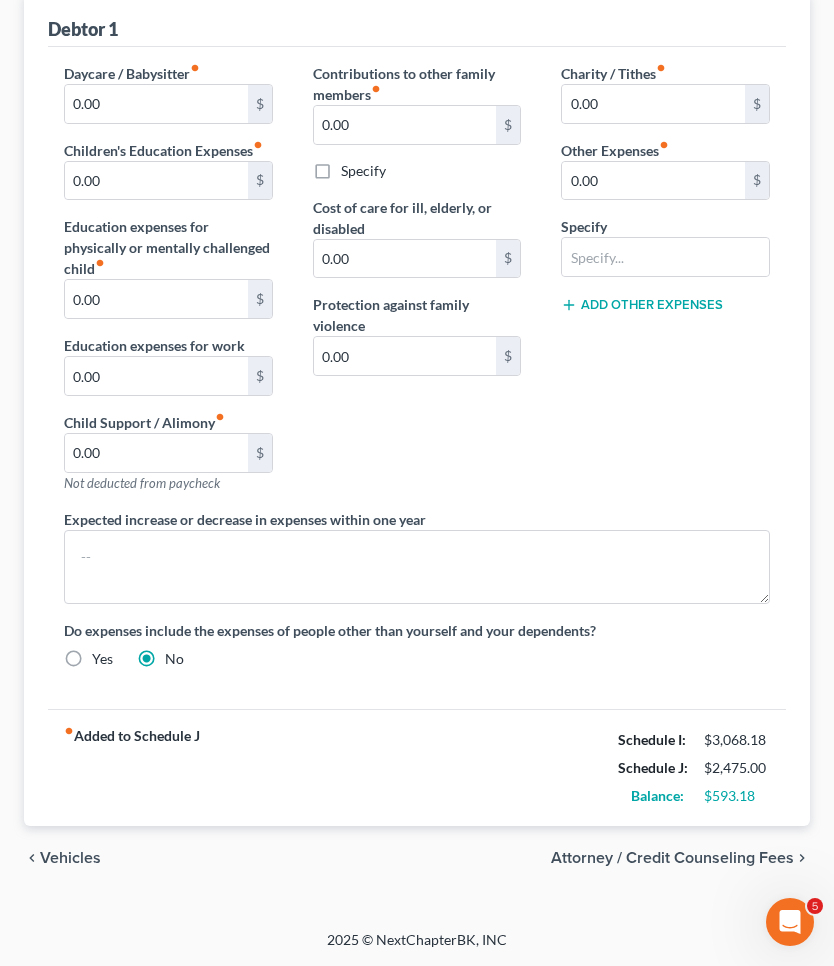 scroll, scrollTop: 261, scrollLeft: 0, axis: vertical 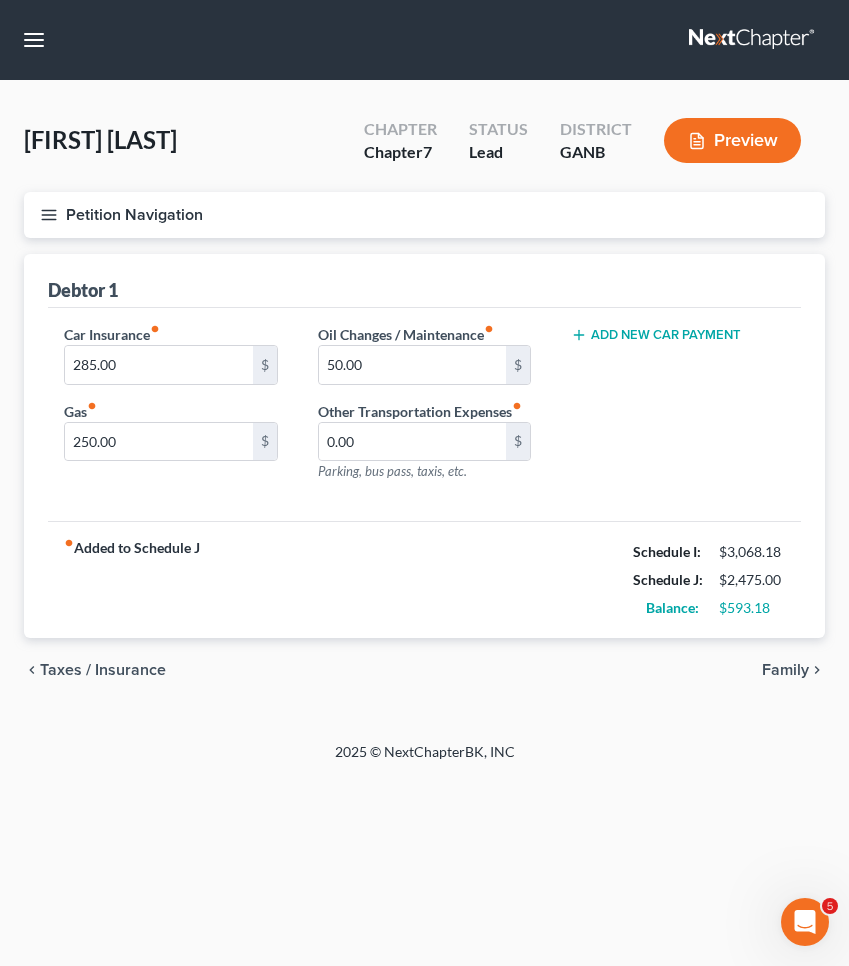 click on "Taxes / Insurance" at bounding box center [103, 670] 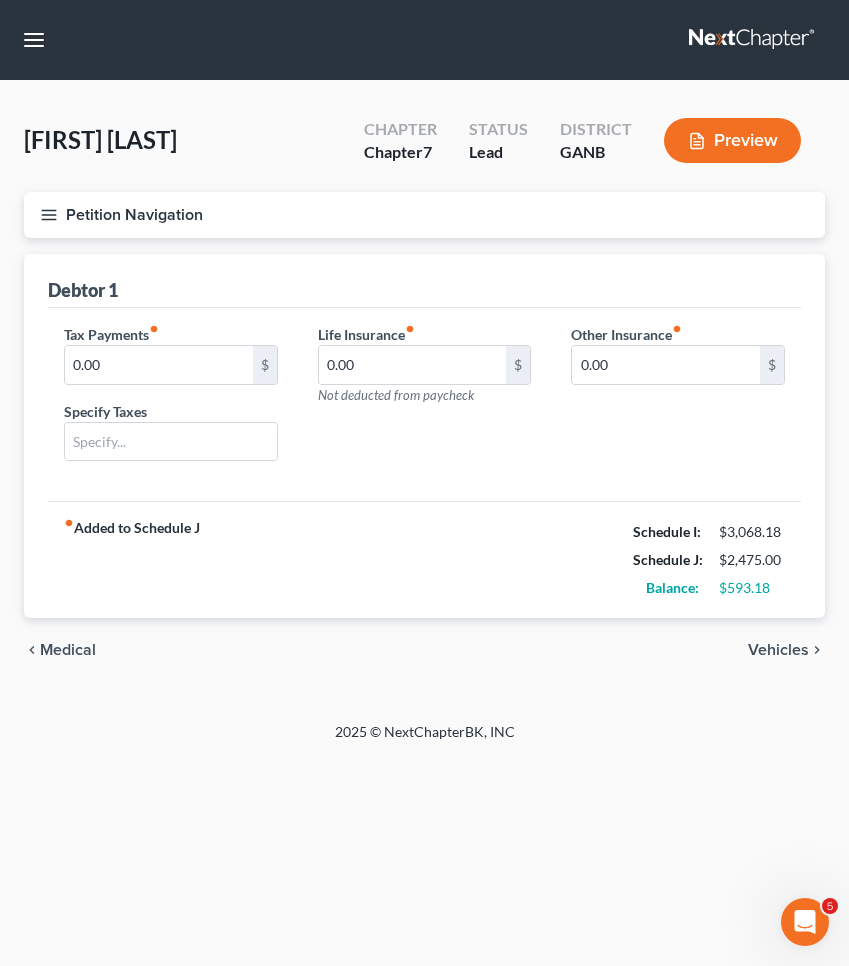 click on "Medical" at bounding box center [68, 650] 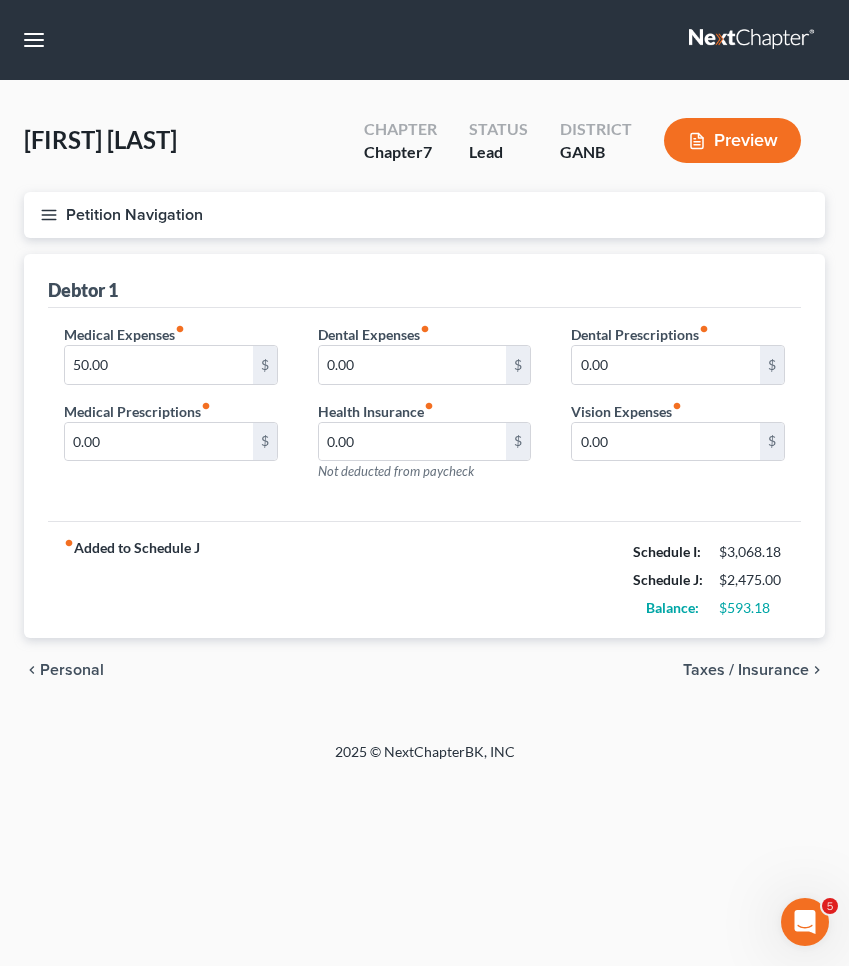 click on "chevron_left
Personal
Taxes / Insurance
chevron_right" at bounding box center (424, 670) 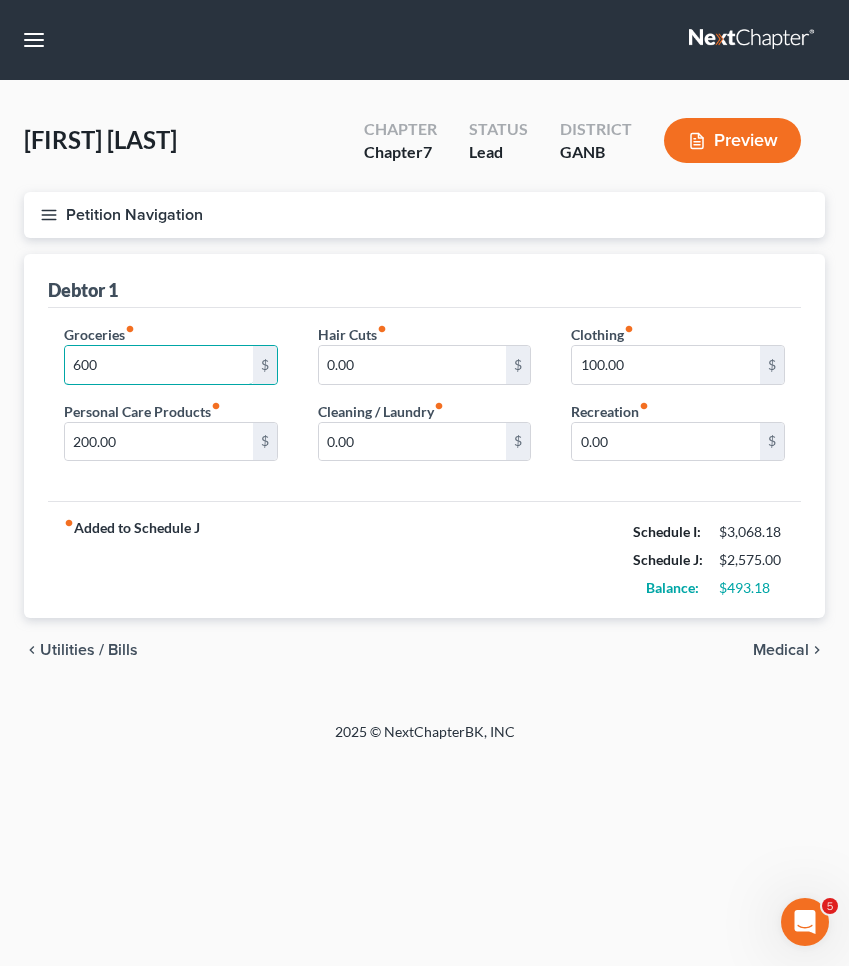 type on "600" 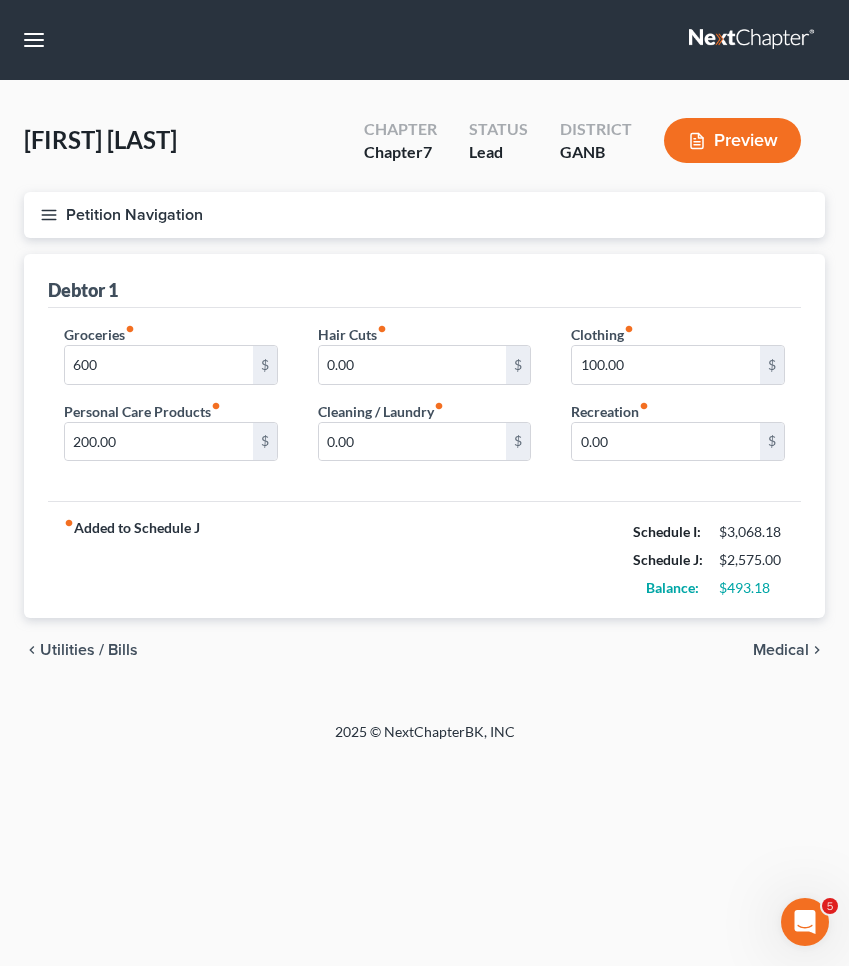 click on "Utilities / Bills" at bounding box center (89, 650) 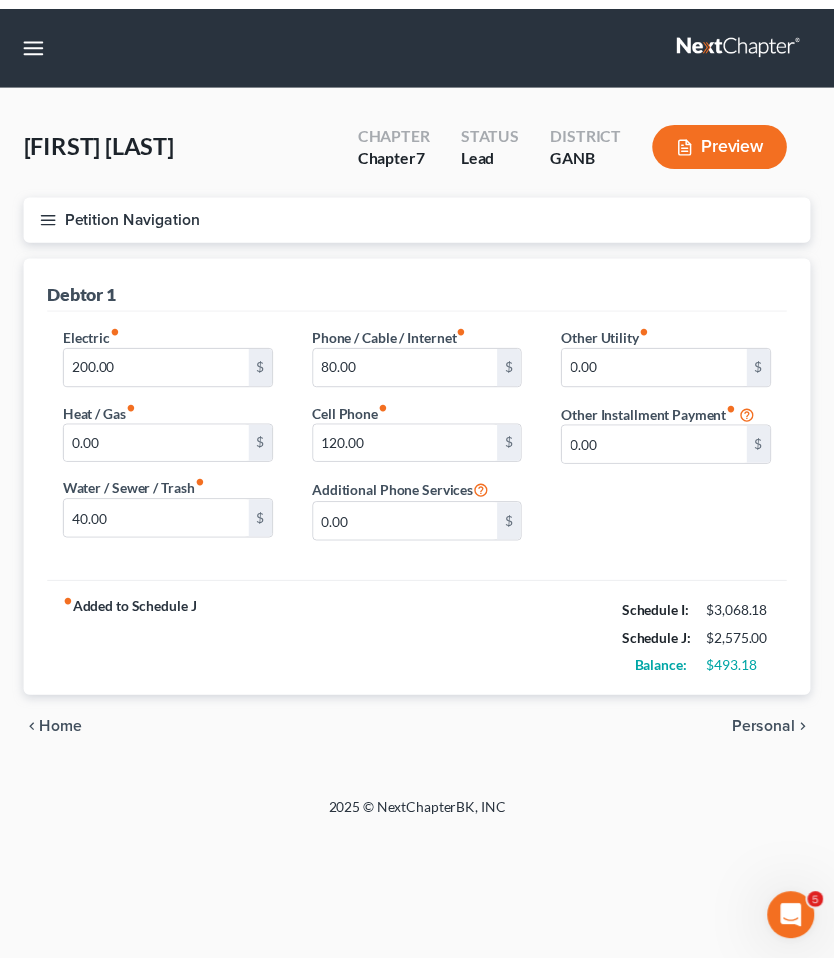 scroll, scrollTop: 0, scrollLeft: 0, axis: both 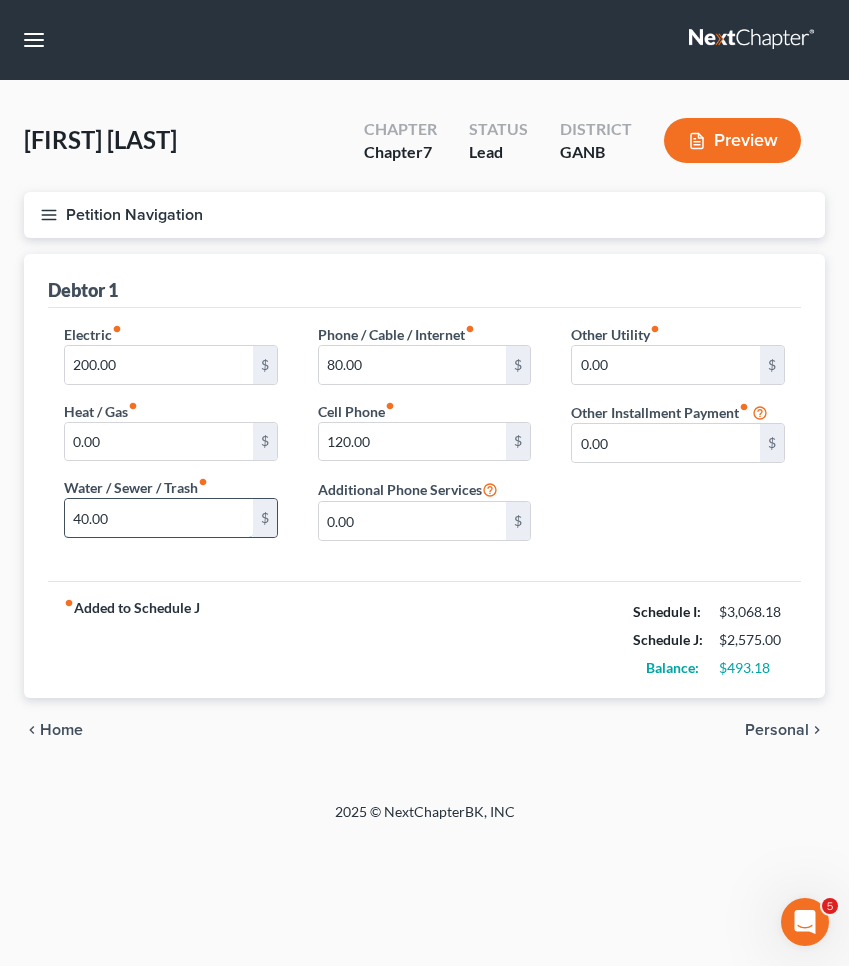drag, startPoint x: 80, startPoint y: 522, endPoint x: 64, endPoint y: 522, distance: 16 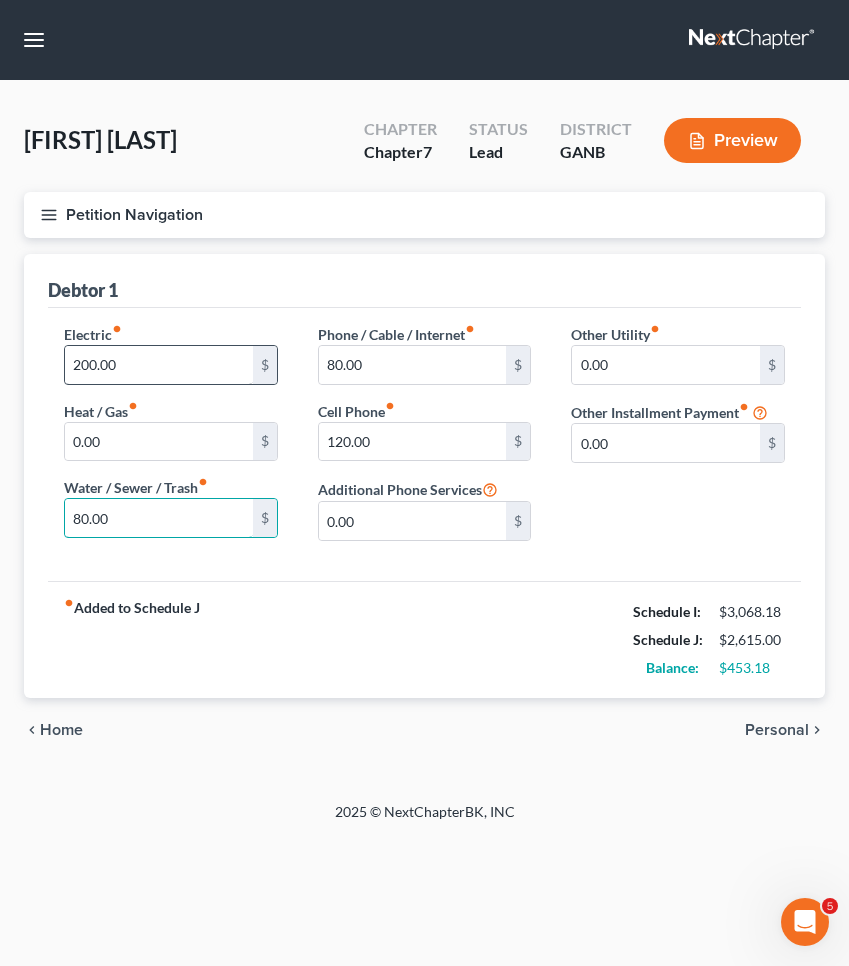 type on "80.00" 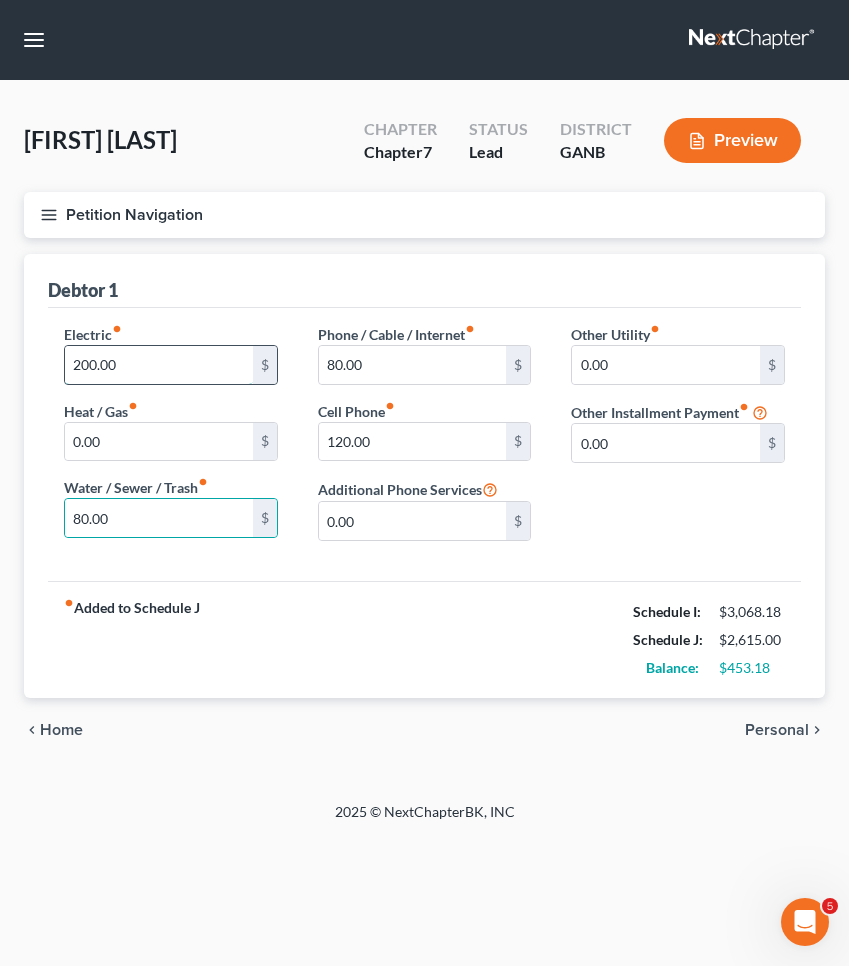 click on "200.00" at bounding box center [159, 365] 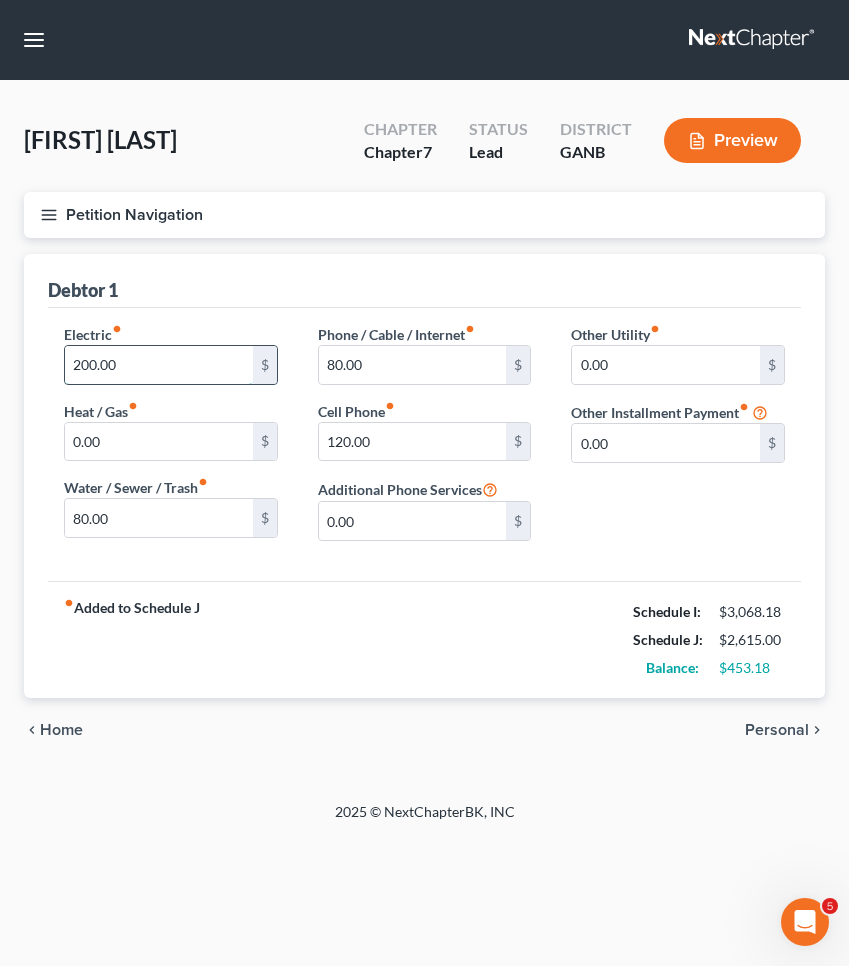 click on "200.00" at bounding box center [159, 365] 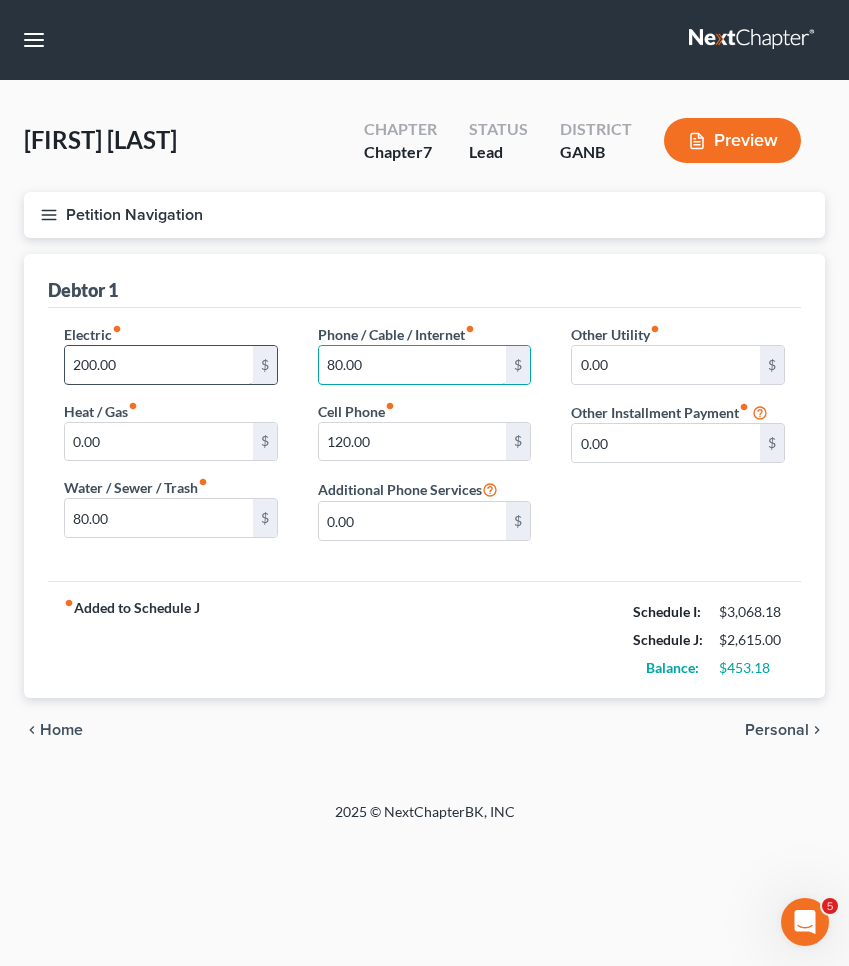 drag, startPoint x: 374, startPoint y: 366, endPoint x: 153, endPoint y: 357, distance: 221.18318 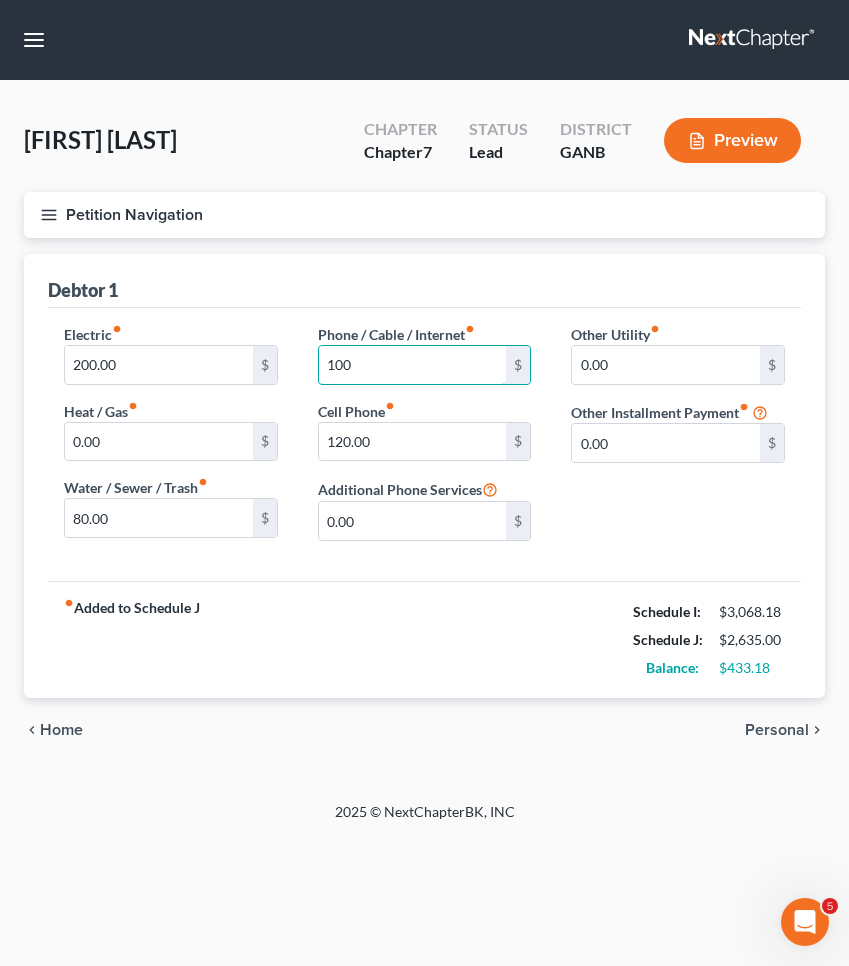type on "100" 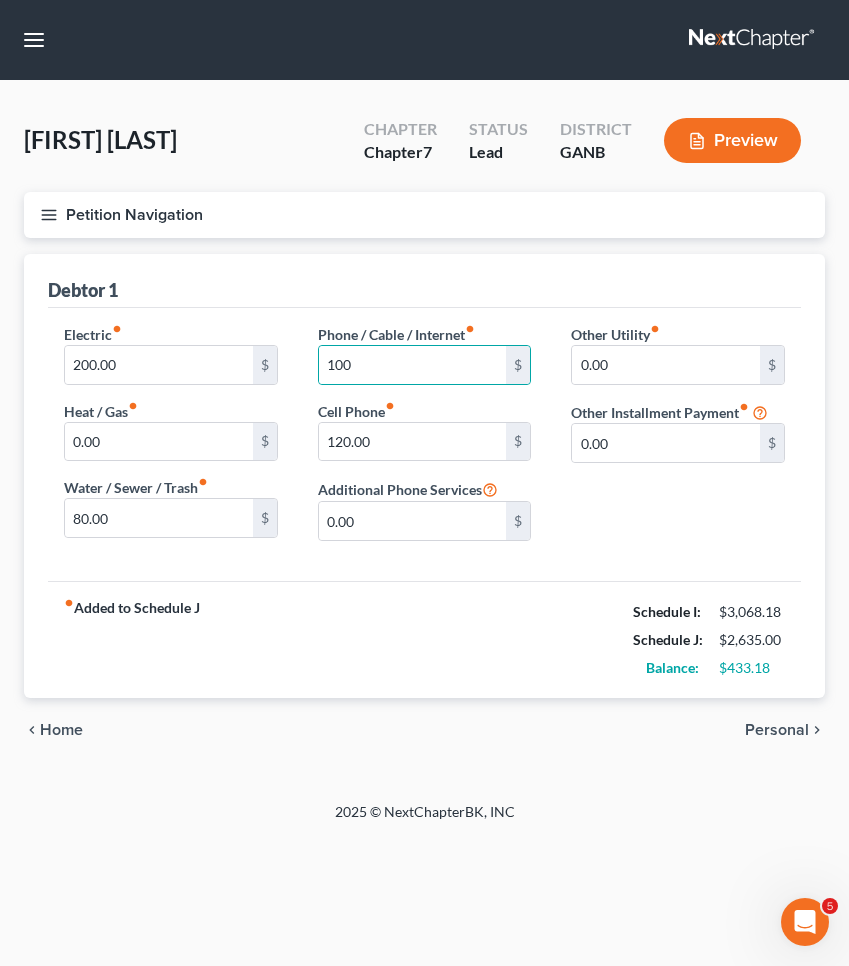 click on "Home" at bounding box center (61, 730) 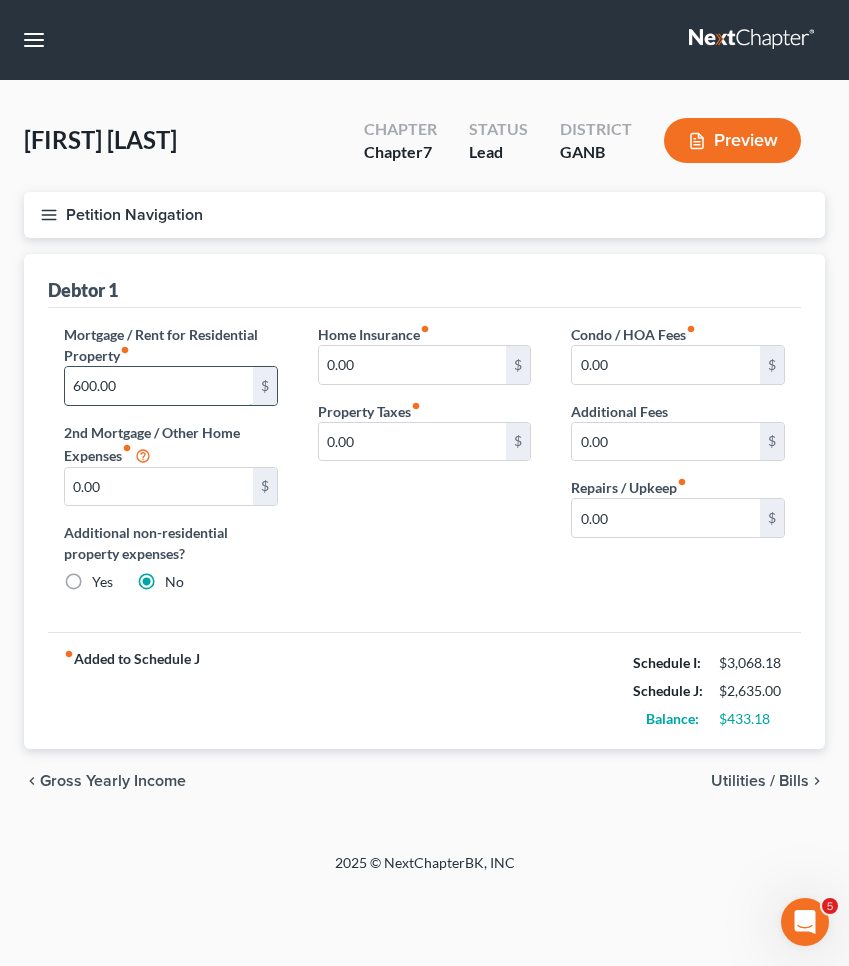 drag, startPoint x: 78, startPoint y: 383, endPoint x: 66, endPoint y: 383, distance: 12 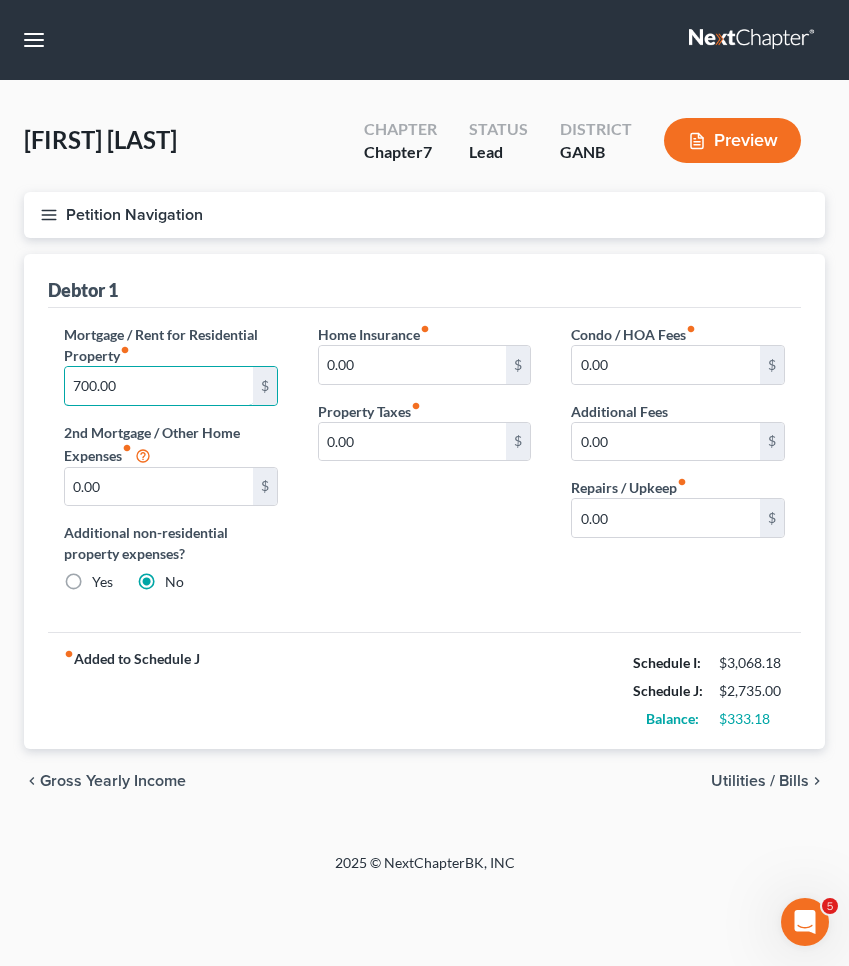 type on "700.00" 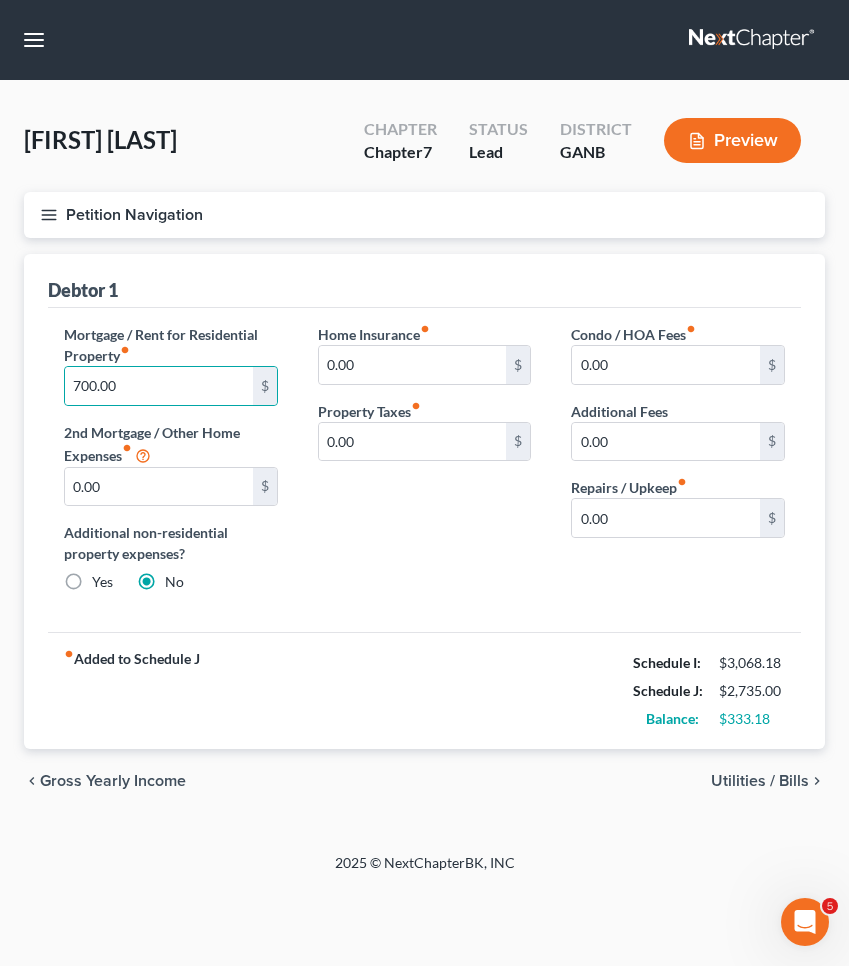 click on "Petition Navigation" at bounding box center [424, 215] 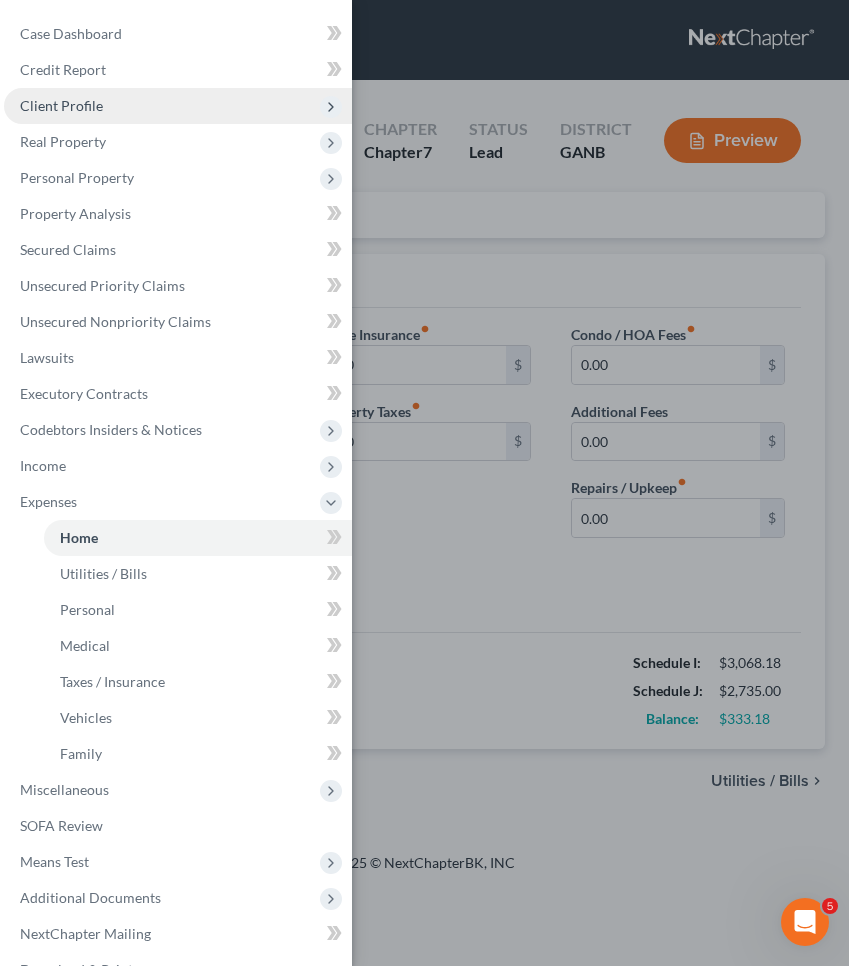 click on "Client Profile" at bounding box center [61, 105] 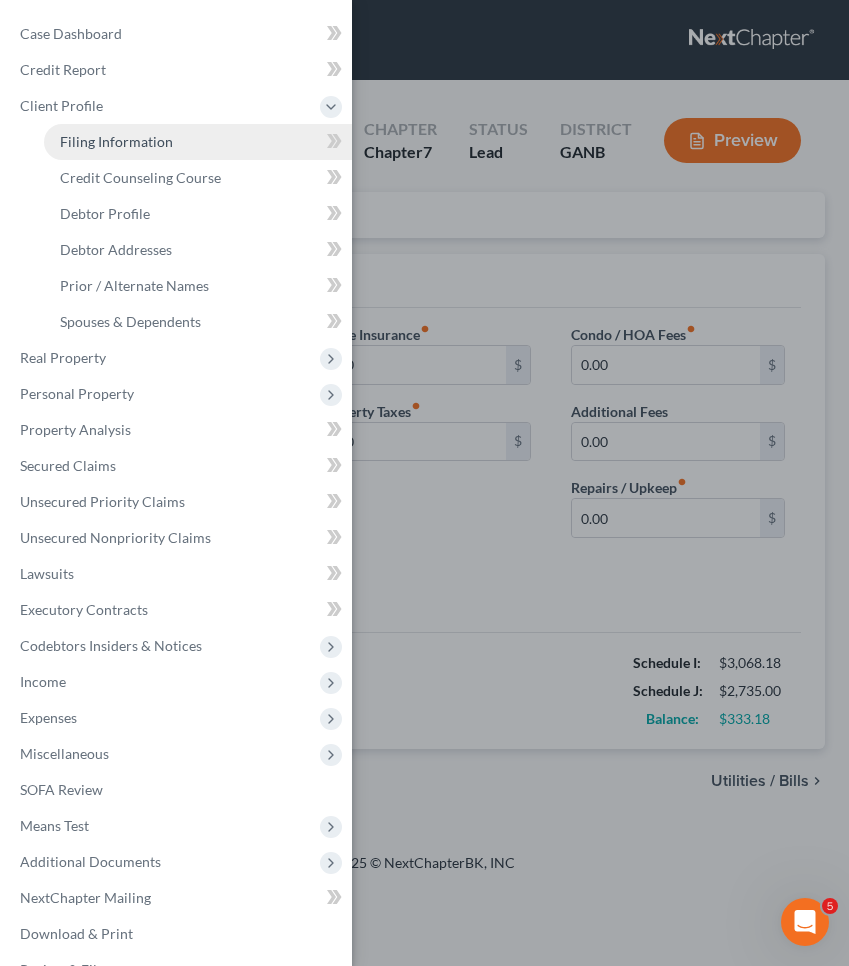 click on "Filing Information" at bounding box center [116, 141] 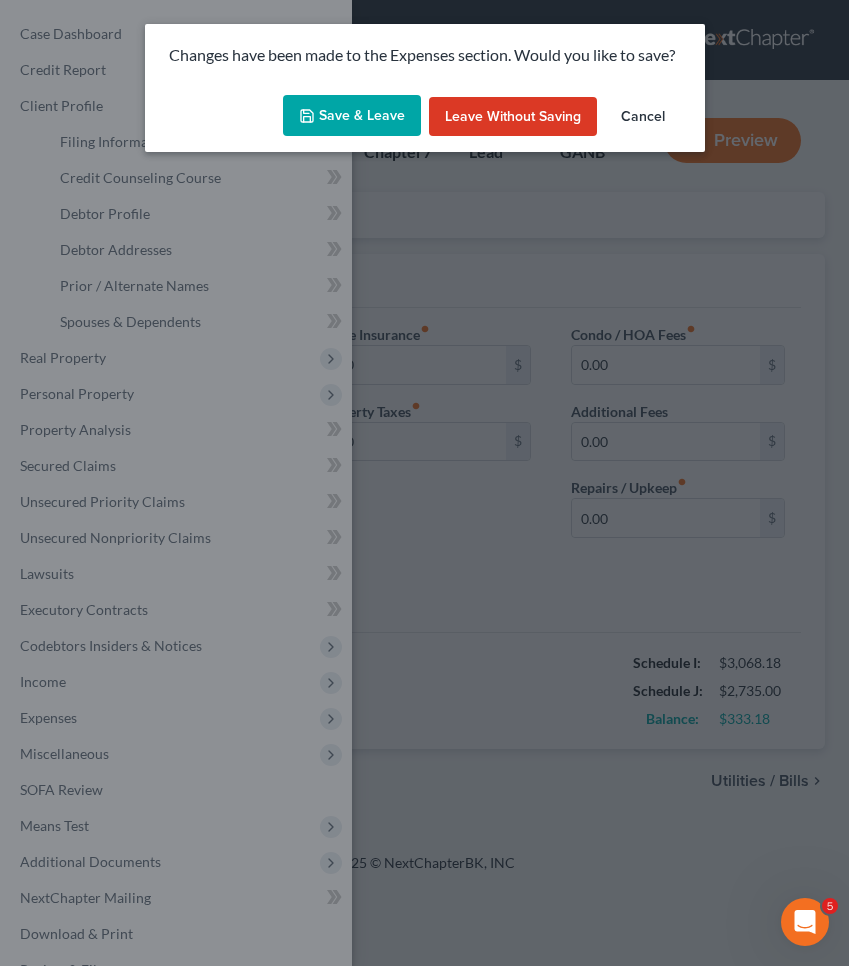 click on "Save & Leave" at bounding box center (352, 116) 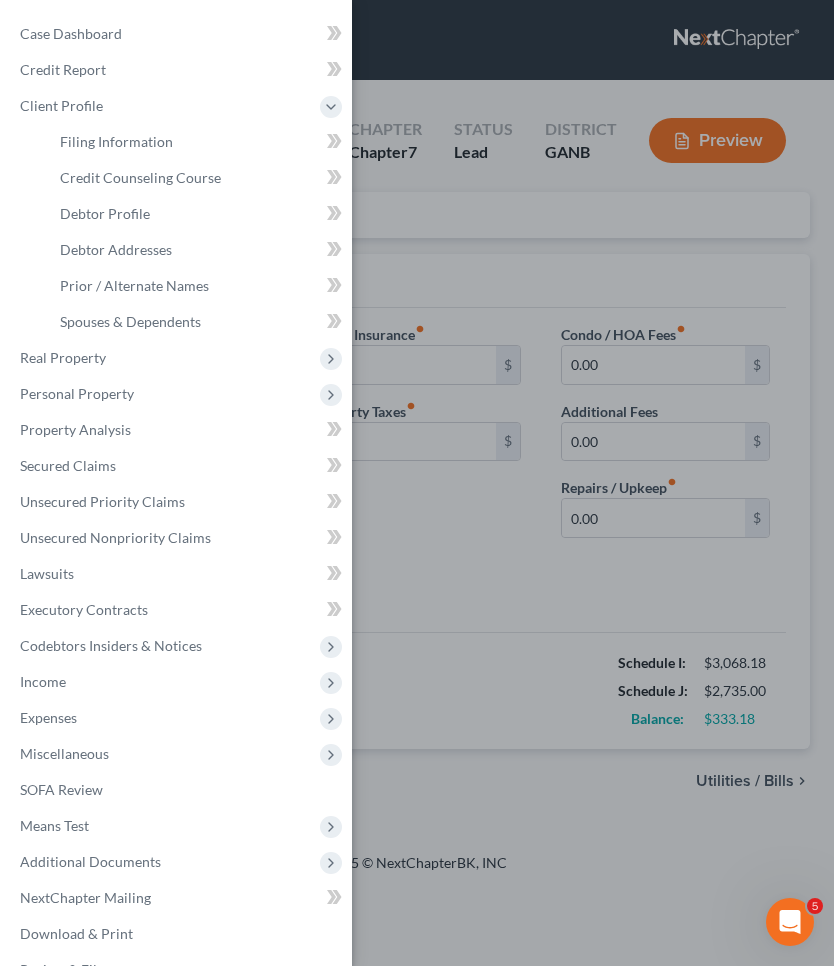 select on "1" 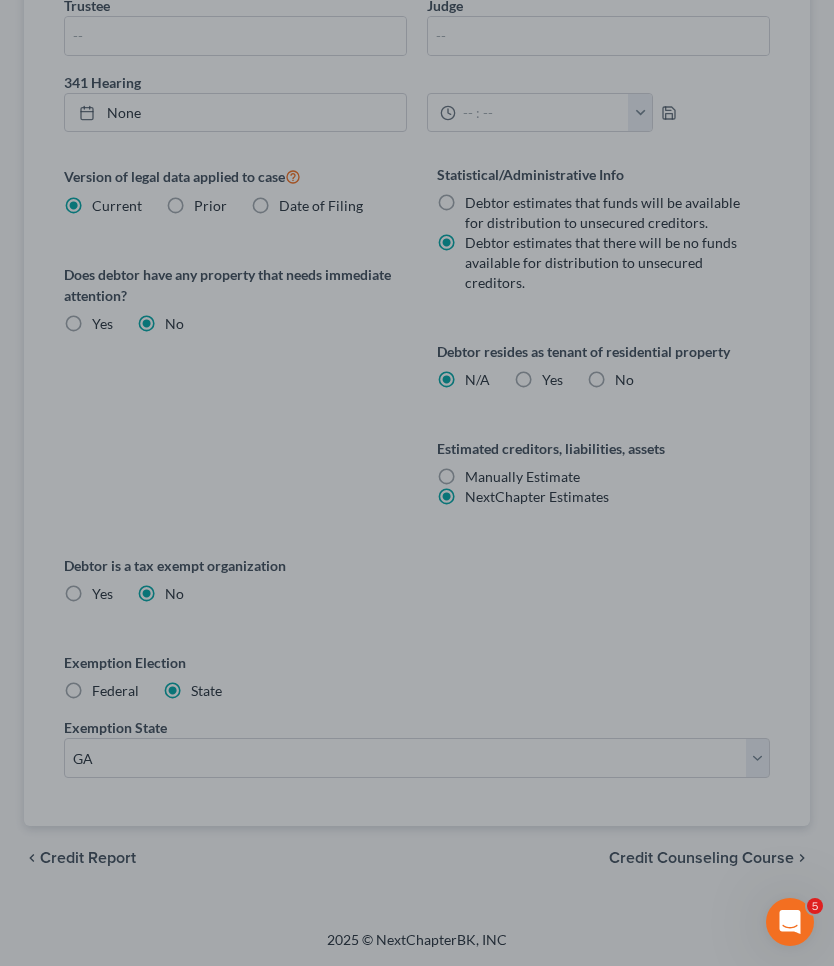scroll, scrollTop: 831, scrollLeft: 0, axis: vertical 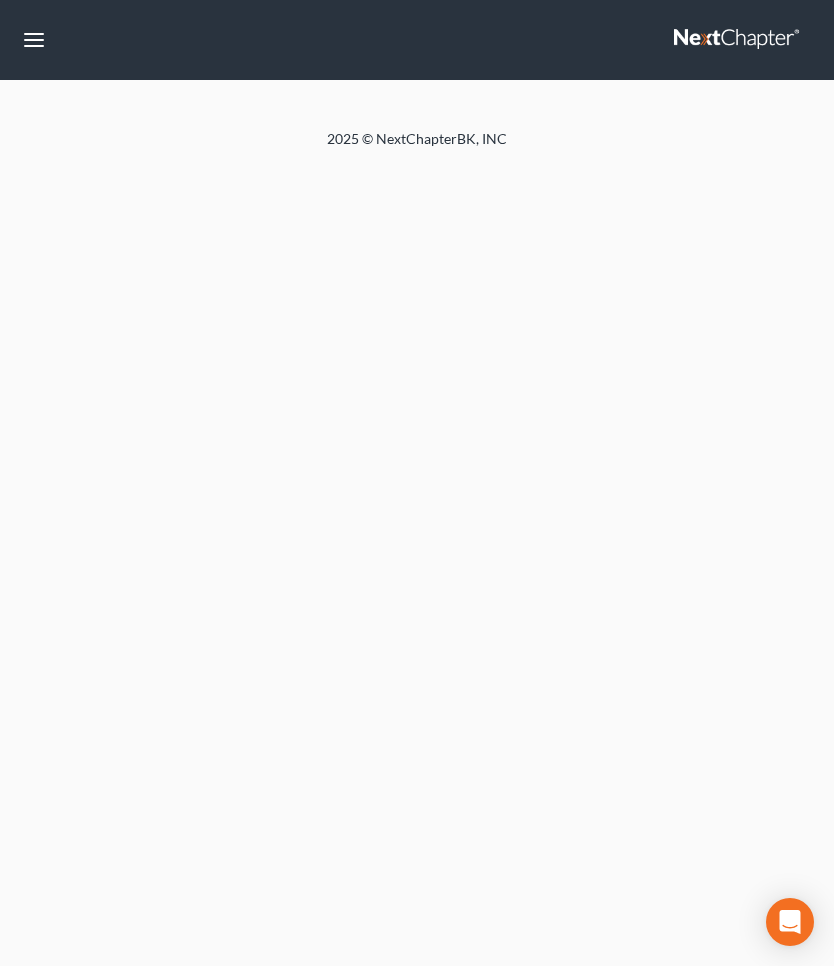 select on "1" 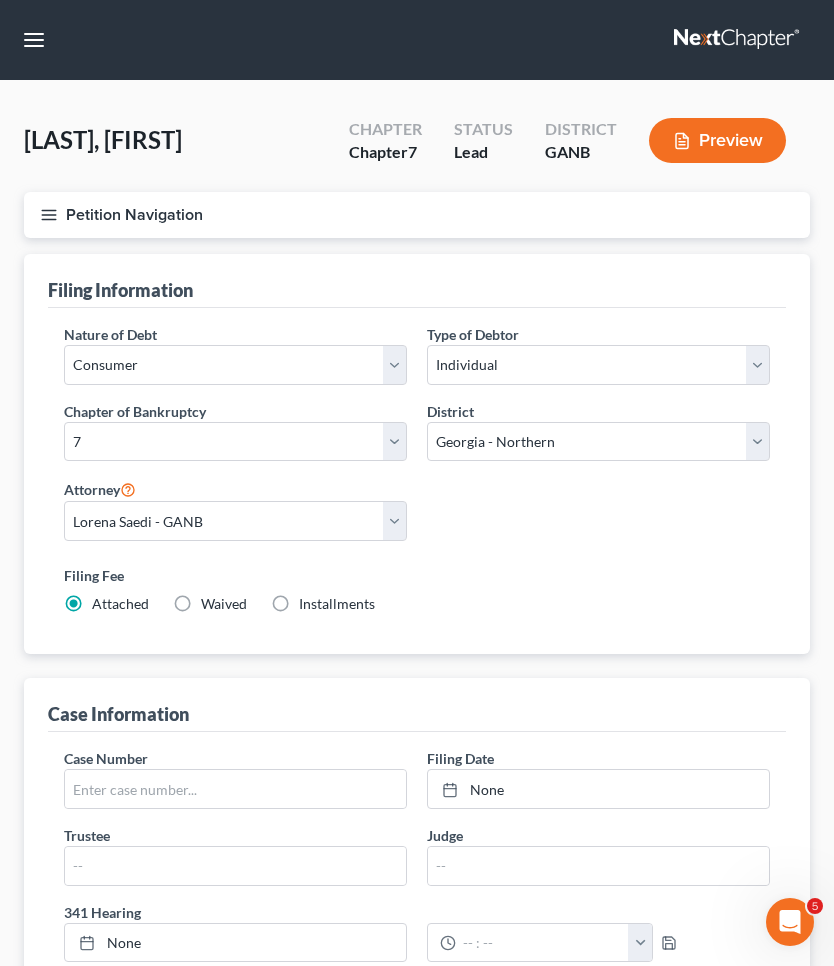 scroll, scrollTop: 0, scrollLeft: 0, axis: both 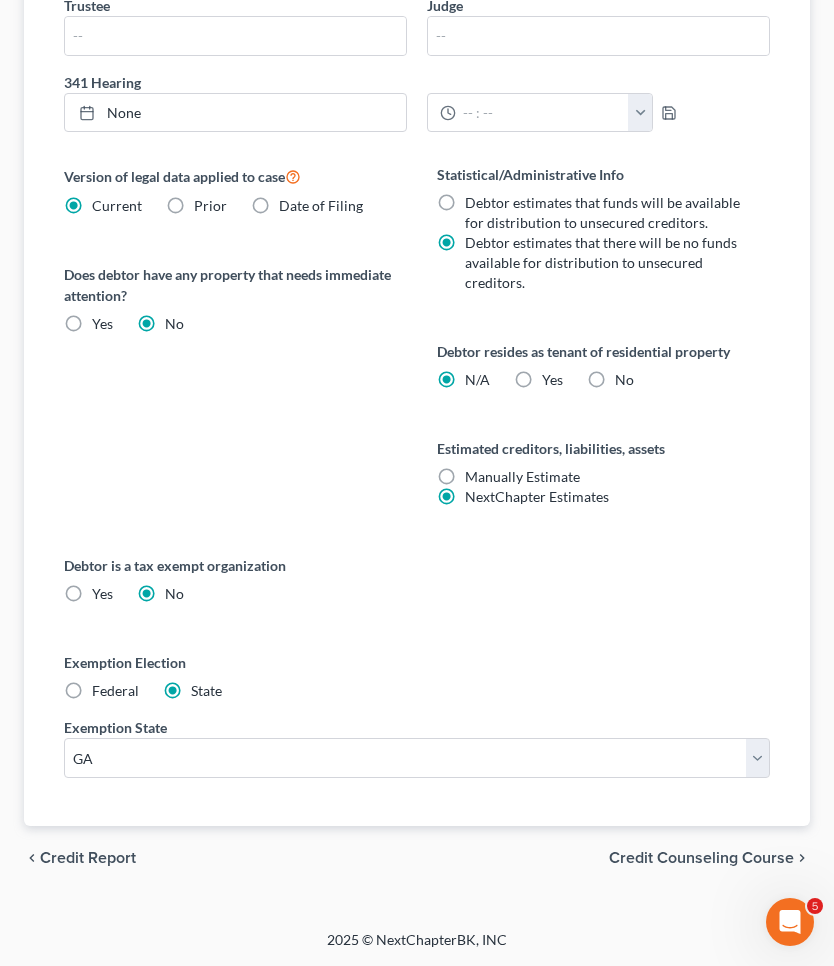 click on "Credit Counseling Course" at bounding box center (701, 858) 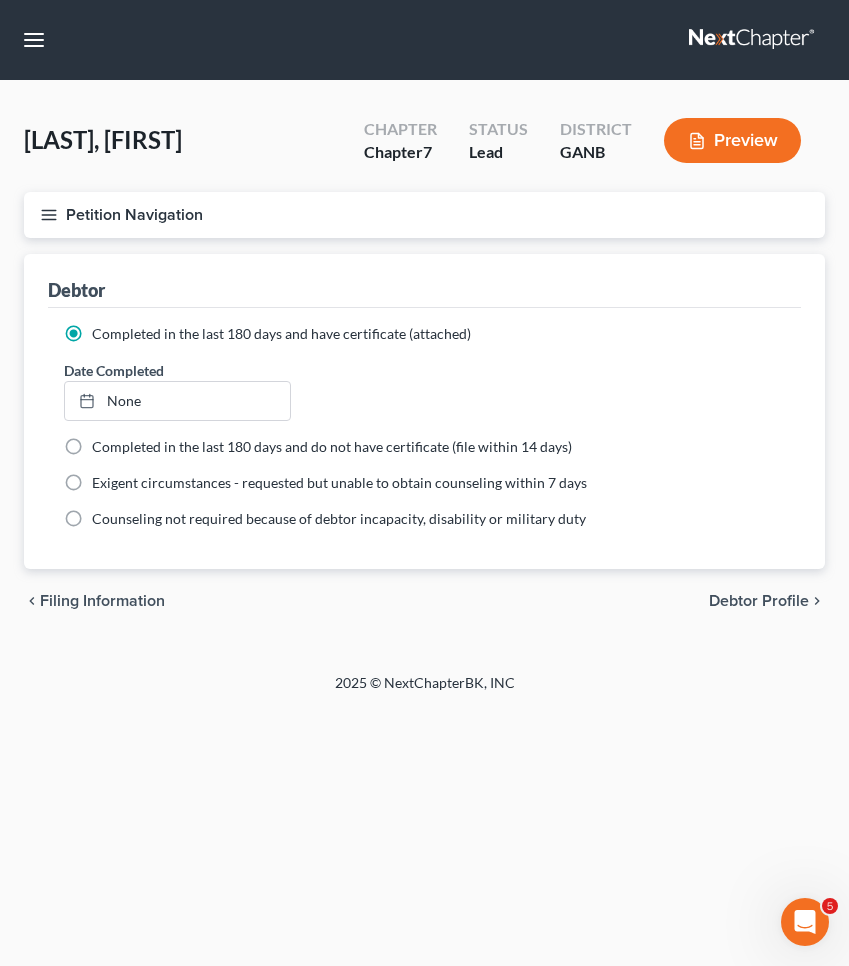 click on "Debtor Profile" at bounding box center [759, 601] 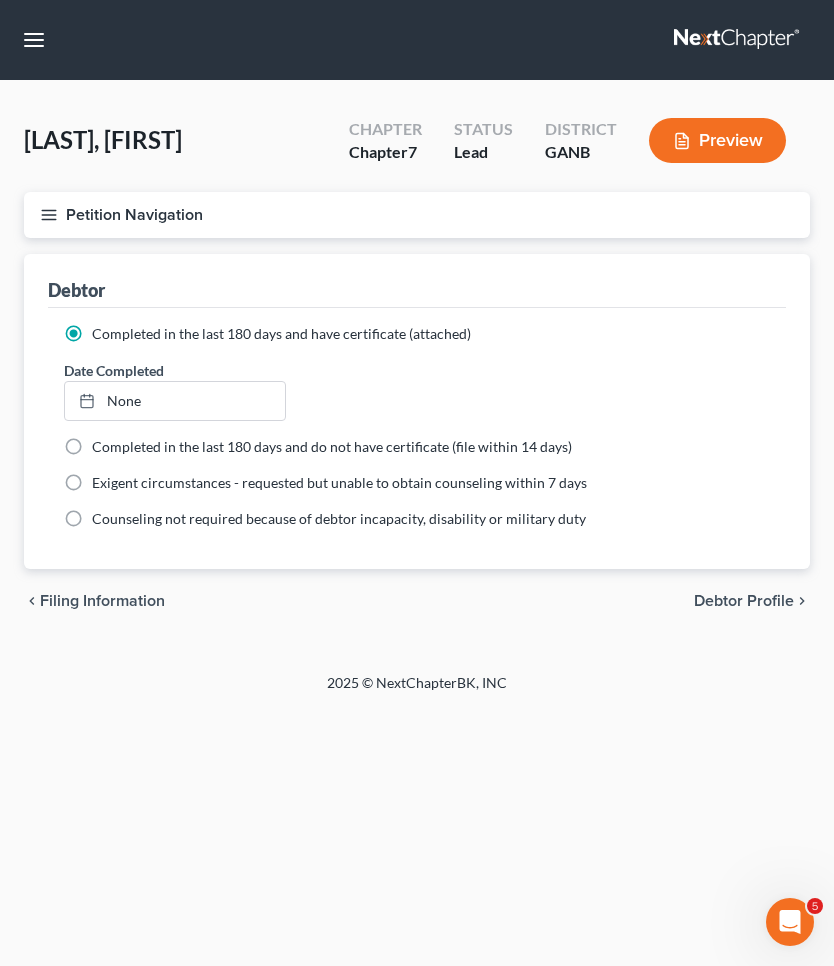 select on "0" 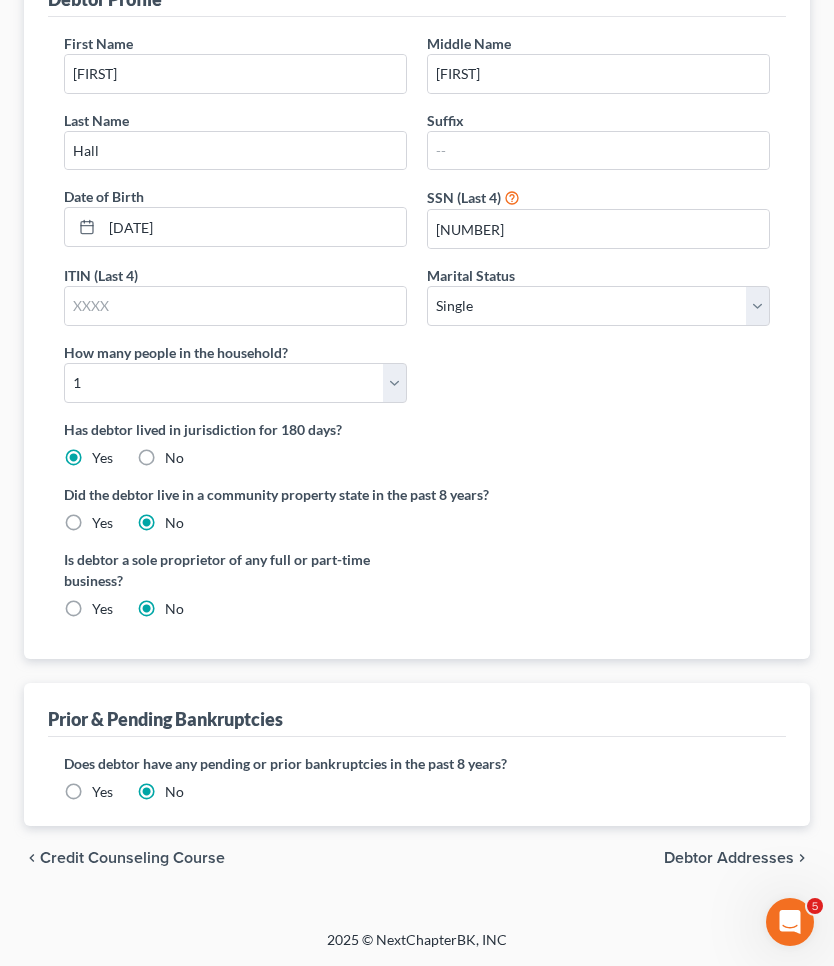 scroll, scrollTop: 290, scrollLeft: 0, axis: vertical 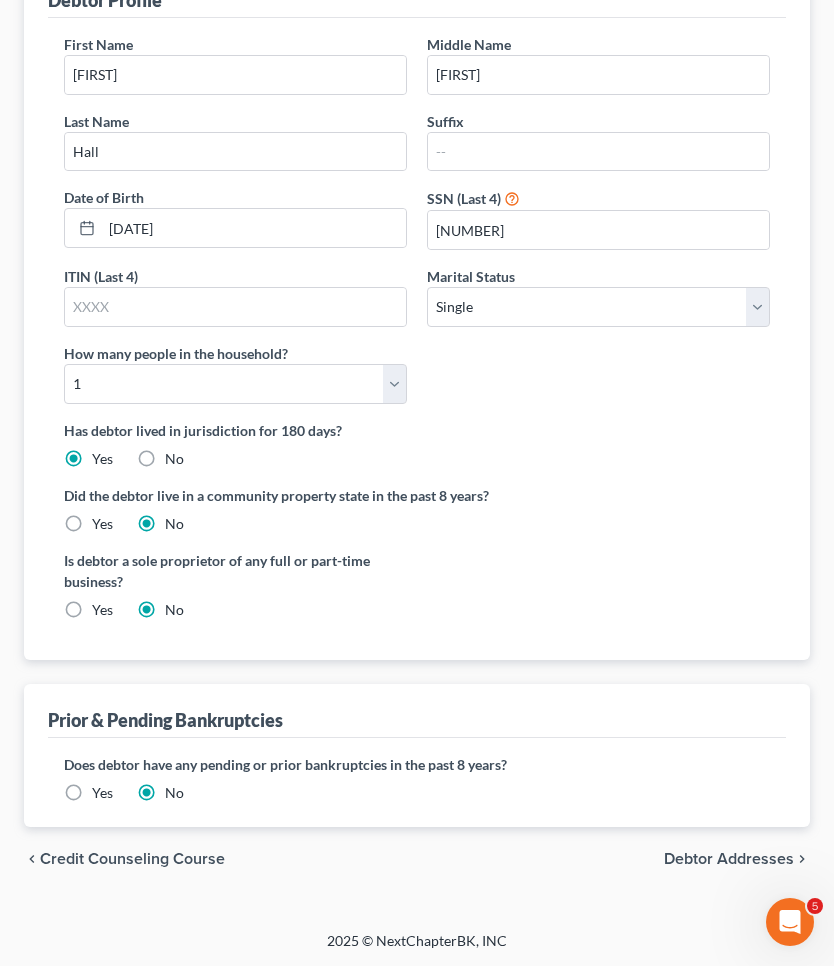 click on "Debtor Addresses" at bounding box center (729, 859) 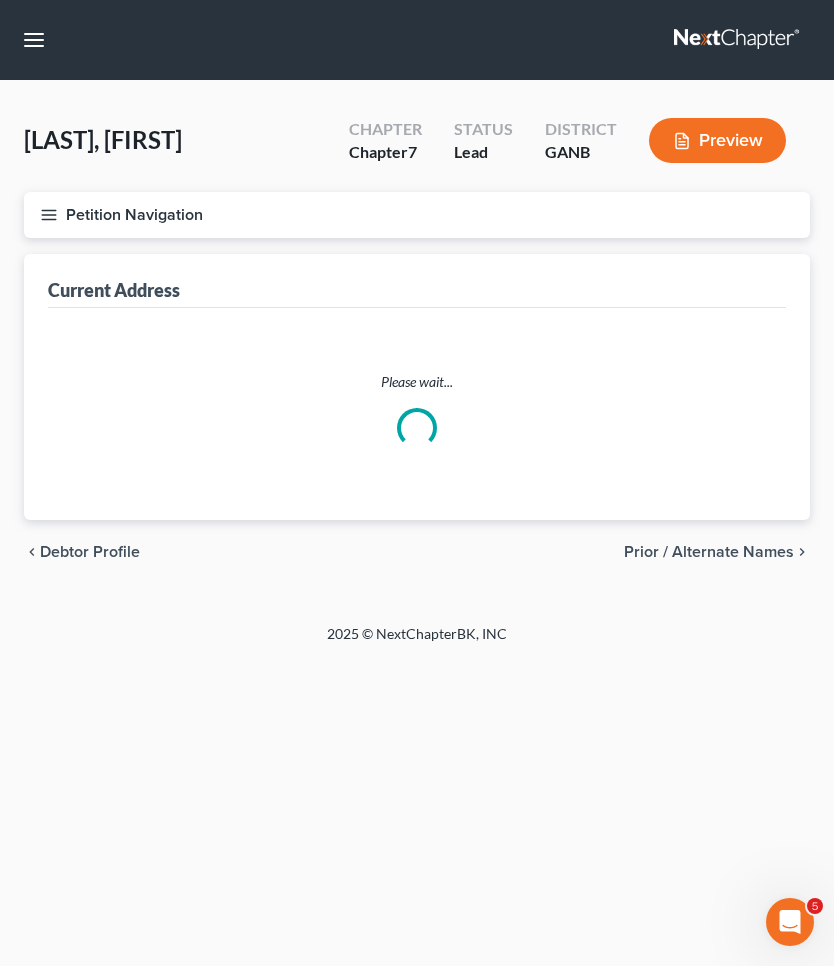 scroll, scrollTop: 0, scrollLeft: 0, axis: both 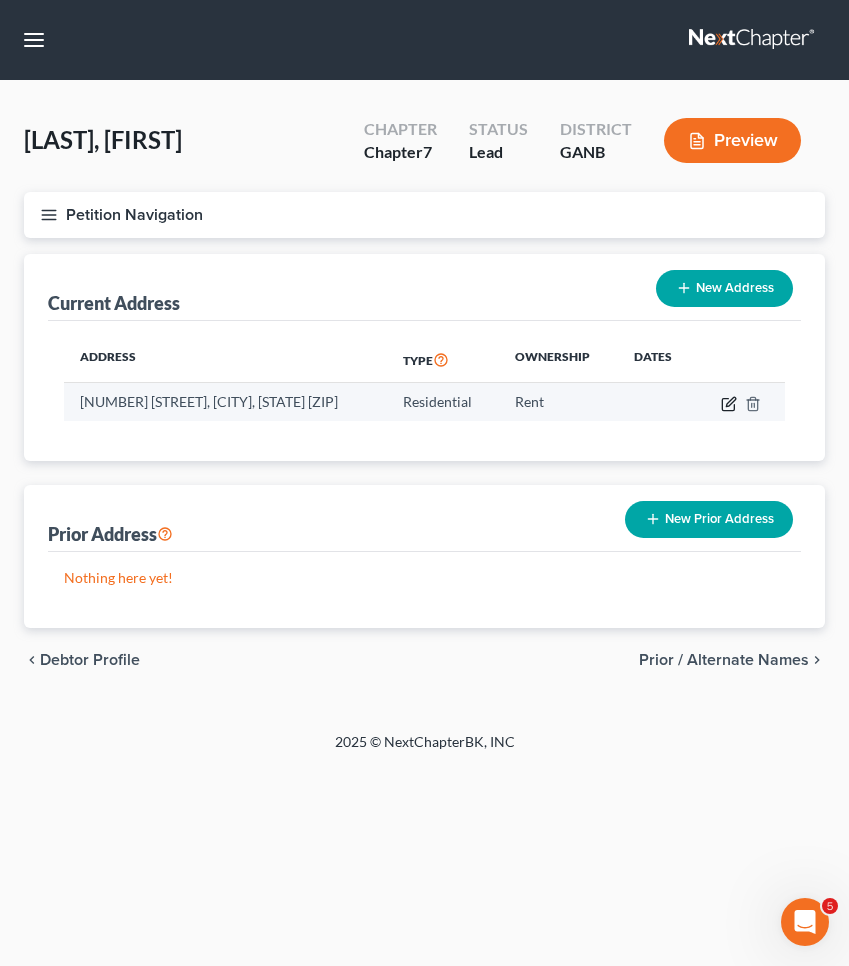 click 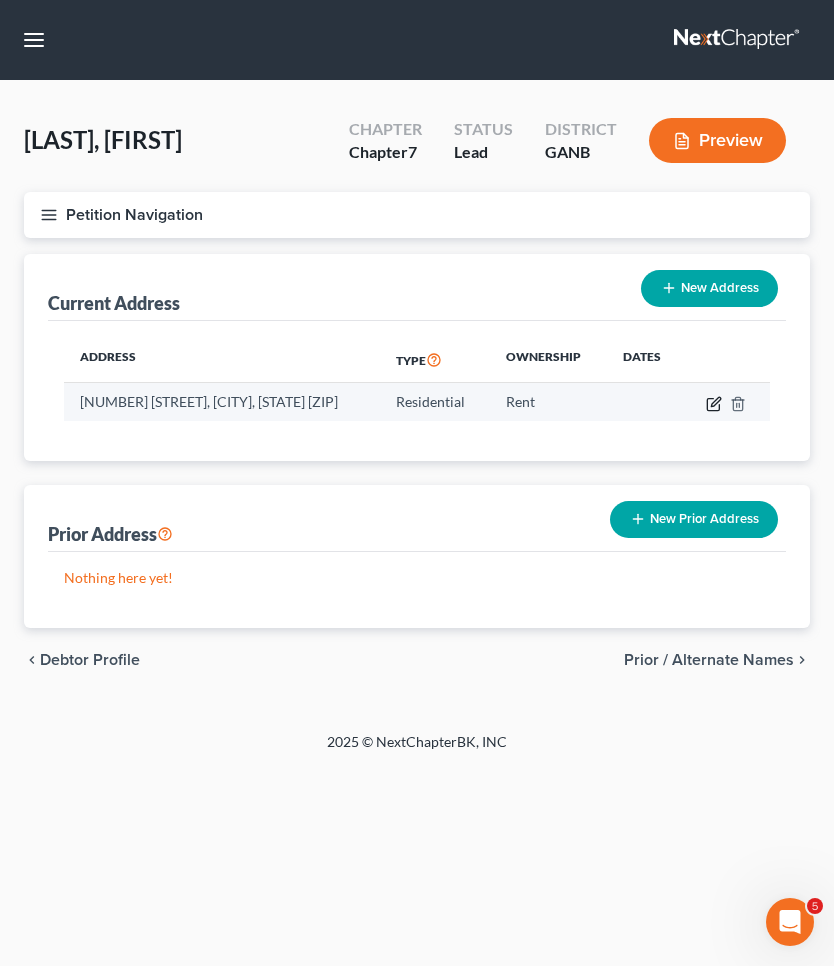 select on "10" 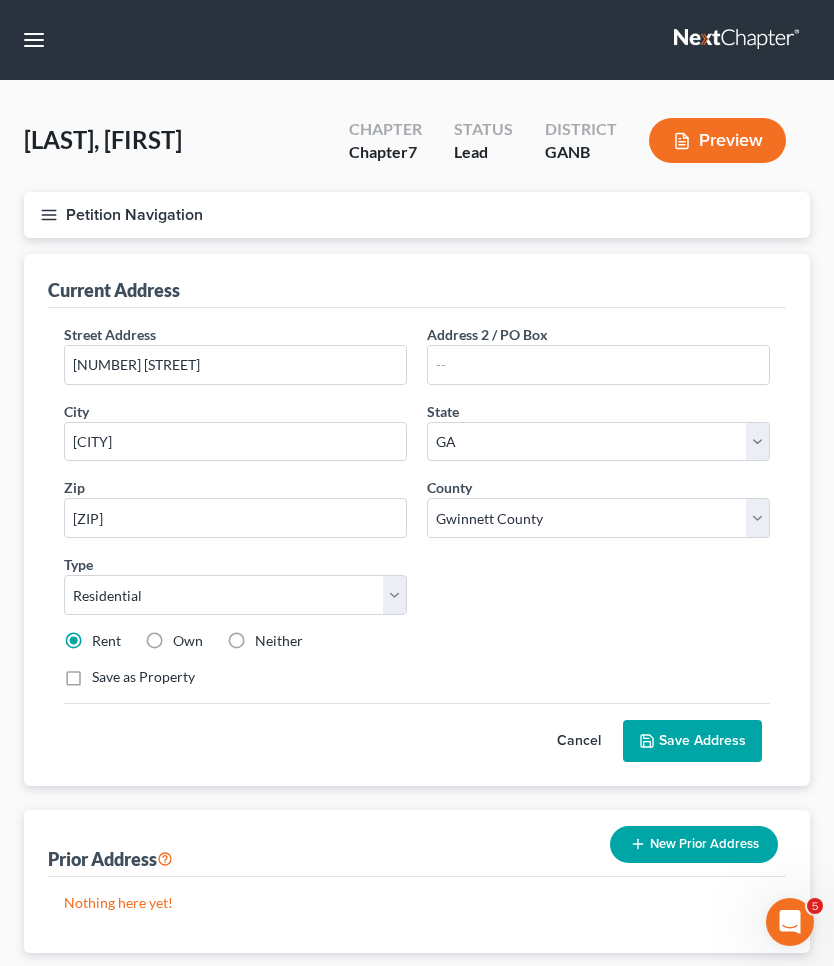 click on "Neither" at bounding box center (279, 641) 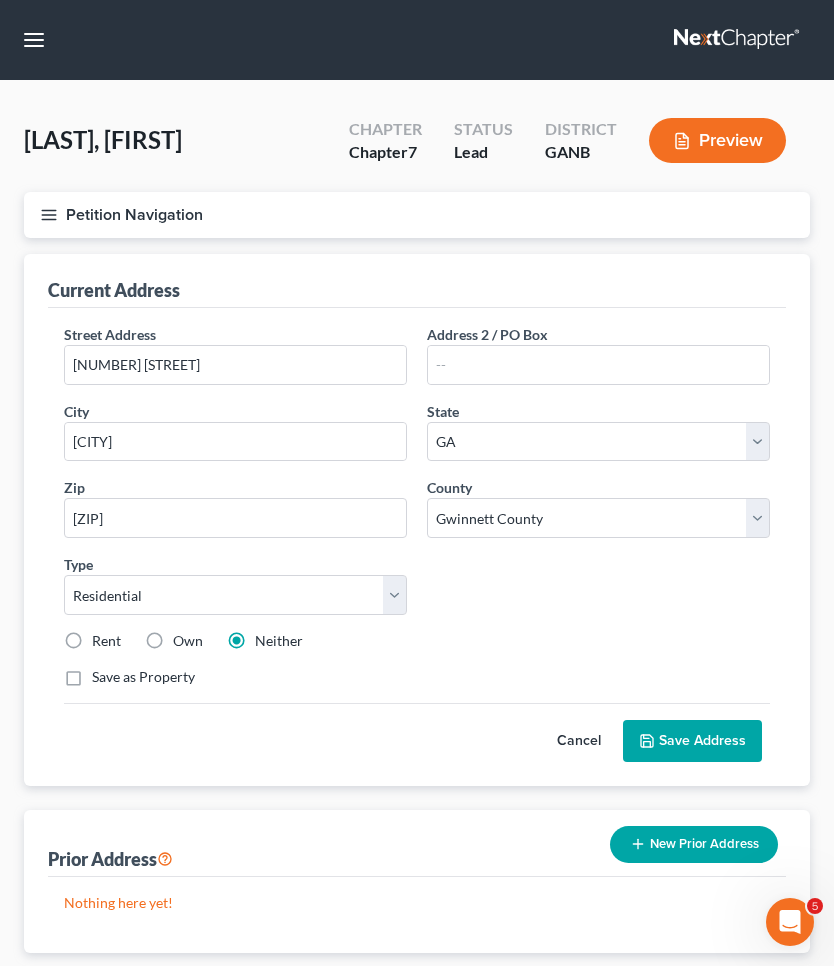 click on "Save Address" at bounding box center (692, 741) 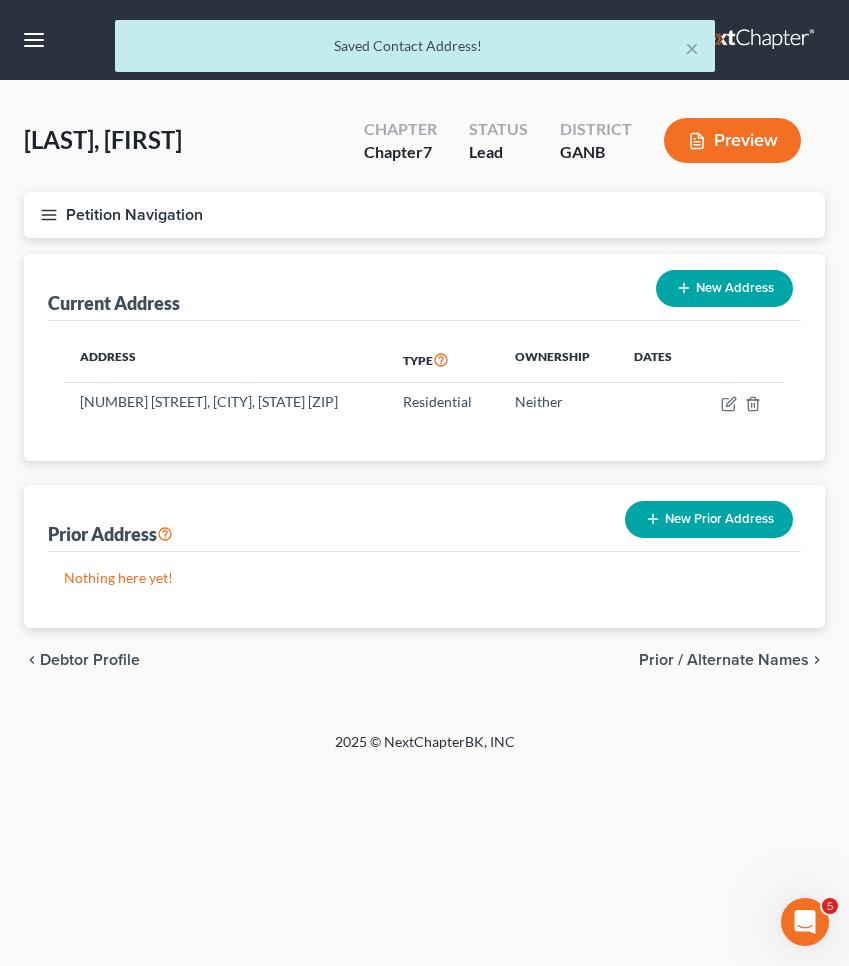 click on "Prior / Alternate Names" at bounding box center (724, 660) 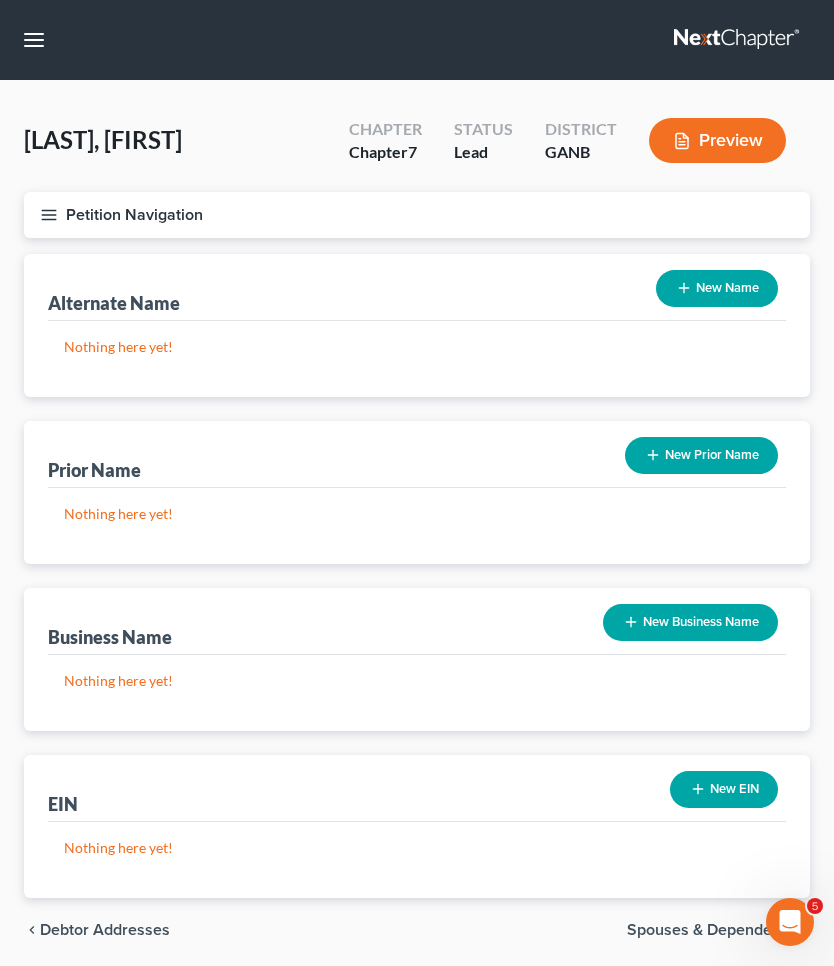 click on "Petition Navigation" at bounding box center (417, 215) 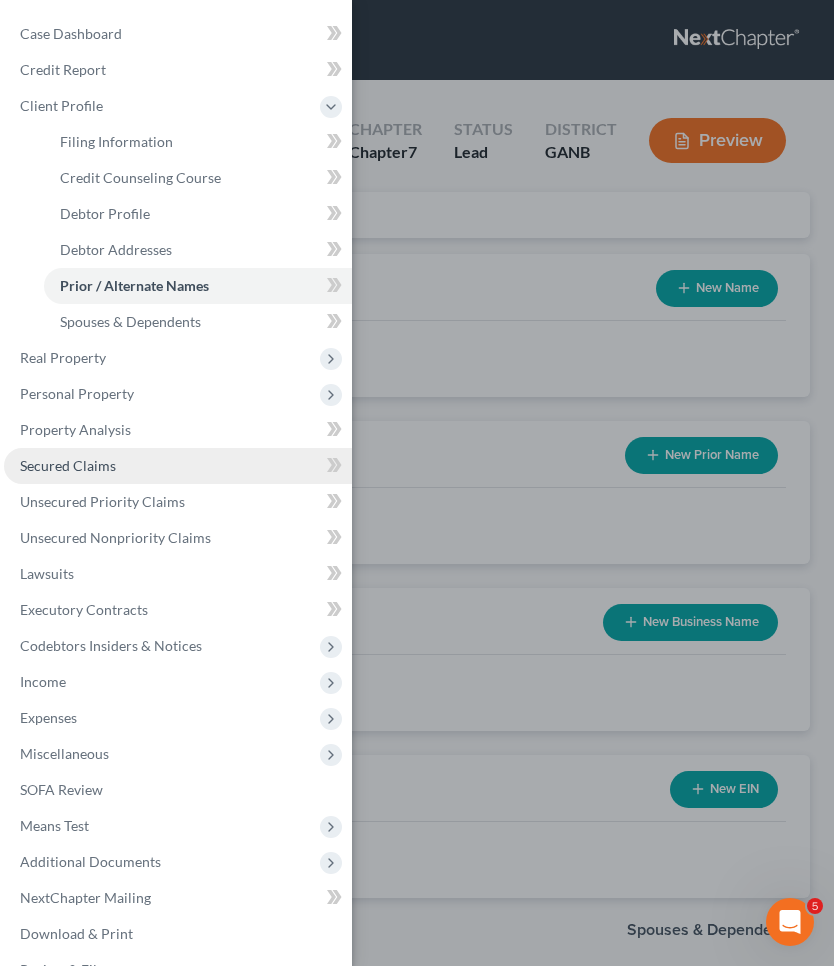 click on "Secured Claims" at bounding box center (178, 466) 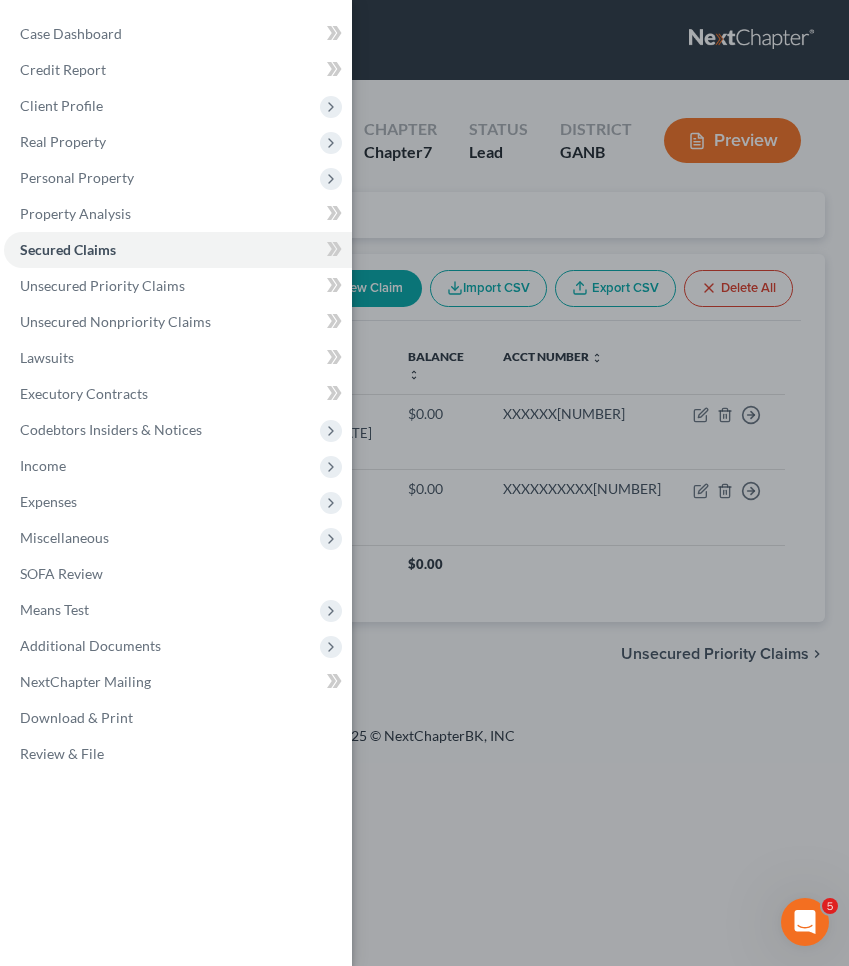click on "Case Dashboard
Payments
Invoices
Payments
Payments
Credit Report
Client Profile" at bounding box center [424, 483] 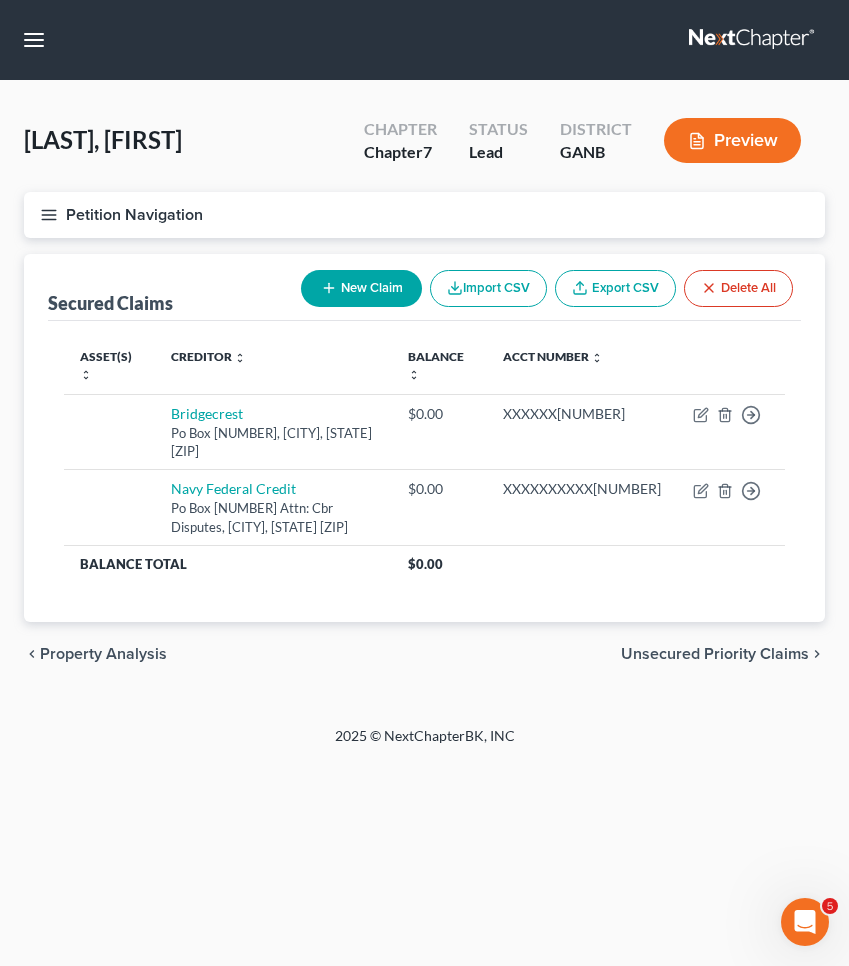 click on "chevron_left
Property Analysis
Unsecured Priority Claims
chevron_right" at bounding box center (424, 654) 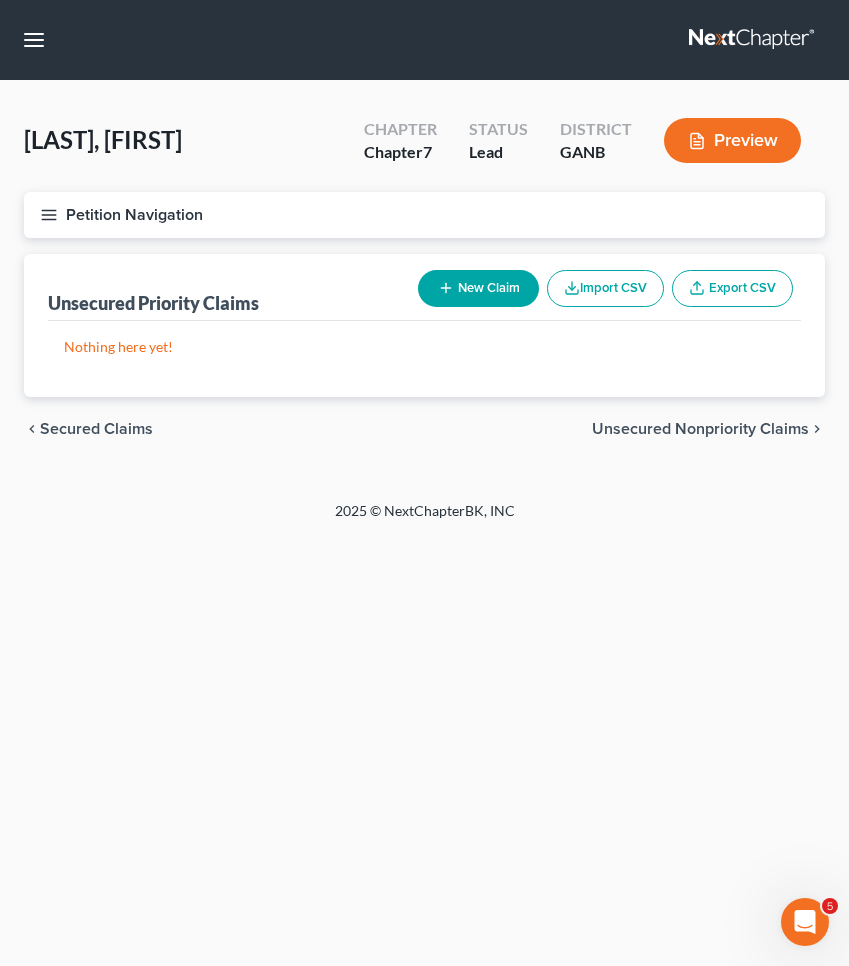 click 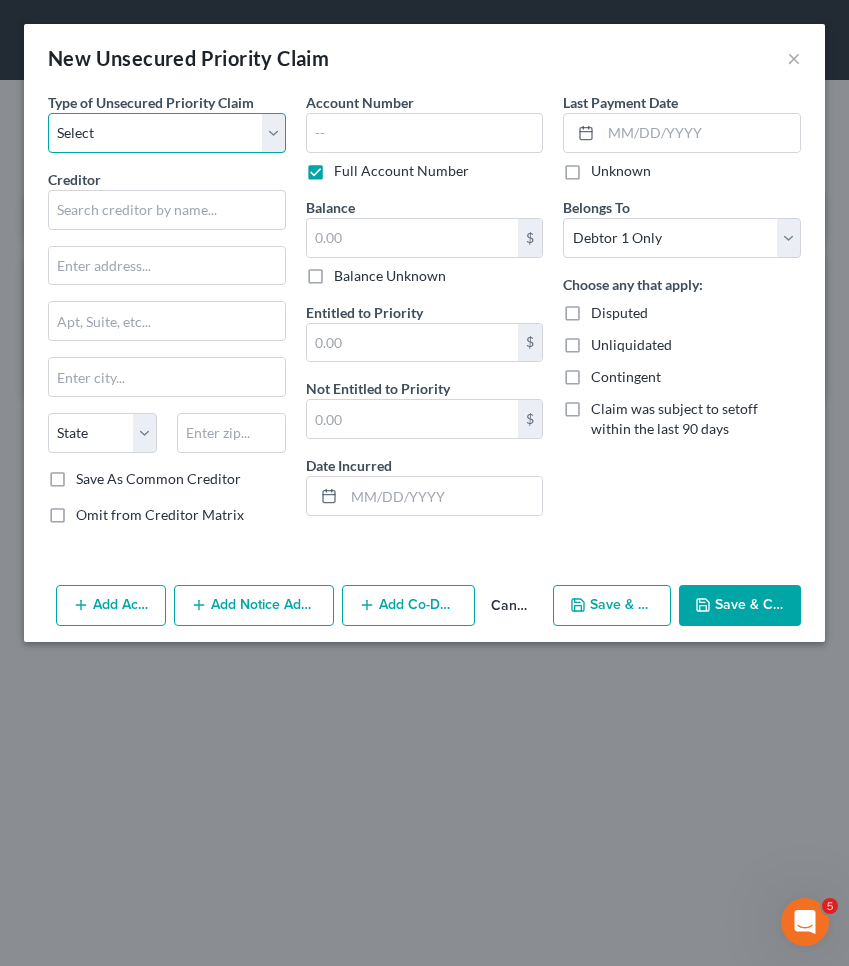 select on "0" 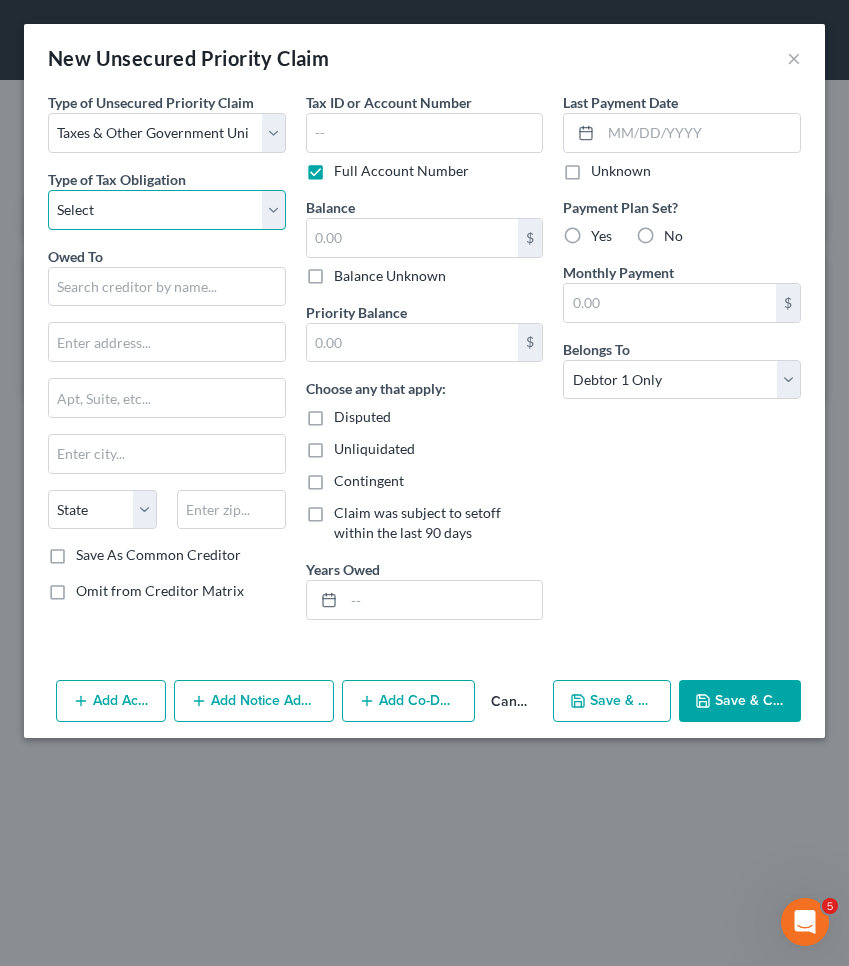 select on "0" 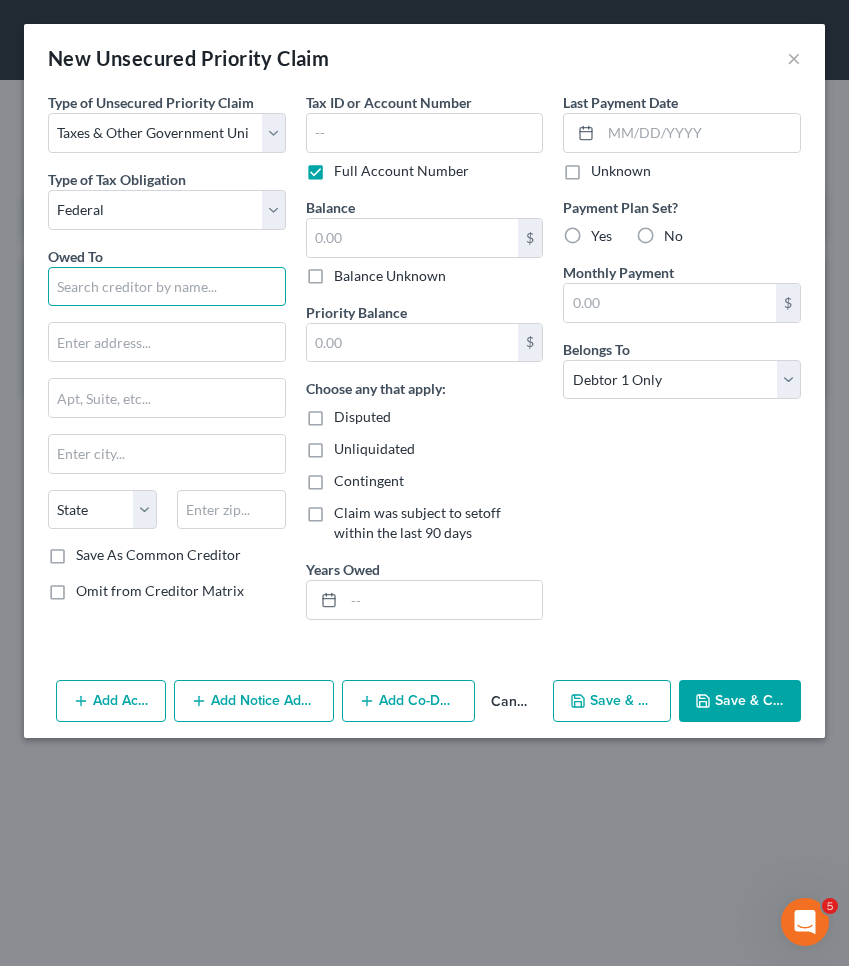 click at bounding box center (167, 287) 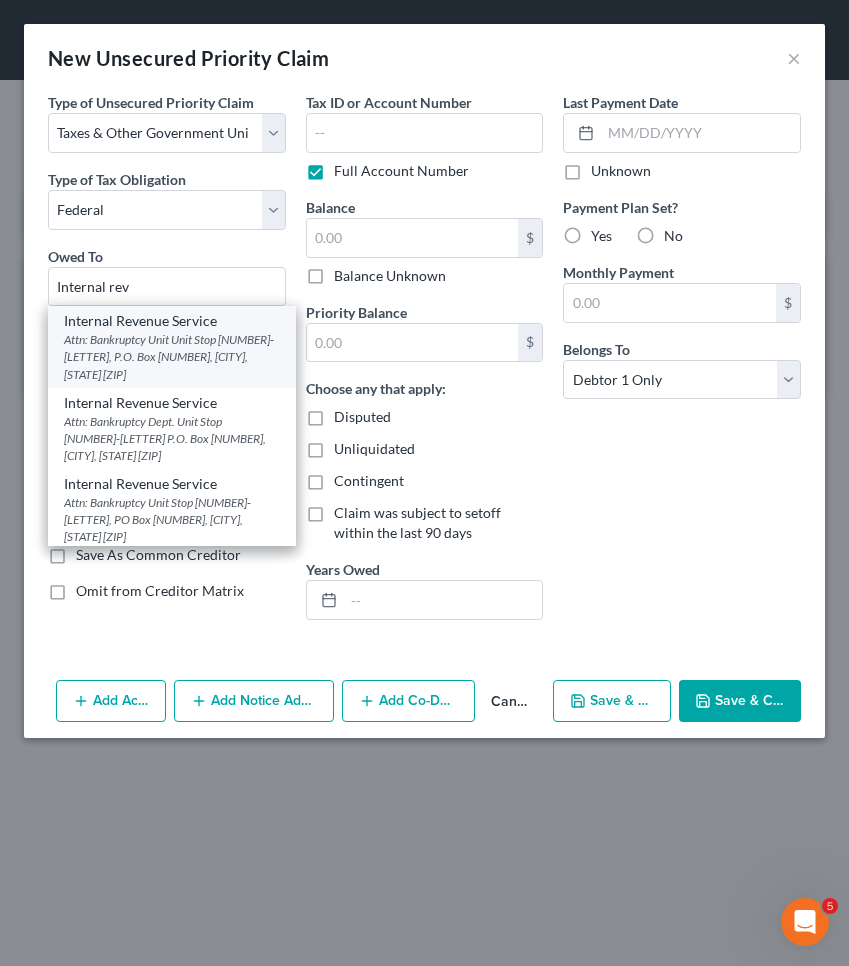 click on "Internal Revenue Service" at bounding box center [172, 321] 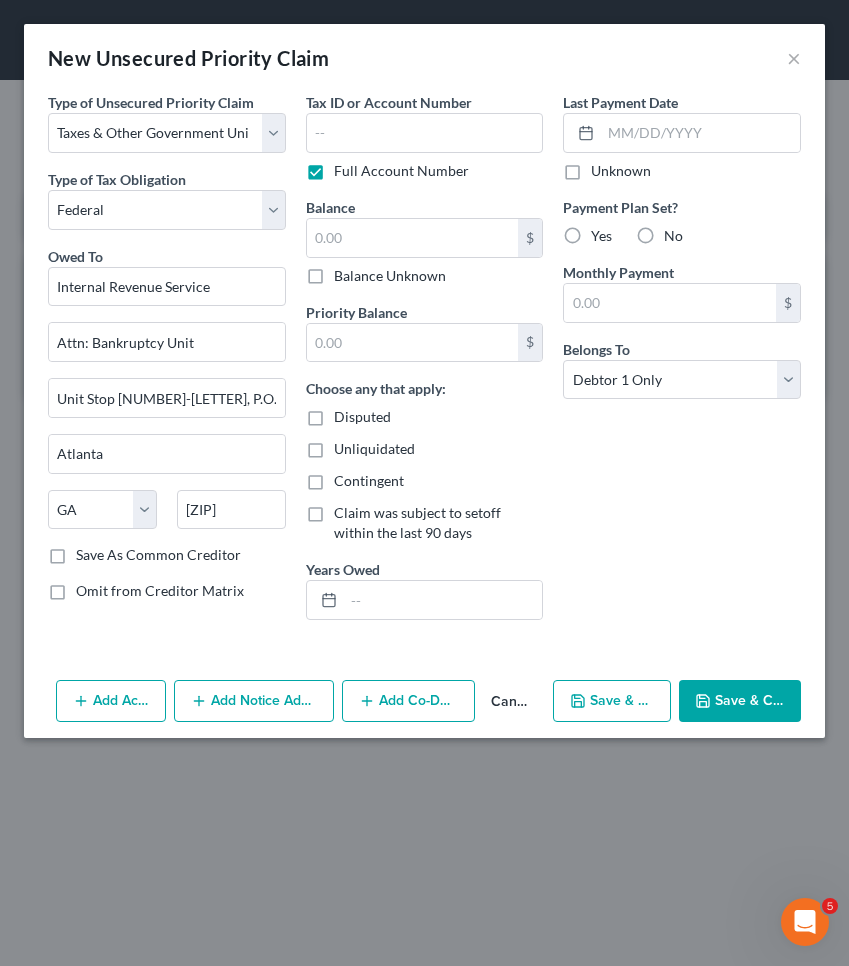 click on "Balance Unknown" at bounding box center [390, 276] 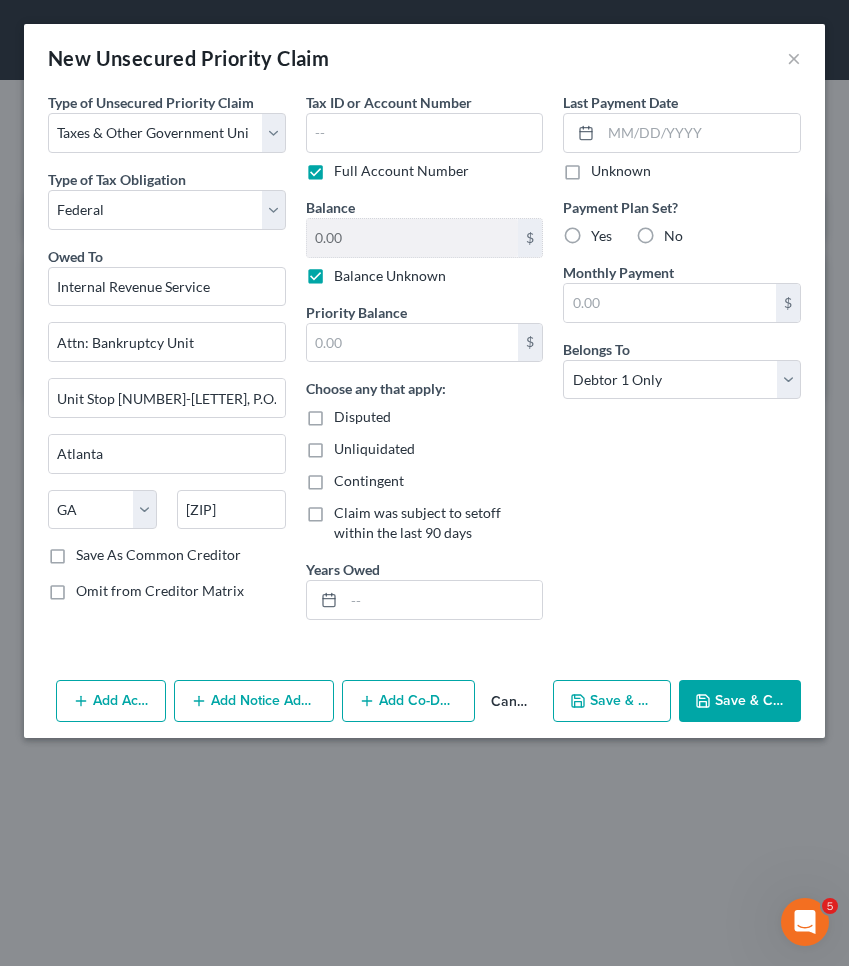 click on "Save & Close" at bounding box center [740, 701] 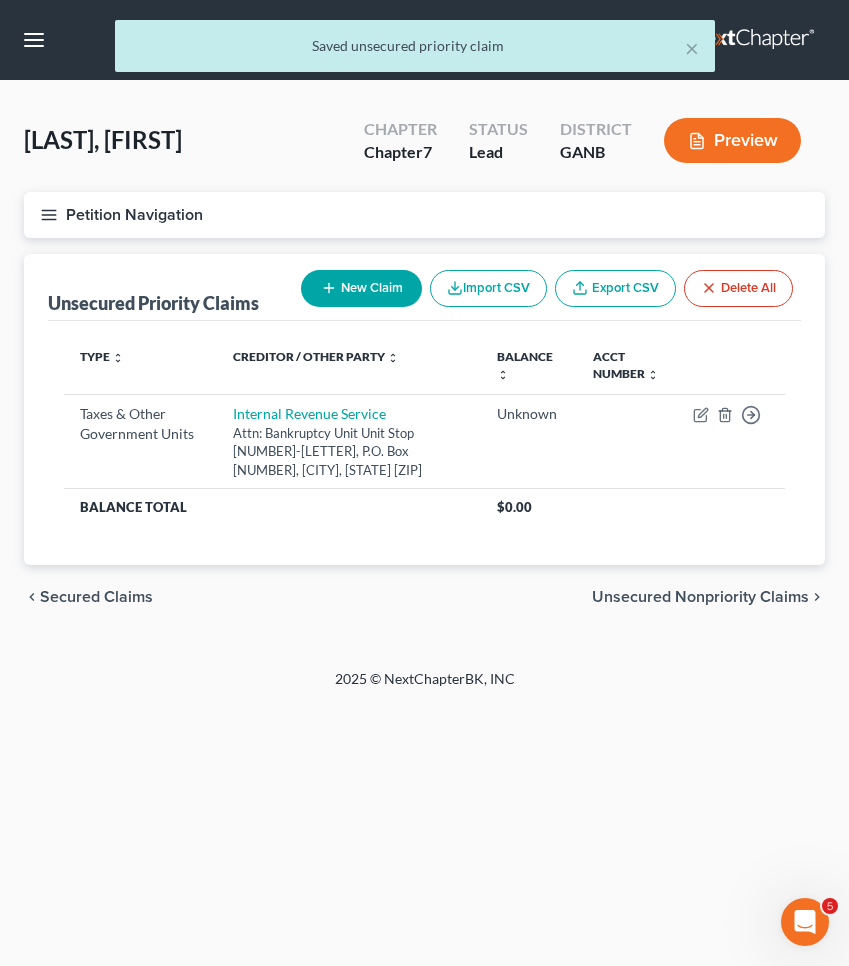 click on "New Claim" at bounding box center (361, 288) 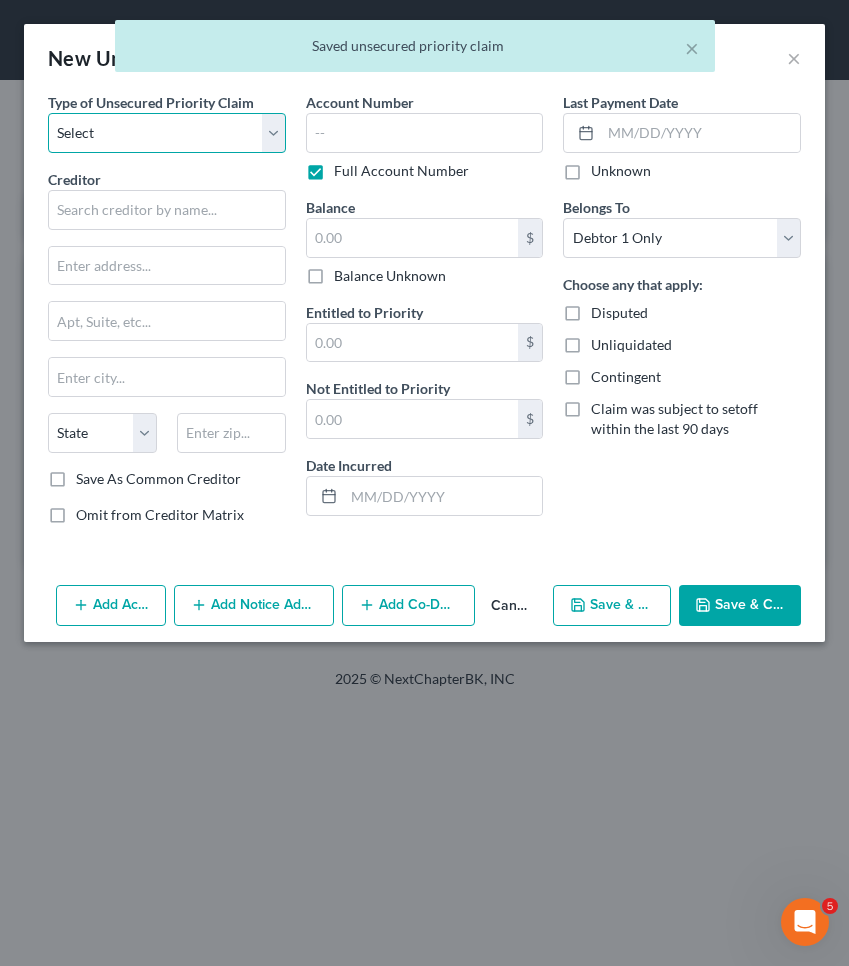 select on "0" 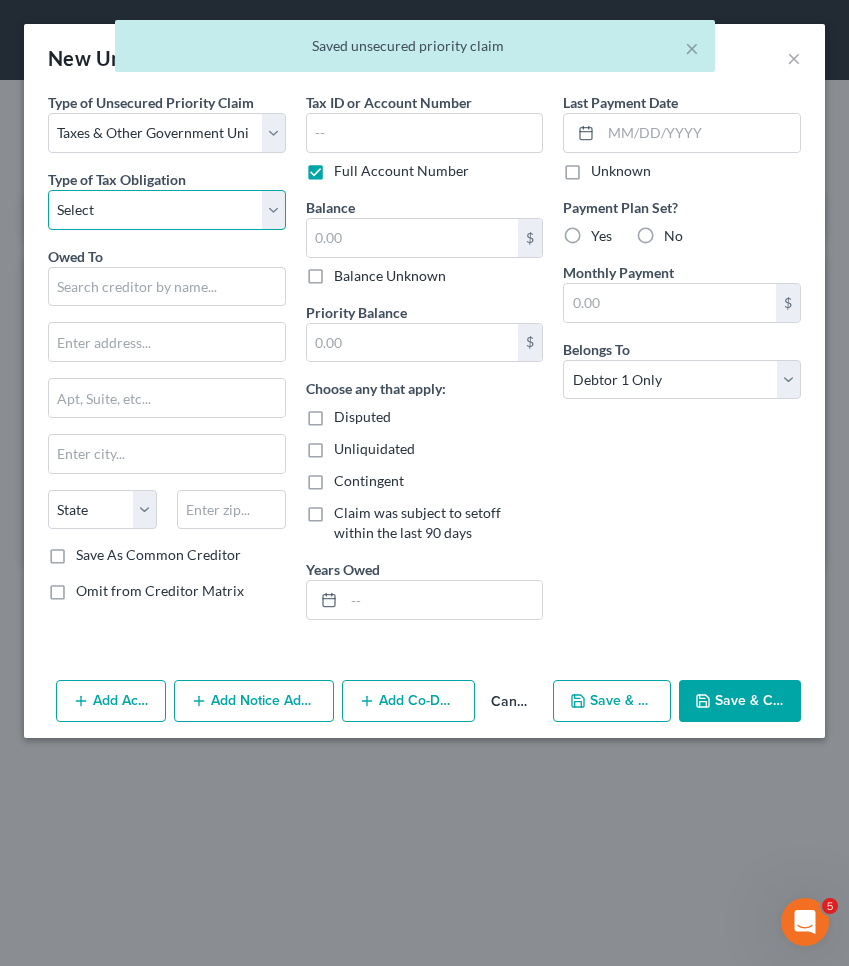 select on "2" 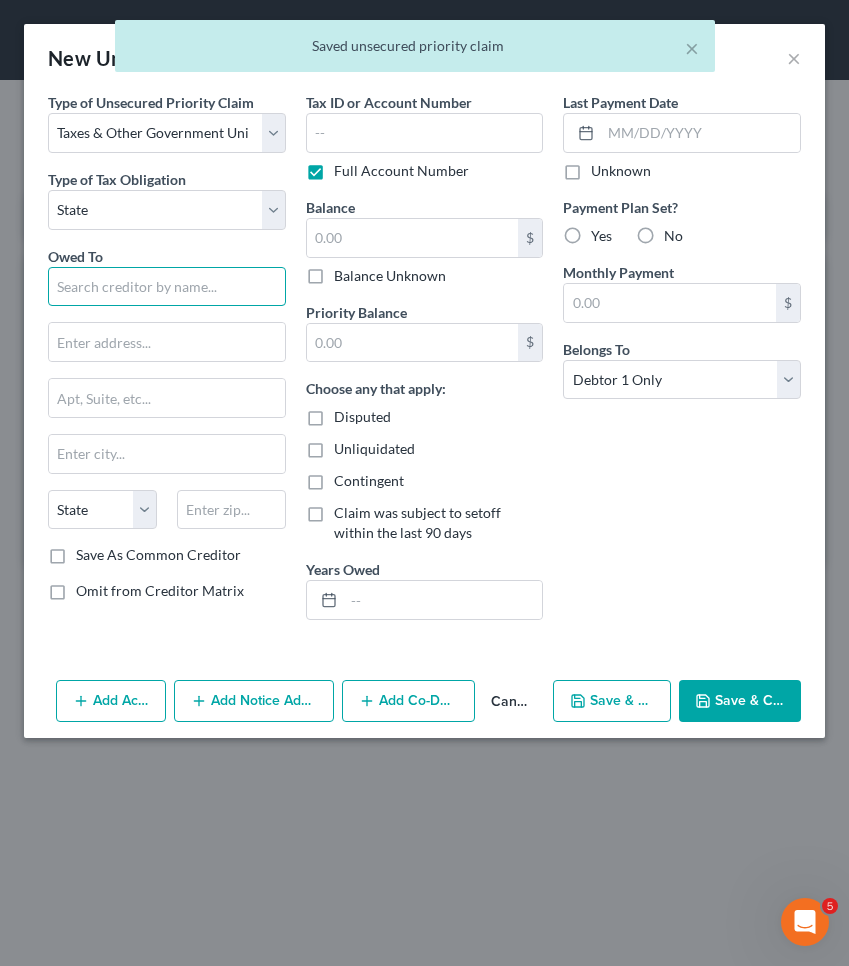 click at bounding box center [167, 287] 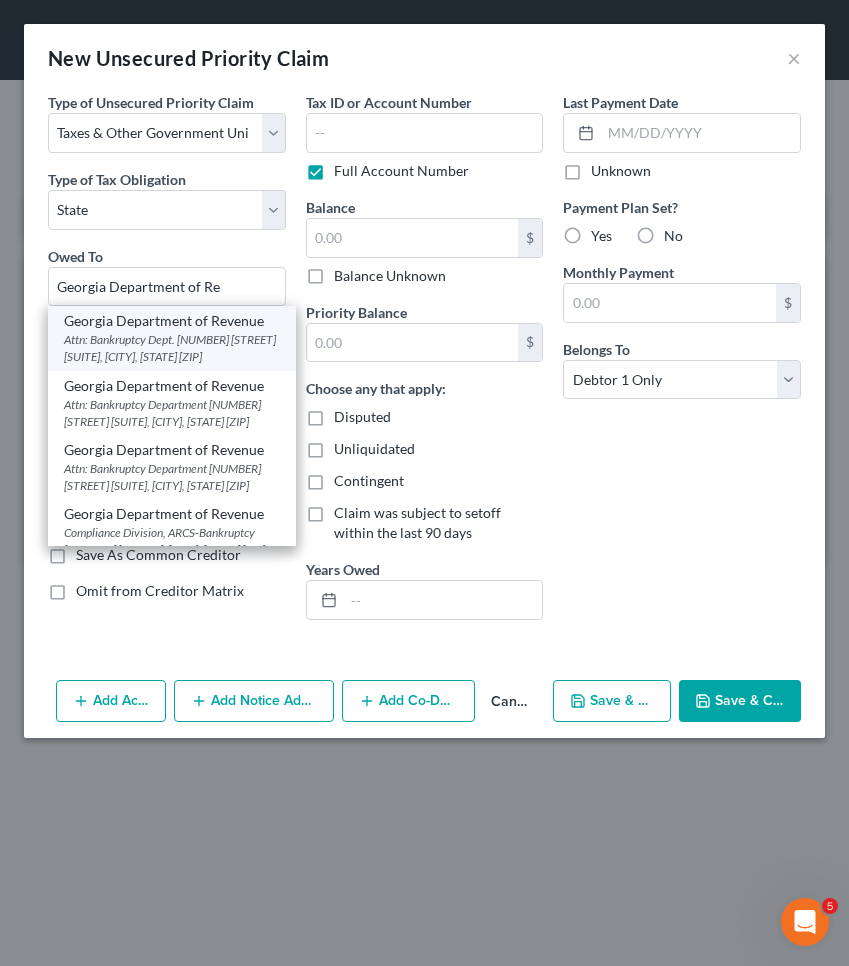 click on "Attn: Bankruptcy Dept. [NUMBER] [STREET] [SUITE], [CITY], [STATE] [ZIP]" at bounding box center (172, 348) 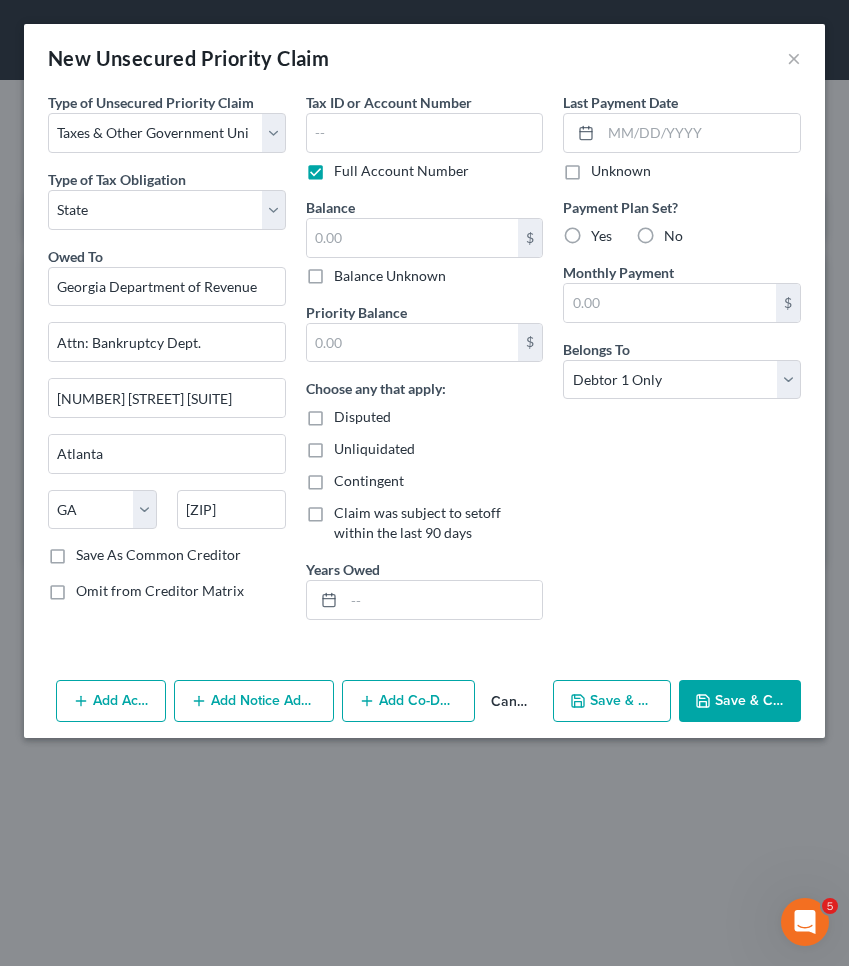 click on "Balance Unknown" at bounding box center (425, 276) 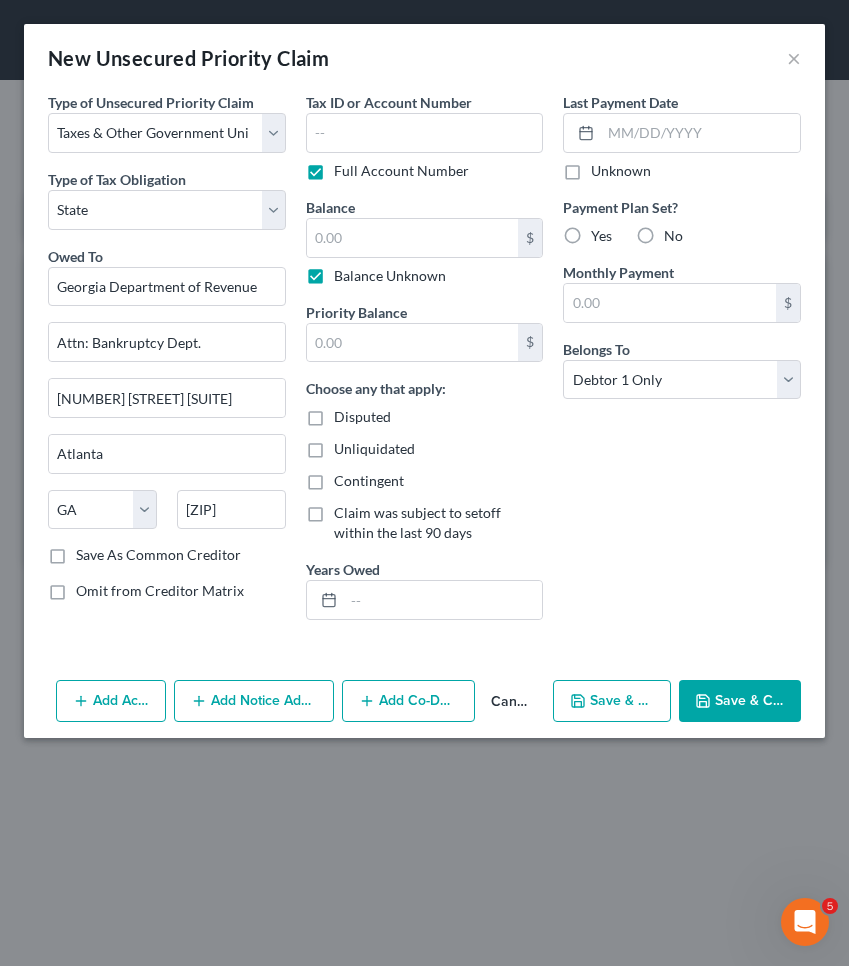 type on "0.00" 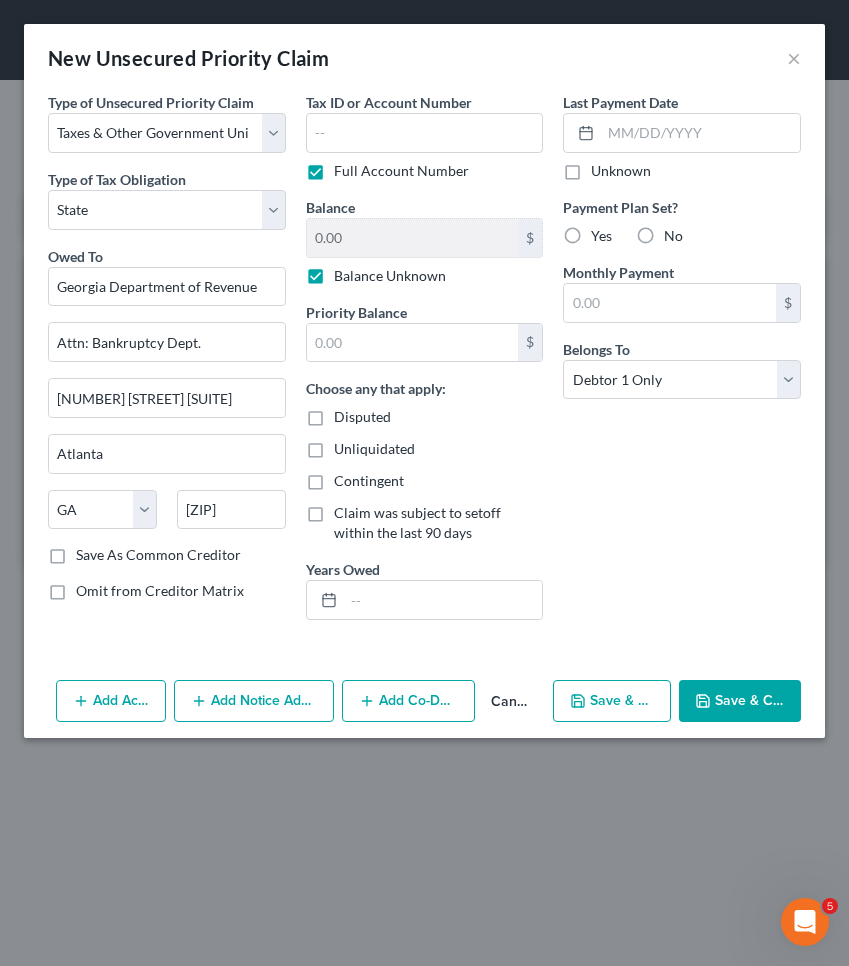 click on "Save & Close" at bounding box center [740, 701] 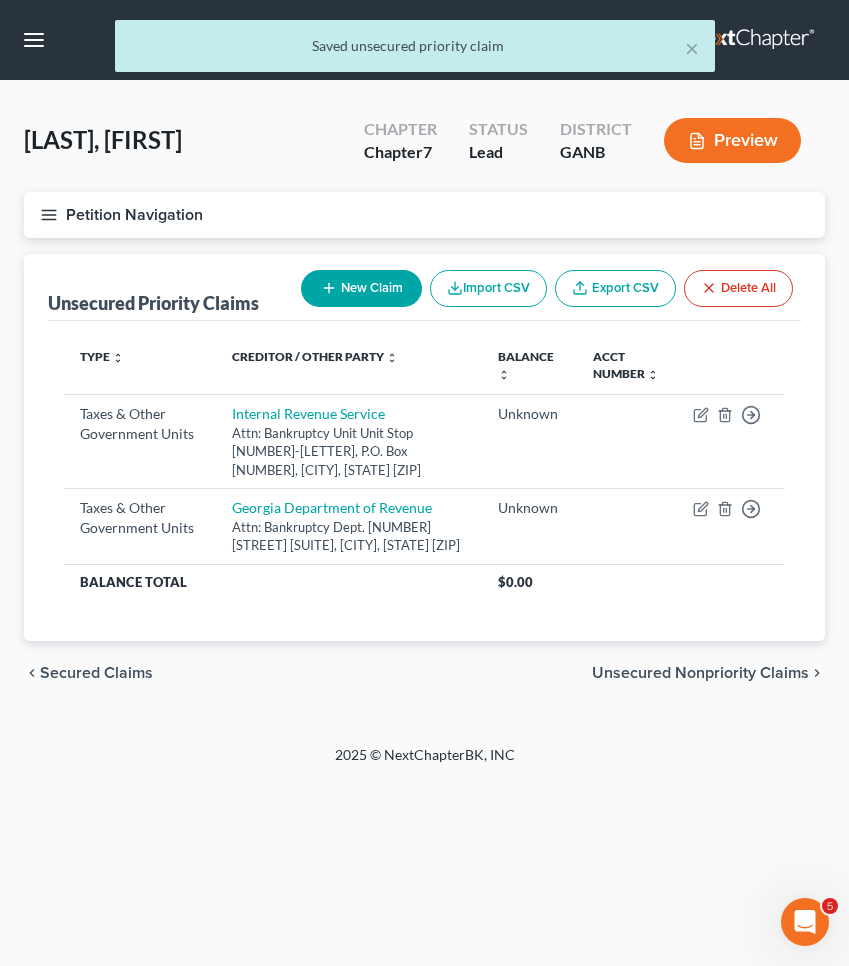click on "Unsecured Nonpriority Claims" at bounding box center (700, 673) 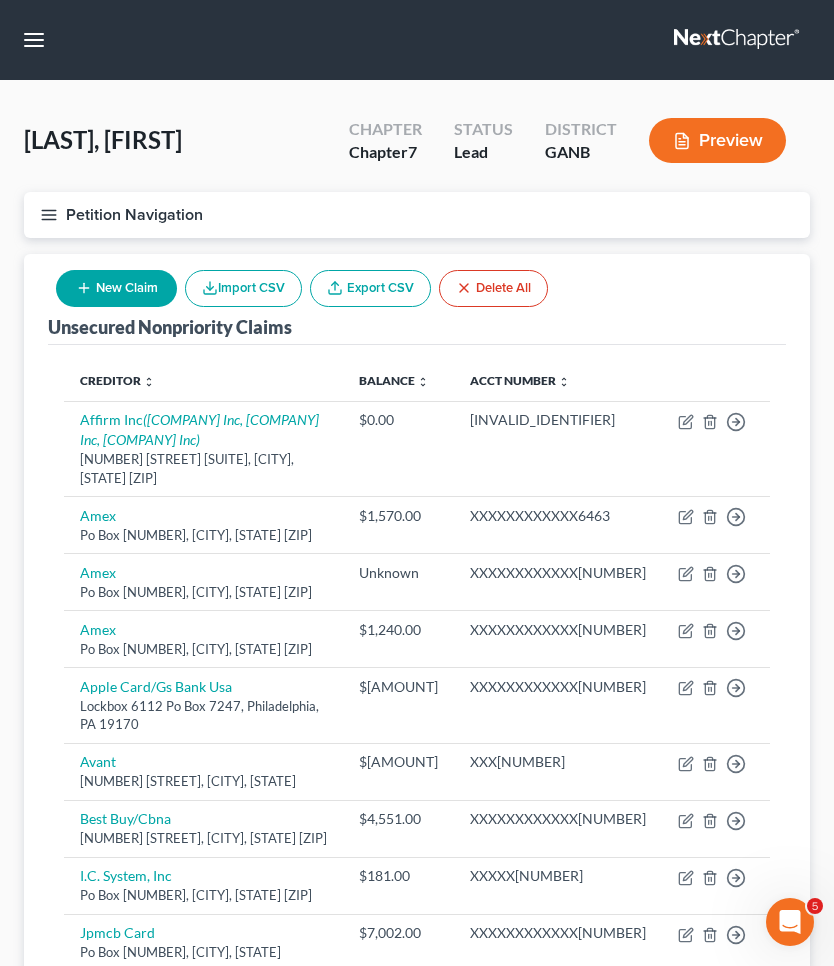 scroll, scrollTop: 0, scrollLeft: 0, axis: both 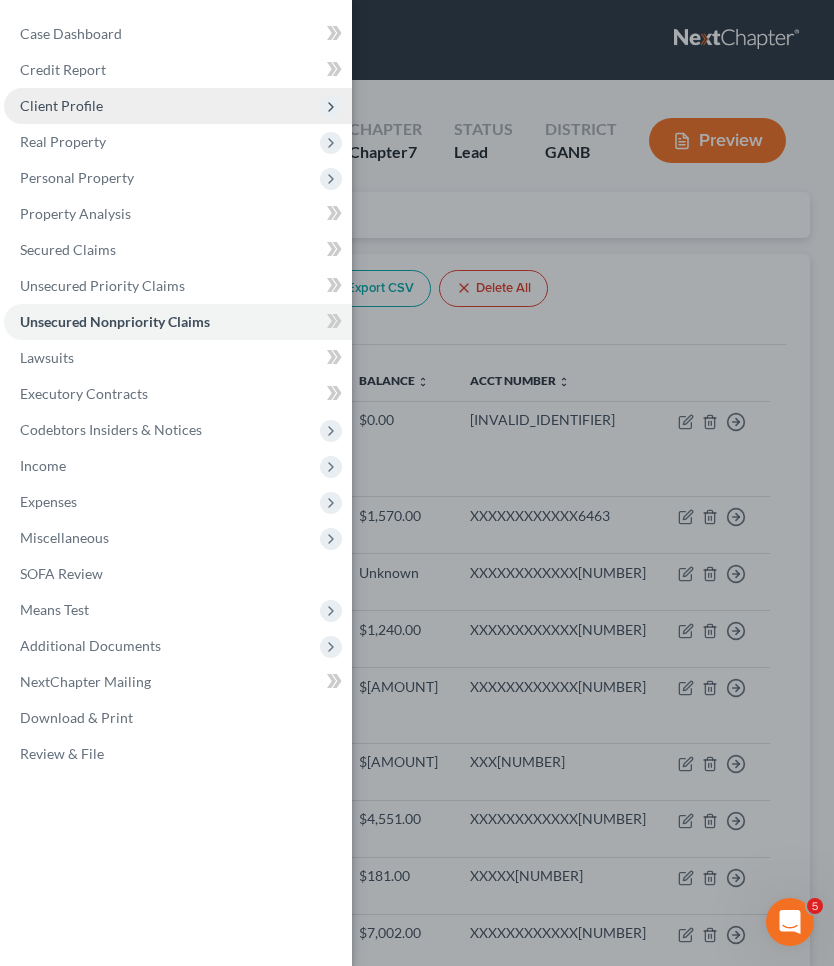 click on "Client Profile" at bounding box center (61, 105) 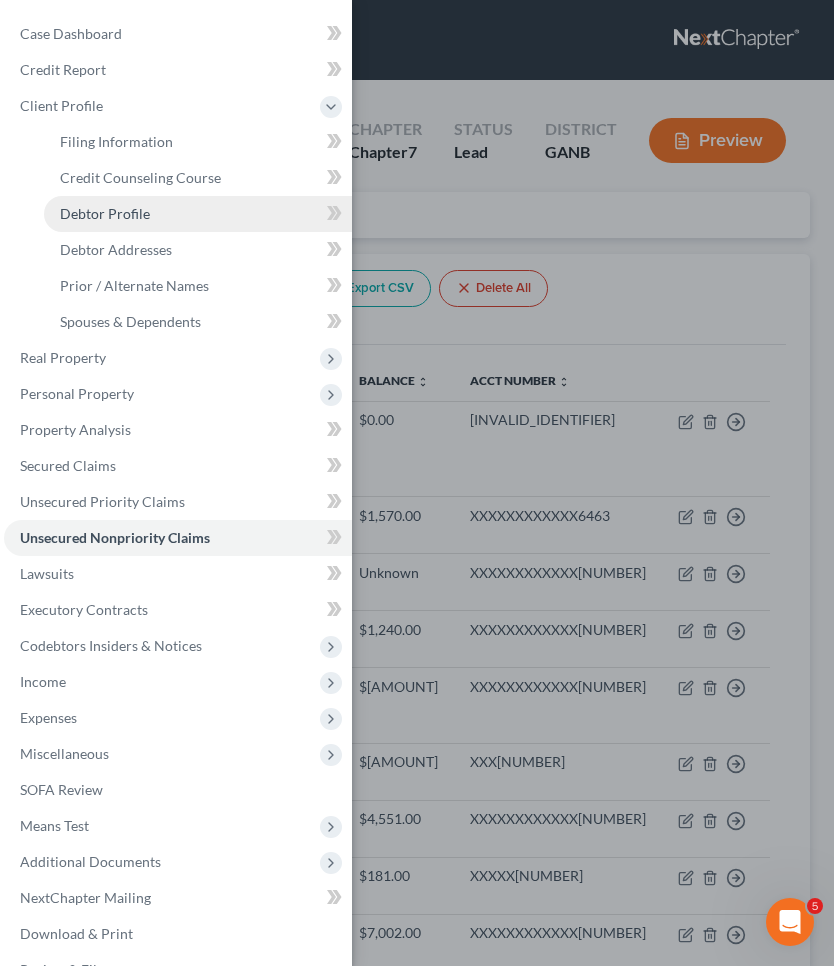 click on "Debtor Profile" at bounding box center [105, 213] 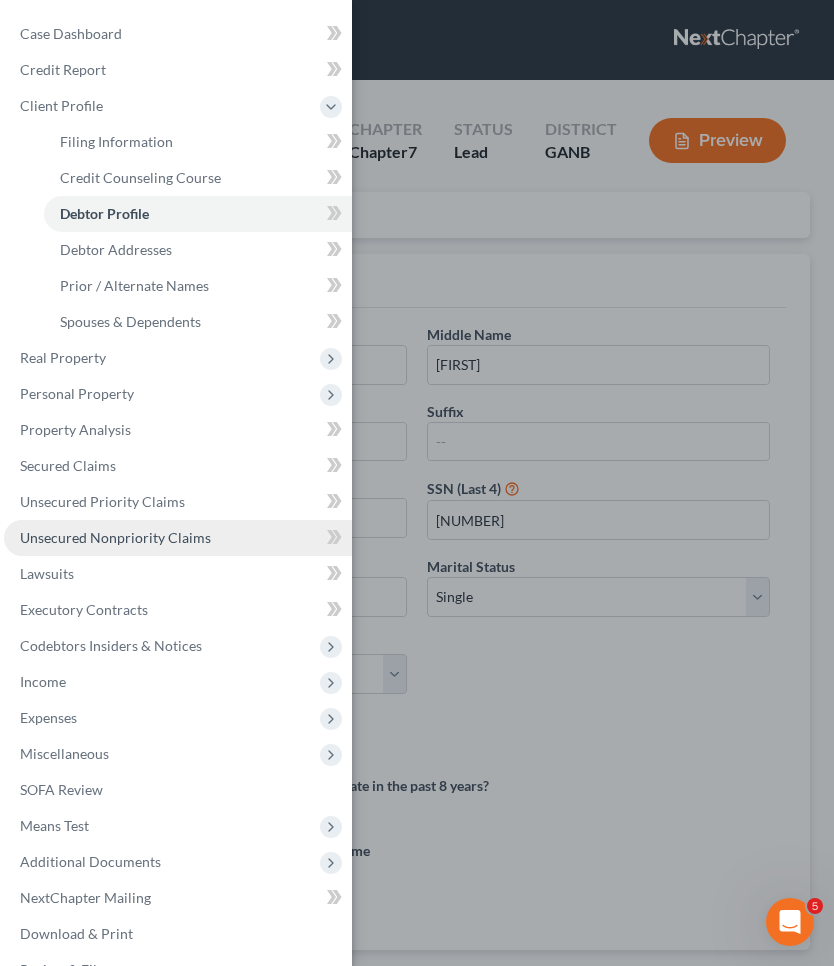 click on "Unsecured Nonpriority Claims" at bounding box center (115, 537) 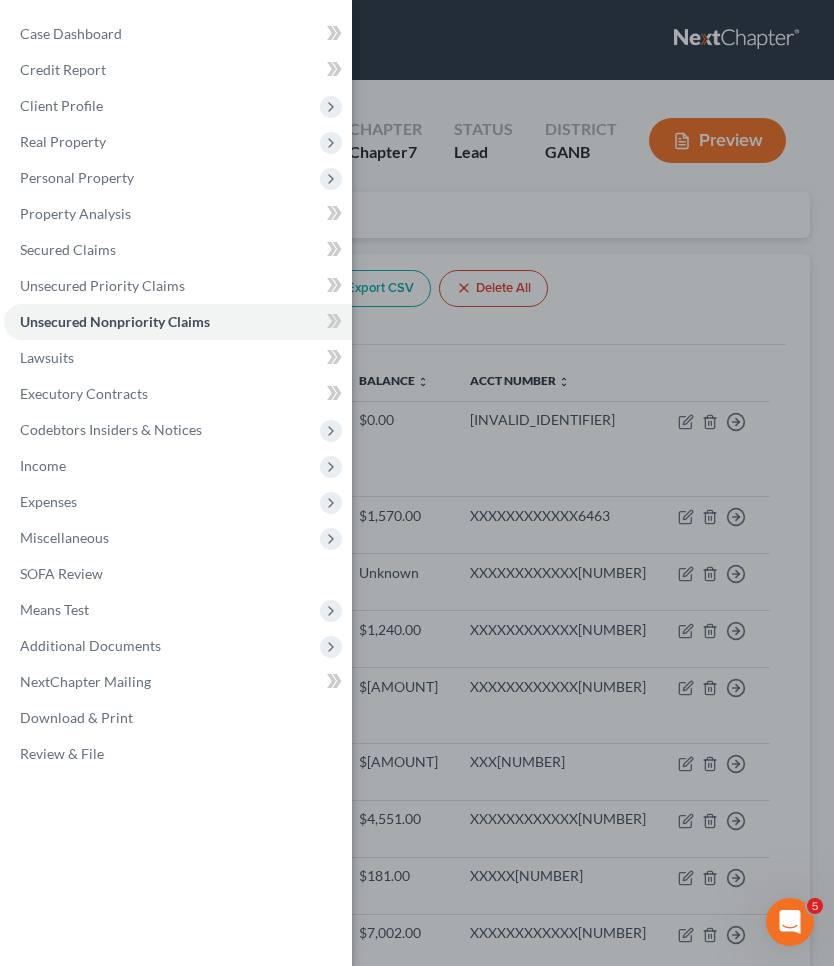 click on "Case Dashboard
Payments
Invoices
Payments
Payments
Credit Report
Client Profile" at bounding box center (417, 483) 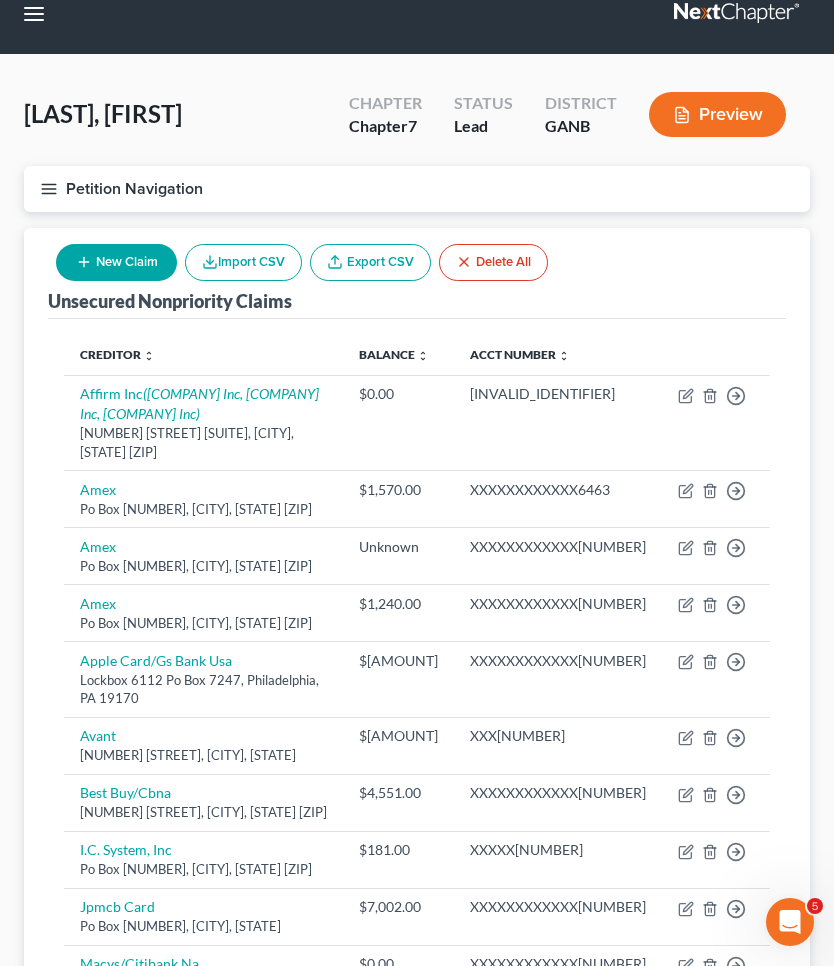 scroll, scrollTop: 8, scrollLeft: 0, axis: vertical 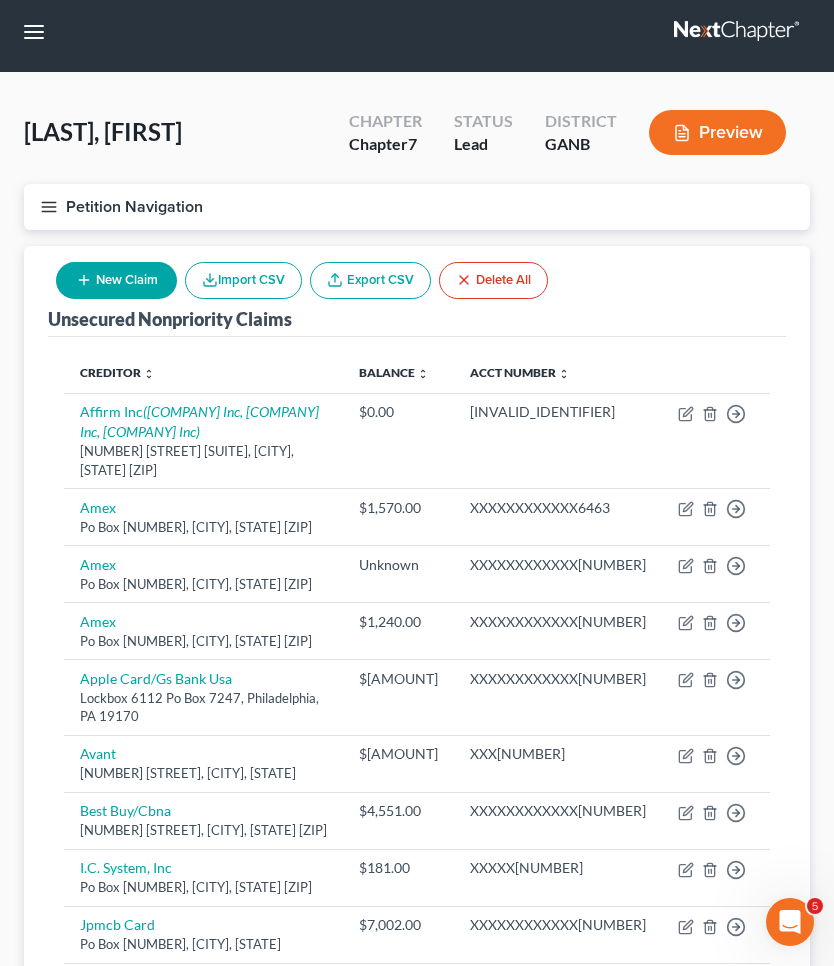 click on "Petition Navigation" at bounding box center (417, 207) 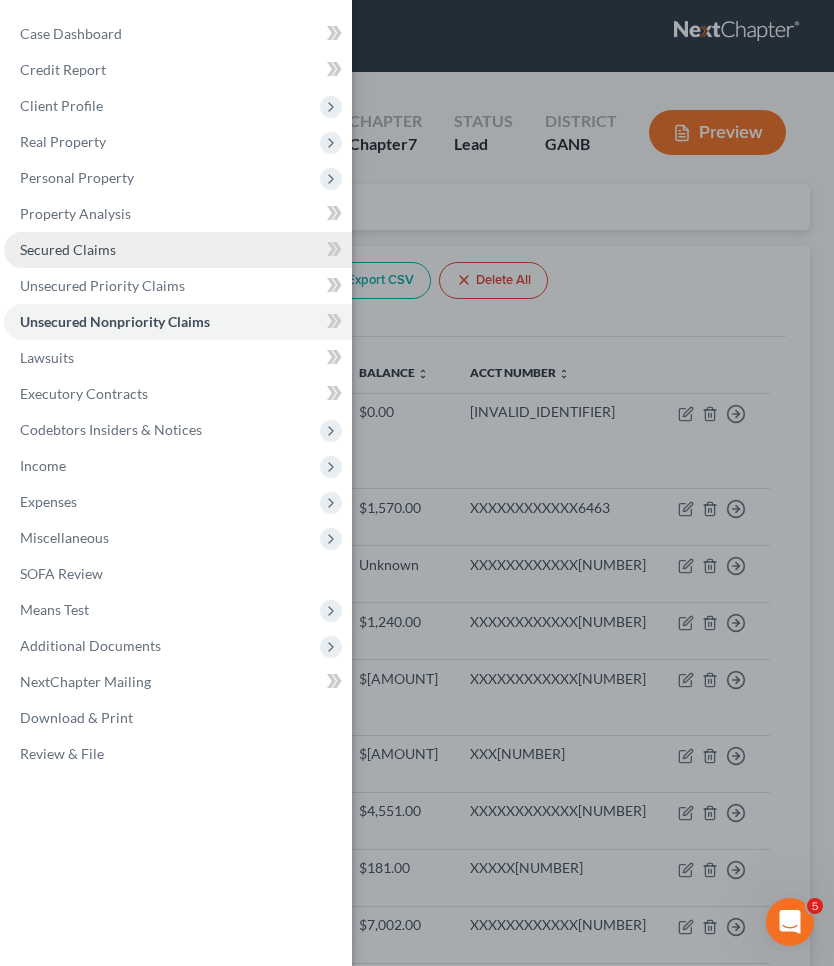 click on "Secured Claims" at bounding box center [68, 249] 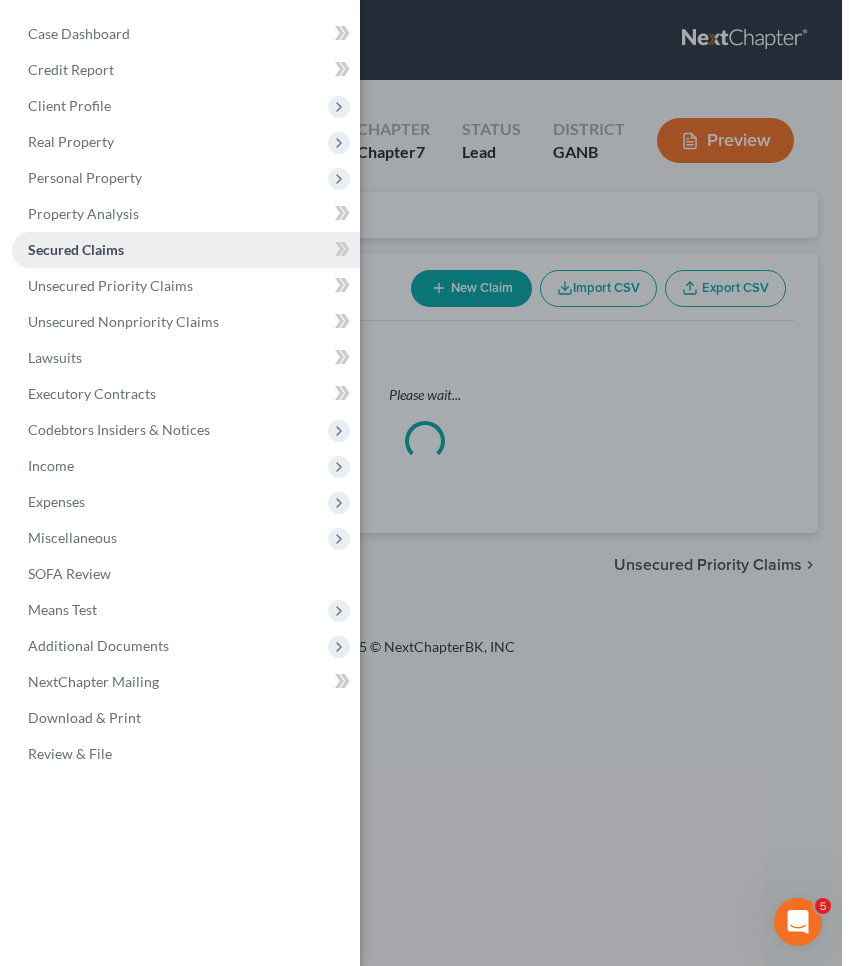 scroll, scrollTop: 0, scrollLeft: 0, axis: both 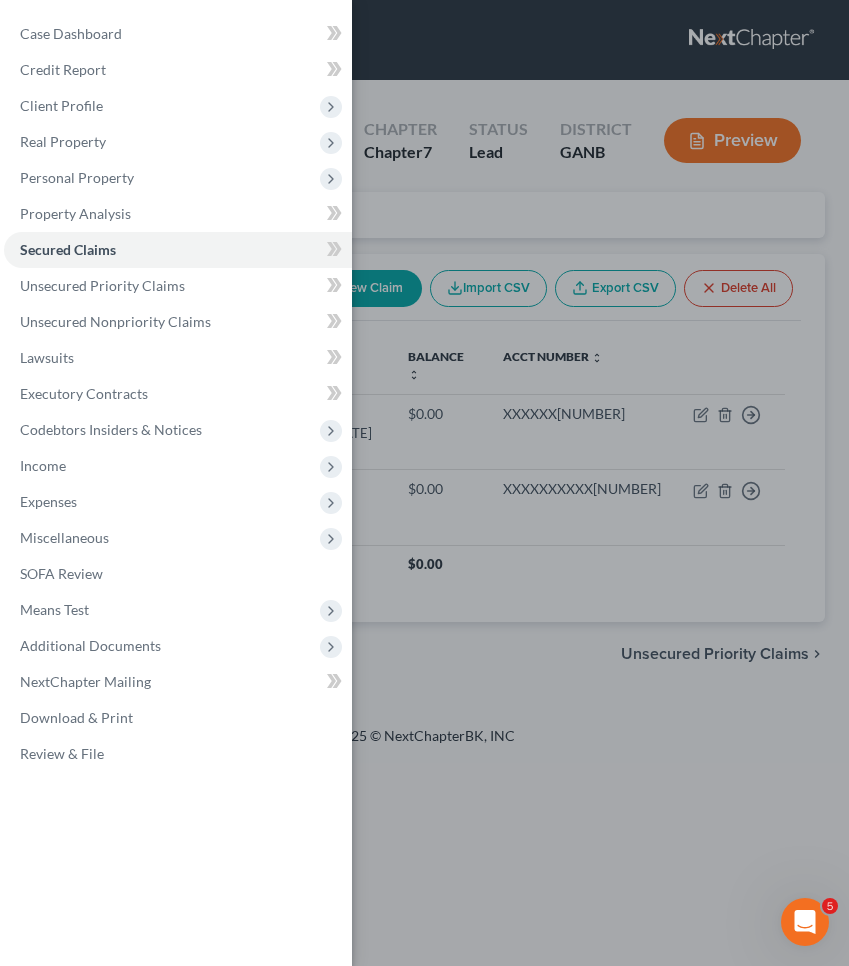 click on "Case Dashboard
Payments
Invoices
Payments
Payments
Credit Report
Client Profile" at bounding box center (424, 483) 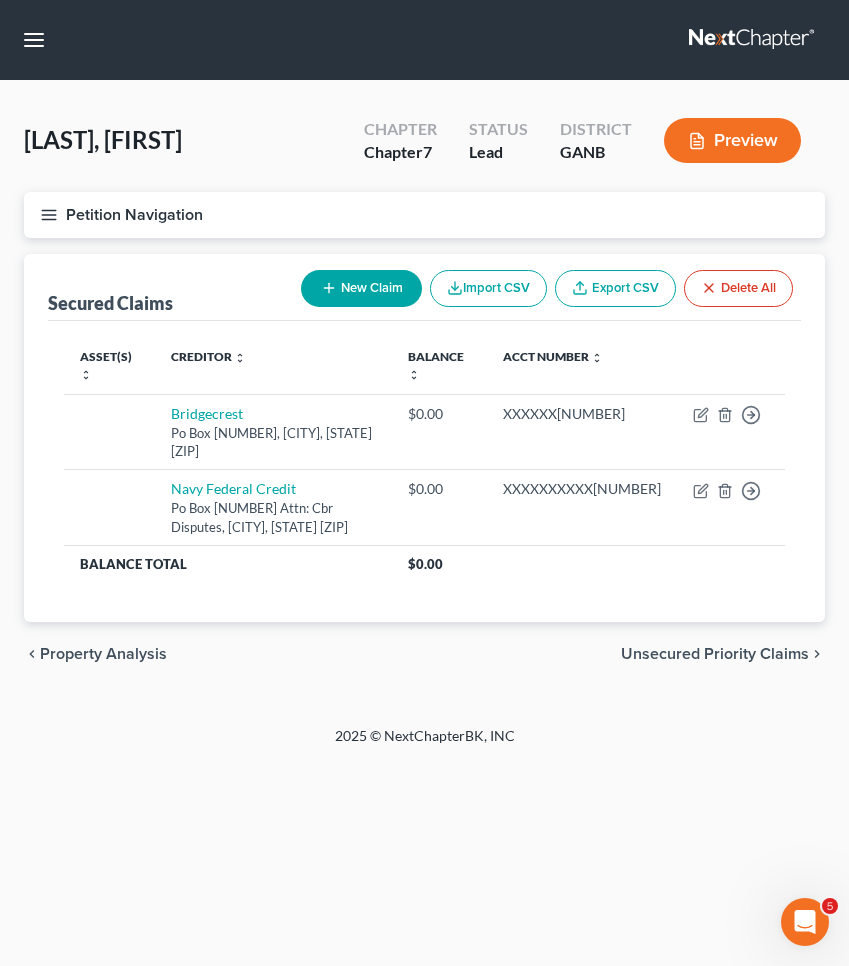 click on "New Claim" at bounding box center (361, 288) 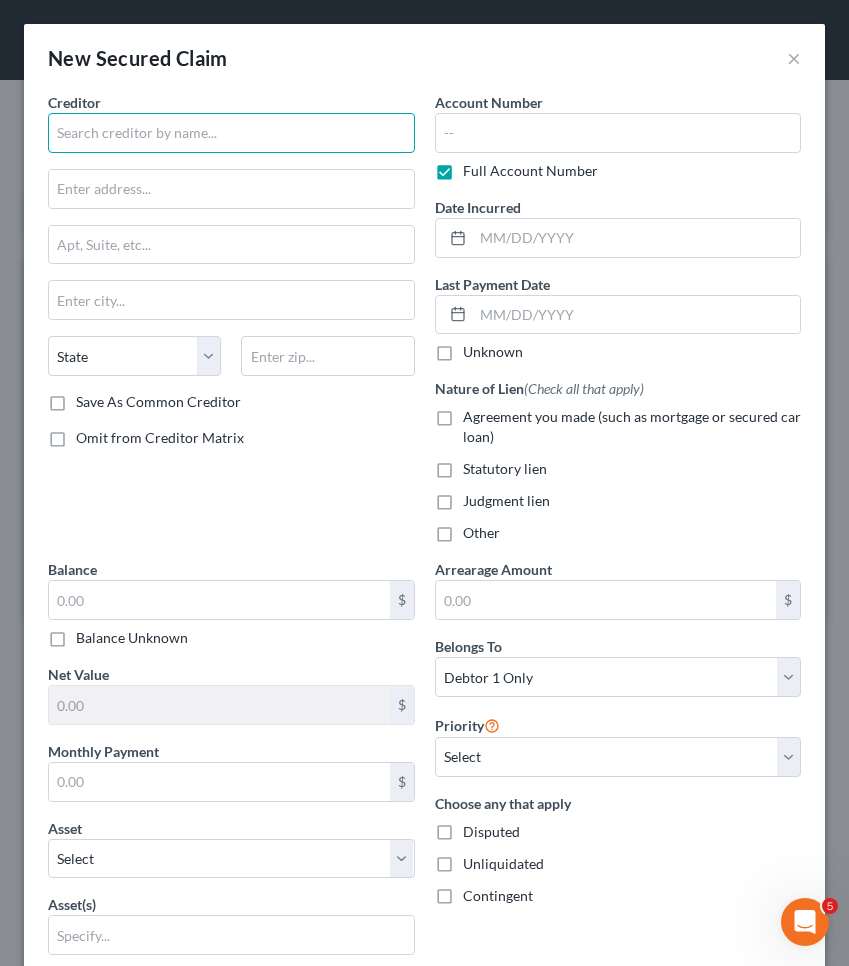 click at bounding box center [231, 133] 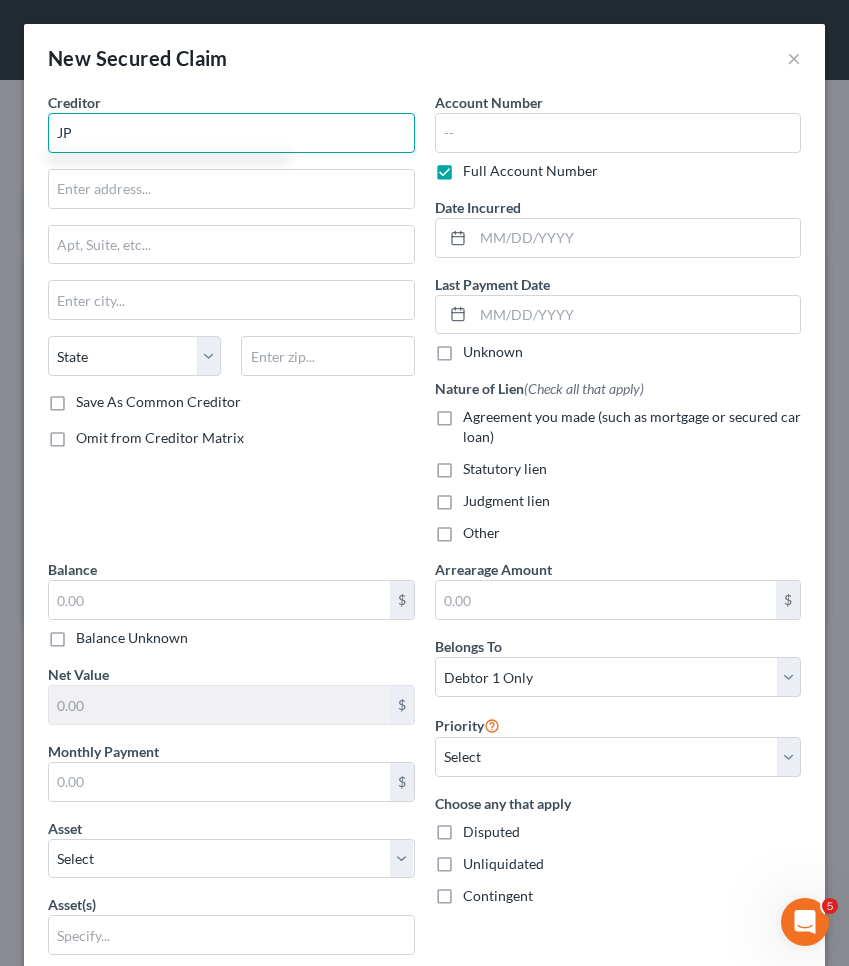 type on "J" 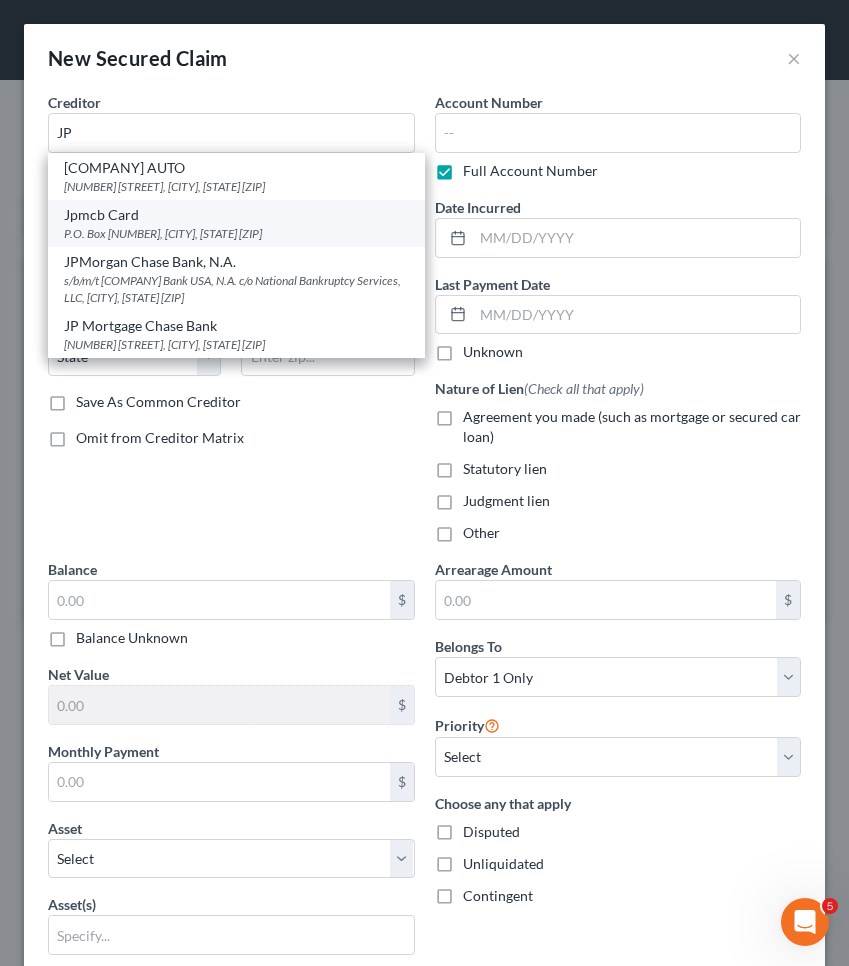 click on "Jpmcb Card" at bounding box center [236, 215] 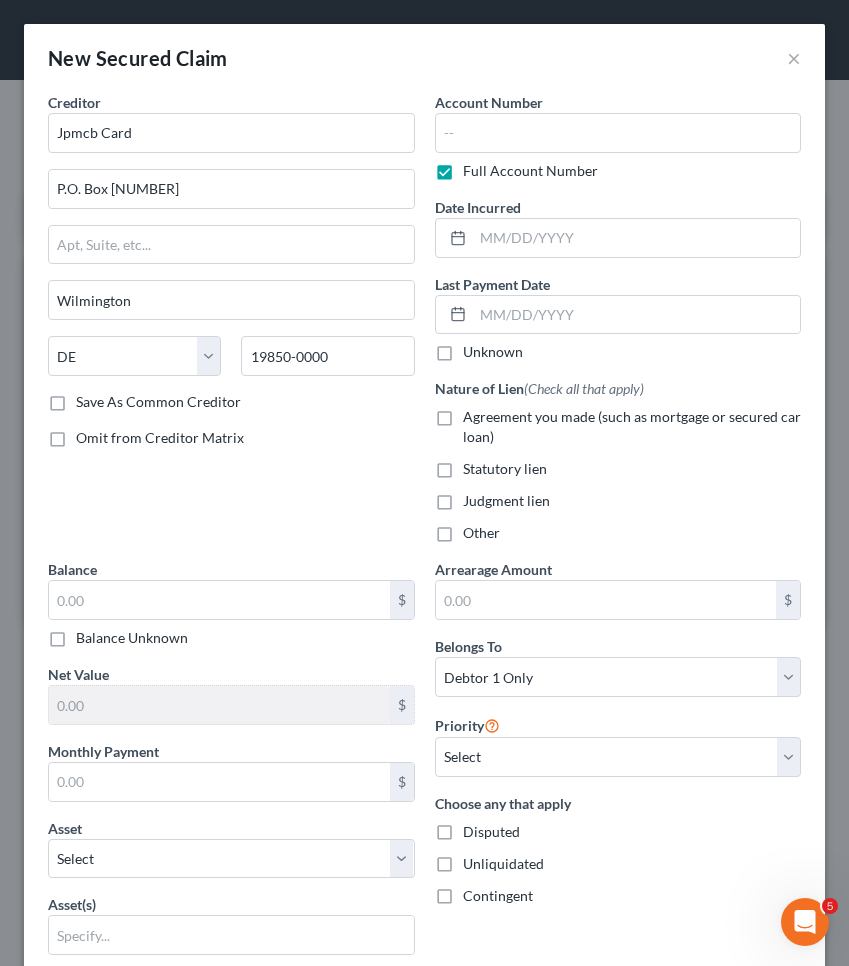 click on "Judgment lien" at bounding box center [506, 500] 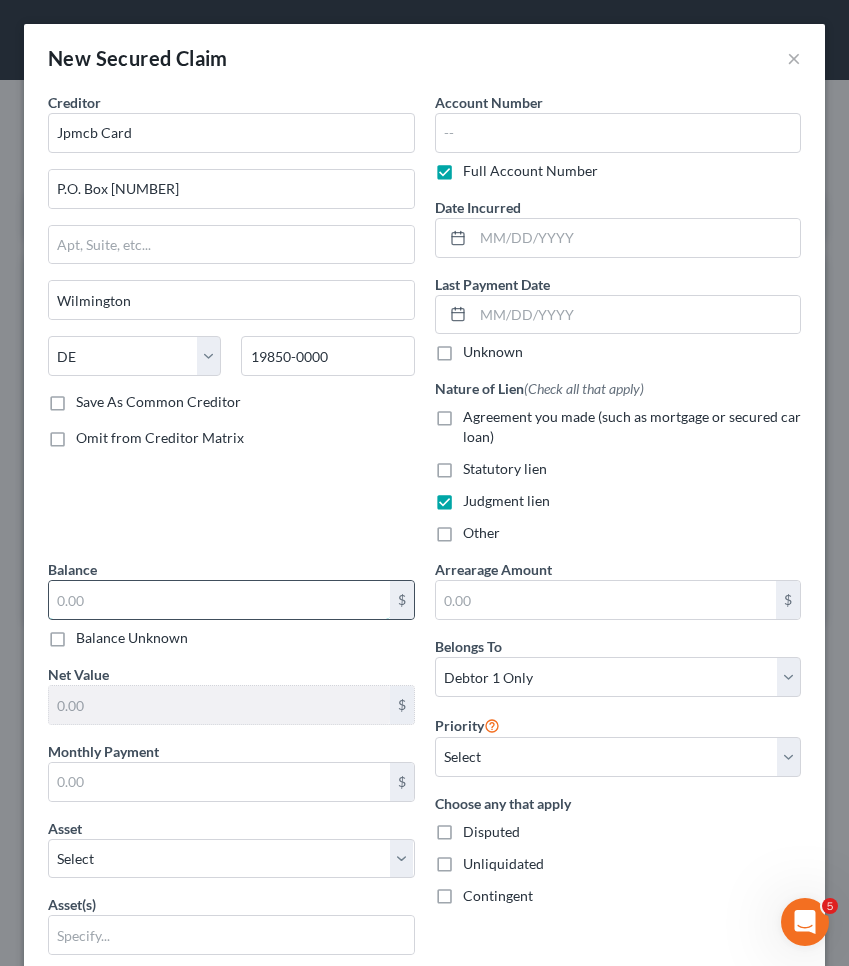 click at bounding box center (219, 600) 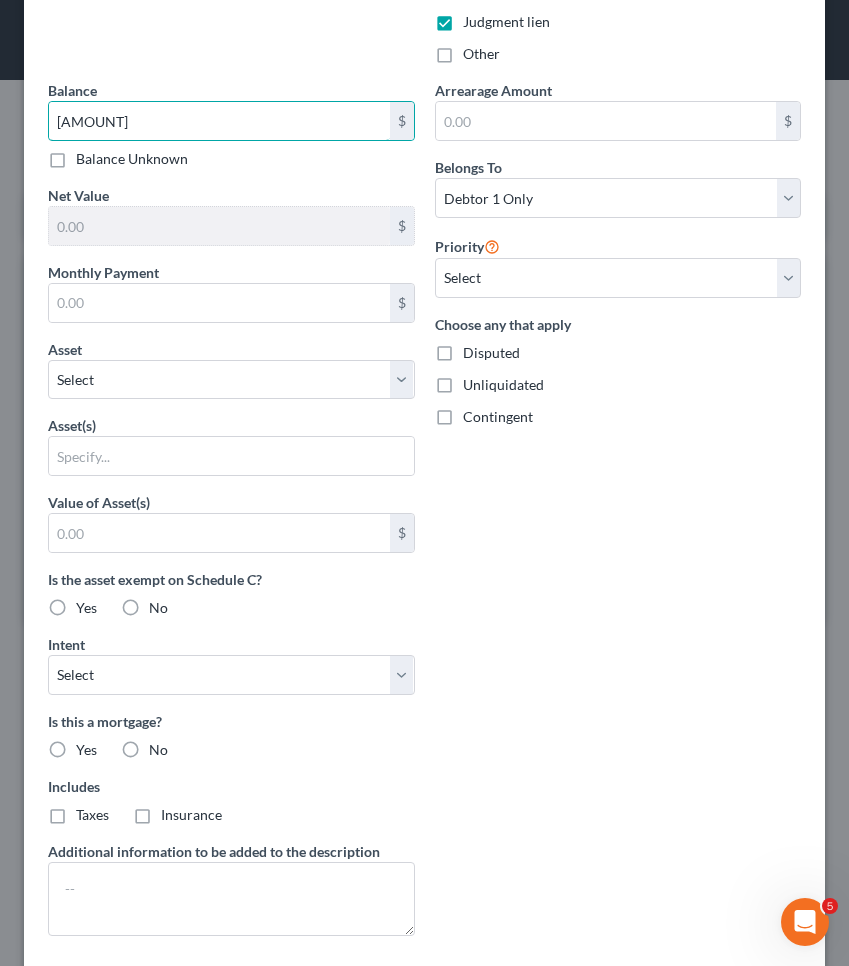 scroll, scrollTop: 549, scrollLeft: 0, axis: vertical 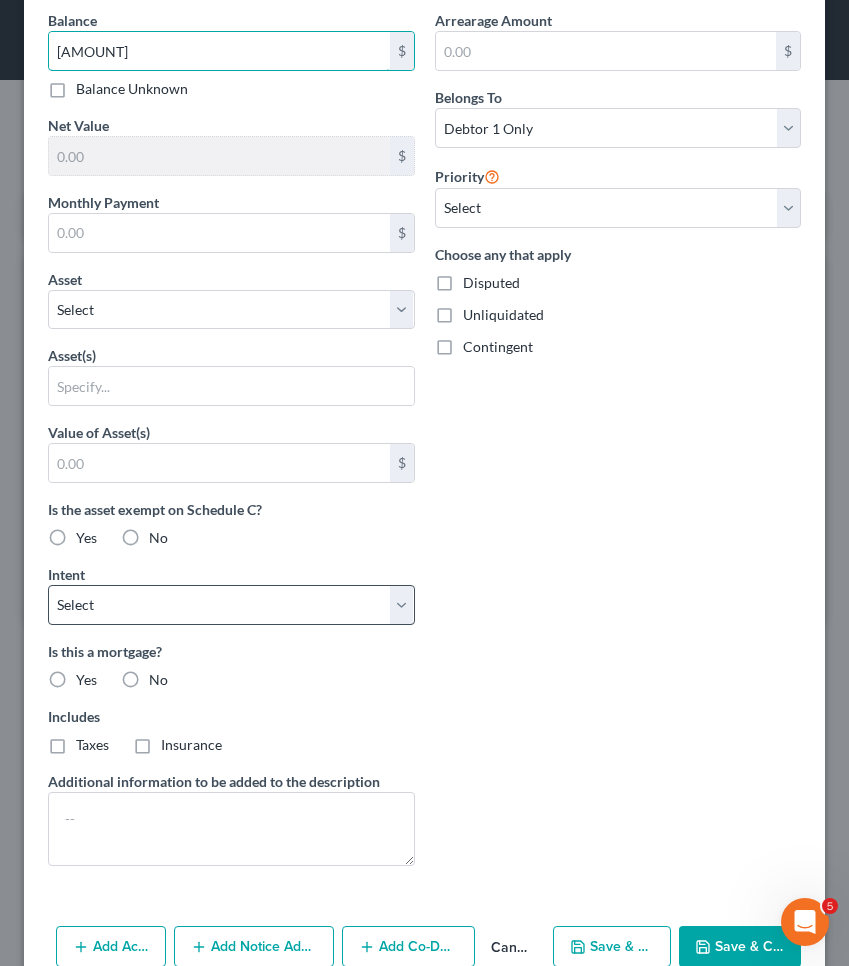 type on "[AMOUNT]" 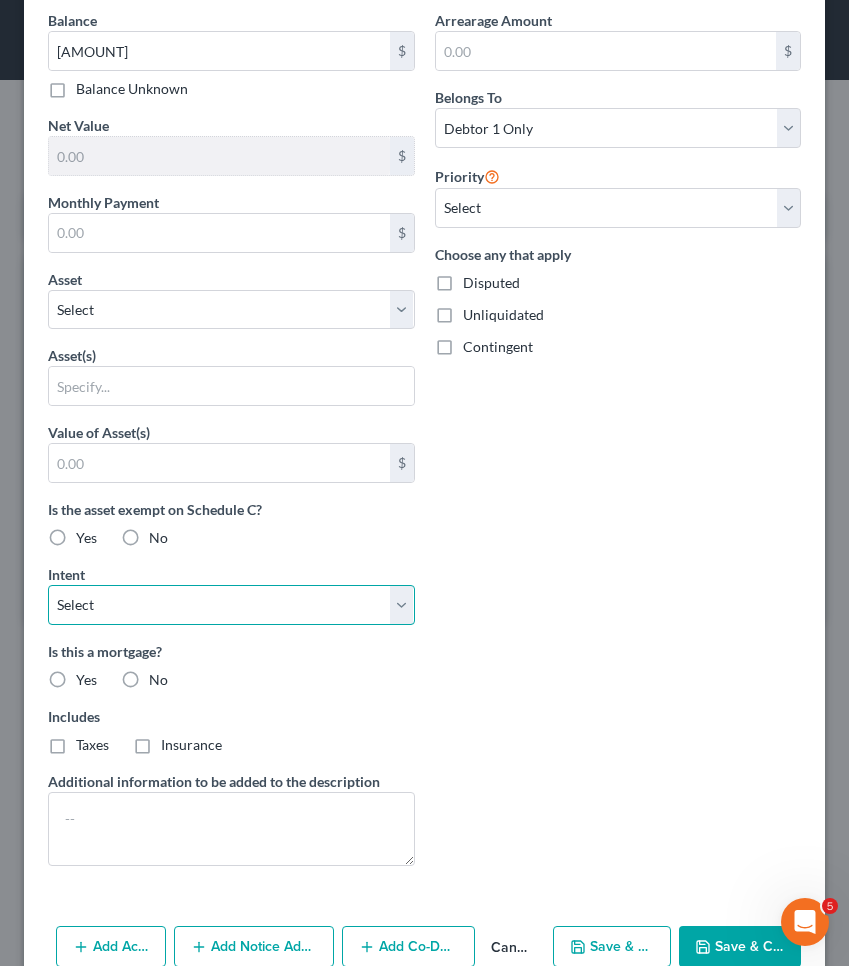 select on "3" 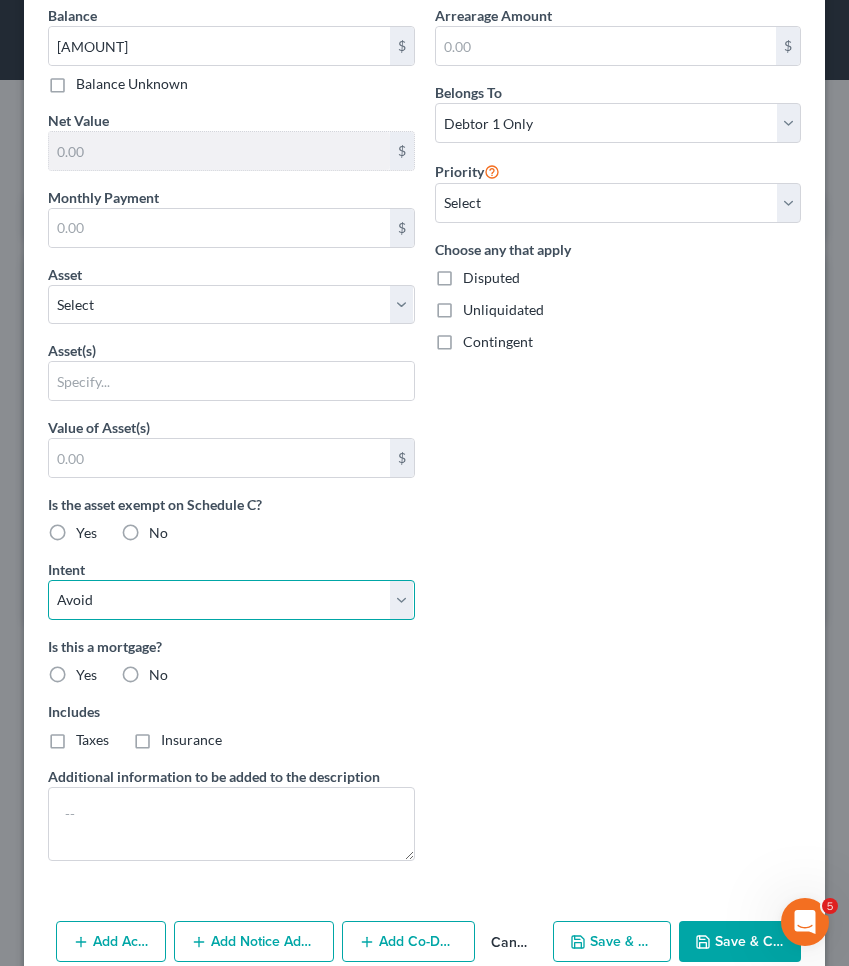 scroll, scrollTop: 558, scrollLeft: 0, axis: vertical 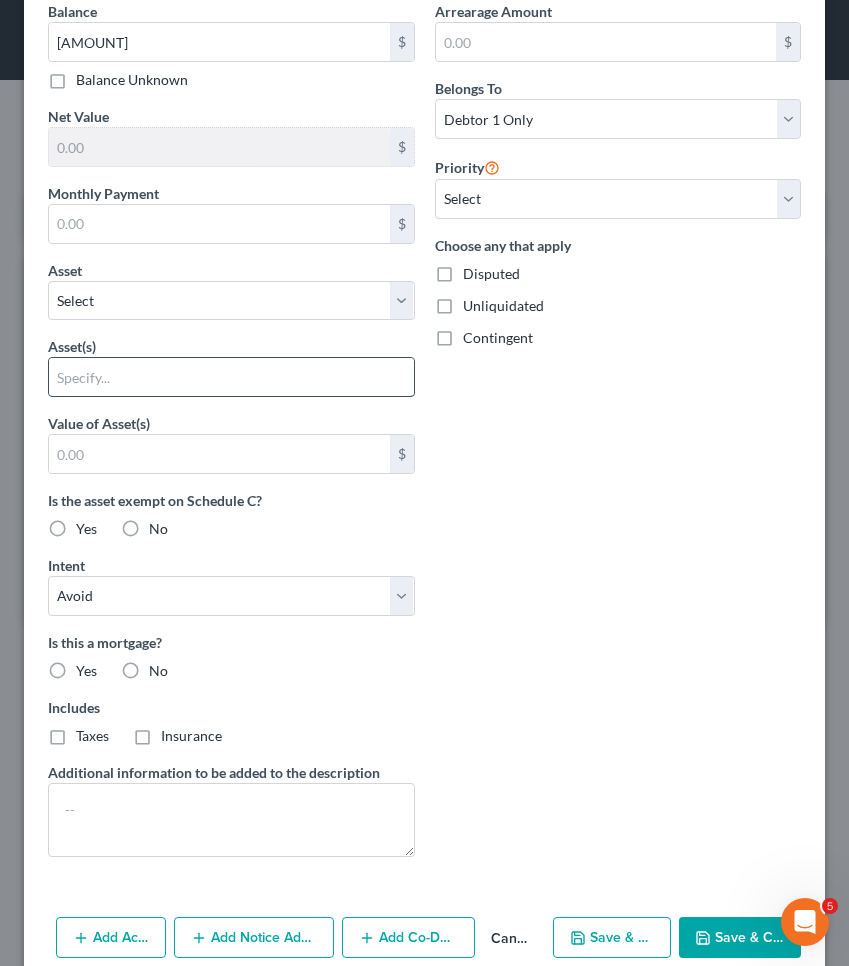 click at bounding box center (231, 377) 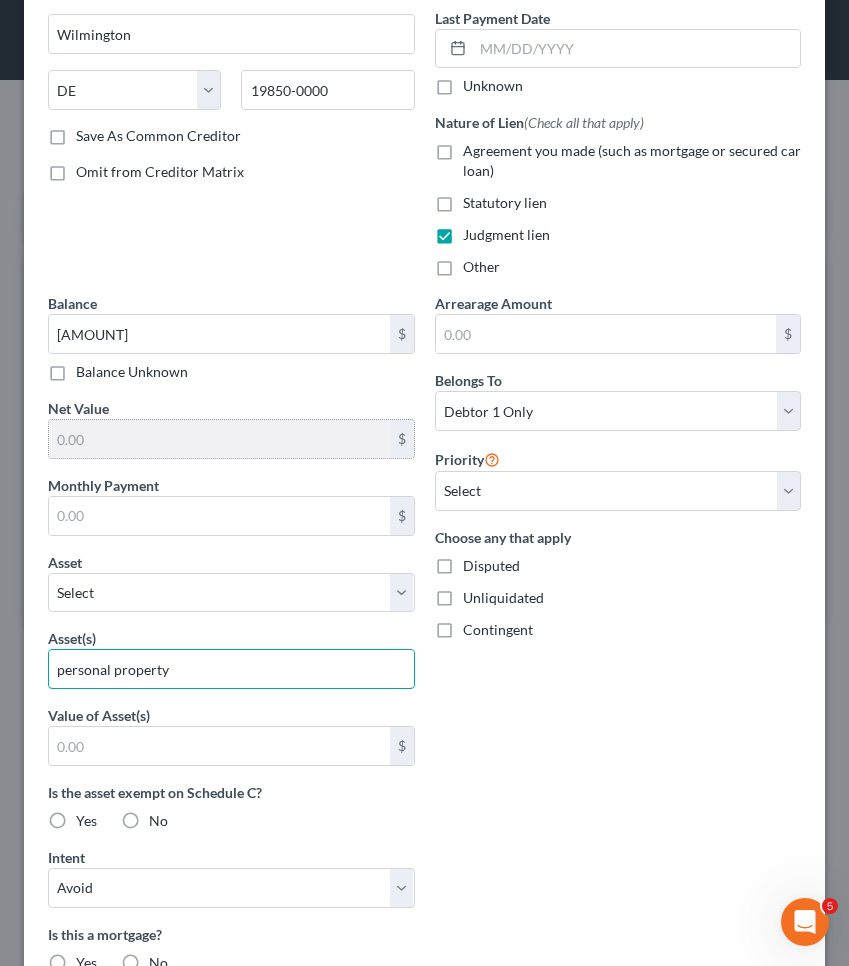 scroll, scrollTop: 252, scrollLeft: 0, axis: vertical 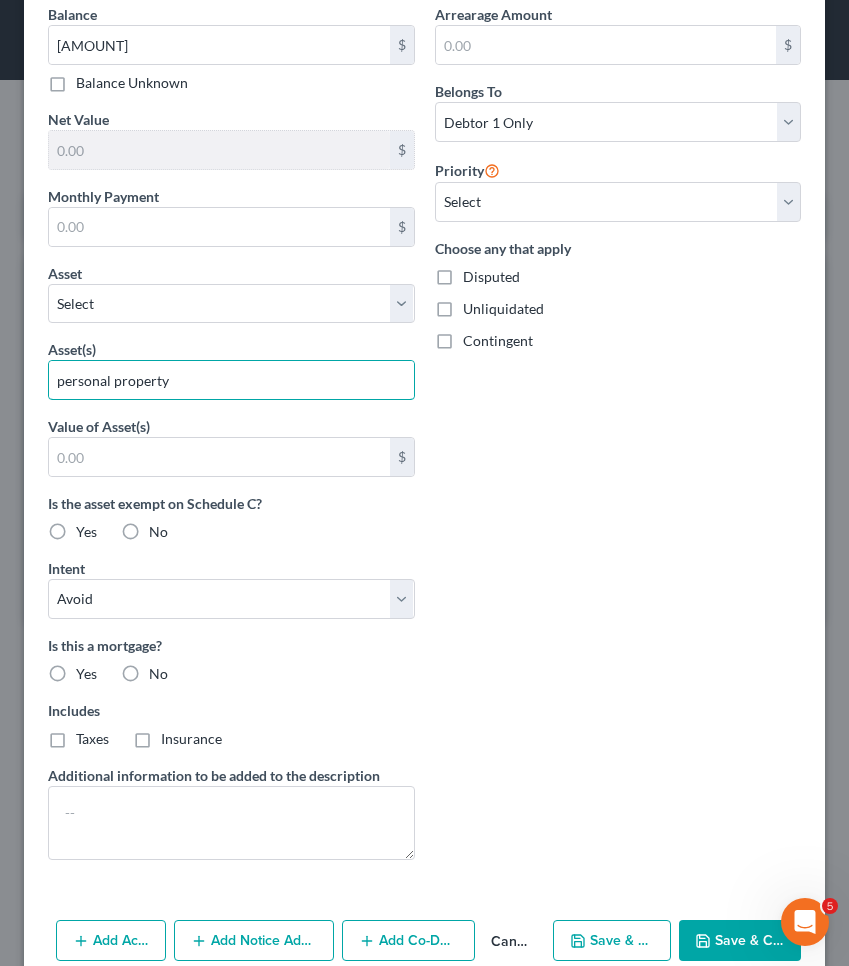 type on "personal property" 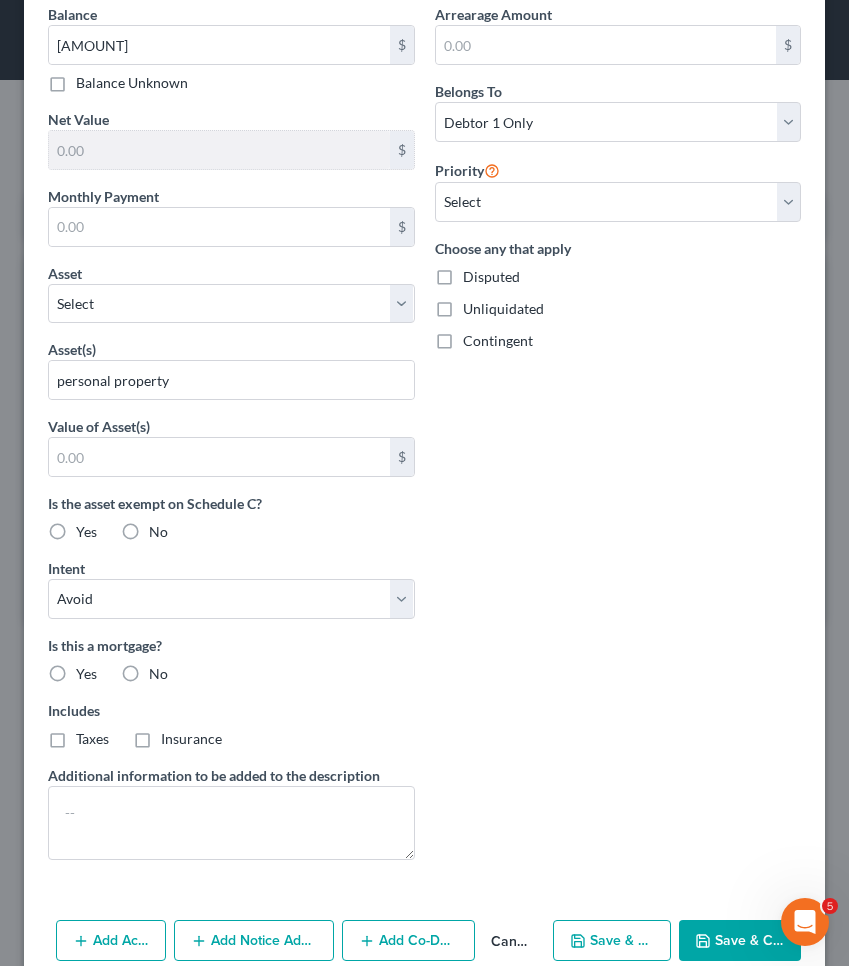 click 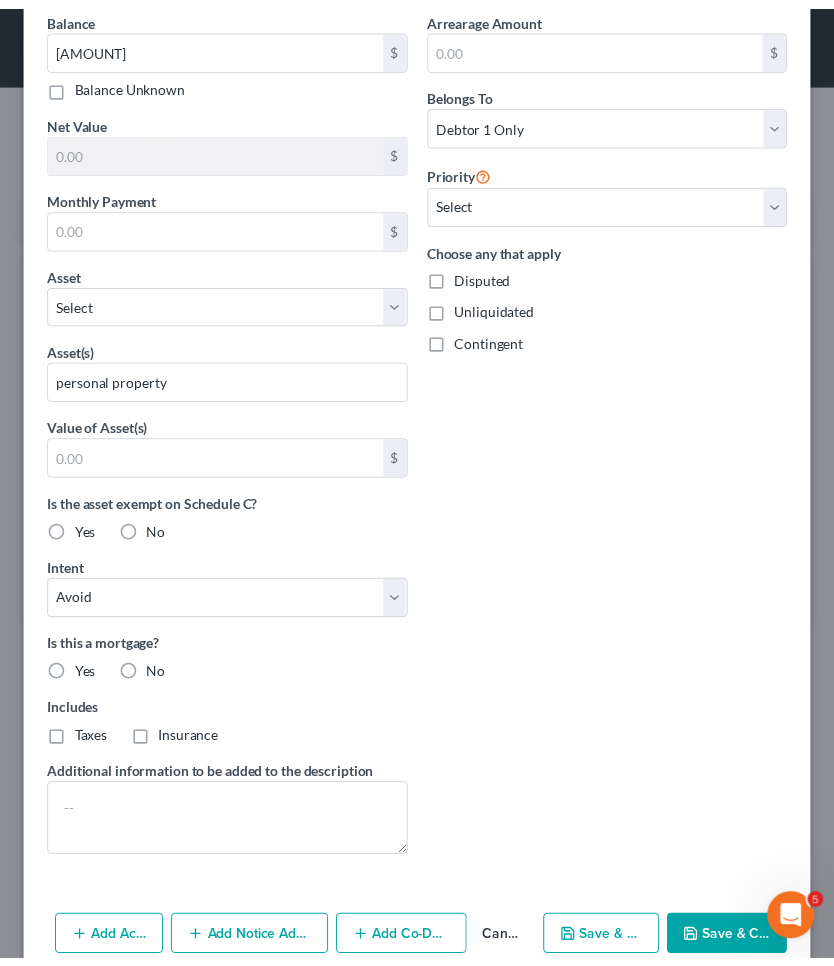 scroll, scrollTop: 372, scrollLeft: 0, axis: vertical 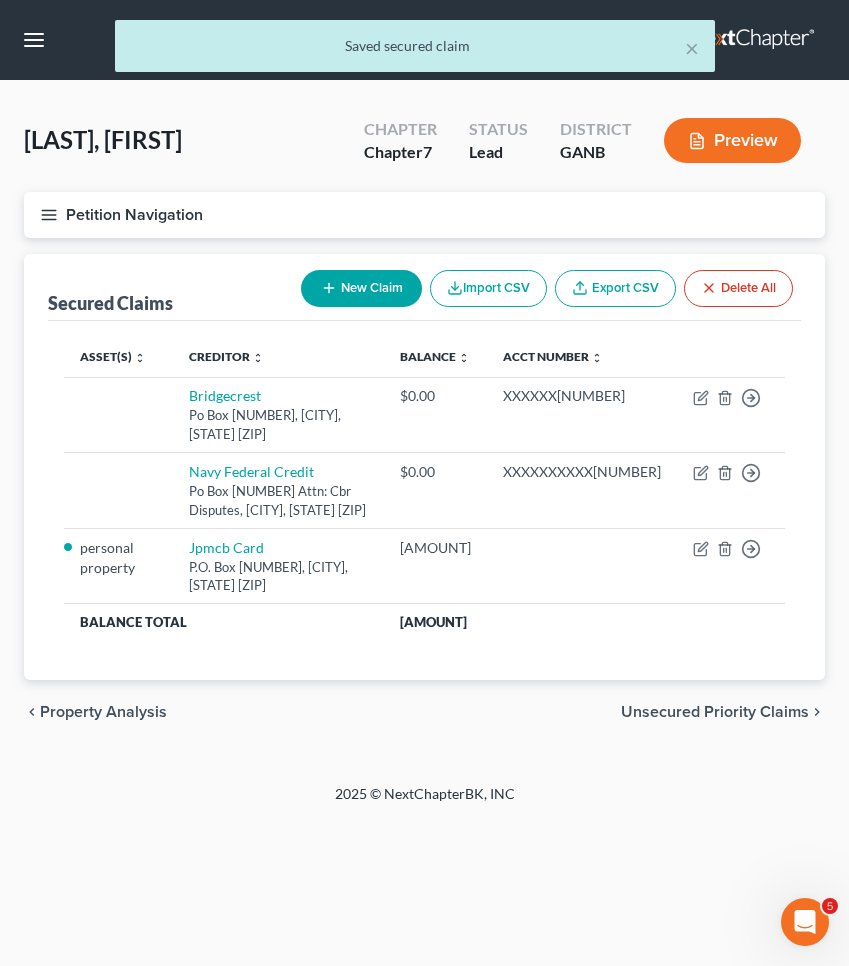 click on "Petition Navigation" at bounding box center [424, 215] 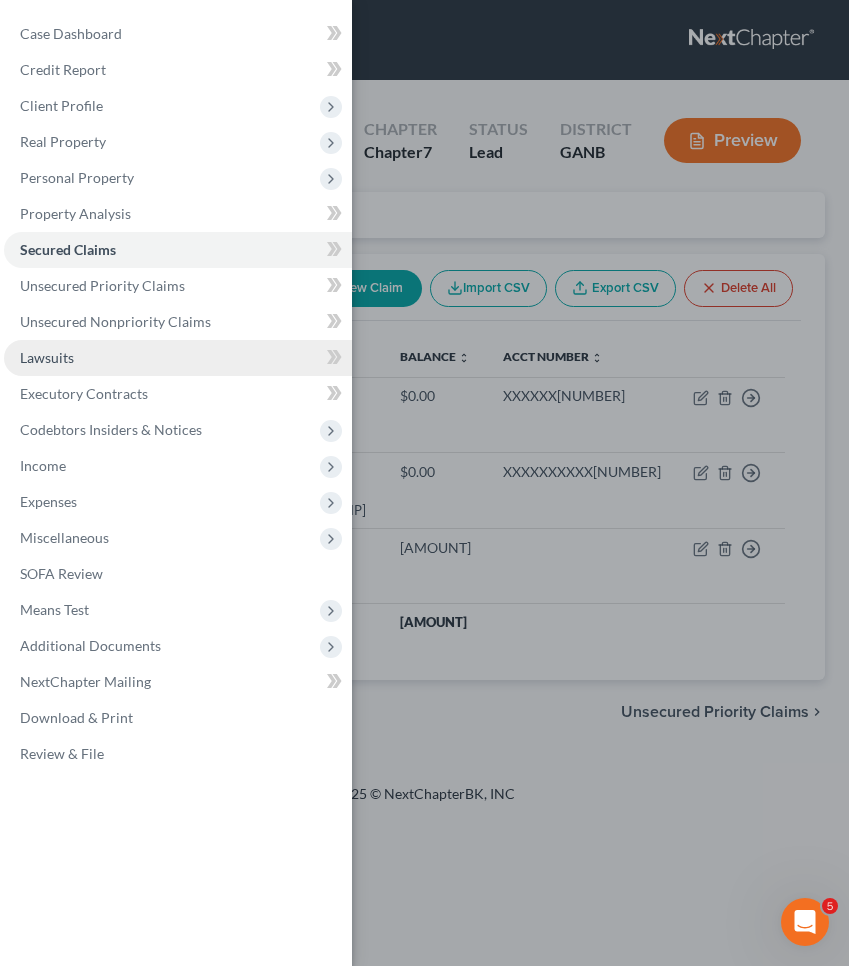 click on "Lawsuits" at bounding box center (178, 358) 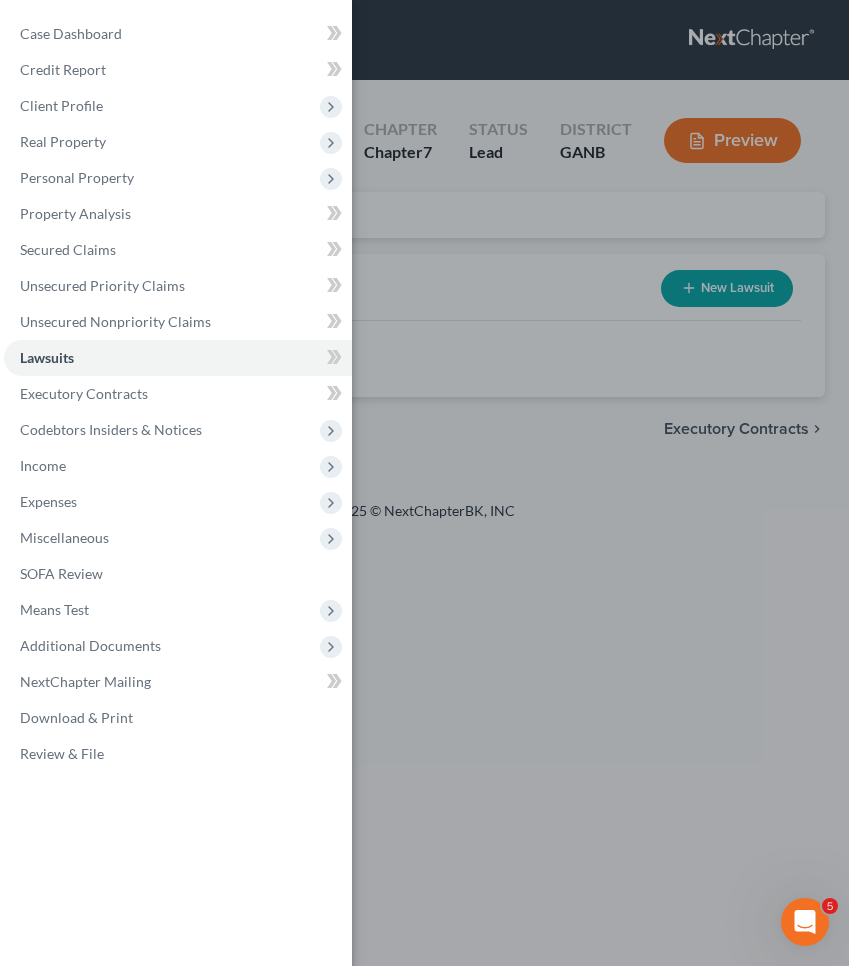 click on "Case Dashboard
Payments
Invoices
Payments
Payments
Credit Report
Client Profile" at bounding box center (424, 483) 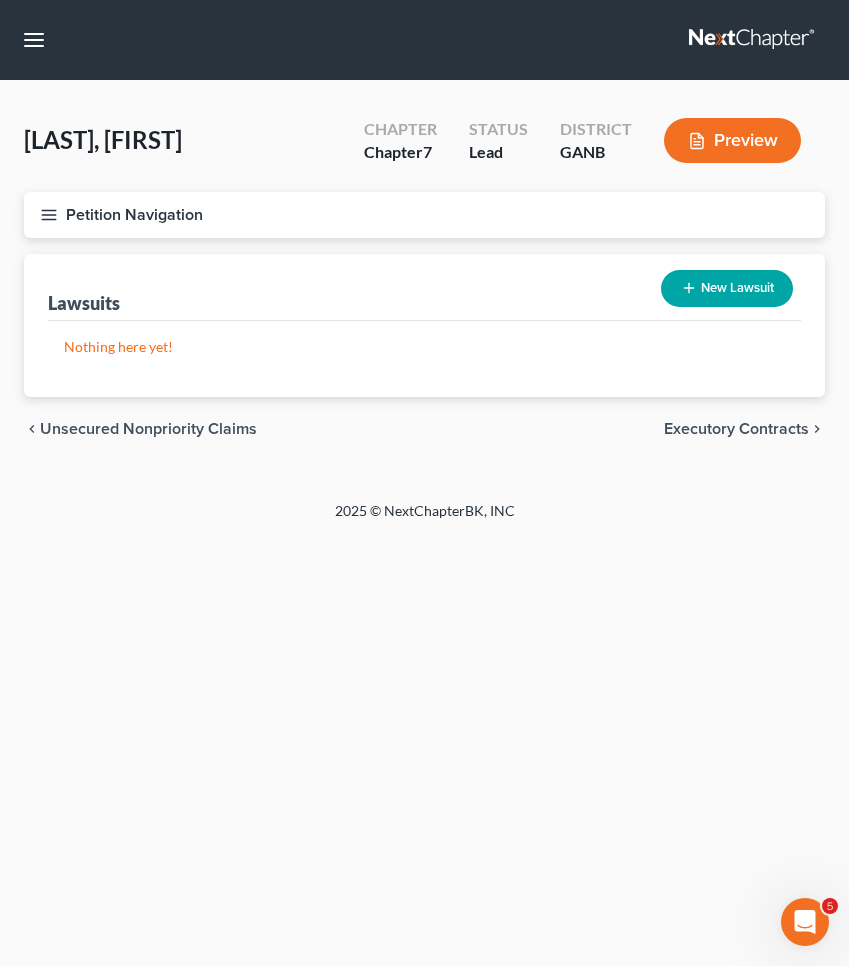 click on "New Lawsuit" at bounding box center (727, 288) 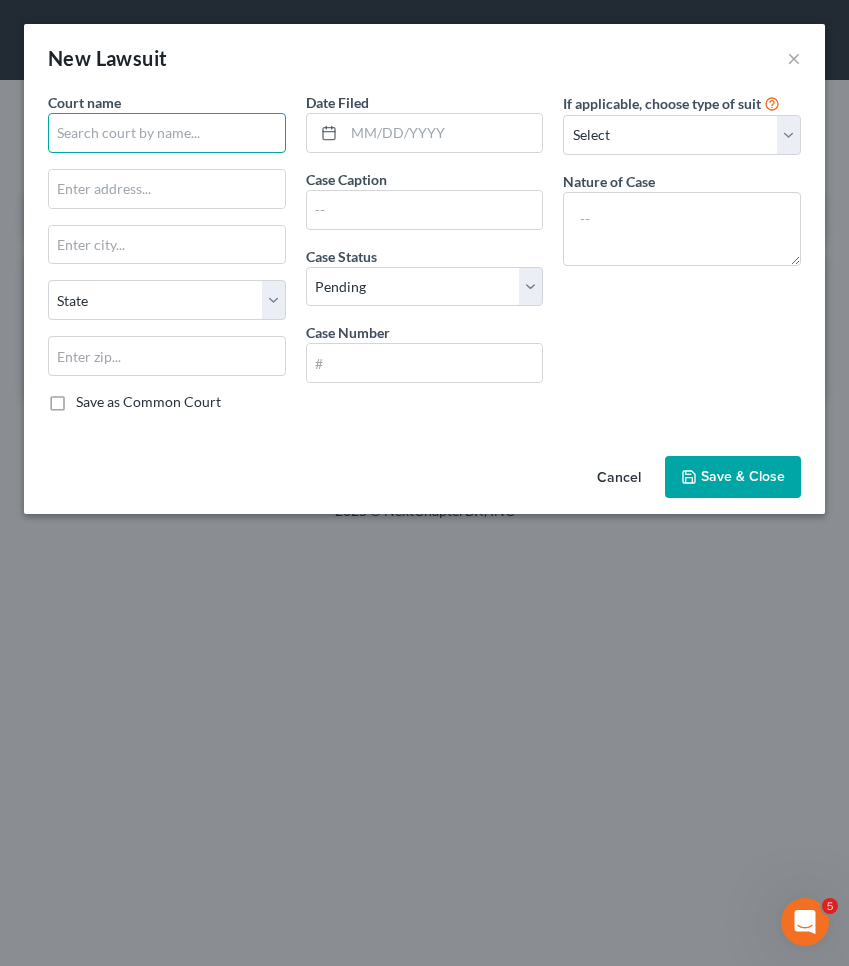 click at bounding box center (167, 133) 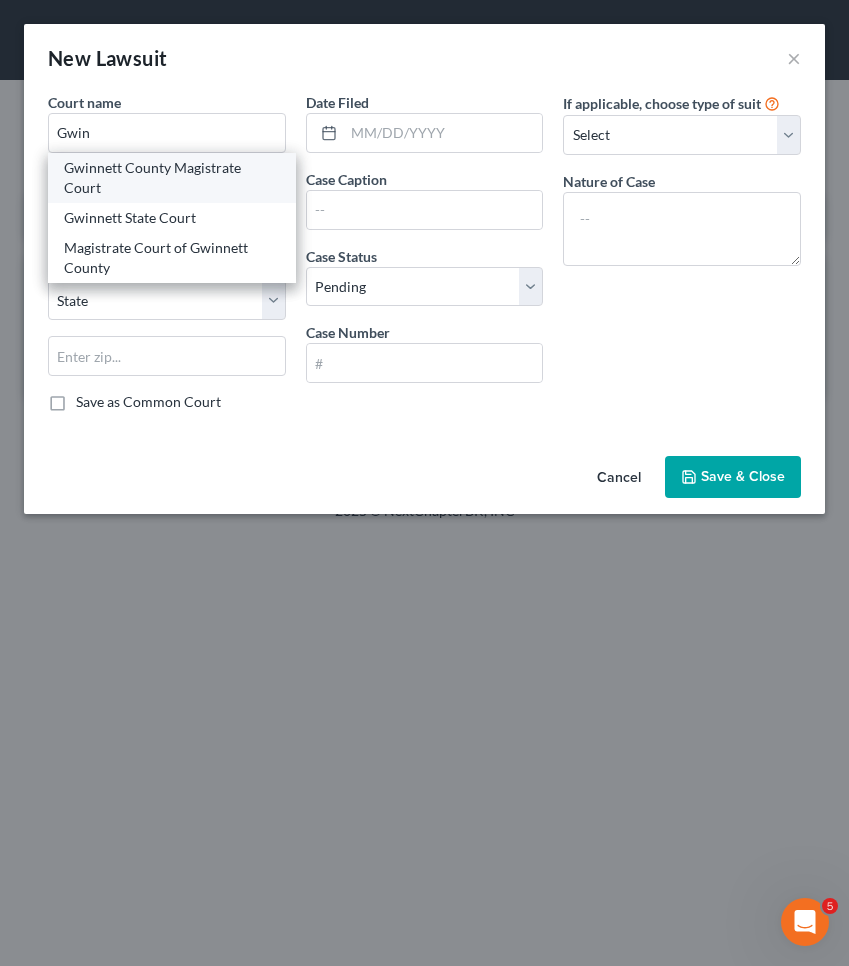 click on "Gwinnett County Magistrate Court" at bounding box center (172, 178) 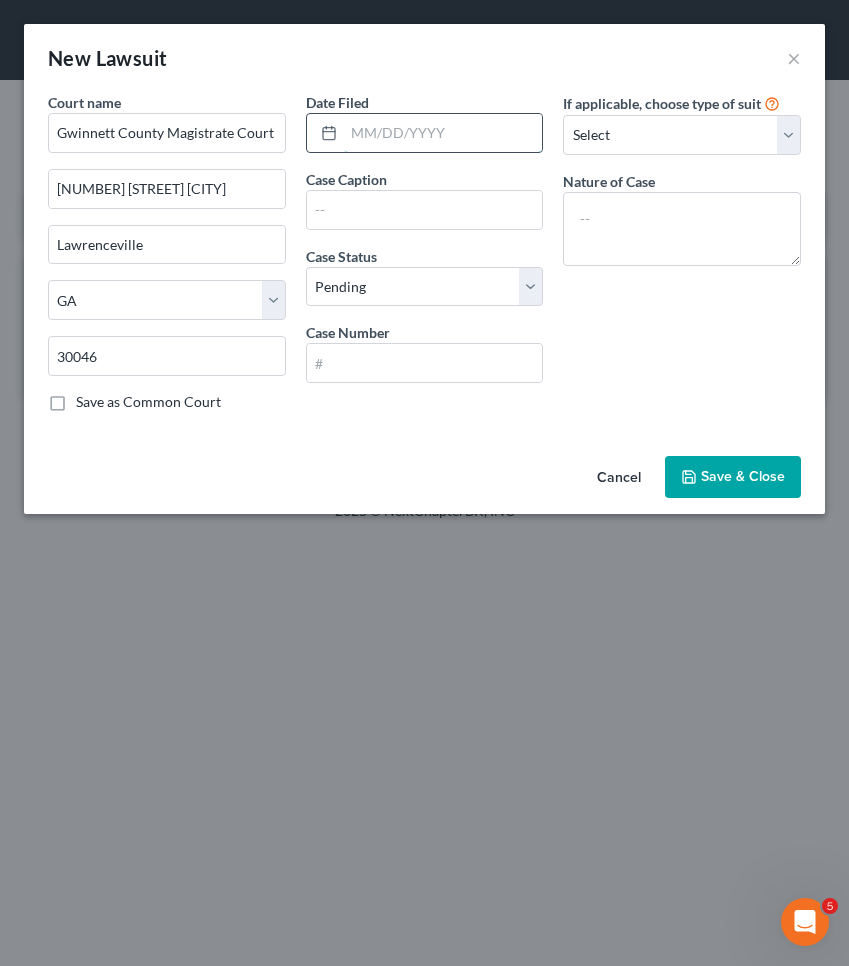 click at bounding box center [443, 133] 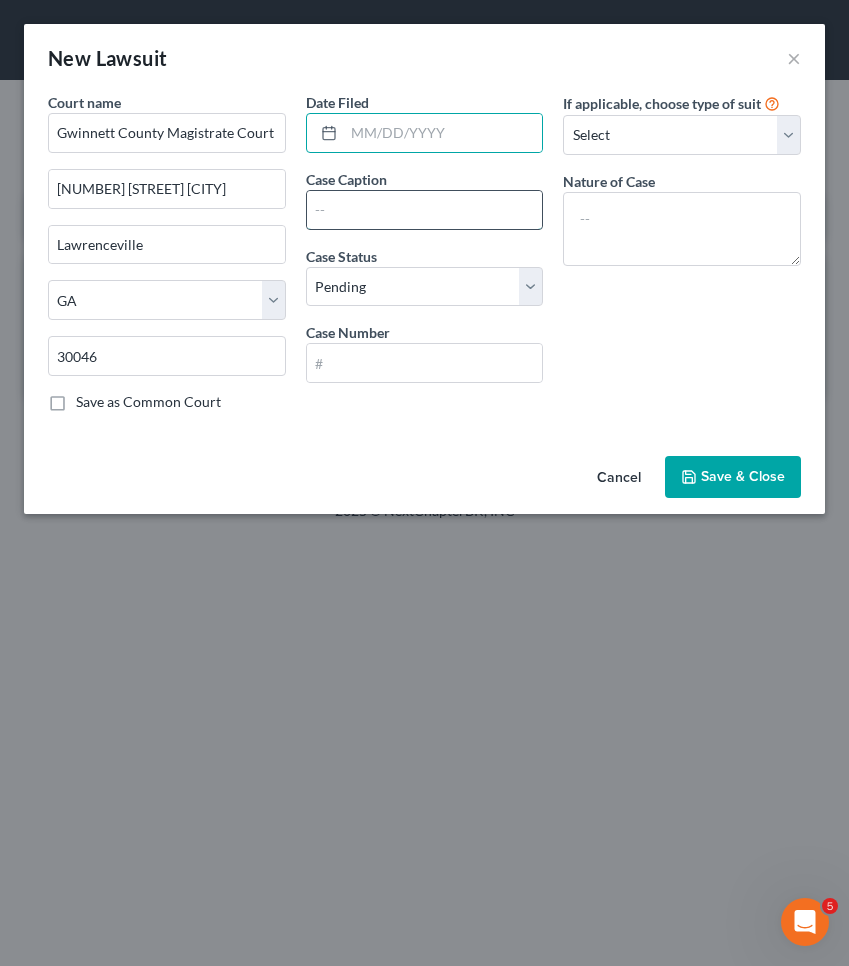 click at bounding box center [425, 210] 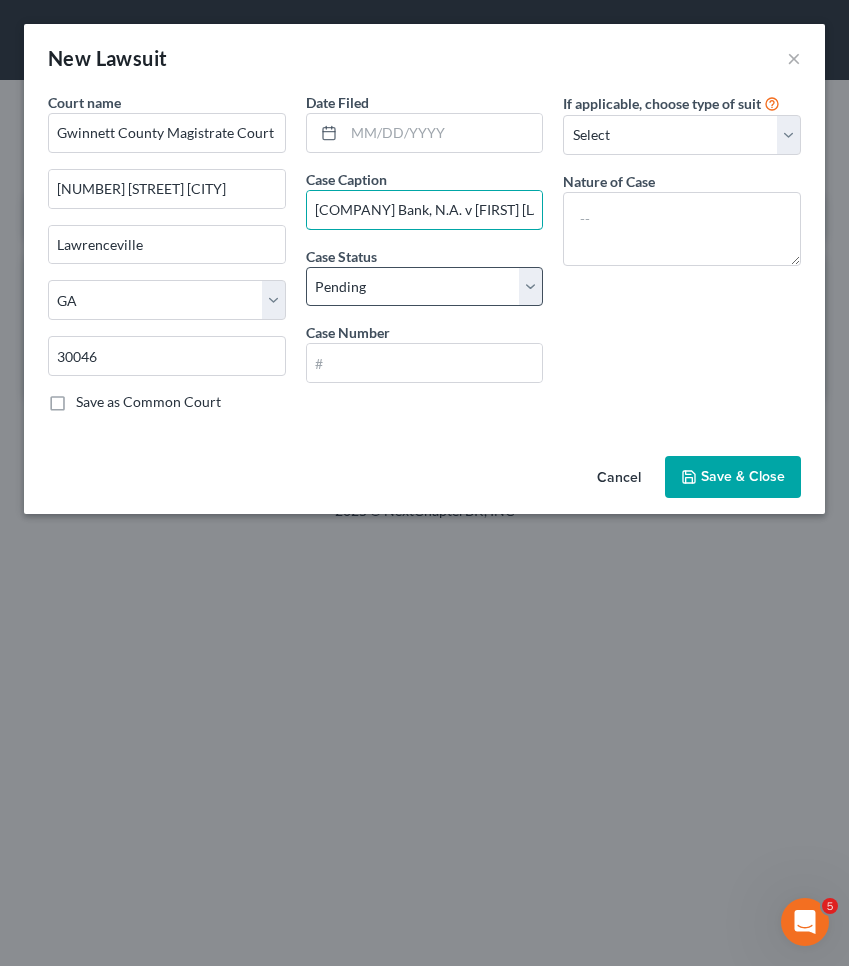 type on "[COMPANY] Bank, N.A. v [FIRST] [LAST]" 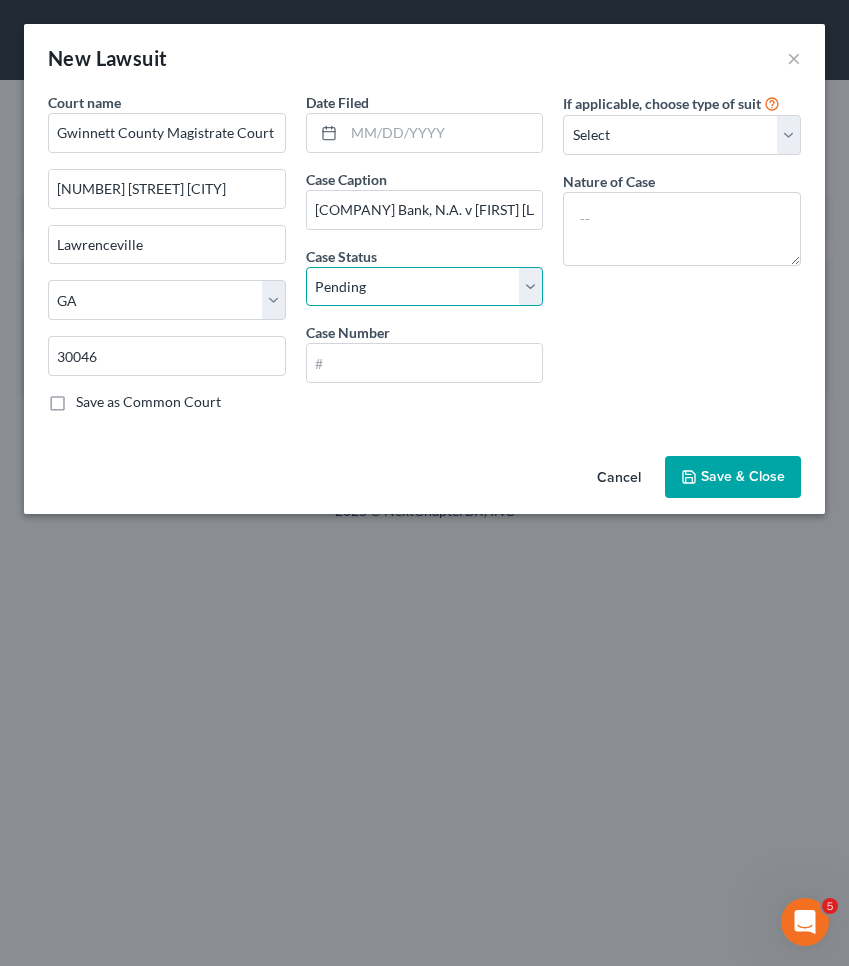 select on "2" 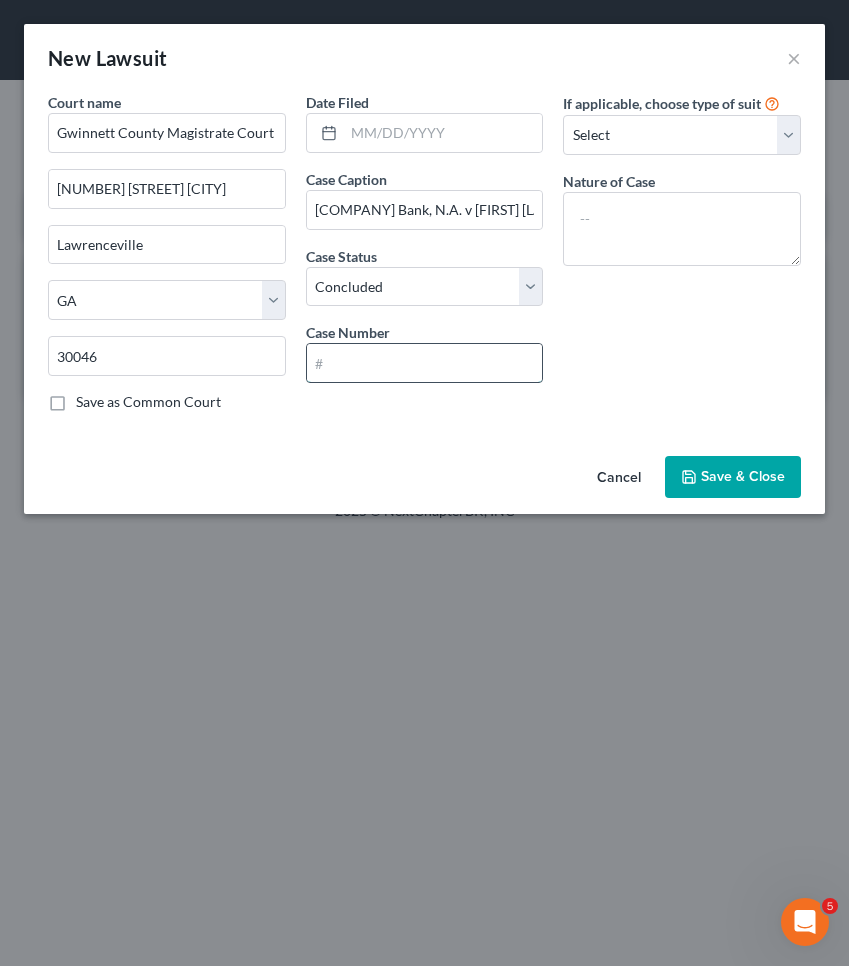 click at bounding box center (425, 363) 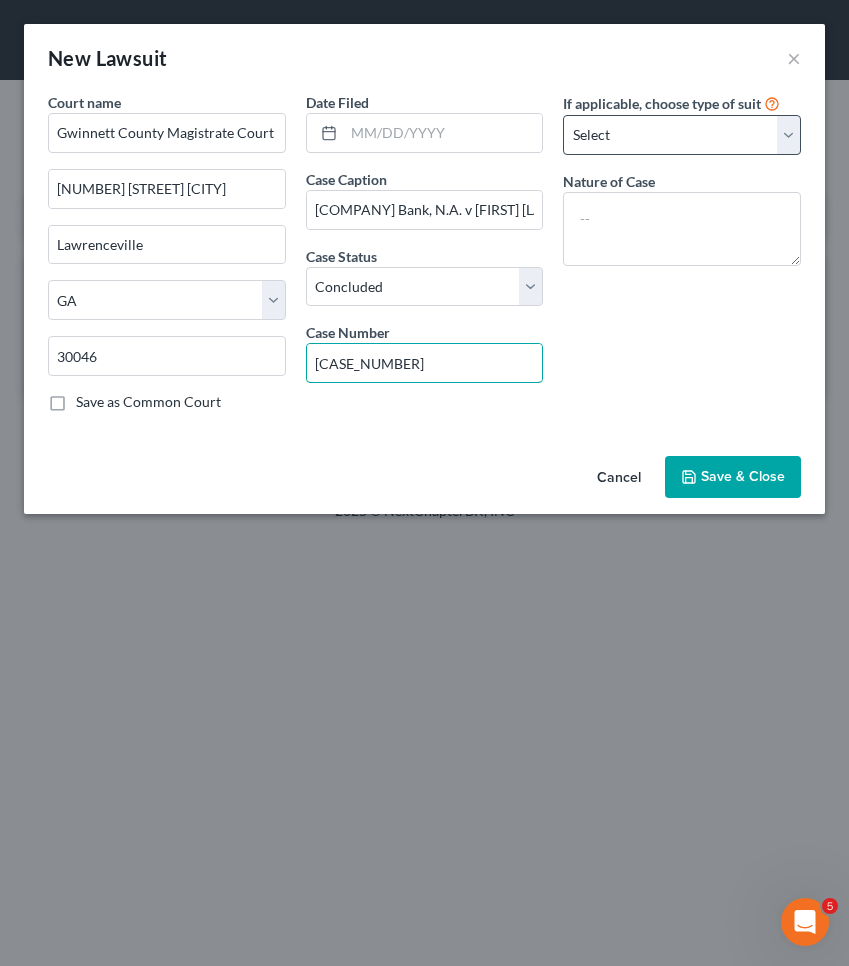 type on "[CASE_NUMBER]" 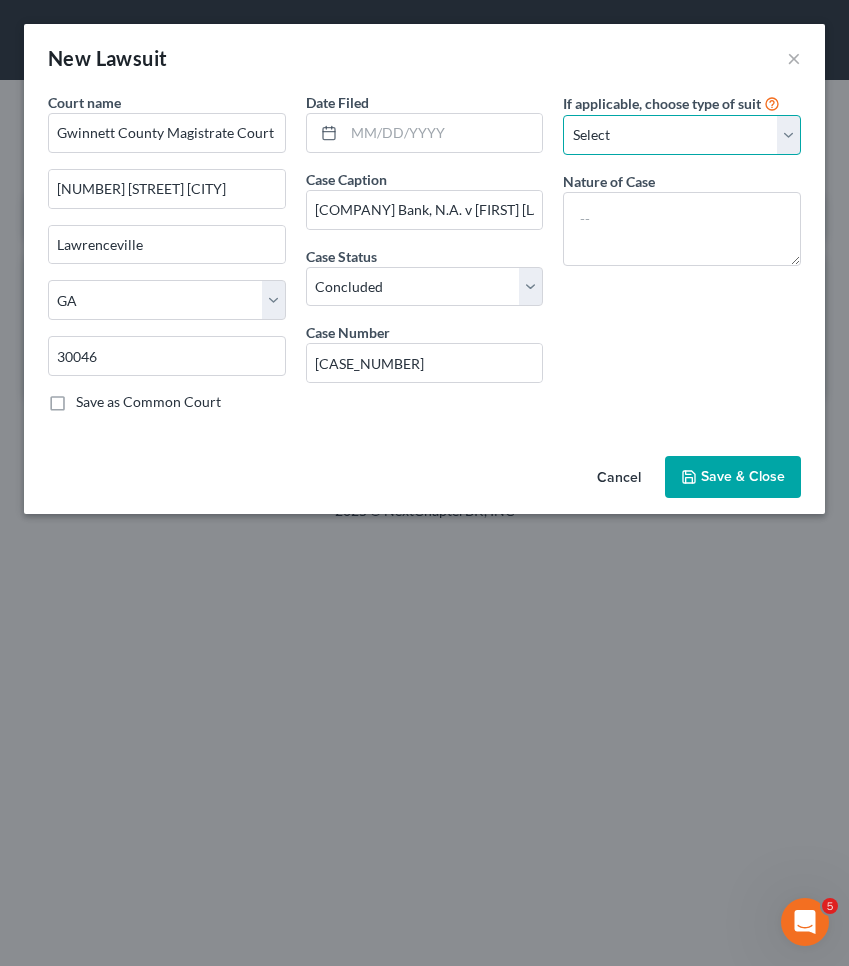 select on "4" 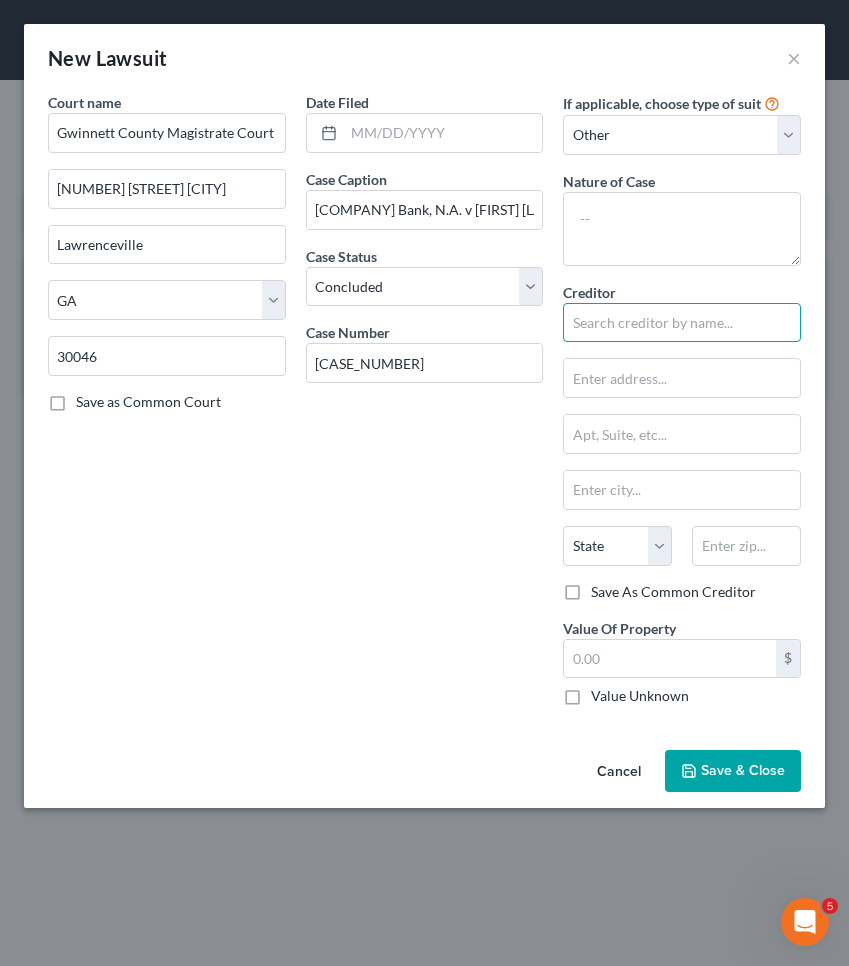 click at bounding box center (682, 323) 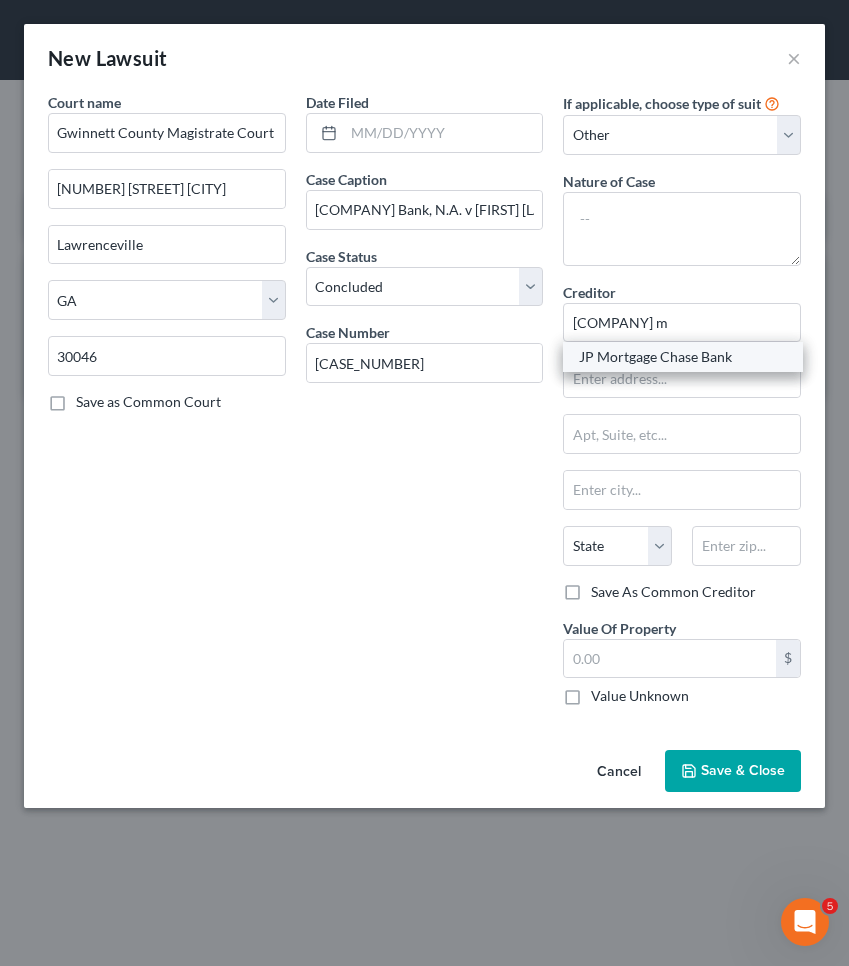 click on "JP Mortgage Chase Bank" at bounding box center (683, 357) 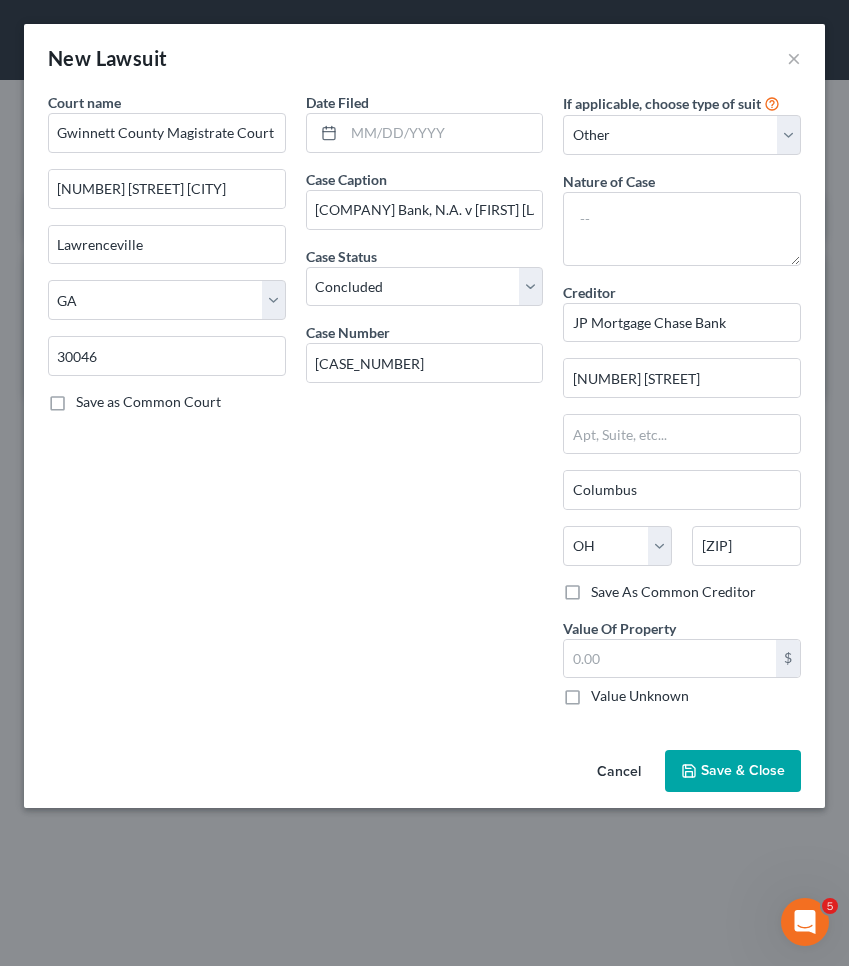 click on "Save & Close" at bounding box center (743, 770) 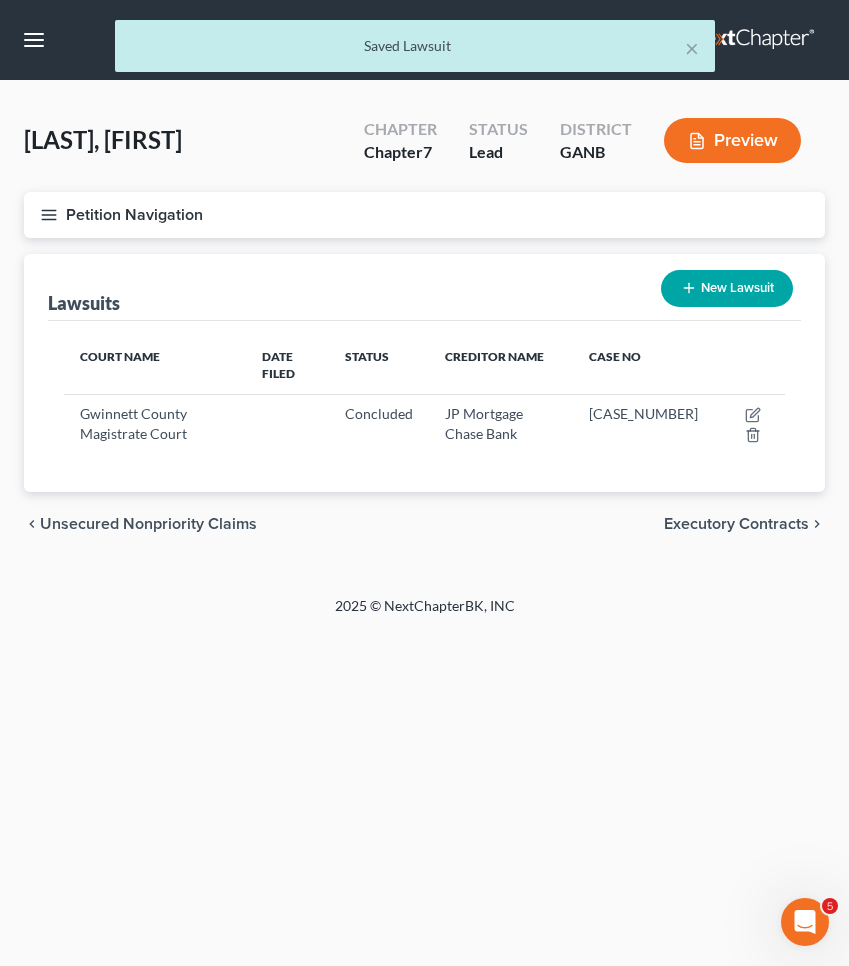 click on "Petition Navigation" at bounding box center (424, 215) 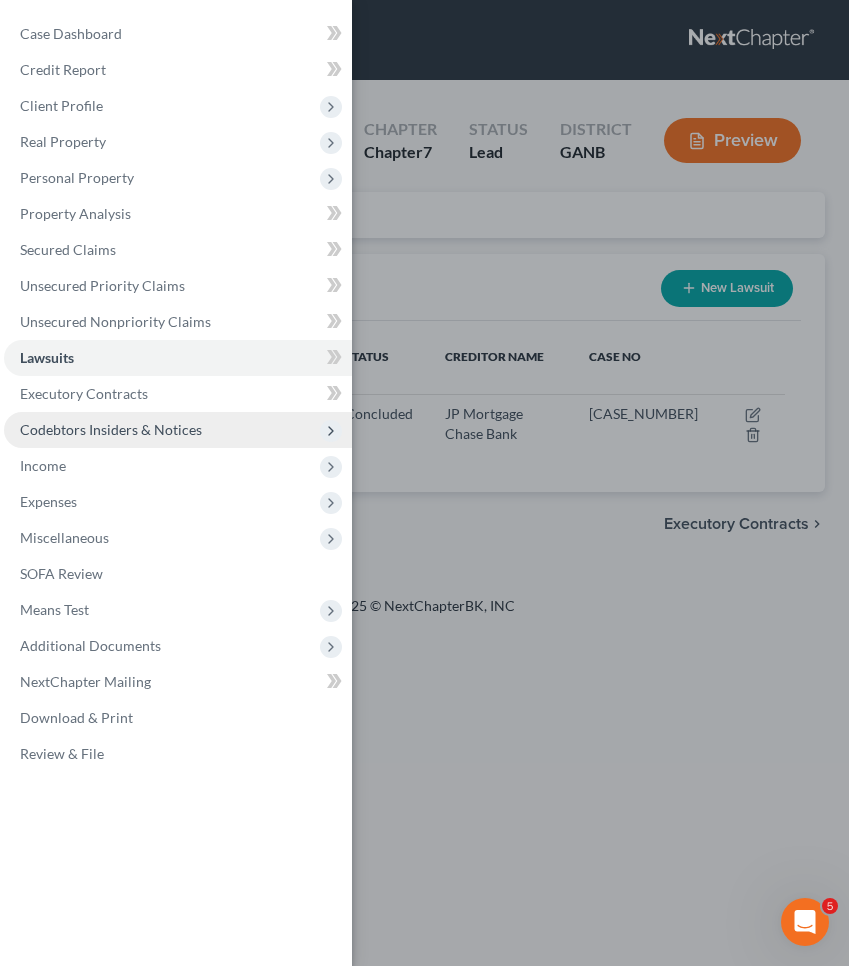 click on "Codebtors Insiders & Notices" at bounding box center [178, 430] 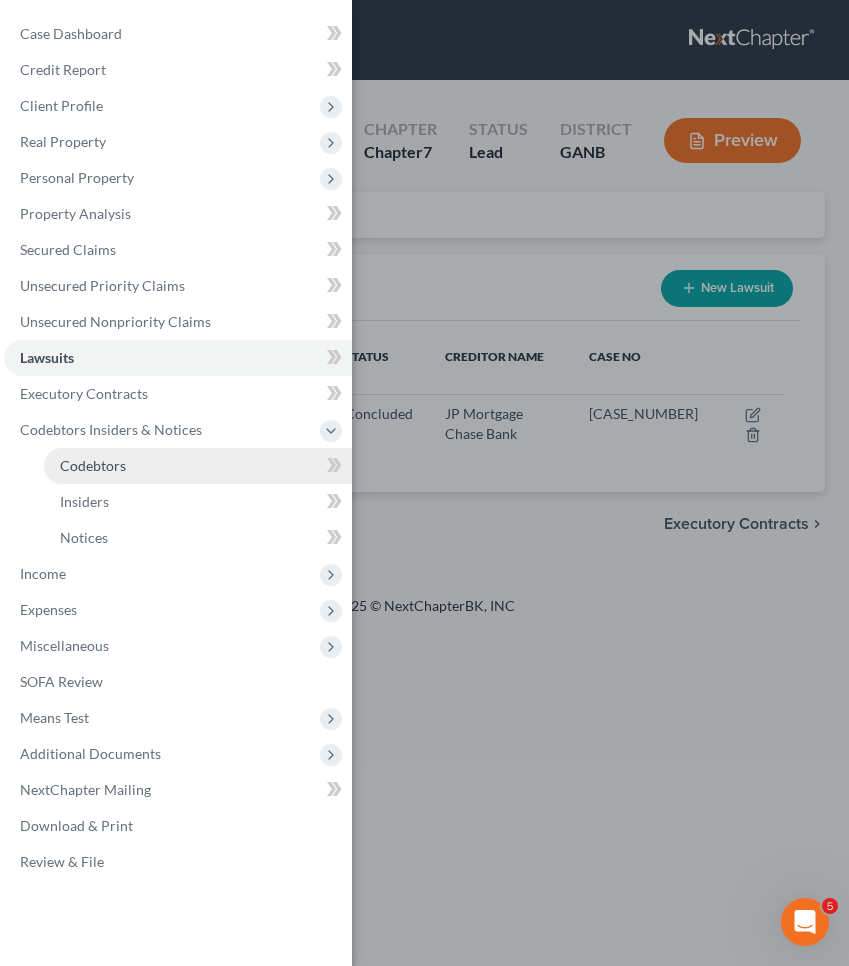 click on "Codebtors" at bounding box center (198, 466) 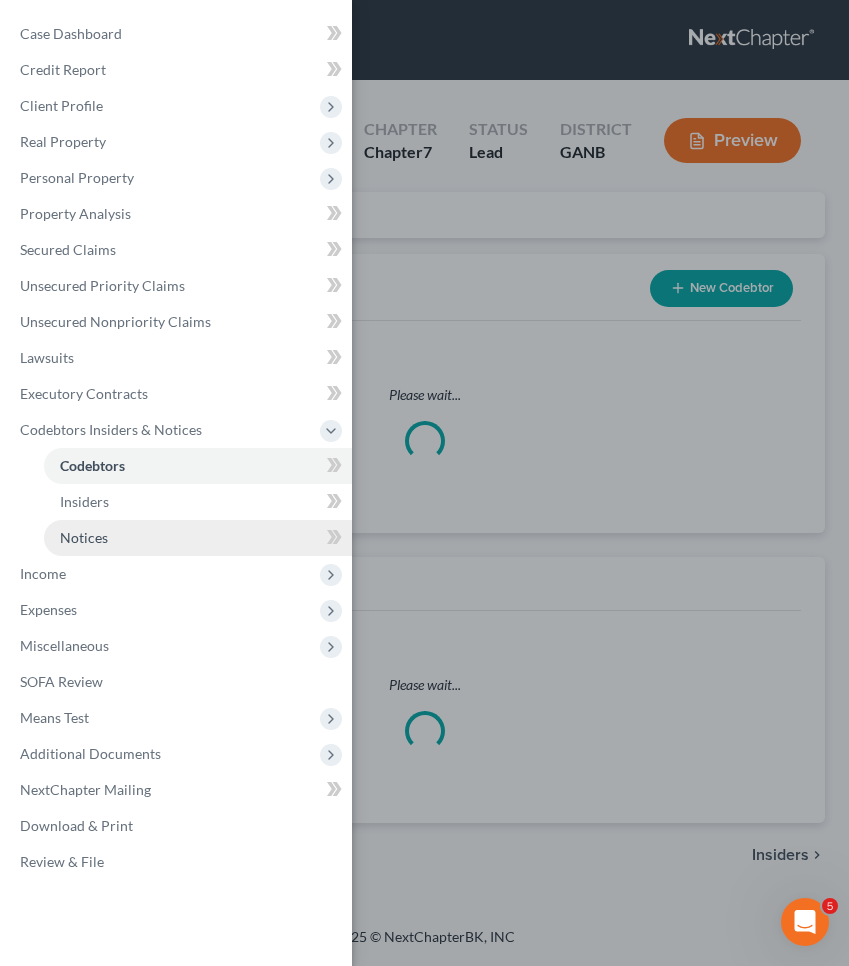 click on "Notices" at bounding box center [198, 538] 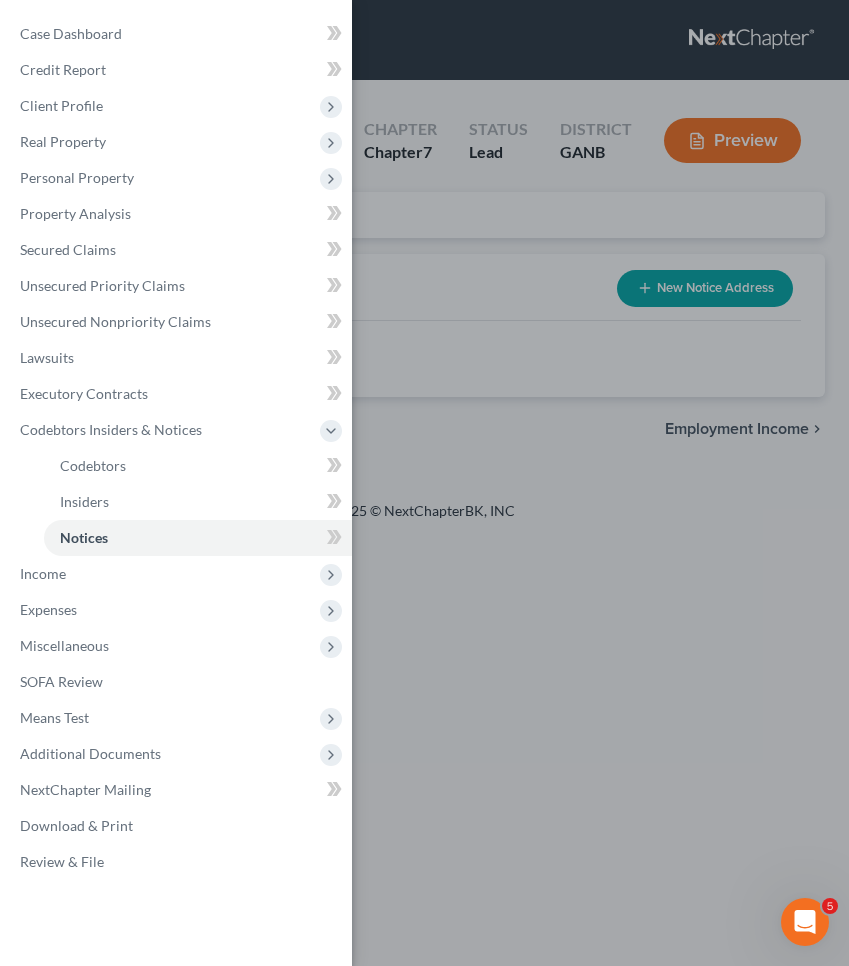 click on "Case Dashboard
Payments
Invoices
Payments
Payments
Credit Report
Client Profile" at bounding box center (424, 483) 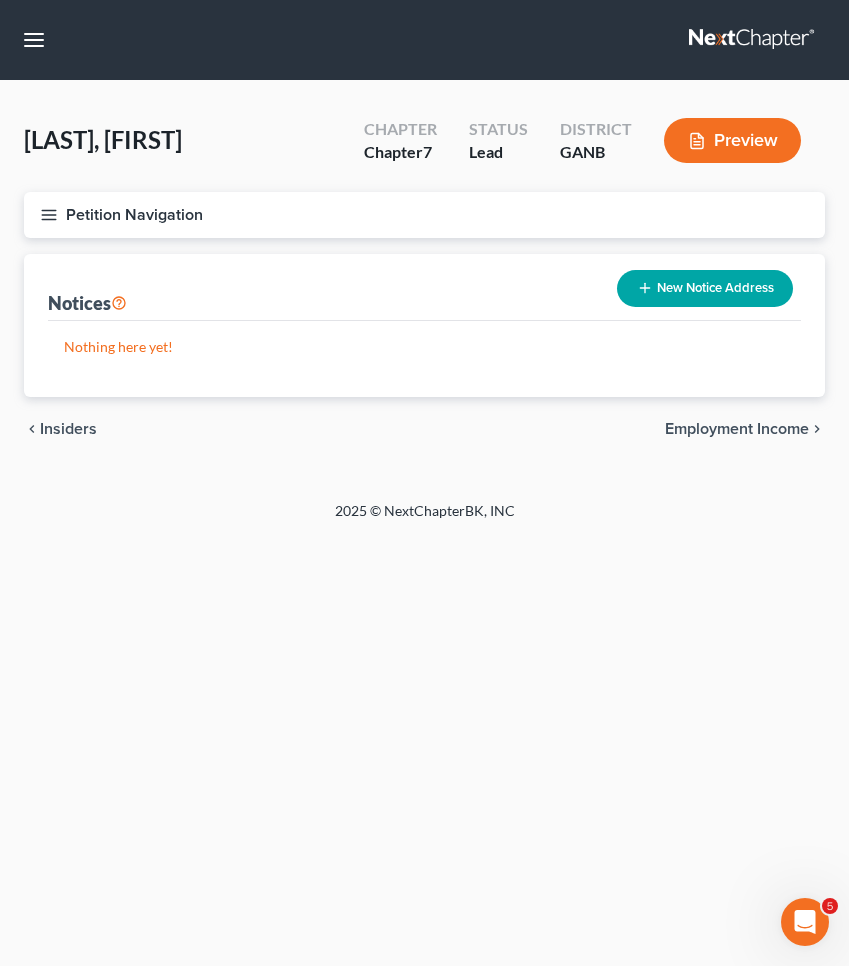 click on "New Notice Address" at bounding box center [705, 288] 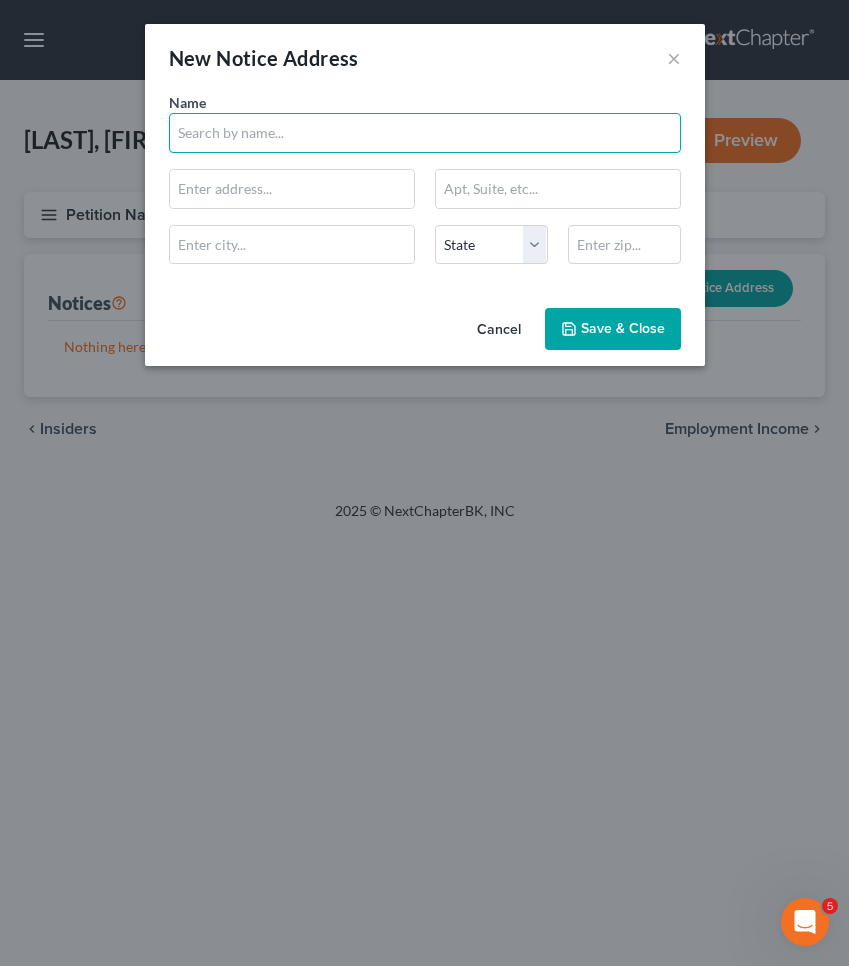 click at bounding box center (425, 133) 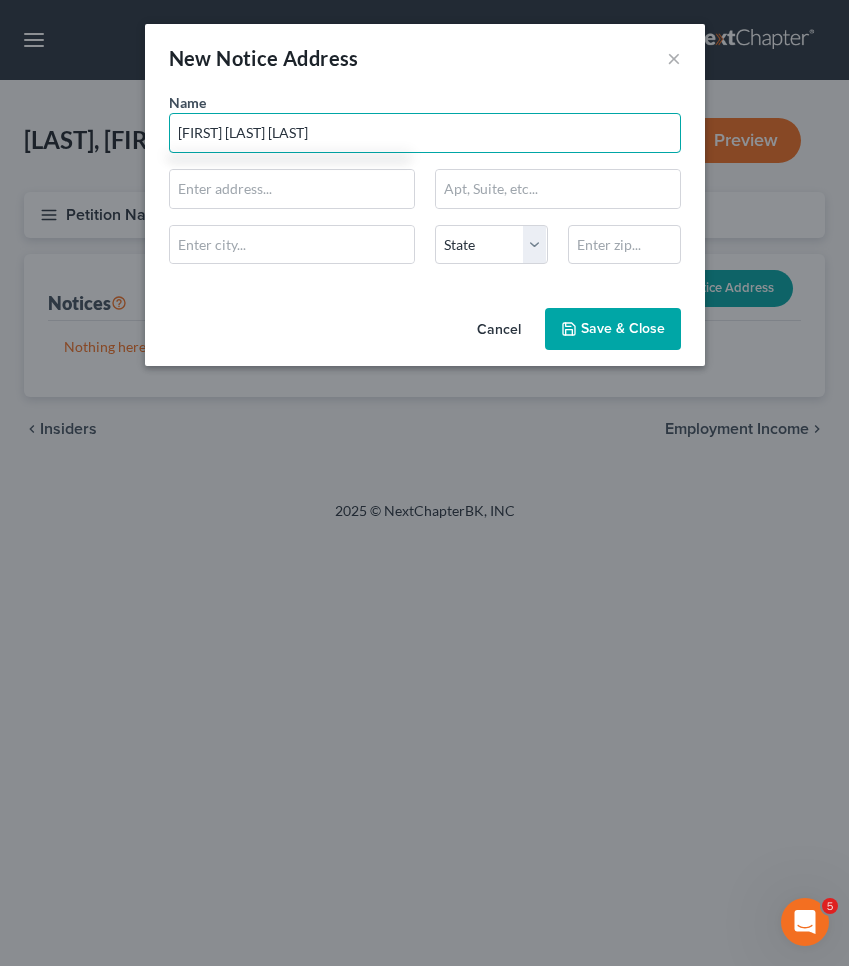 type on "[FIRST] [LAST] [LAST]" 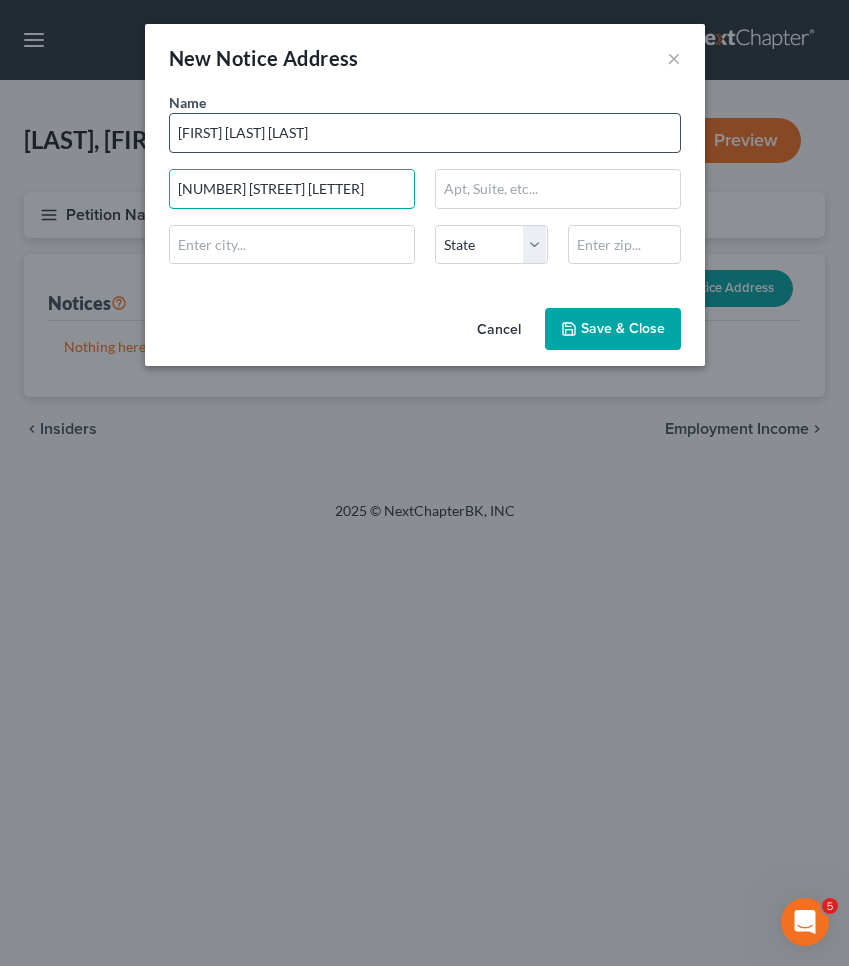 type on "[NUMBER] [STREET] [LETTER]" 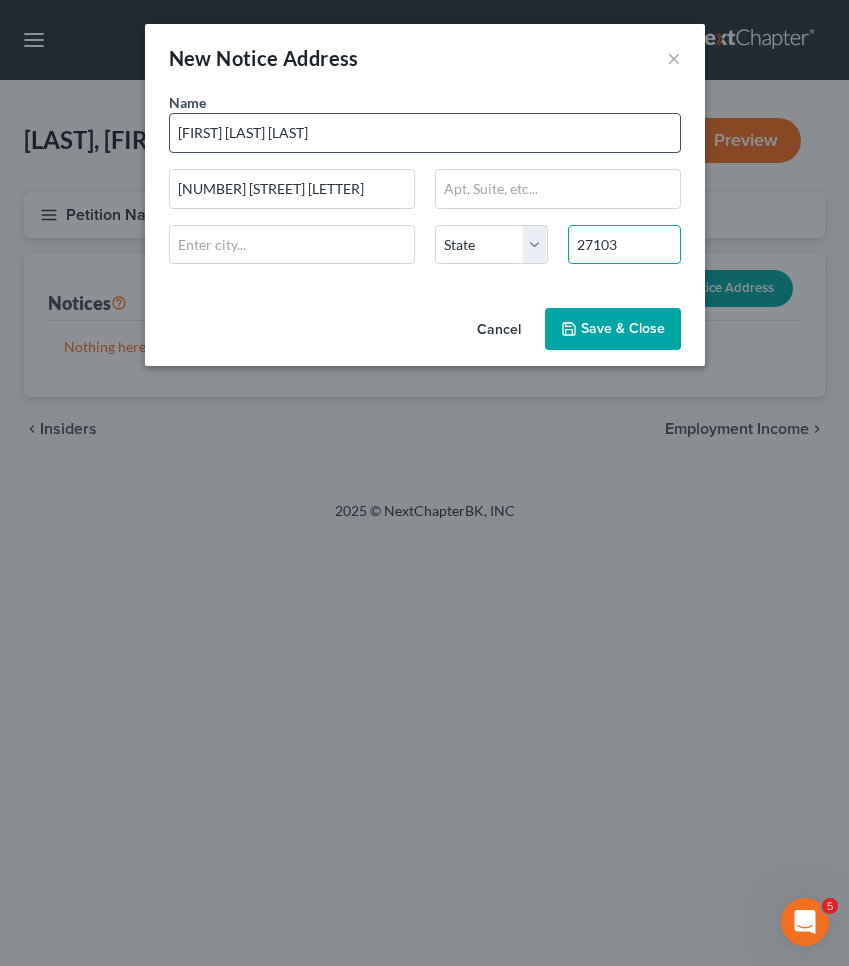 type on "27103" 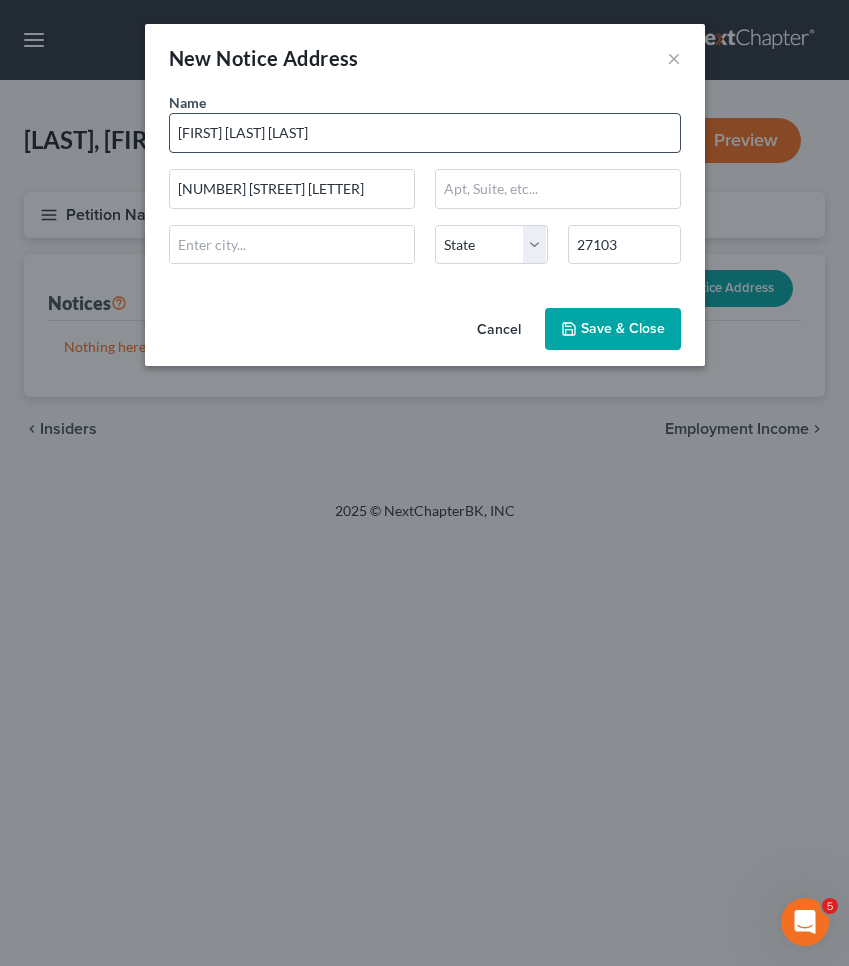 type on "[CITY]" 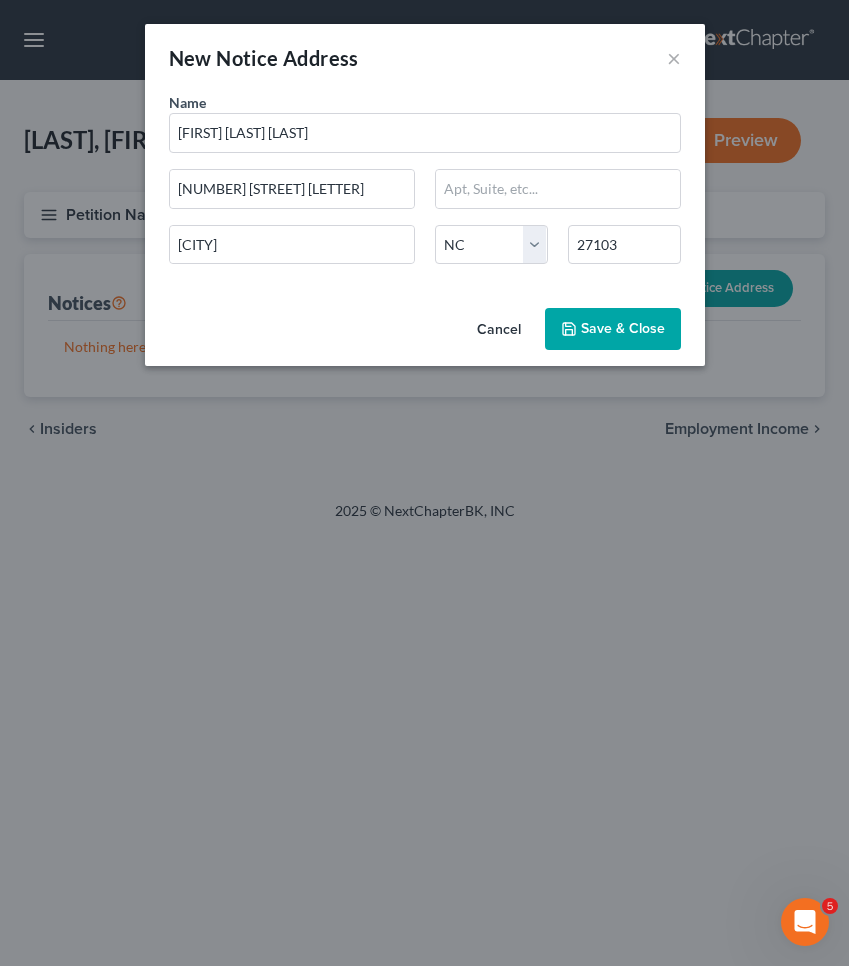 click on "Save & Close" at bounding box center [623, 328] 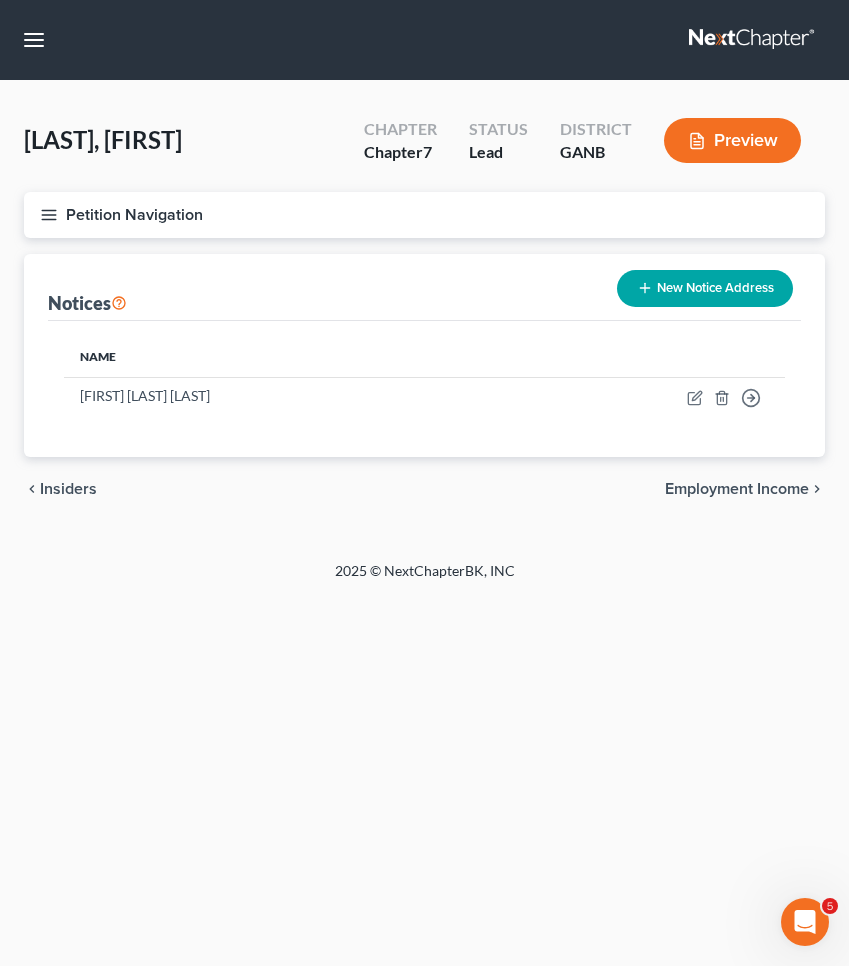 click on "Employment Income" at bounding box center (737, 489) 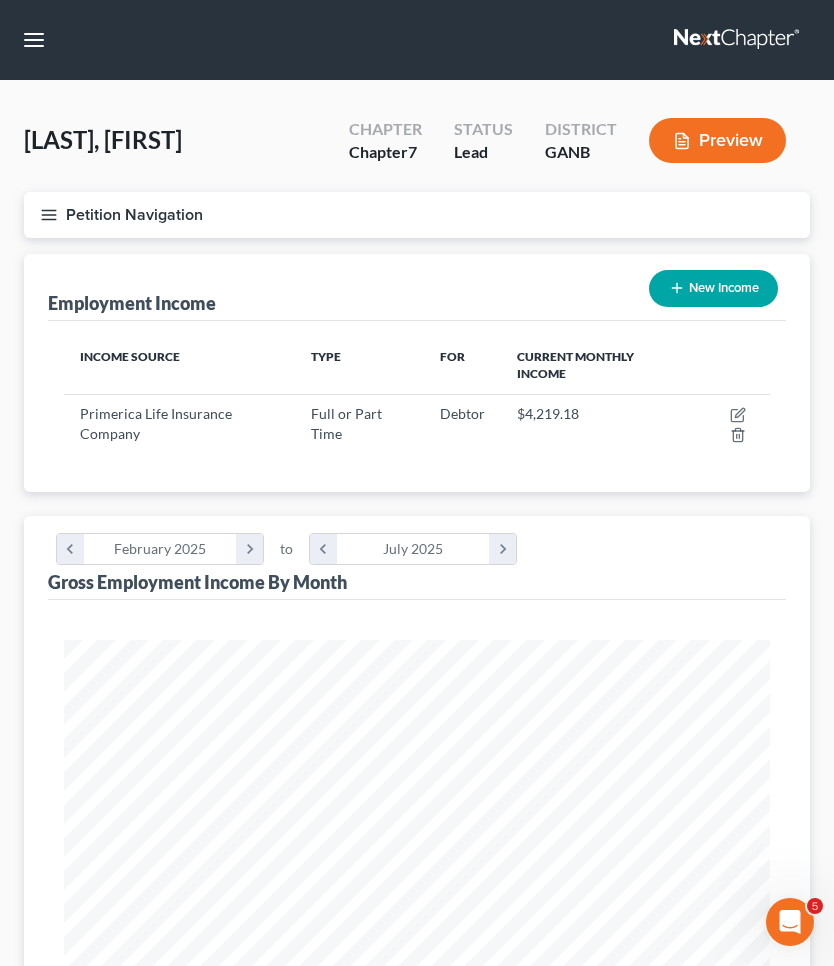 scroll, scrollTop: 999647, scrollLeft: 999254, axis: both 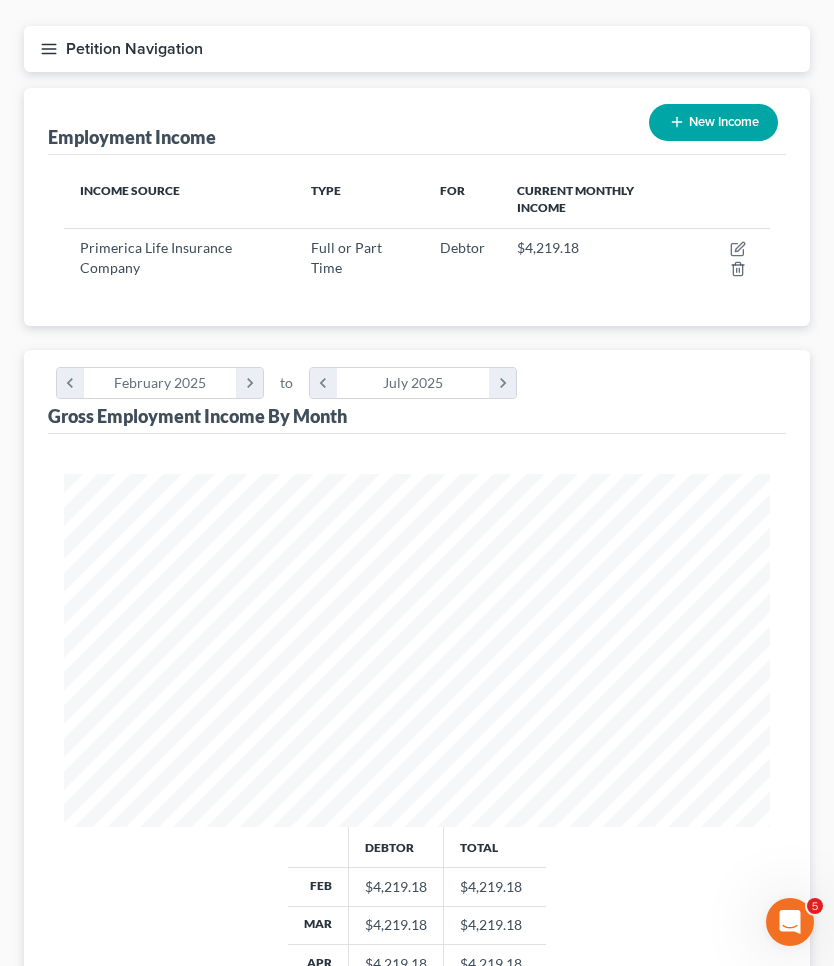 click on "Petition Navigation" at bounding box center [417, 49] 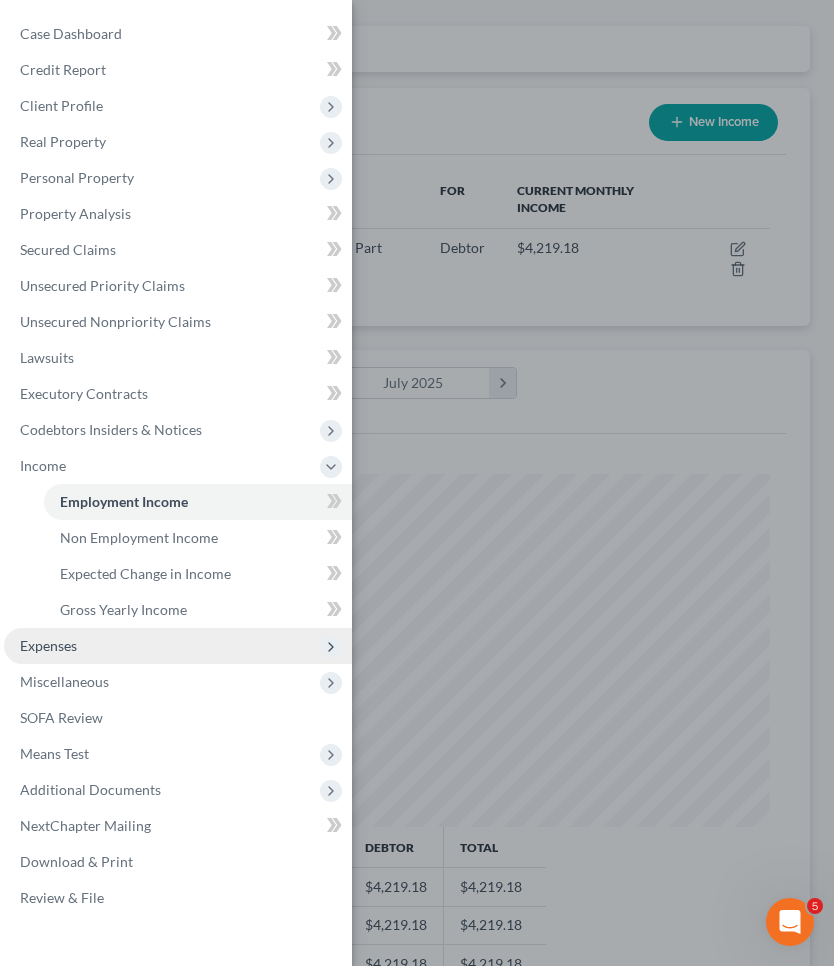 click on "Expenses" at bounding box center [178, 646] 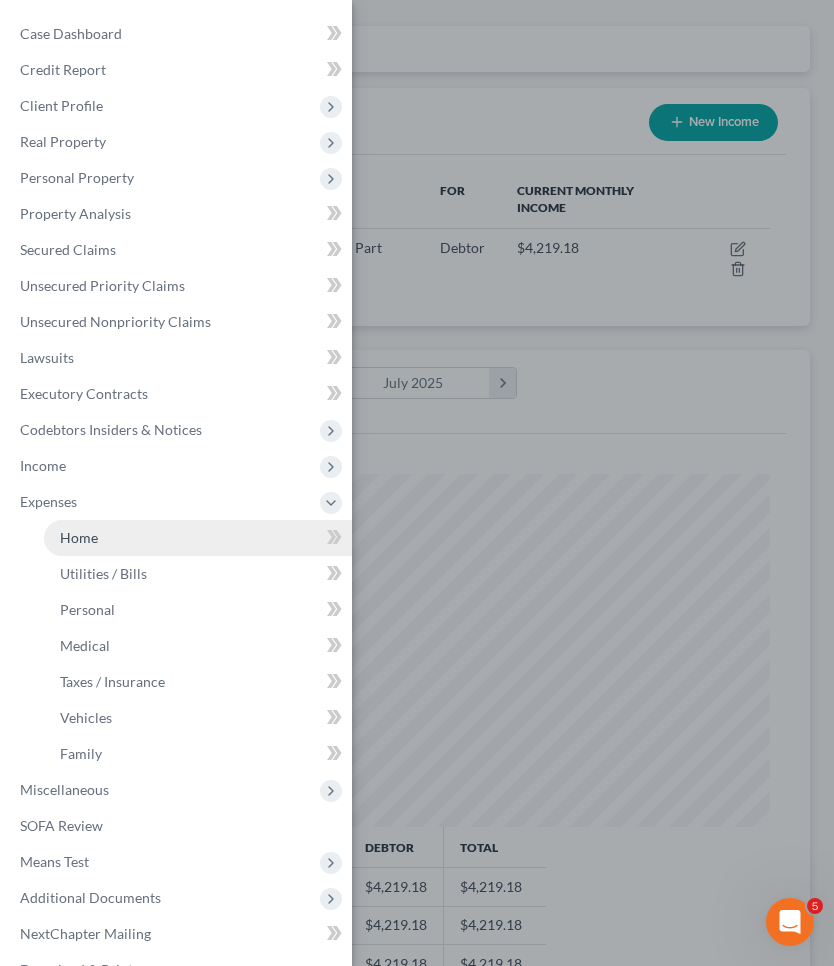 click on "Home" at bounding box center [198, 538] 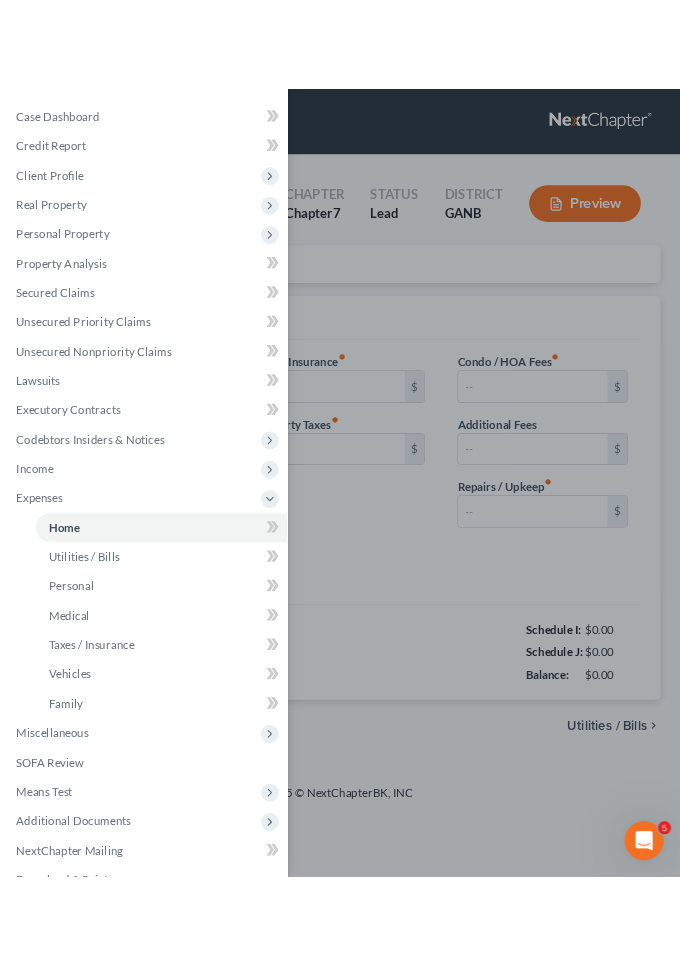 scroll, scrollTop: 0, scrollLeft: 0, axis: both 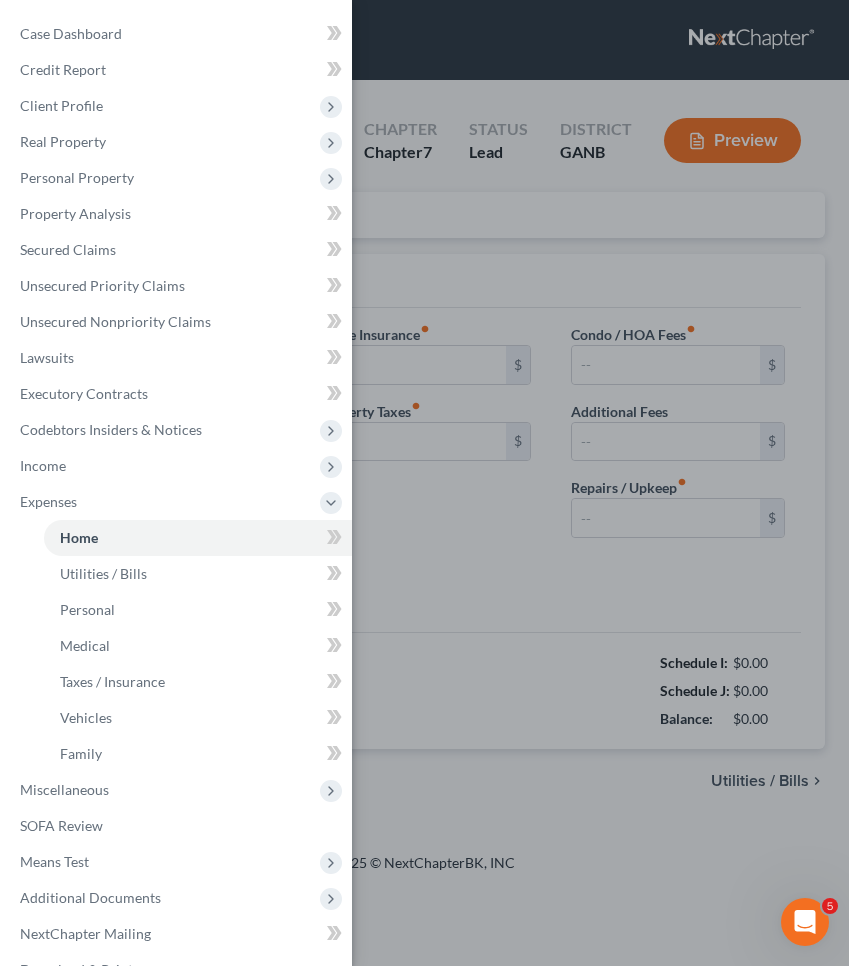 type on "700.00" 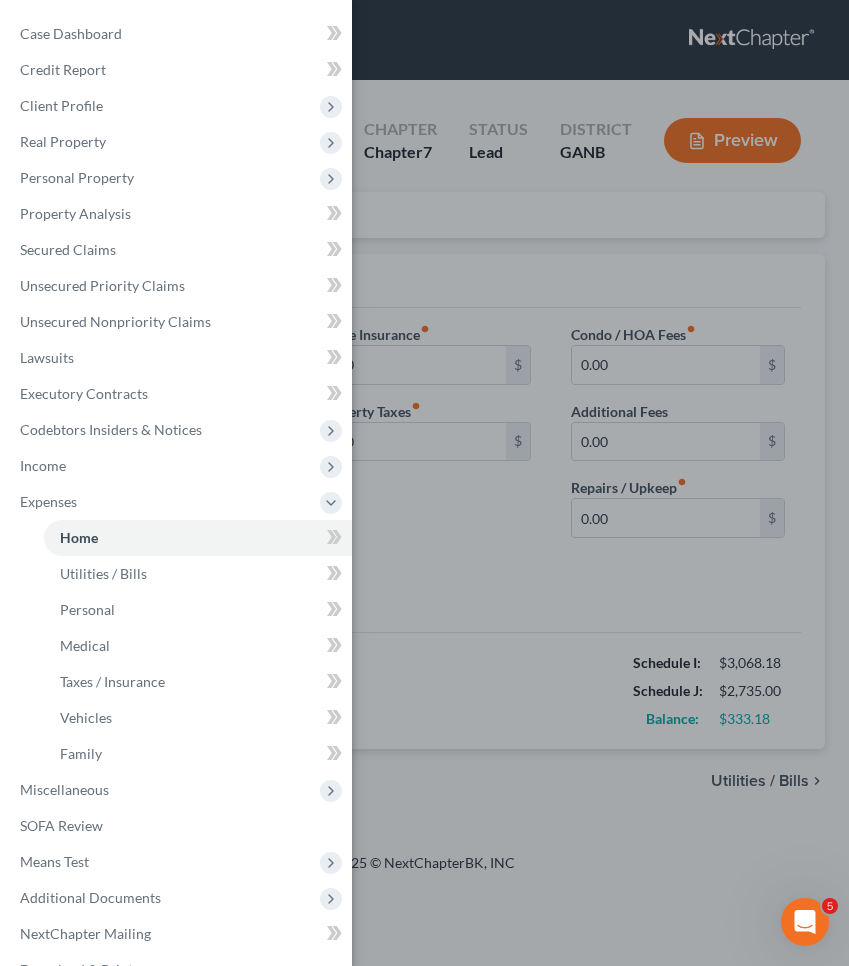 click on "Case Dashboard
Payments
Invoices
Payments
Payments
Credit Report
Client Profile" at bounding box center (424, 483) 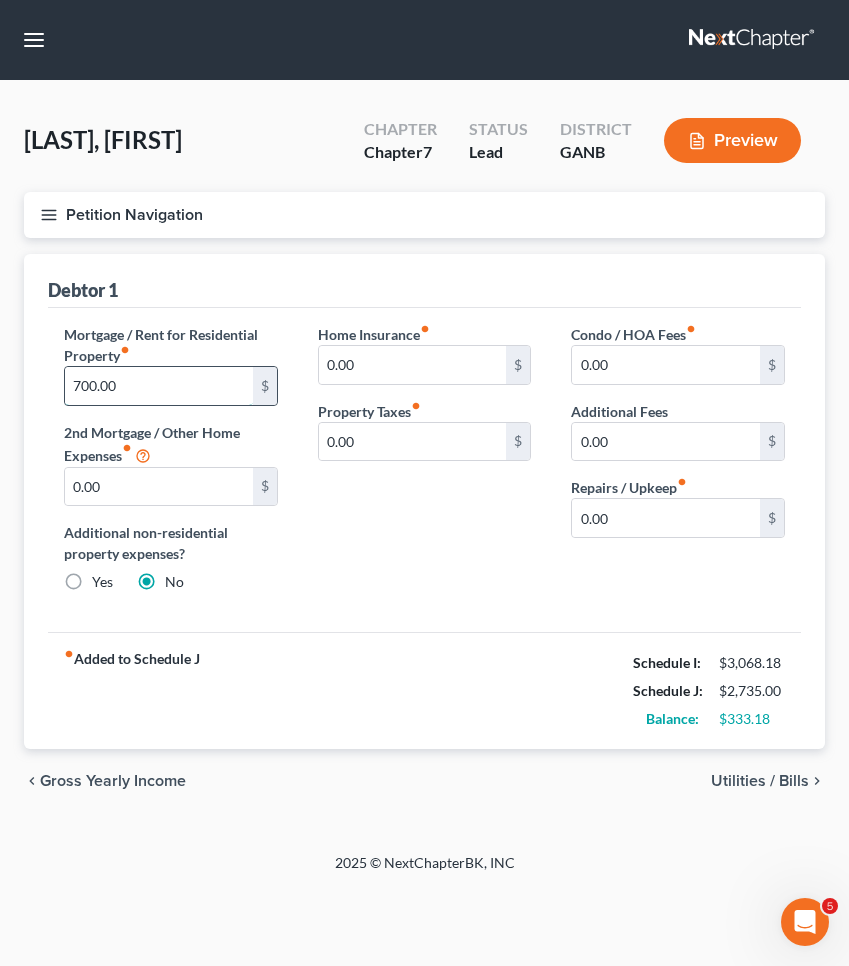 click on "700.00" at bounding box center [159, 386] 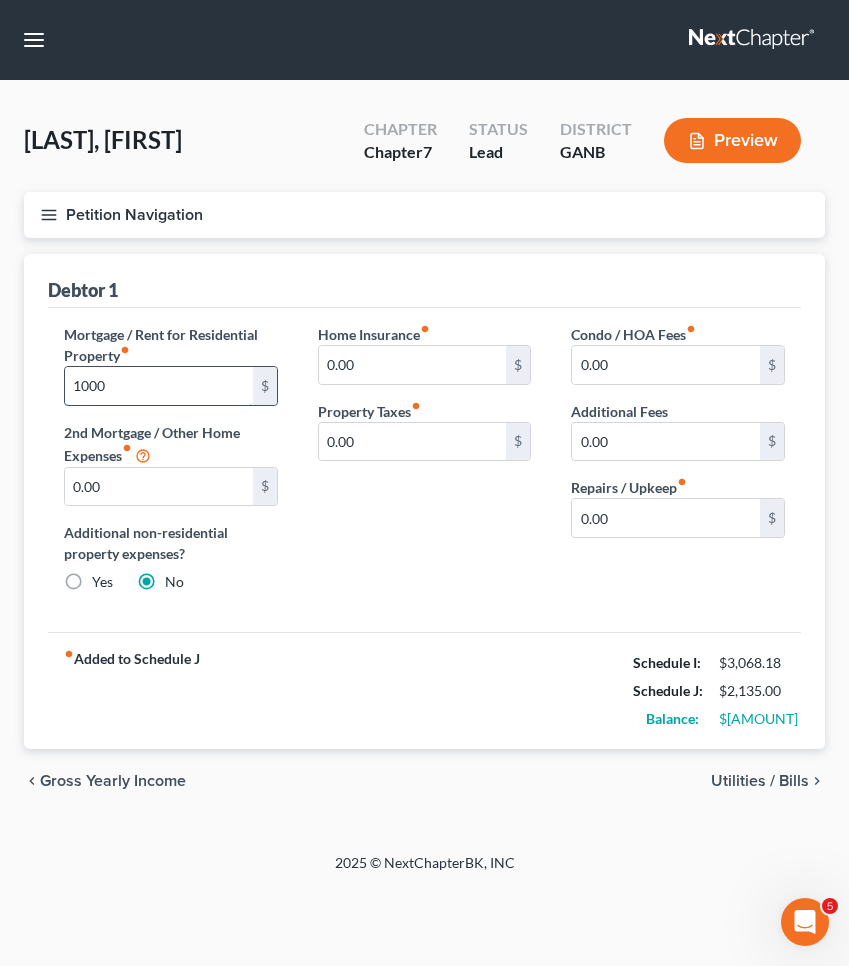 type on "1,000" 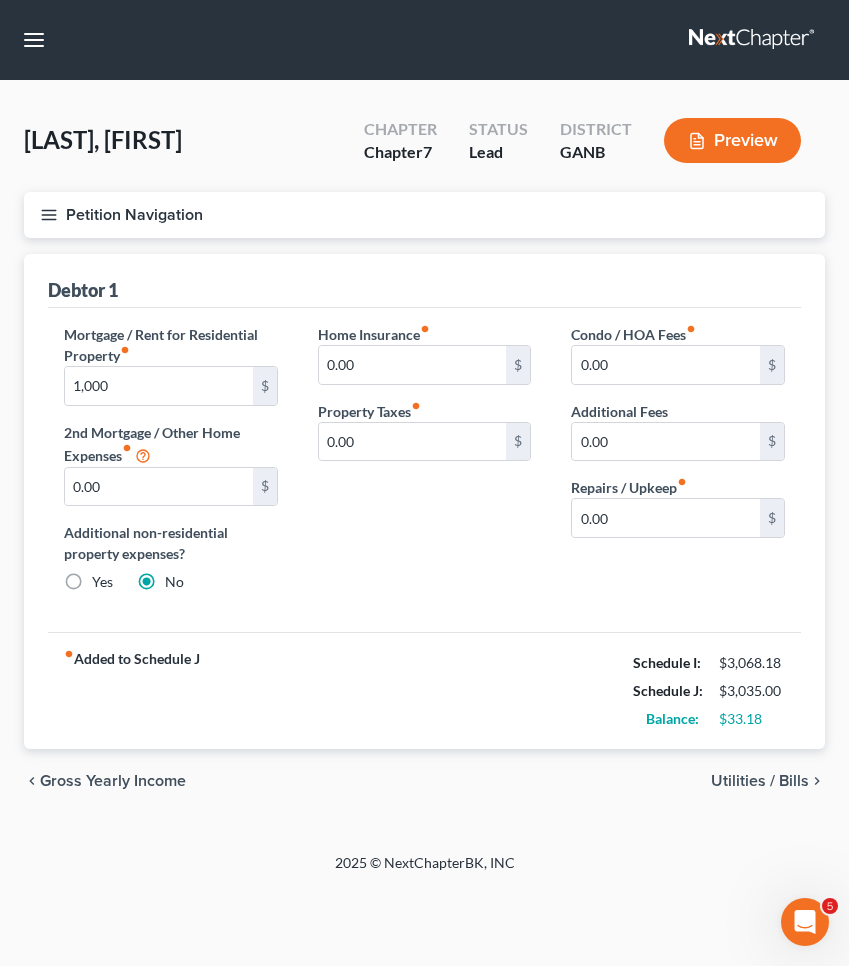 click on "Utilities / Bills" at bounding box center (760, 781) 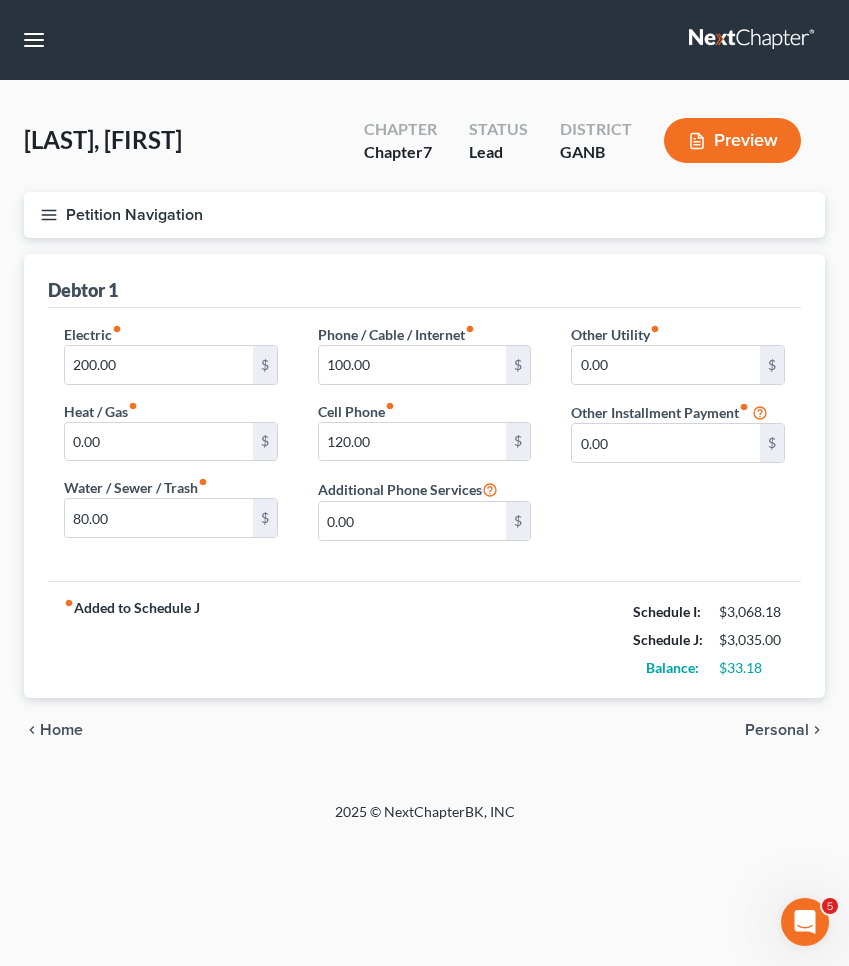 click on "Personal" at bounding box center (777, 730) 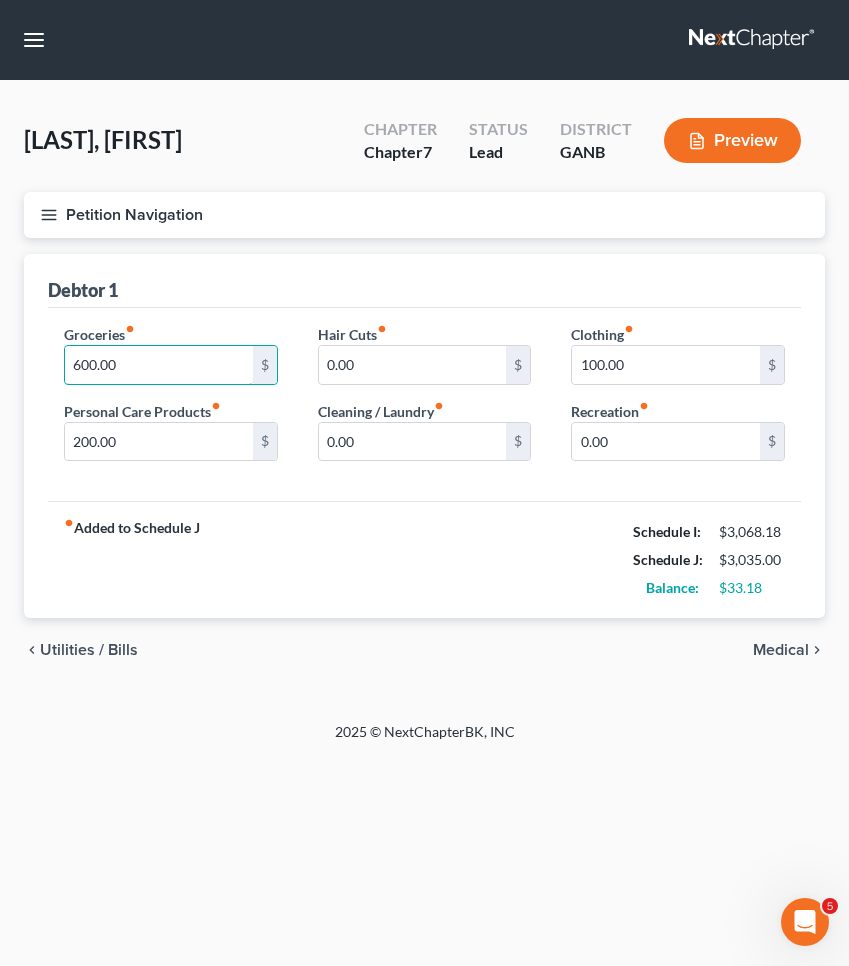 drag, startPoint x: 122, startPoint y: 364, endPoint x: 19, endPoint y: 363, distance: 103.00485 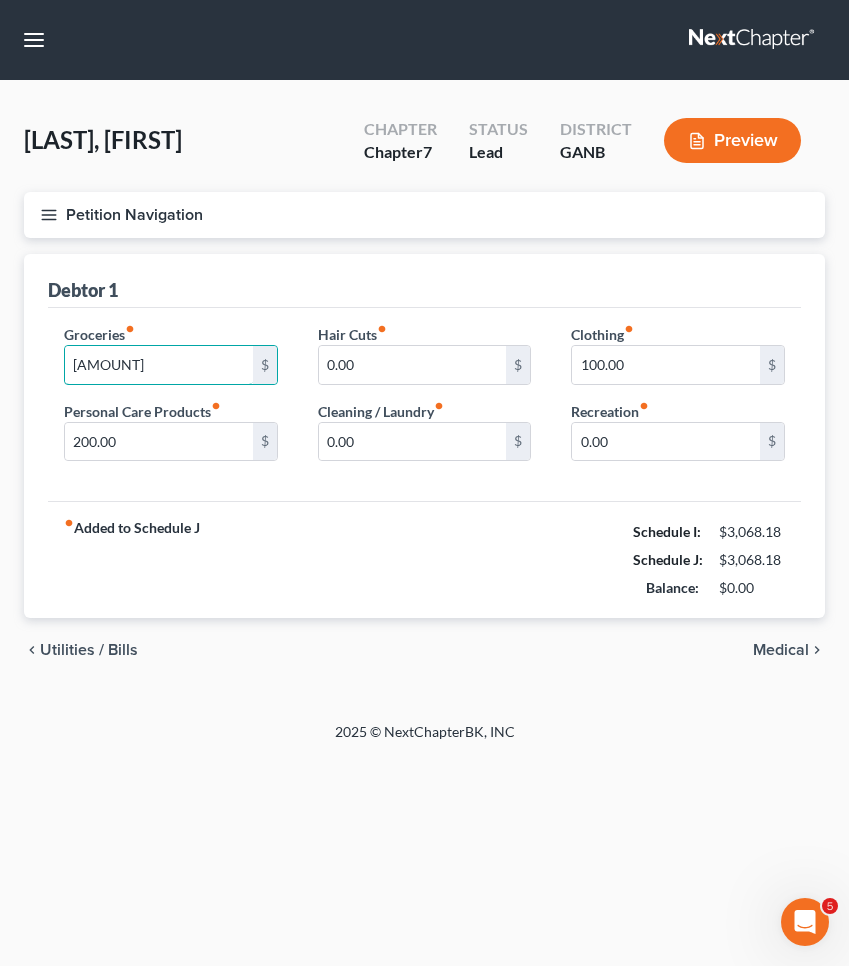 type on "[AMOUNT]" 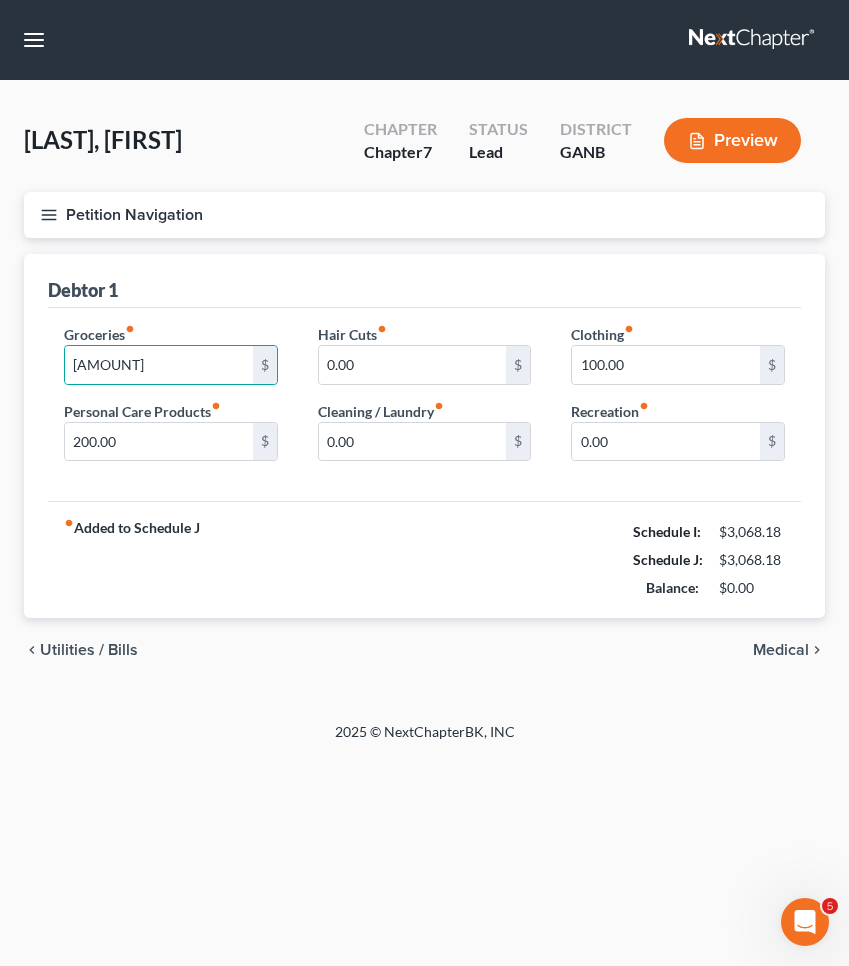 click on "fiber_manual_record  Added to Schedule J Schedule I: $[AMOUNT] Schedule J: $[AMOUNT] Balance: $[AMOUNT]" at bounding box center [424, 559] 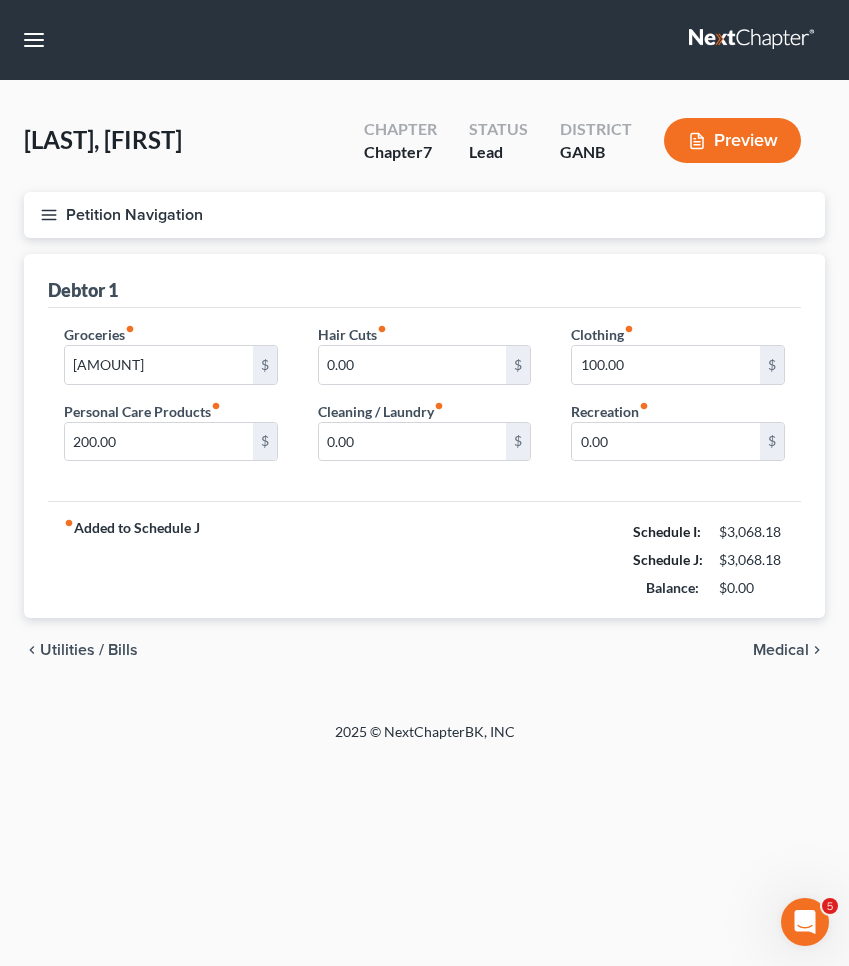 click on "Petition Navigation" at bounding box center [424, 215] 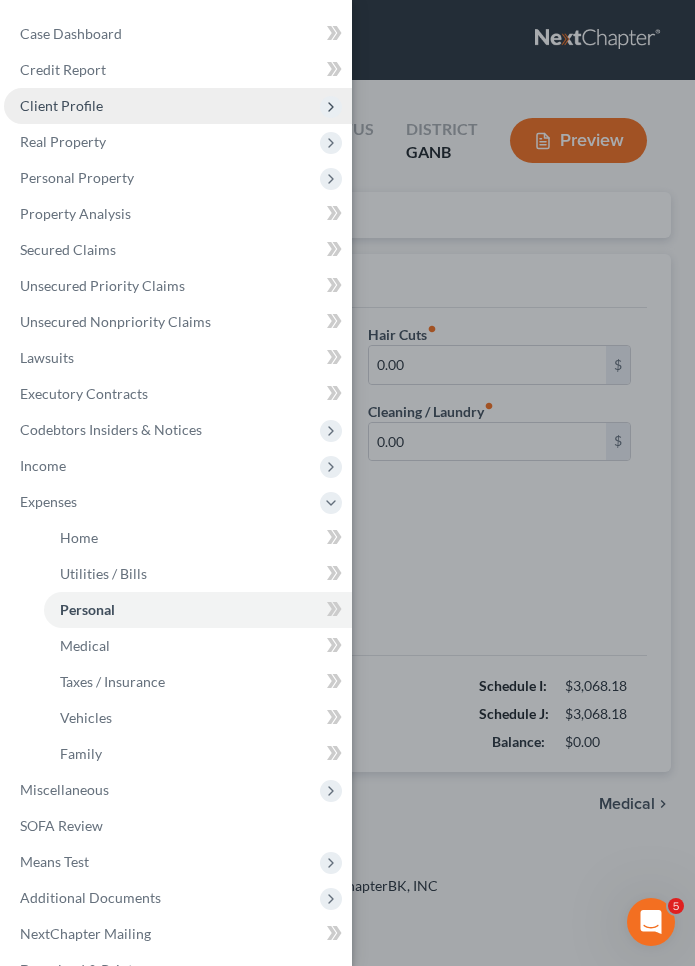 click on "Client Profile" at bounding box center [61, 105] 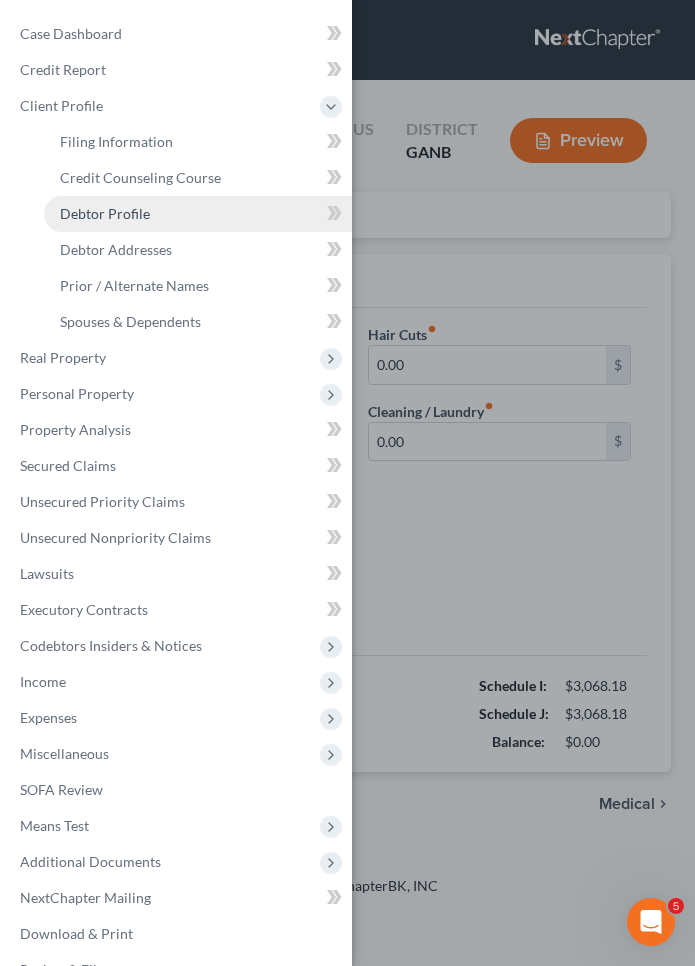 click on "Debtor Profile" at bounding box center (105, 213) 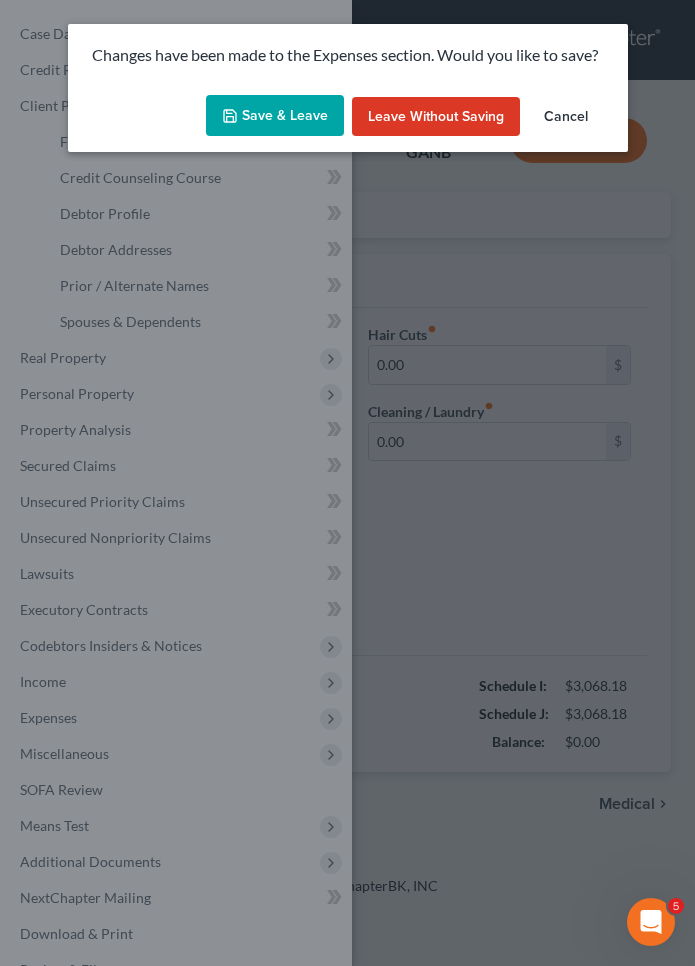 click on "Save & Leave" at bounding box center (275, 116) 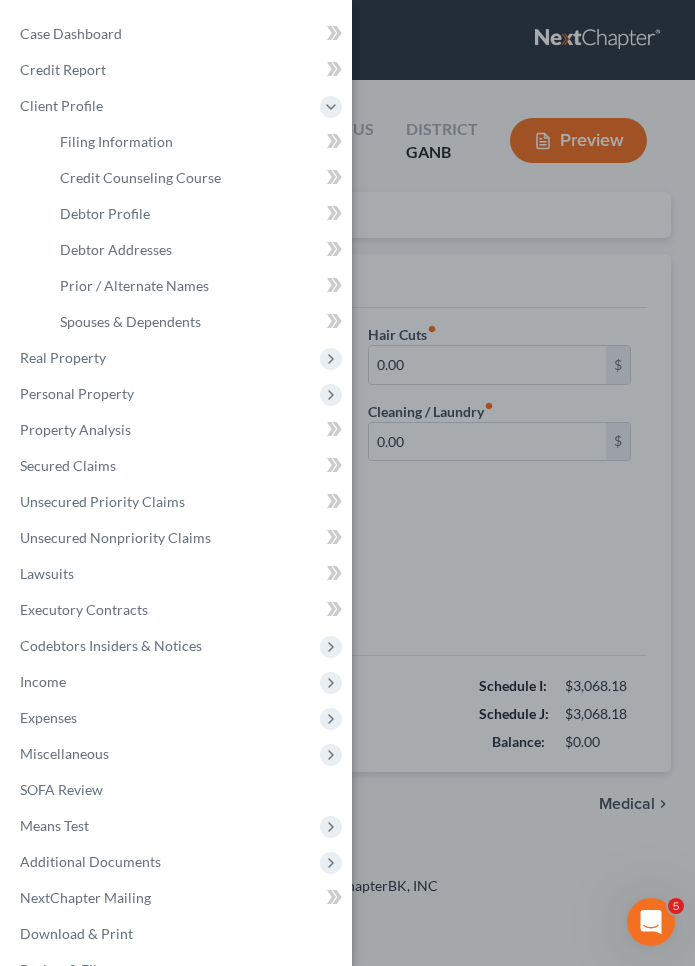 select on "0" 